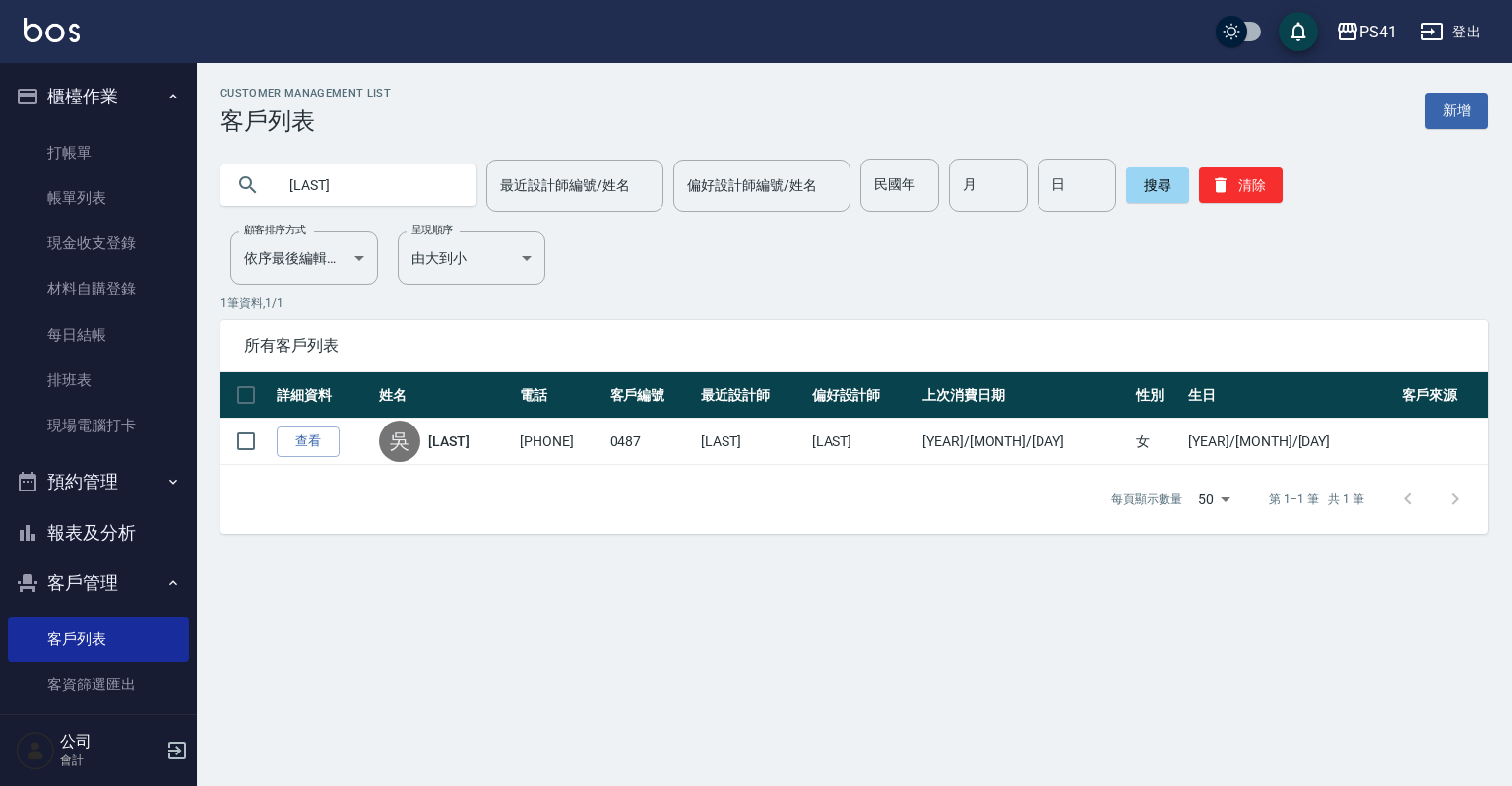 scroll, scrollTop: 0, scrollLeft: 0, axis: both 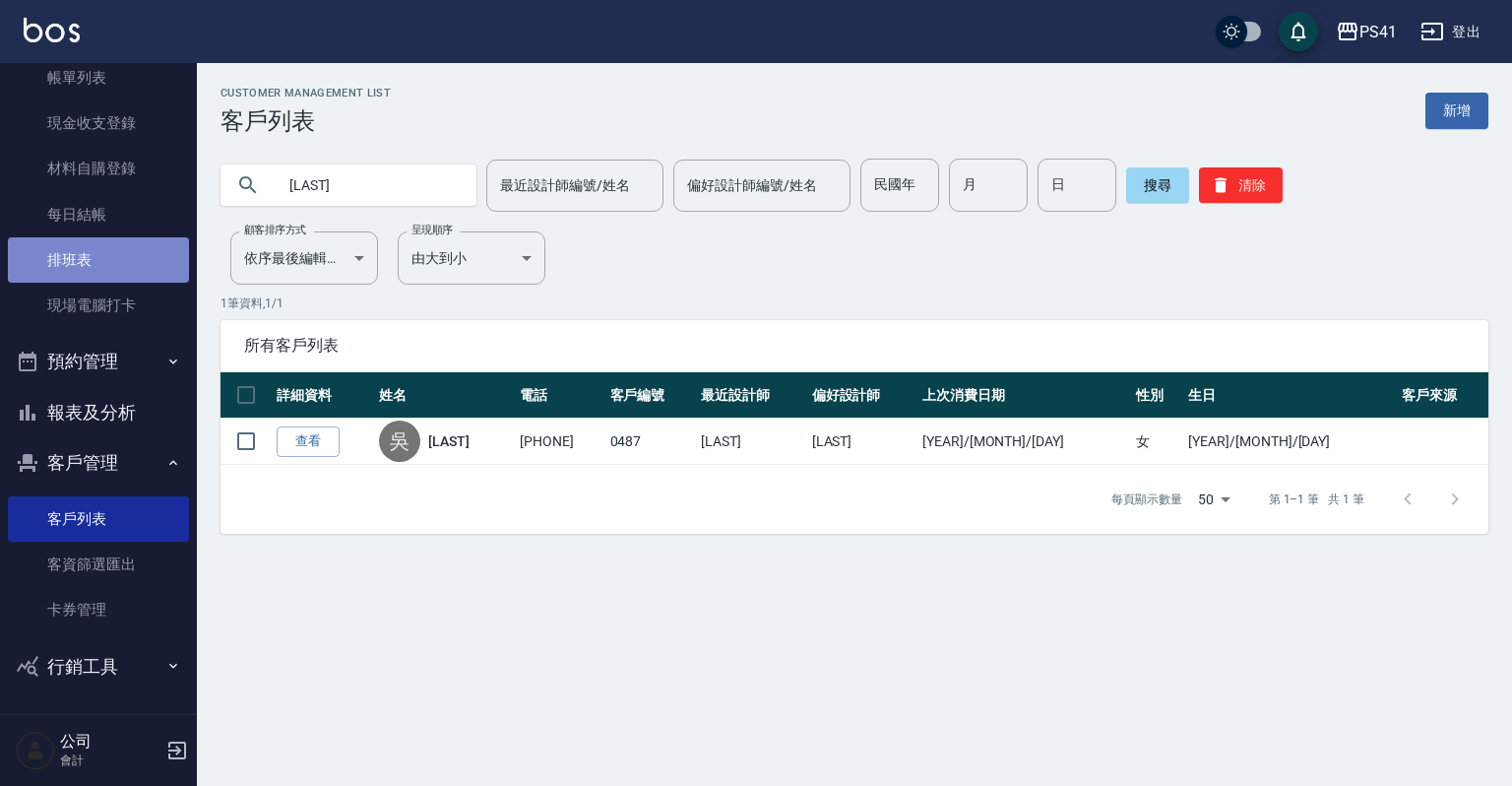 click on "排班表" at bounding box center [98, 260] 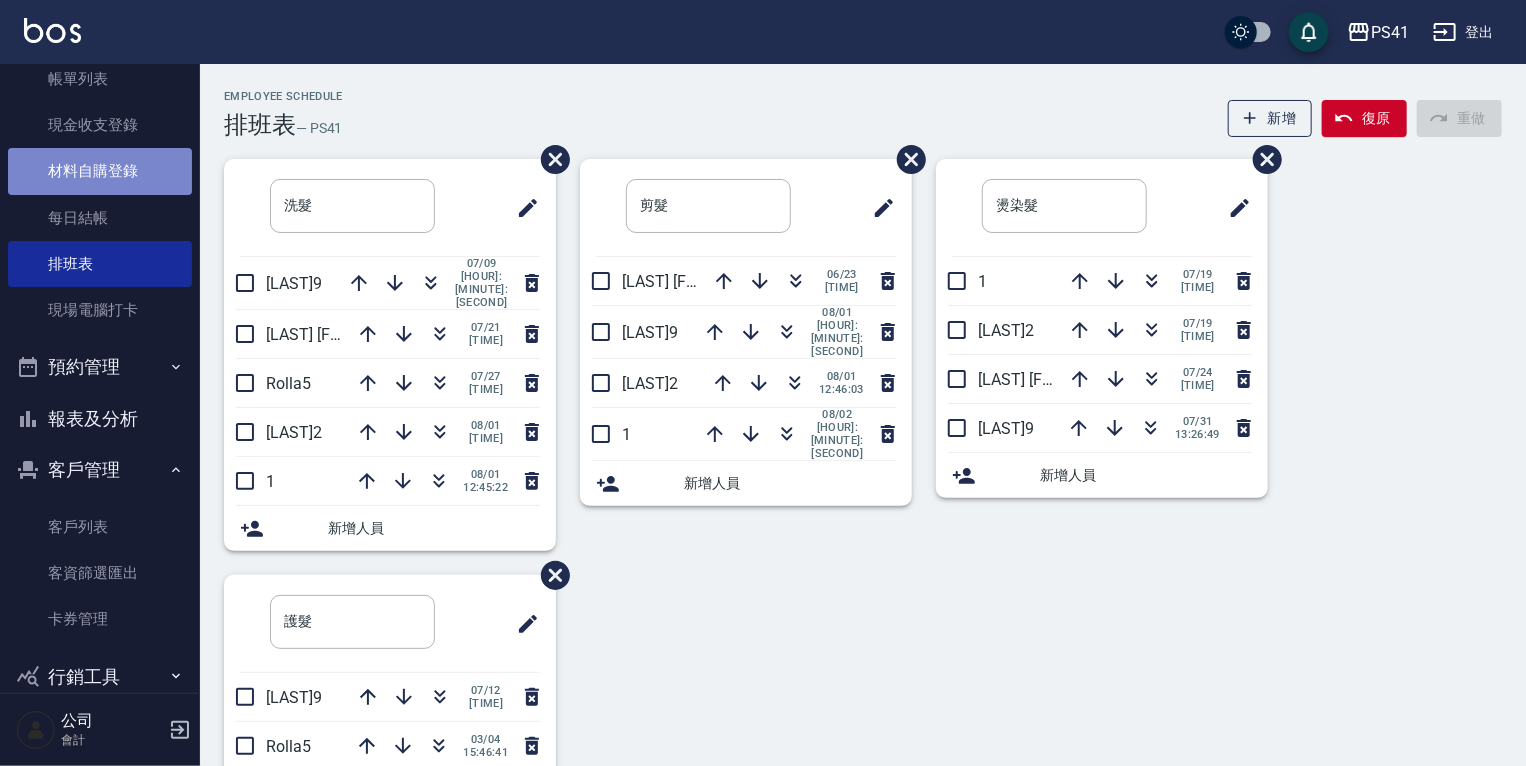 click on "材料自購登錄" at bounding box center (100, 171) 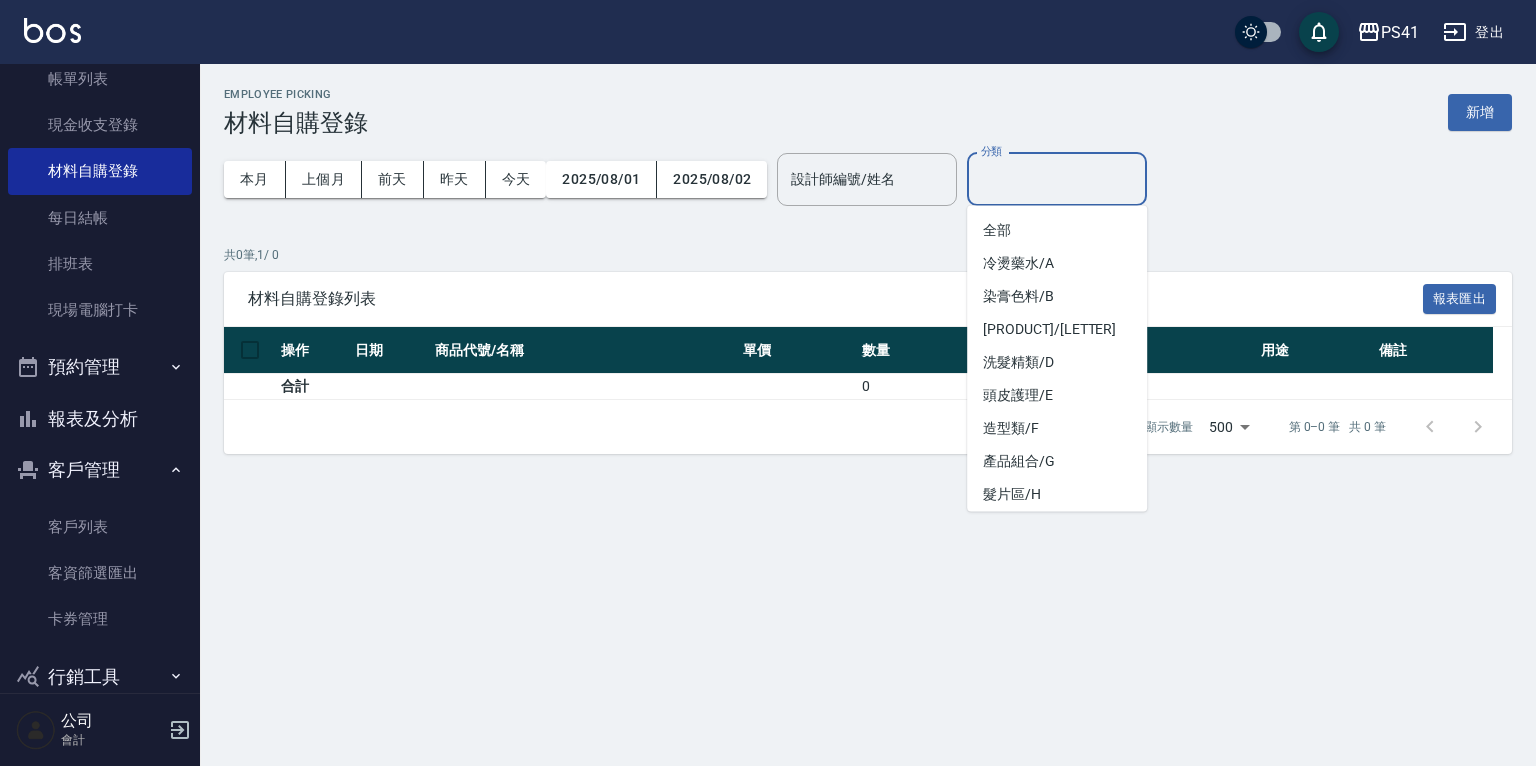 click on "分類" at bounding box center [1057, 179] 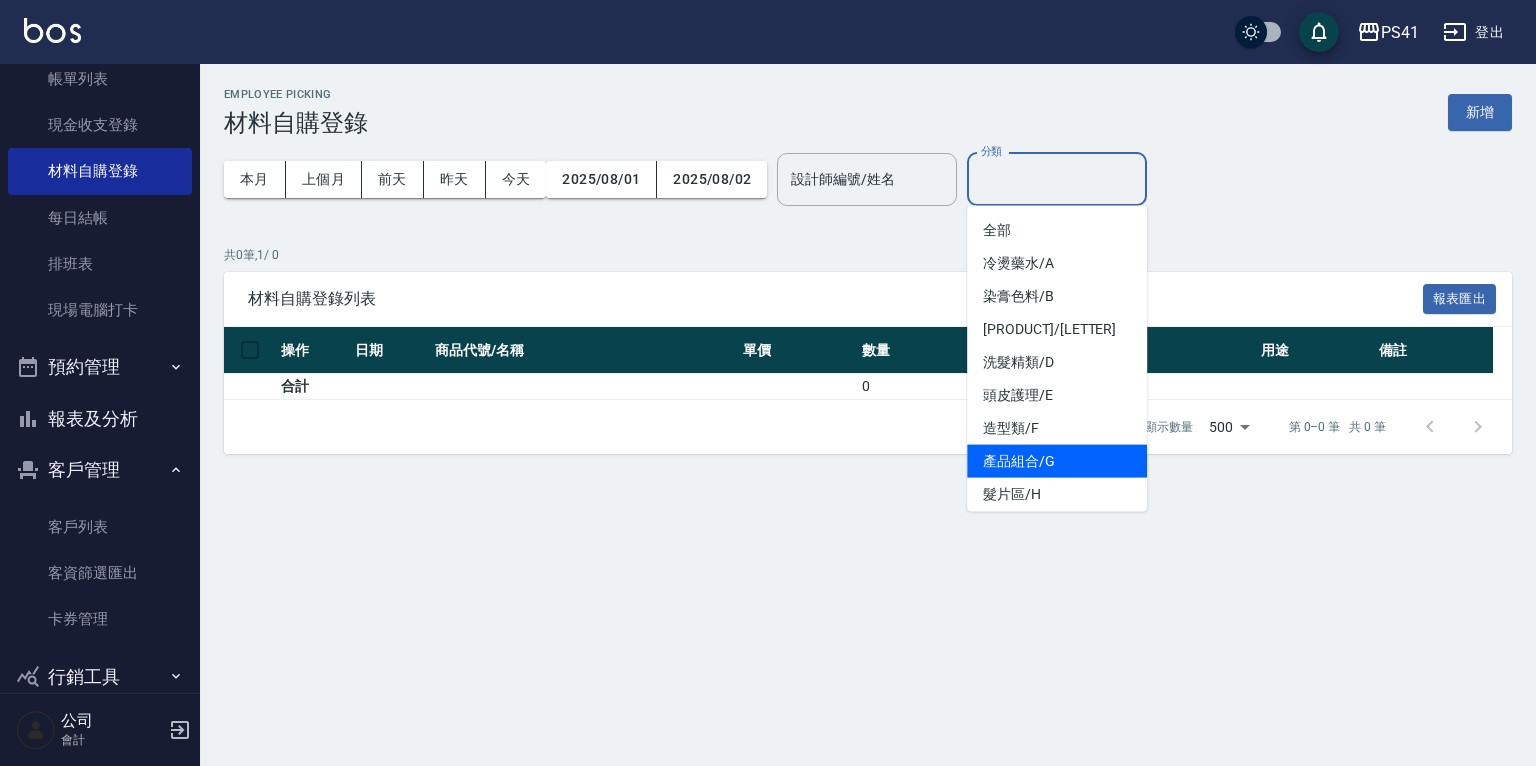 click on "產品組合/G" at bounding box center (1057, 461) 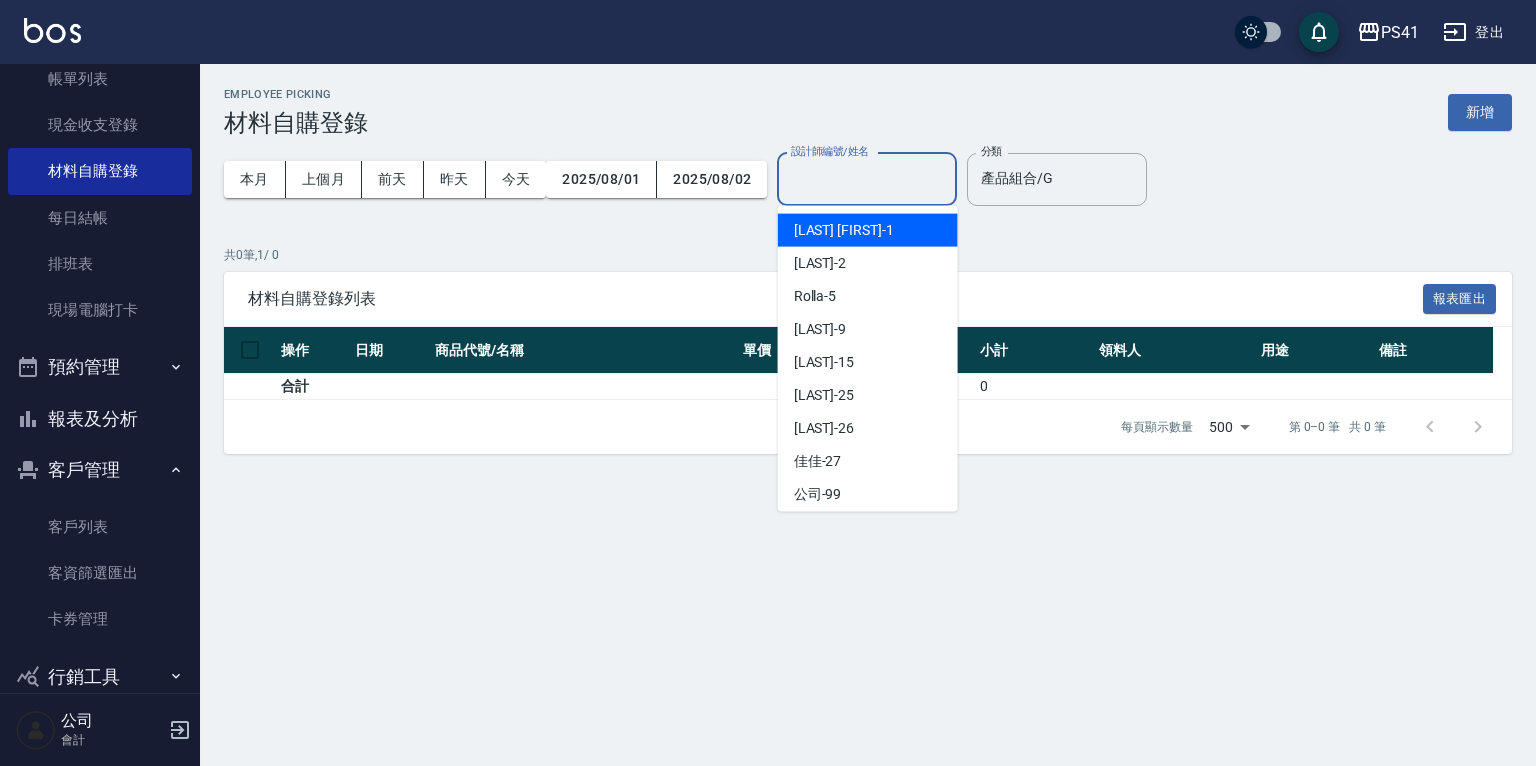 click on "設計師編號/姓名" at bounding box center [867, 179] 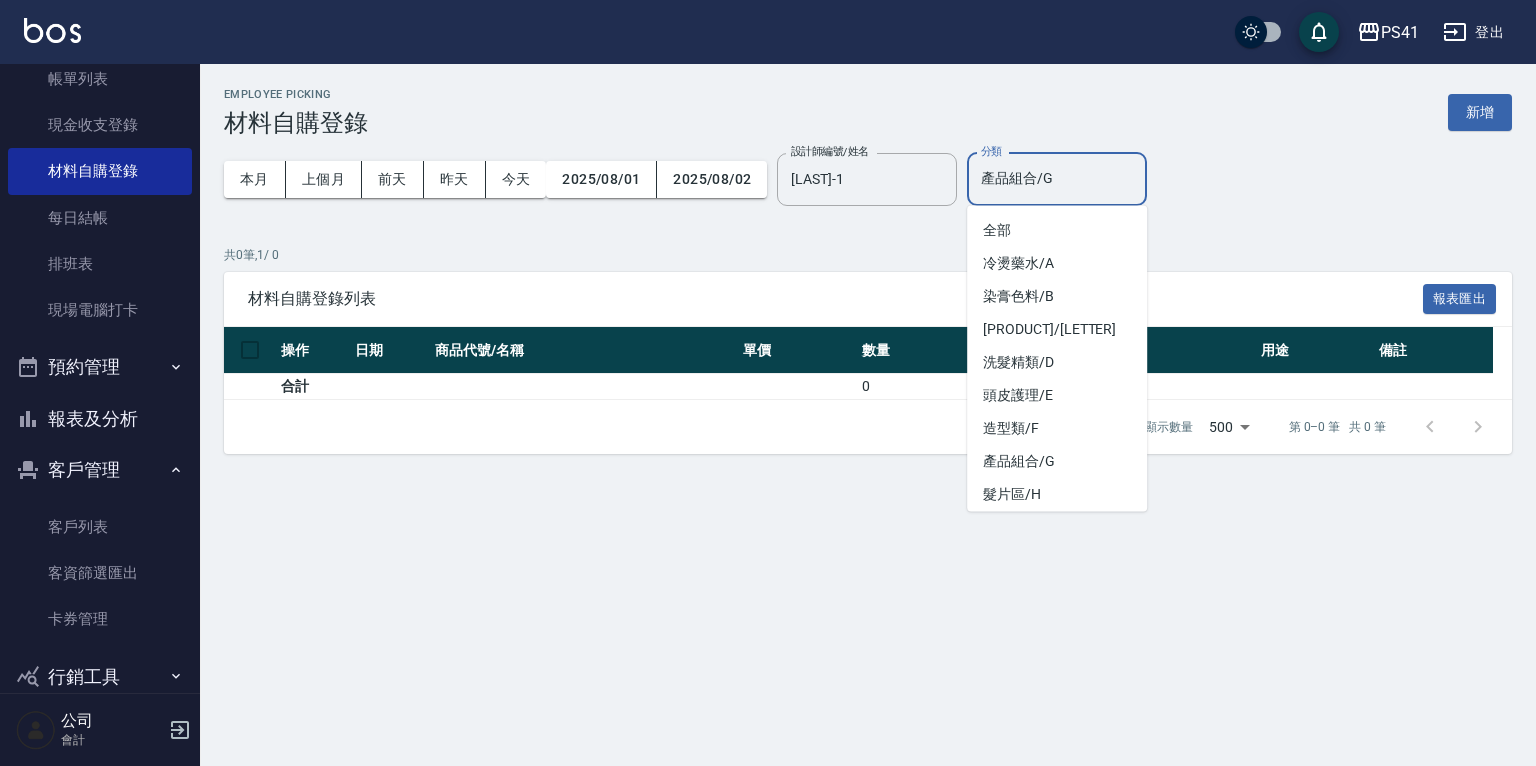 click on "產品組合/G" at bounding box center [1057, 179] 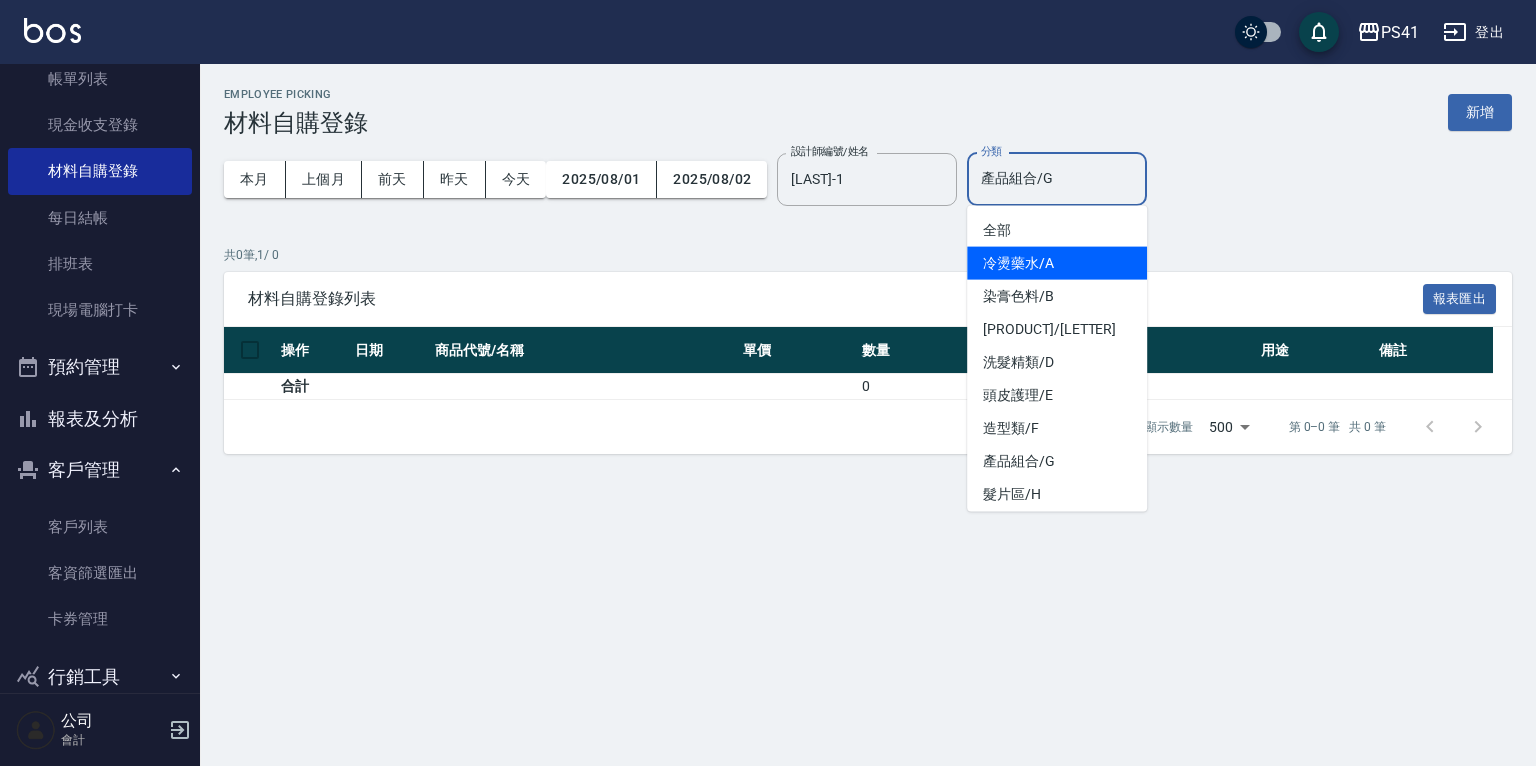 click on "冷燙藥水/A" at bounding box center (1057, 263) 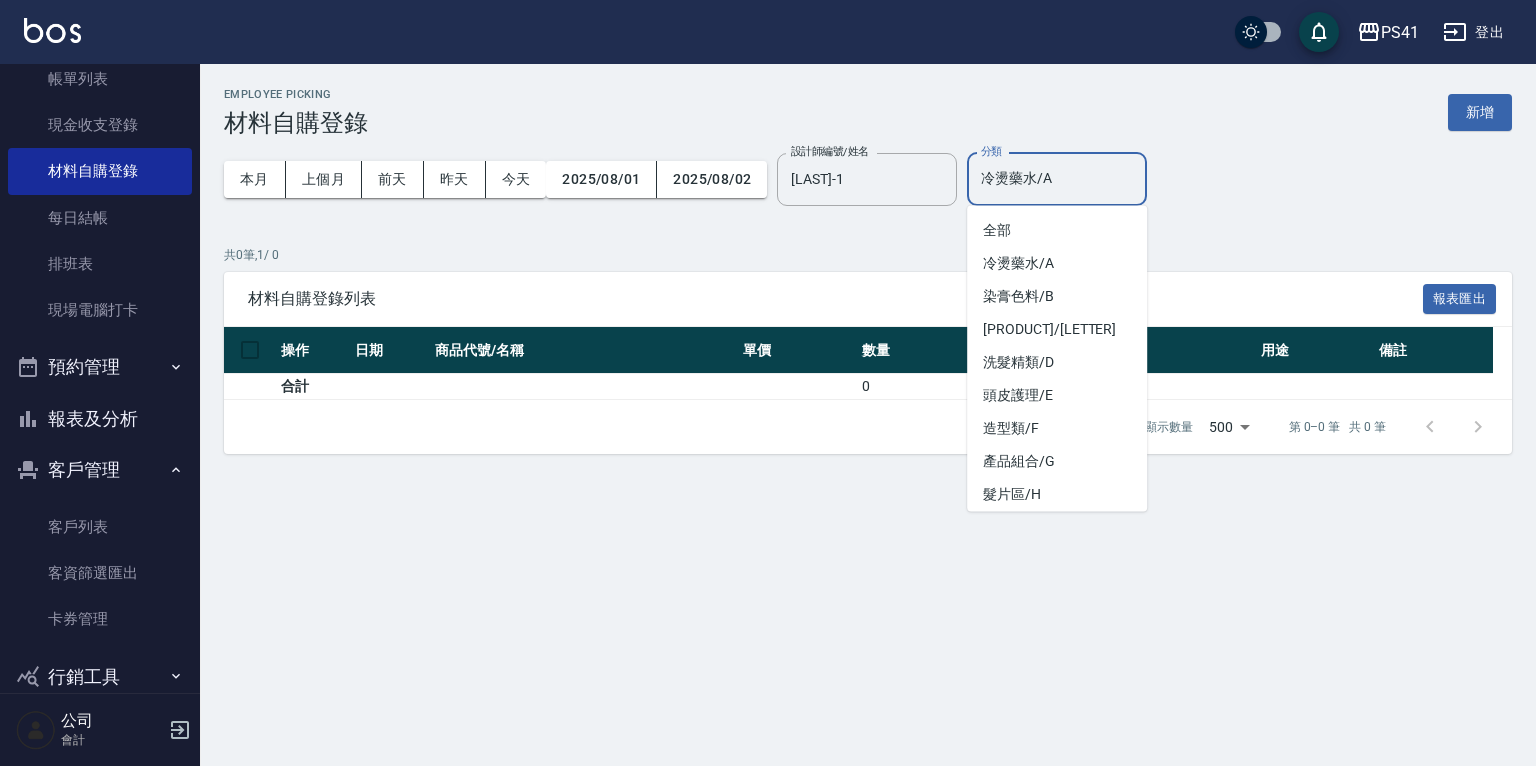 click on "冷燙藥水/A" at bounding box center (1057, 179) 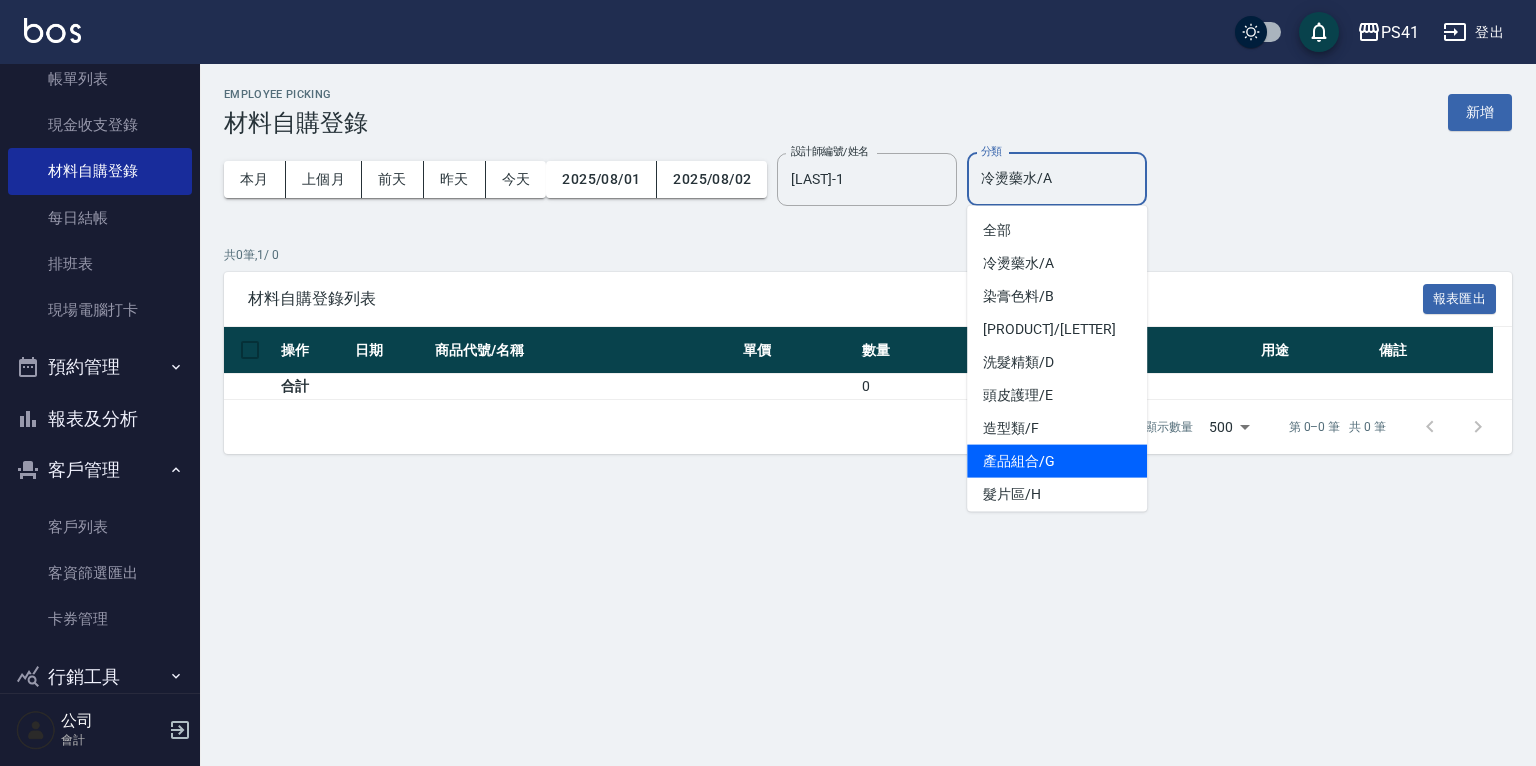 click on "產品組合/G" at bounding box center (1057, 461) 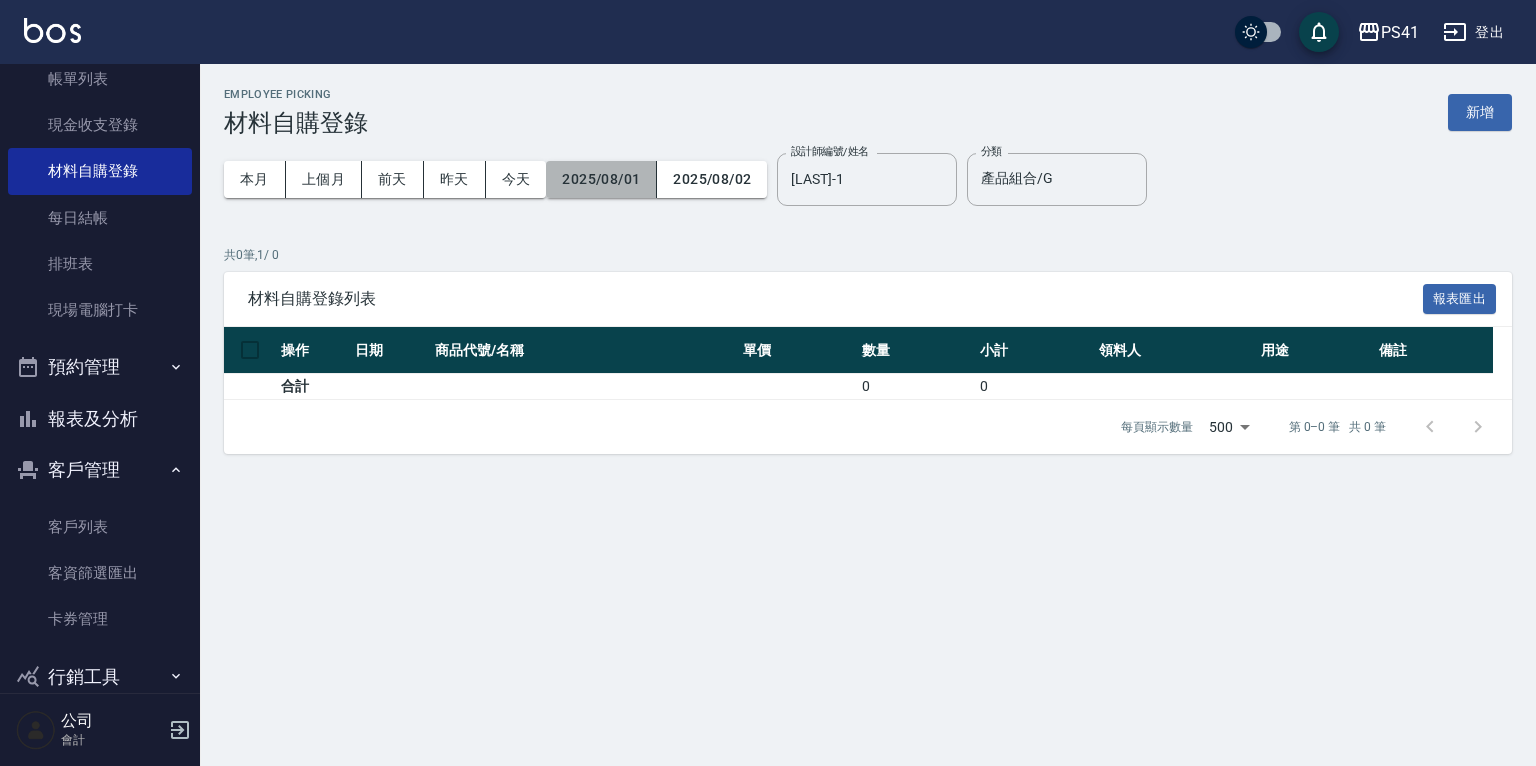click on "2025/08/01" at bounding box center [601, 179] 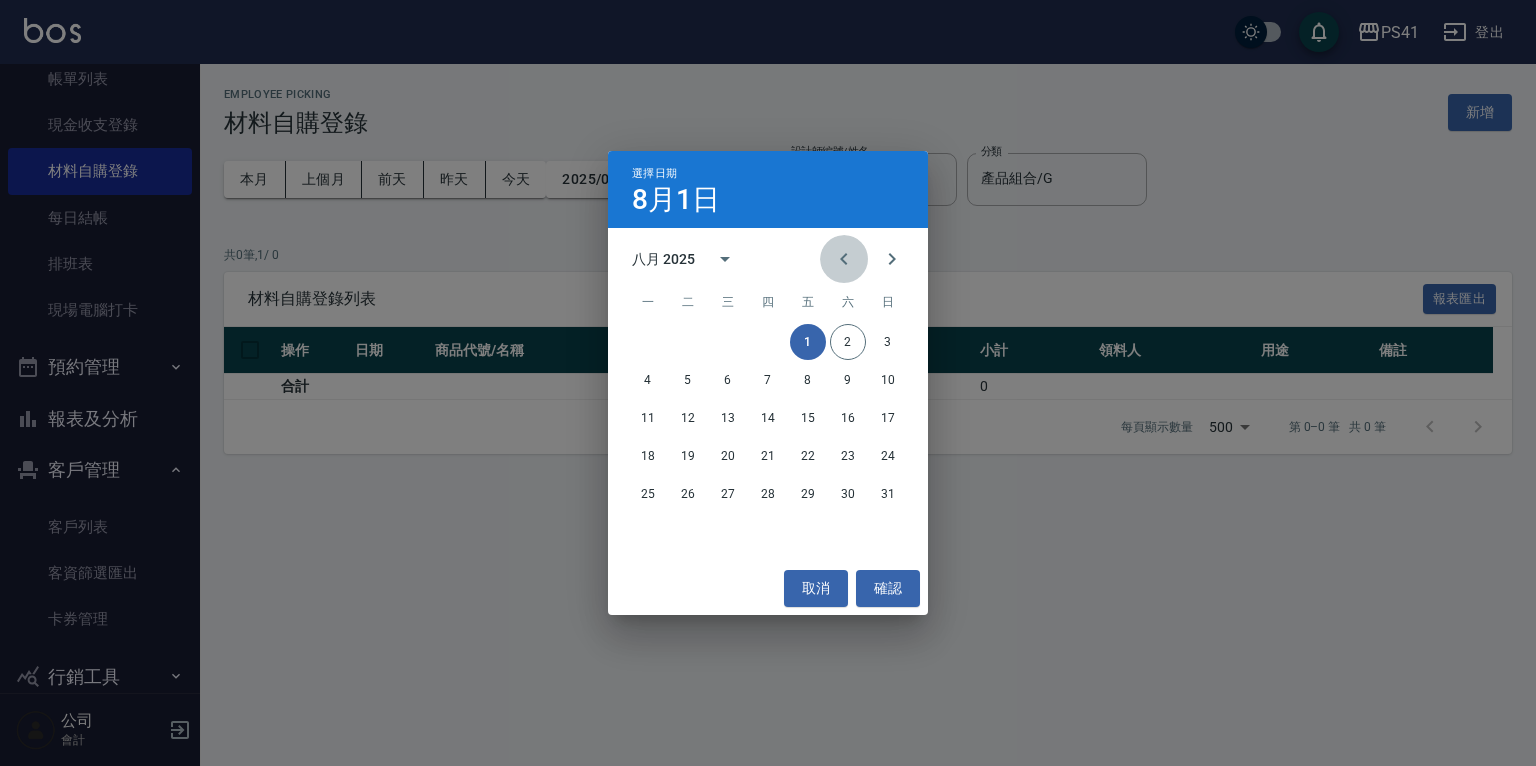 click 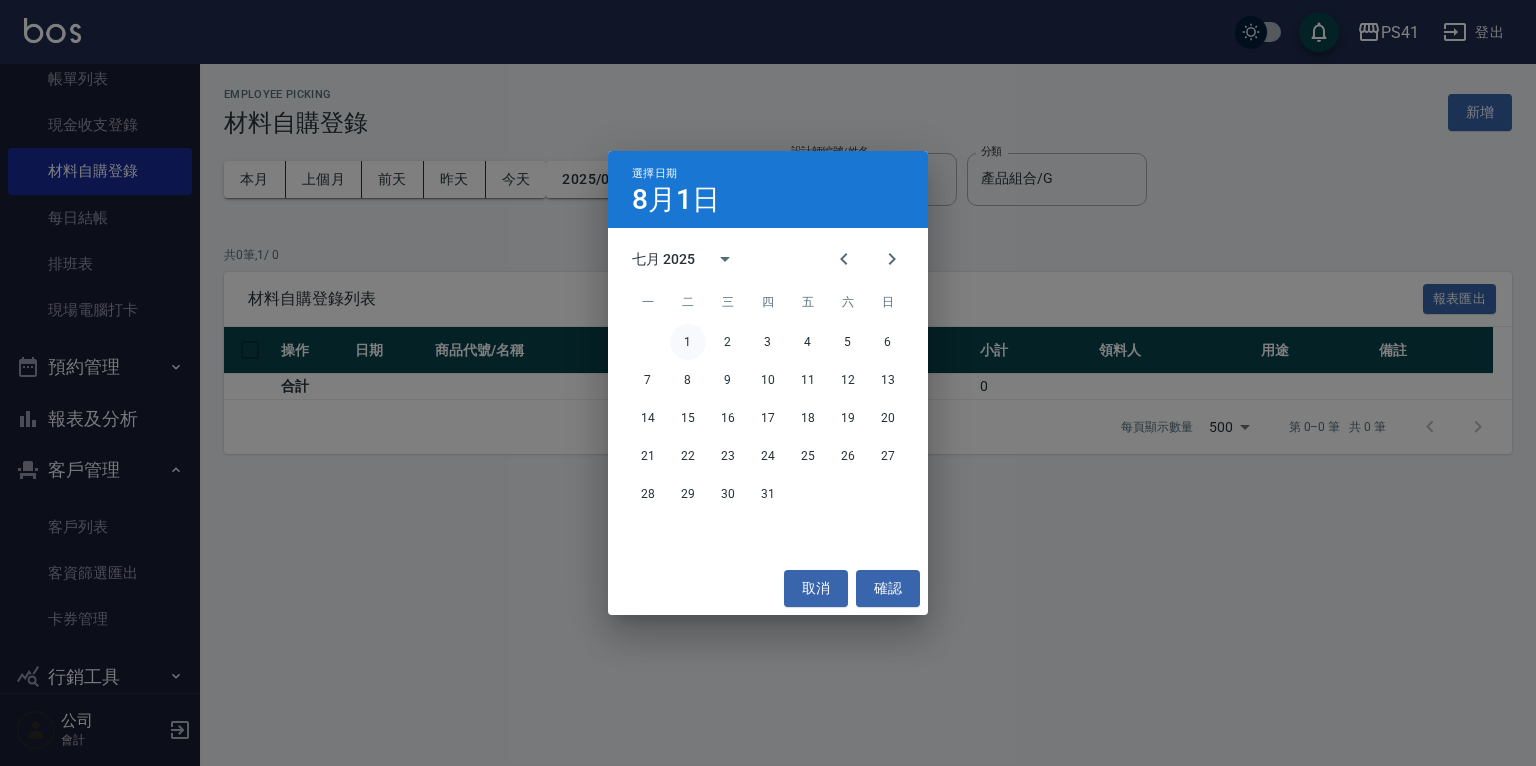 click on "1" at bounding box center (688, 342) 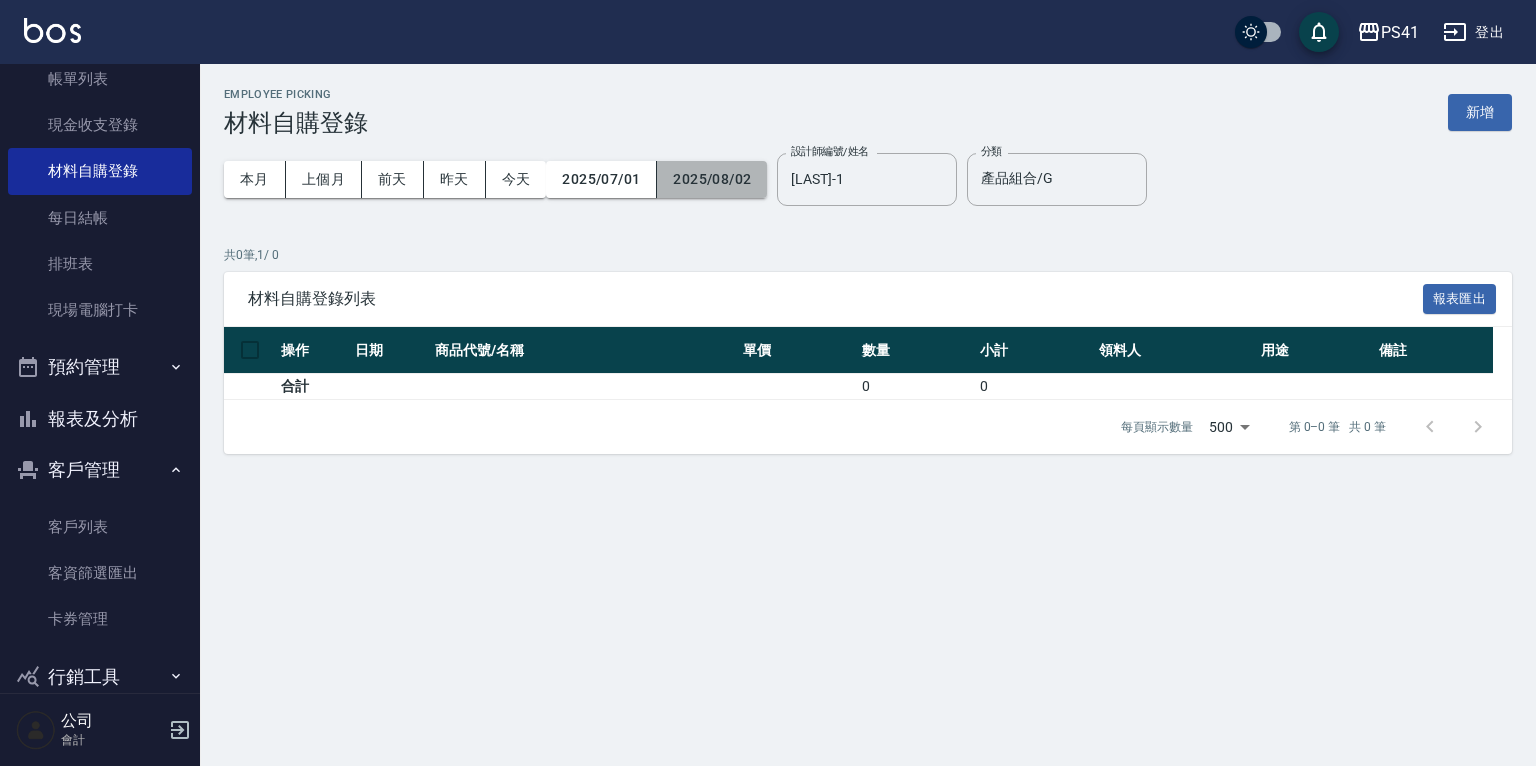 click on "2025/08/02" at bounding box center (712, 179) 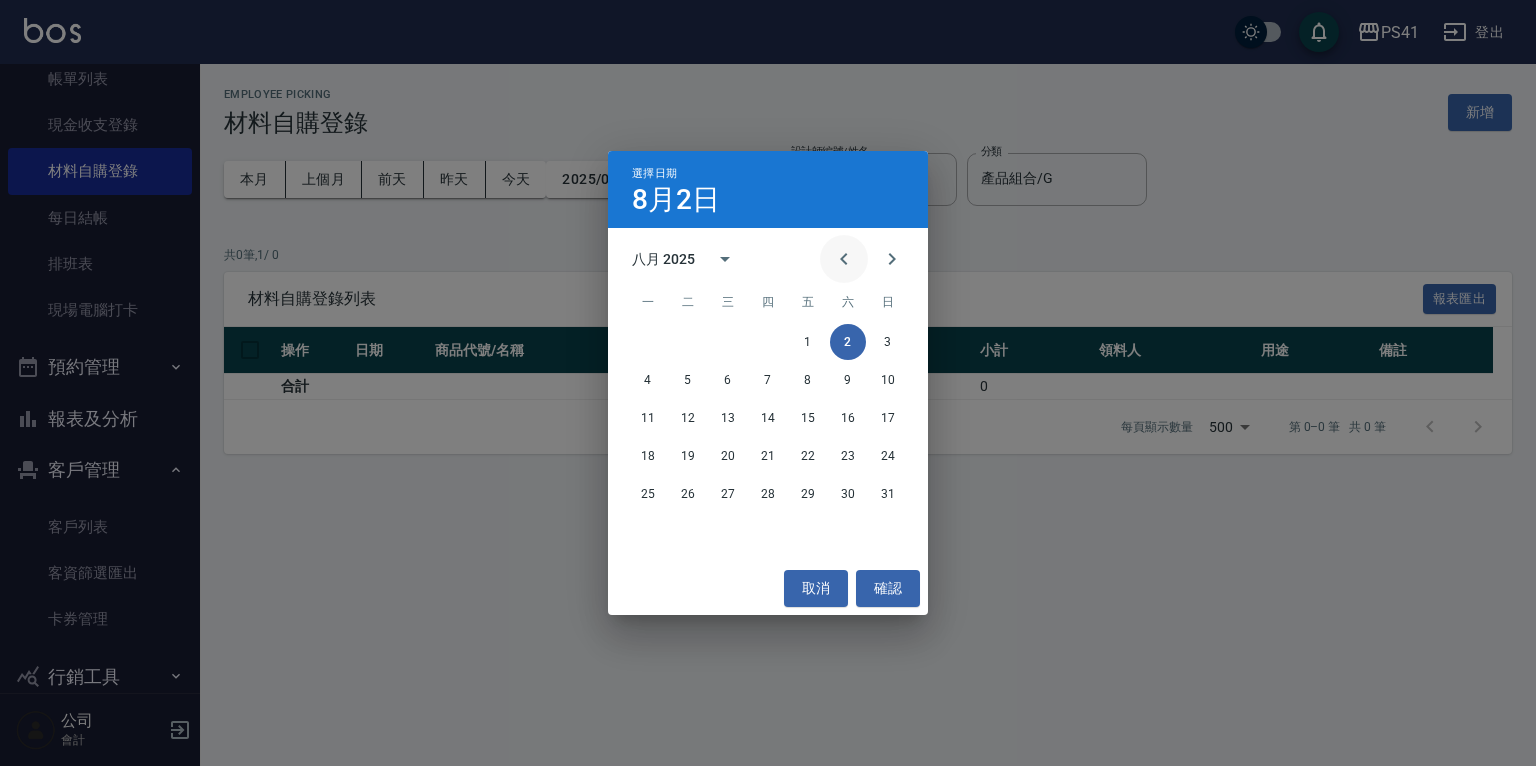 click 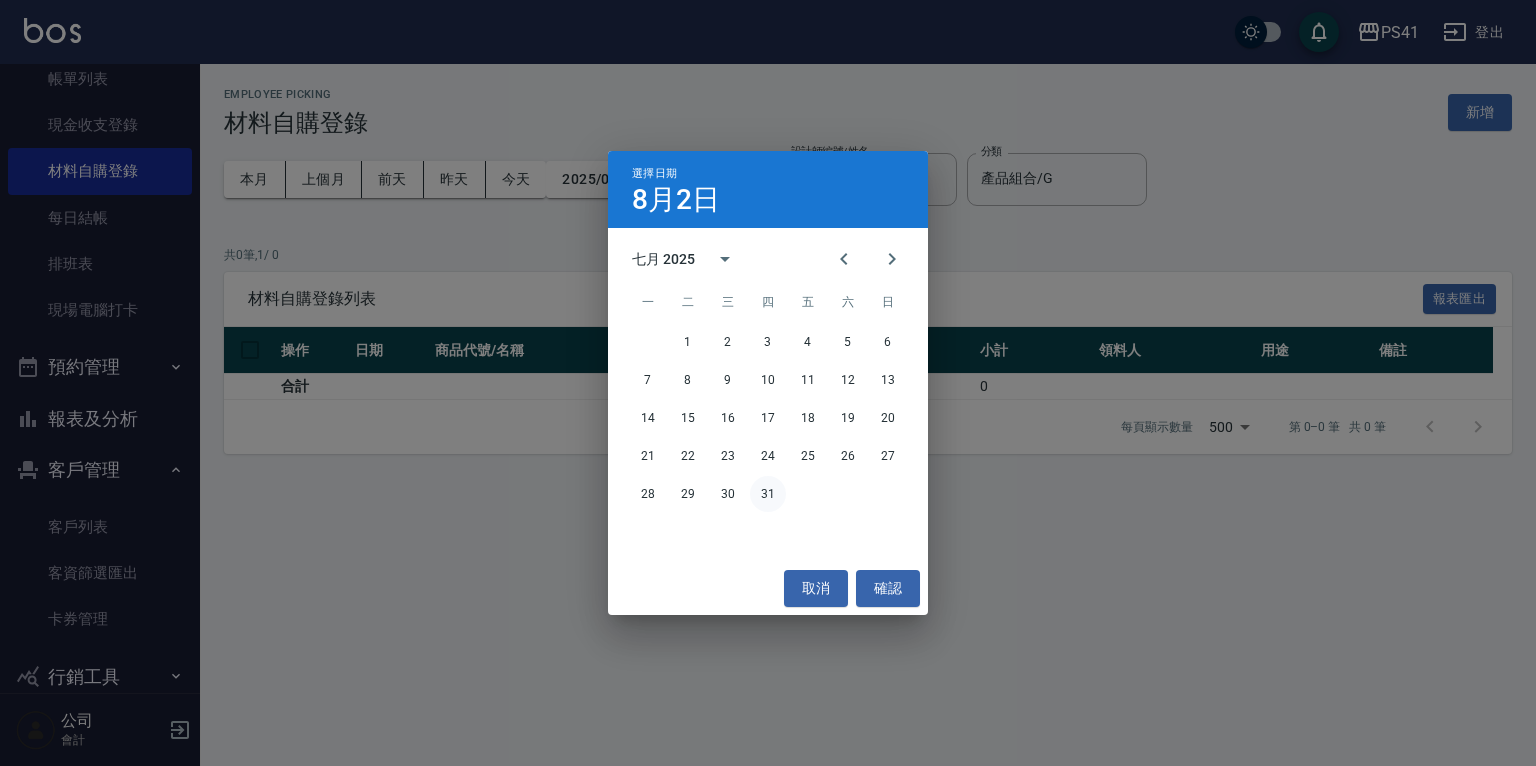 click on "31" at bounding box center [768, 494] 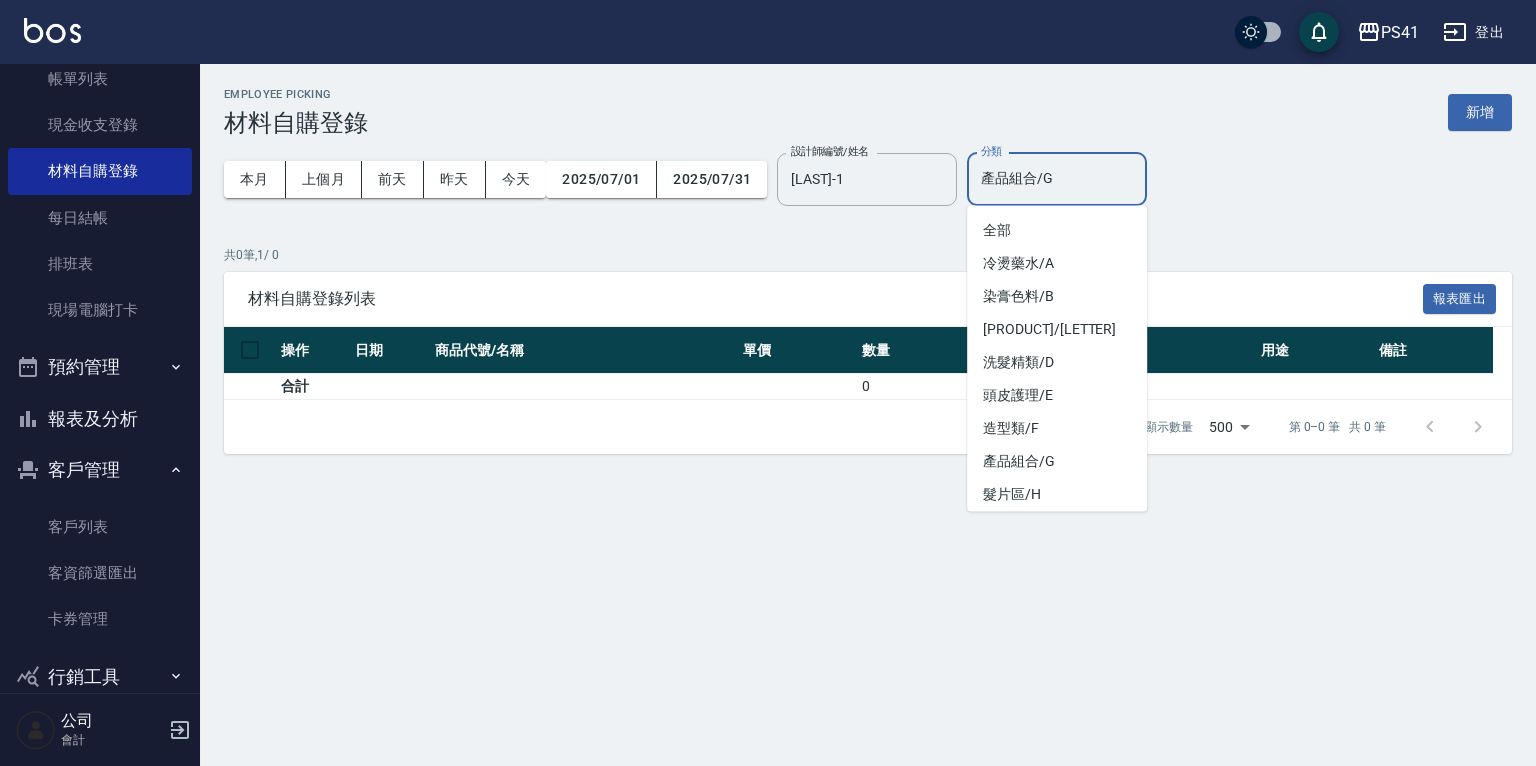 click on "產品組合/G" at bounding box center [1057, 179] 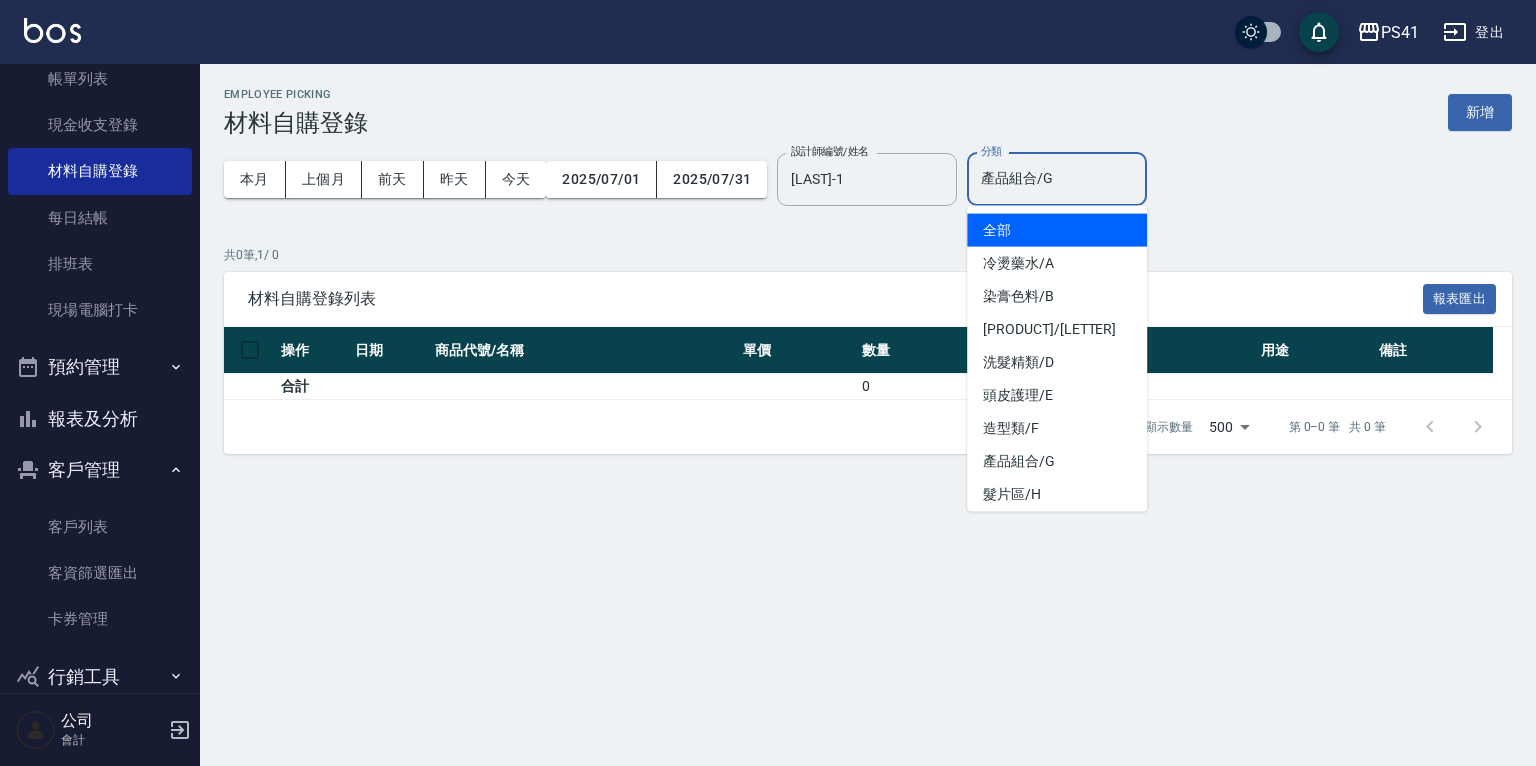 click on "全部" at bounding box center (1057, 230) 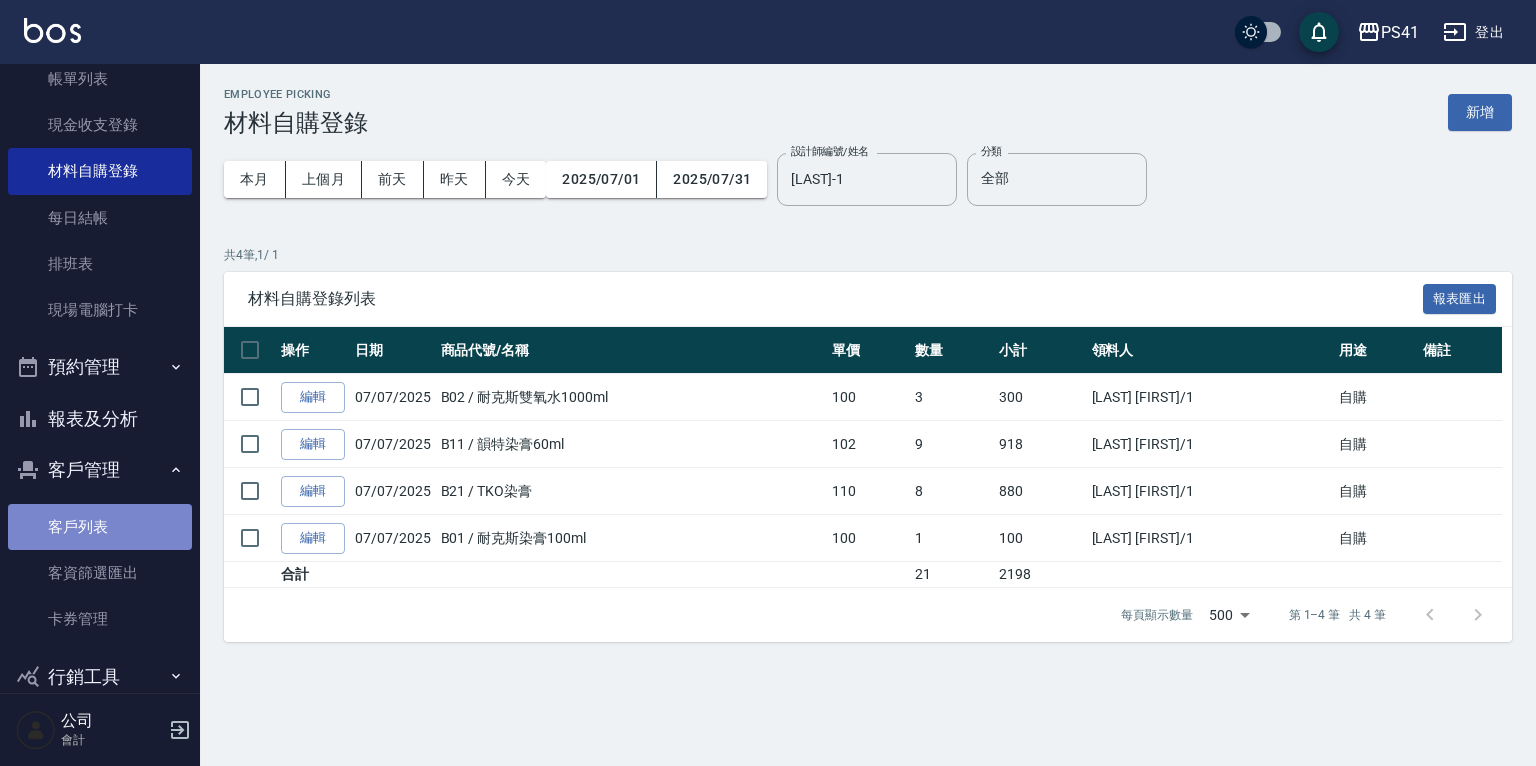 click on "客戶列表" at bounding box center [100, 527] 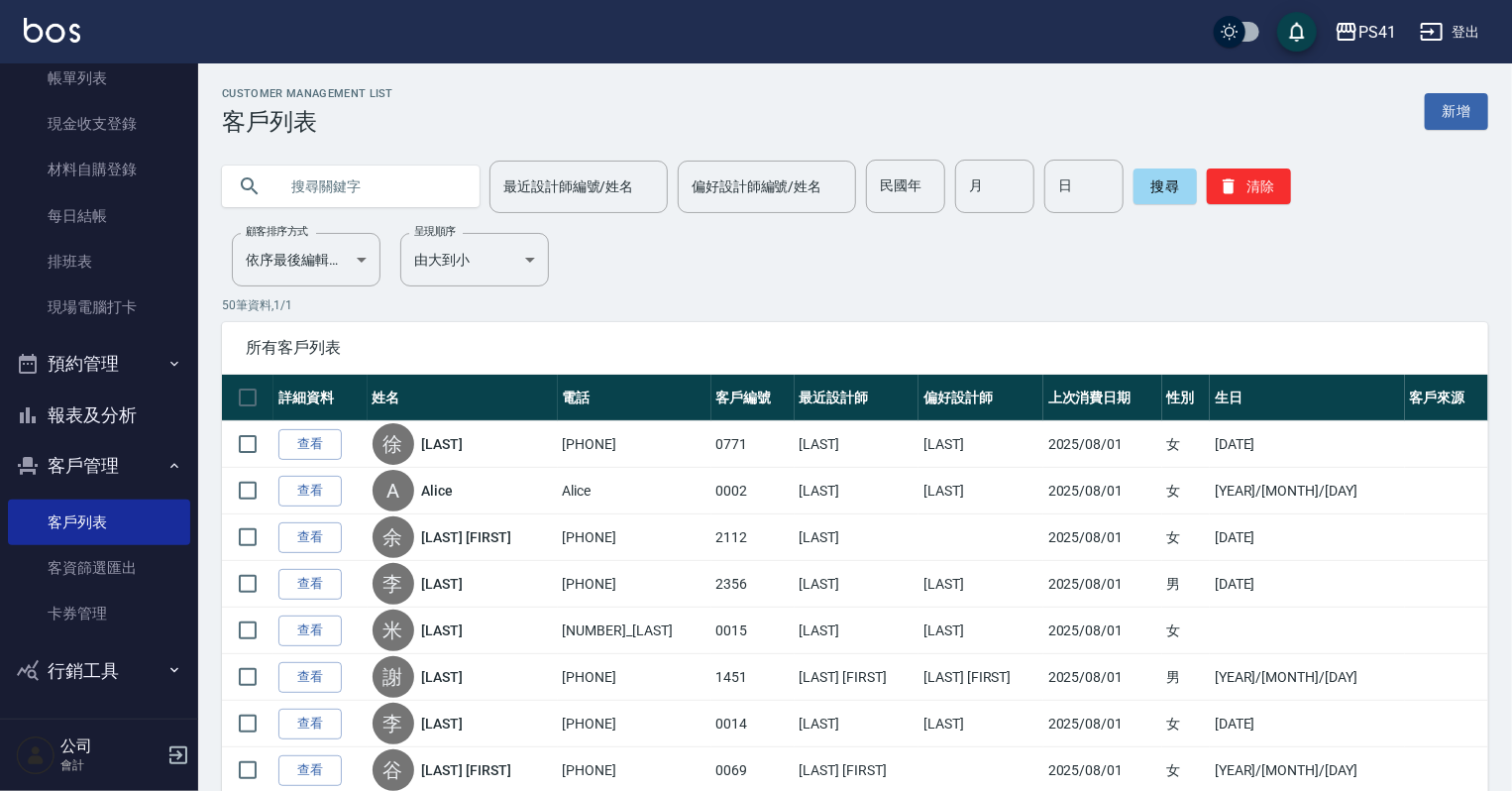 click at bounding box center [371, 186] 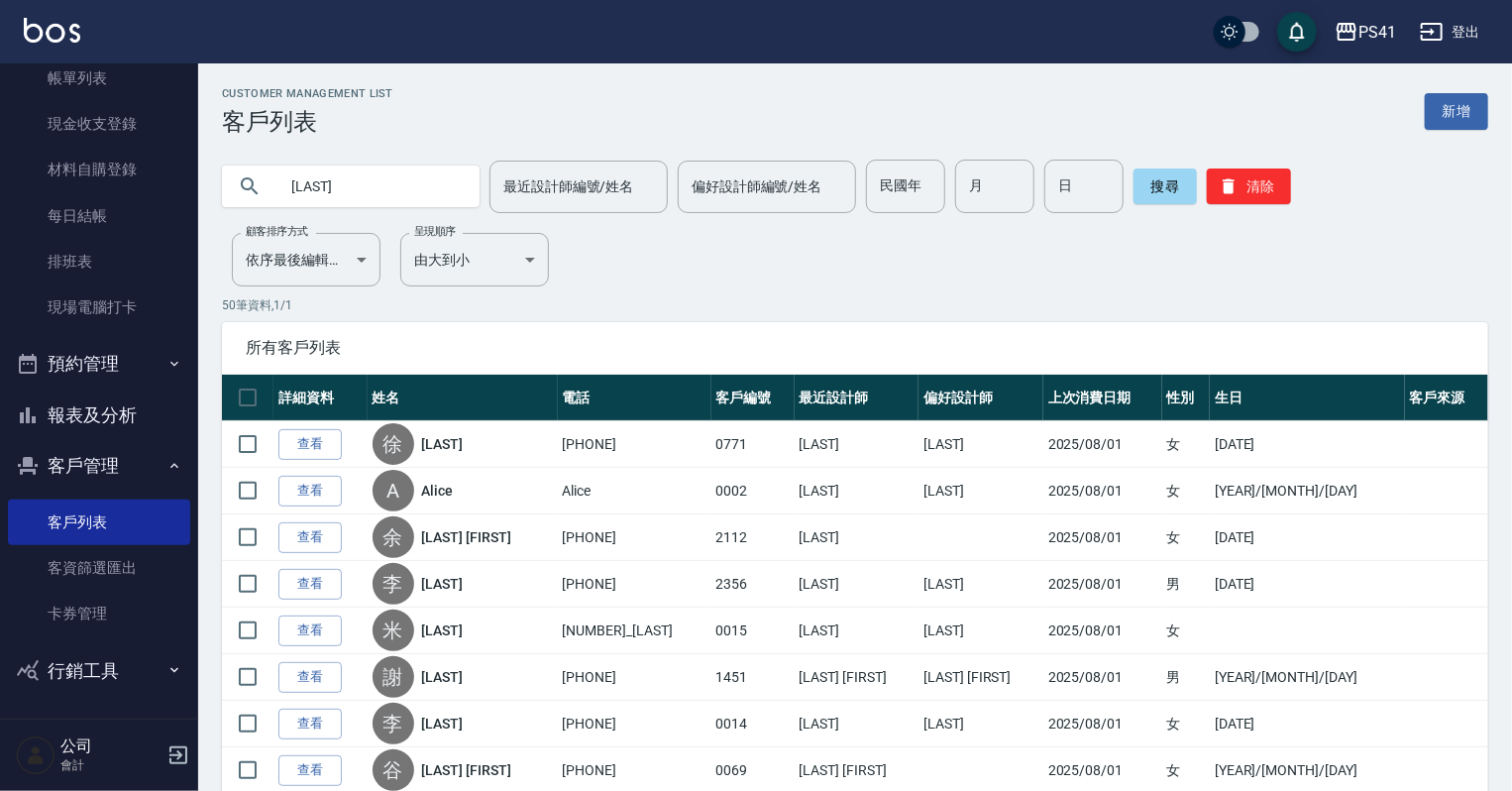 type on "[LAST]" 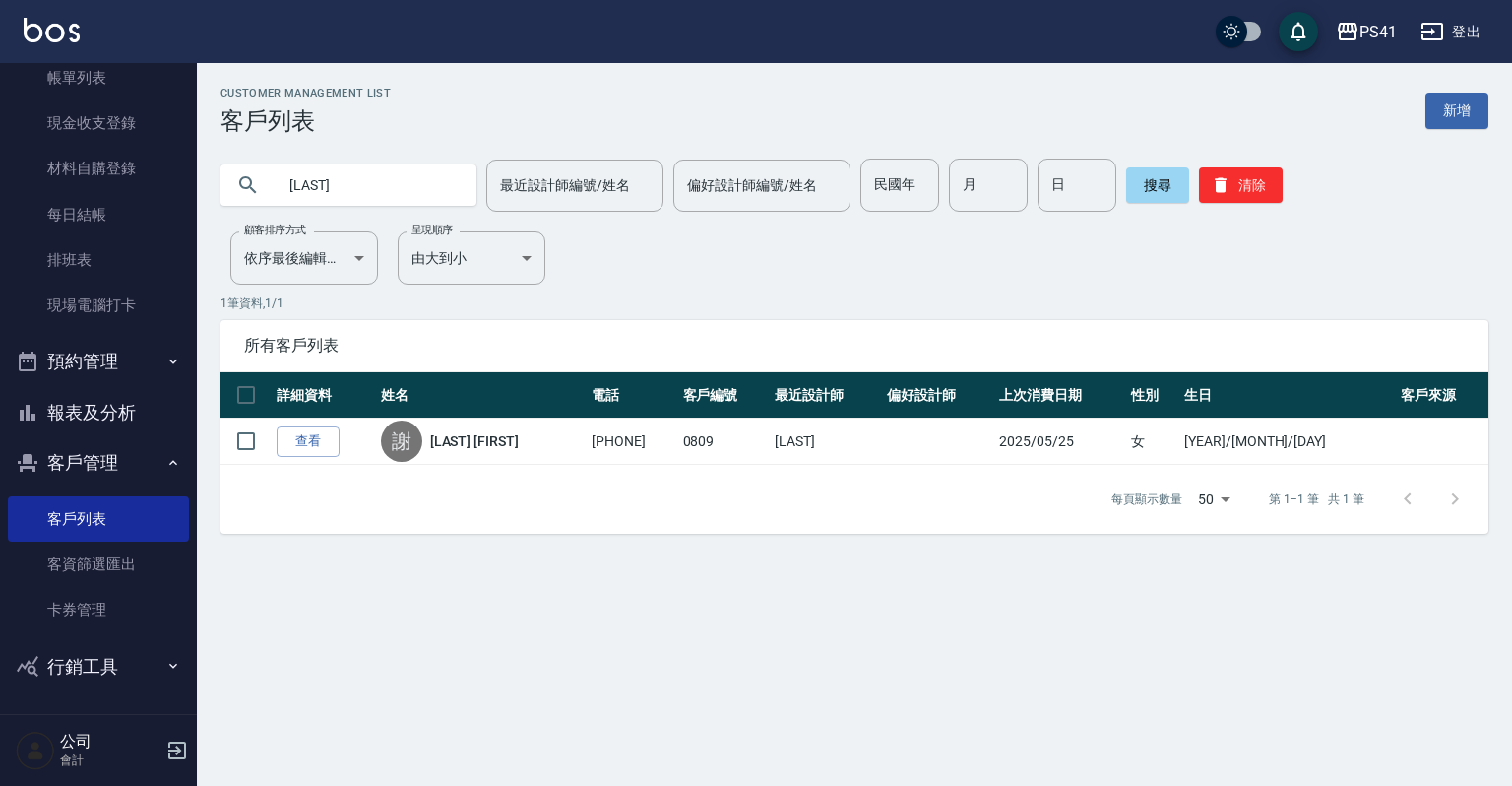 drag, startPoint x: 433, startPoint y: 165, endPoint x: 299, endPoint y: 185, distance: 135.48432 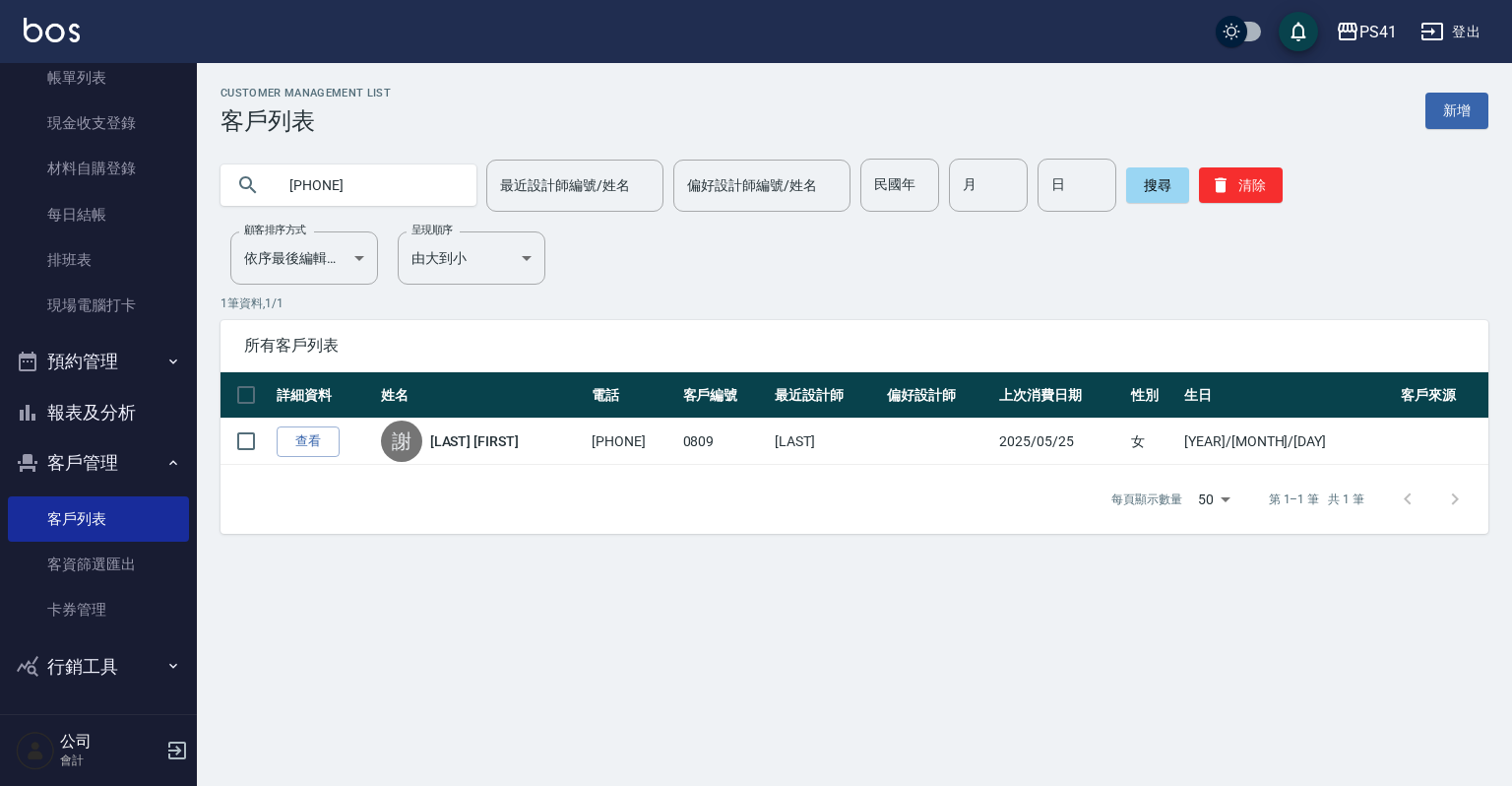 type on "[PHONE]" 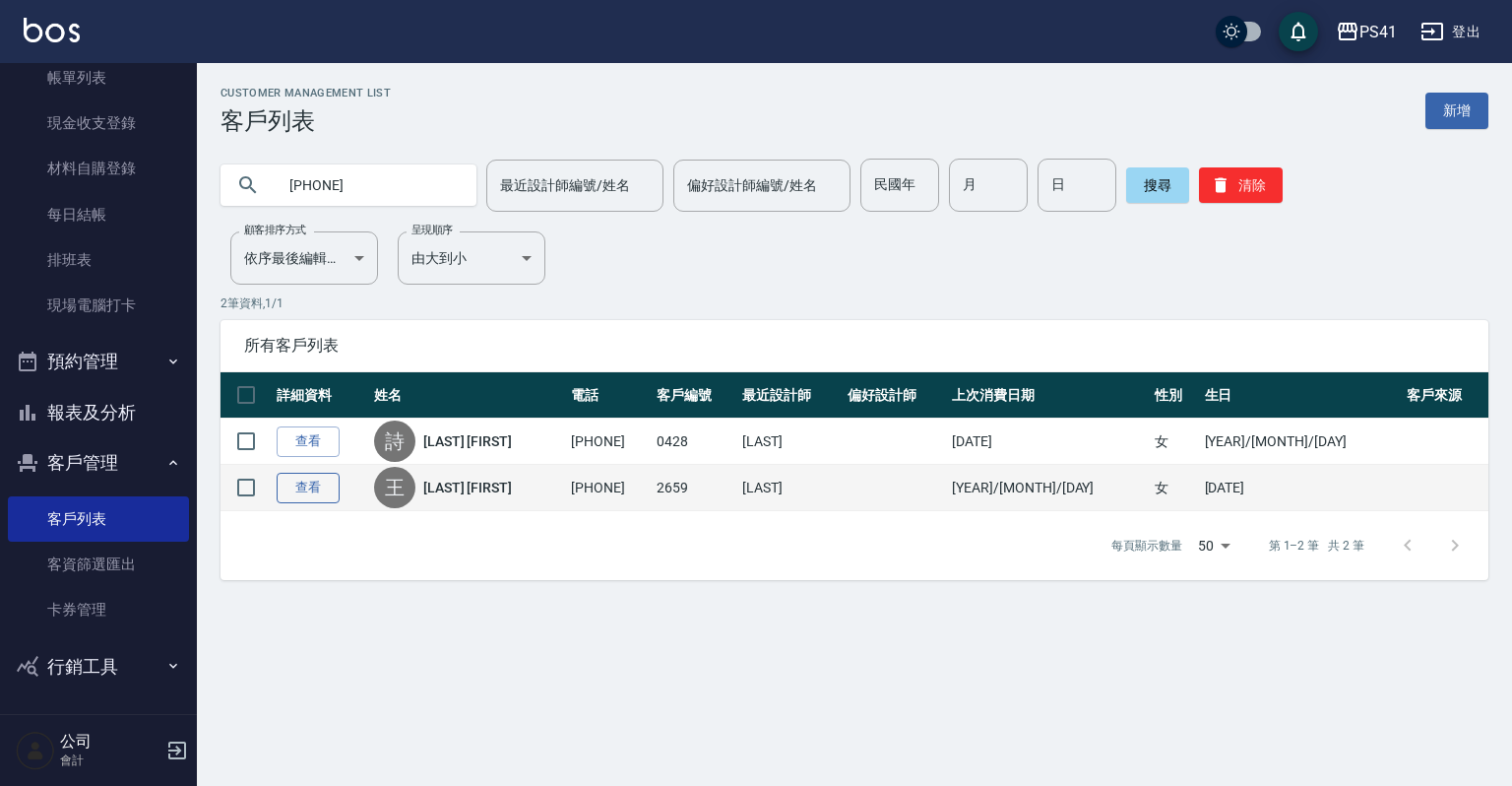 click on "查看" at bounding box center (308, 488) 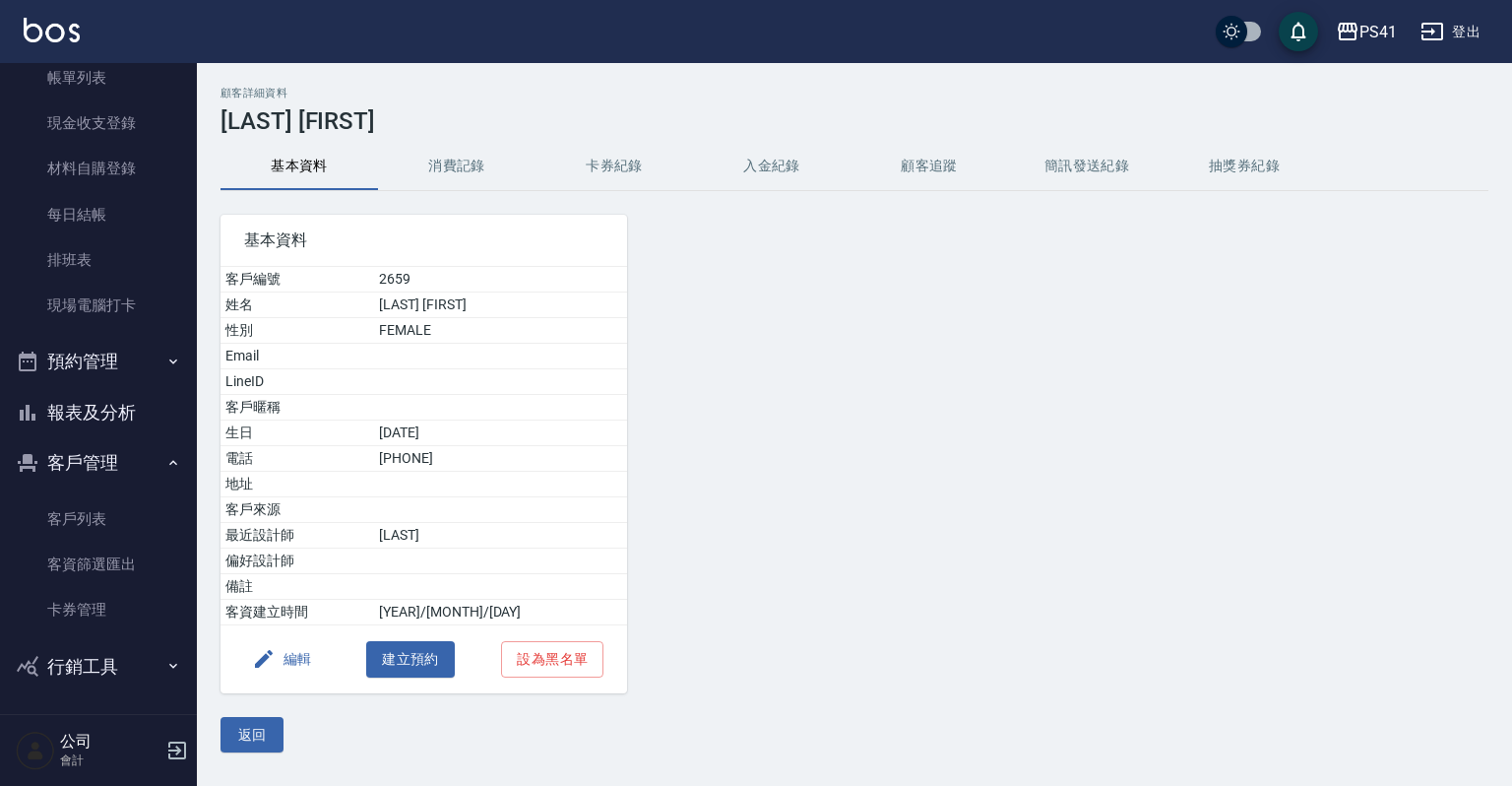 click on "消費記錄" at bounding box center (457, 166) 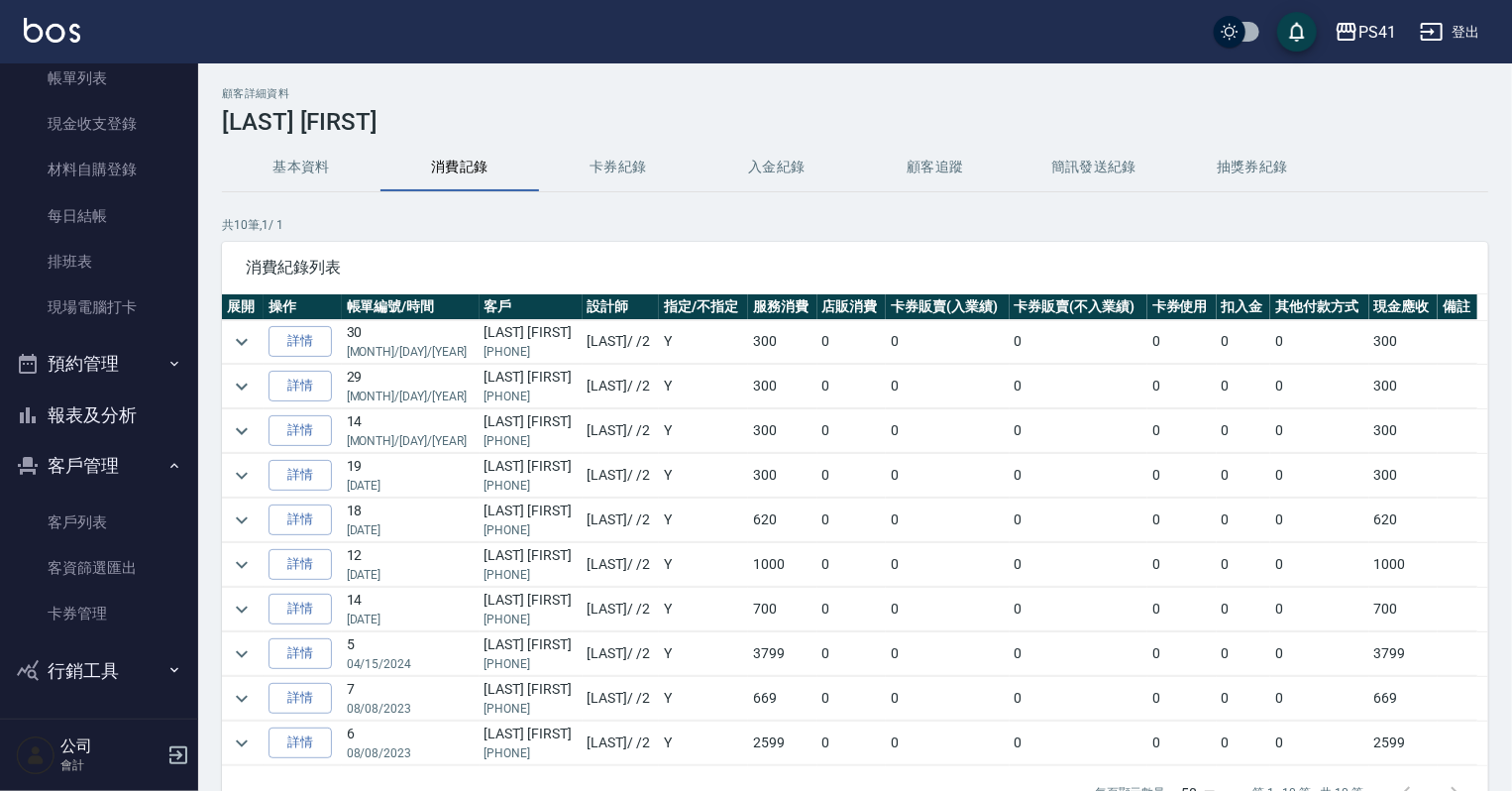 drag, startPoint x: 321, startPoint y: 569, endPoint x: 321, endPoint y: 555, distance: 14 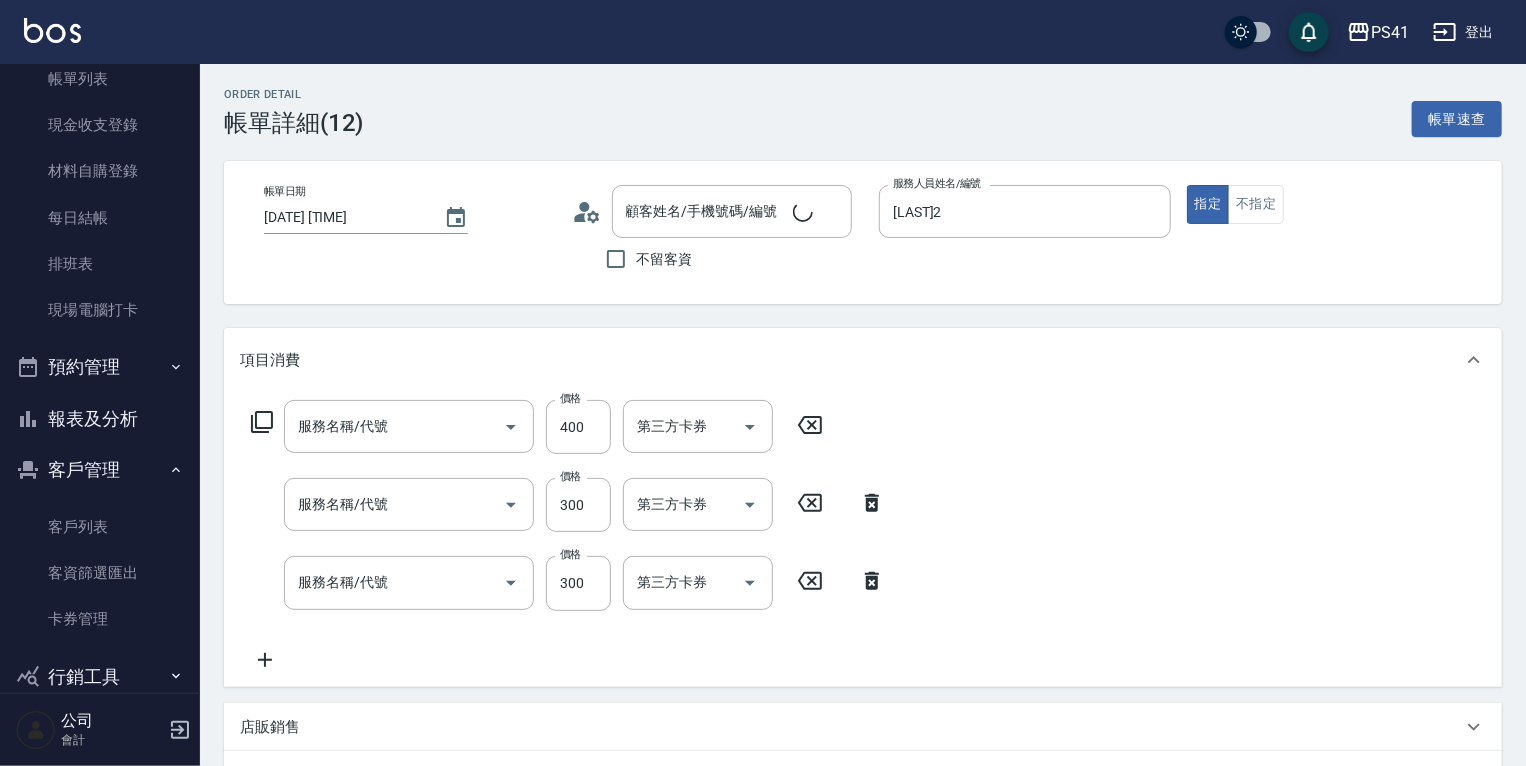 type on "[DATE] [TIME]" 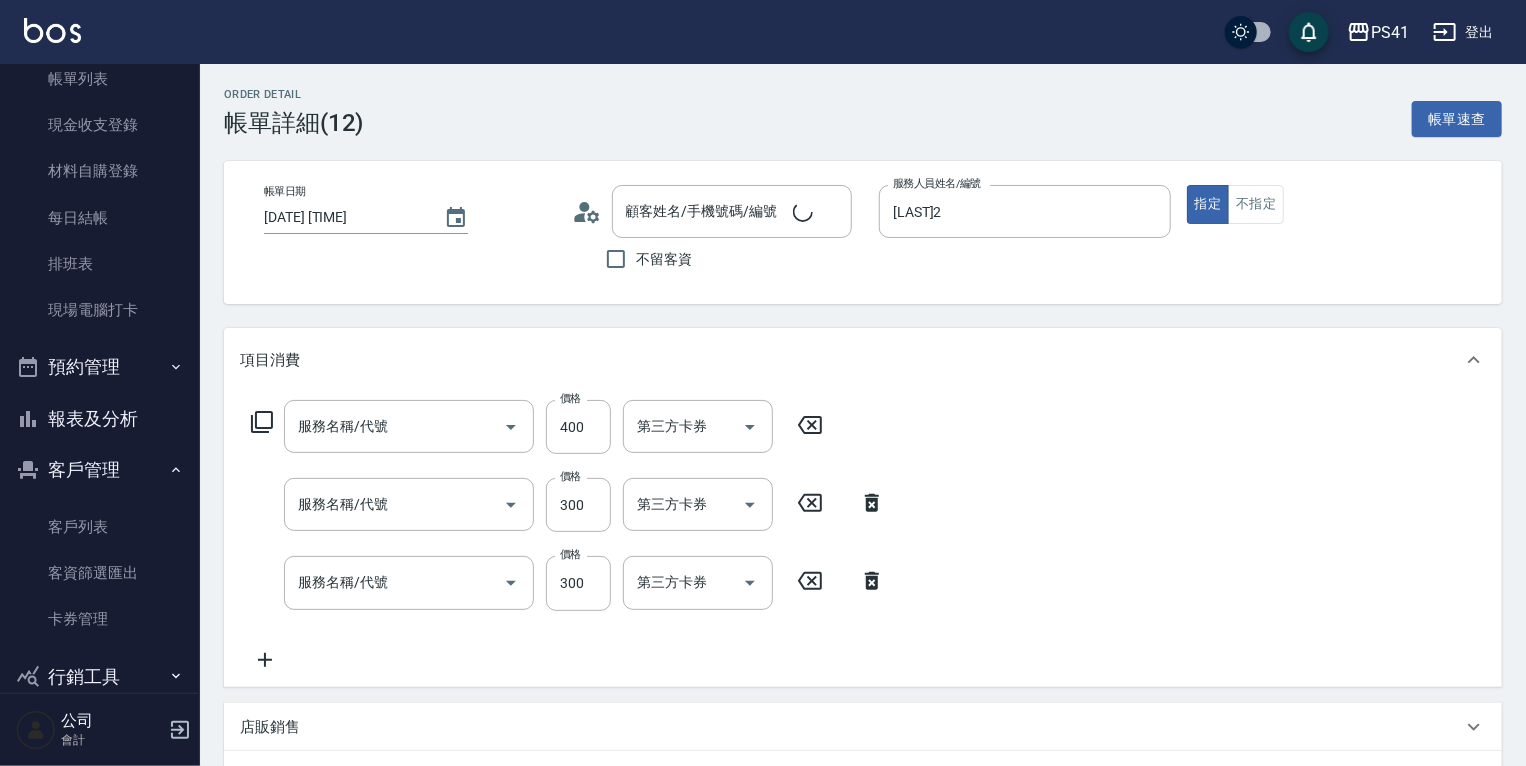 type on "[LAST]2" 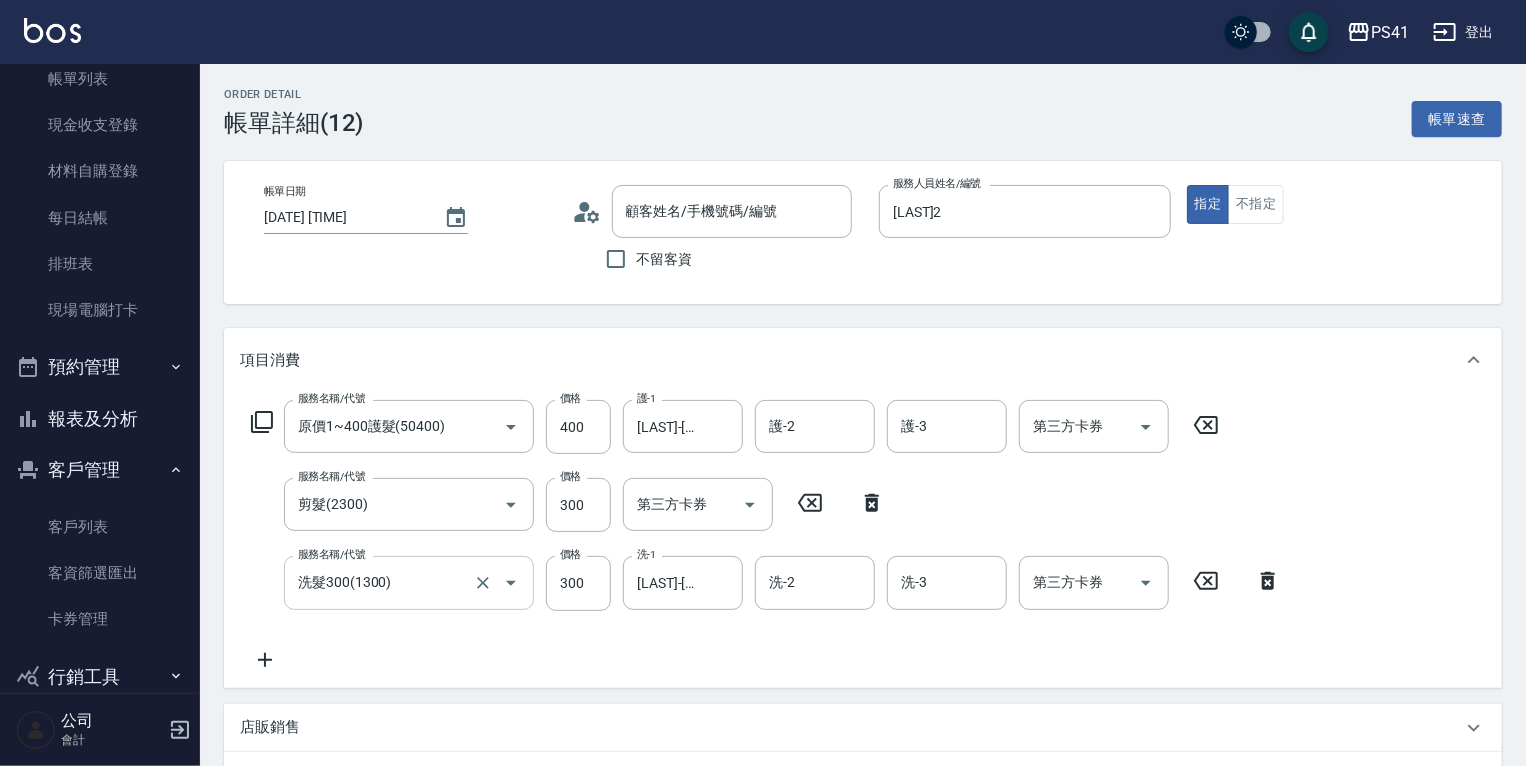 type on "[LAST]/[PHONE]/[NUMBER]" 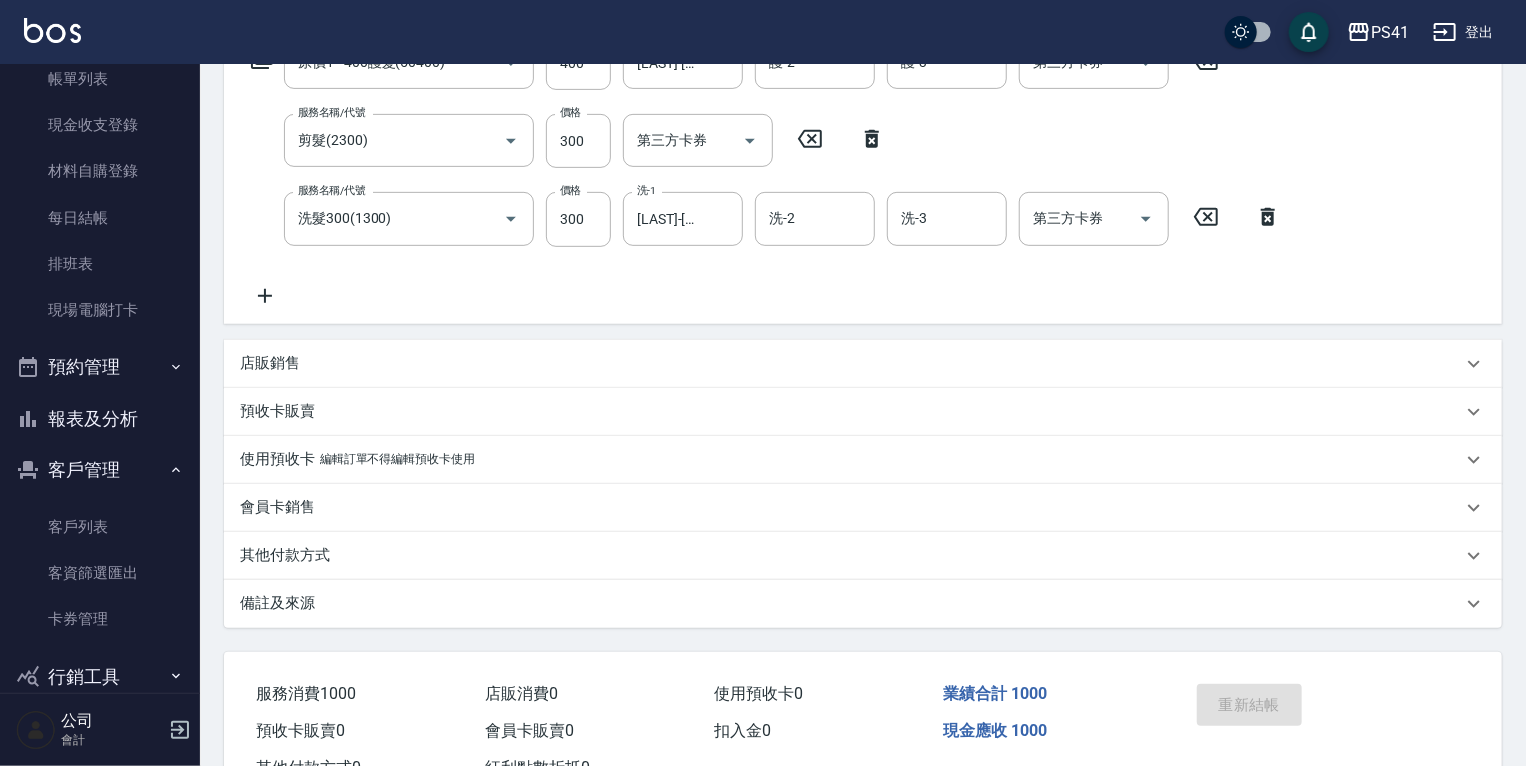 scroll, scrollTop: 438, scrollLeft: 0, axis: vertical 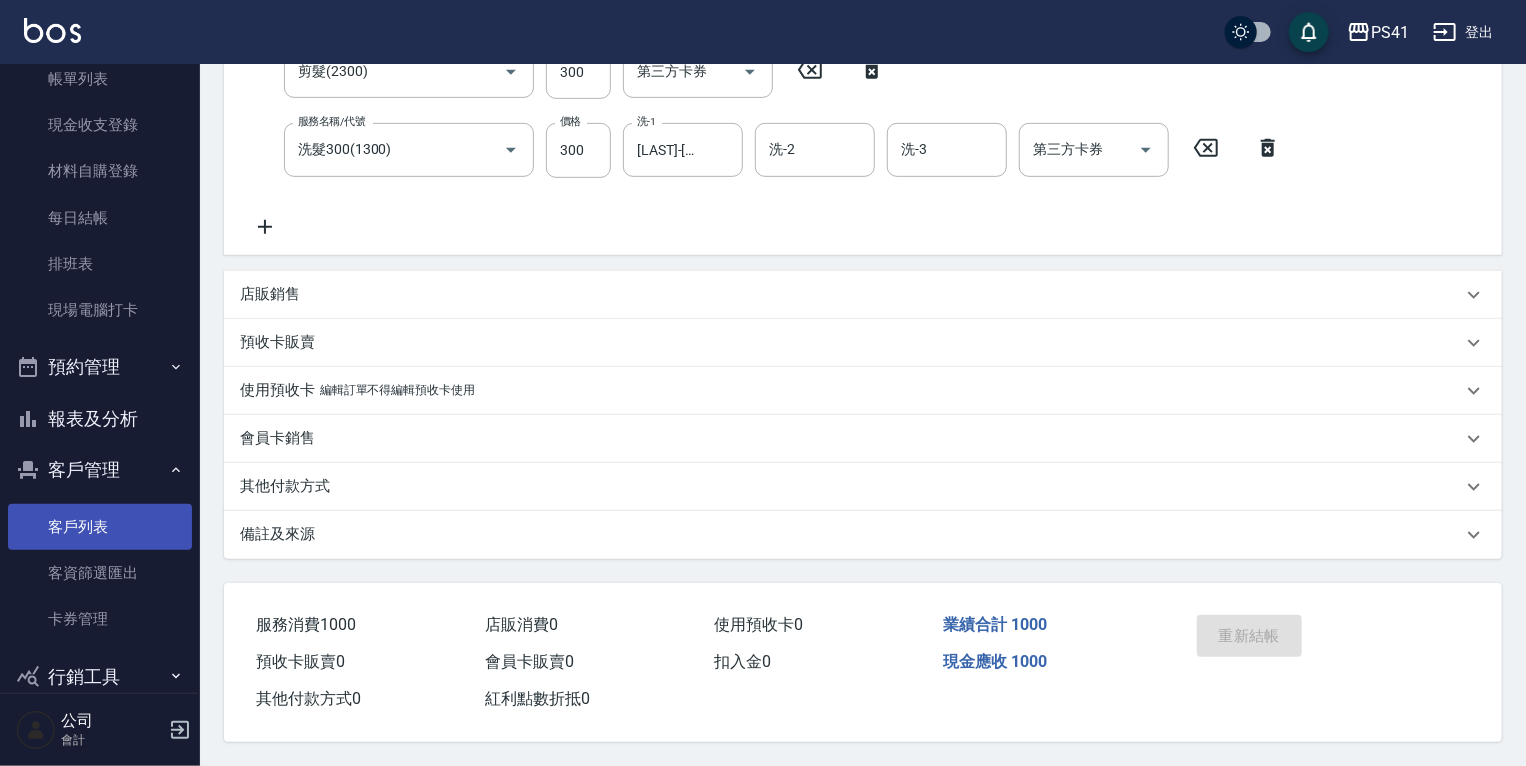 click on "客戶列表" at bounding box center (100, 527) 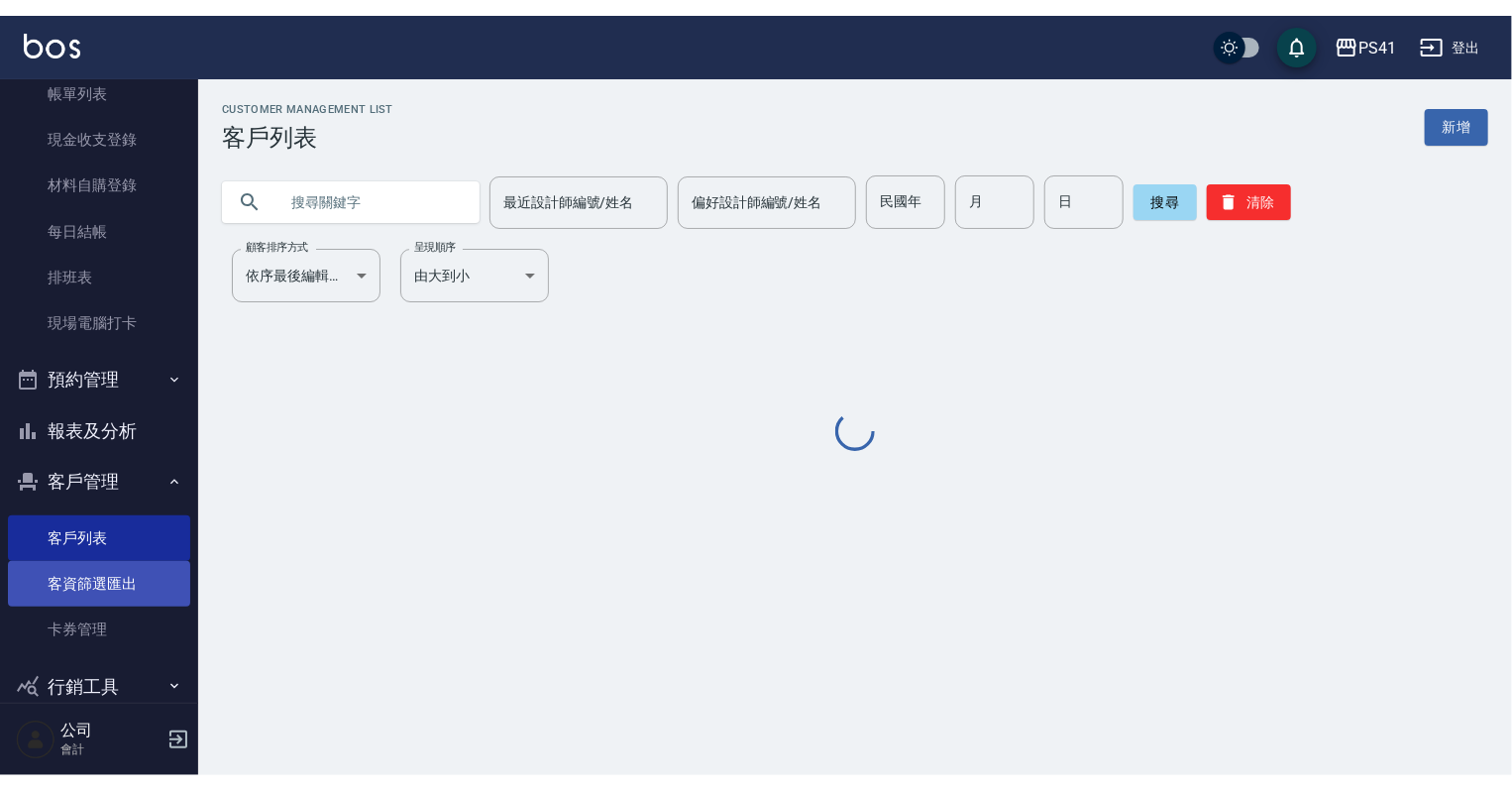 scroll, scrollTop: 0, scrollLeft: 0, axis: both 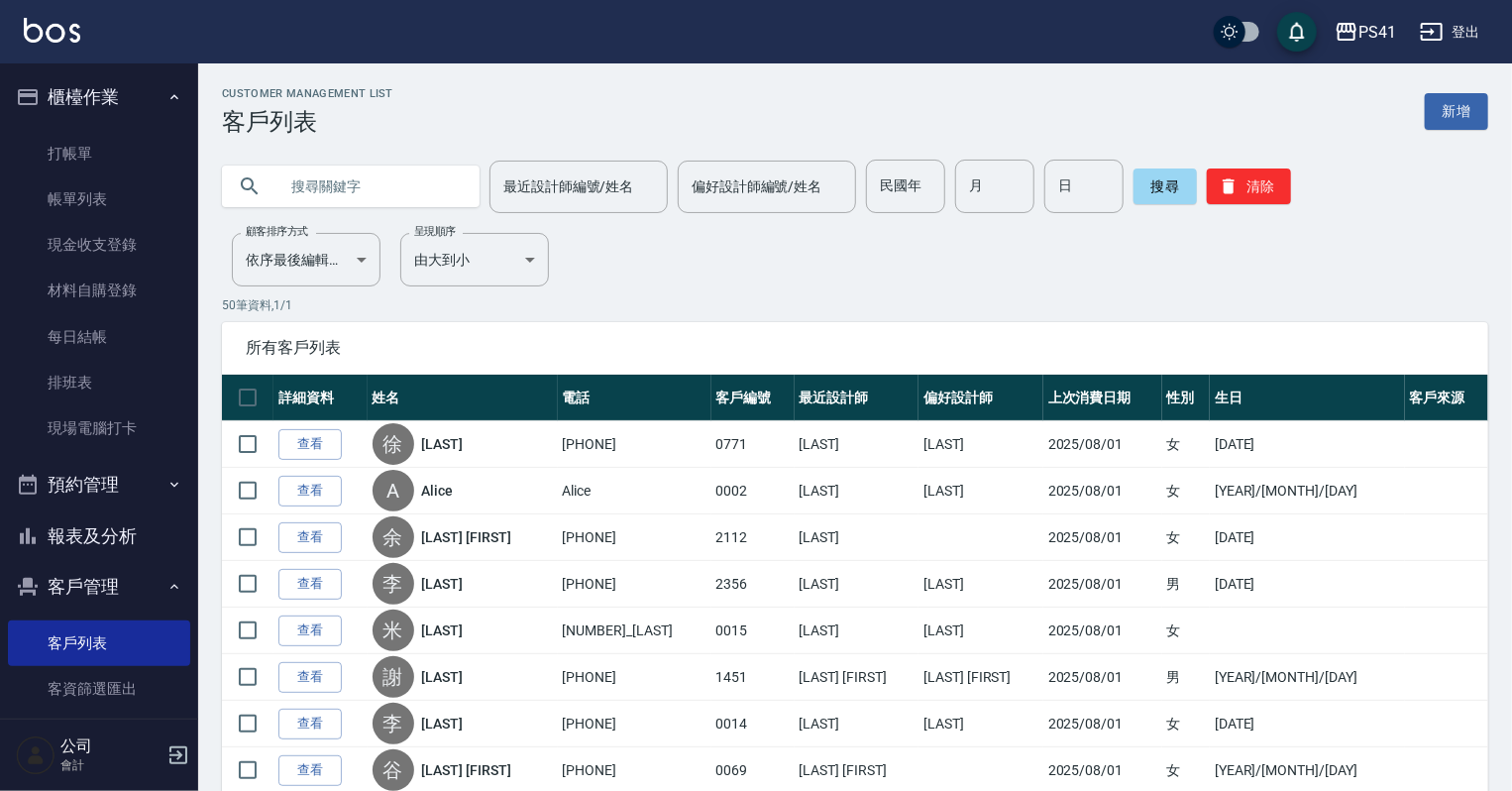 click on "打帳單 帳單列表 現金收支登錄 材料自購登錄 每日結帳 排班表 現場電腦打卡" at bounding box center (99, 291) 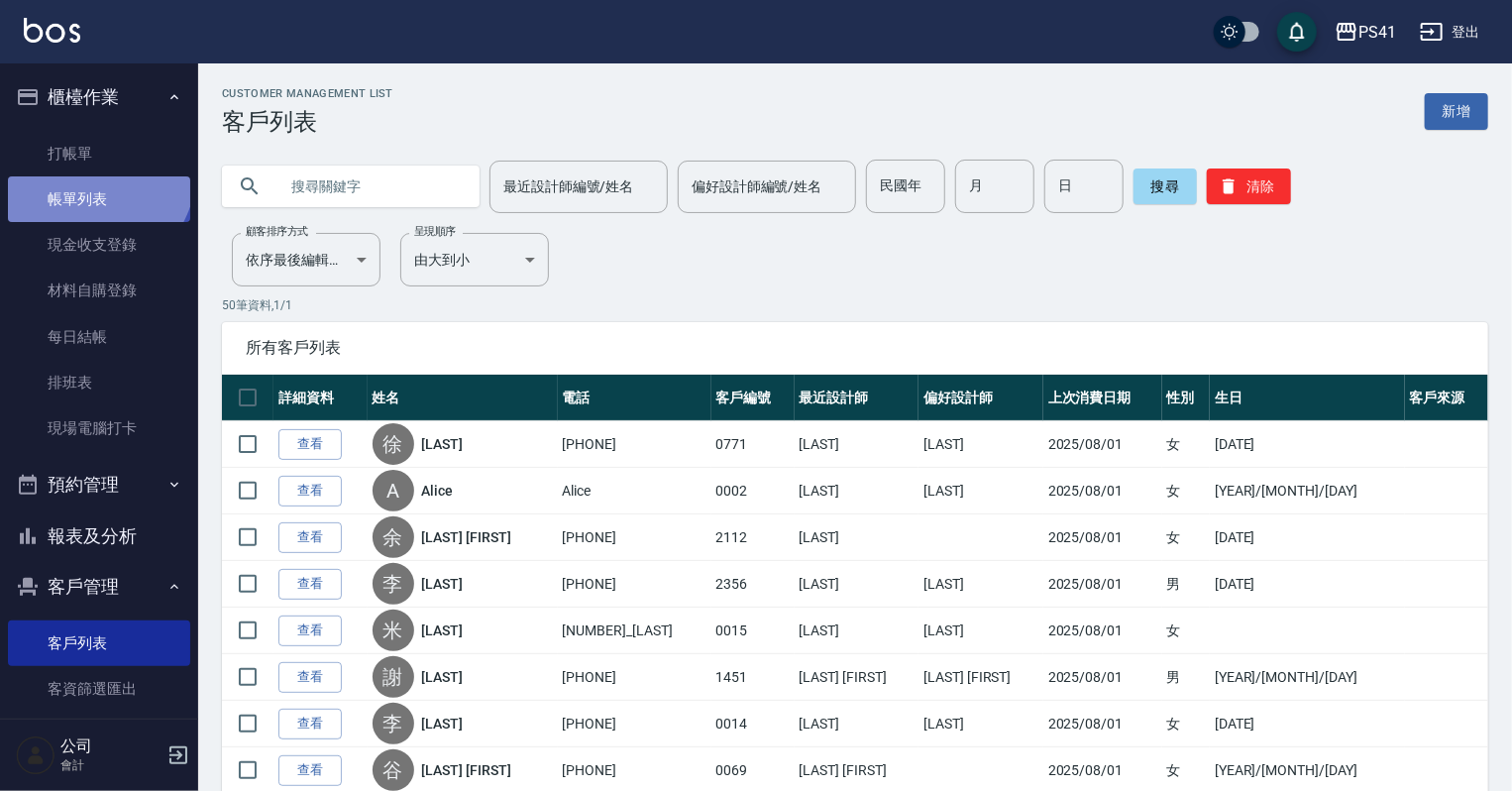 click on "帳單列表" at bounding box center (99, 199) 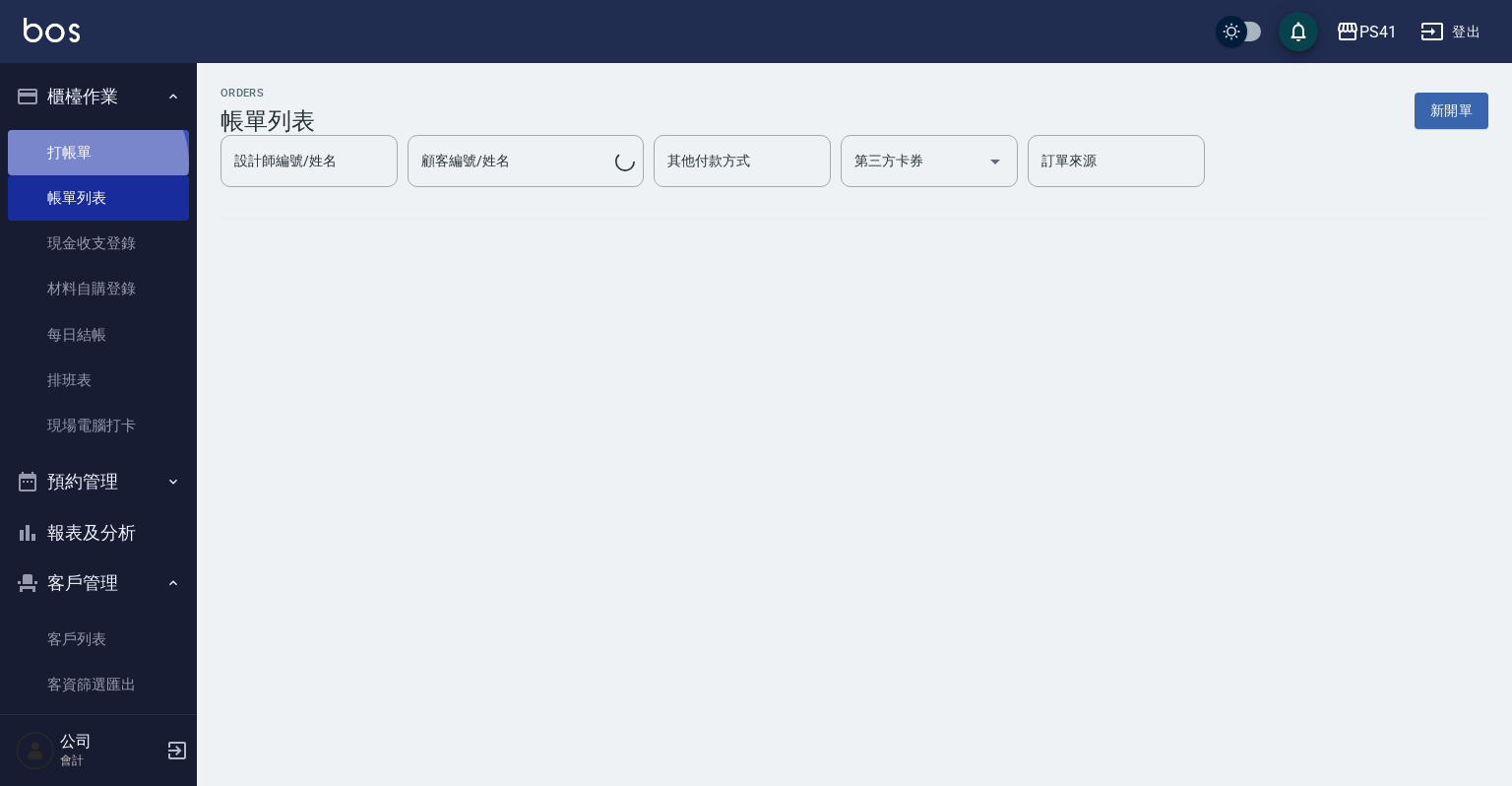click on "打帳單" at bounding box center [98, 153] 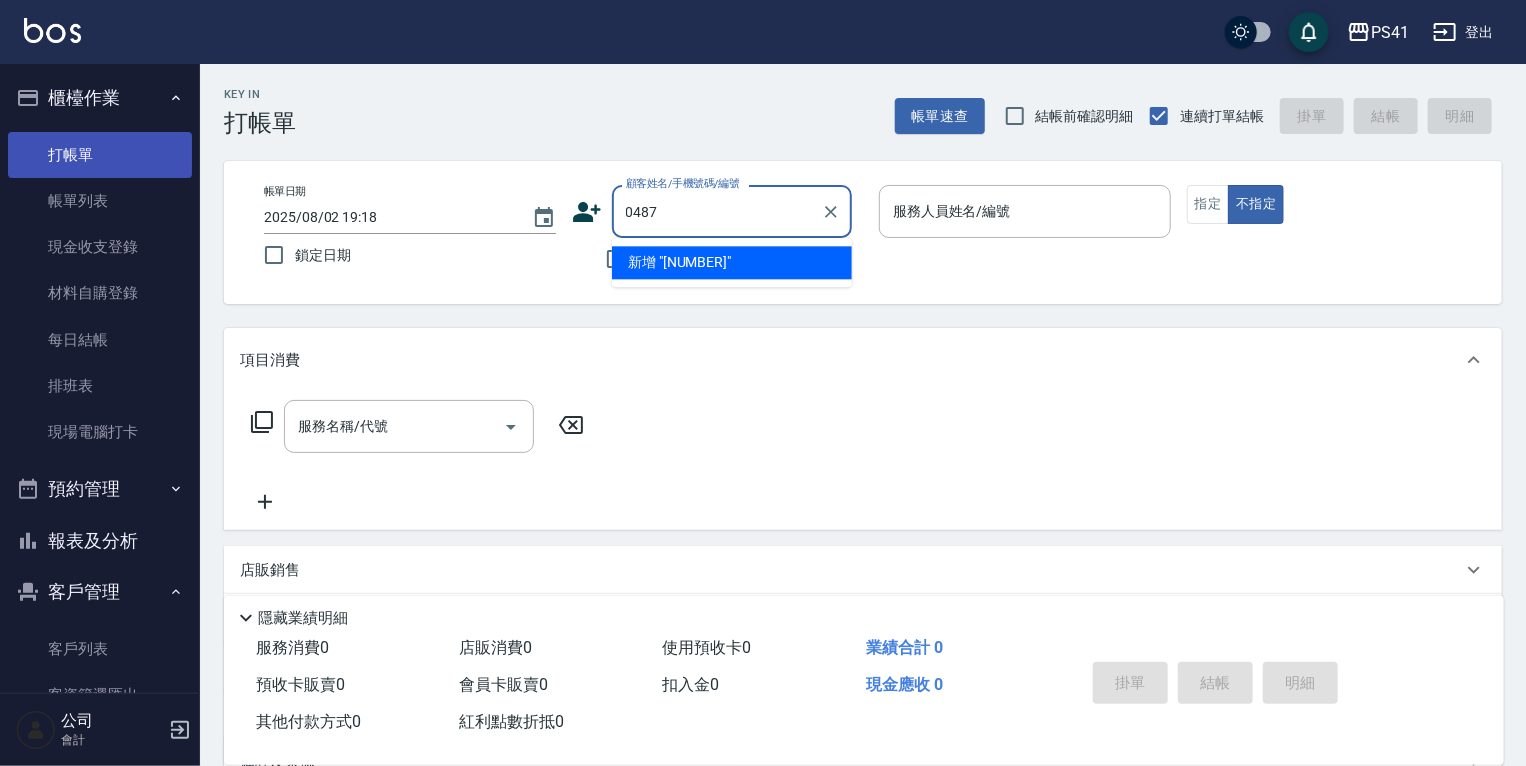type on "0487" 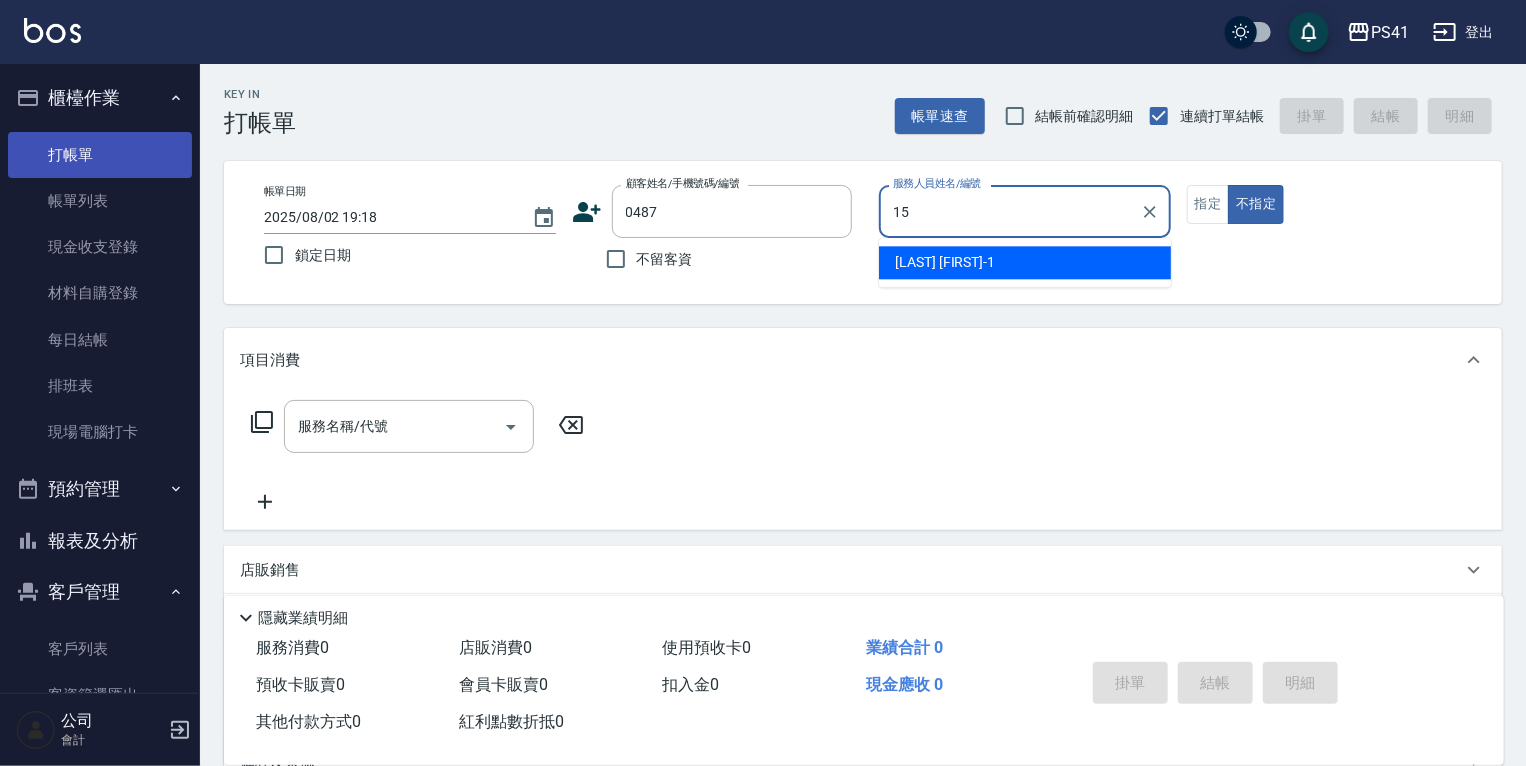 type on "[LAST]- [NUMBER]" 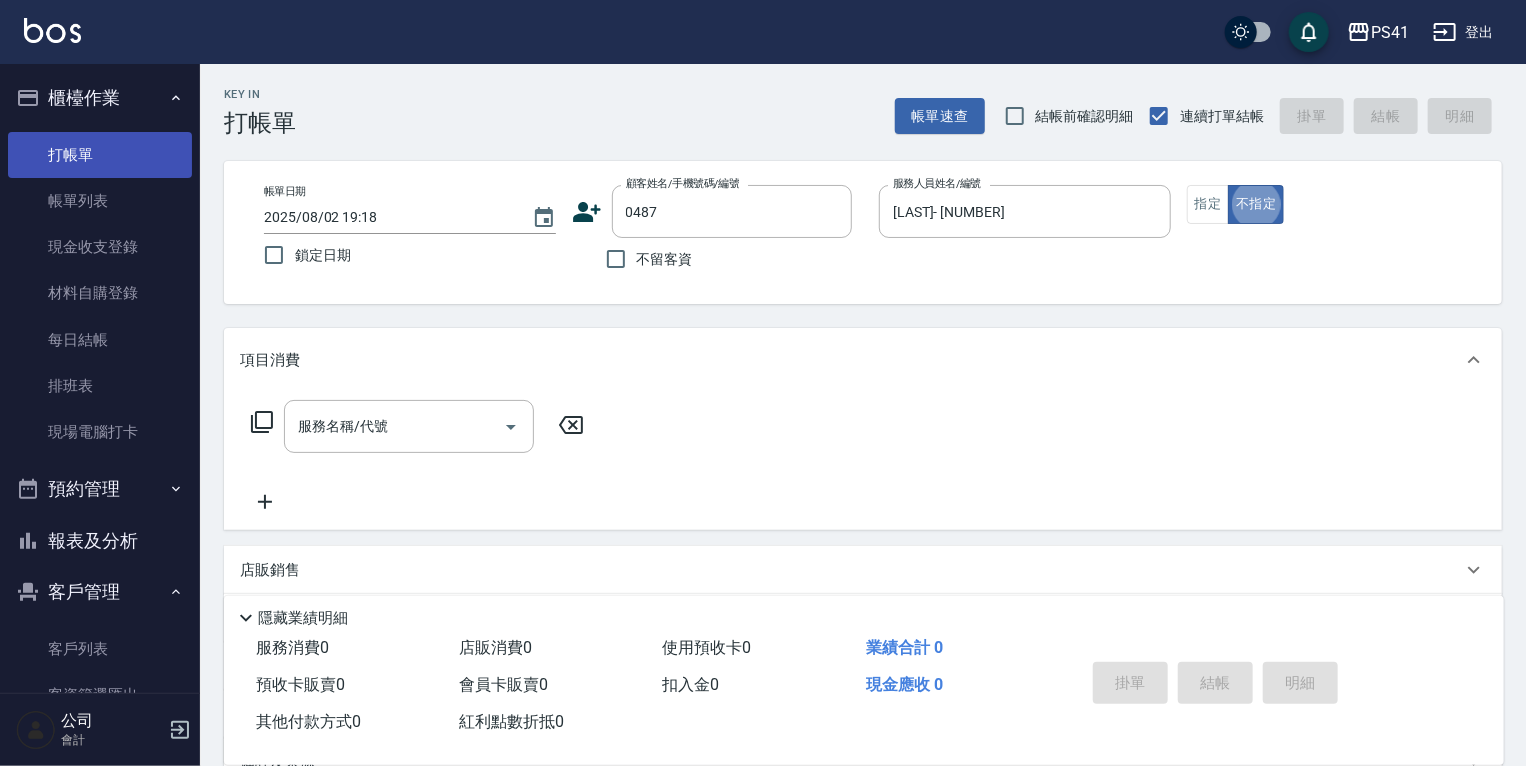 type on "false" 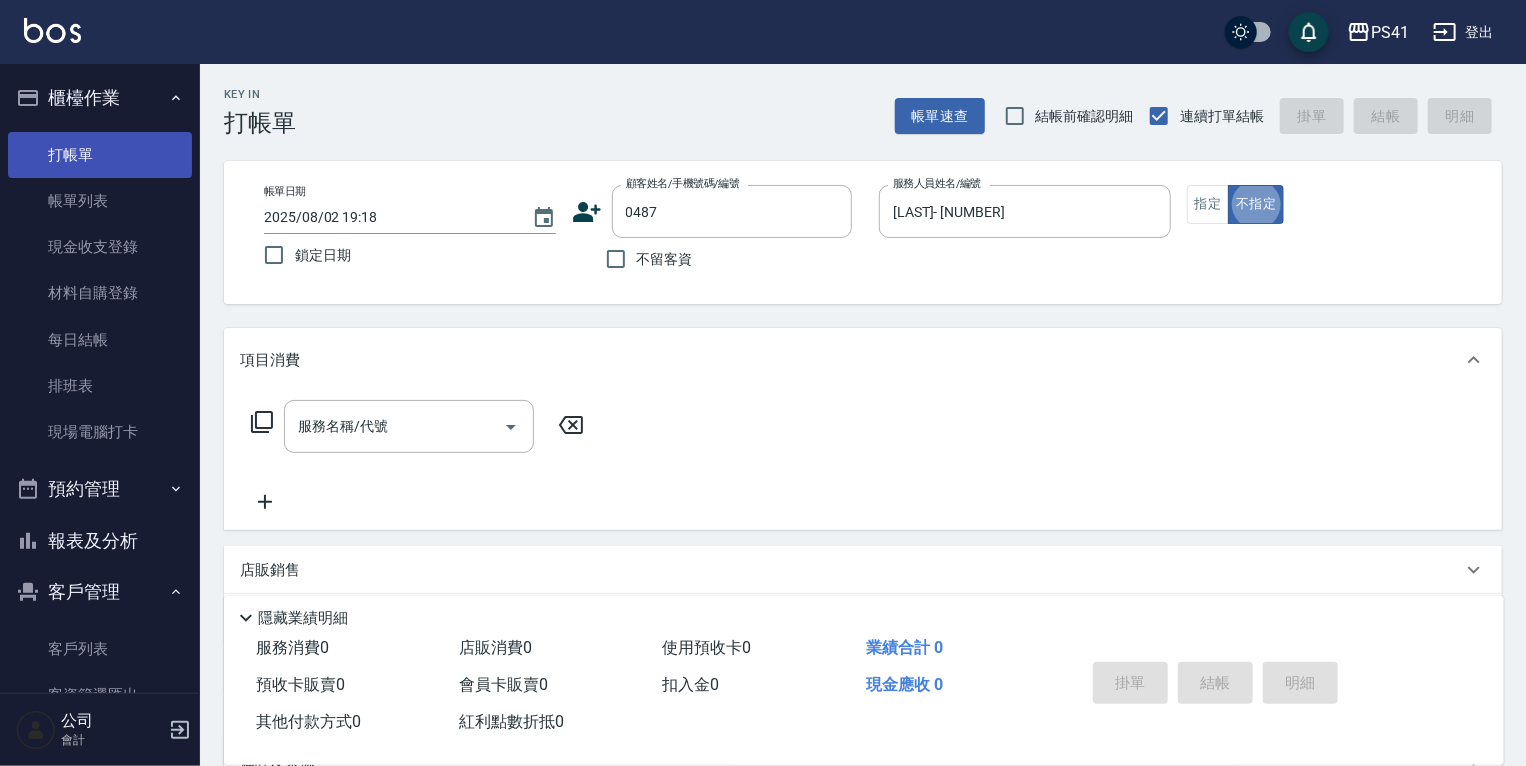 type on "[LAST]/[PHONE]/[NUMBER]" 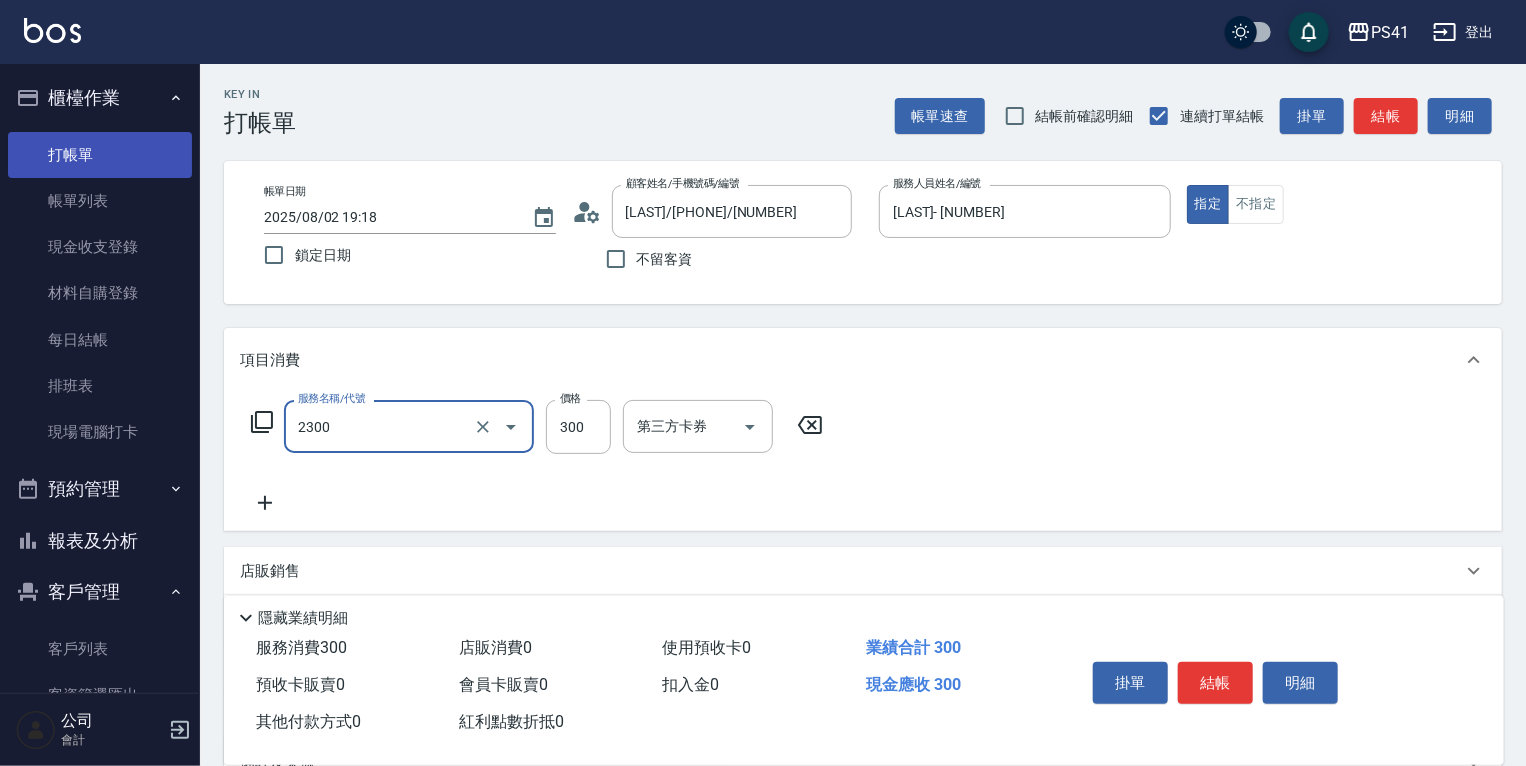 type on "剪髮(2300)" 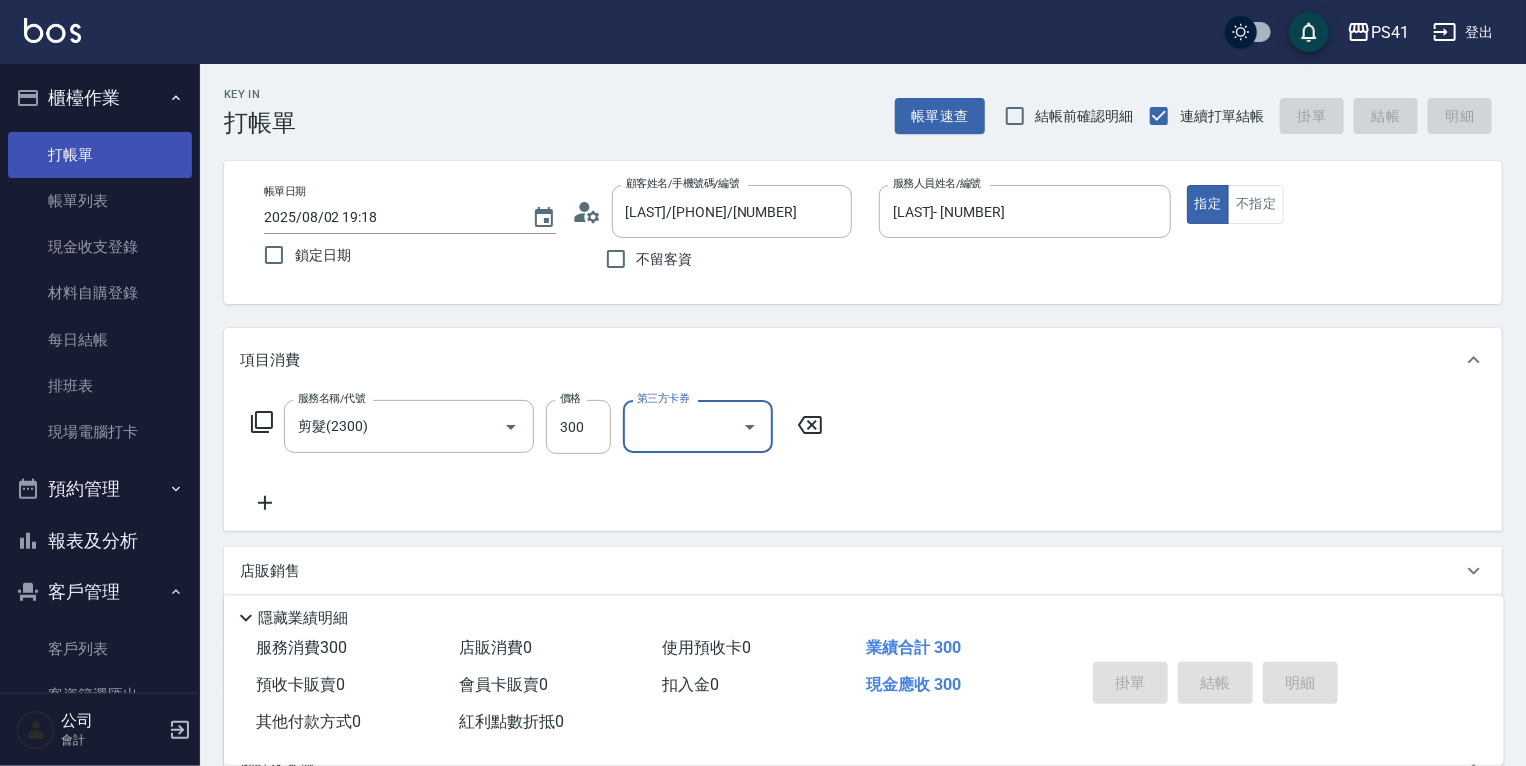 type 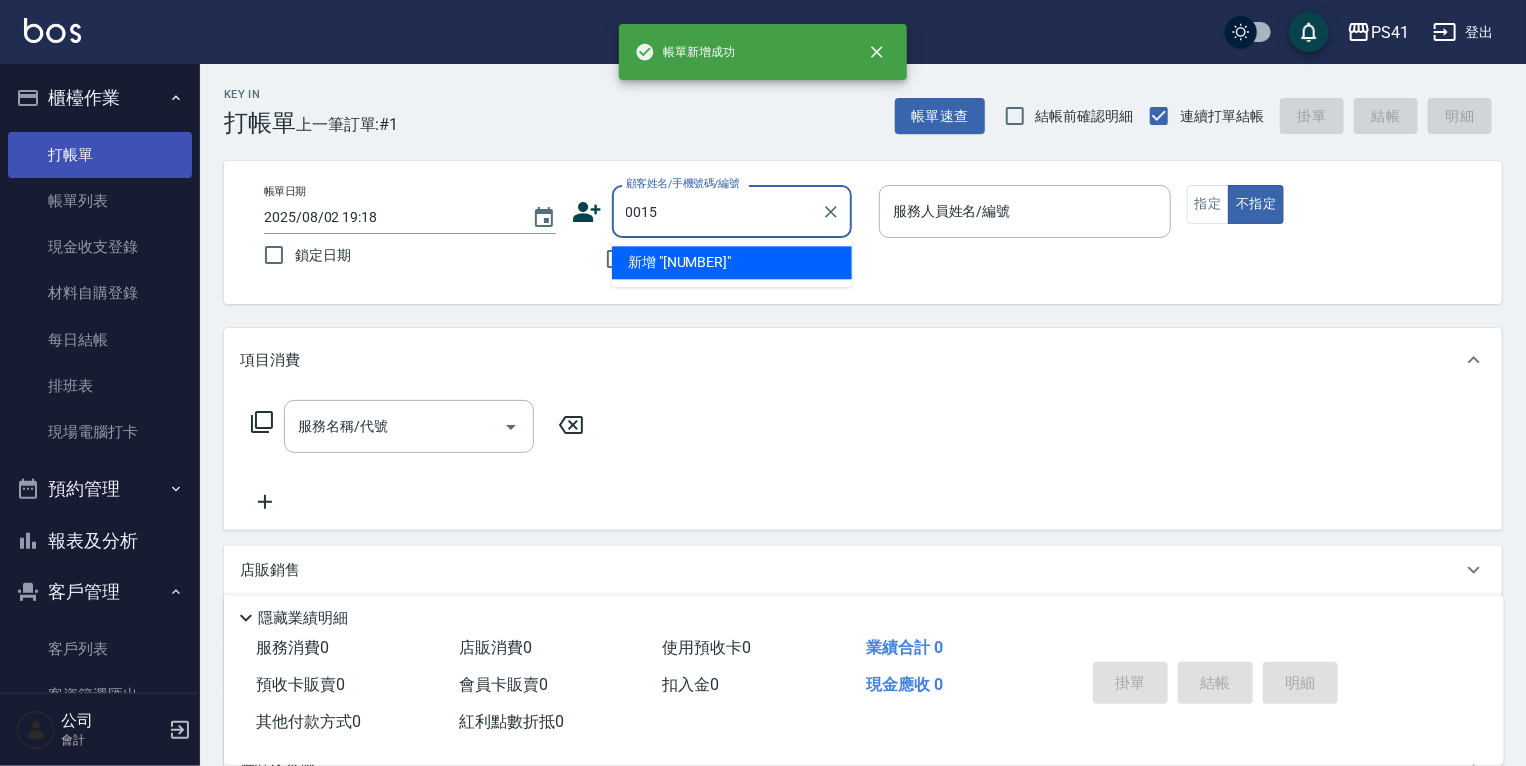 type on "0015" 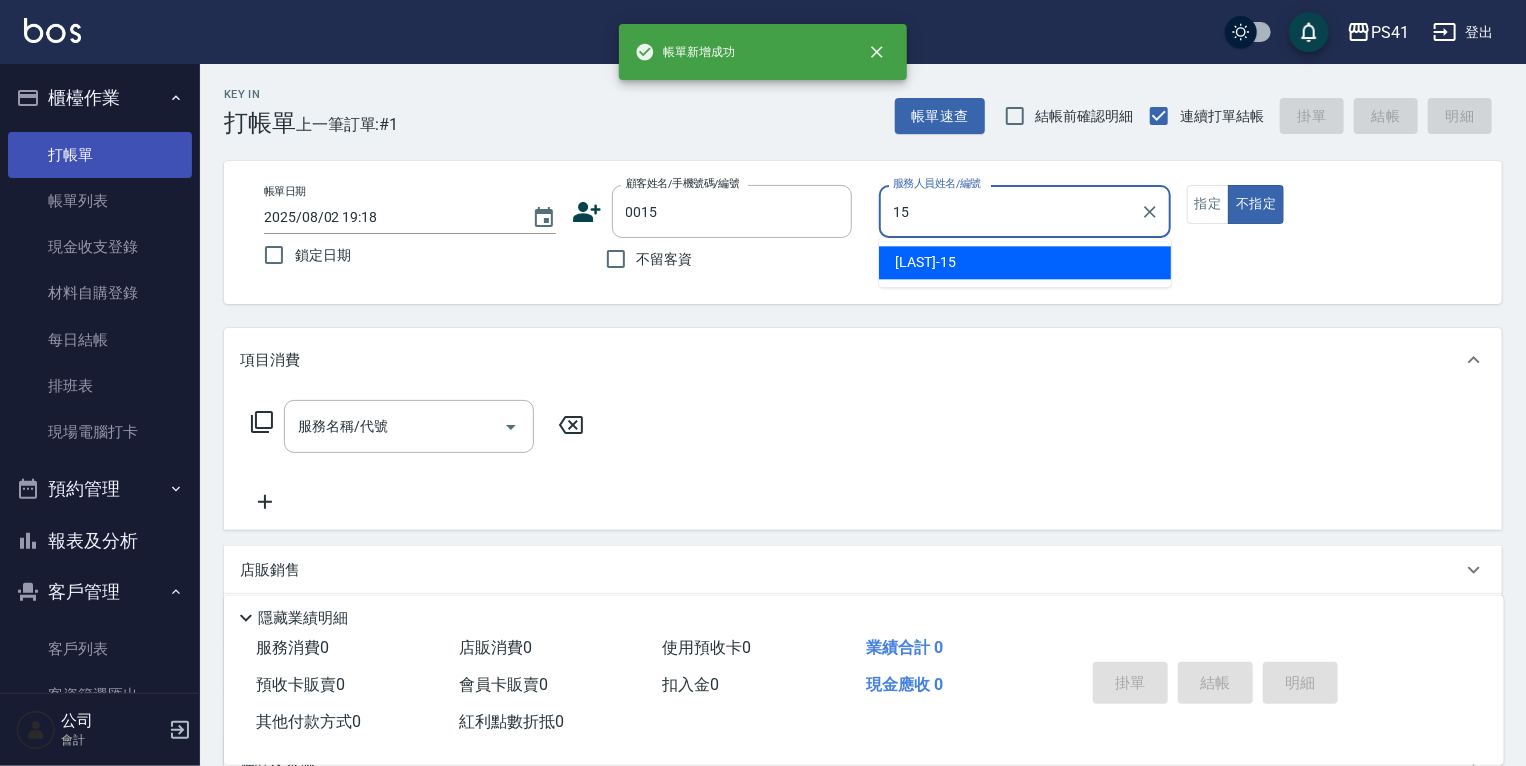 type on "[LAST]- [NUMBER]" 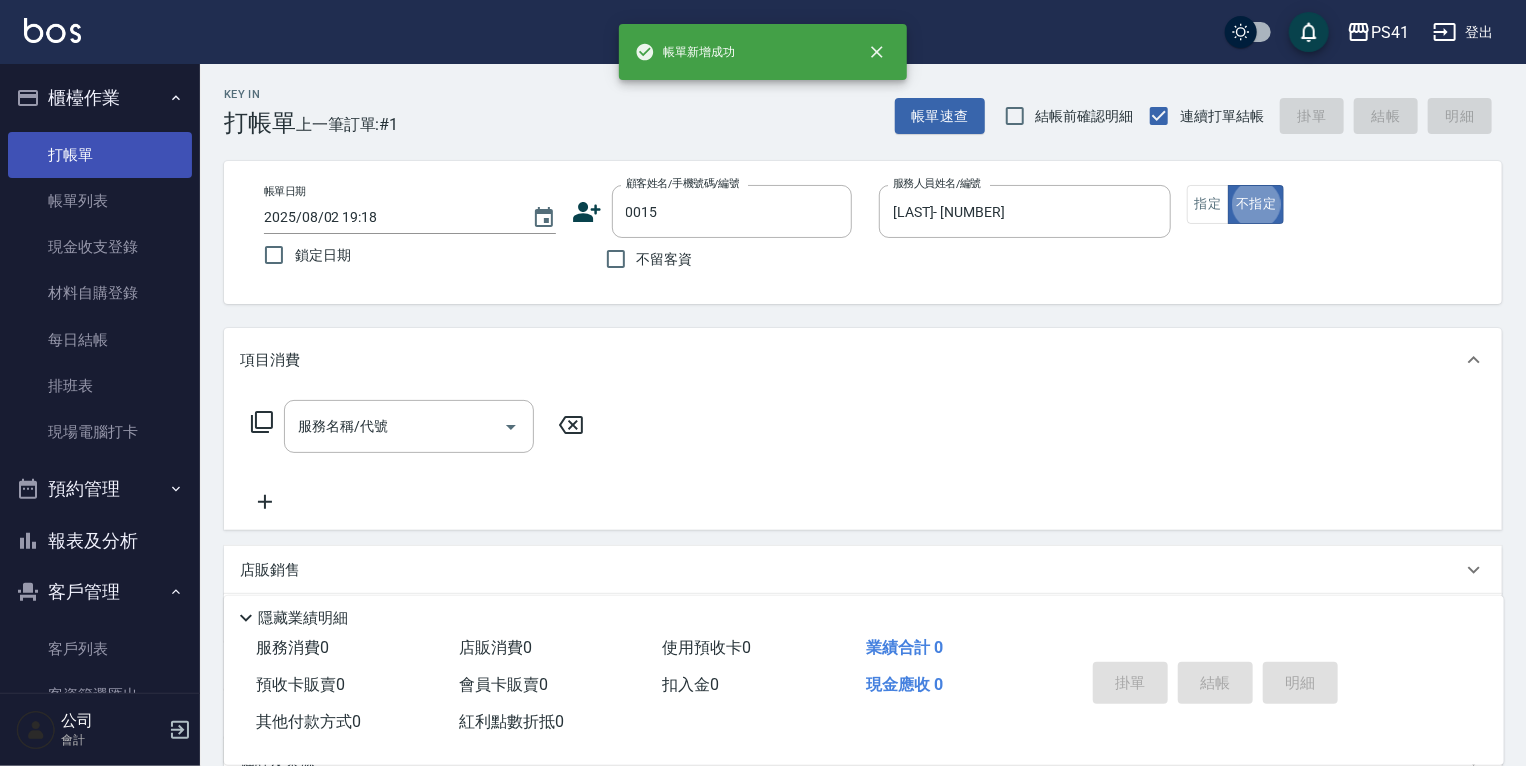 type on "[LAST]/[NUMBER]_[LAST]/[NUMBER]" 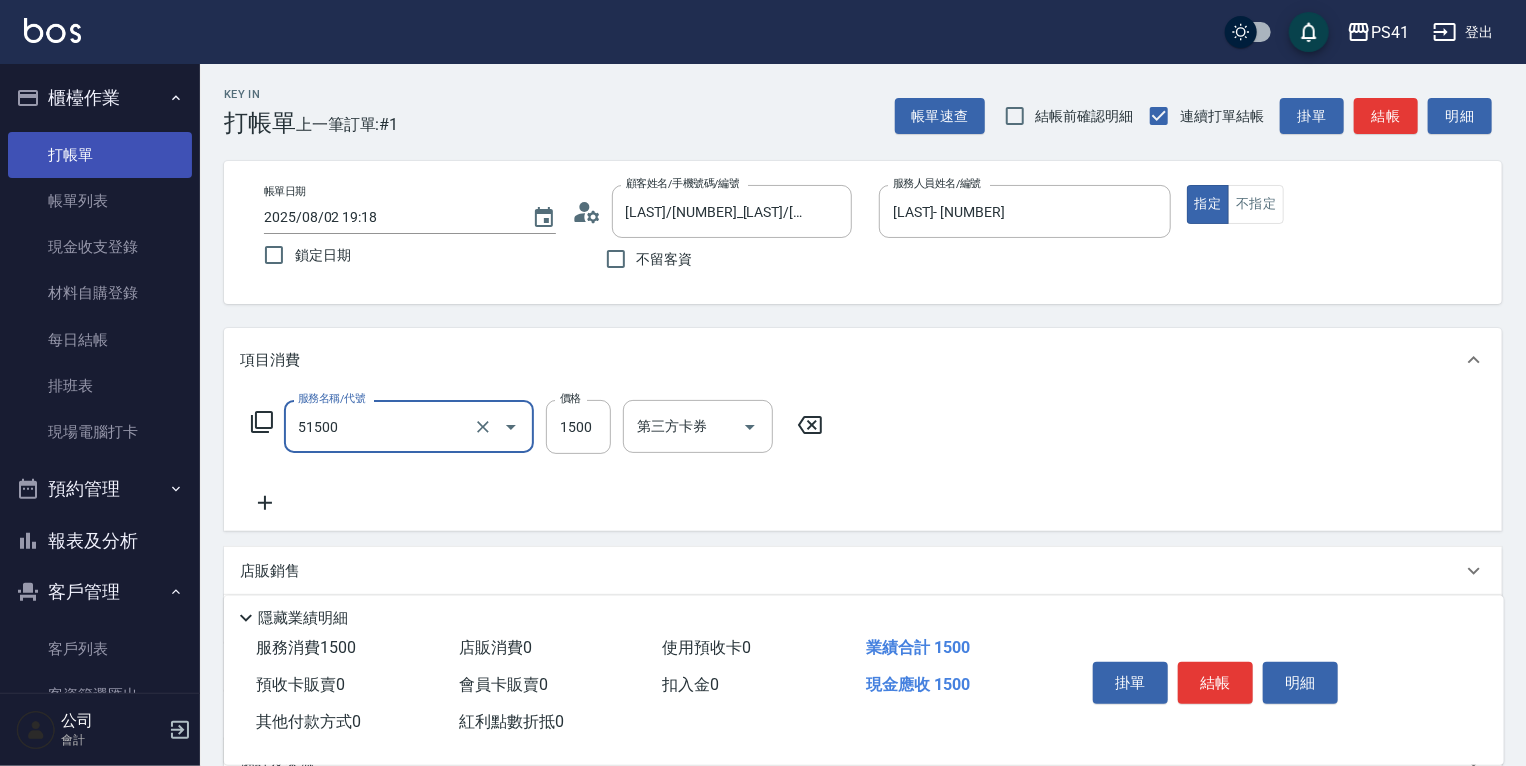 type on "原價1201~1500護髮(51500)" 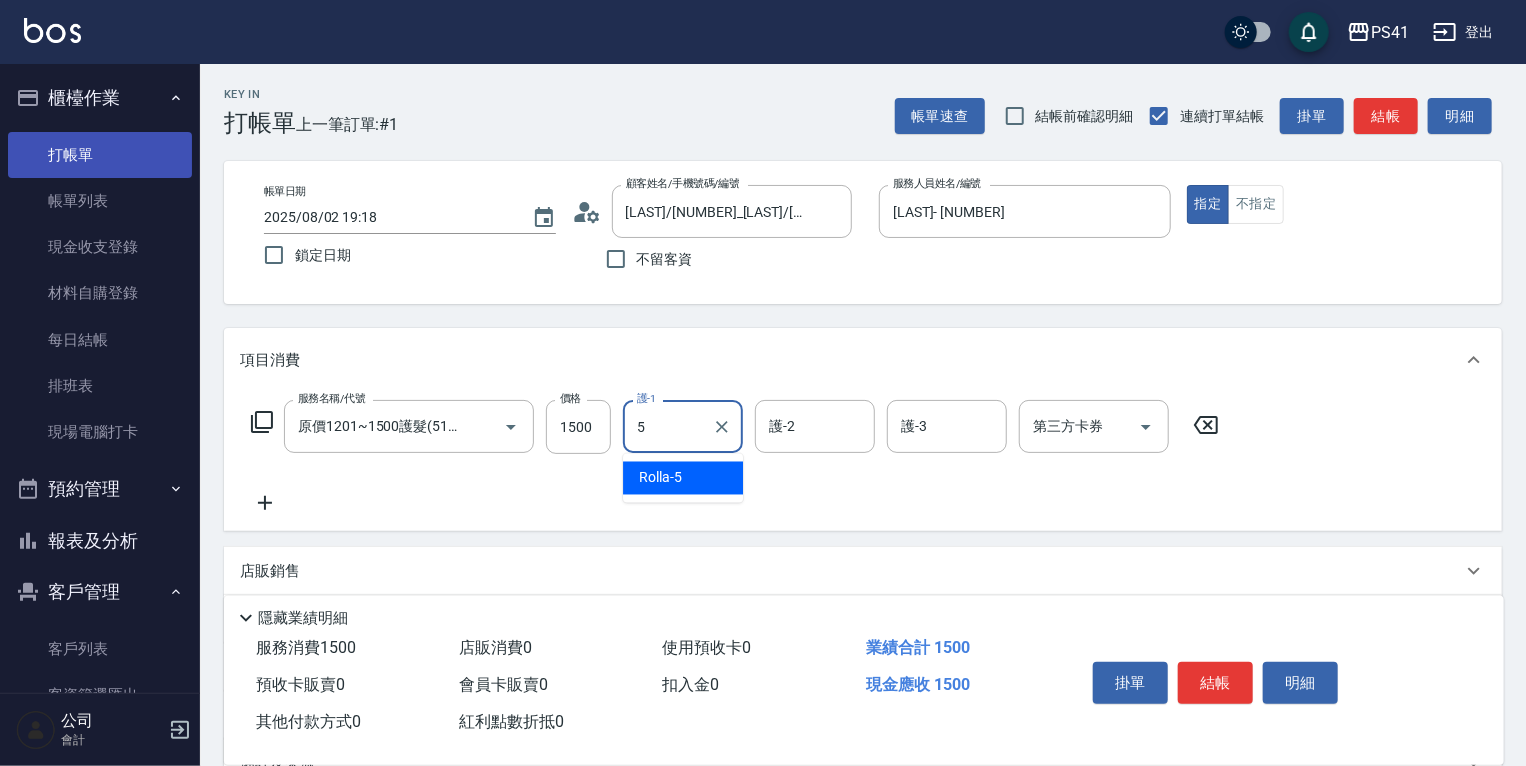 type on "Rolla-5" 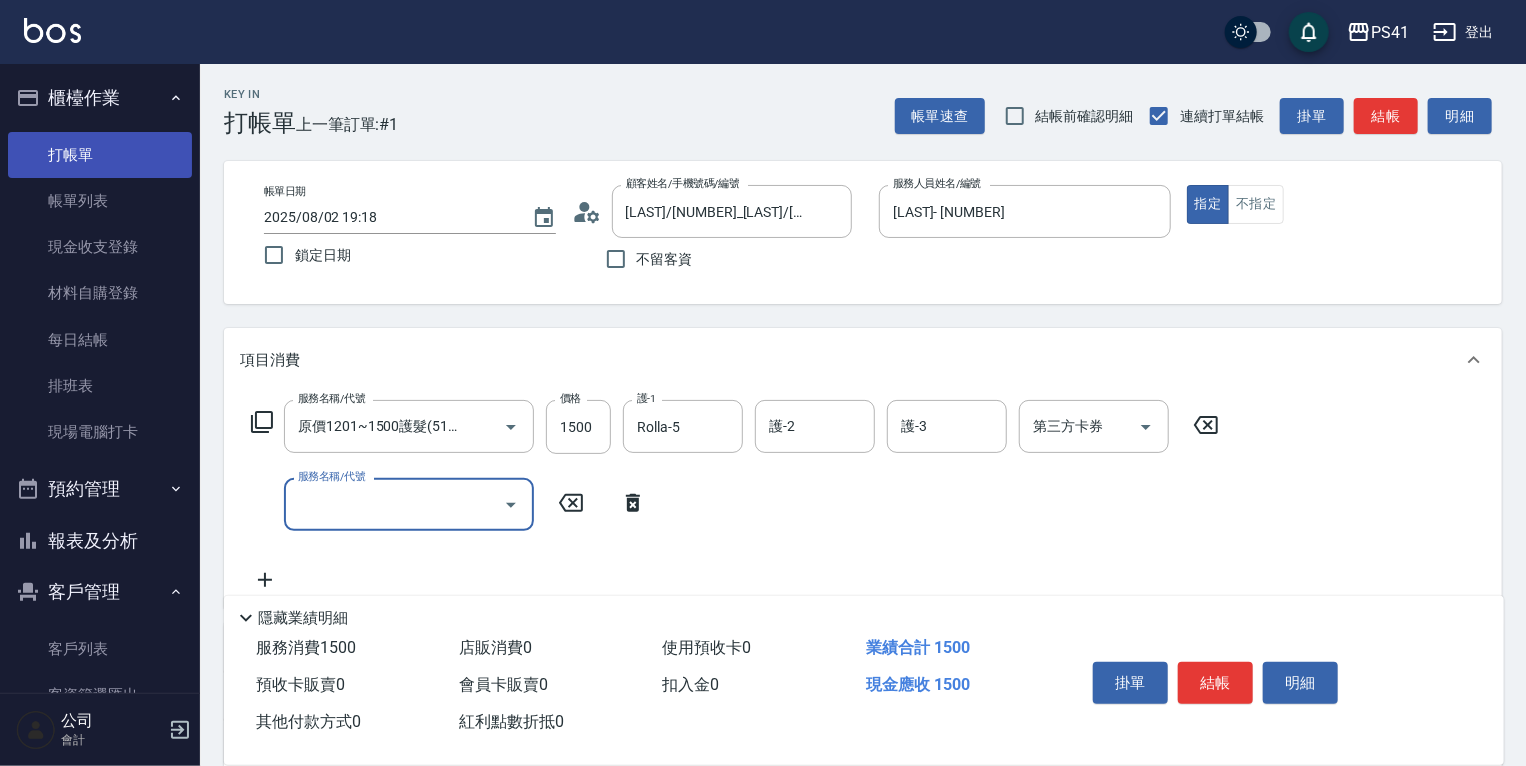 scroll, scrollTop: 0, scrollLeft: 0, axis: both 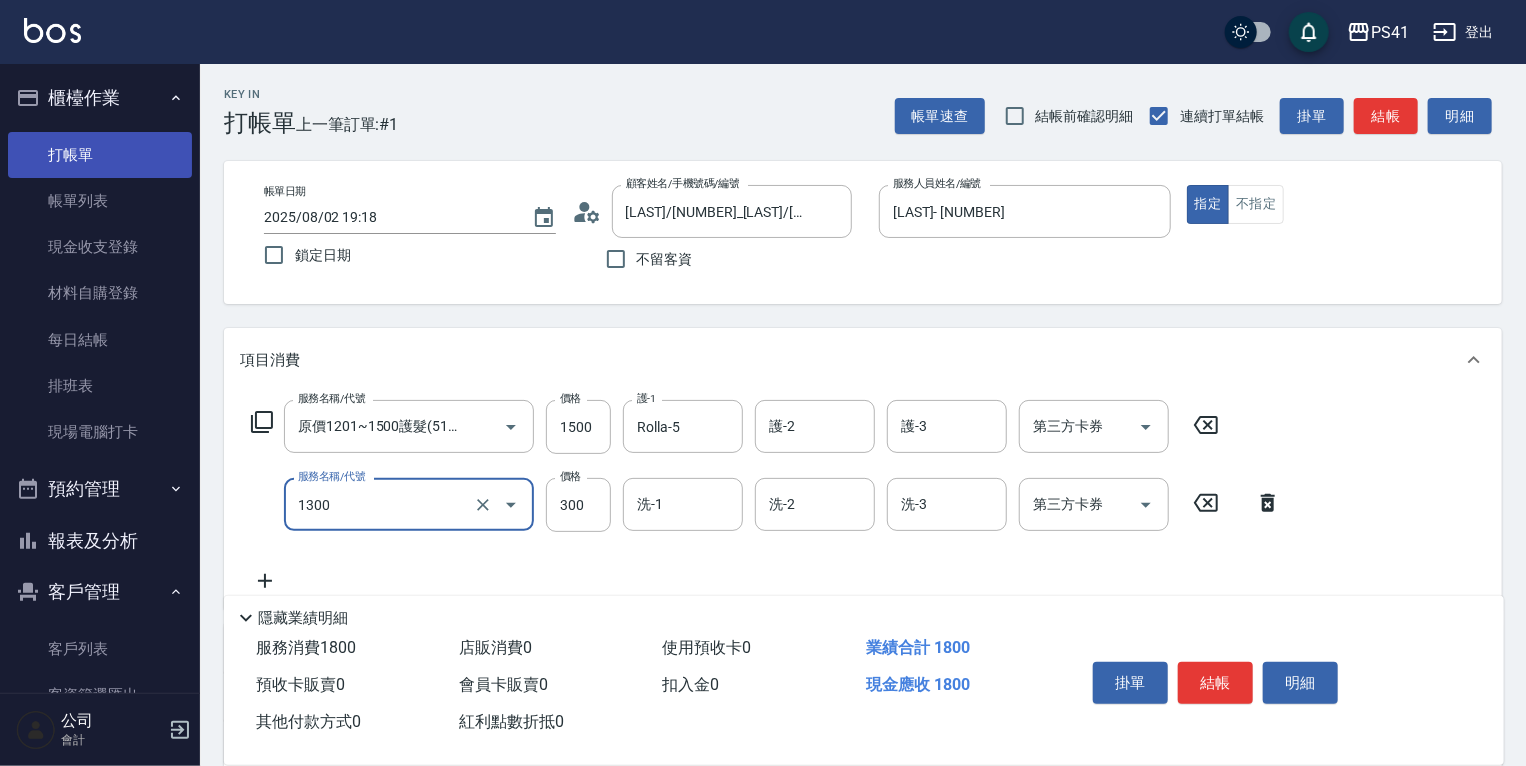 type on "洗髮300(1300)" 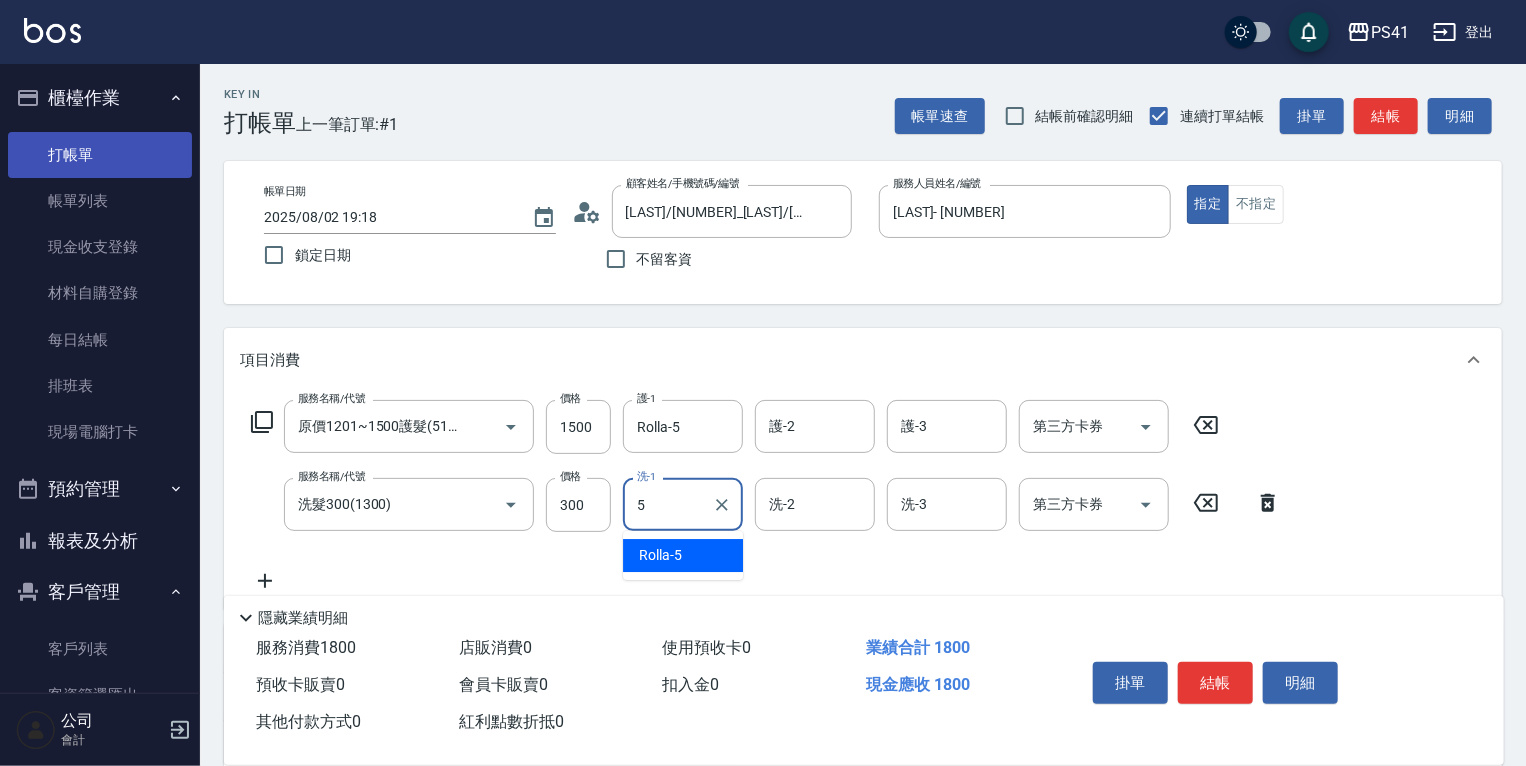 type on "Rolla-5" 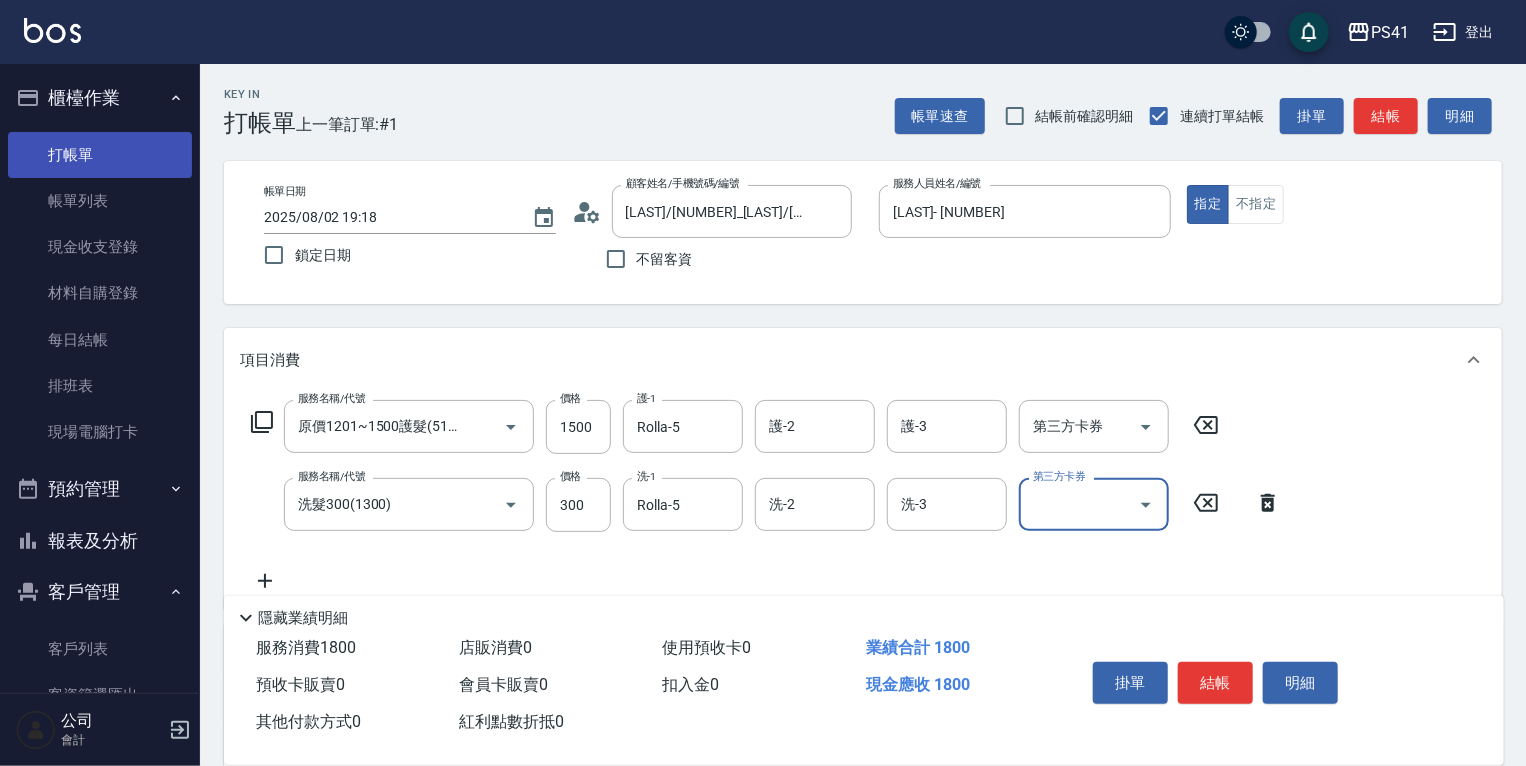 scroll, scrollTop: 0, scrollLeft: 0, axis: both 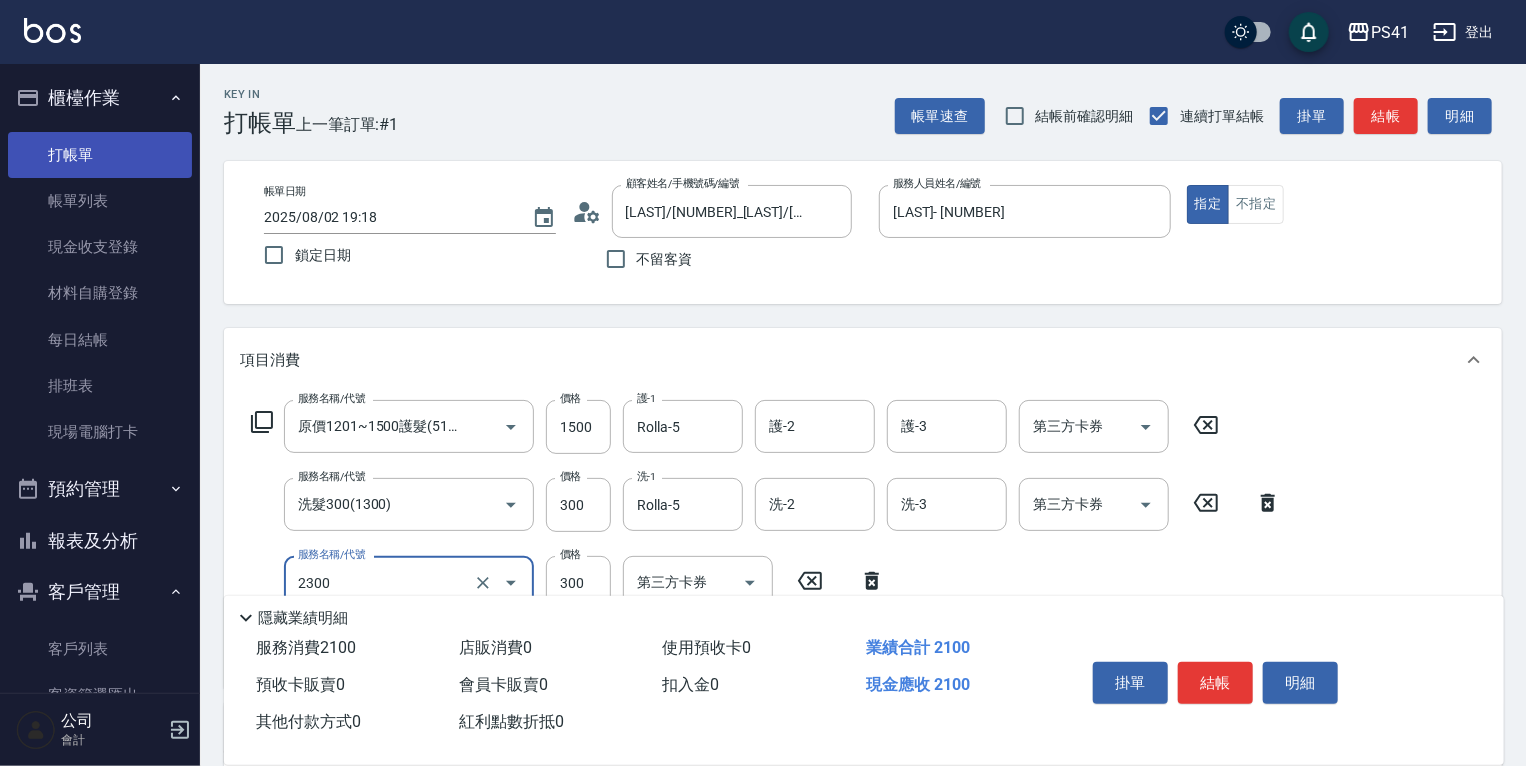 type on "剪髮(2300)" 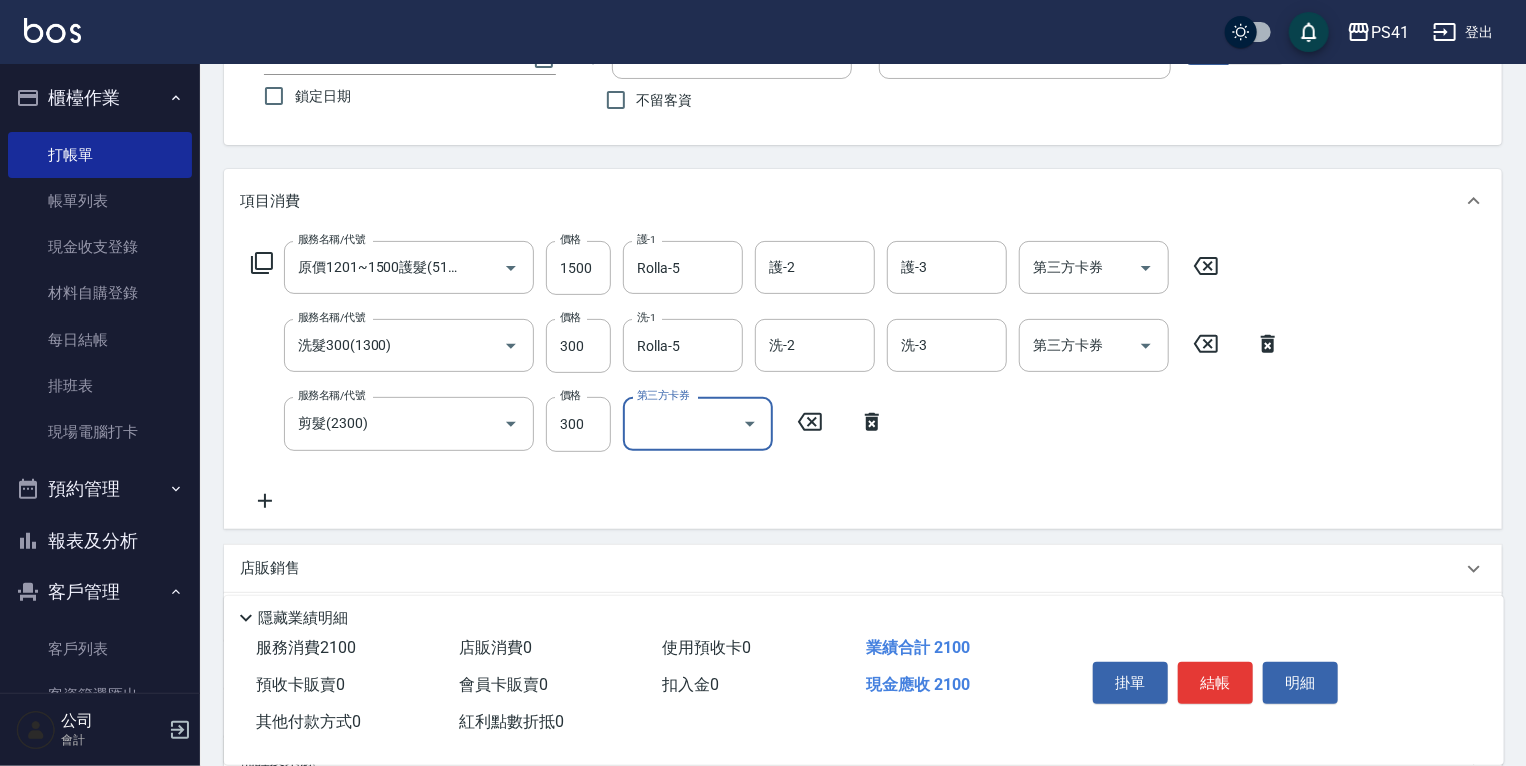 scroll, scrollTop: 367, scrollLeft: 0, axis: vertical 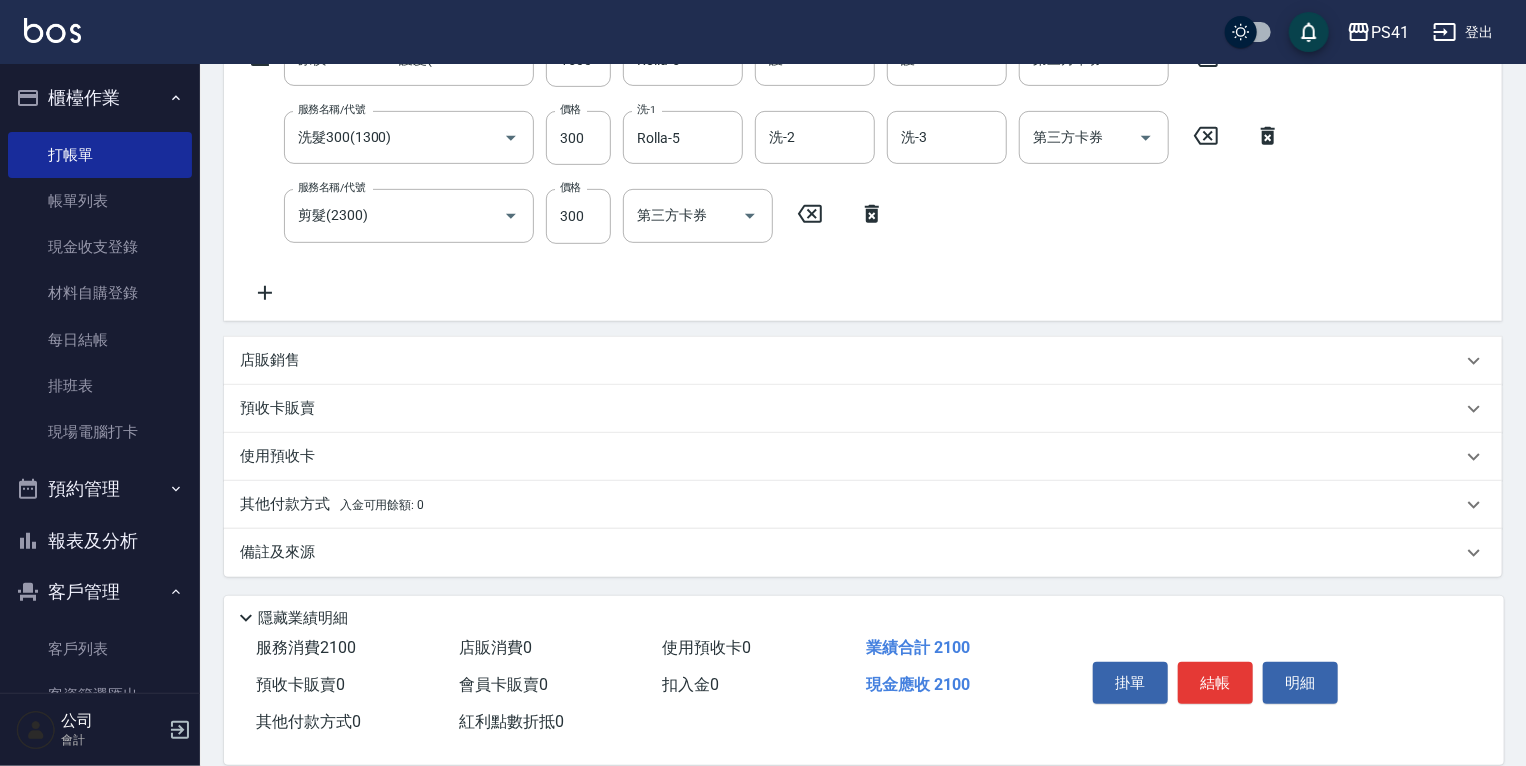 click on "其他付款方式 入金可用餘額: 0" at bounding box center (851, 505) 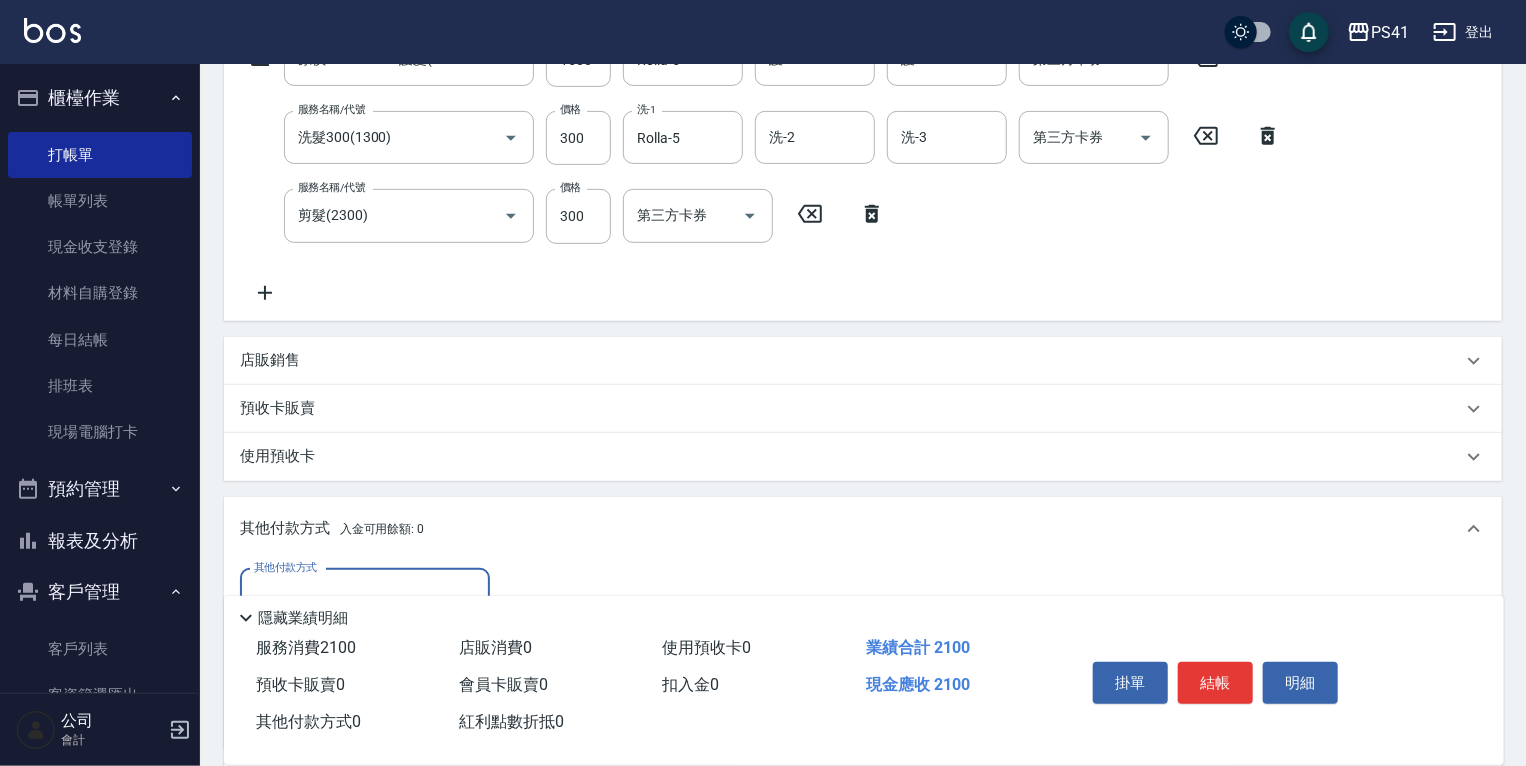 scroll, scrollTop: 417, scrollLeft: 0, axis: vertical 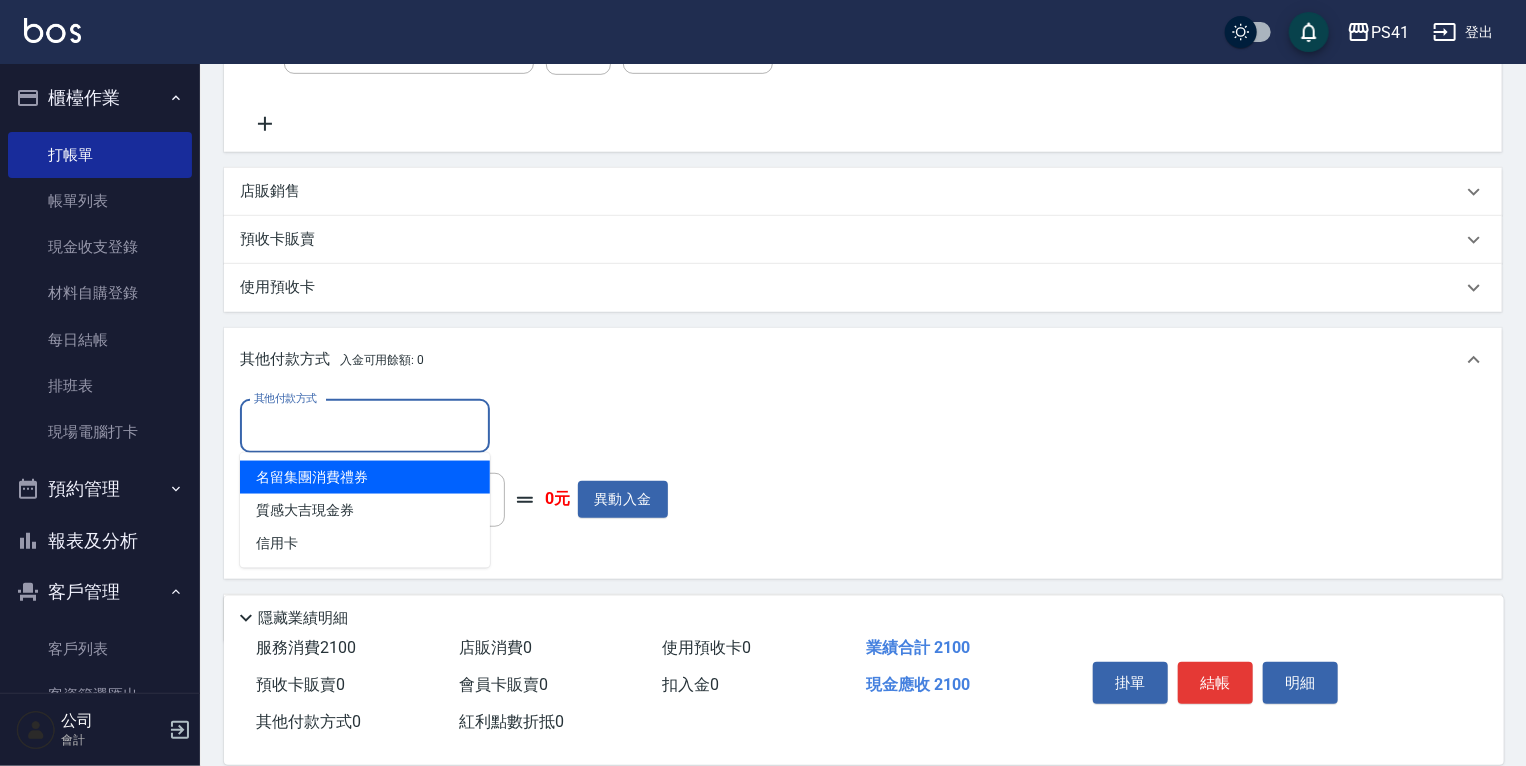 click on "其他付款方式" at bounding box center (365, 426) 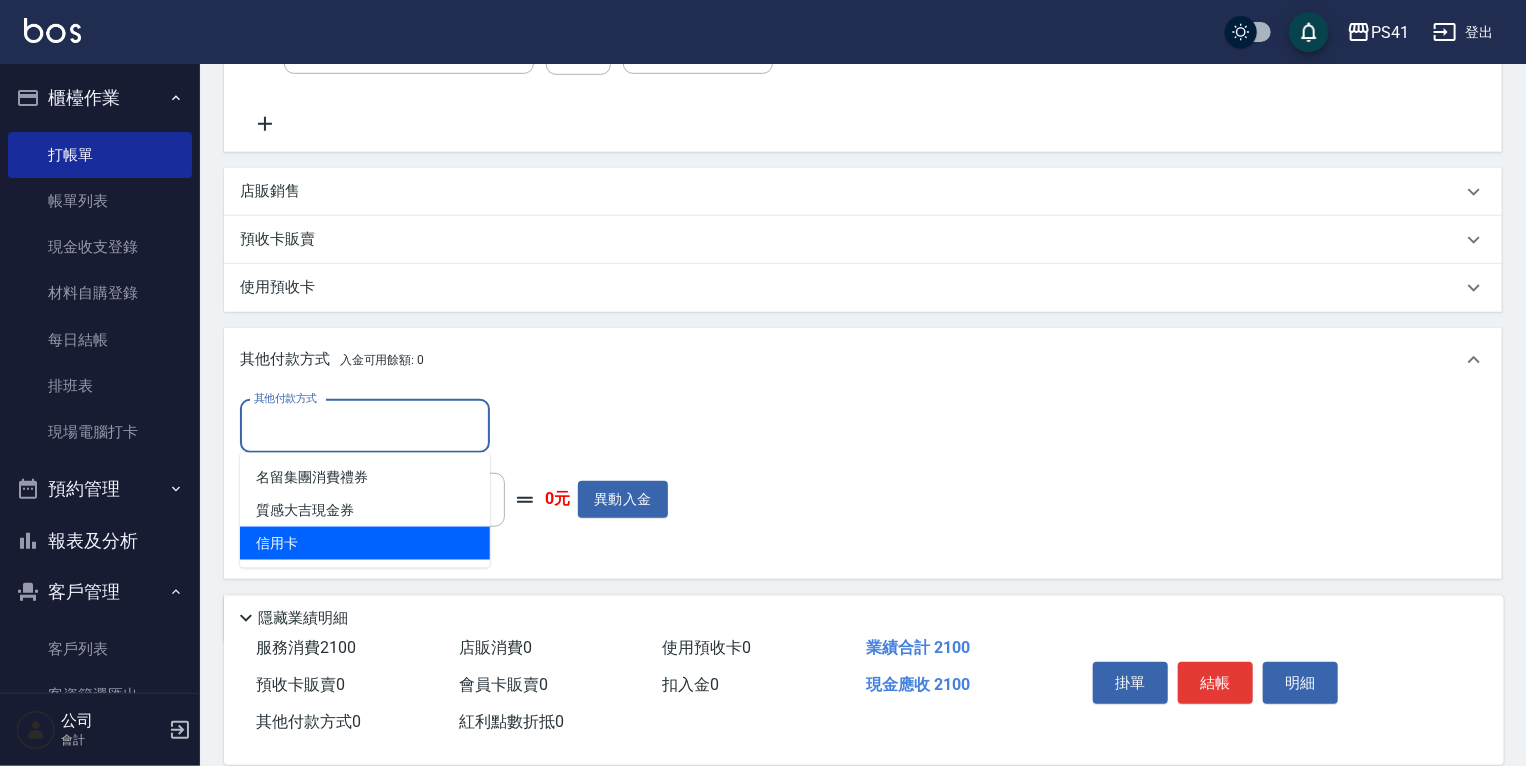 click on "信用卡" at bounding box center (365, 543) 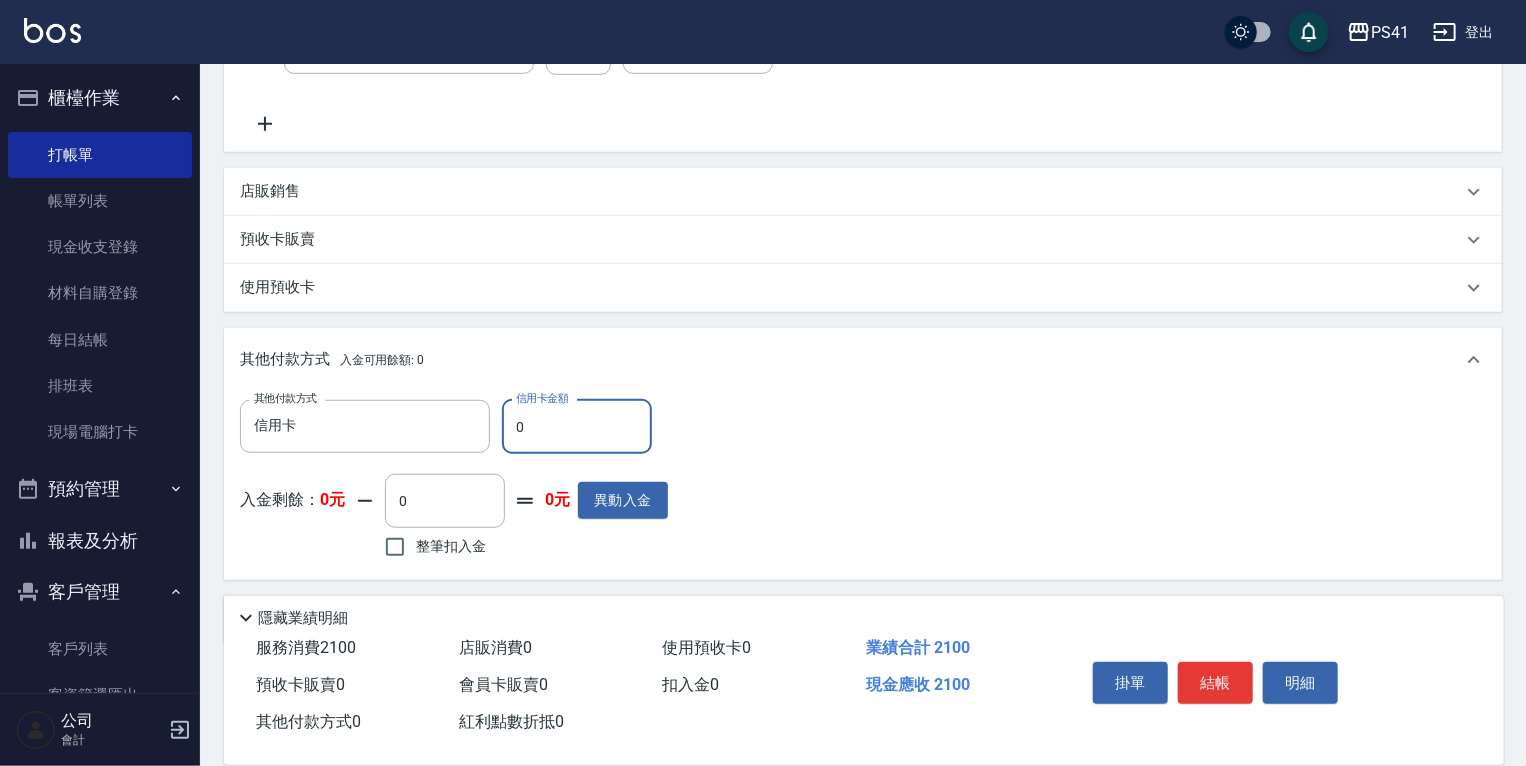drag, startPoint x: 563, startPoint y: 441, endPoint x: 236, endPoint y: 352, distance: 338.89526 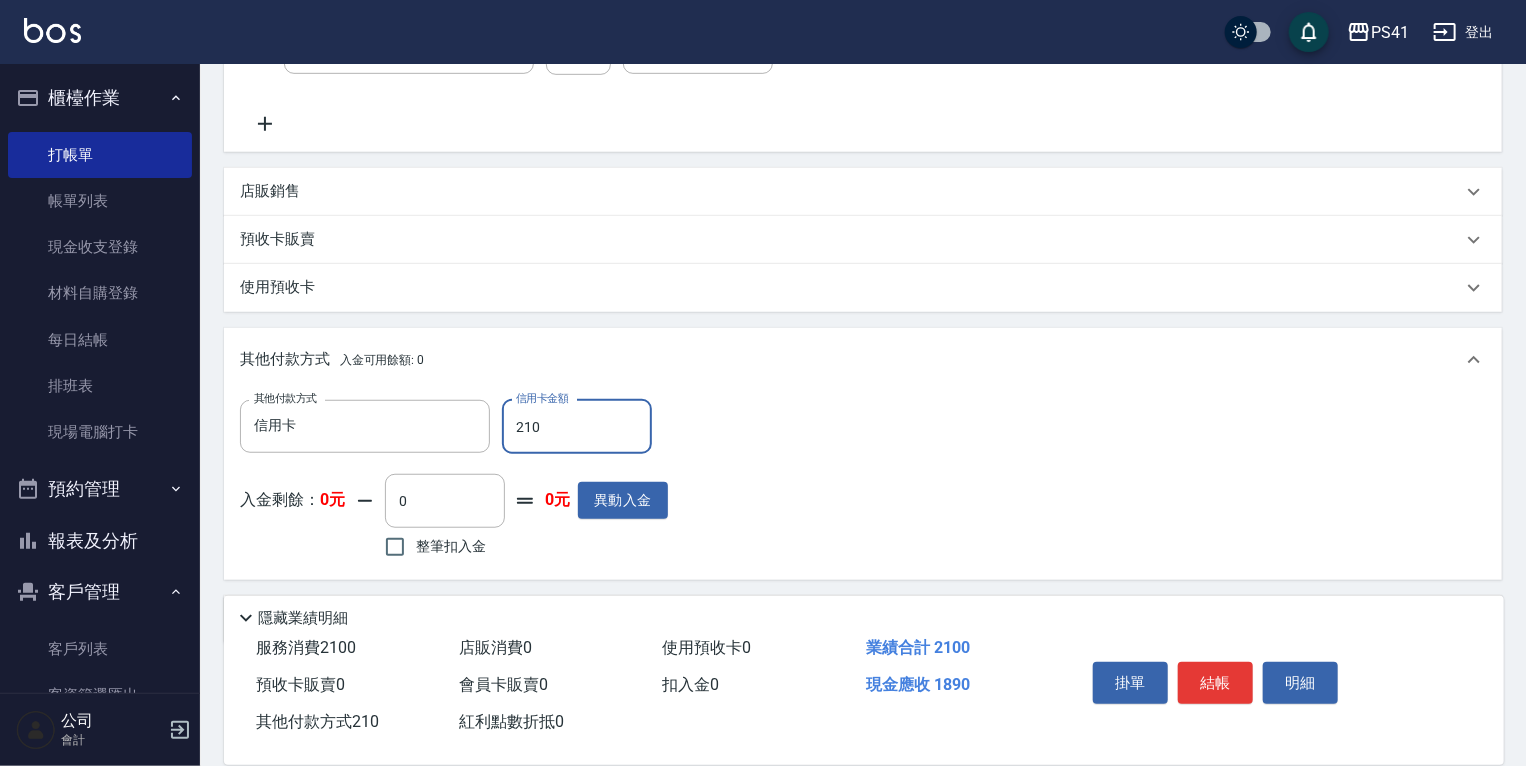 type on "2100" 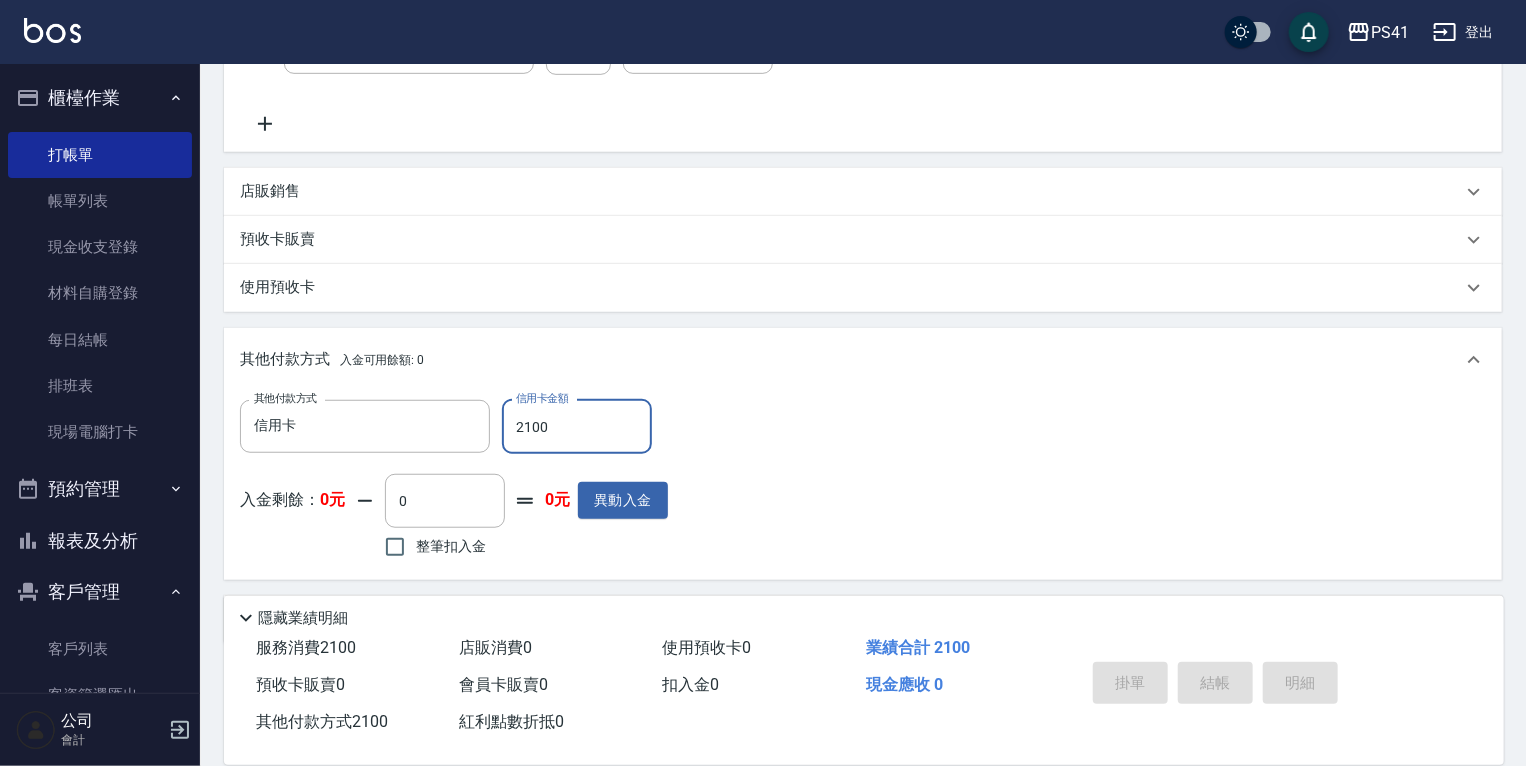 type 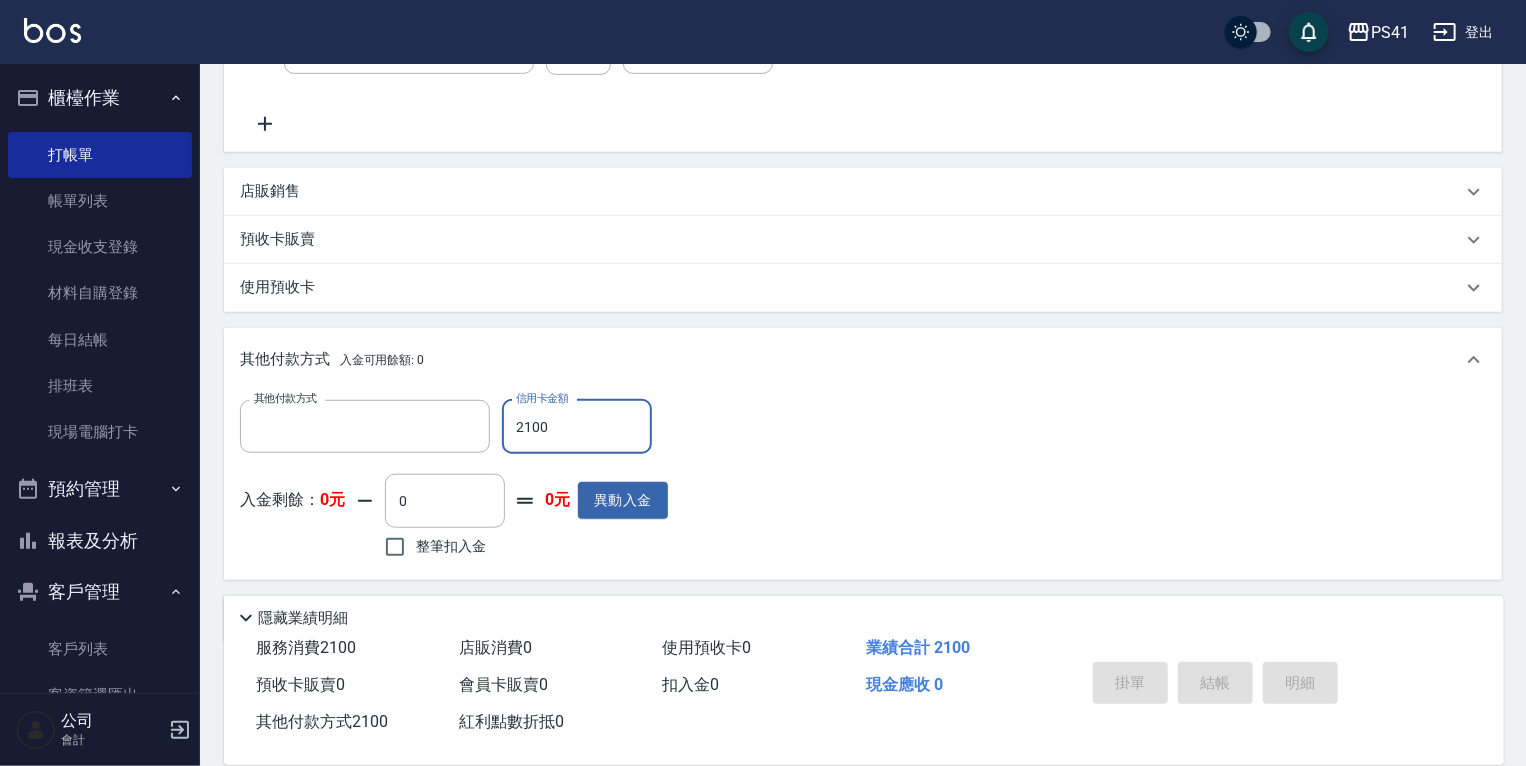 scroll, scrollTop: 0, scrollLeft: 0, axis: both 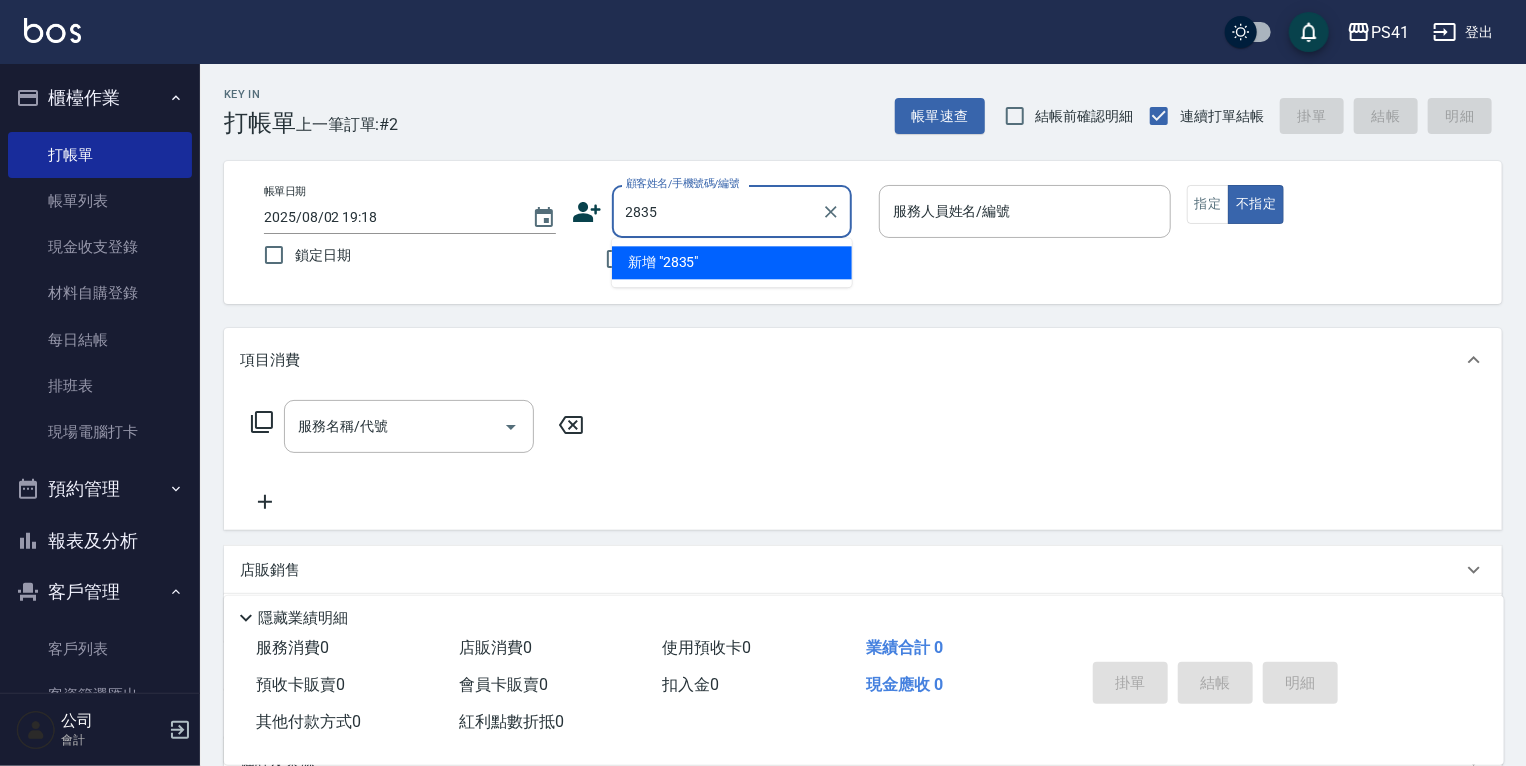 type on "2835" 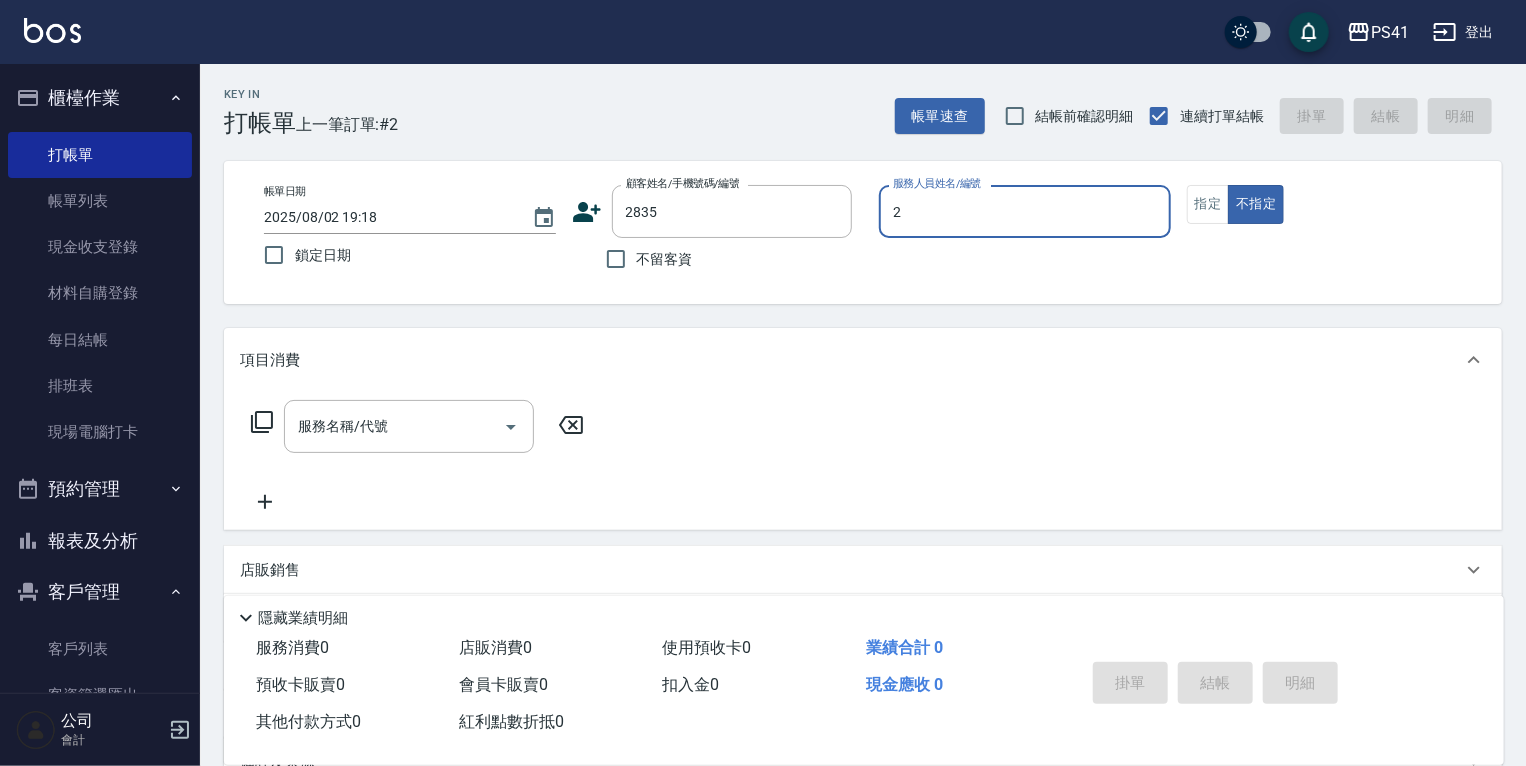 type on "[LAST]2" 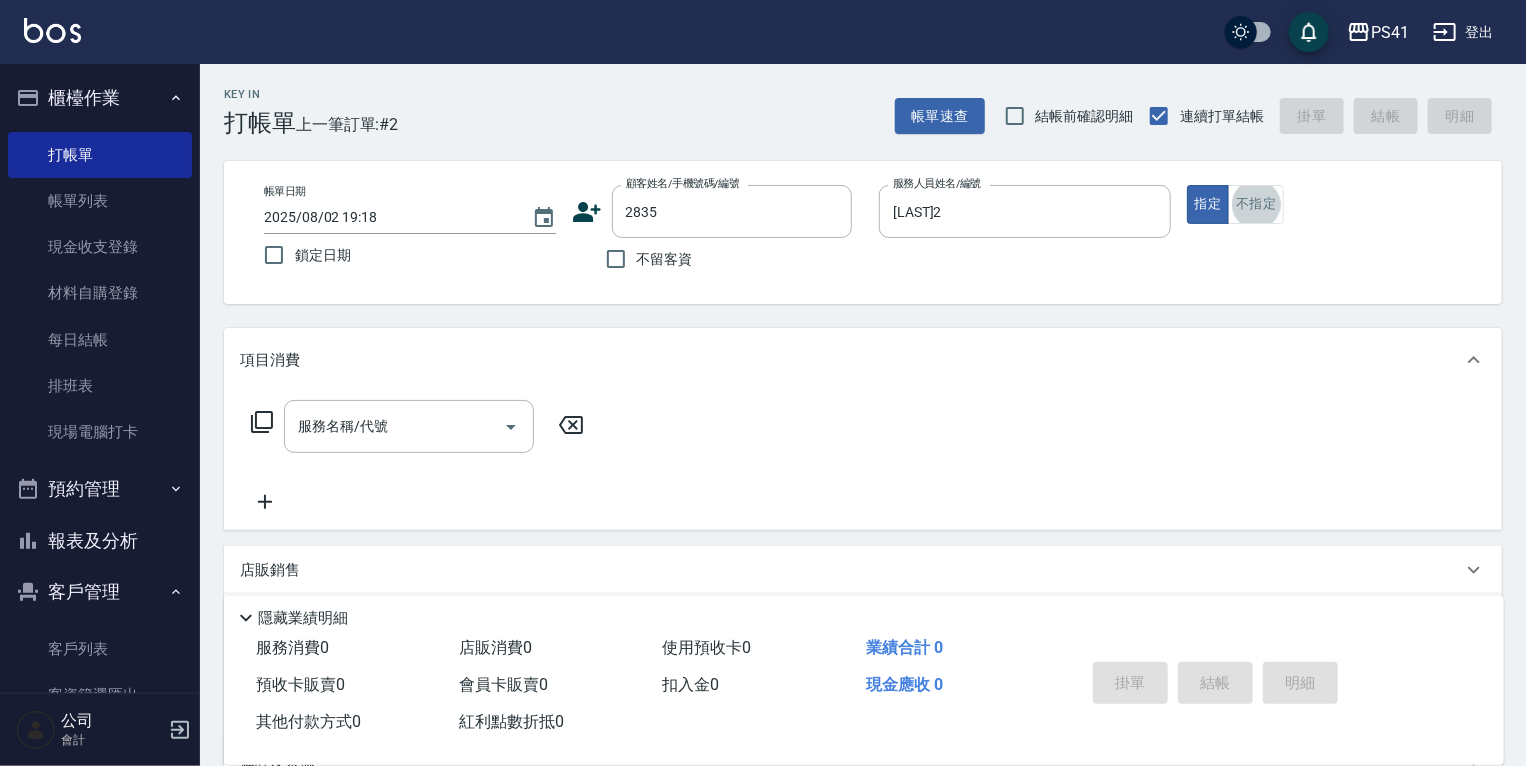 type on "[LAST]/[PHONE]/[NUMBER]" 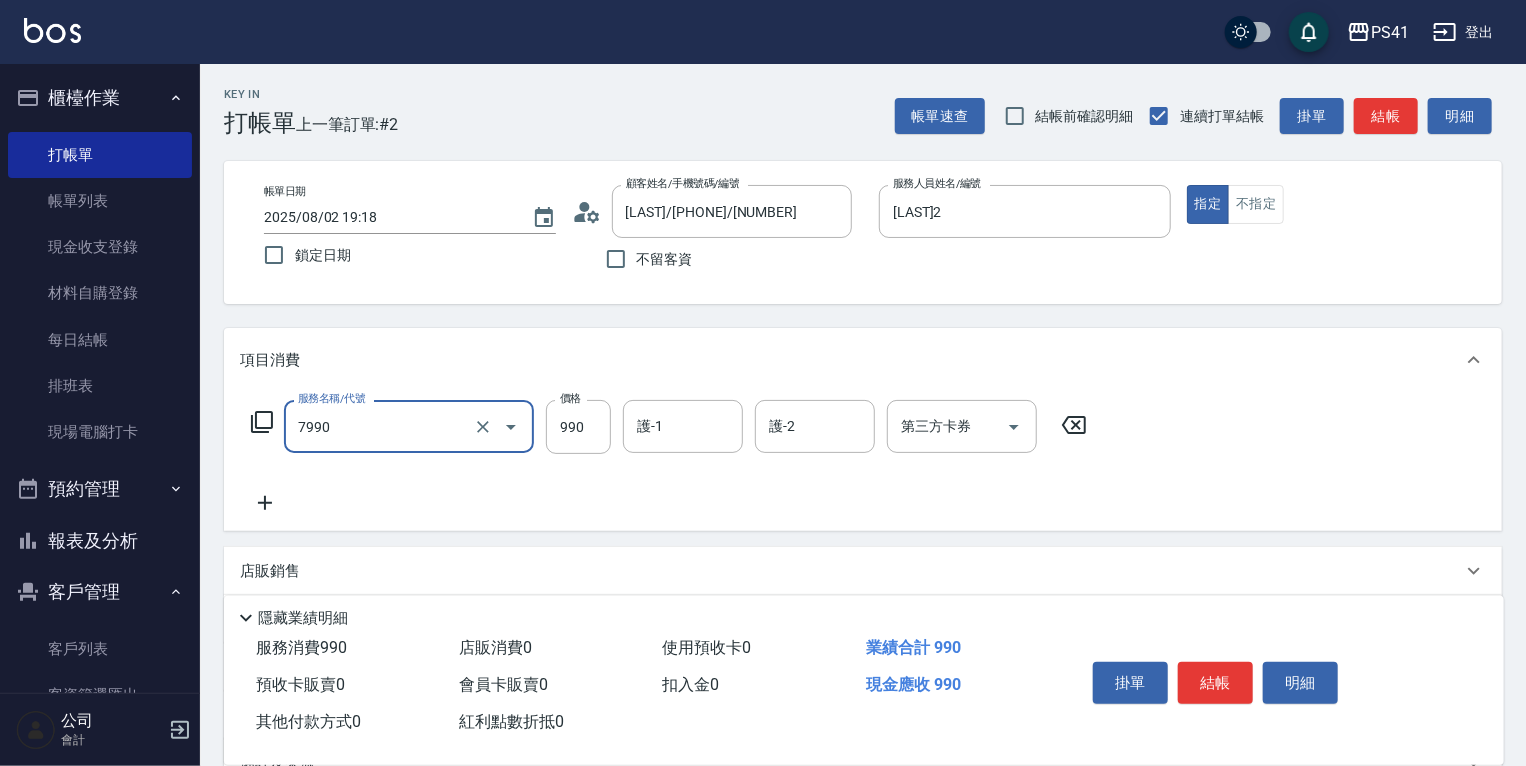 type on "髮原素頭皮養護-活動(7990)" 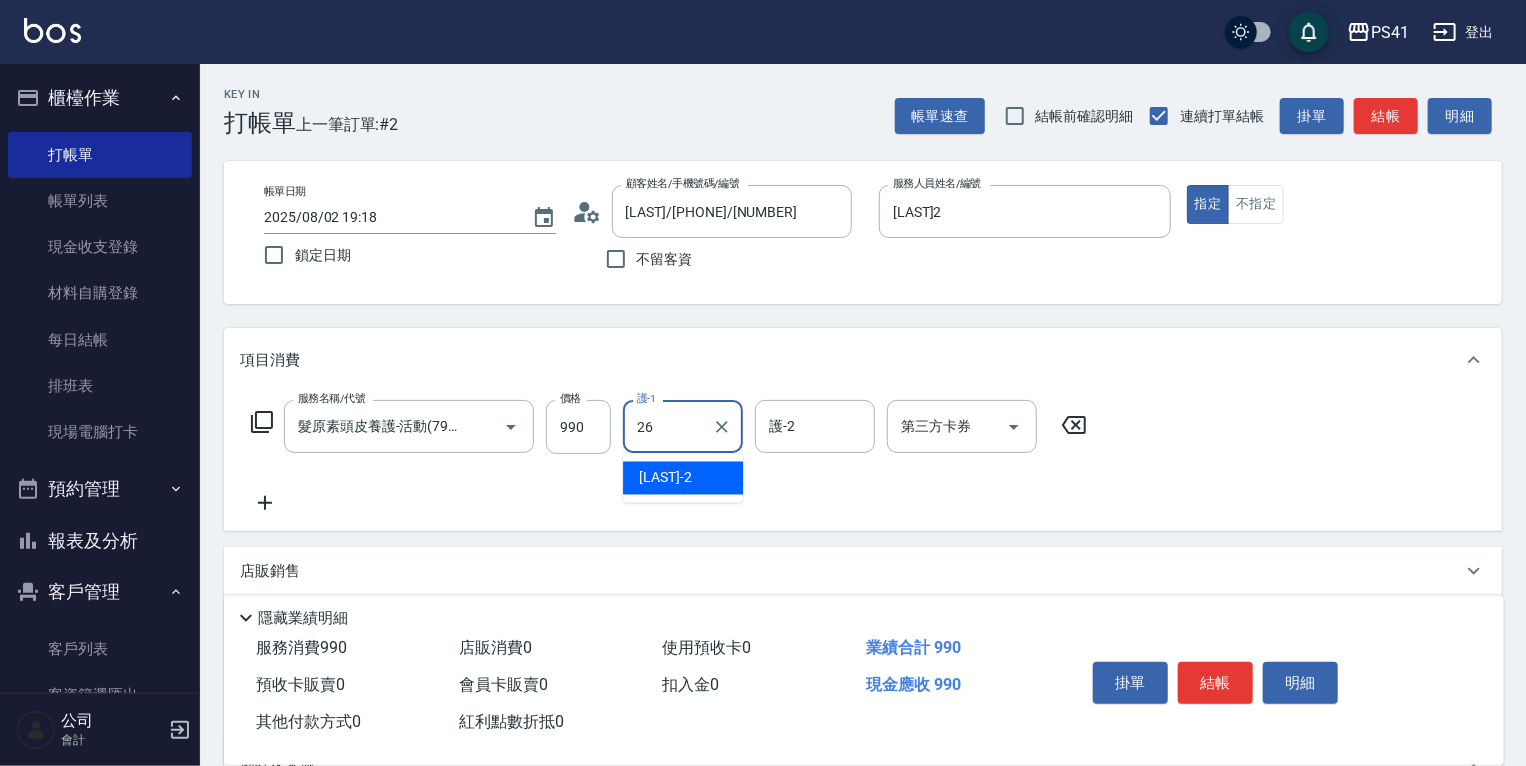 type on "[LAST]-[NUMBER]" 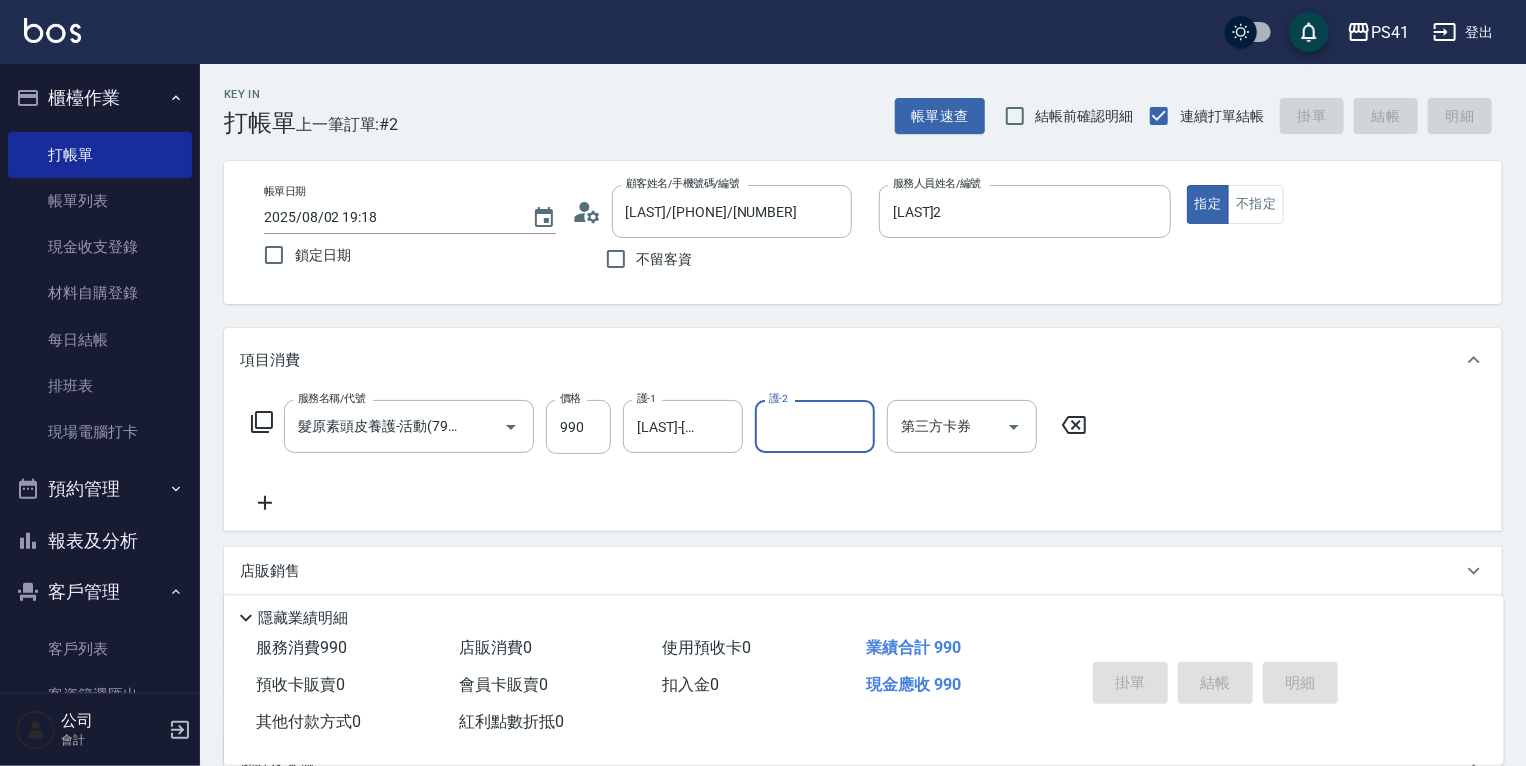 type 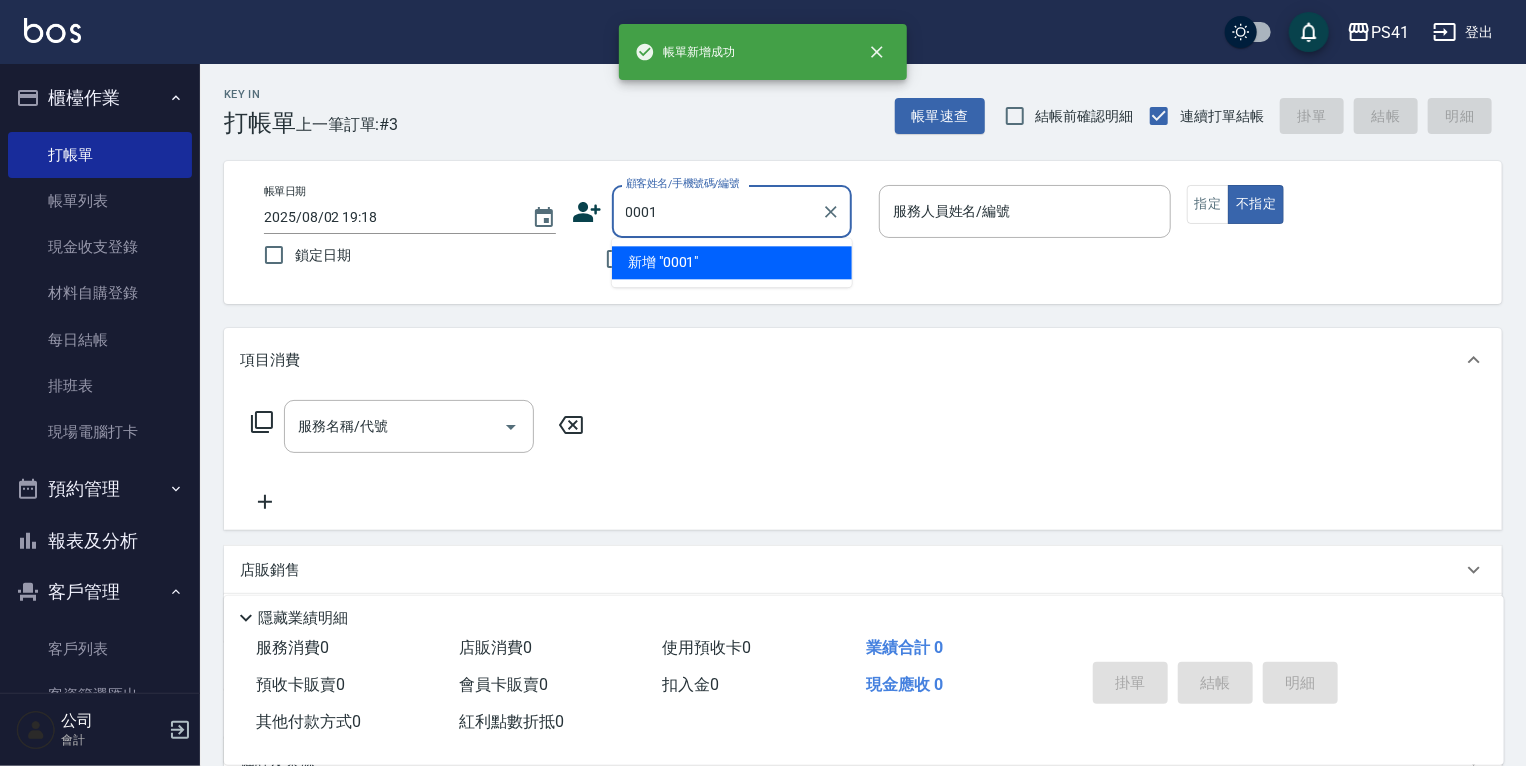type on "0001" 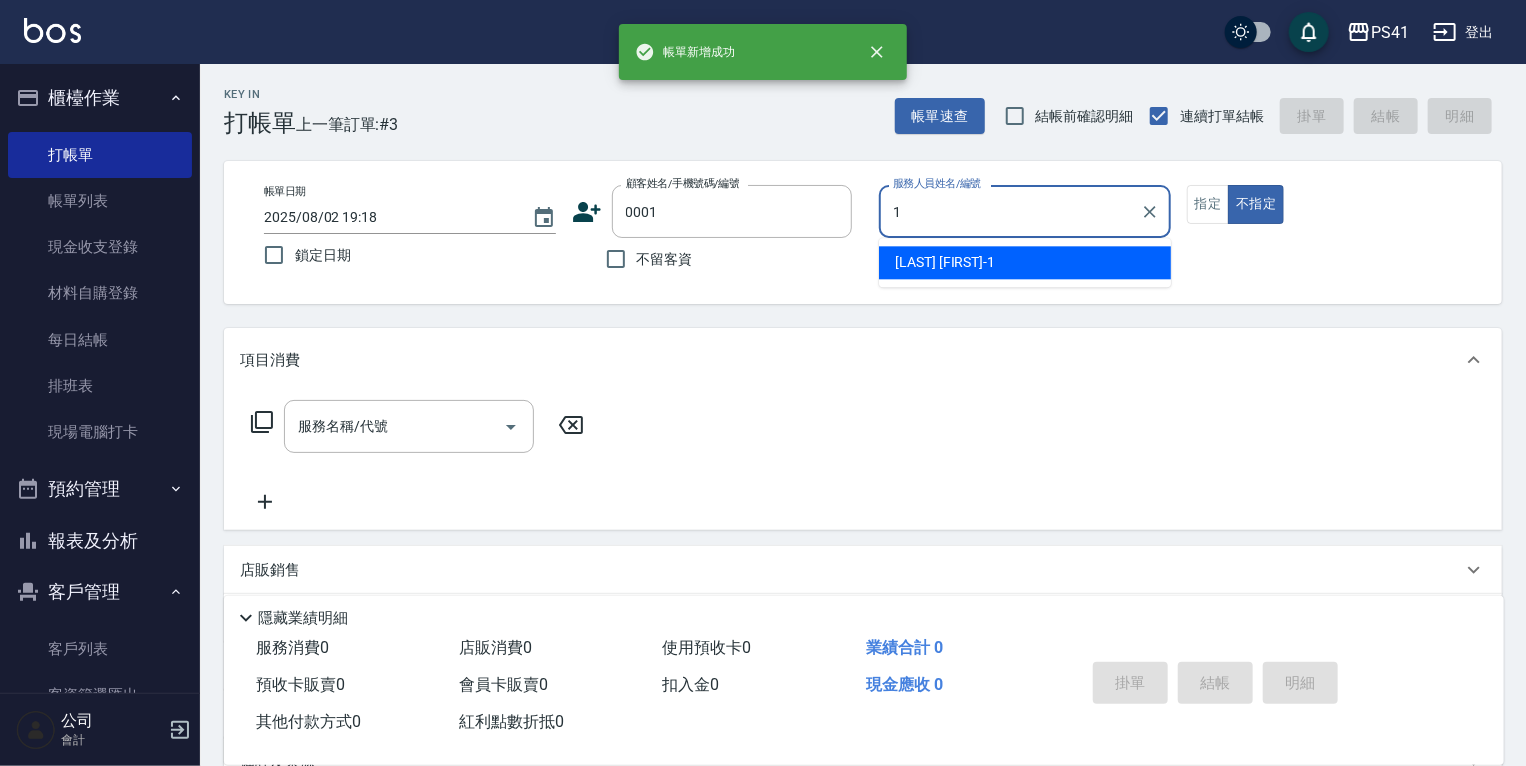 type on "[LAST]-1" 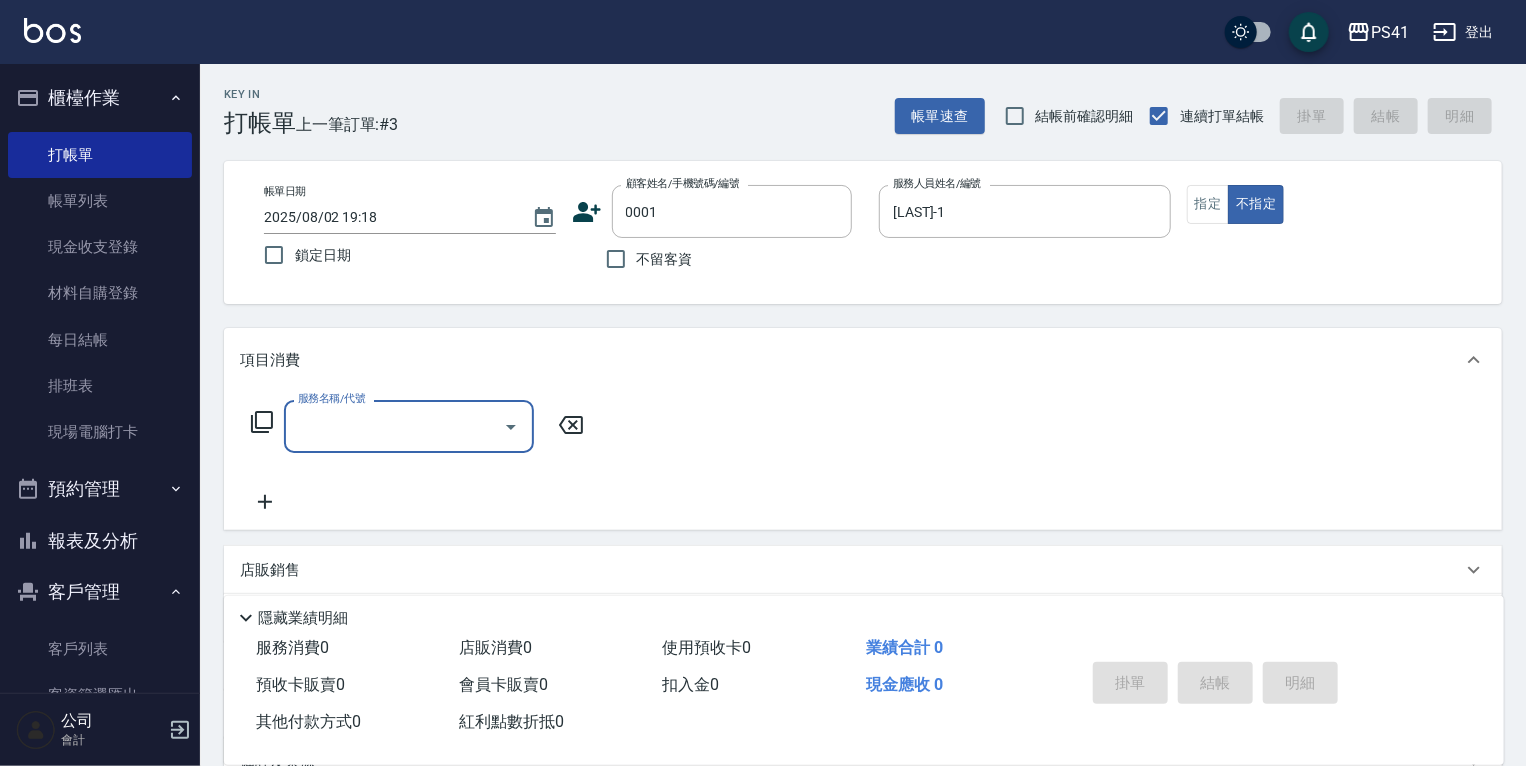 type on "[LAST]/[LAST]/[NUMBER]" 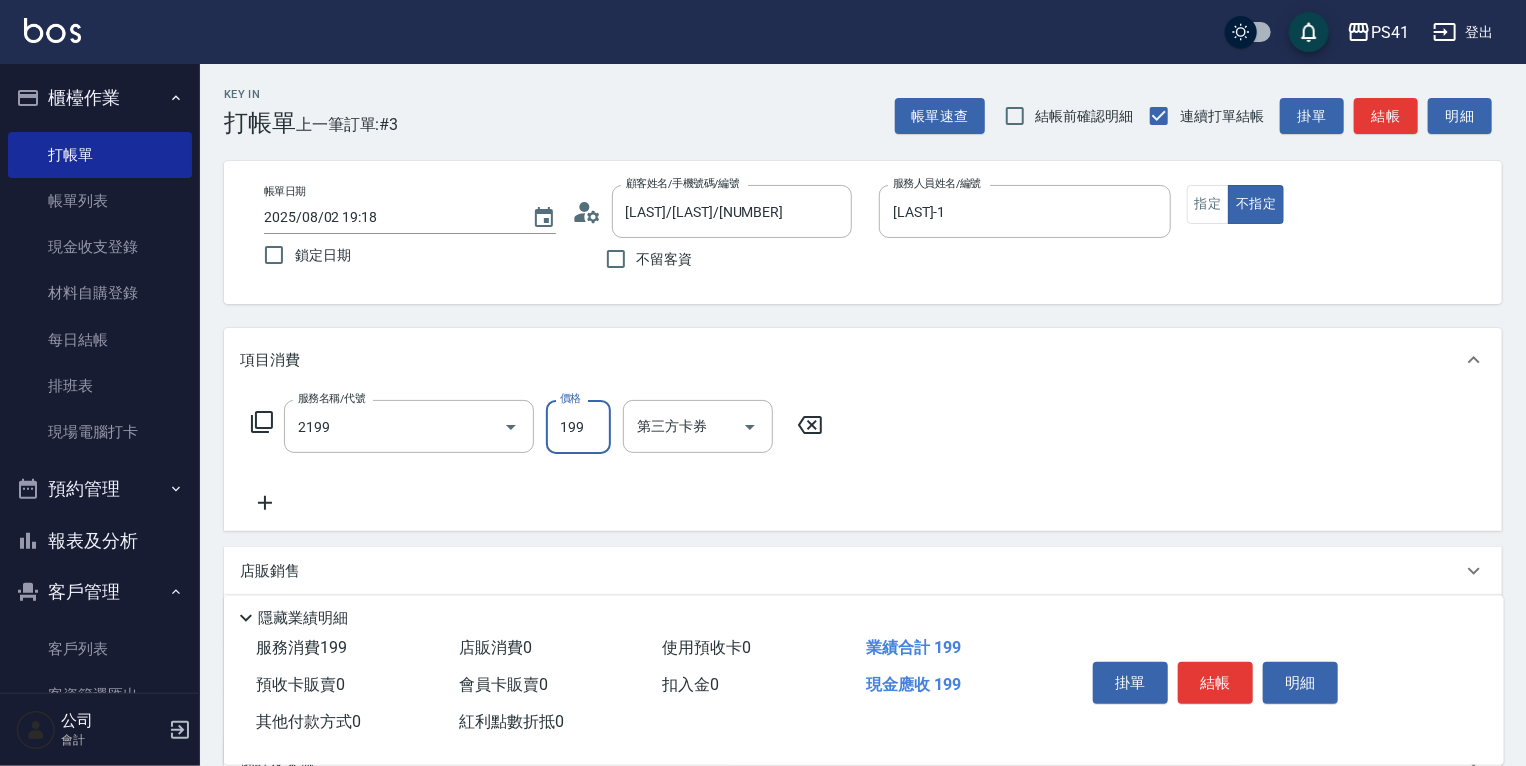 type on "不指定剪髮活動(2199)" 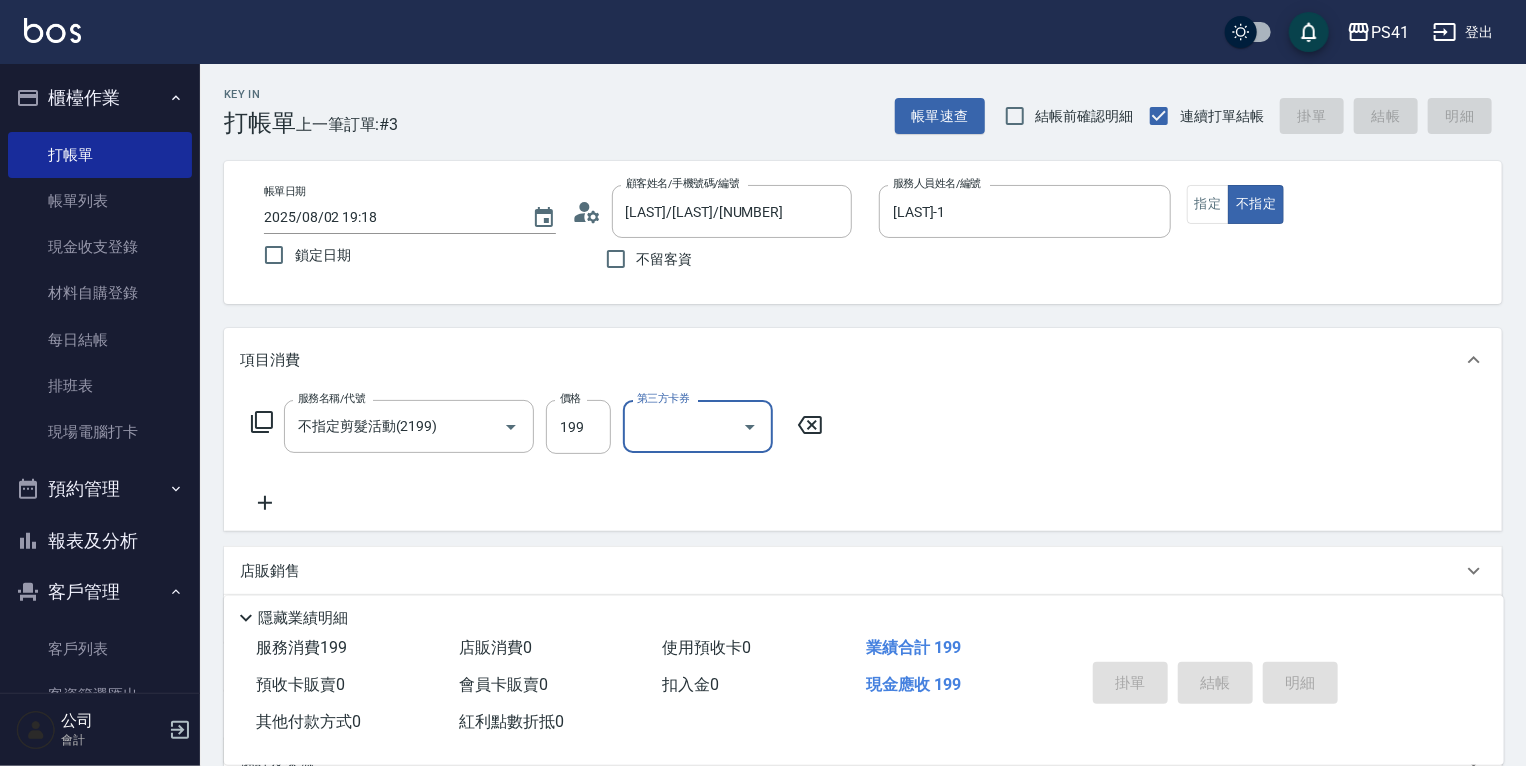 type 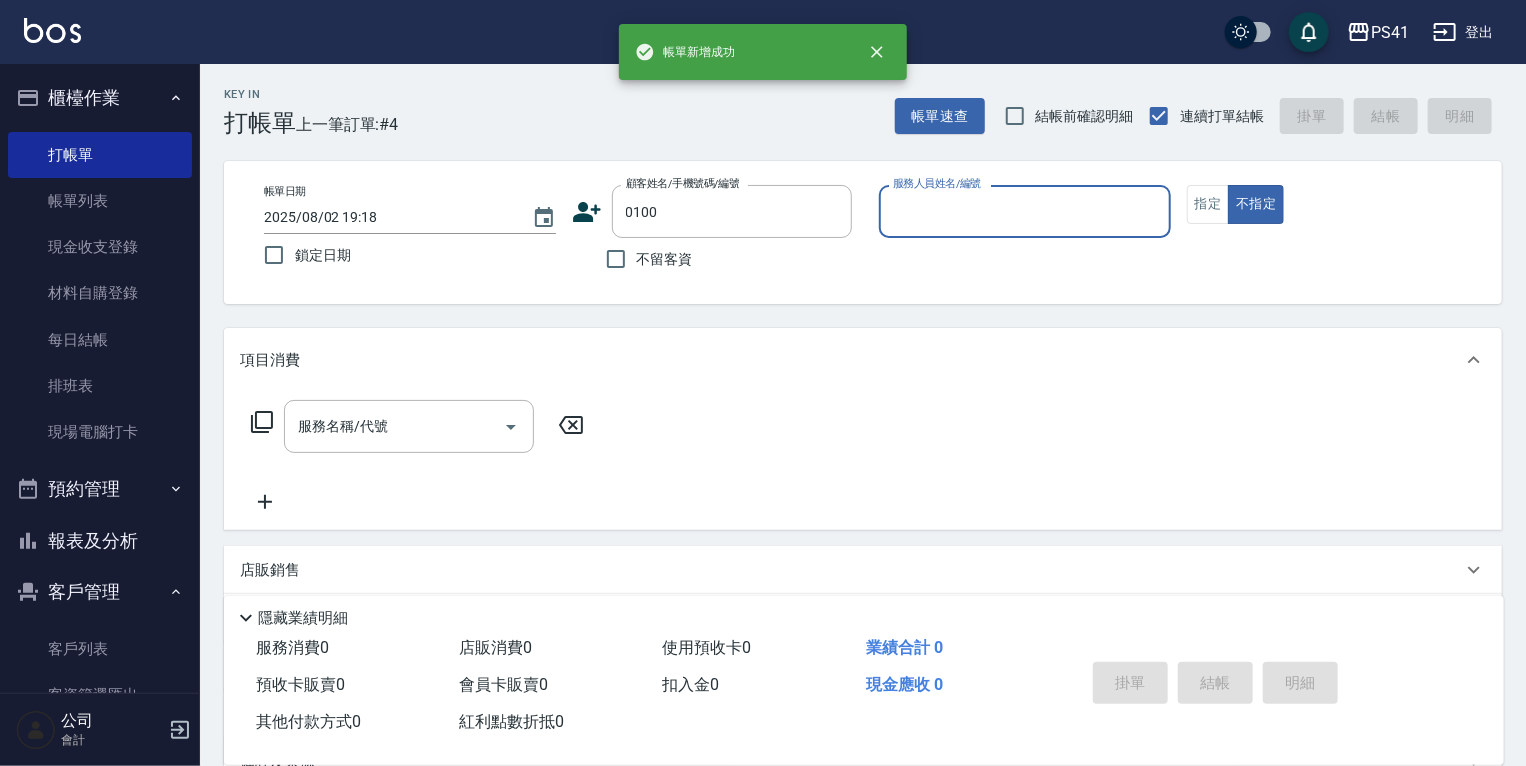 type on "0100" 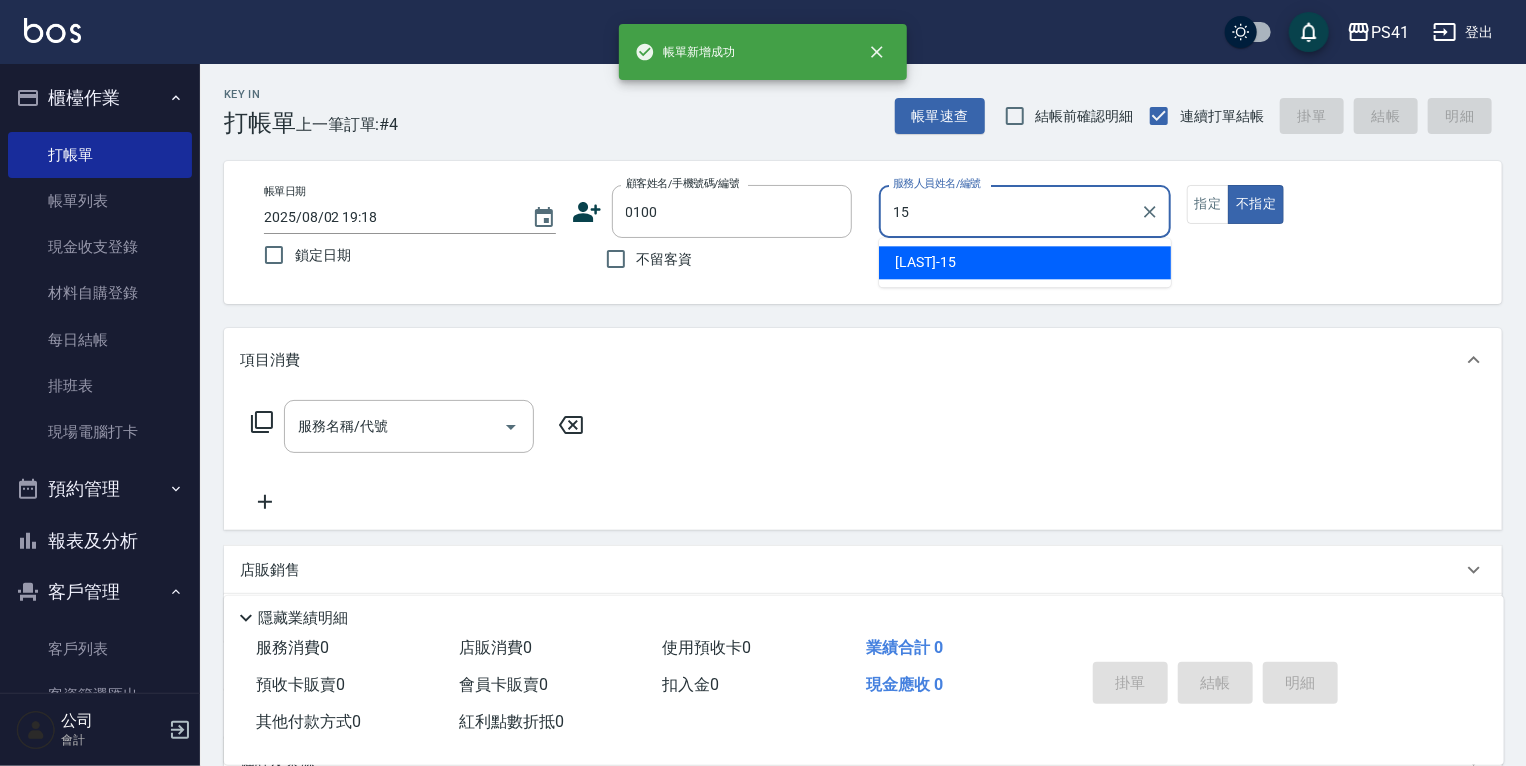type on "[LAST]- [NUMBER]" 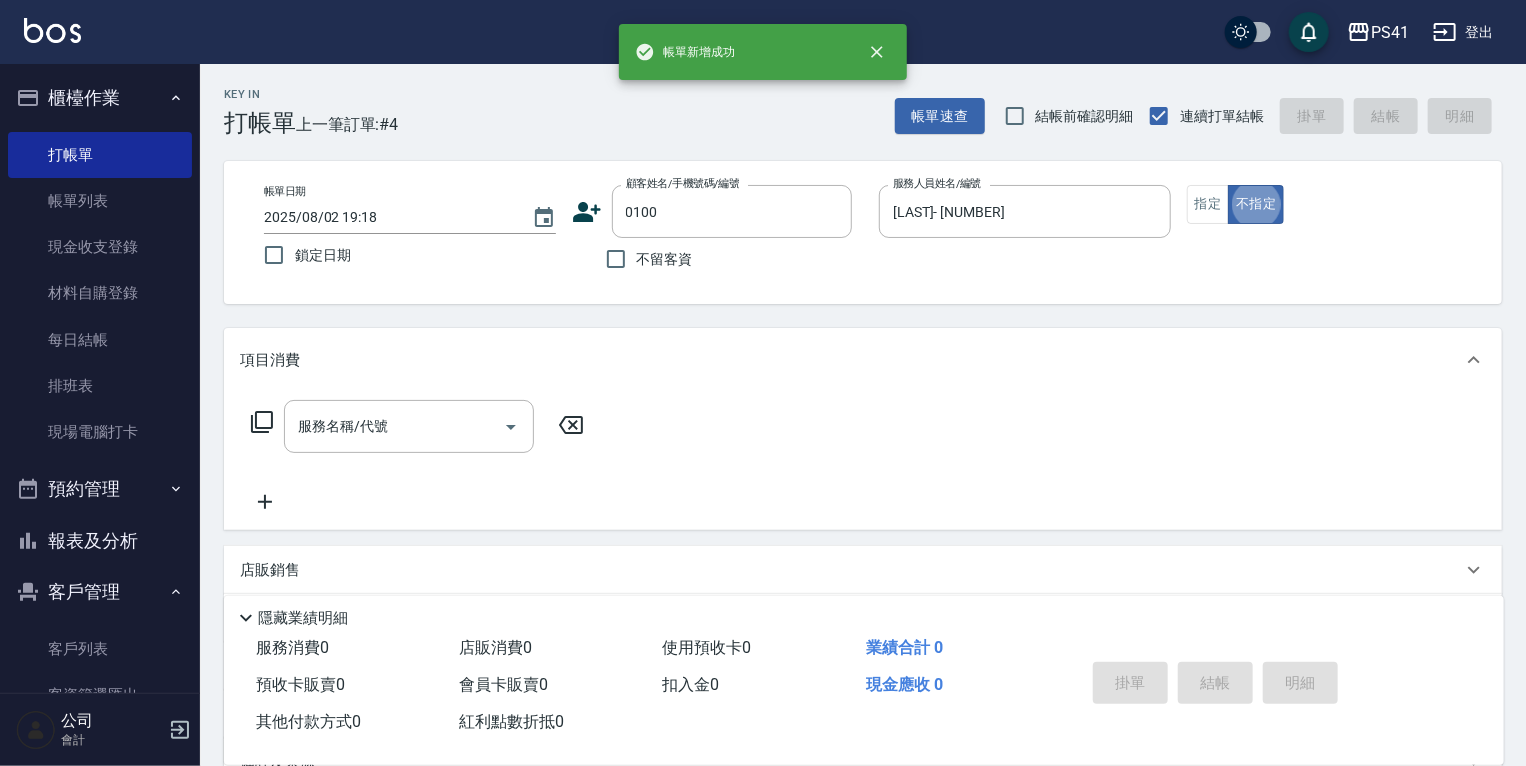 type on "[LAST] [FIRST]/[PHONE]/[NUMBER]" 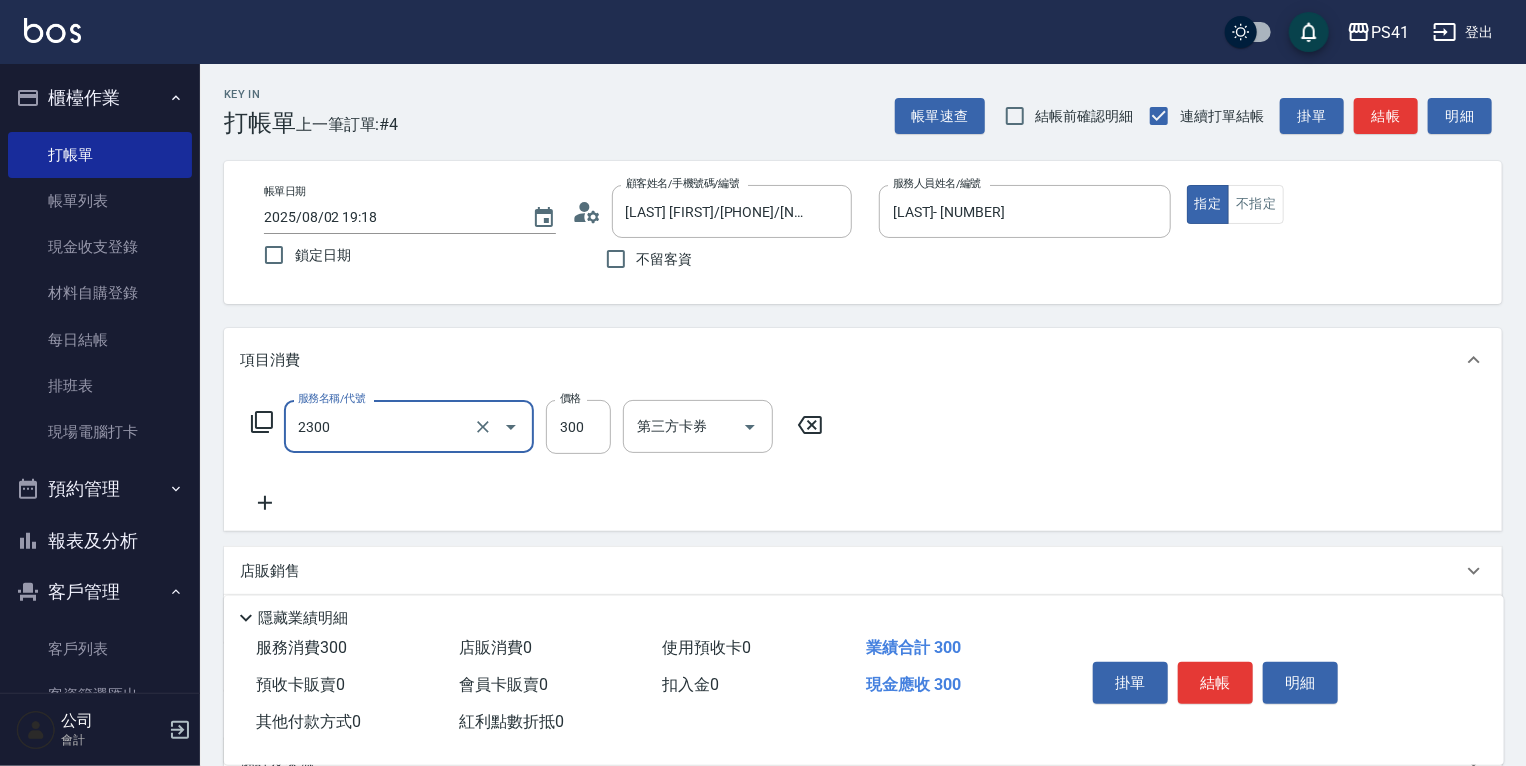 type on "剪髮(2300)" 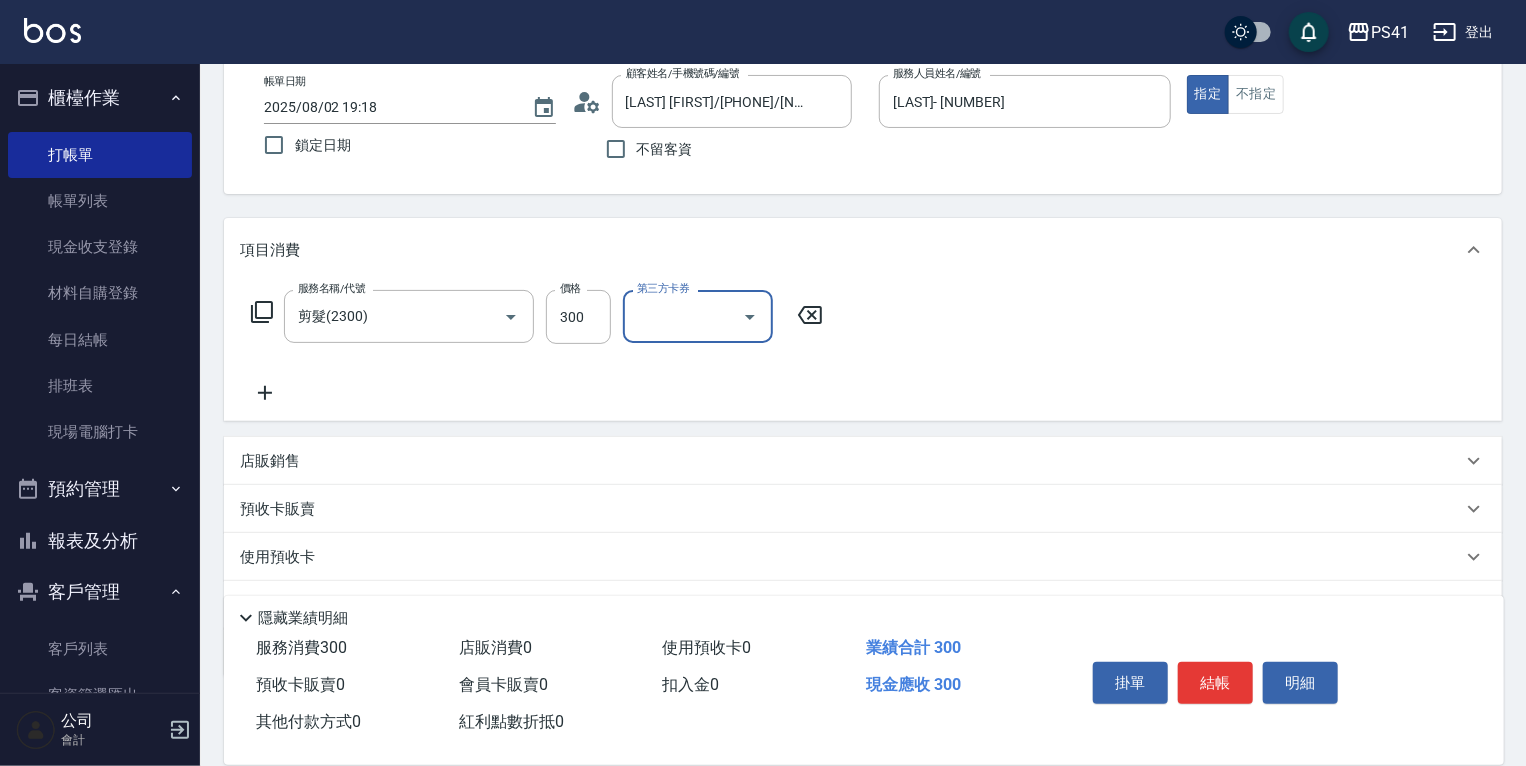 scroll, scrollTop: 211, scrollLeft: 0, axis: vertical 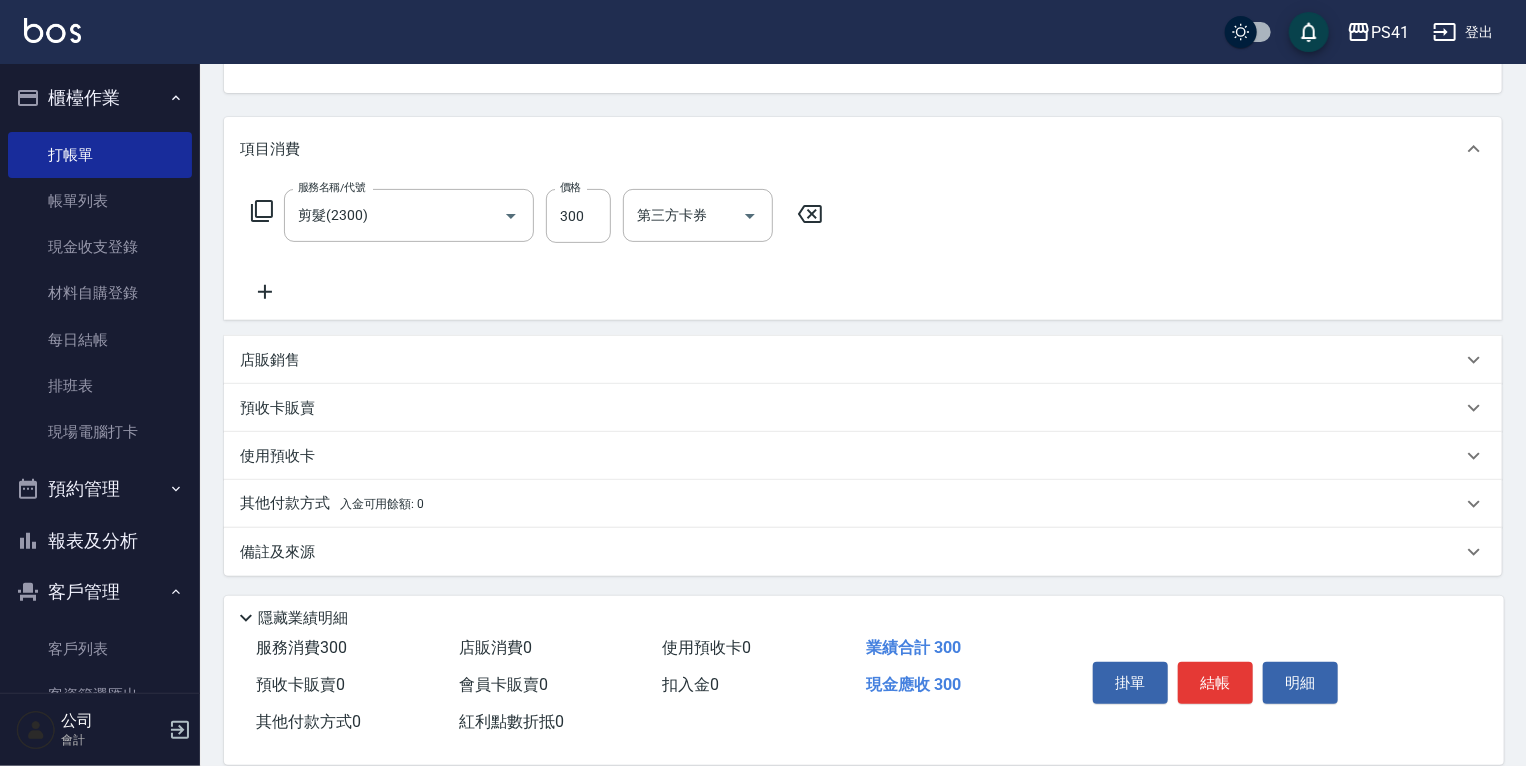 click on "其他付款方式 入金可用餘額: 0" at bounding box center (332, 504) 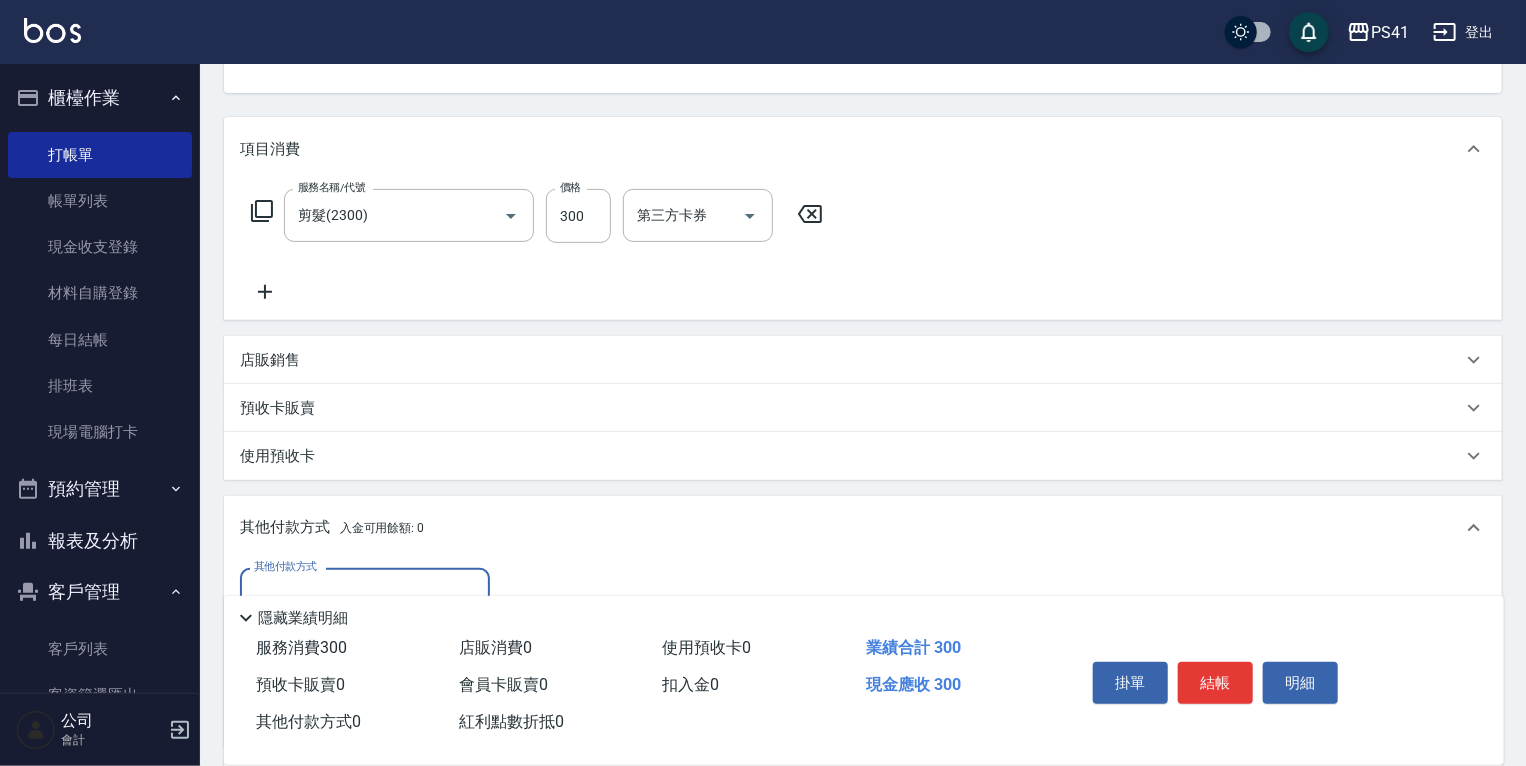 scroll, scrollTop: 371, scrollLeft: 0, axis: vertical 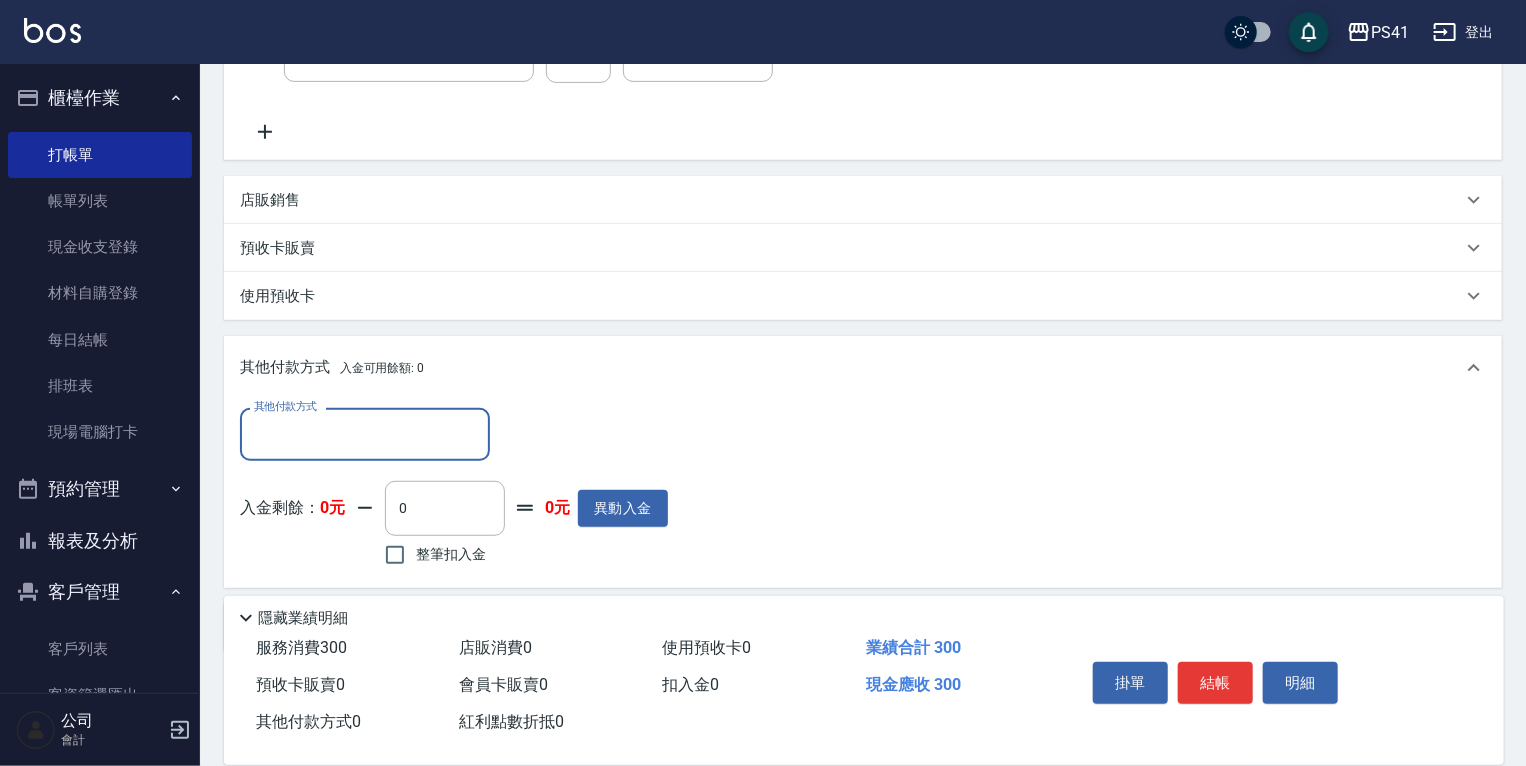 click on "其他付款方式" at bounding box center [365, 434] 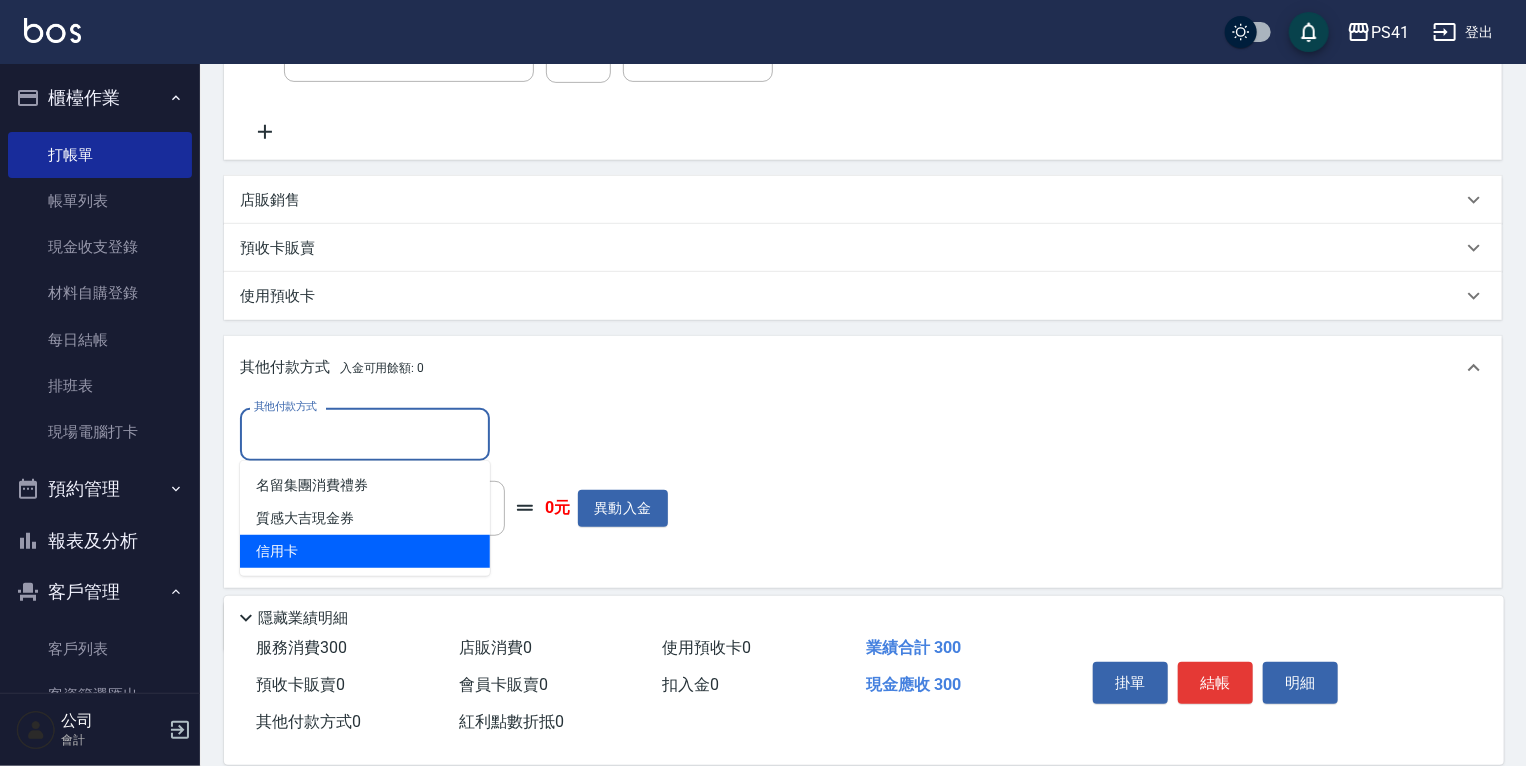 drag, startPoint x: 324, startPoint y: 549, endPoint x: 337, endPoint y: 539, distance: 16.40122 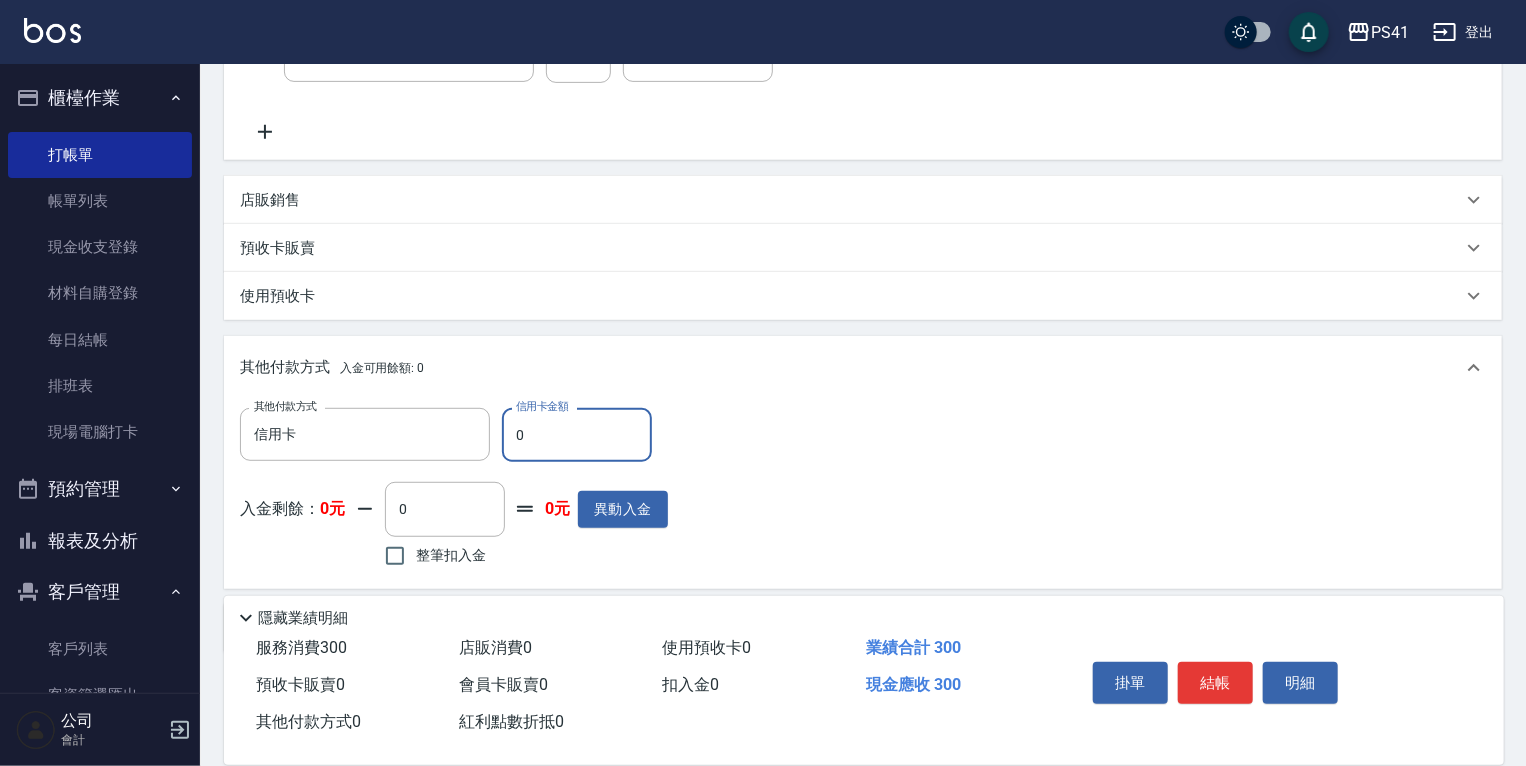 drag, startPoint x: 540, startPoint y: 445, endPoint x: 228, endPoint y: 428, distance: 312.4628 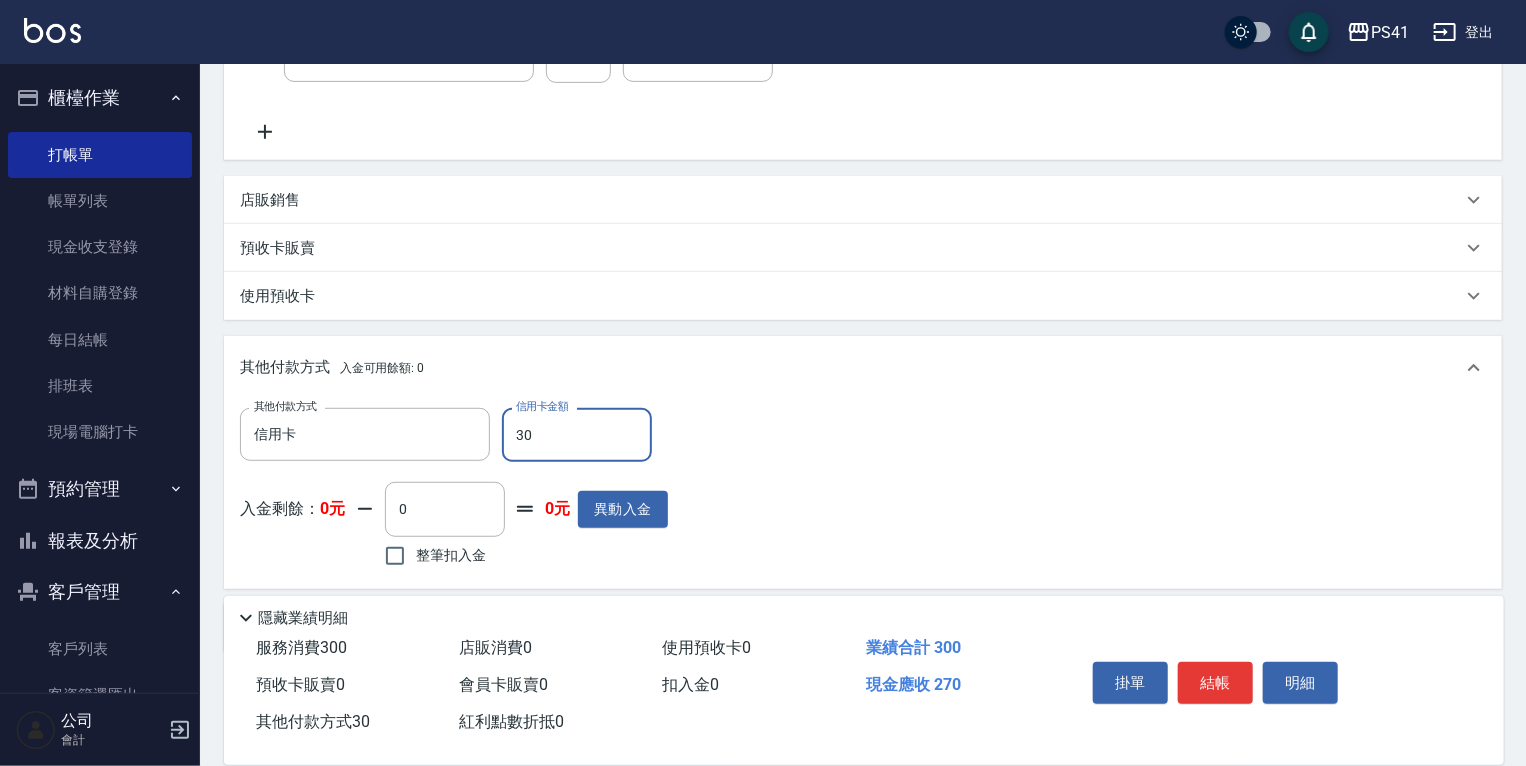 type on "300" 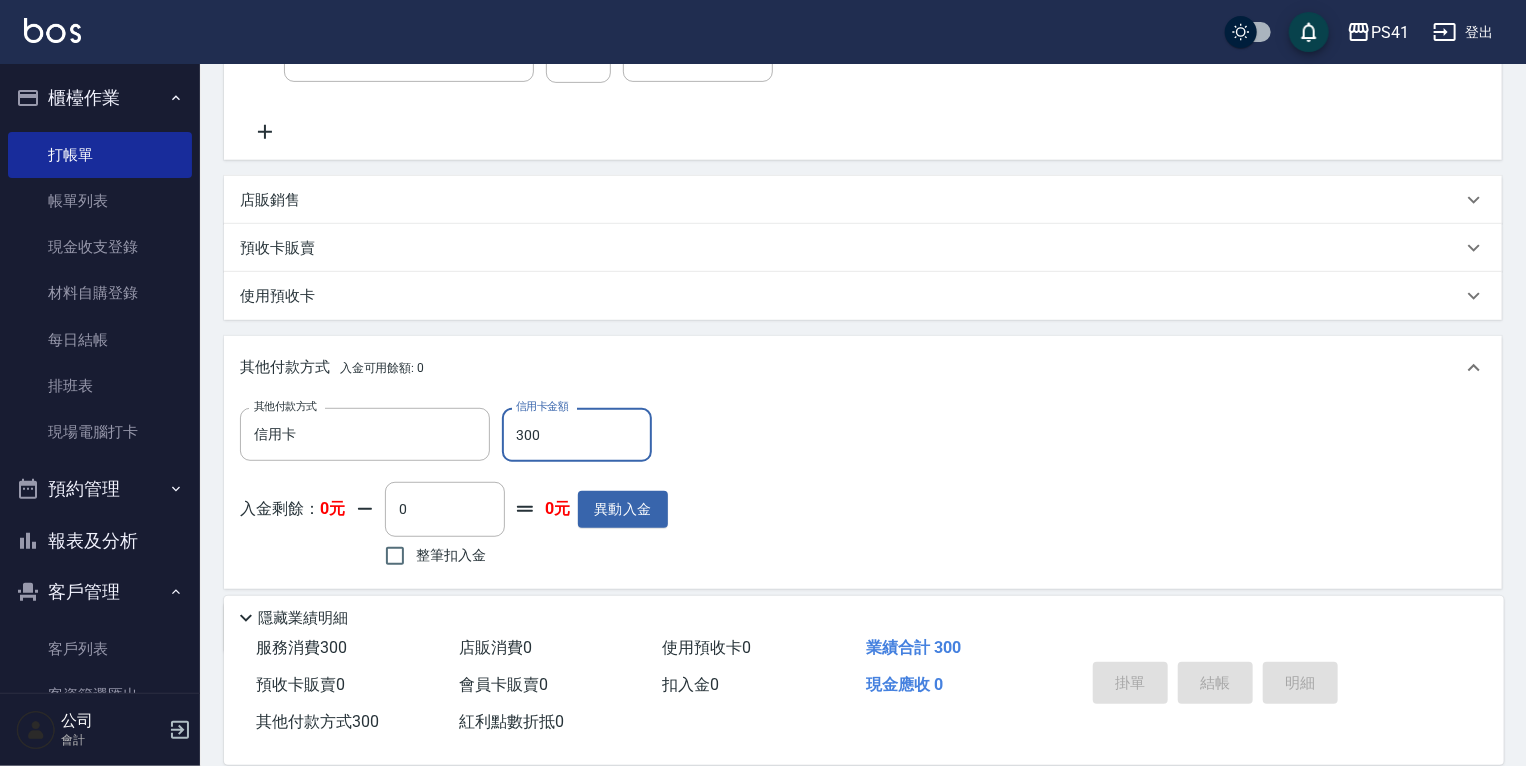 type on "2025/08/02 19:19" 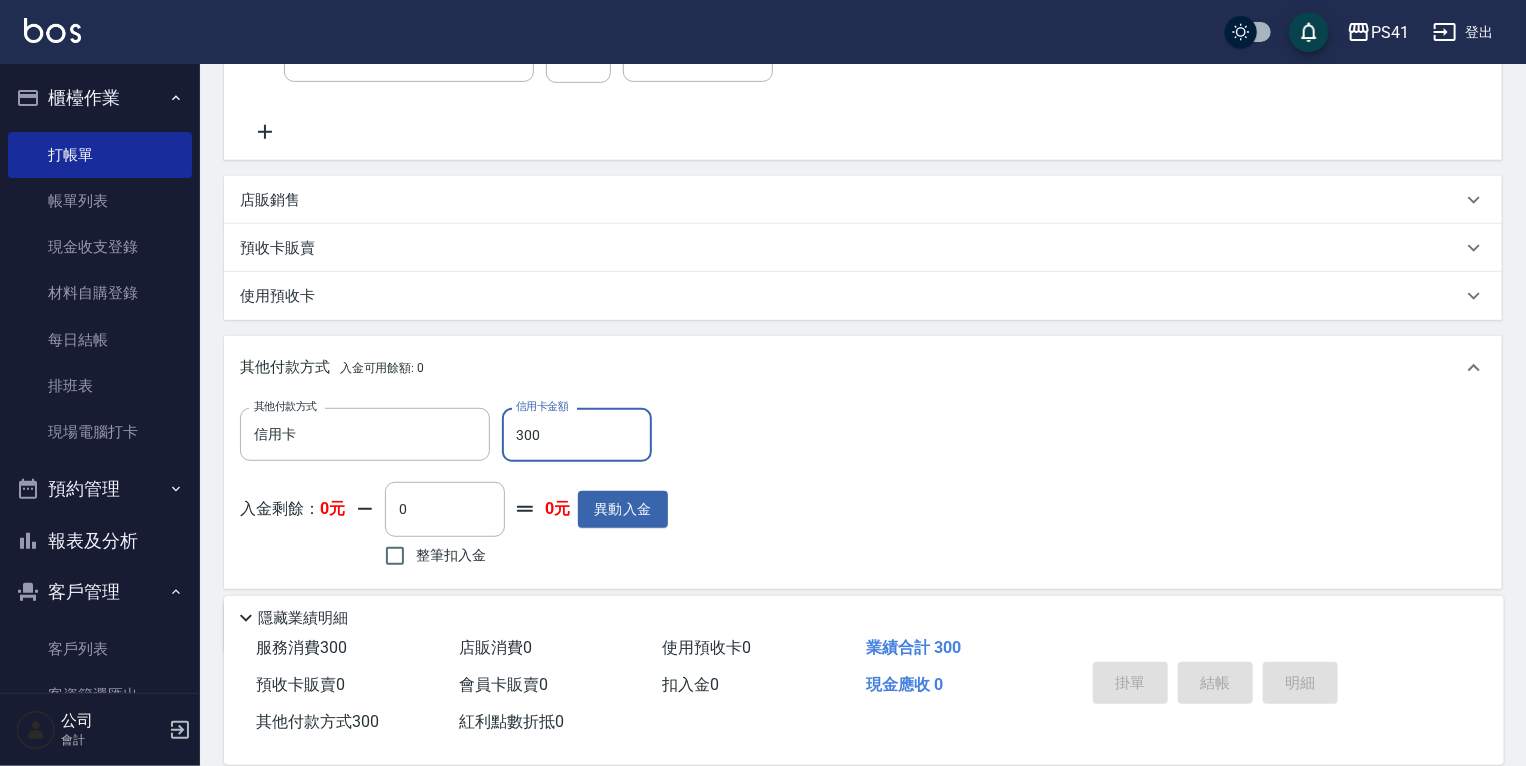 type 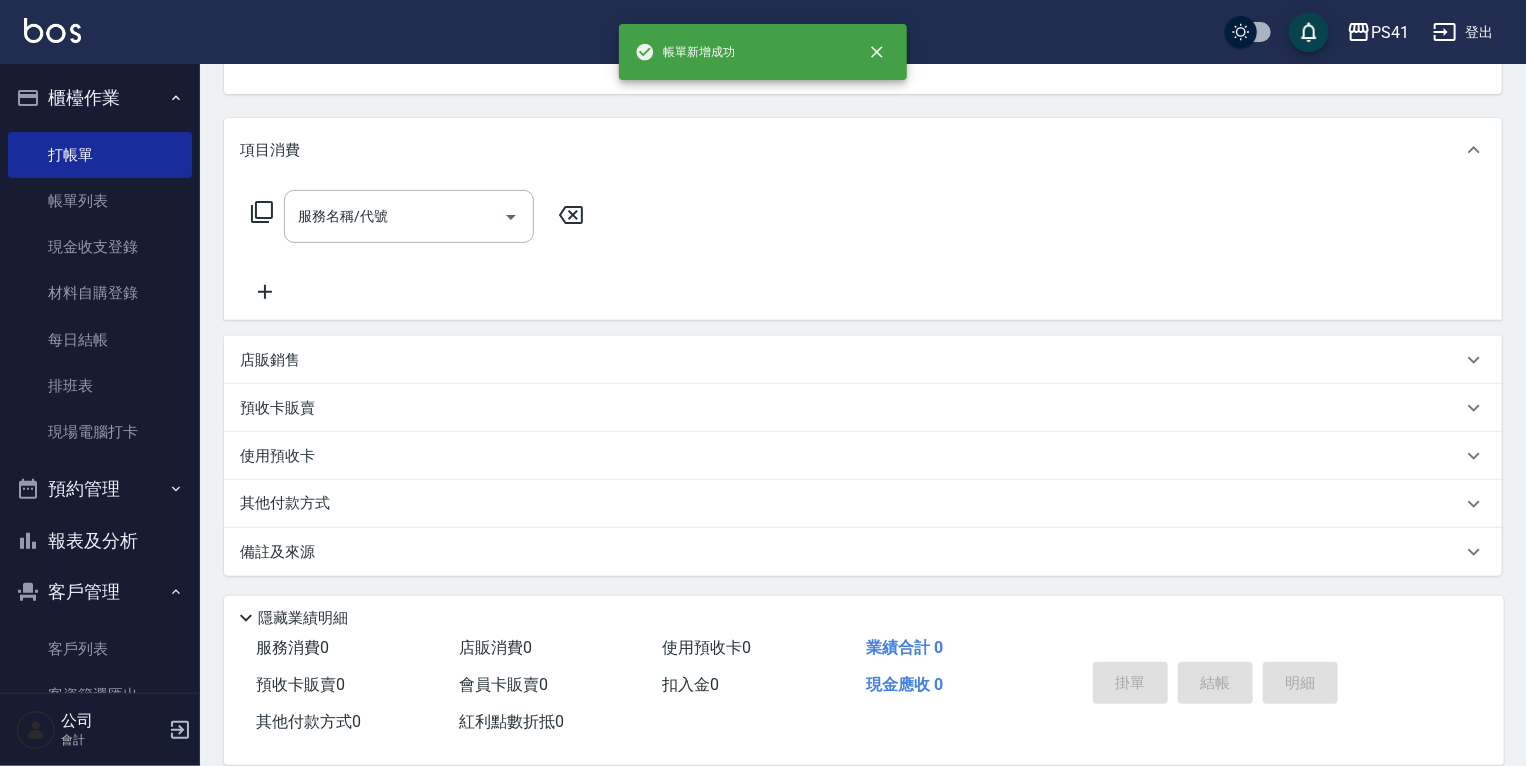 scroll, scrollTop: 0, scrollLeft: 0, axis: both 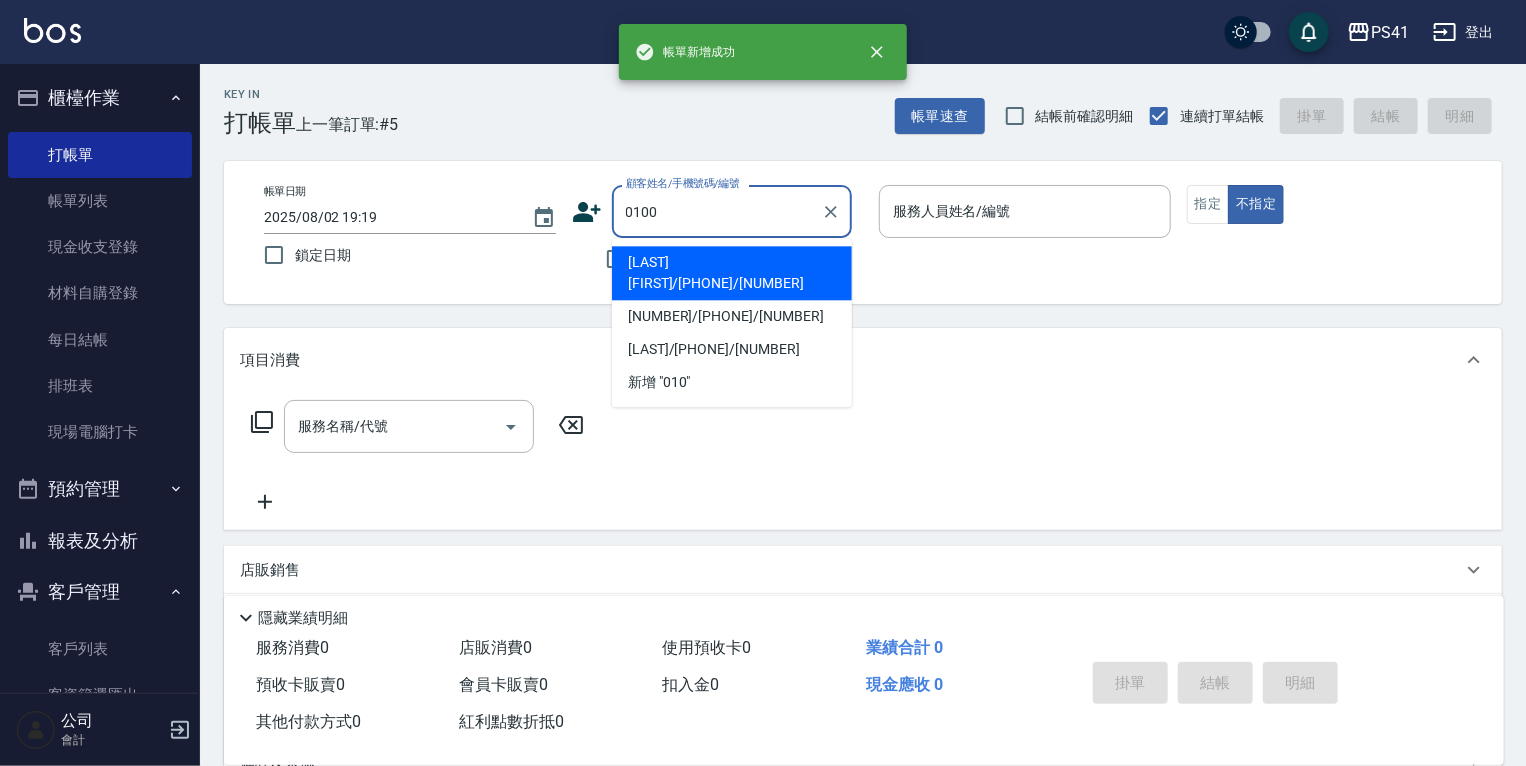 type on "[LAST] [FIRST]/[PHONE]/[NUMBER]" 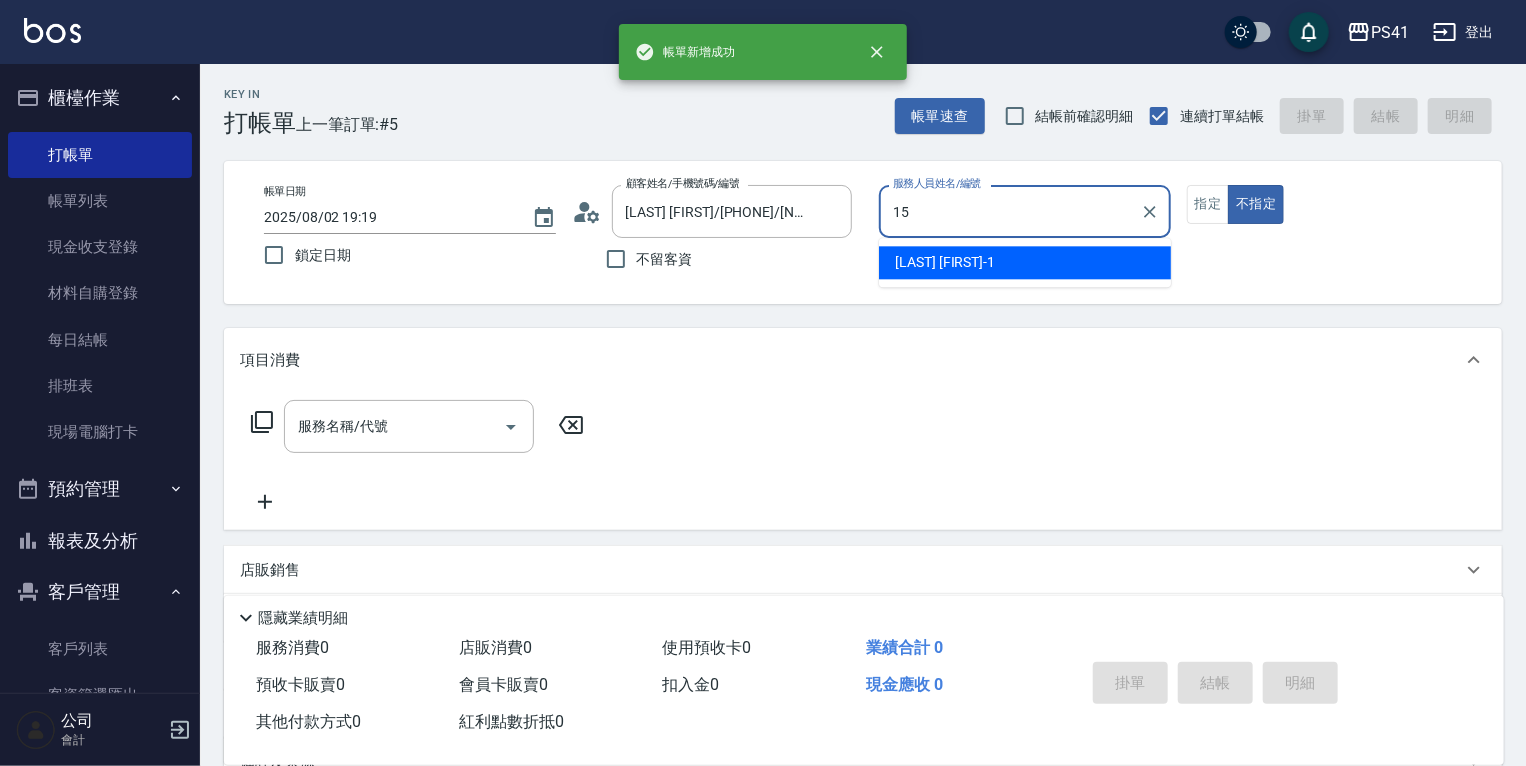 type on "[LAST]- [NUMBER]" 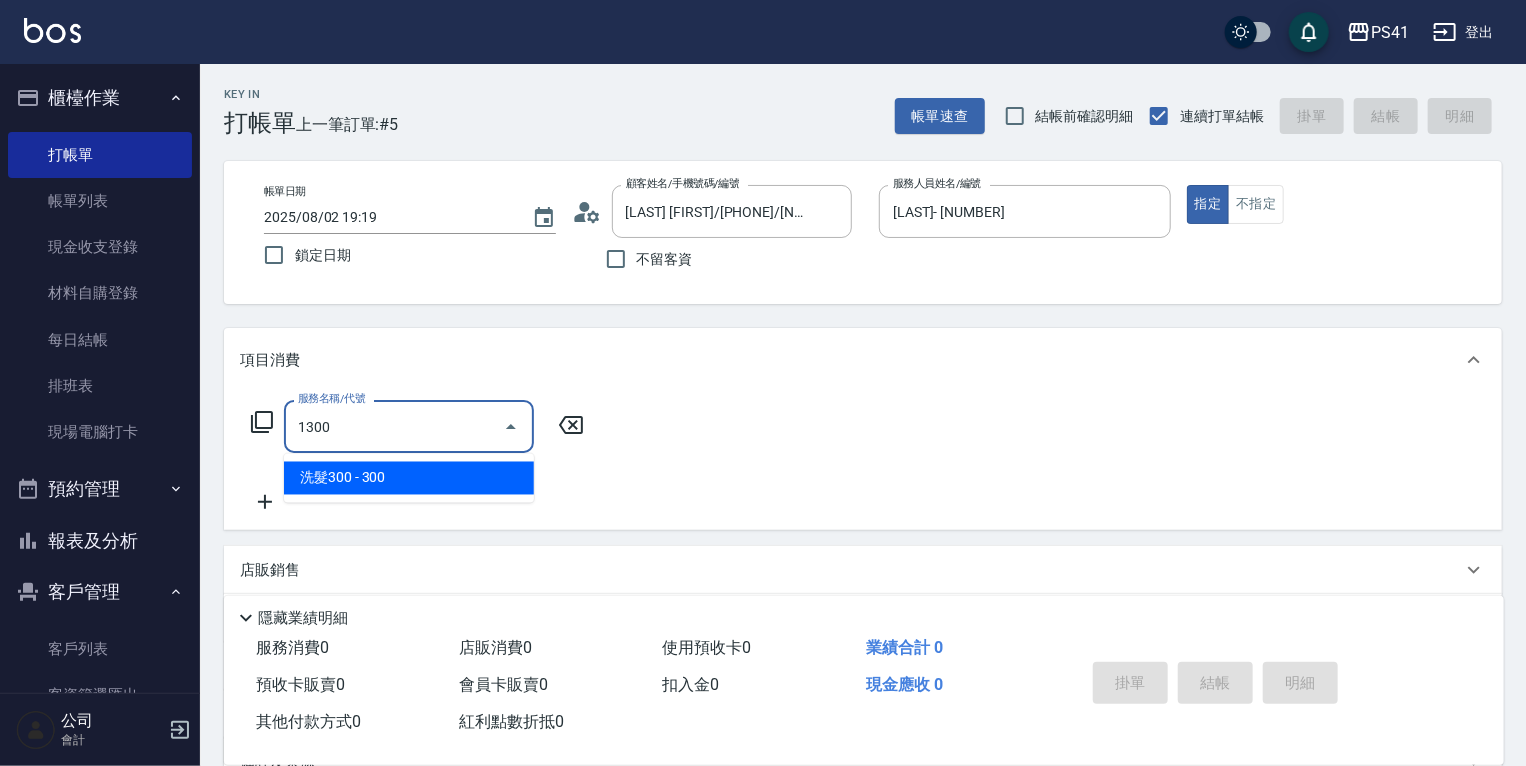 type on "洗髮300(1300)" 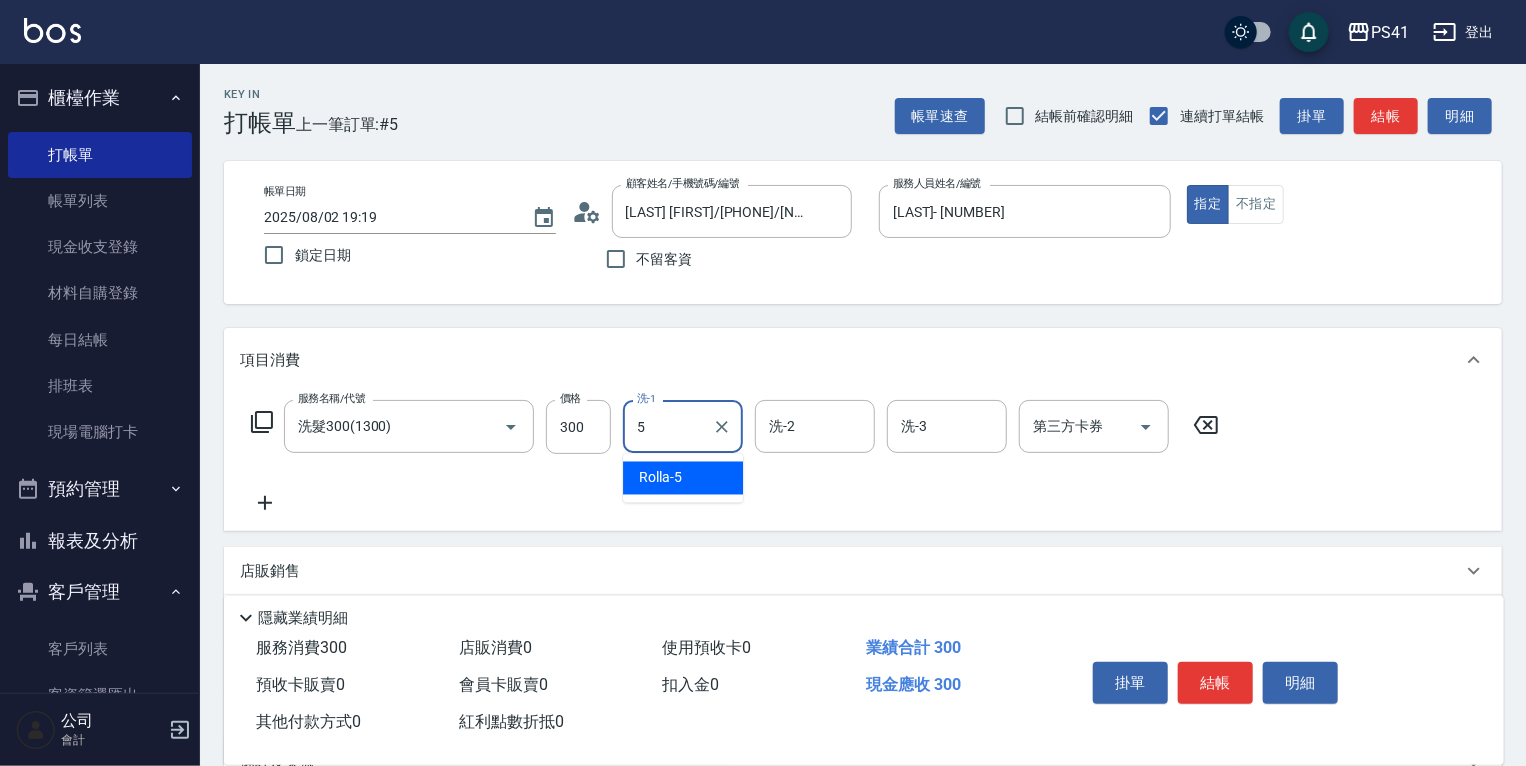 type on "Rolla-5" 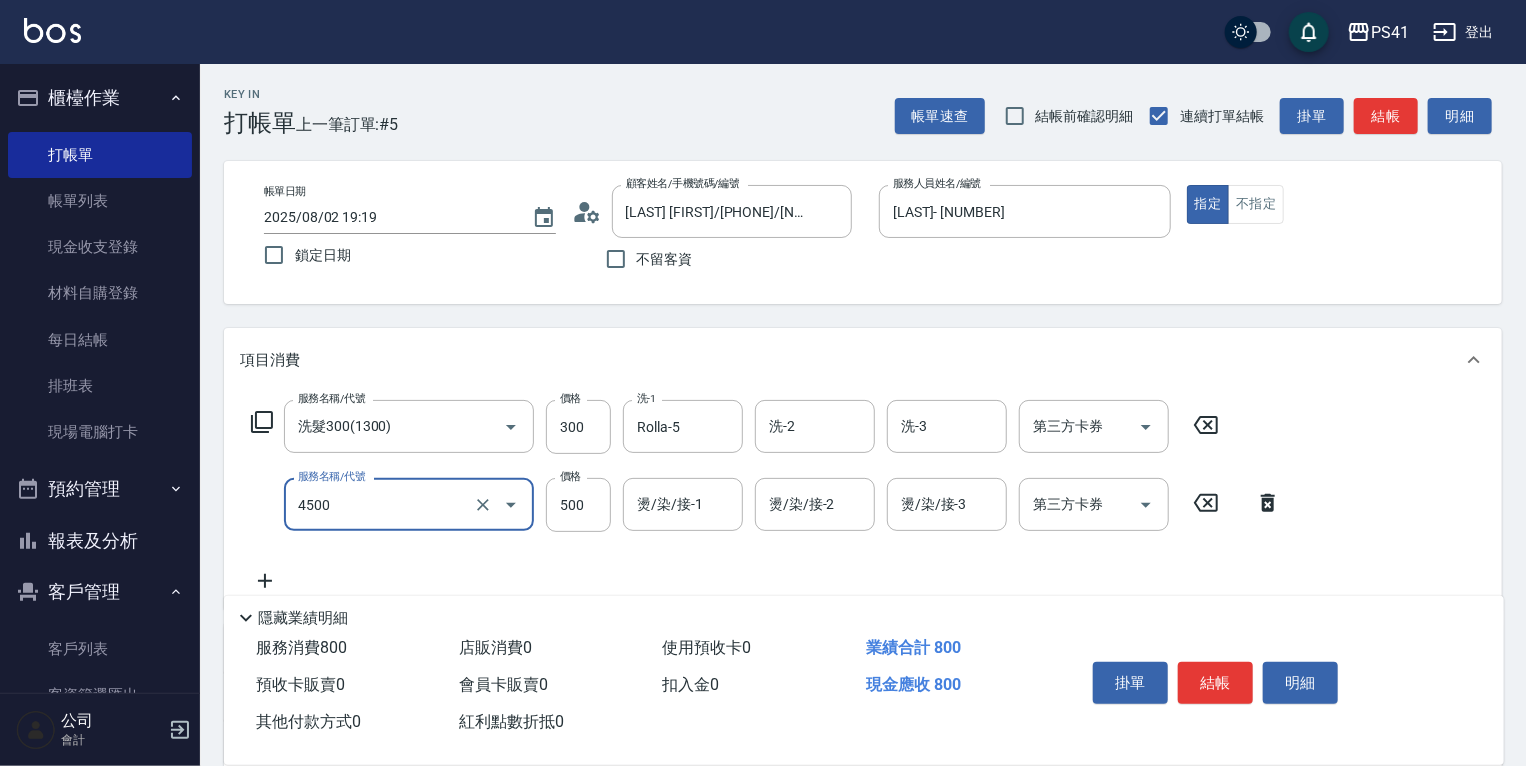 type on "補染(4500)" 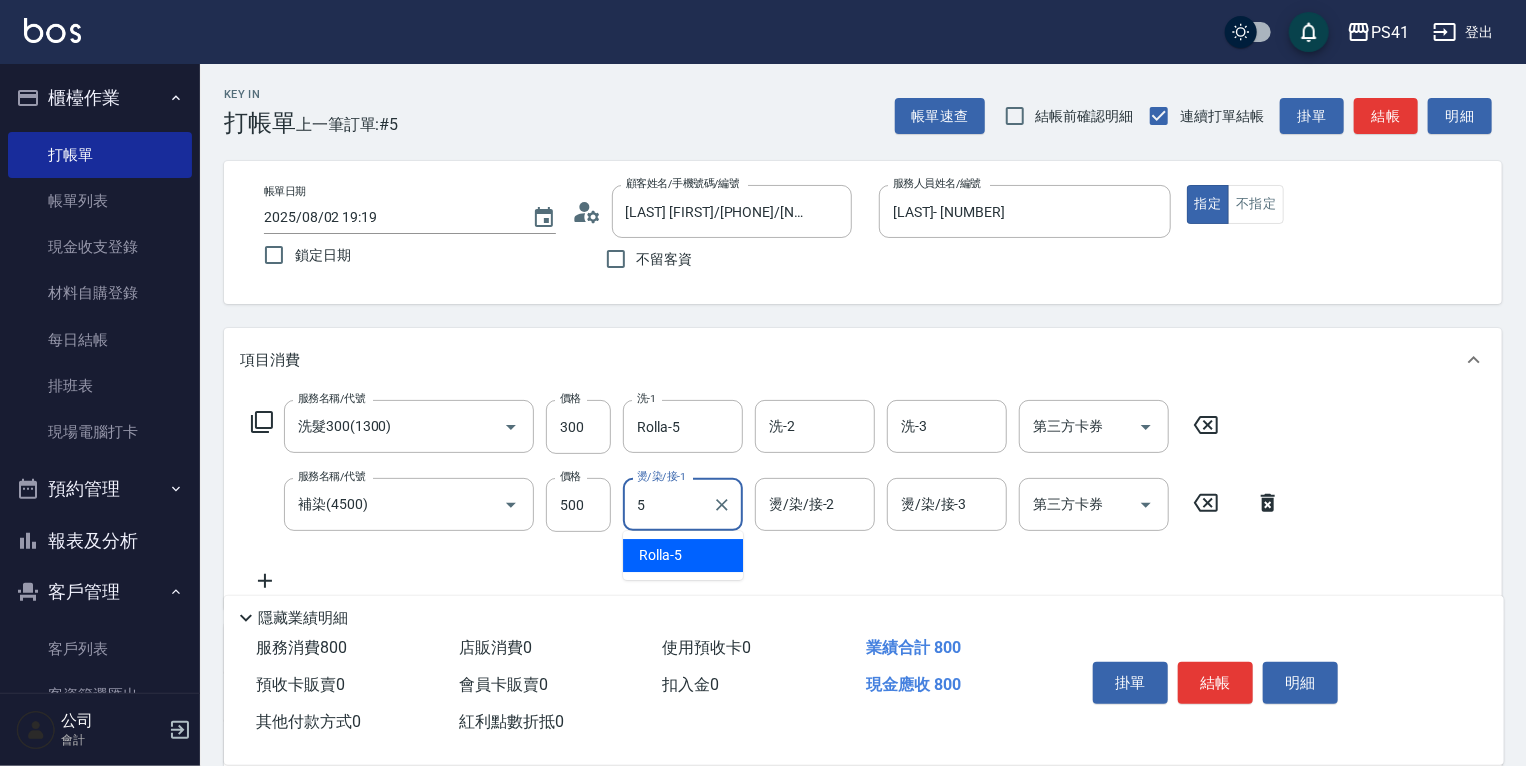 type on "Rolla-5" 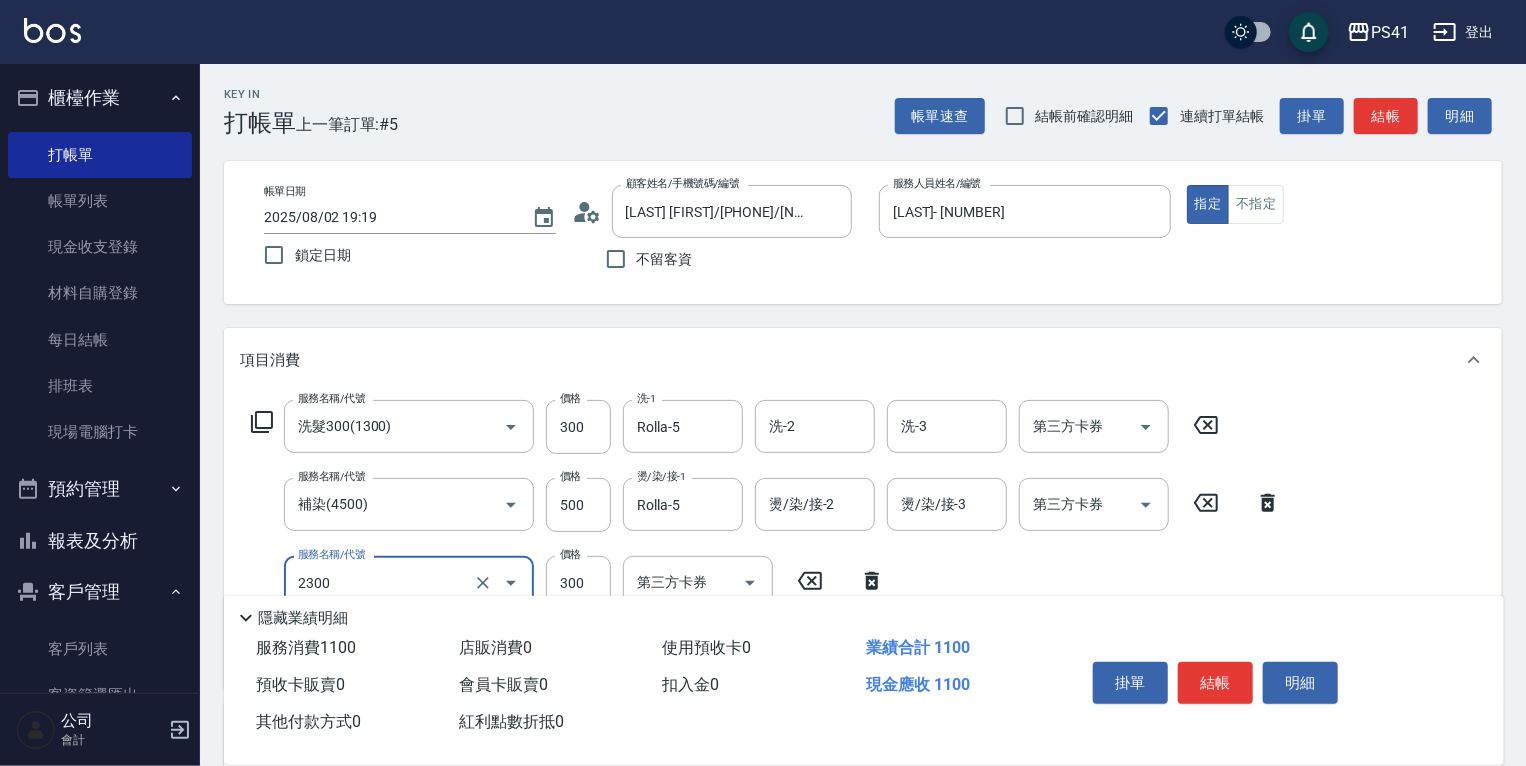 type on "剪髮(2300)" 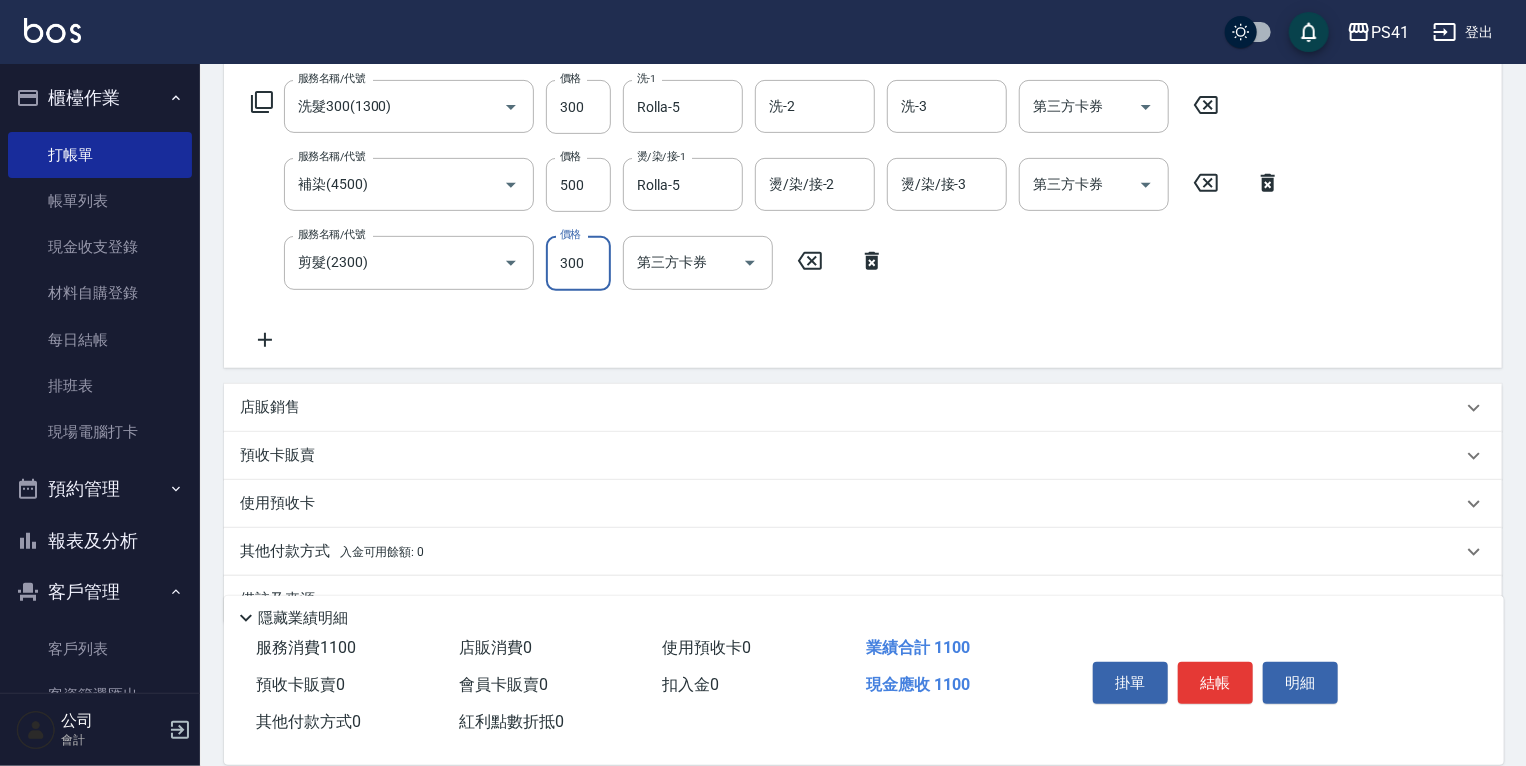 click on "其他付款方式 入金可用餘額: 0" at bounding box center (332, 552) 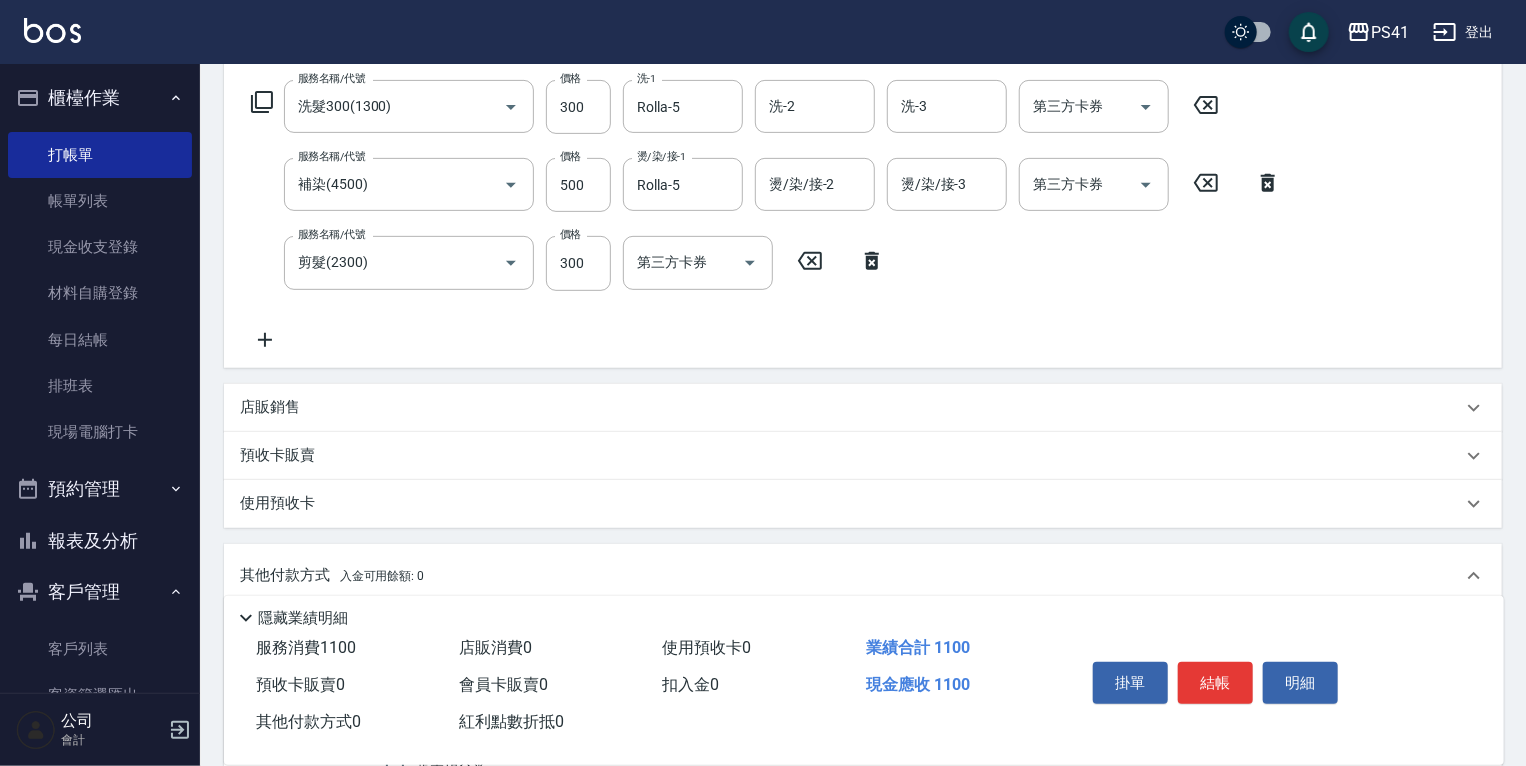 scroll, scrollTop: 381, scrollLeft: 0, axis: vertical 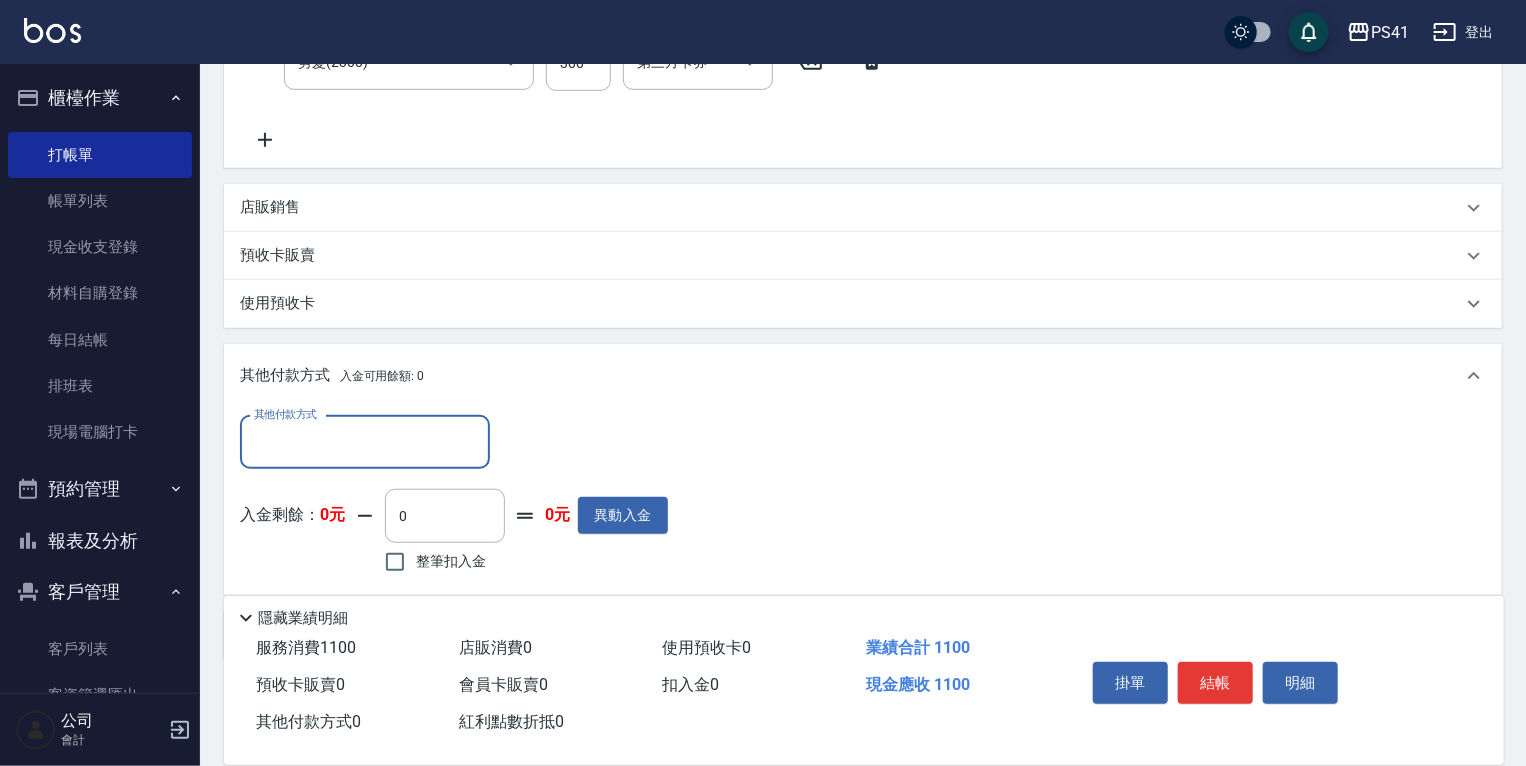 drag, startPoint x: 340, startPoint y: 436, endPoint x: 342, endPoint y: 464, distance: 28.071337 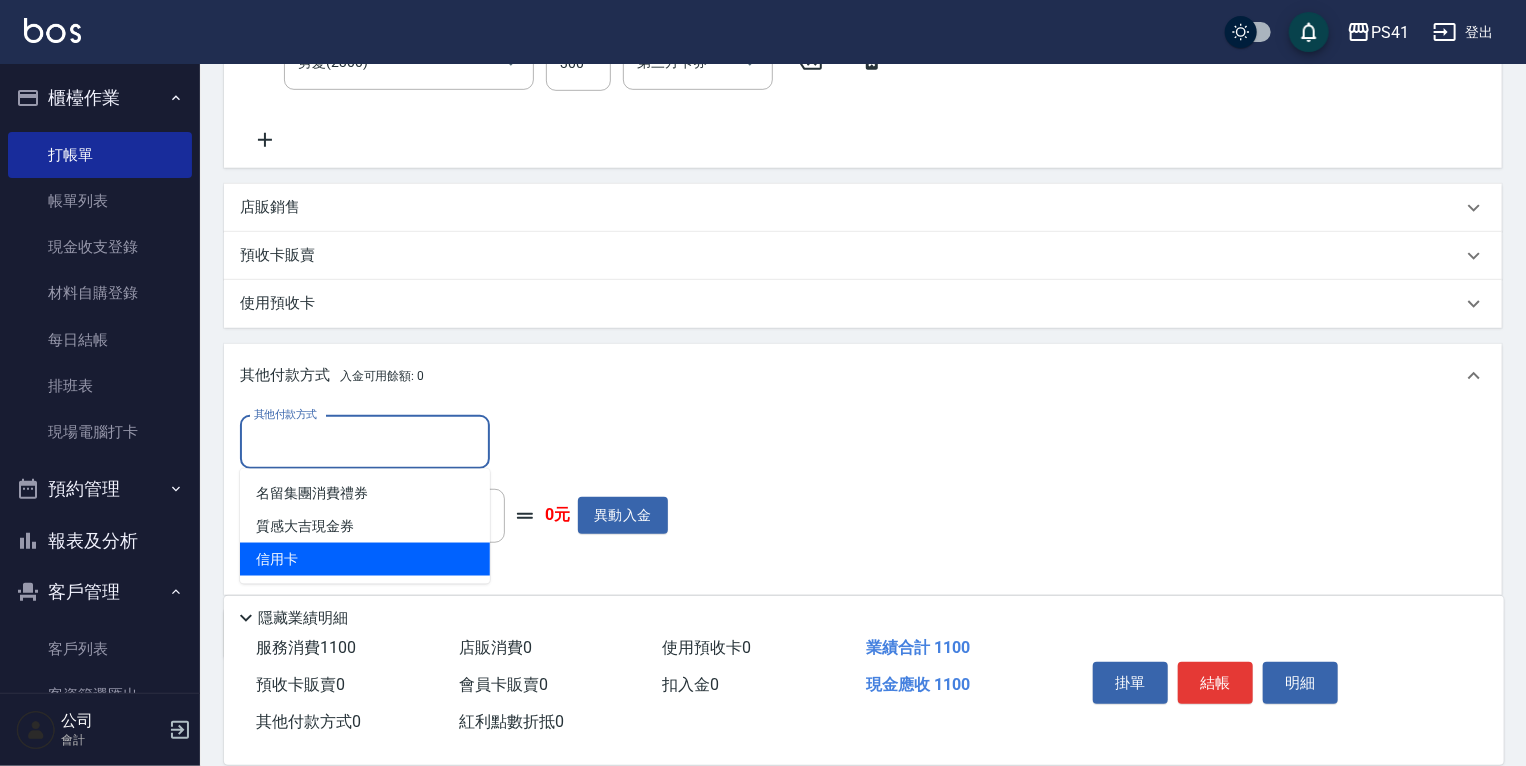 drag, startPoint x: 344, startPoint y: 552, endPoint x: 539, endPoint y: 500, distance: 201.81427 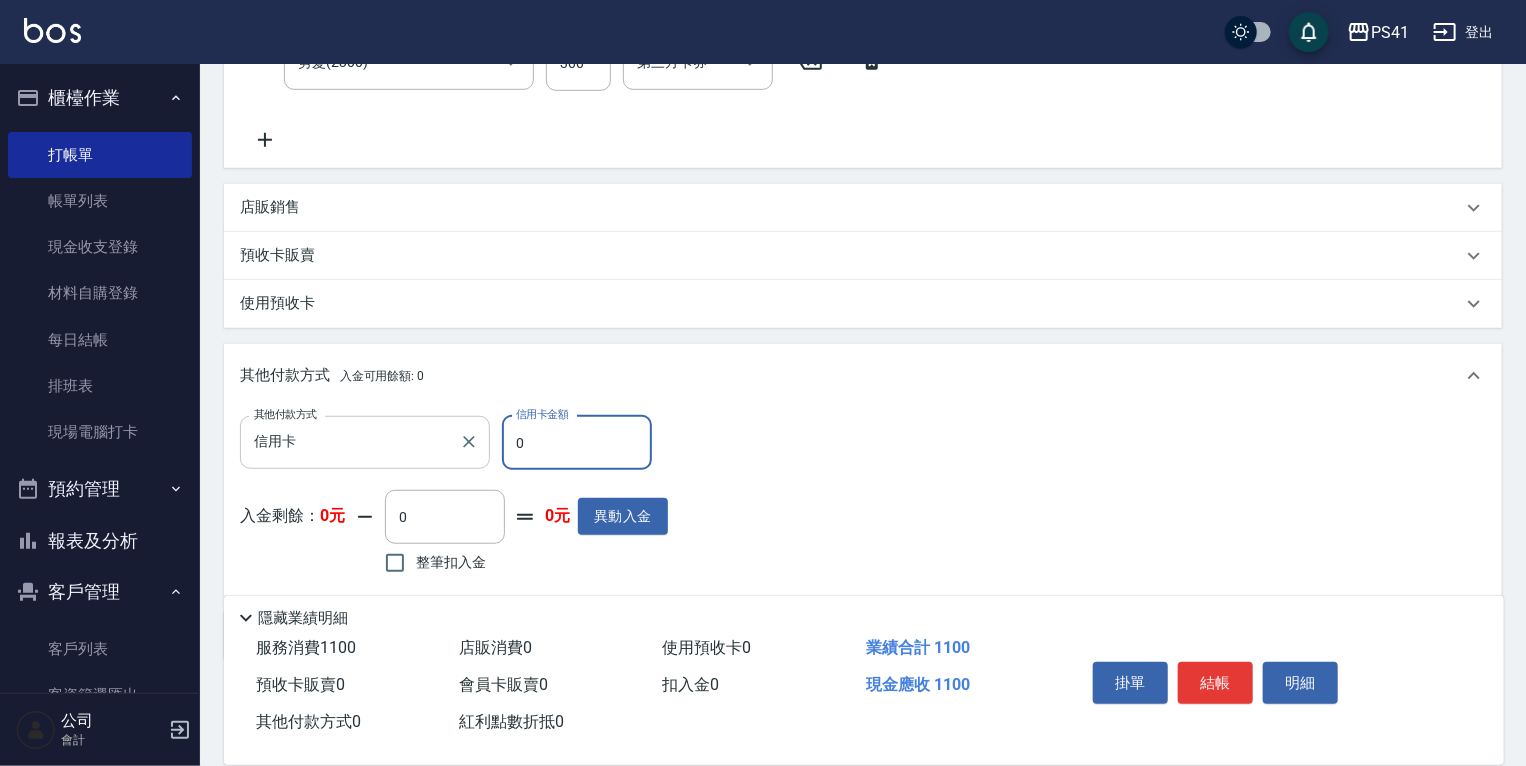 drag, startPoint x: 440, startPoint y: 408, endPoint x: 299, endPoint y: 431, distance: 142.86357 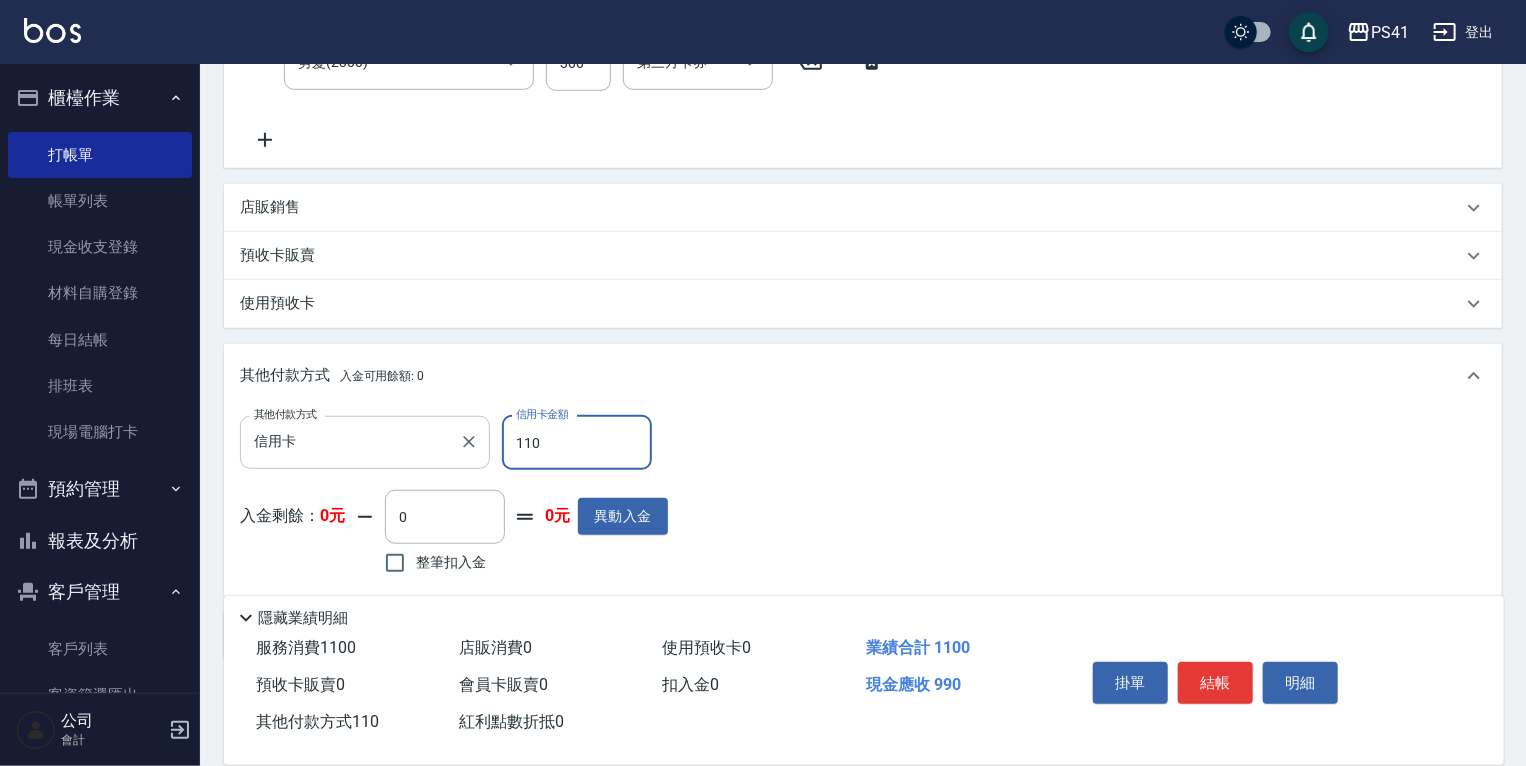 type on "1100" 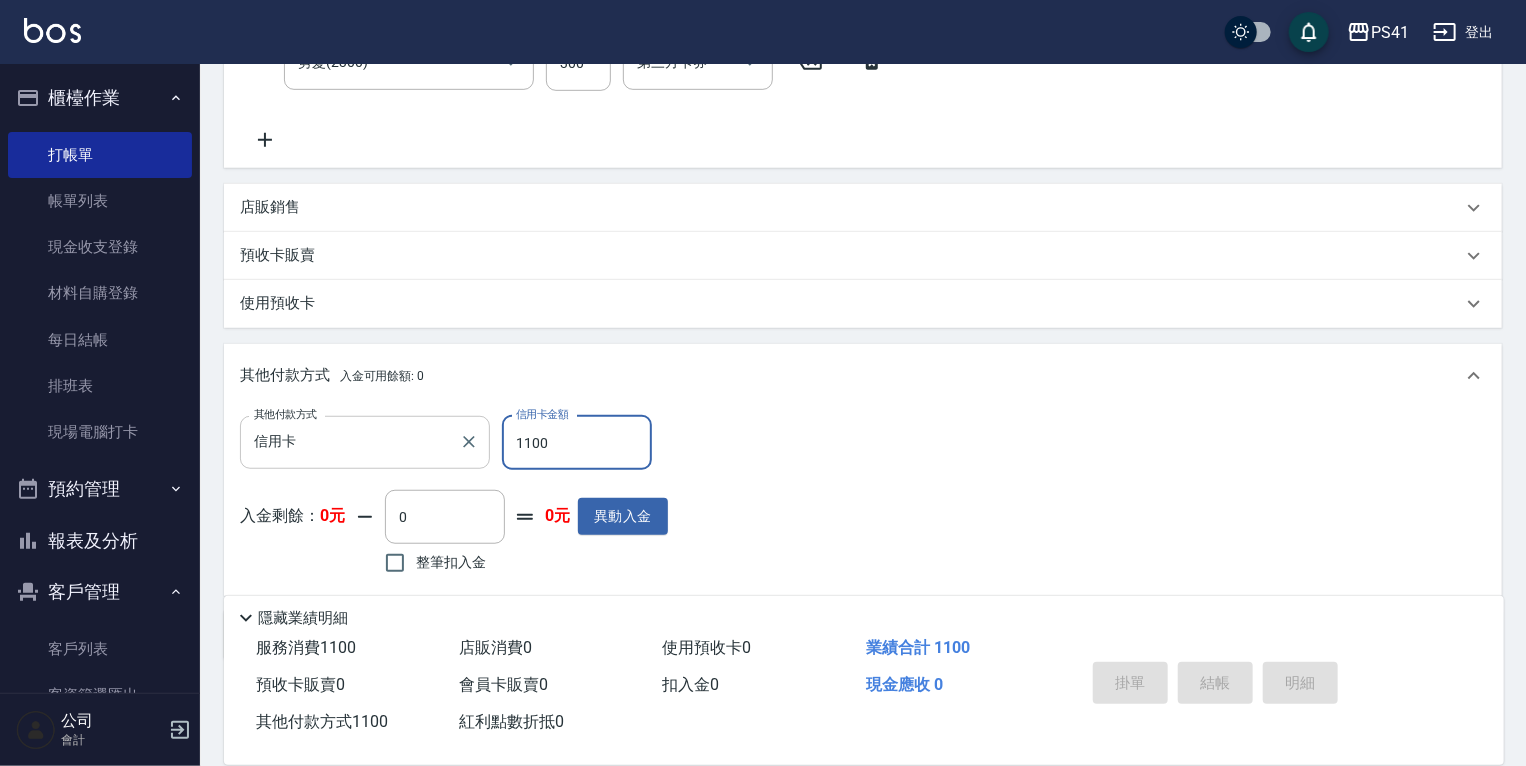 type 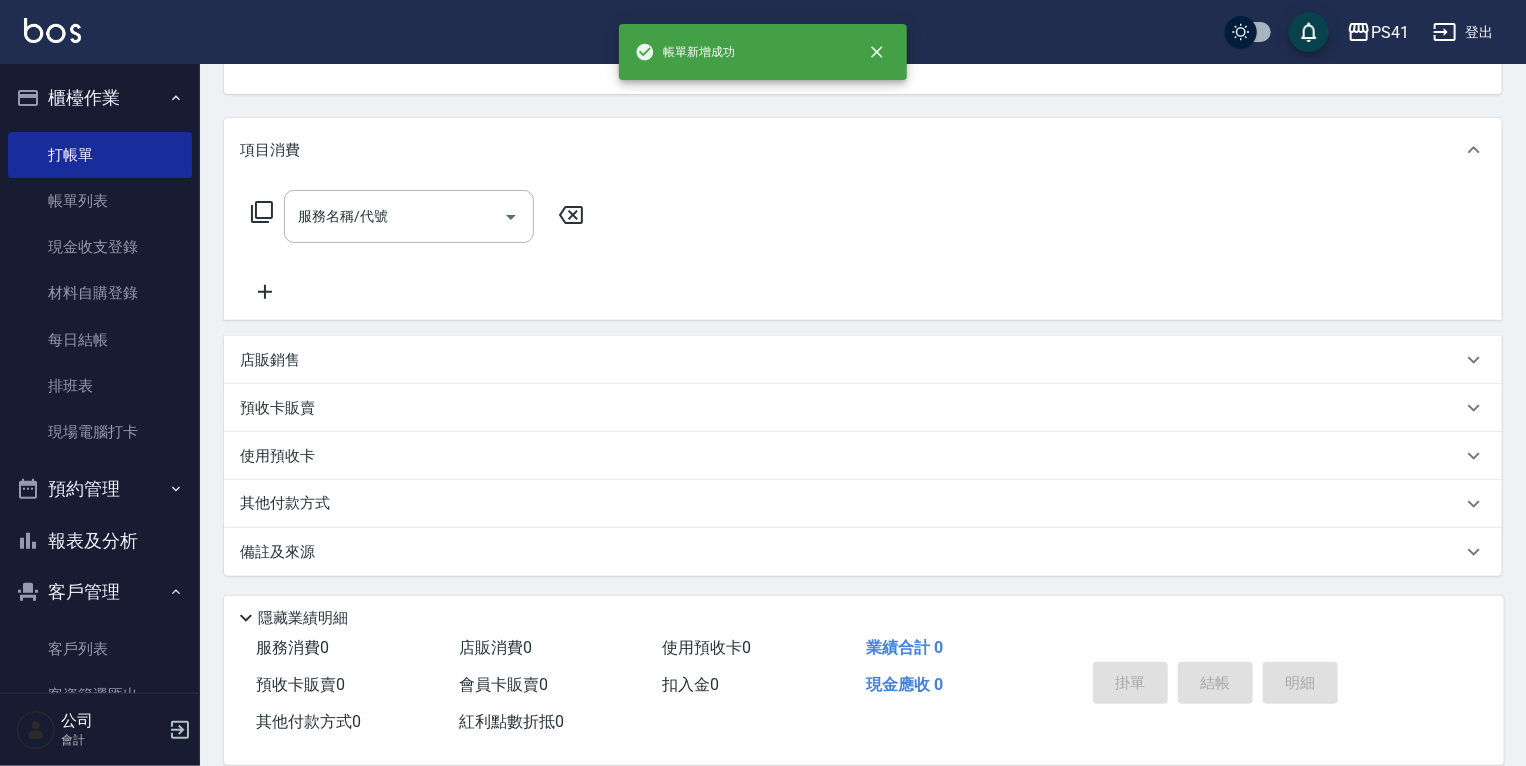 scroll, scrollTop: 0, scrollLeft: 0, axis: both 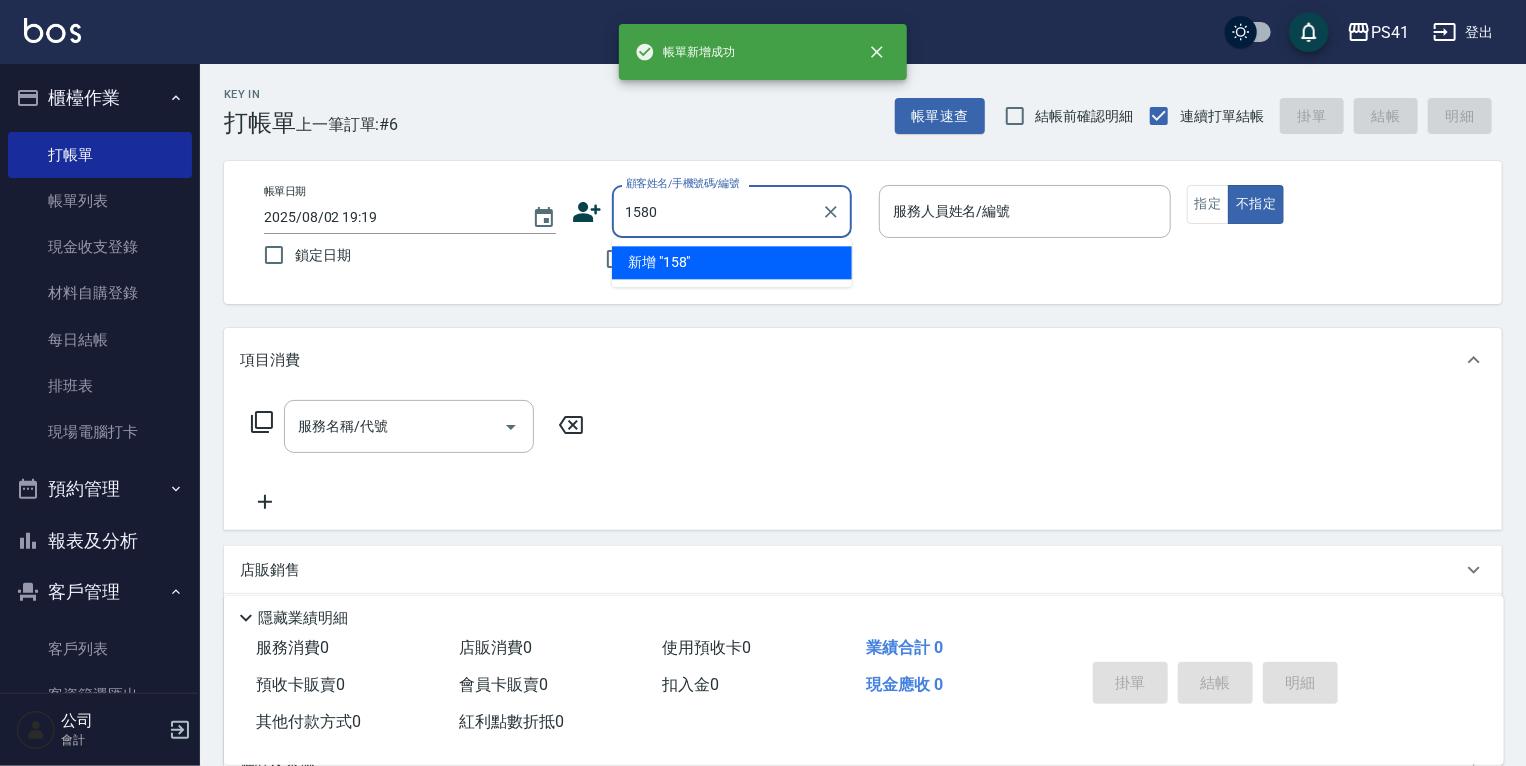 type on "1580" 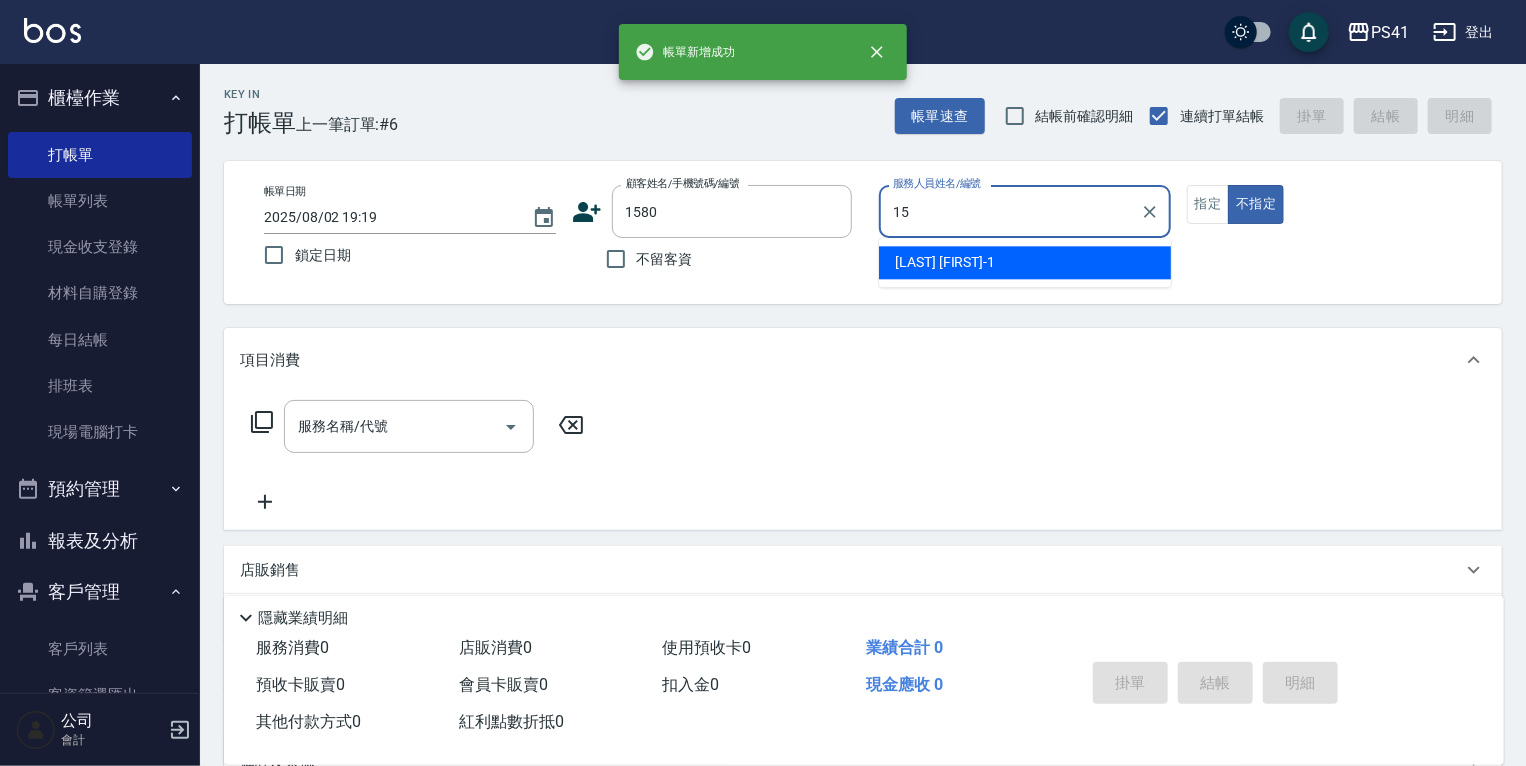 type on "[LAST]- [NUMBER]" 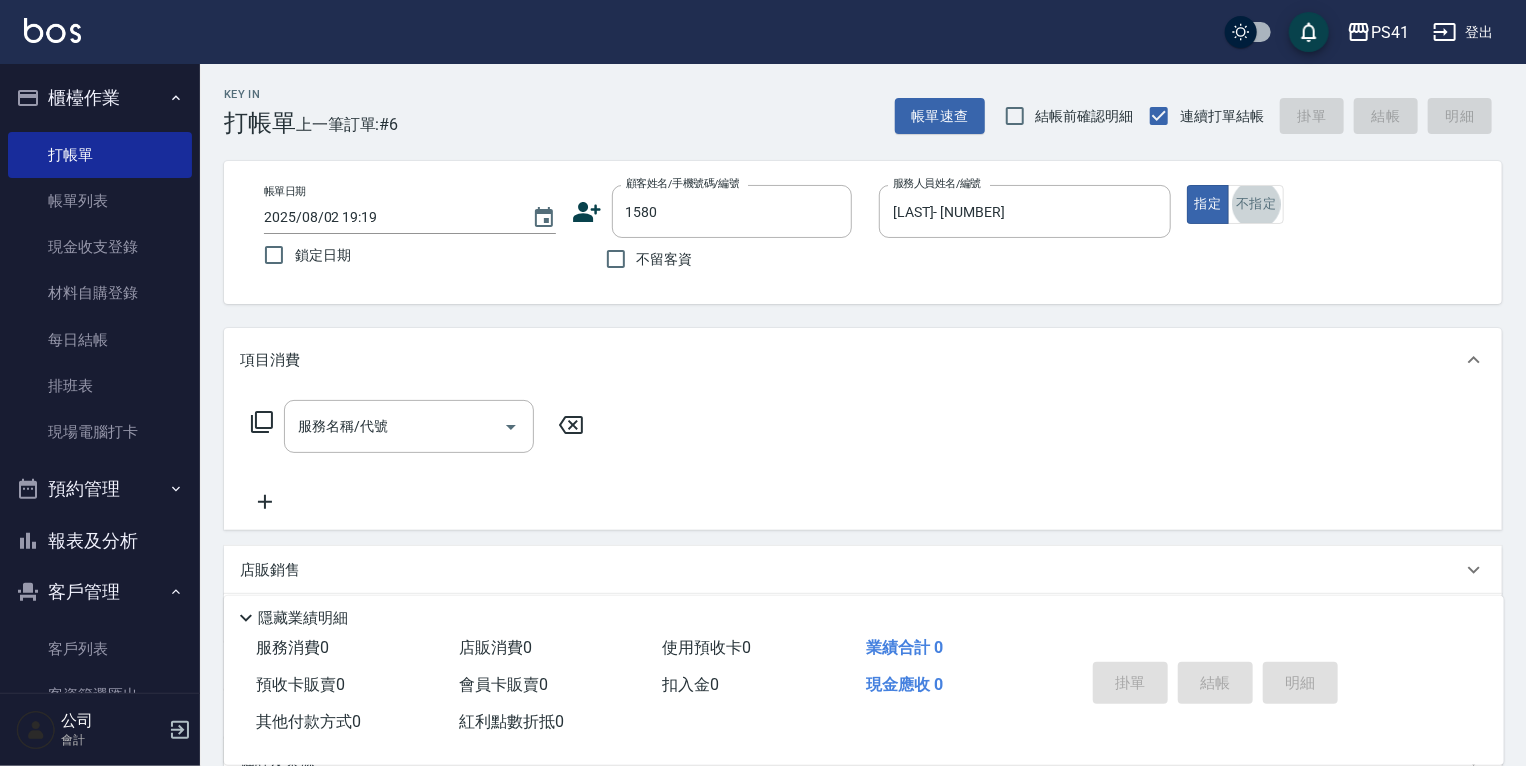 type on "[LAST]/[PHONE]/[NUMBER]" 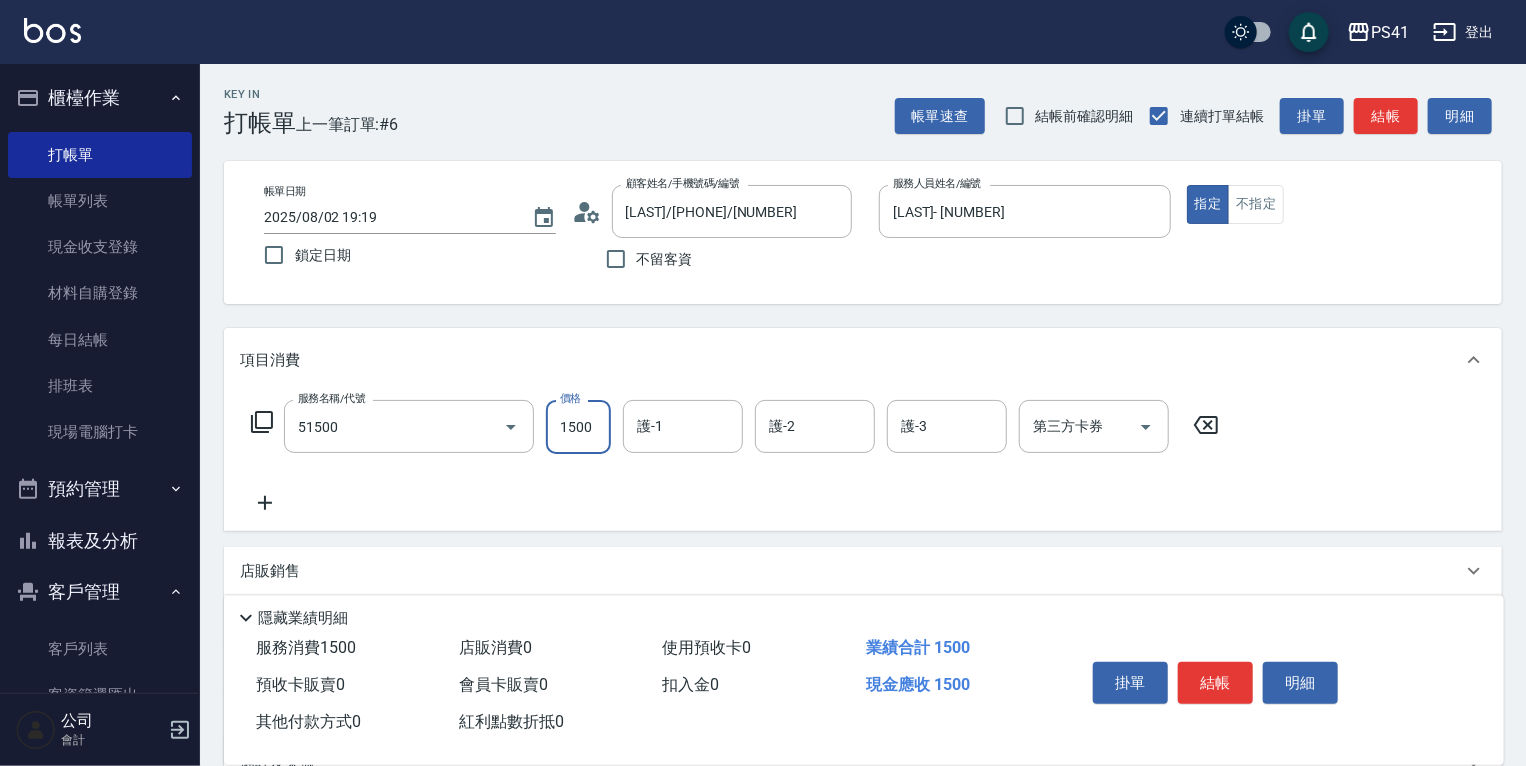 type on "原價1201~1500護髮(51500)" 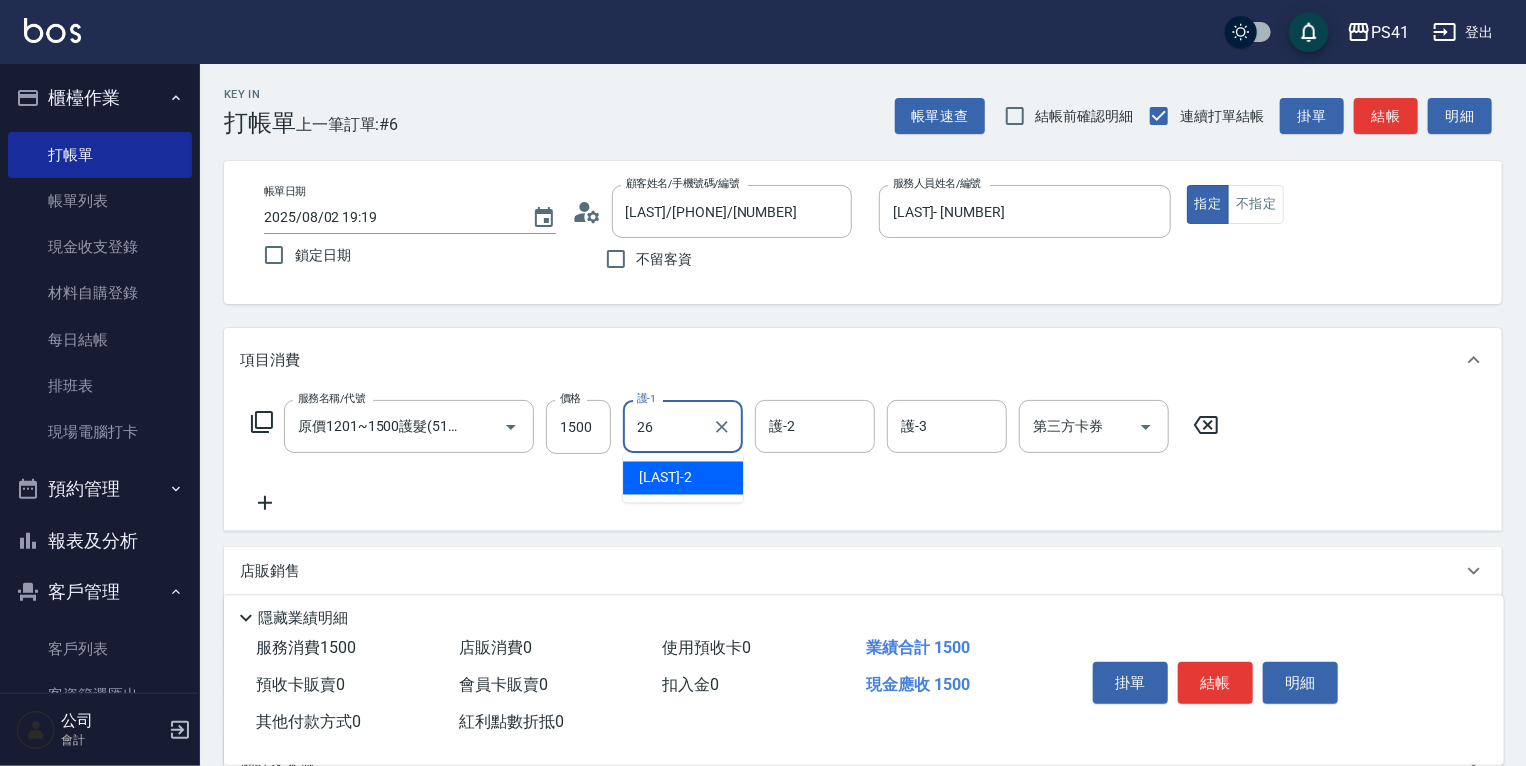 type on "[LAST]-[NUMBER]" 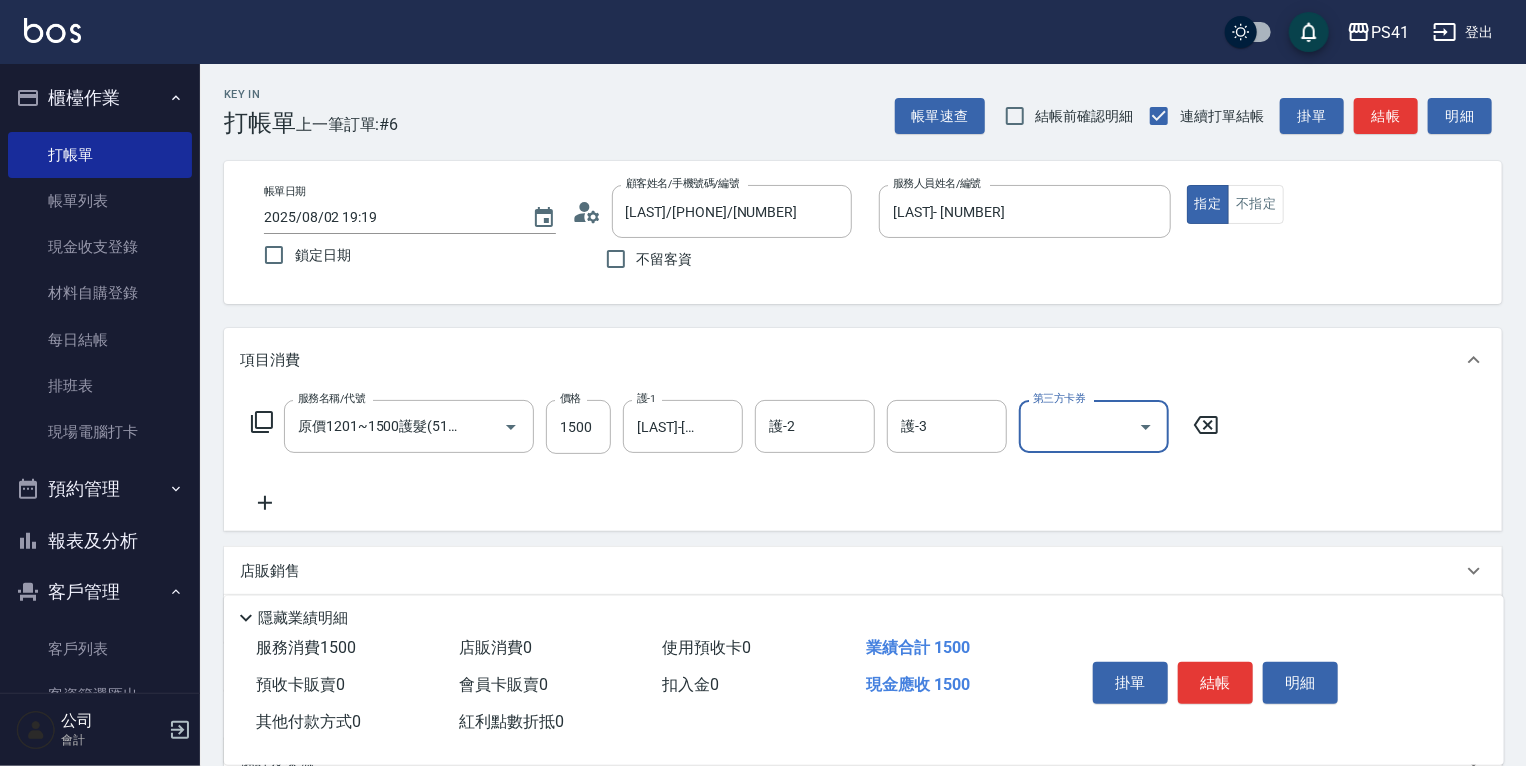 scroll, scrollTop: 0, scrollLeft: 0, axis: both 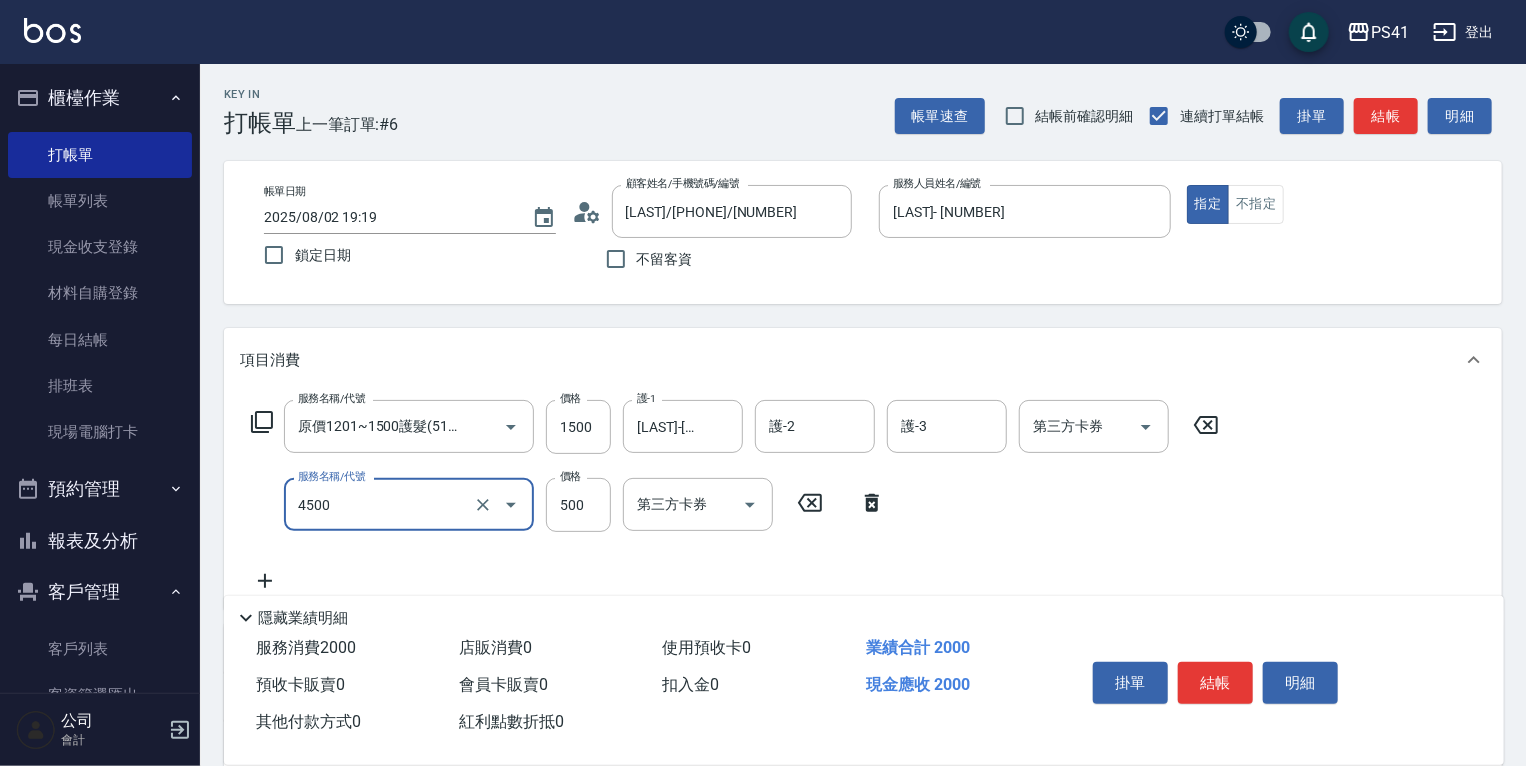 type on "補染(4500)" 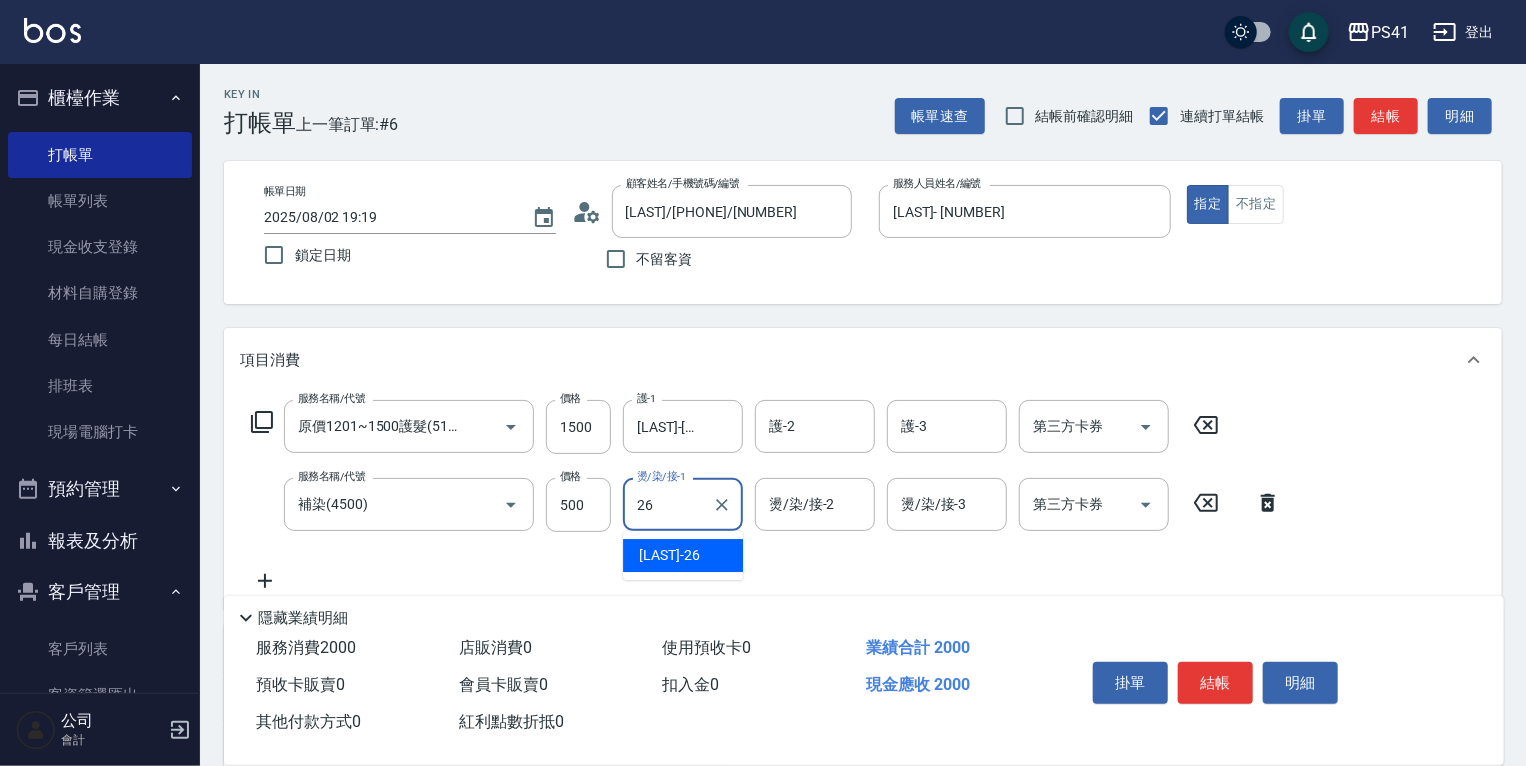 type on "[LAST]-[NUMBER]" 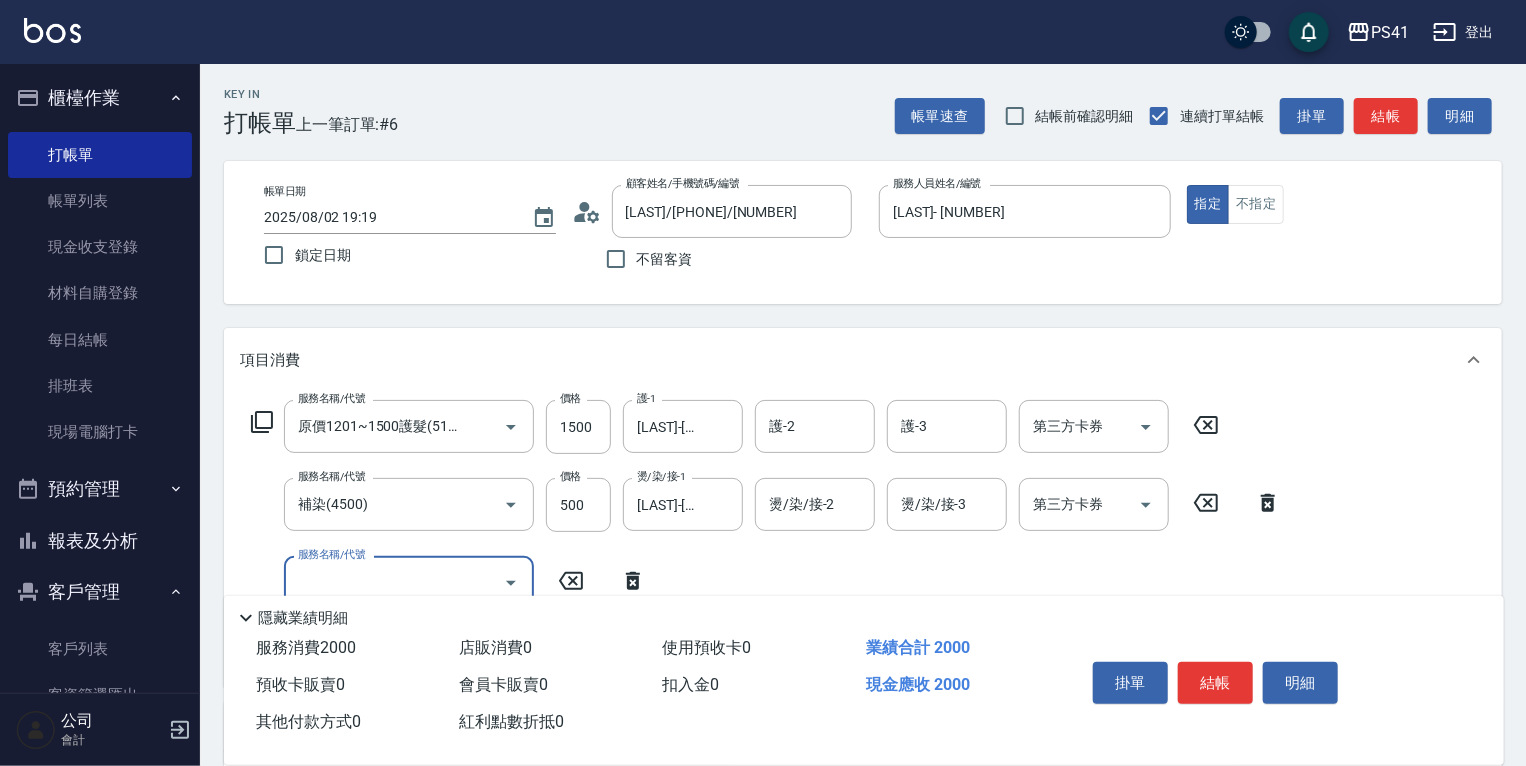 scroll, scrollTop: 0, scrollLeft: 0, axis: both 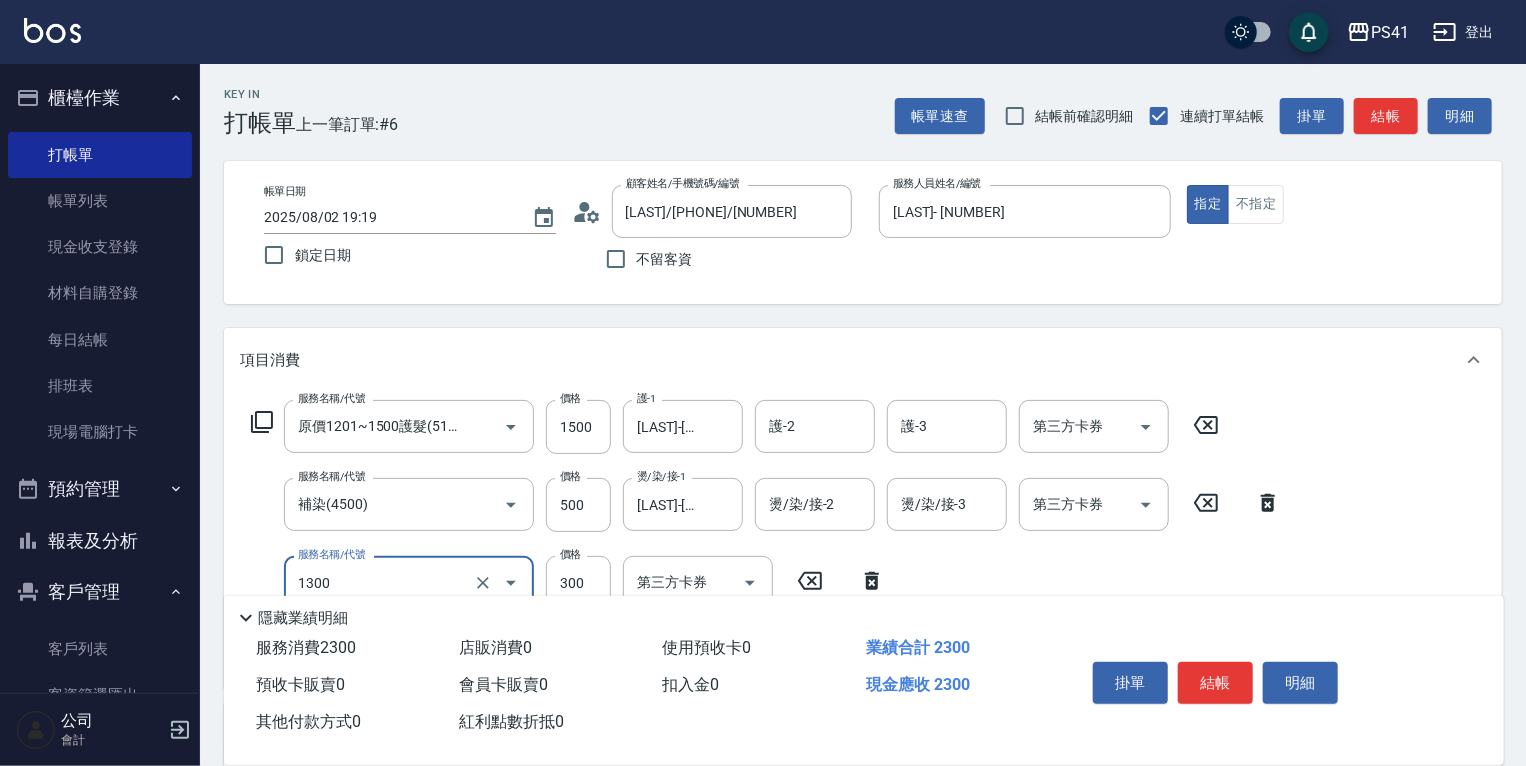 type on "洗髮300(1300)" 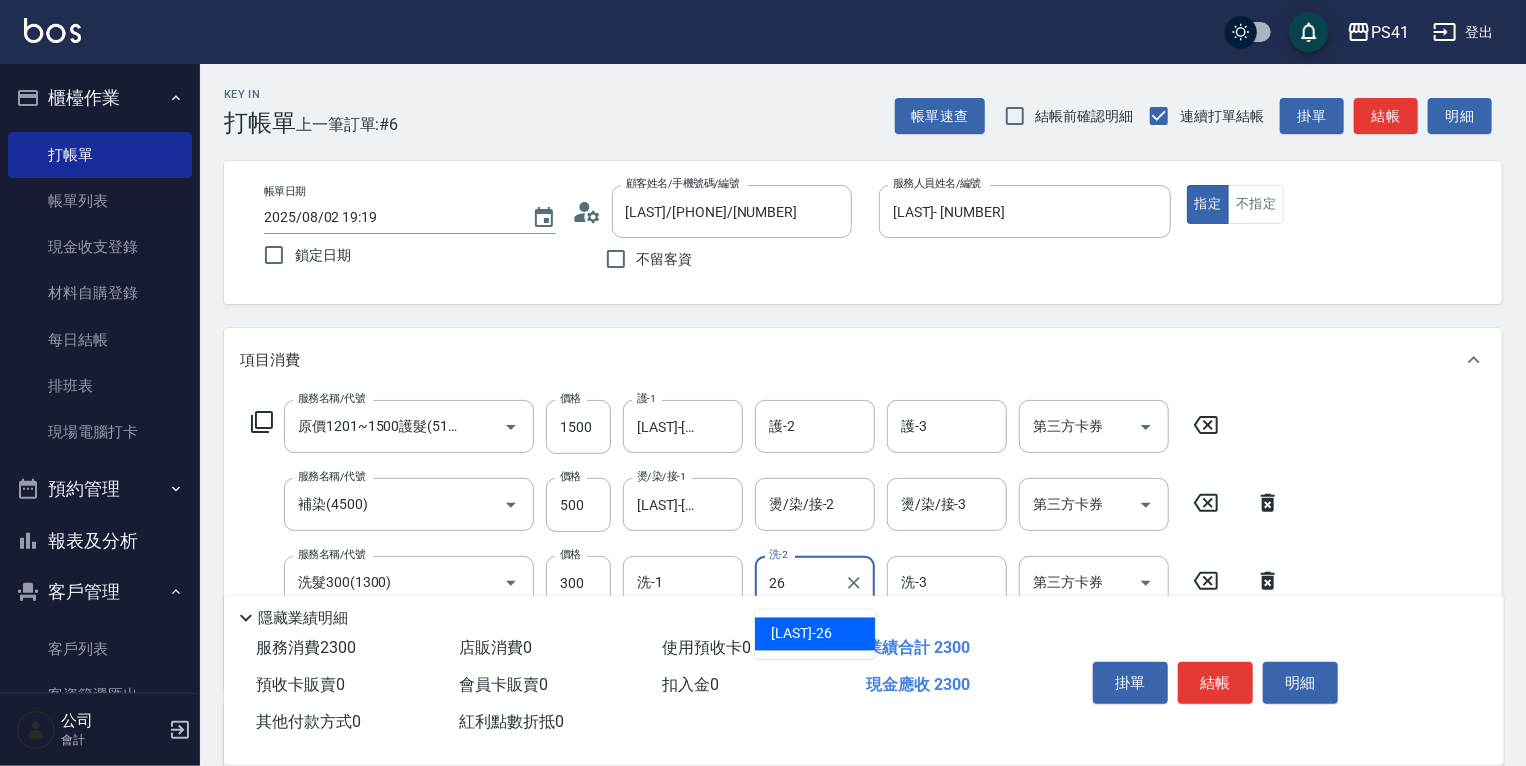 type on "[LAST]-[NUMBER]" 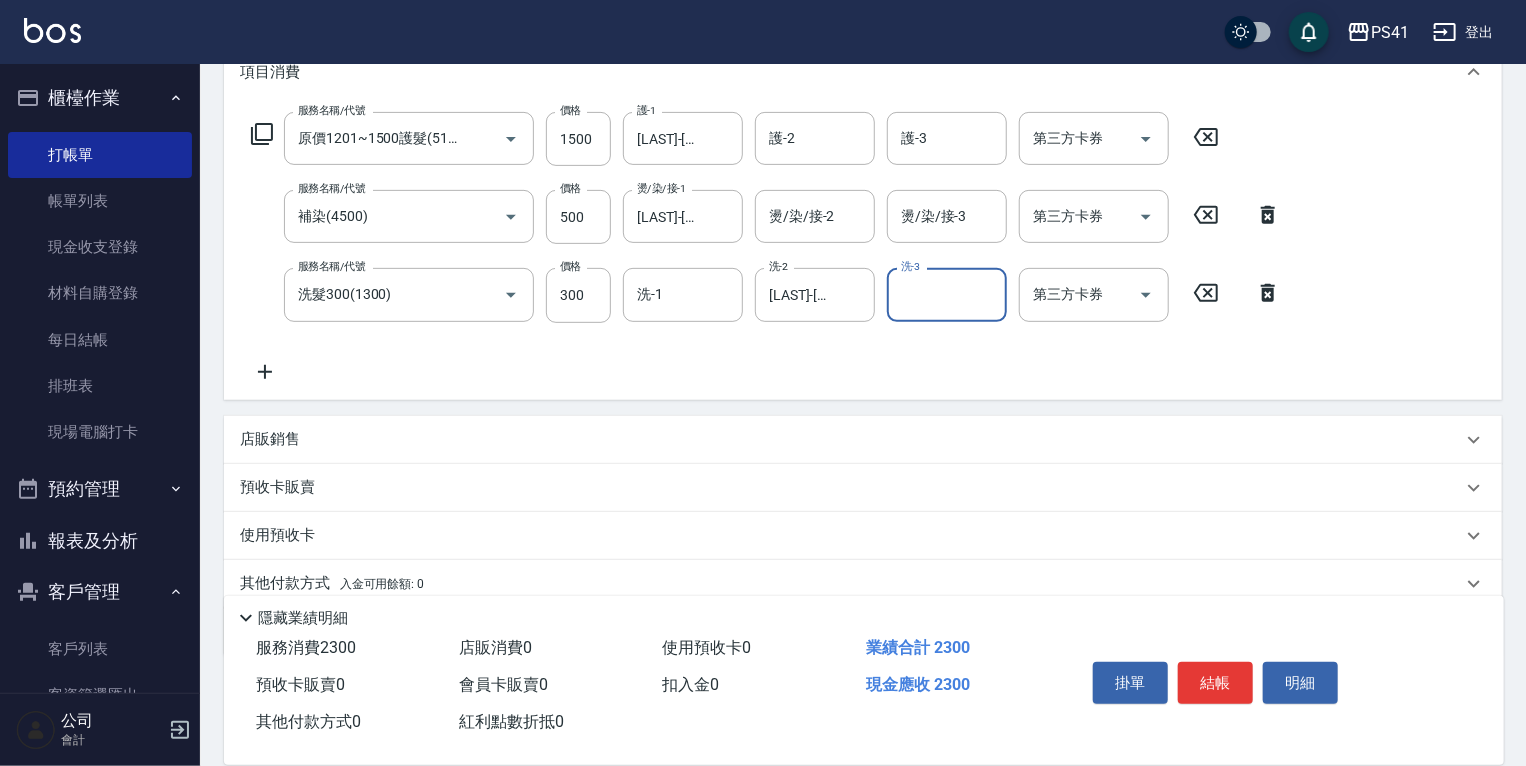 scroll, scrollTop: 367, scrollLeft: 0, axis: vertical 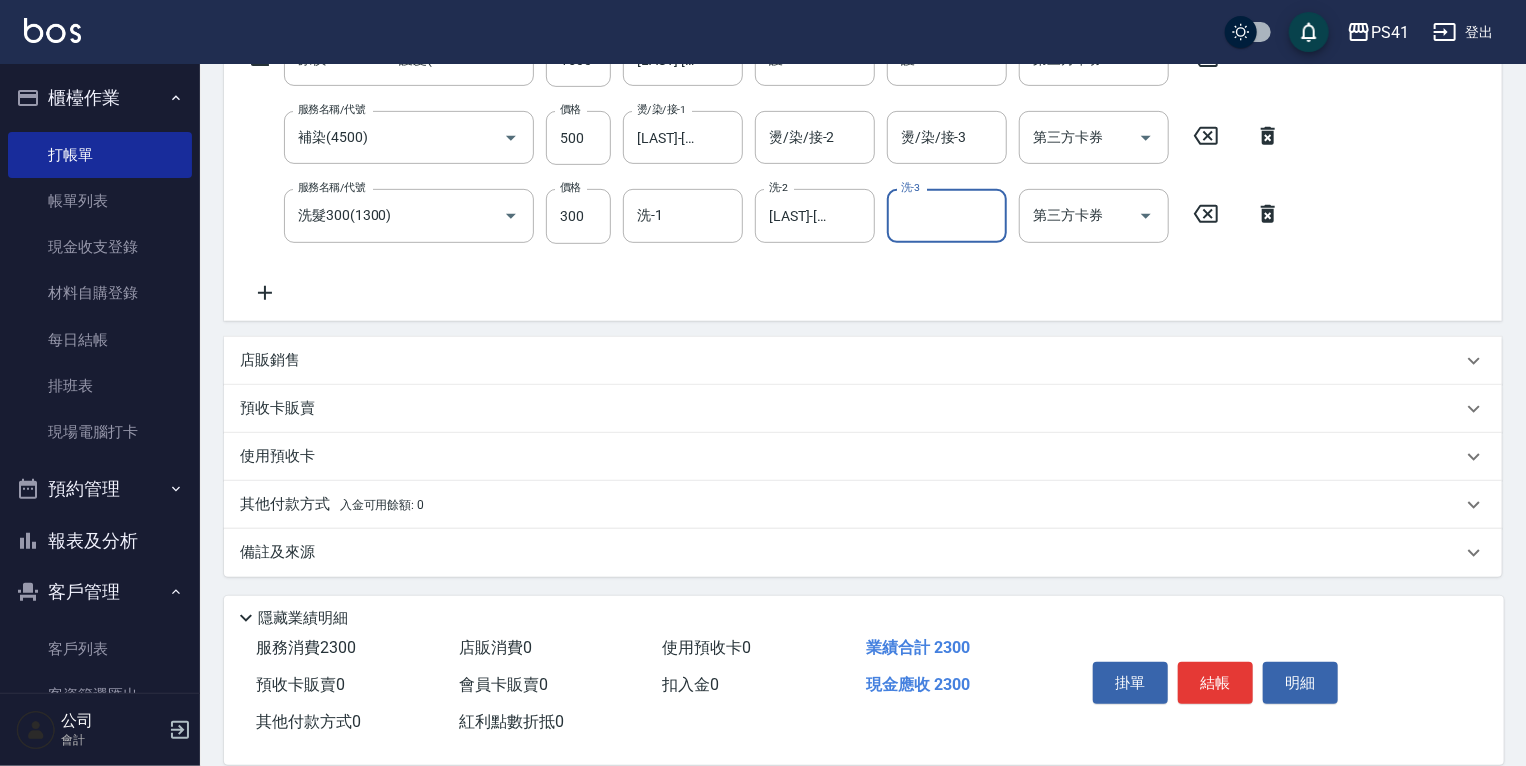 click on "其他付款方式 入金可用餘額: 0" at bounding box center (863, 505) 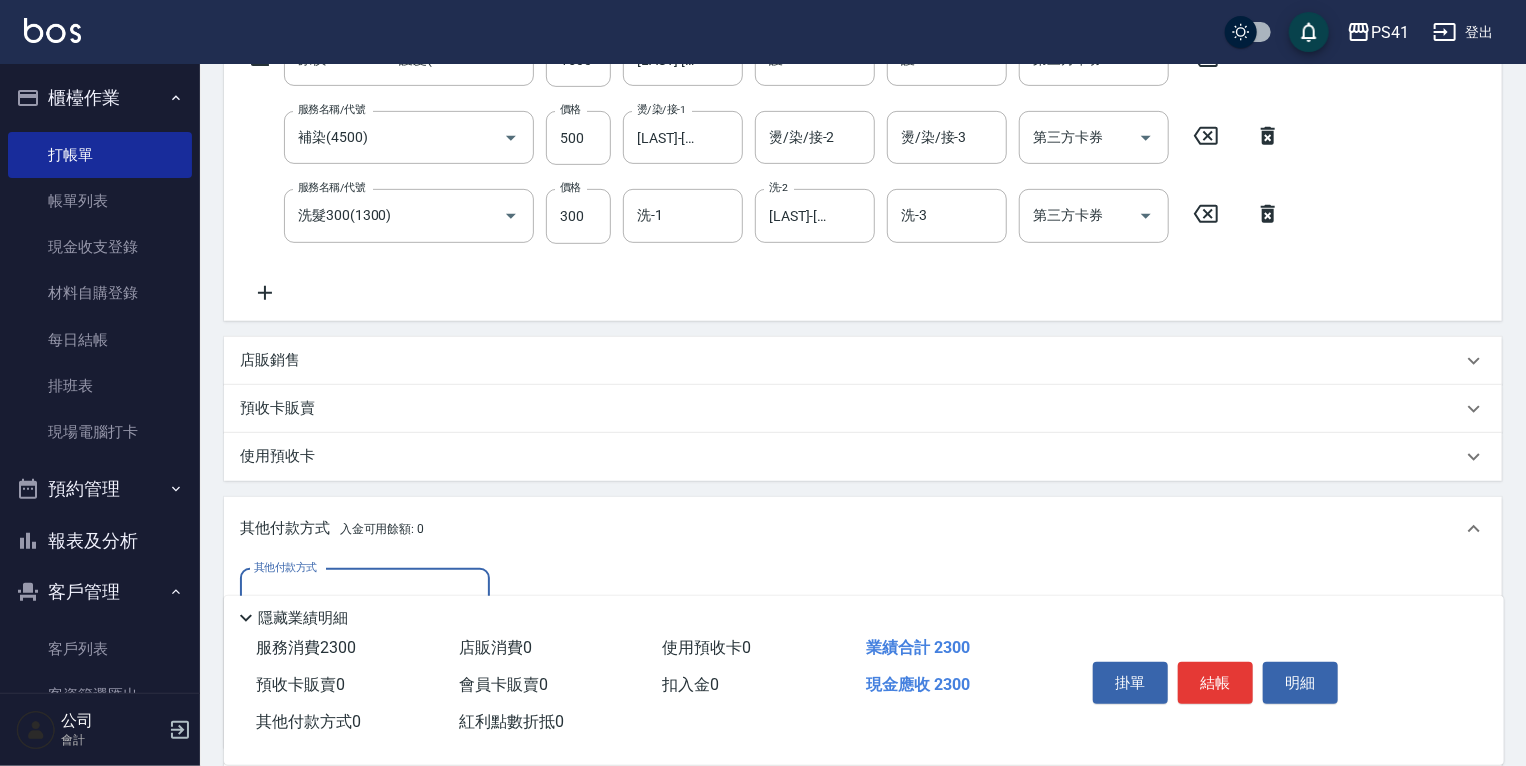 scroll, scrollTop: 34, scrollLeft: 0, axis: vertical 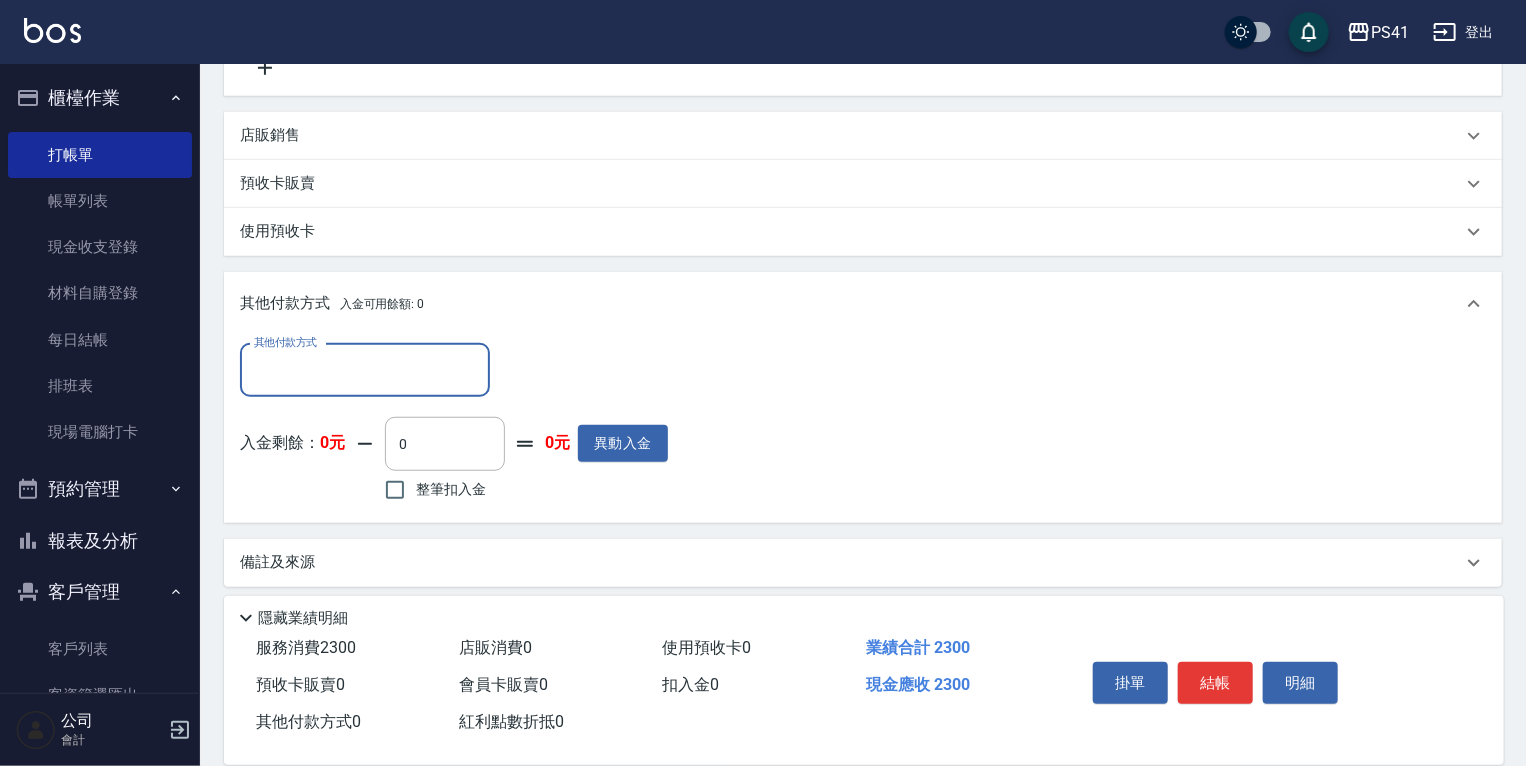 click on "其他付款方式" at bounding box center (365, 370) 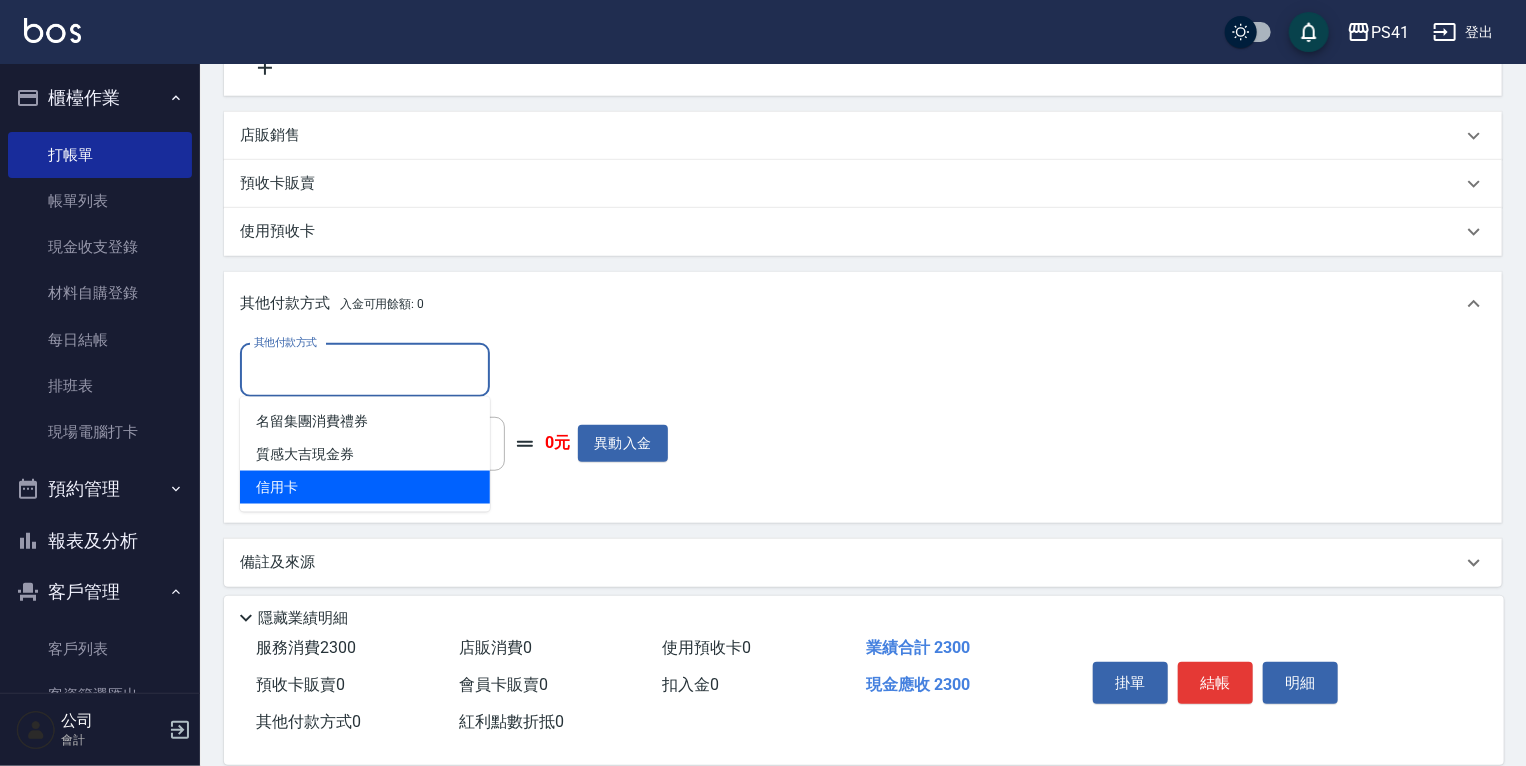 click on "信用卡" at bounding box center (365, 487) 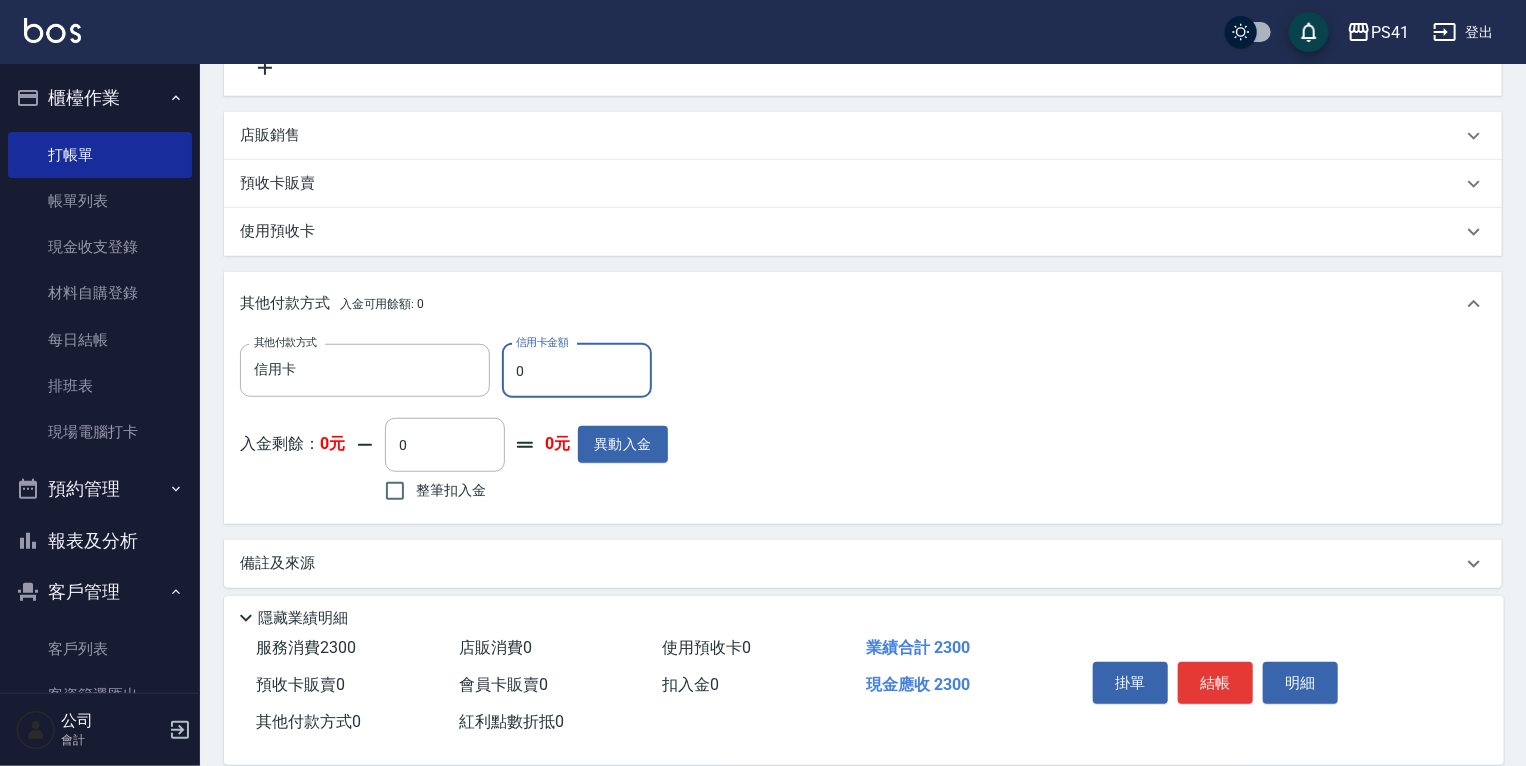 drag, startPoint x: 552, startPoint y: 379, endPoint x: 208, endPoint y: 328, distance: 347.75998 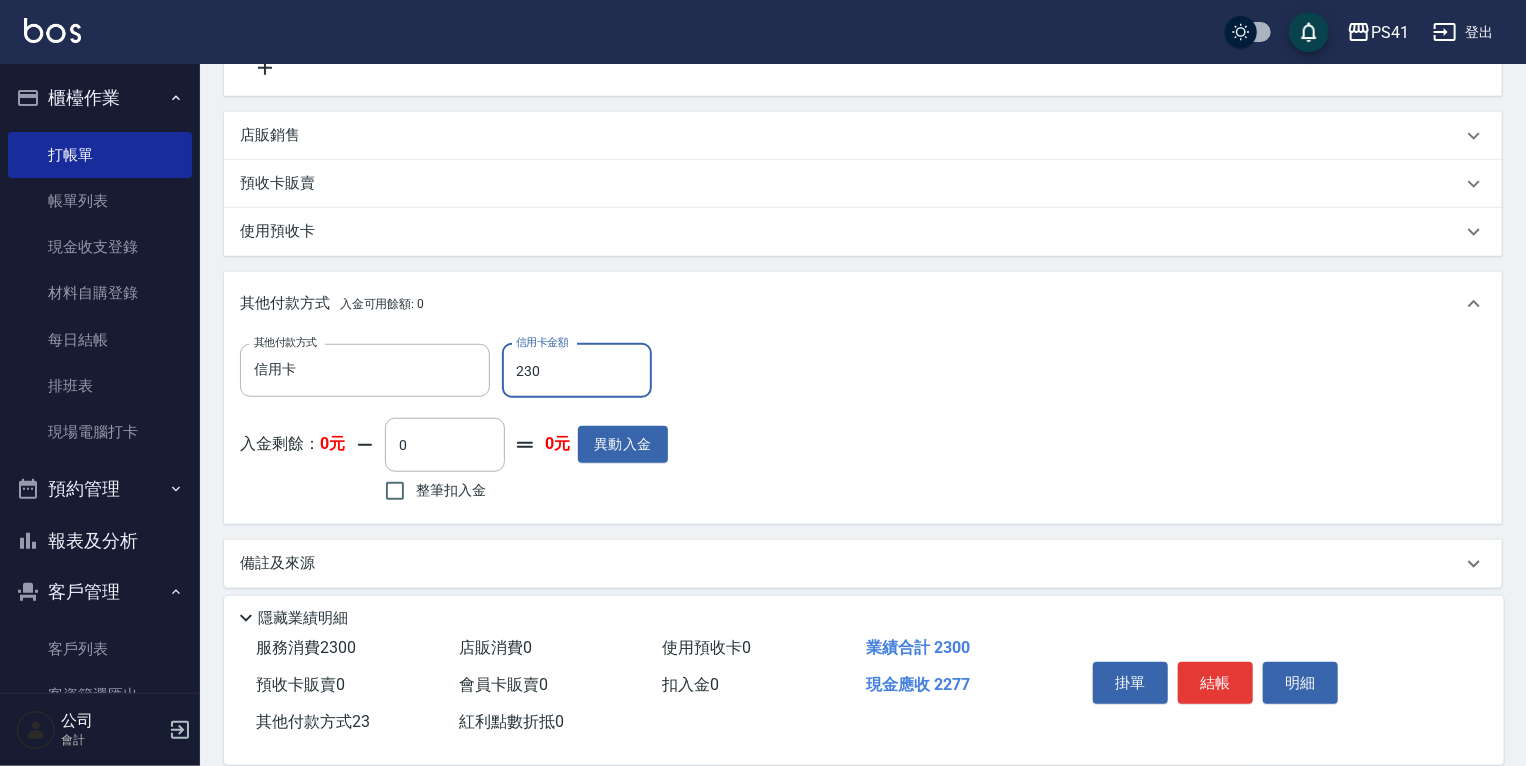 type on "2300" 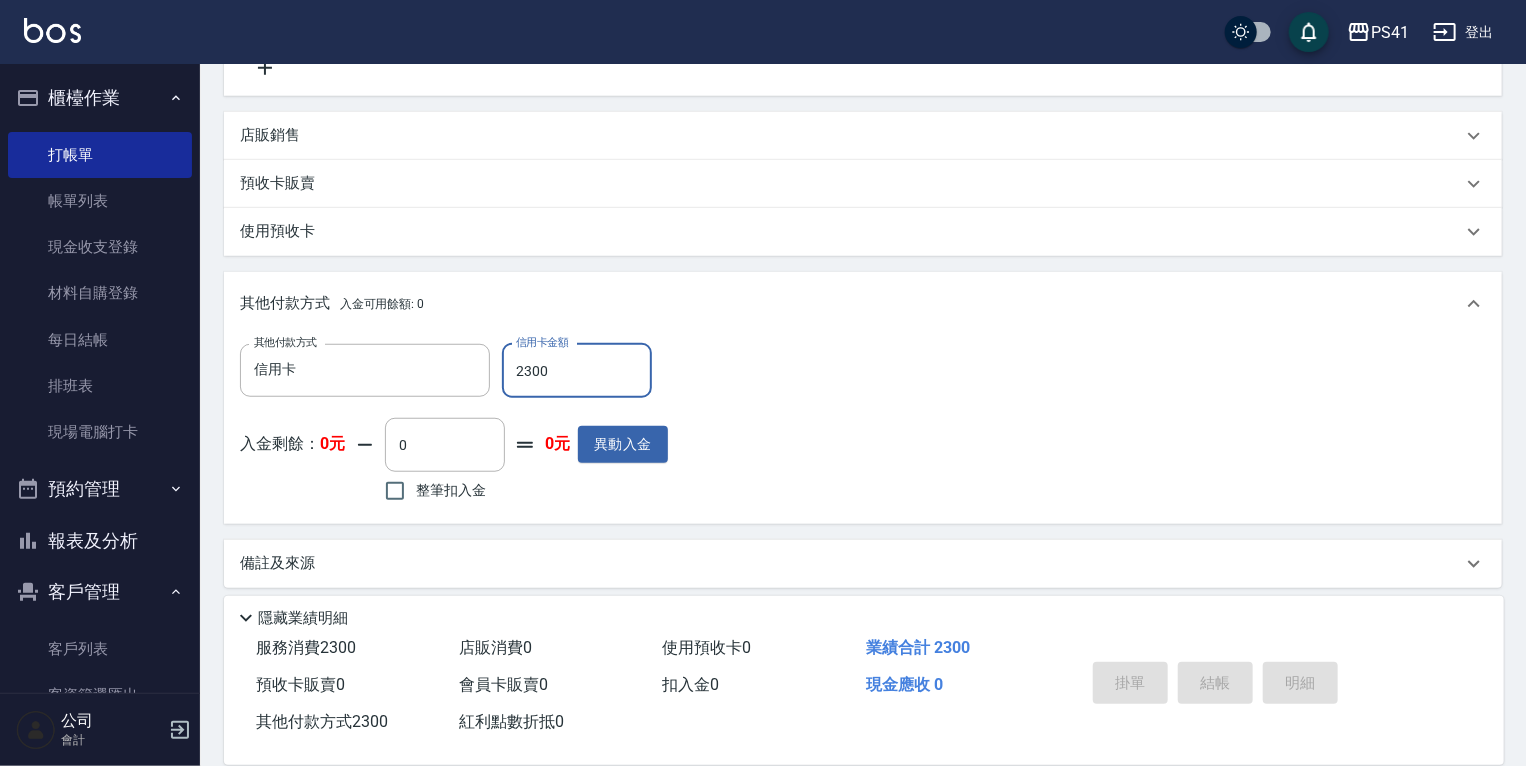 type 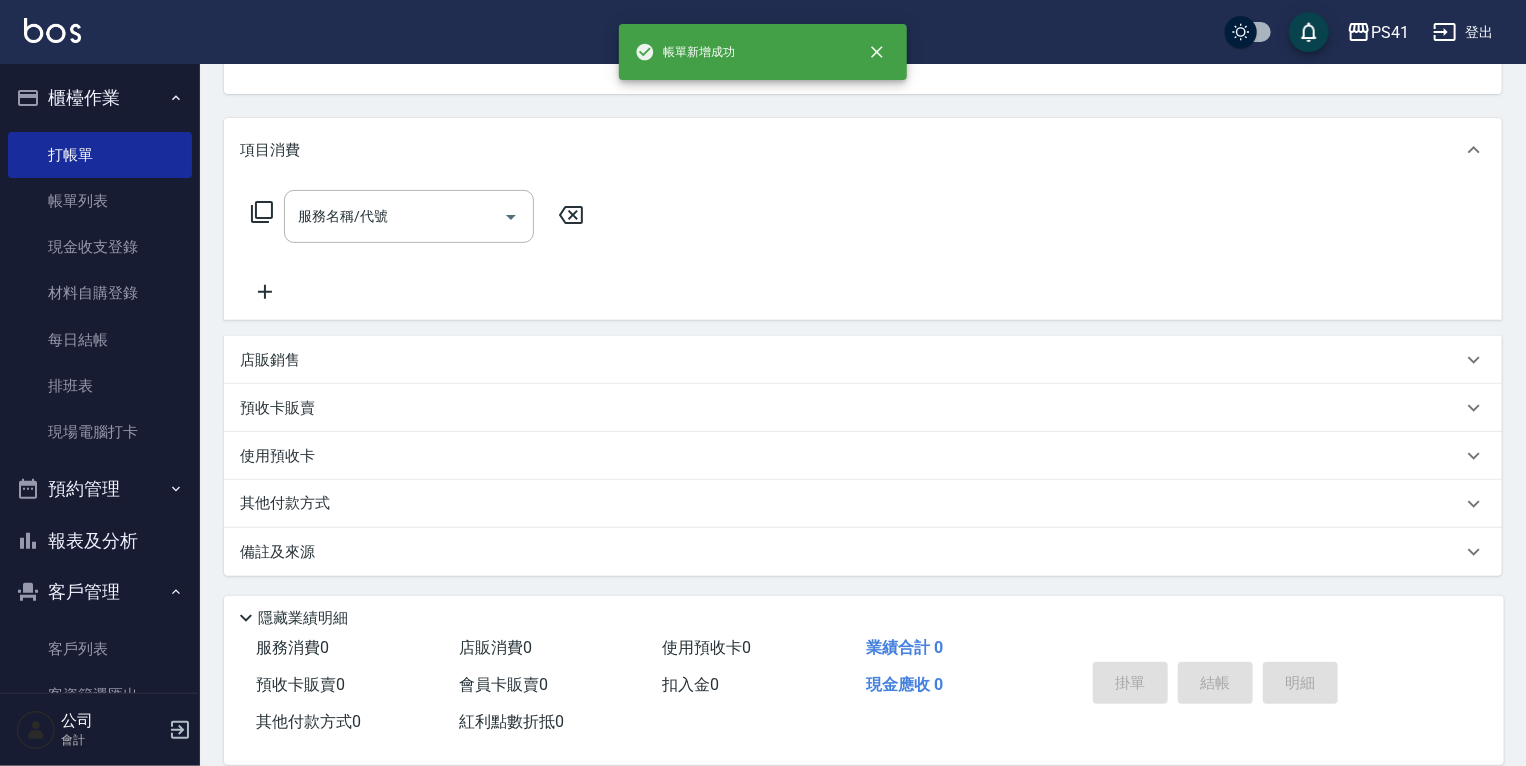 scroll, scrollTop: 0, scrollLeft: 0, axis: both 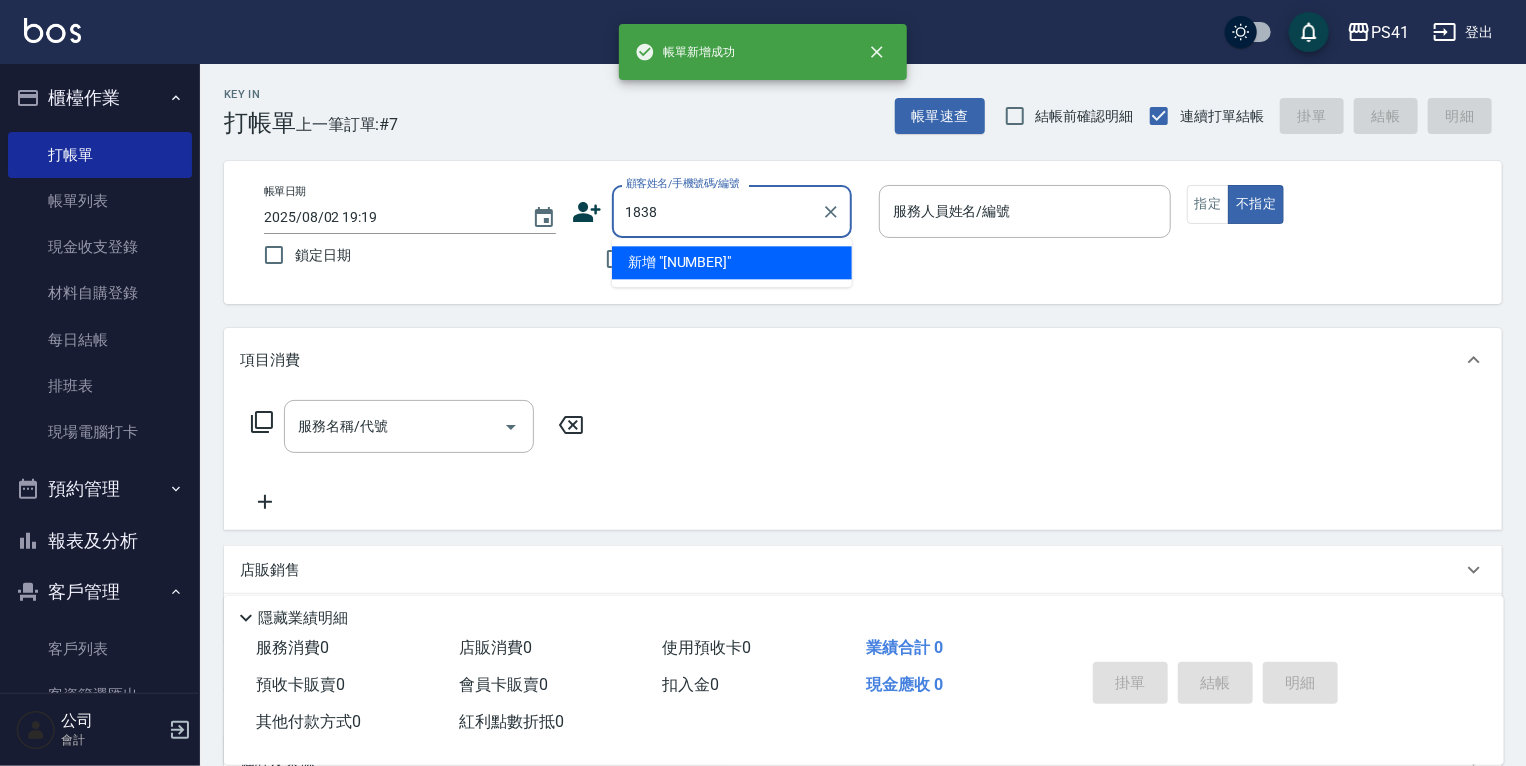 type on "1838" 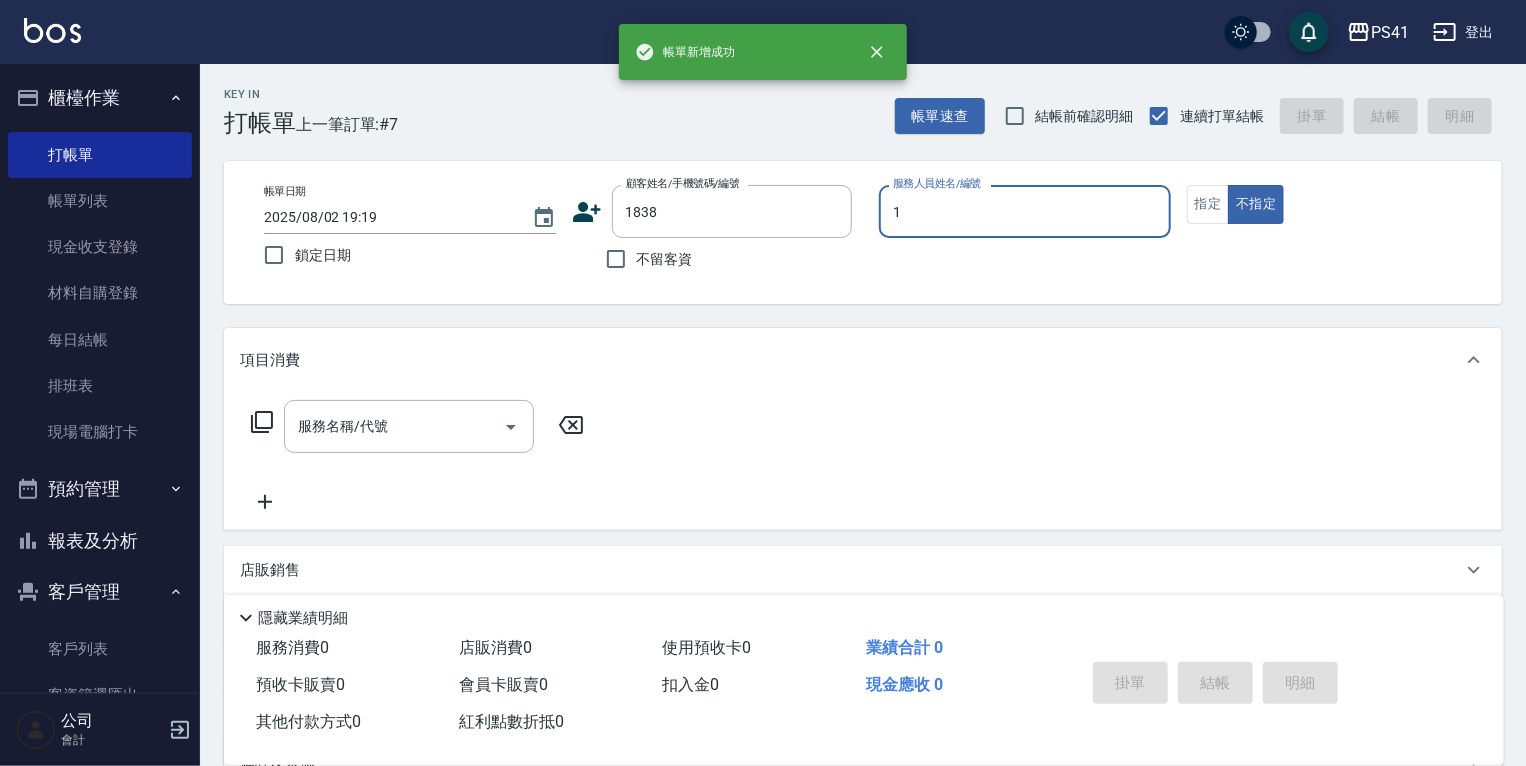 type on "[LAST]-1" 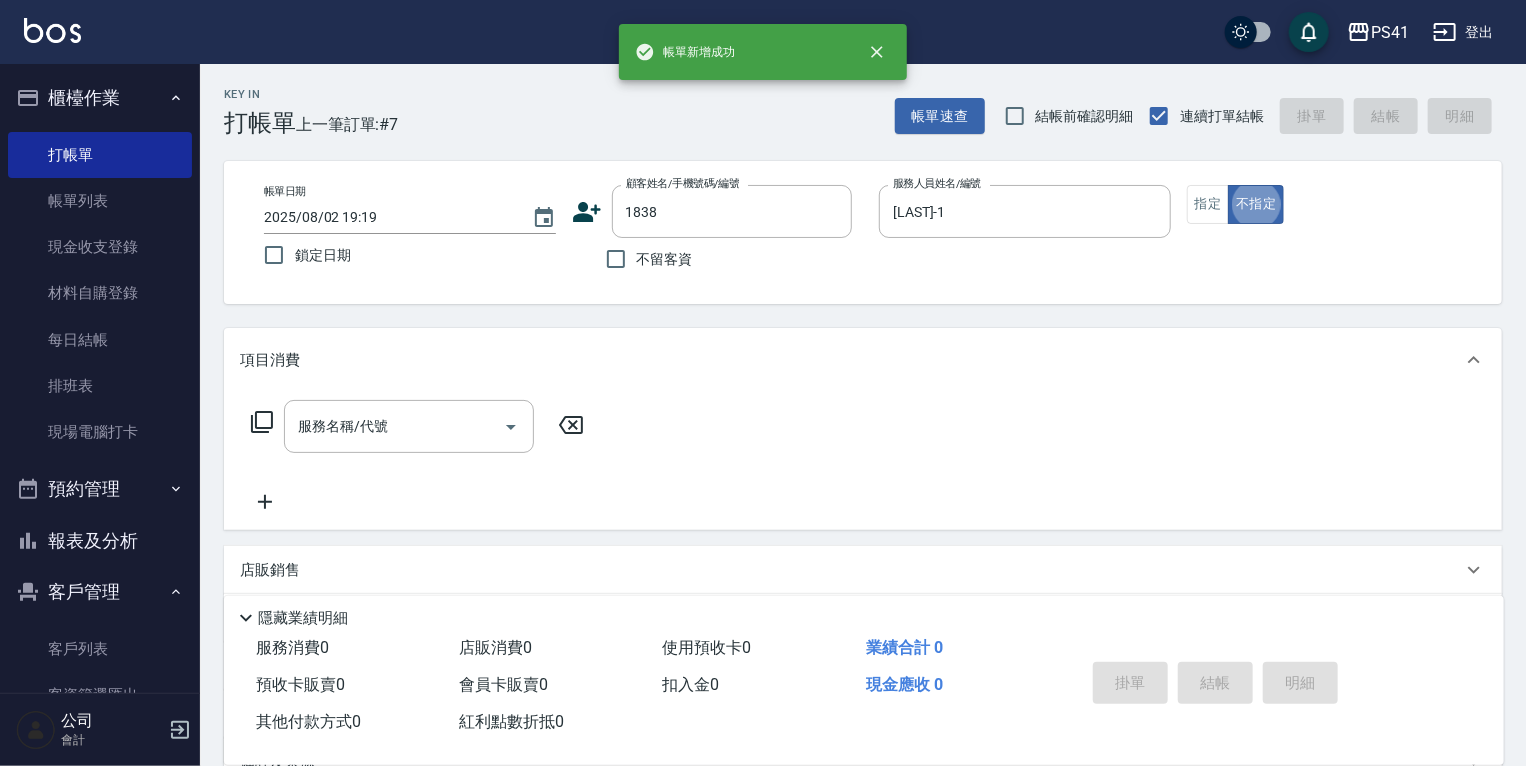 type on "[LAST] [FIRST]/[PHONE]/[NUMBER]" 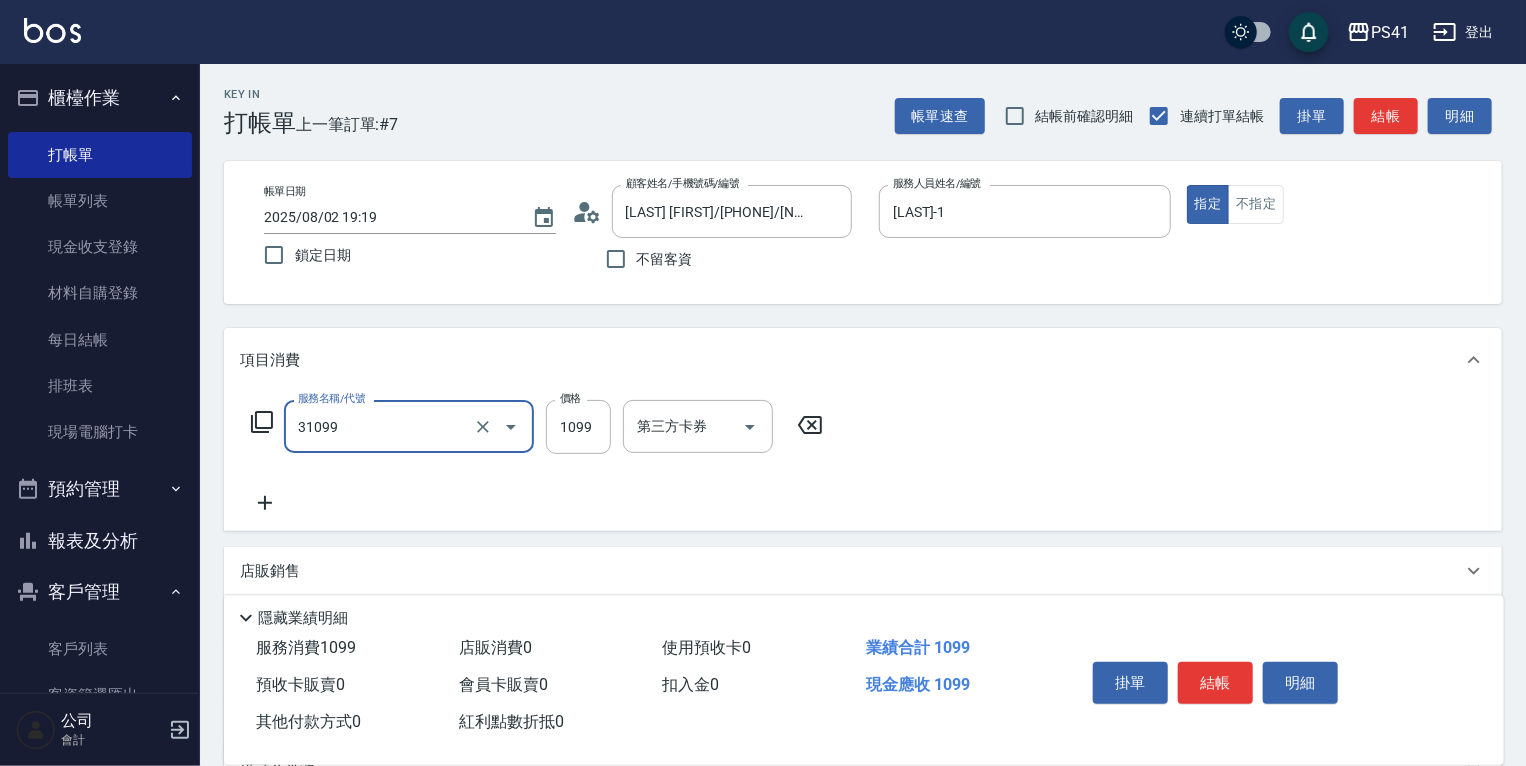 type on "[PRODUCT]/[PRODUCT]([NUMBER])" 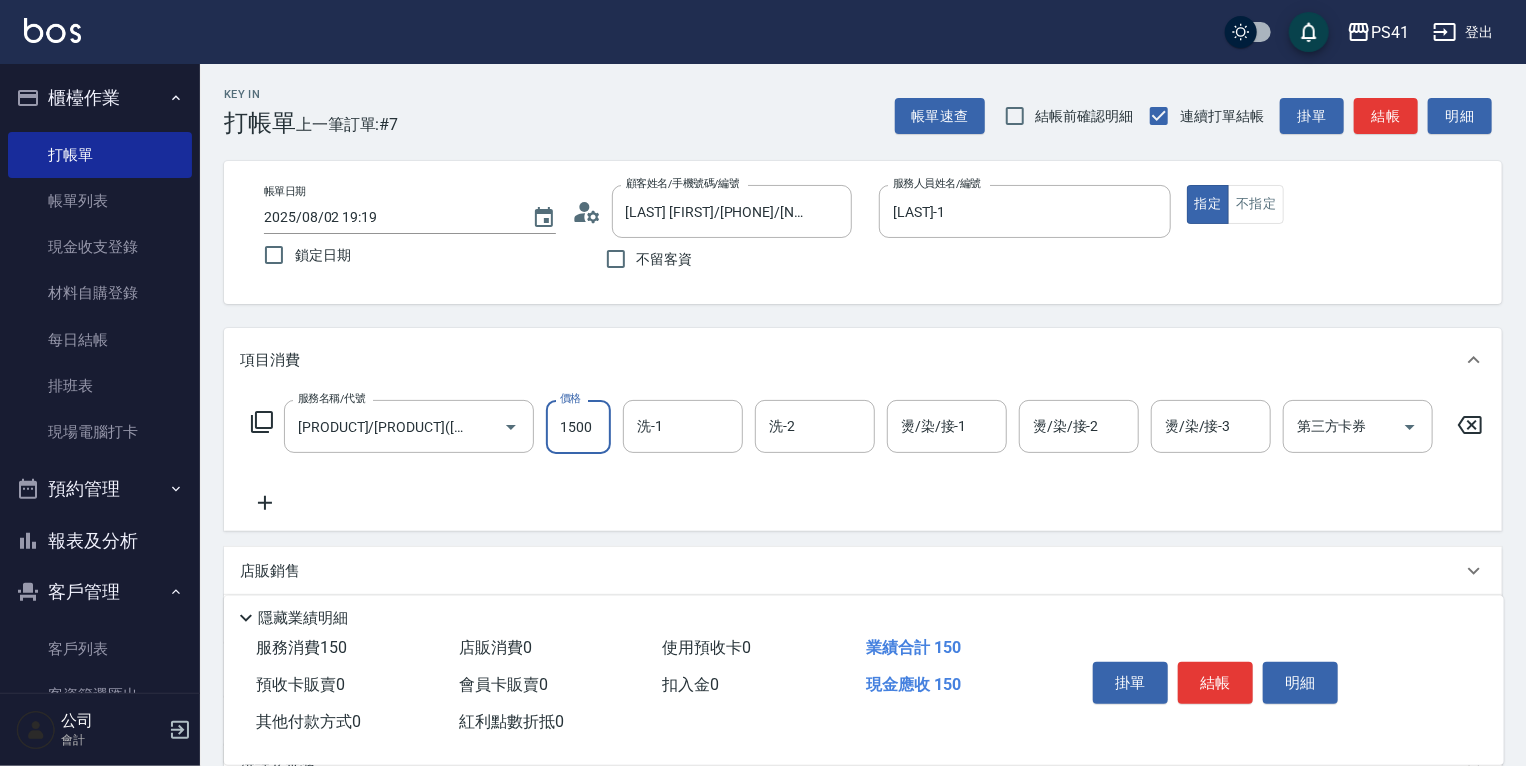 type on "1500" 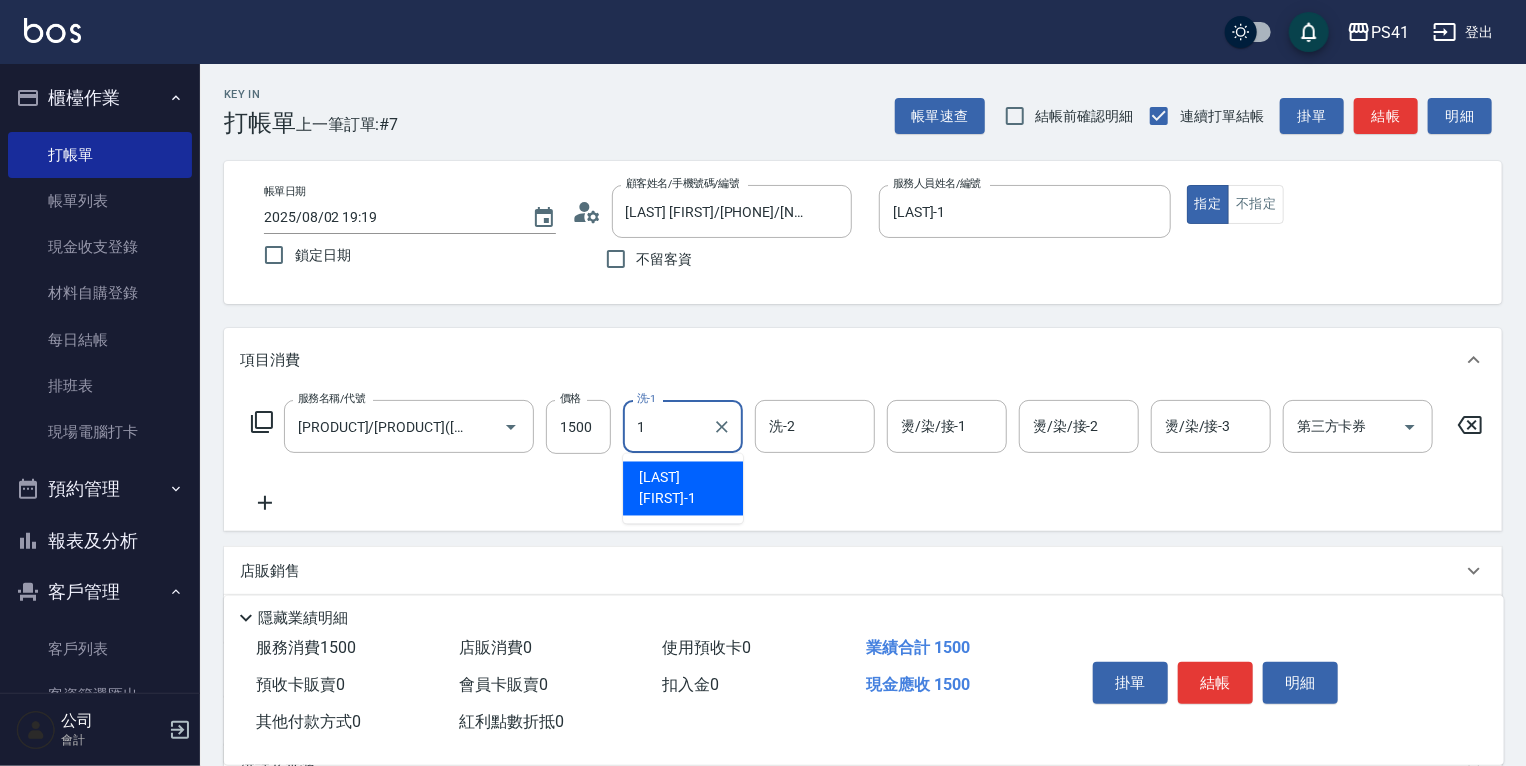 type on "[LAST]-1" 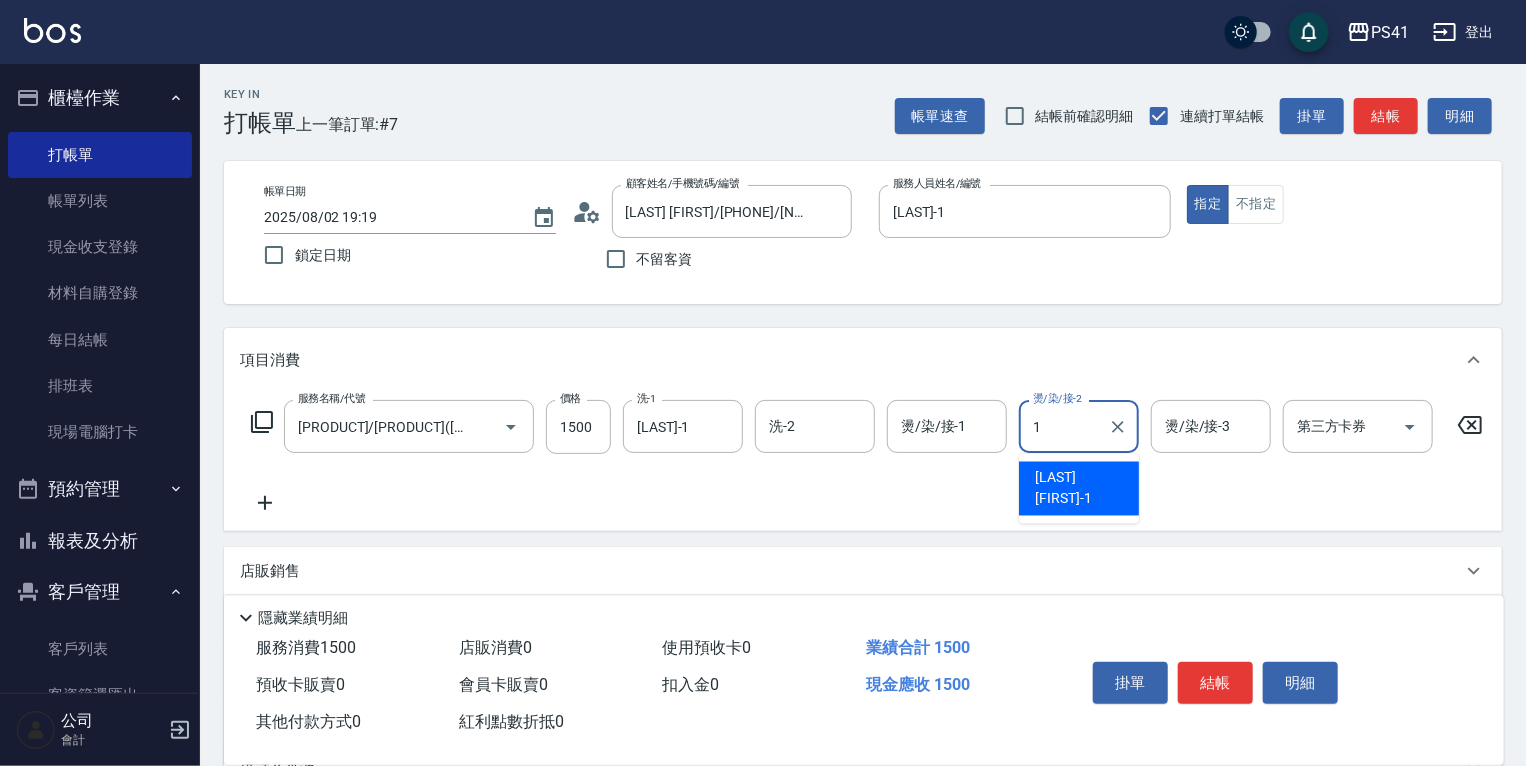 type on "[LAST]-1" 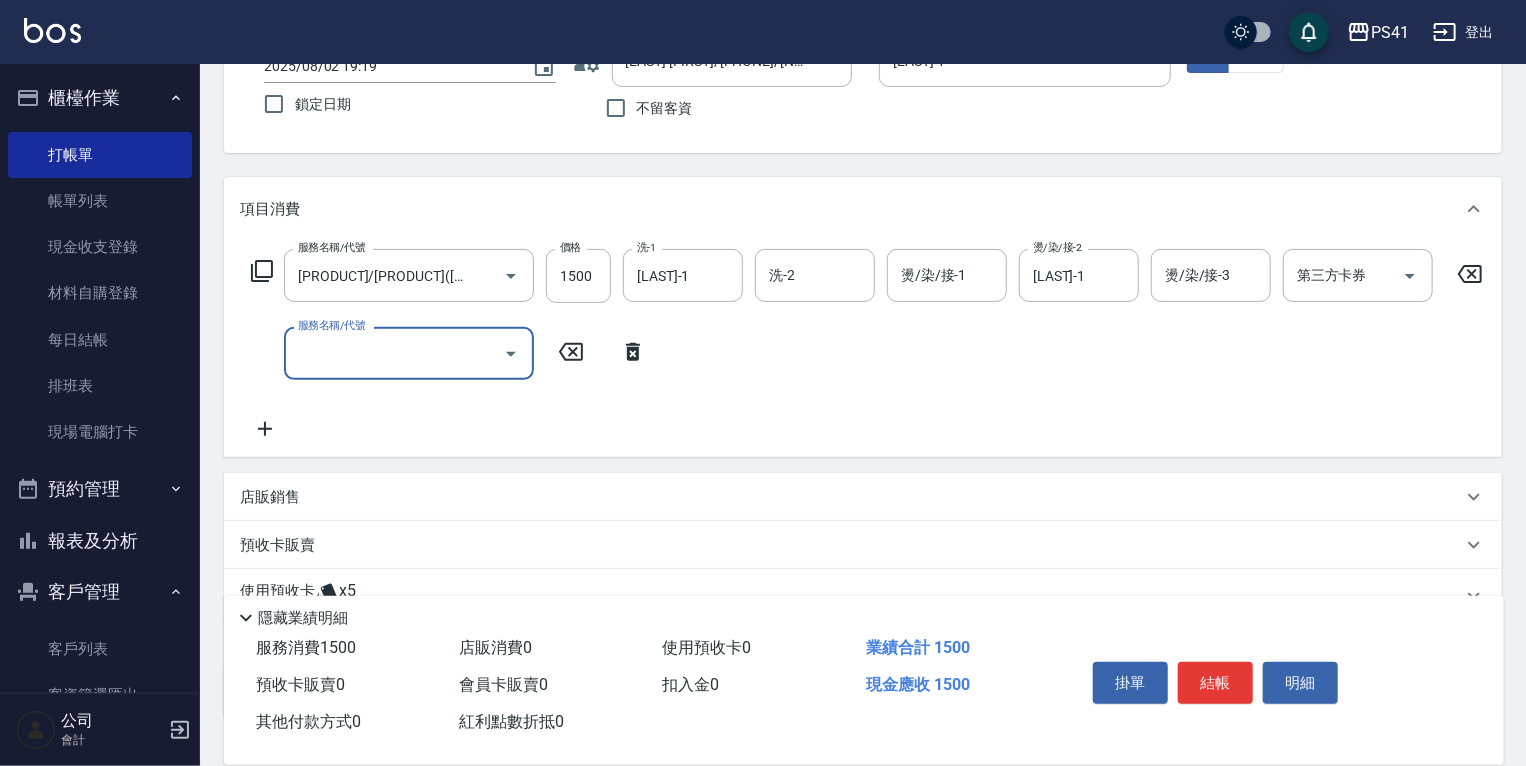 scroll, scrollTop: 305, scrollLeft: 0, axis: vertical 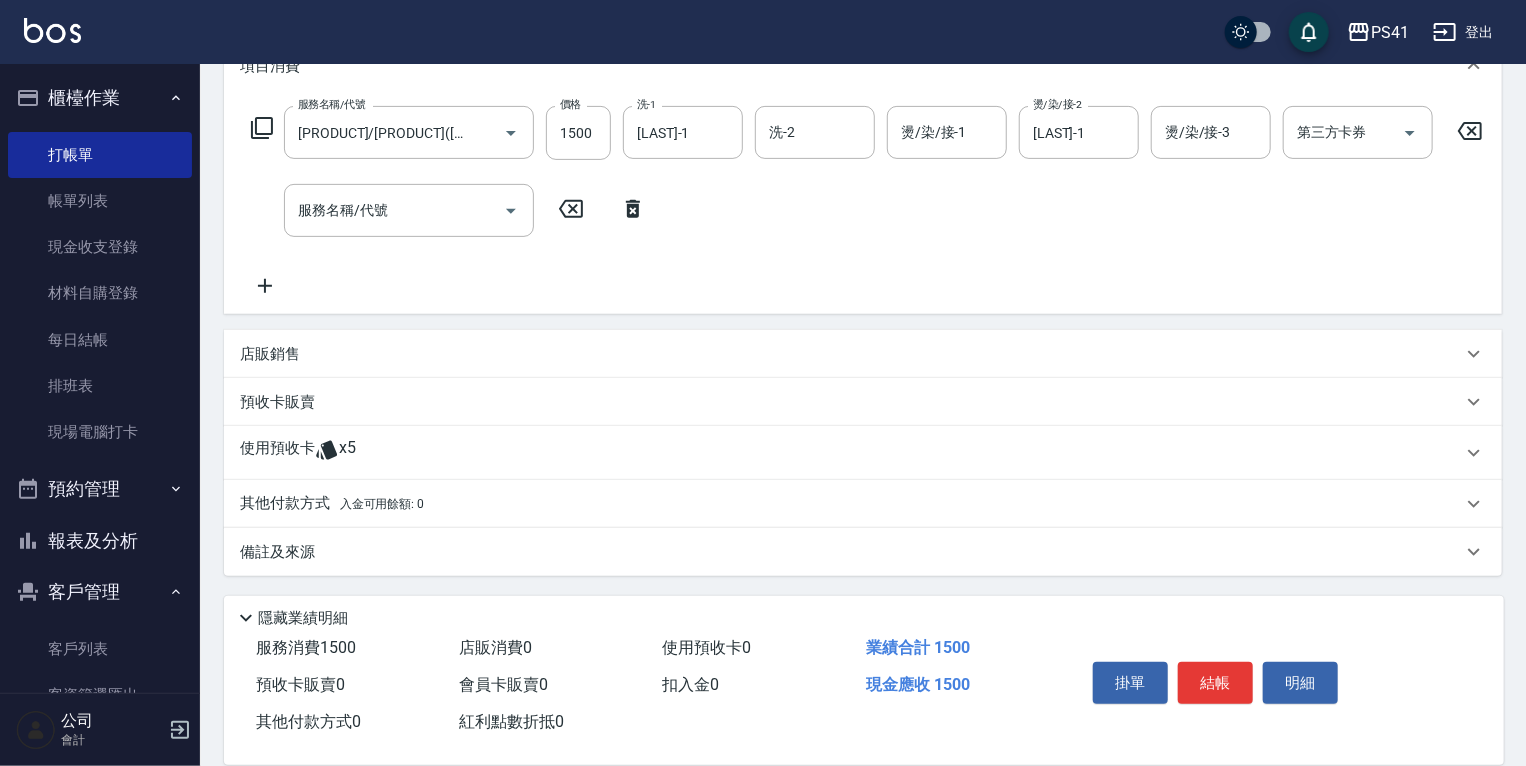 click on "店販銷售" at bounding box center [851, 354] 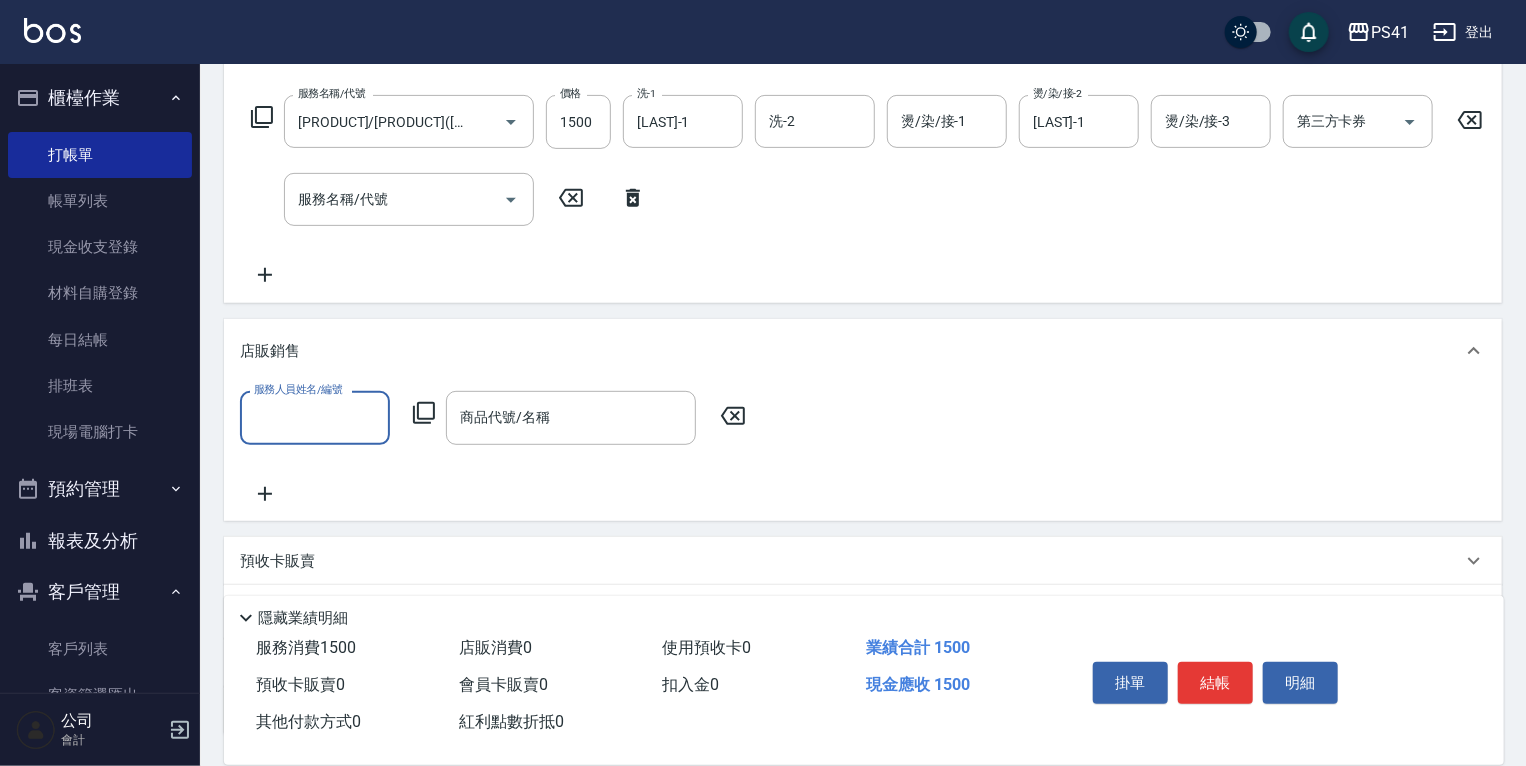 scroll, scrollTop: 0, scrollLeft: 0, axis: both 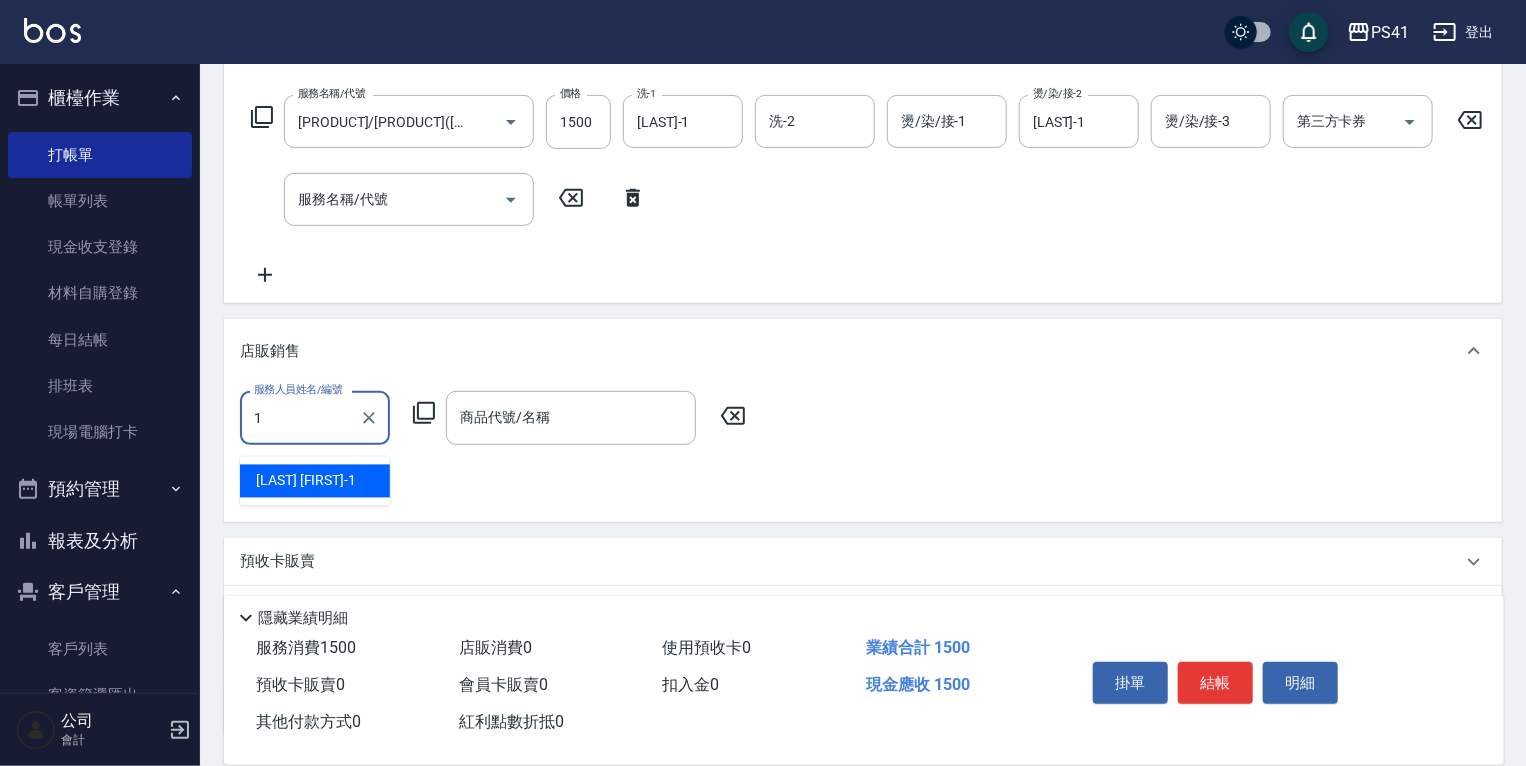 type on "[LAST]-1" 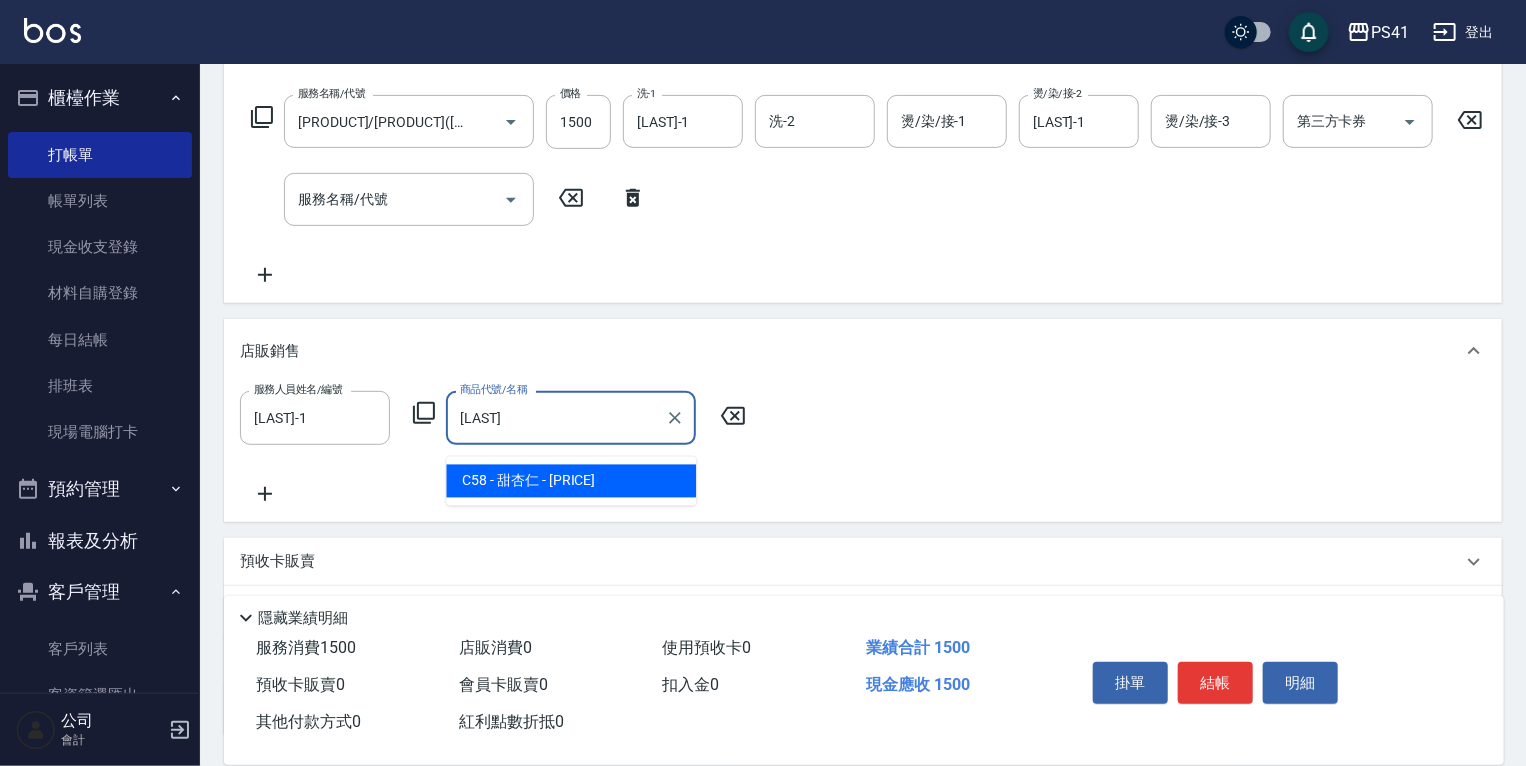 type on "甜杏仁" 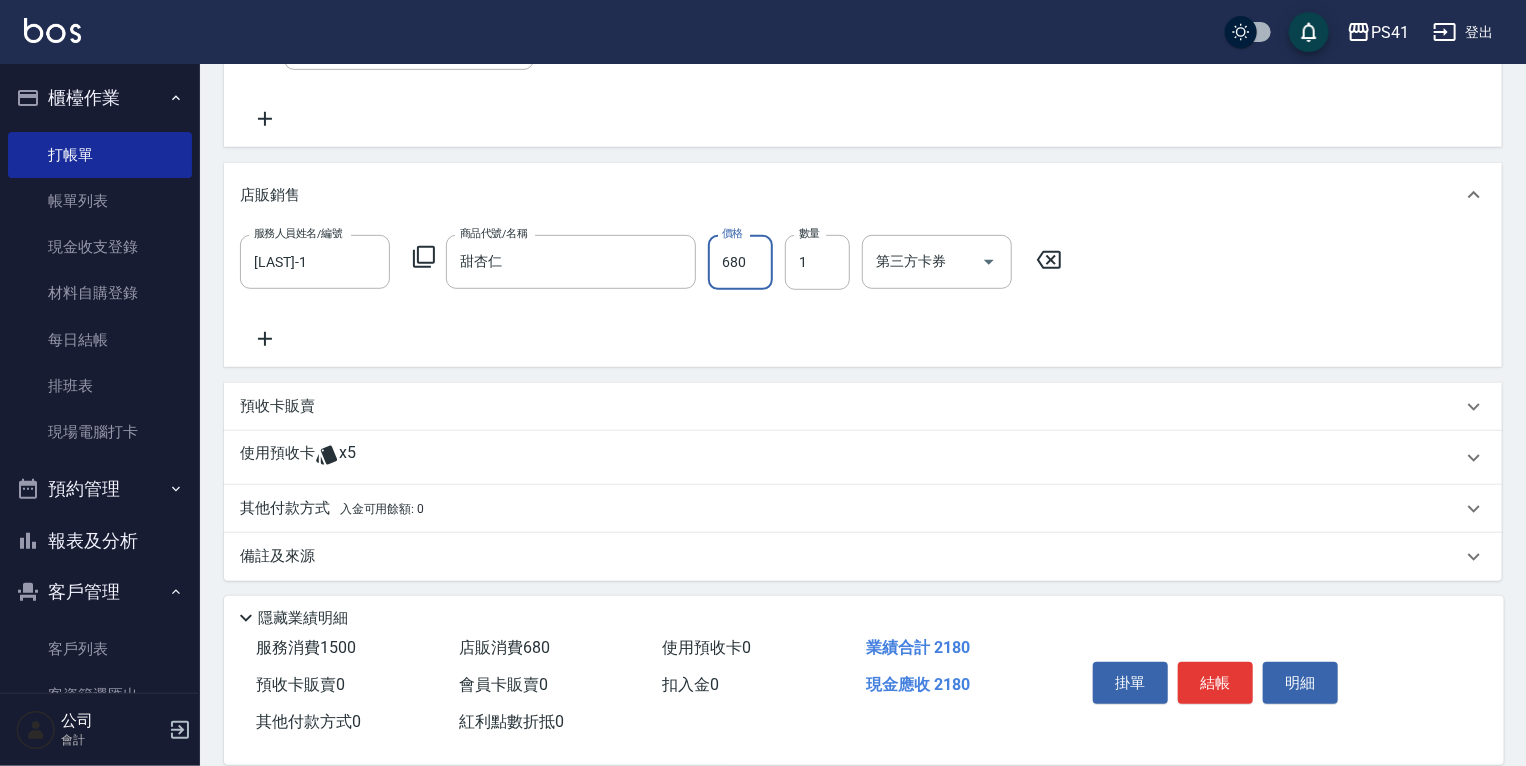 scroll, scrollTop: 476, scrollLeft: 0, axis: vertical 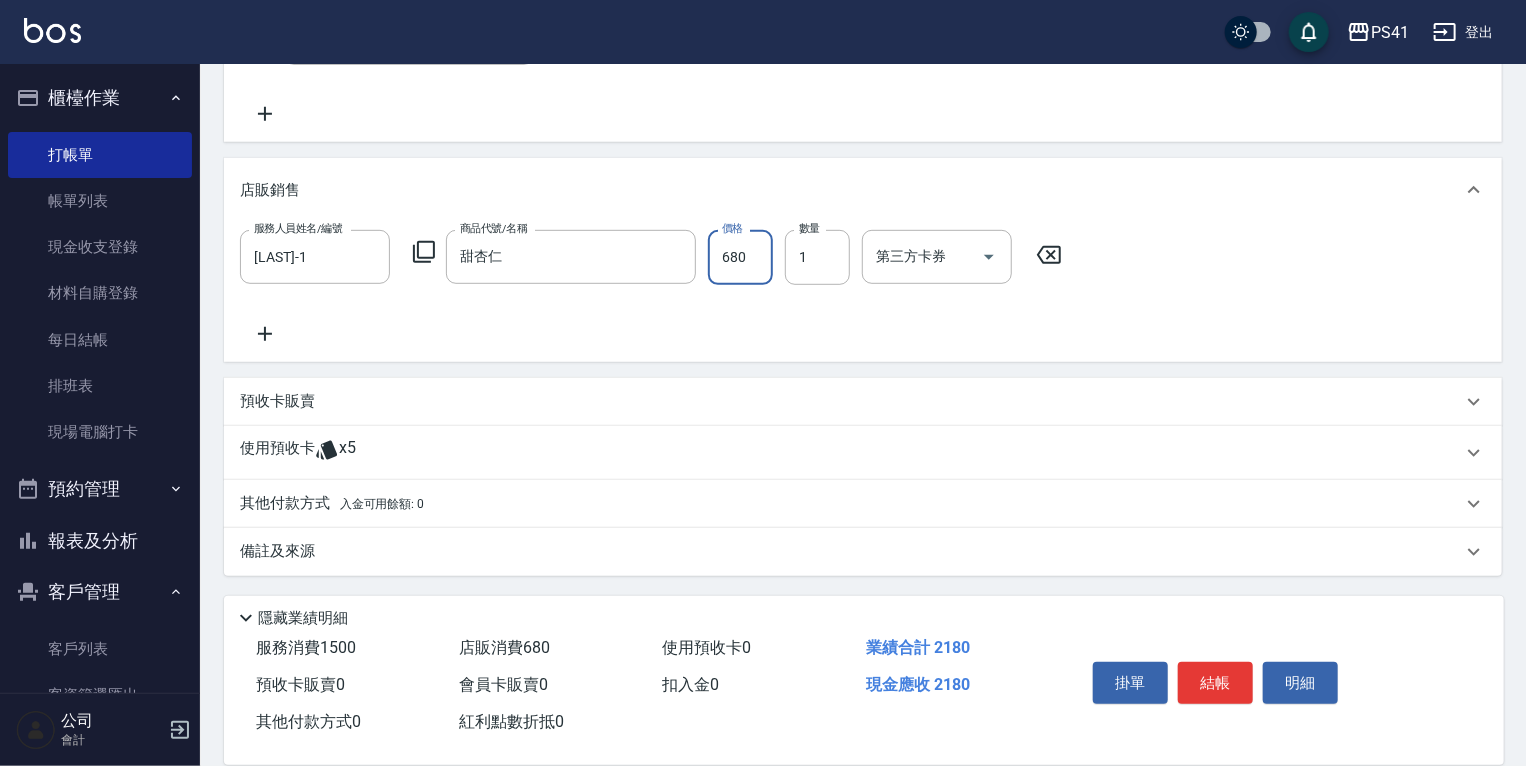 click 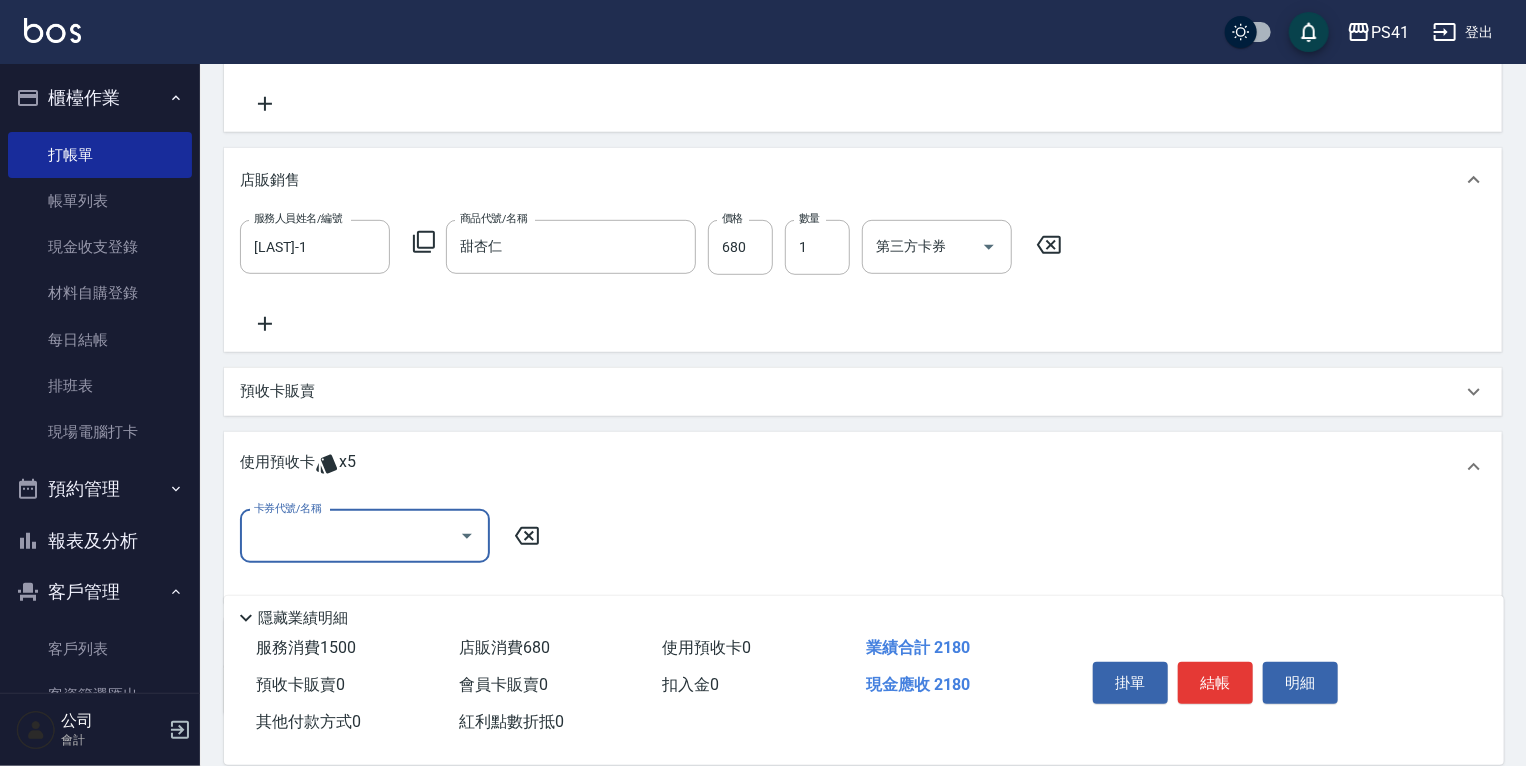 scroll, scrollTop: 0, scrollLeft: 0, axis: both 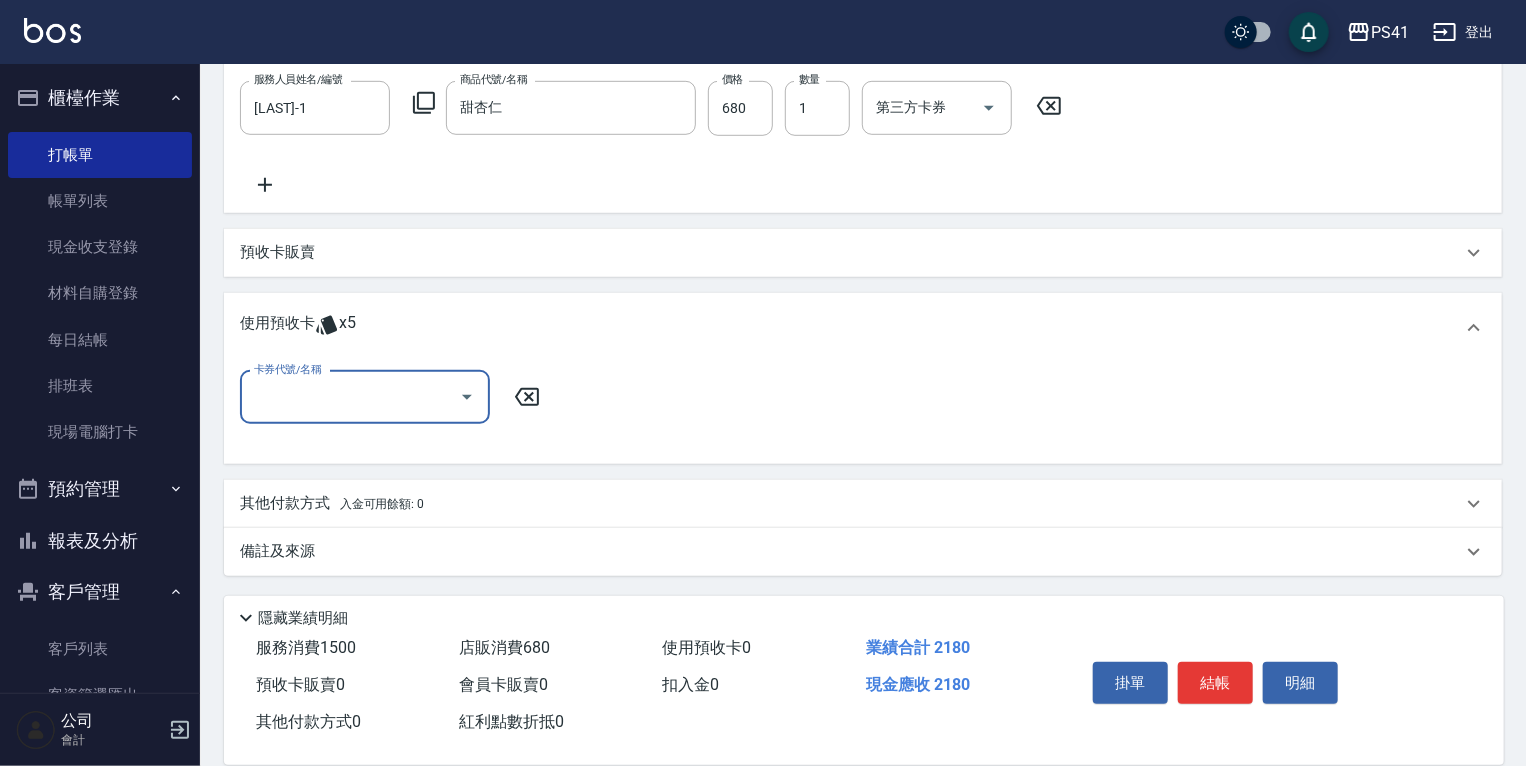 click on "卡券代號/名稱" at bounding box center (365, 397) 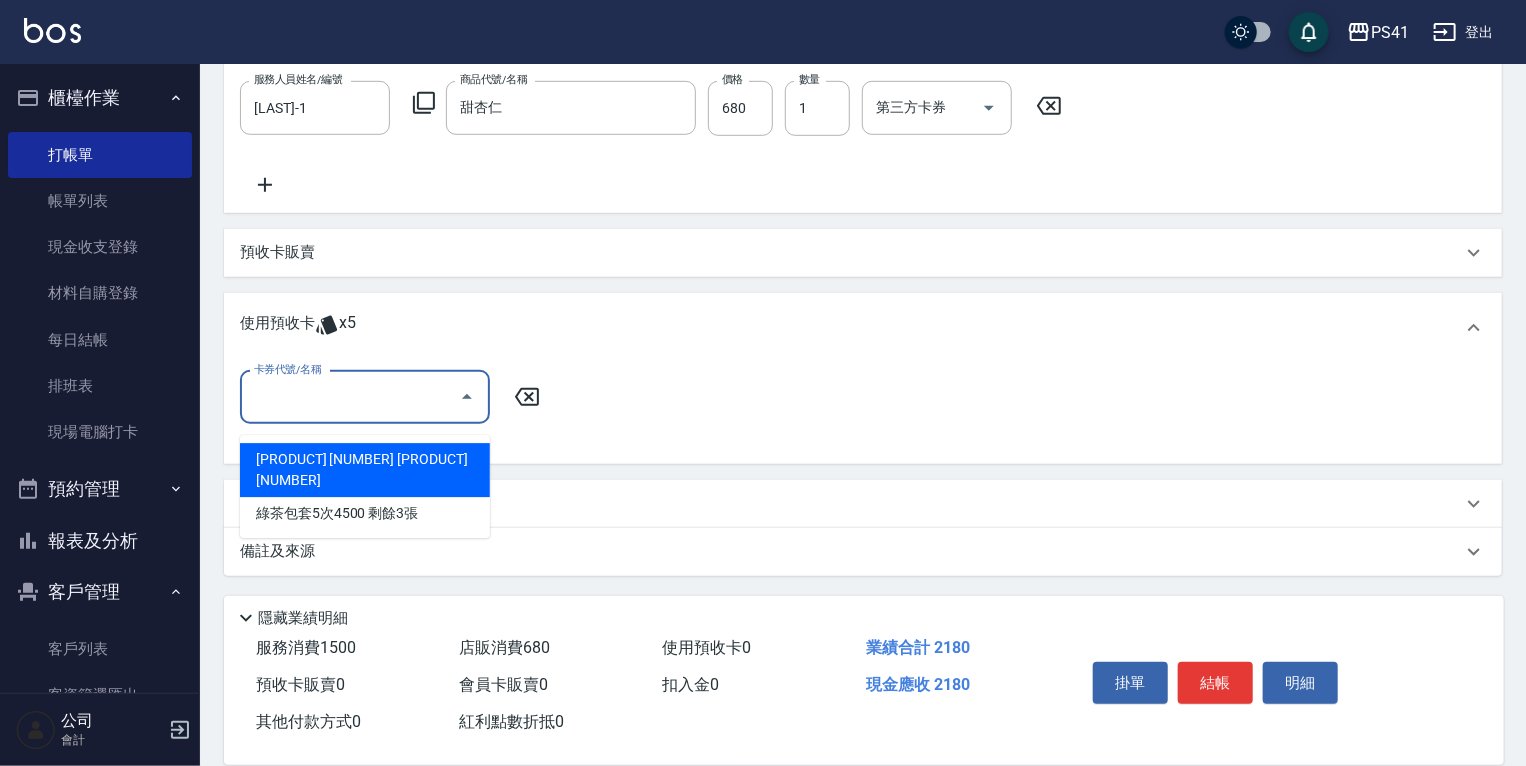 click on "[PRODUCT] [NUMBER] [PRODUCT] [NUMBER]" at bounding box center (365, 470) 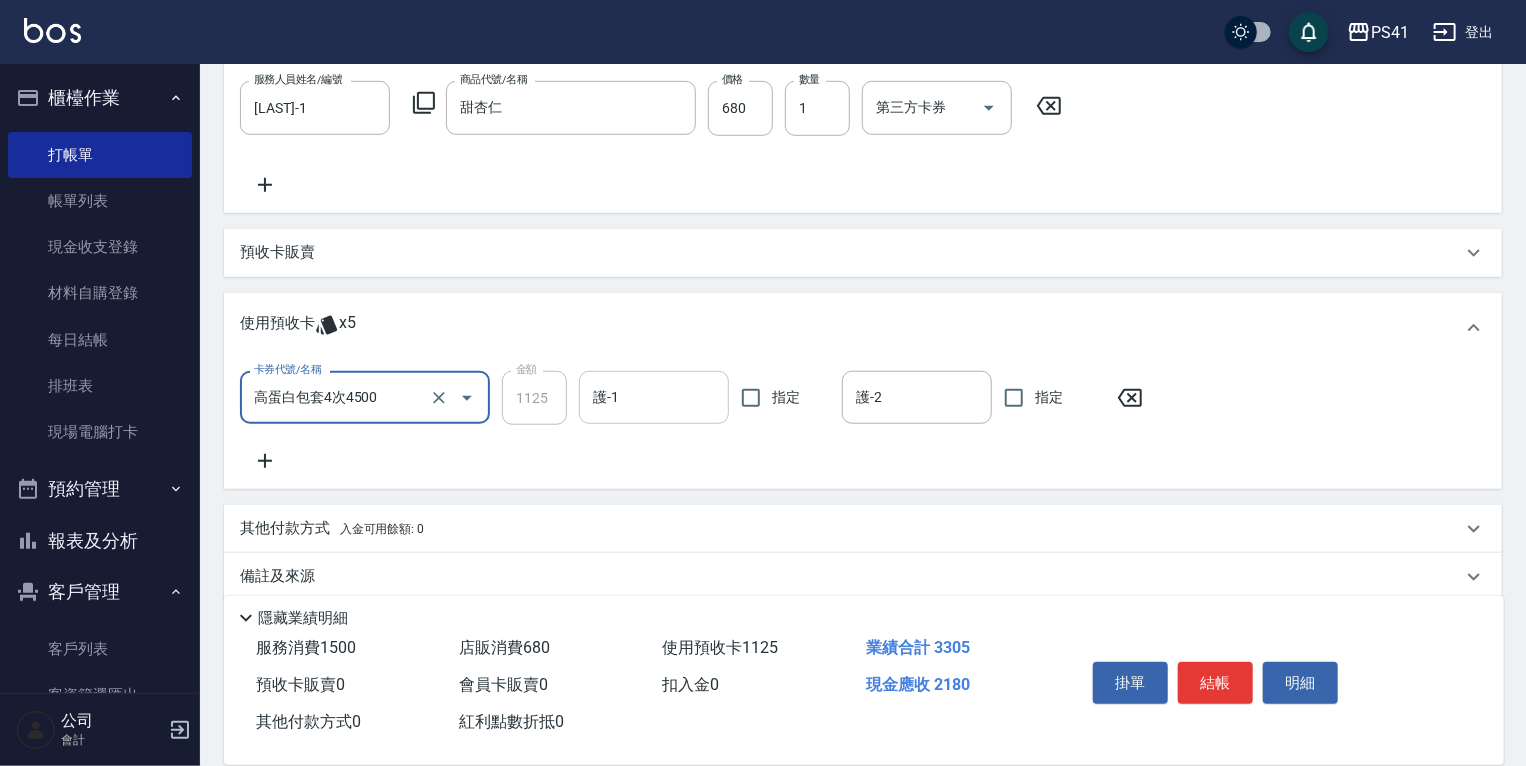 click on "護-1" at bounding box center (654, 397) 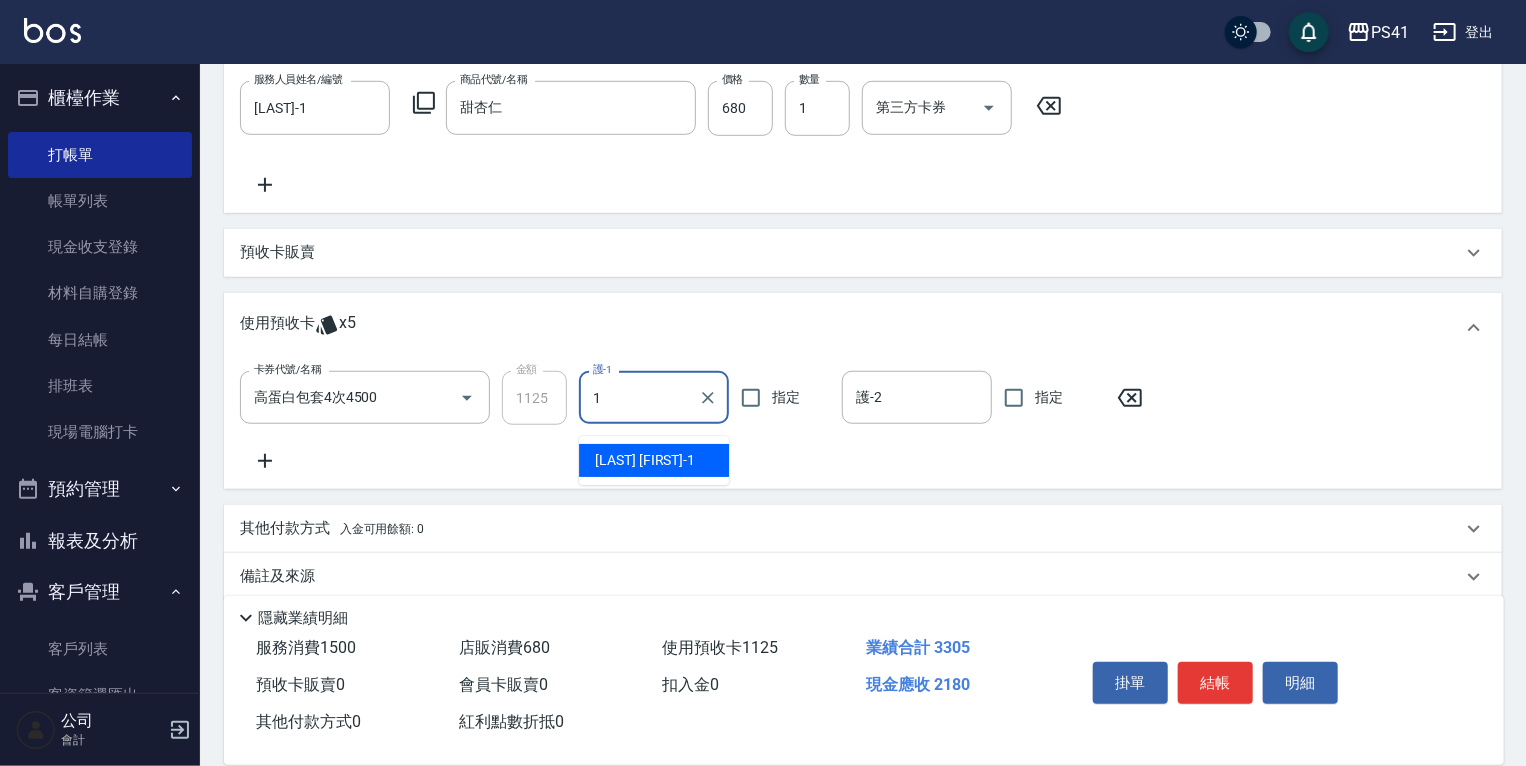type on "[LAST]-1" 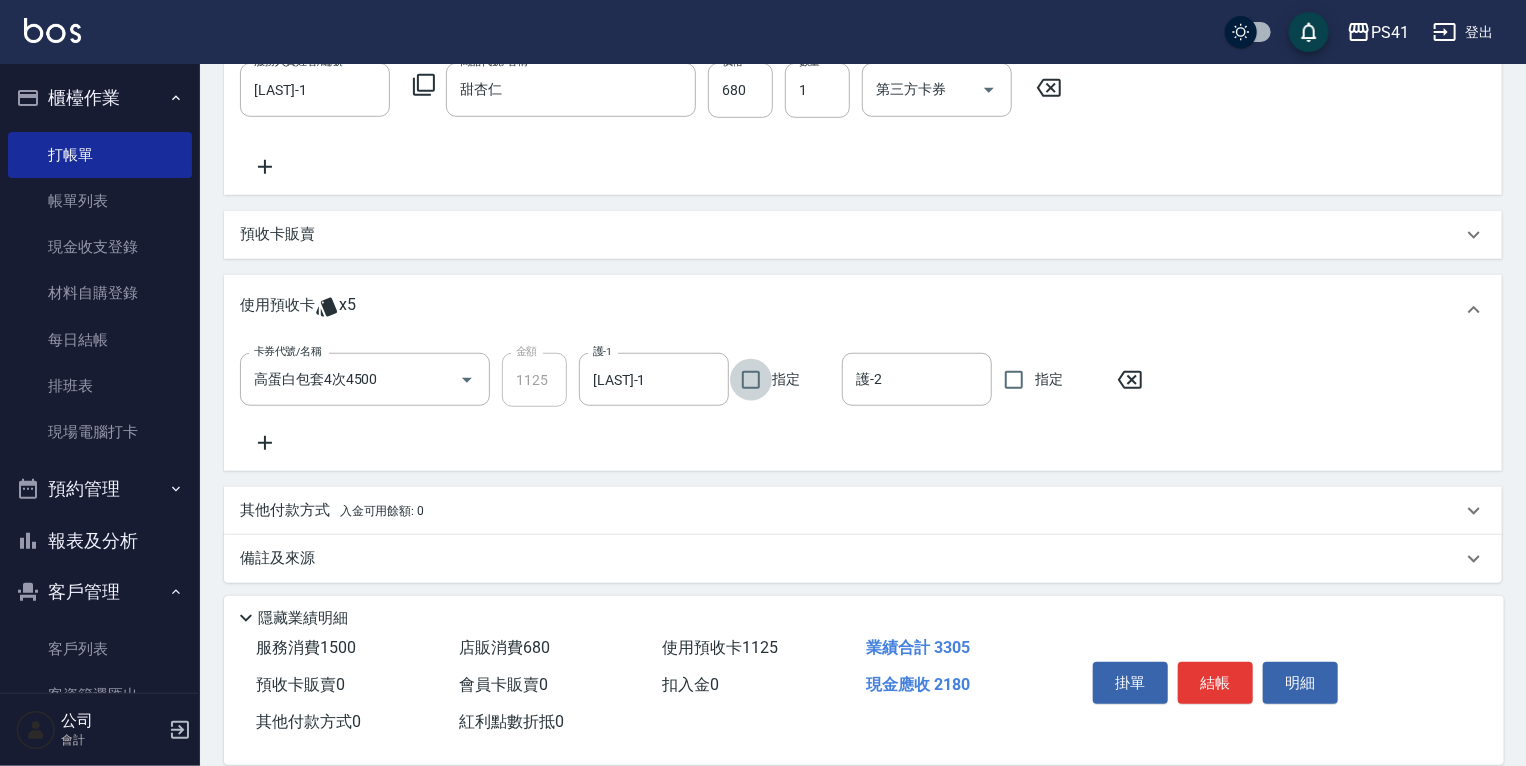 scroll, scrollTop: 651, scrollLeft: 0, axis: vertical 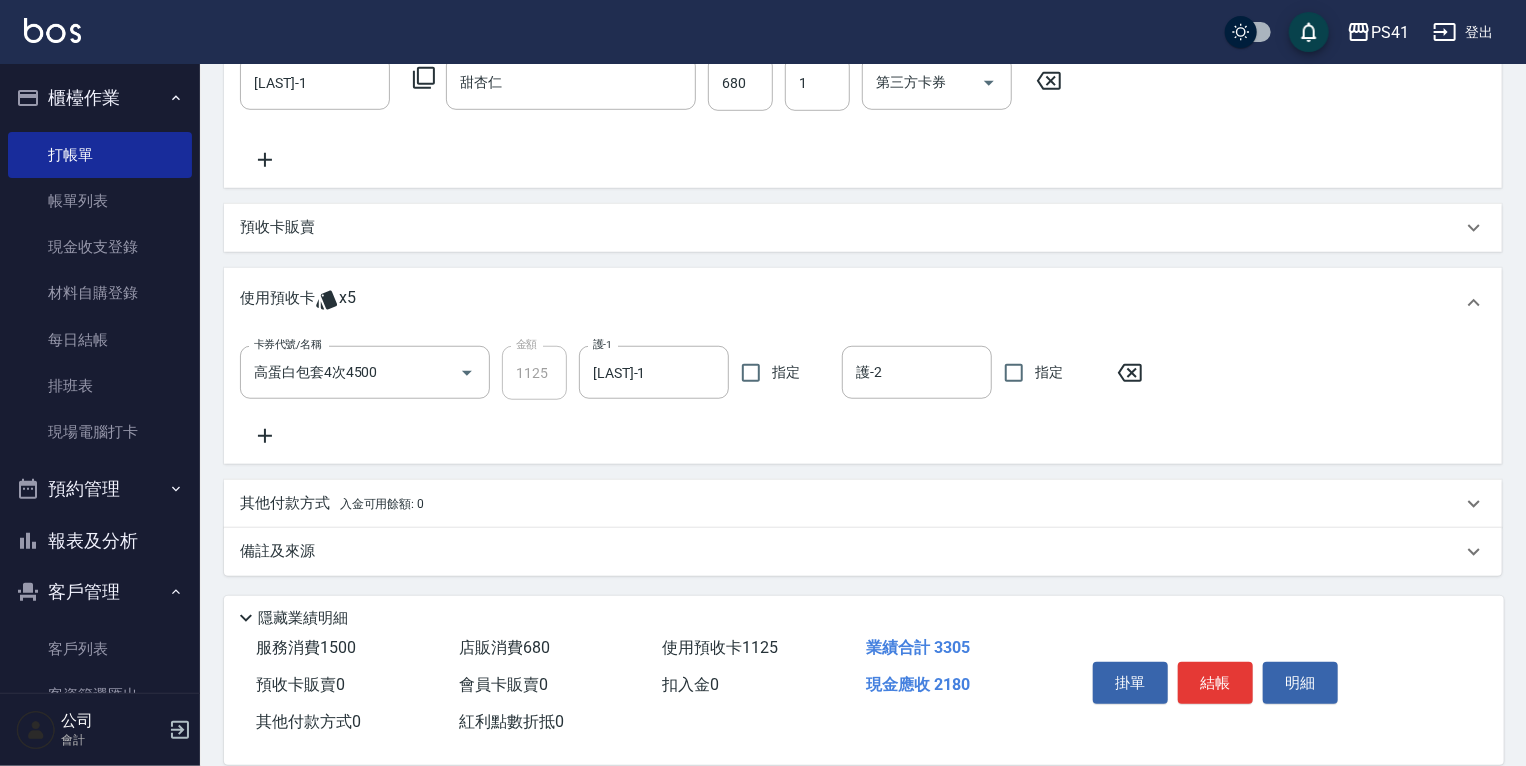 click on "其他付款方式 入金可用餘額: 0" at bounding box center [851, 504] 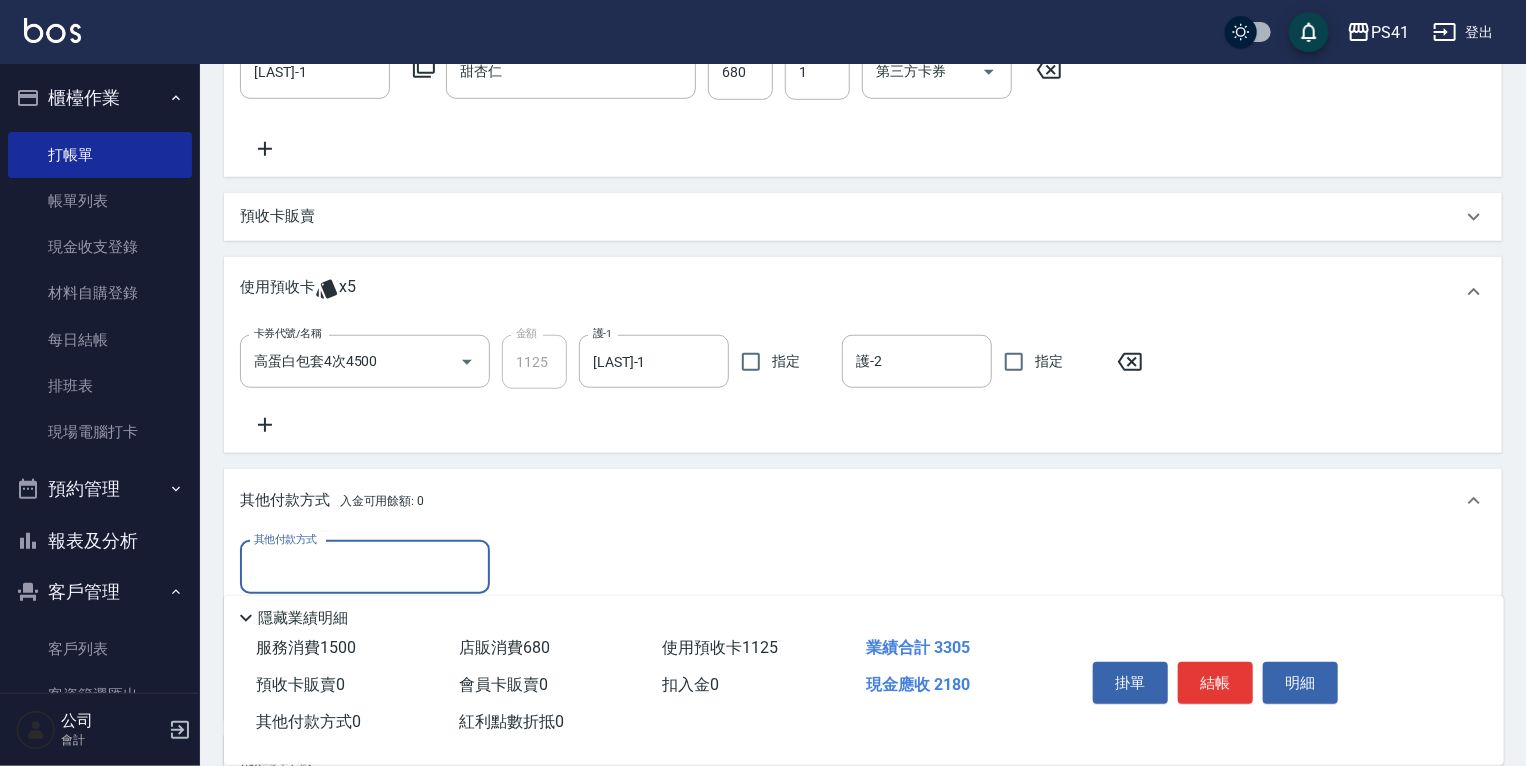 scroll, scrollTop: 34, scrollLeft: 0, axis: vertical 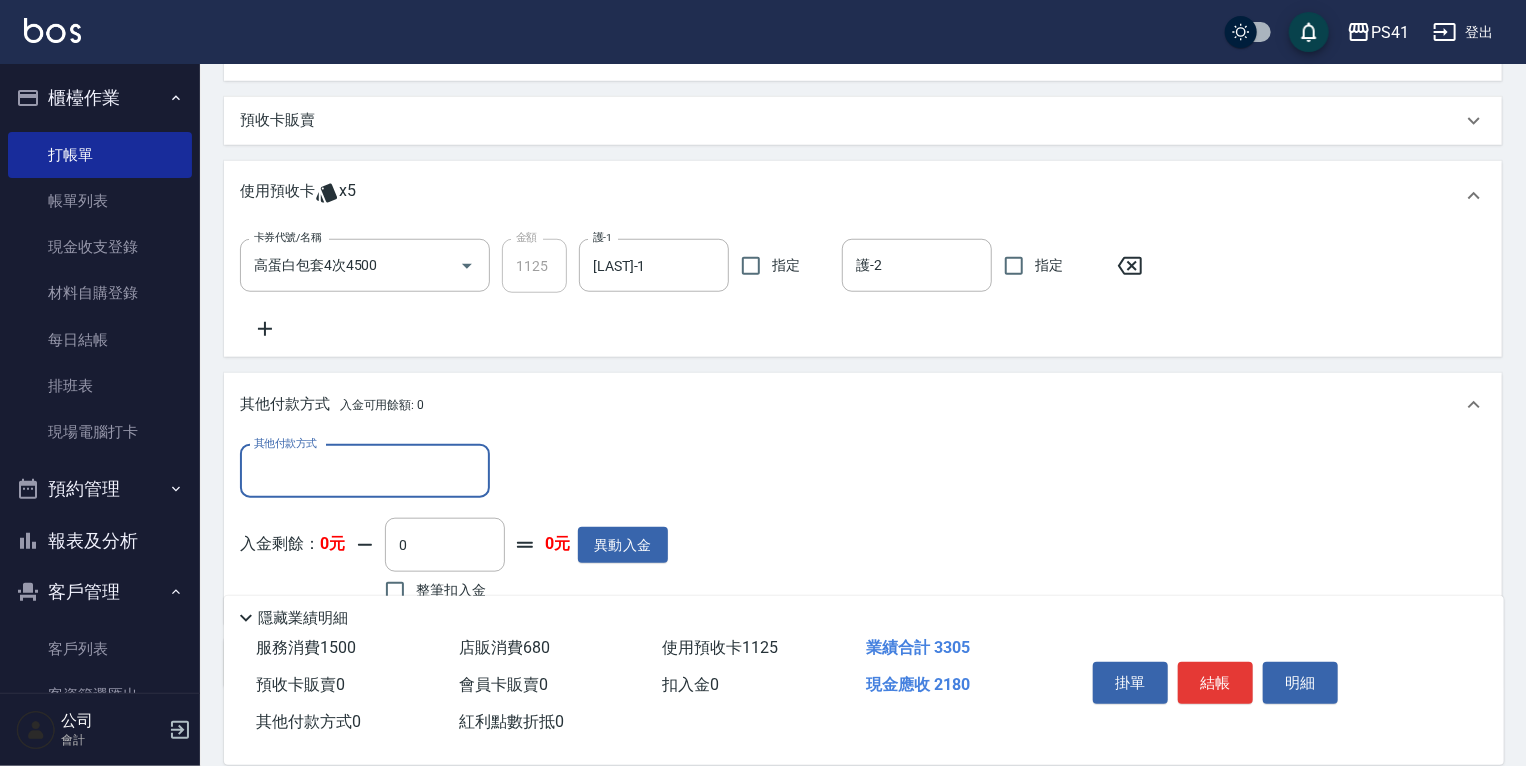 click on "其他付款方式" at bounding box center [365, 471] 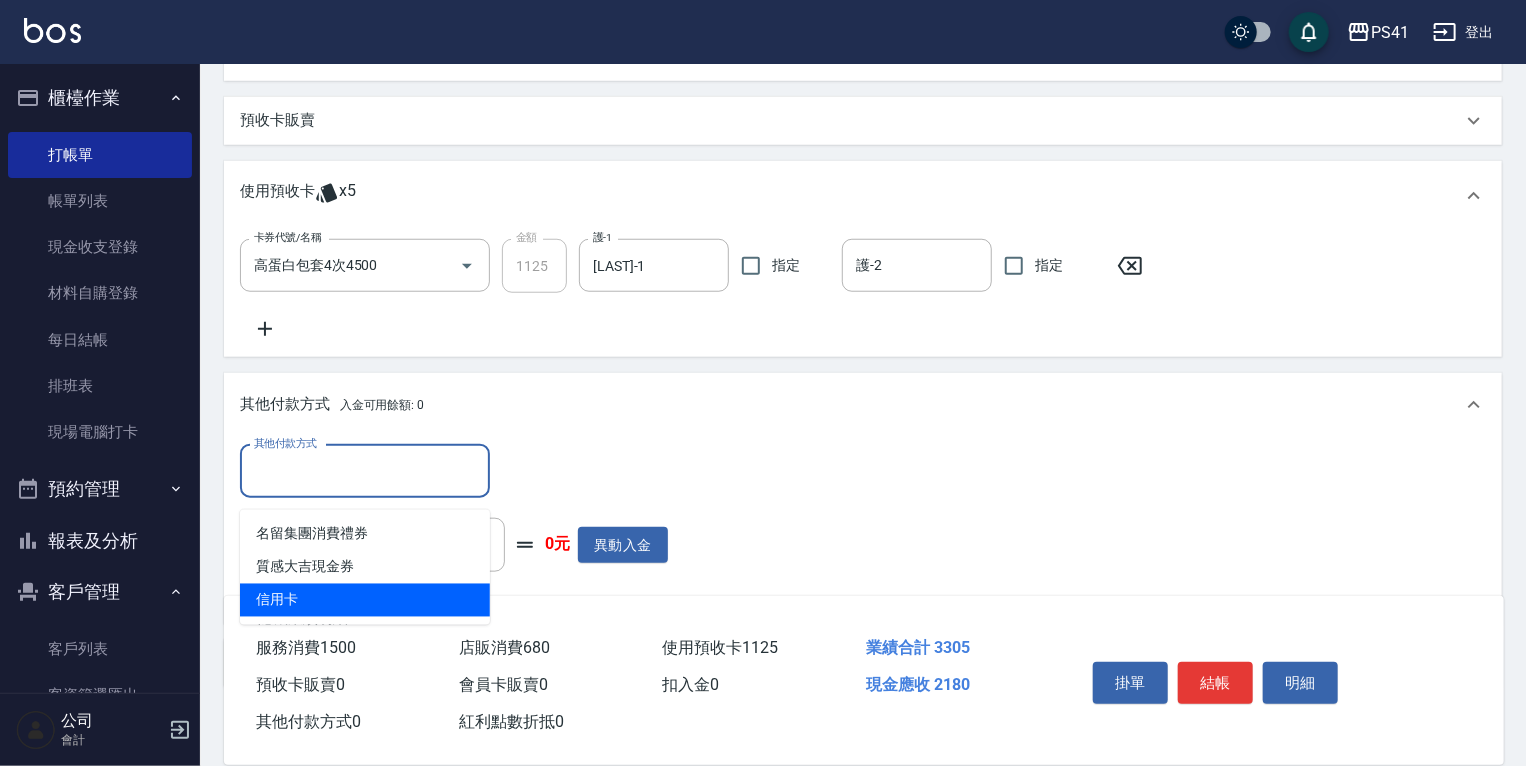 click on "信用卡" at bounding box center [365, 600] 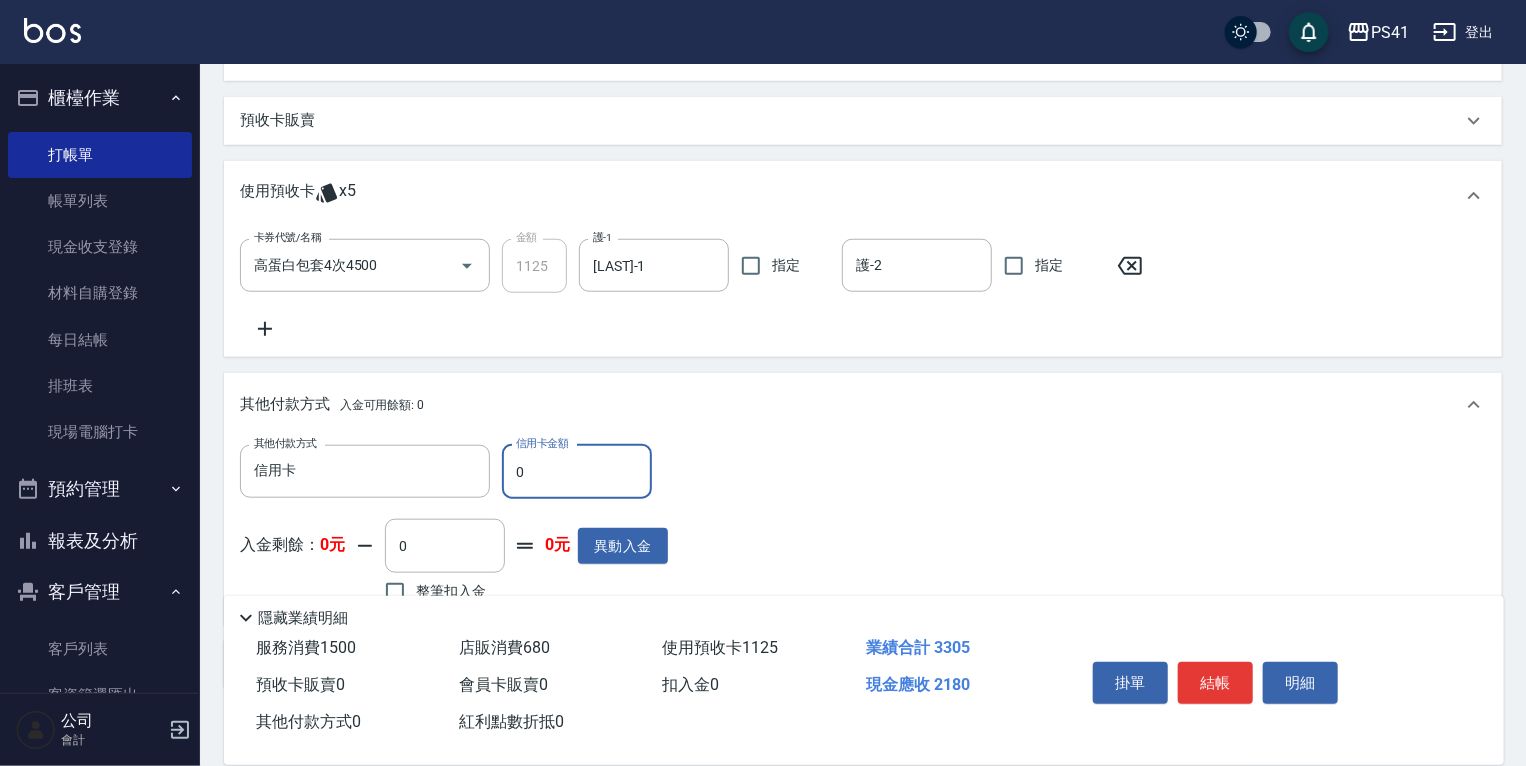 drag, startPoint x: 588, startPoint y: 490, endPoint x: 184, endPoint y: 440, distance: 407.0823 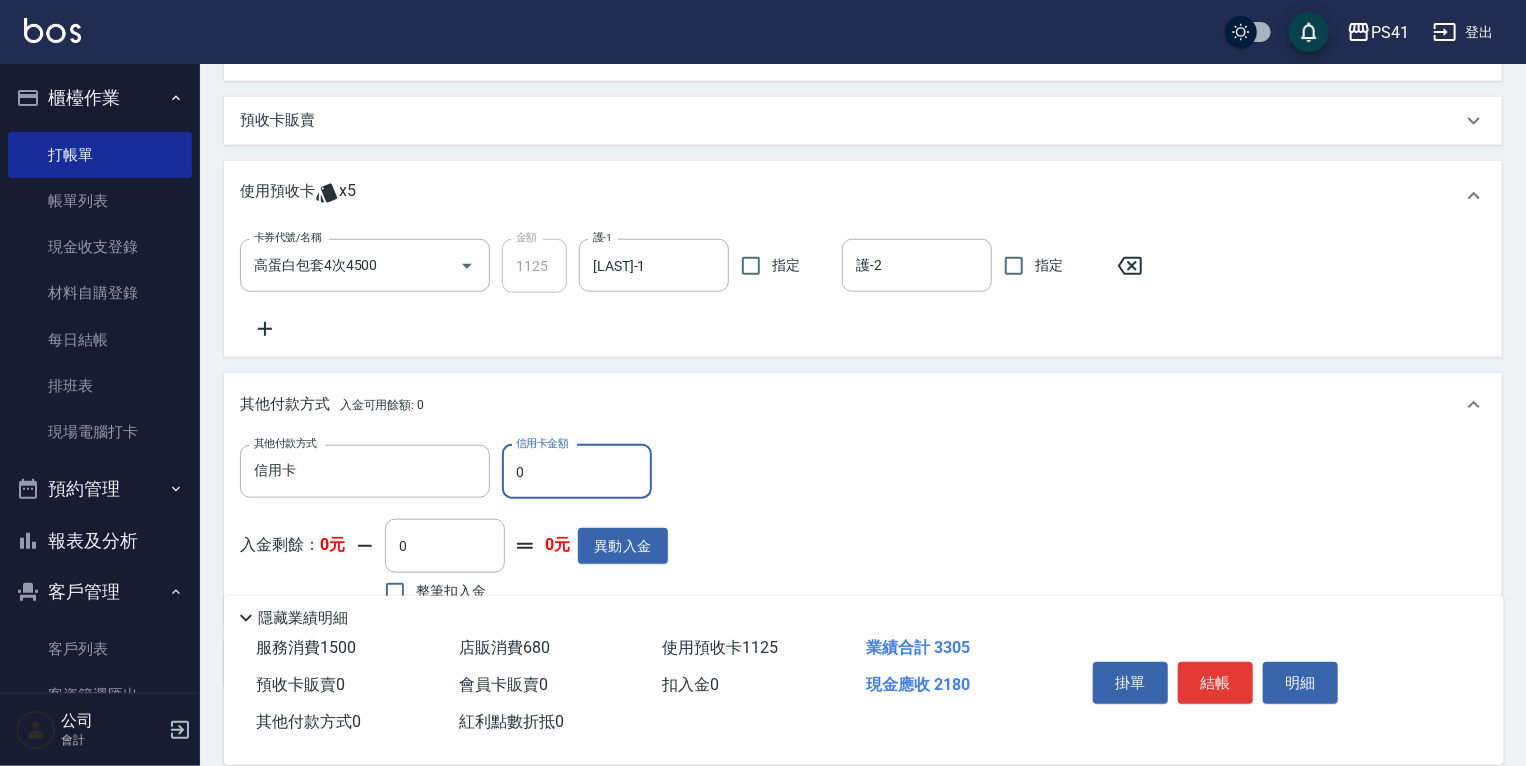 click on "PS41 [TIME] [TIME] 櫃檯作業 打帳單 帳單列表 現金收支登錄 材料自購登錄 每日結帳 排班表 現場電腦打卡 預約管理 預約管理 單日預約紀錄 單週預約紀錄 報表及分析 報表目錄 店家日報表 互助日報表 互助月報表 設計師日報表 設計師業績月報表 商品銷售排行榜 客戶管理 客戶列表 客資篩選匯出 卡券管理 行銷工具 活動發券明細 公司 會計 Key In 打帳單 上一筆訂單:#[NUMBER] 帳單速查 結帳前確認明細 連續打單結帳 掛單 結帳 明細 帳單日期 [YEAR]/[MONTH]/[DAY] [TIME] 鎖定日期 顧客姓名/手機號碼/編號 [LAST]/[PHONE]/[NUMBER] 顧客姓名/手機號碼/編號 不留客資 服務人員姓名/編號 [LAST]-[NUMBER] 服務人員姓名/編號 指定 不指定 項目消費 服務名稱/代號 公司活動/早鳥([NUMBER]) 服務名稱/代號 價格 [PRICE] 價格 洗-1 [LAST]-[NUMBER] 洗-1 洗-2 洗-2 燙/染/接-1 燙/染/接-1 燙/染/接-2 [LAST]-[NUMBER] 燙/染/接-2 燙/染/接-3 燙/染/接-3 店販銷售 1" at bounding box center (763, 66) 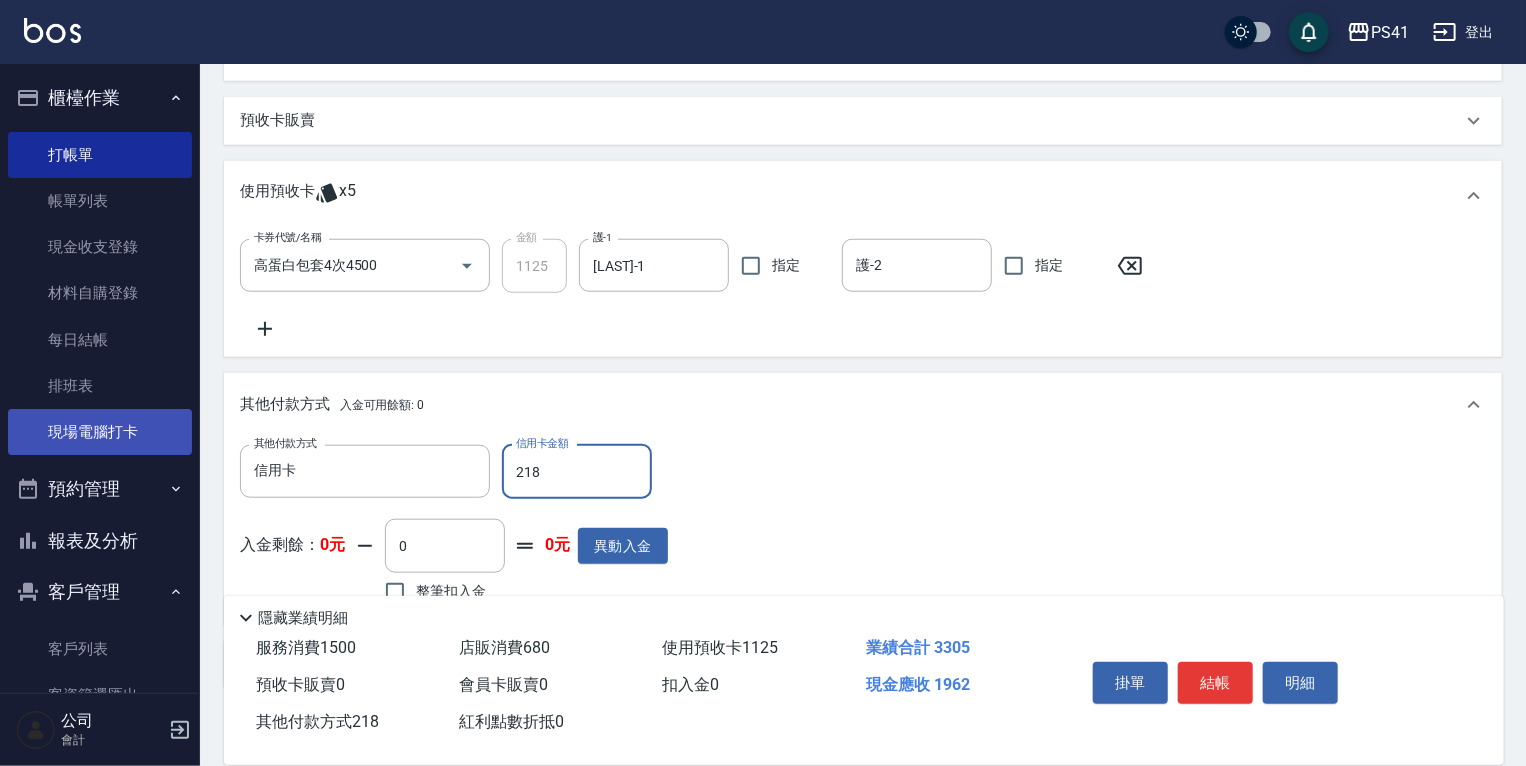 type on "2180" 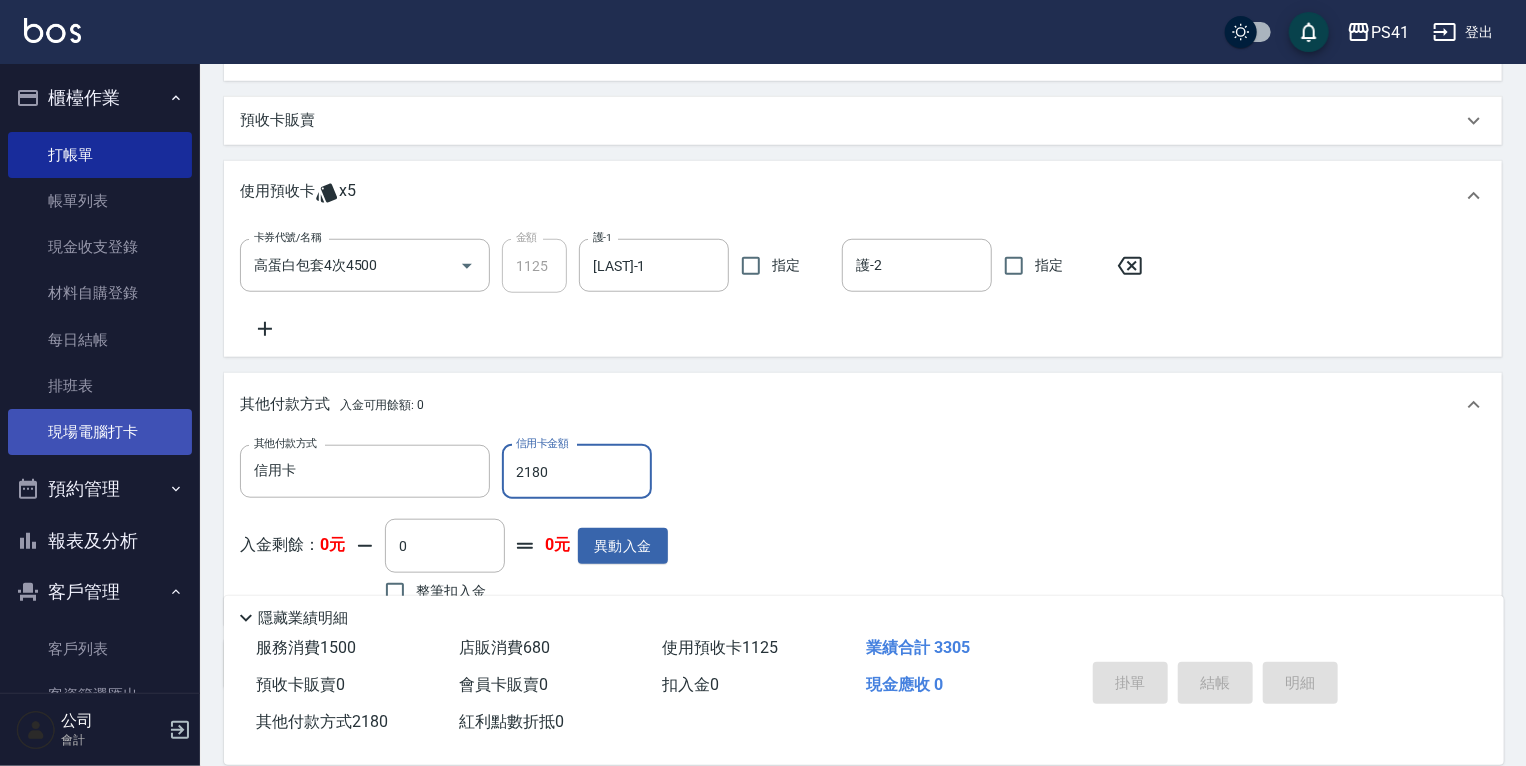 type on "2025/08/02 19:20" 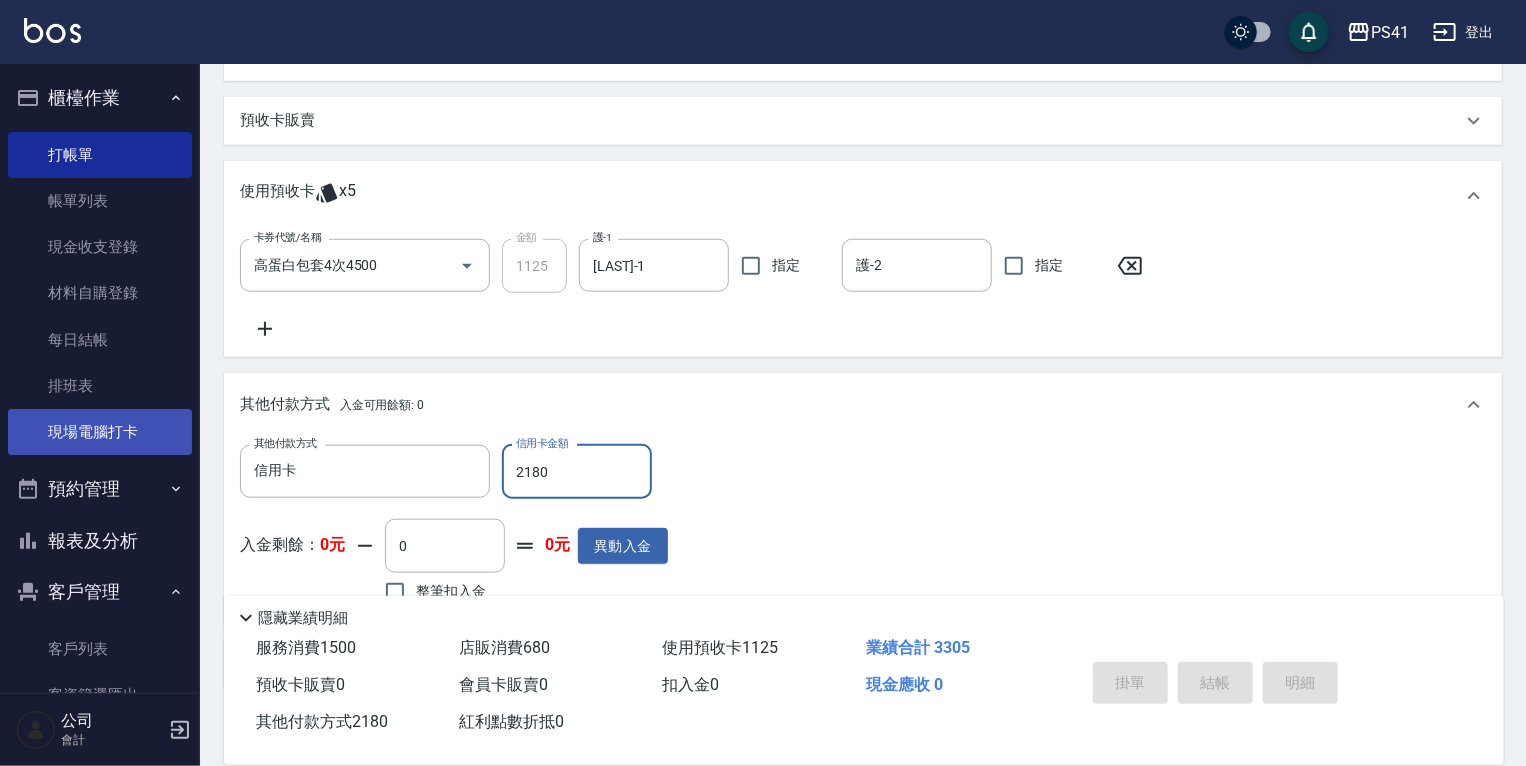 type 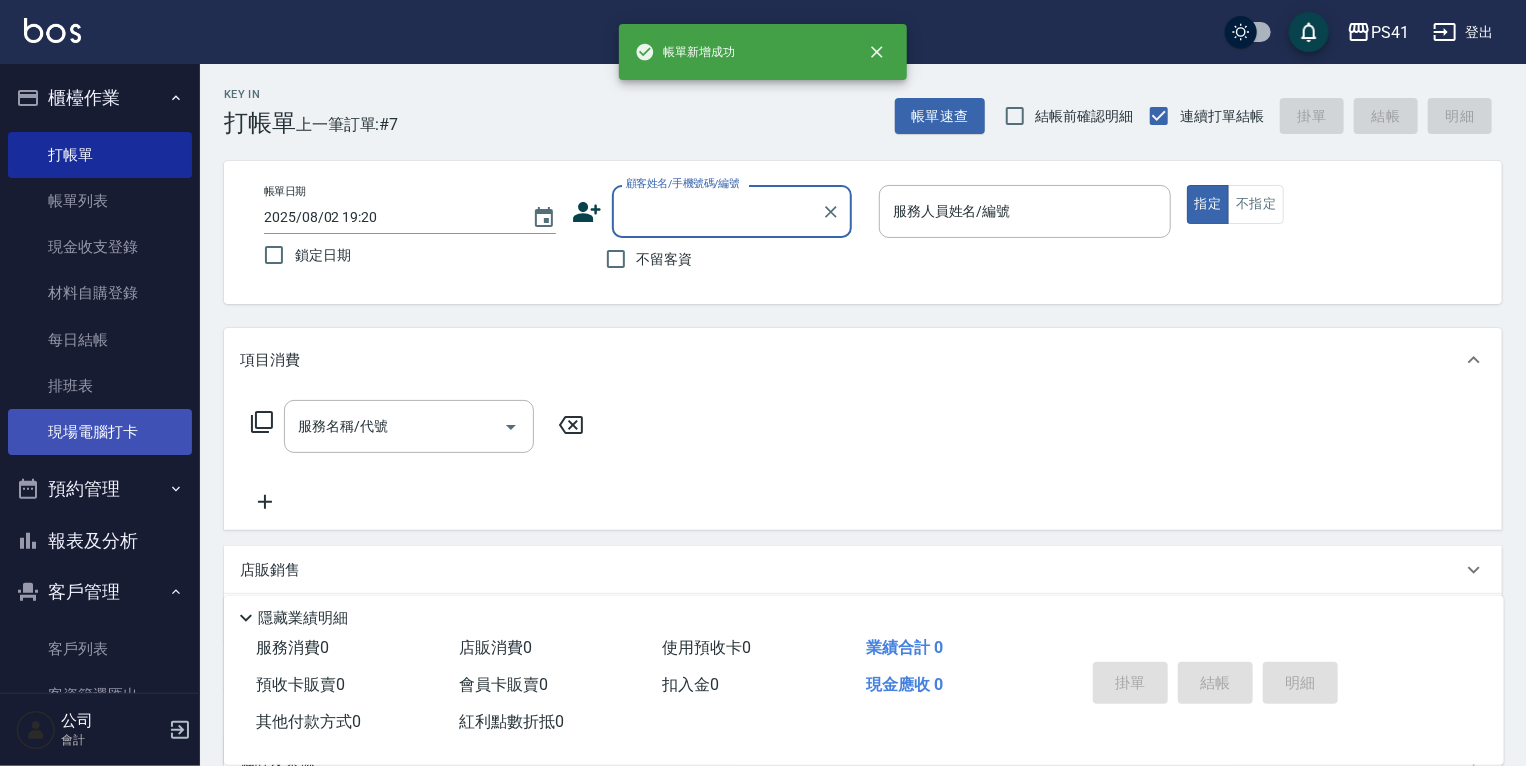 scroll, scrollTop: 0, scrollLeft: 0, axis: both 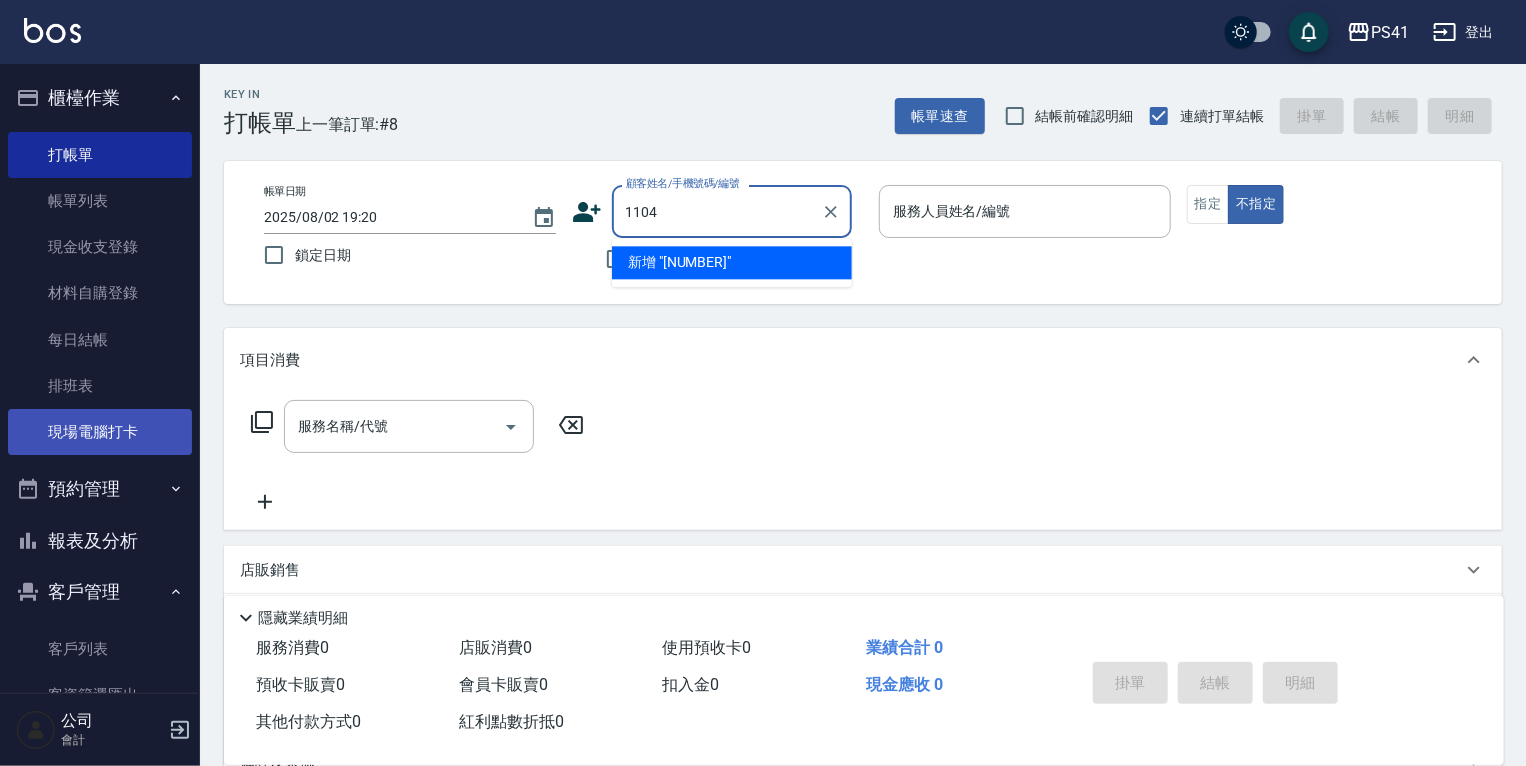 type on "1104" 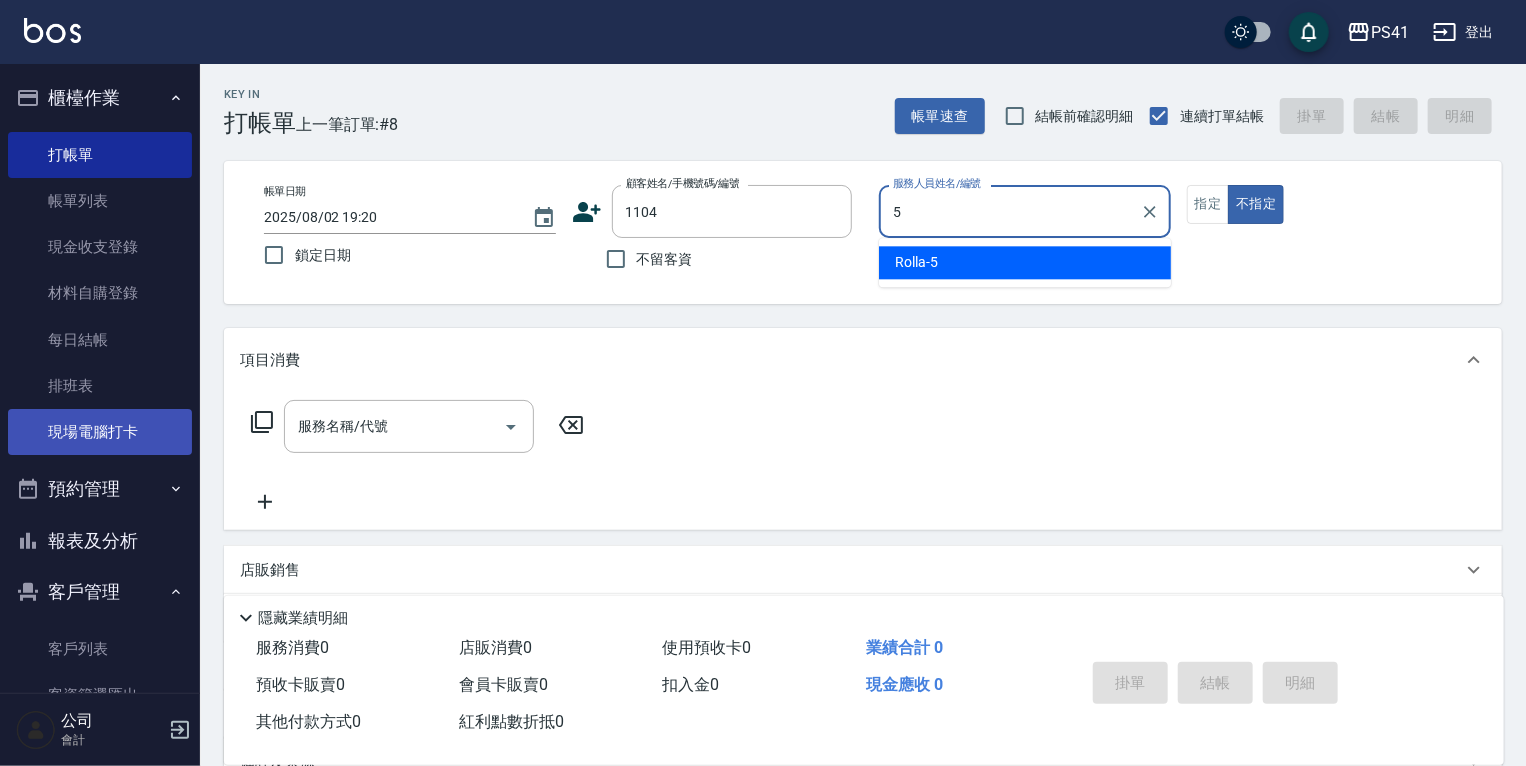 type on "Rolla-5" 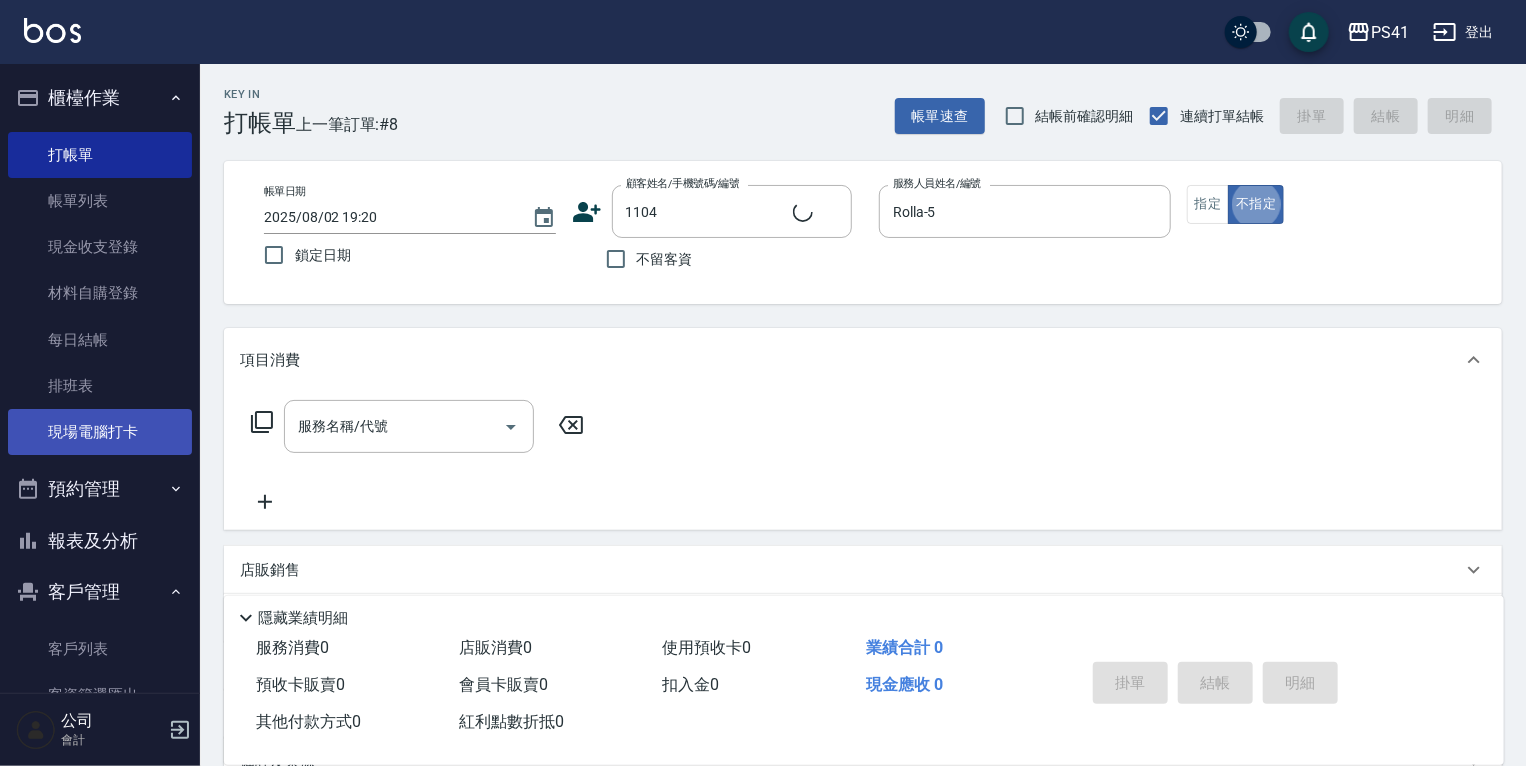 type on "[LAST]/[PHONE]/[NUMBER]" 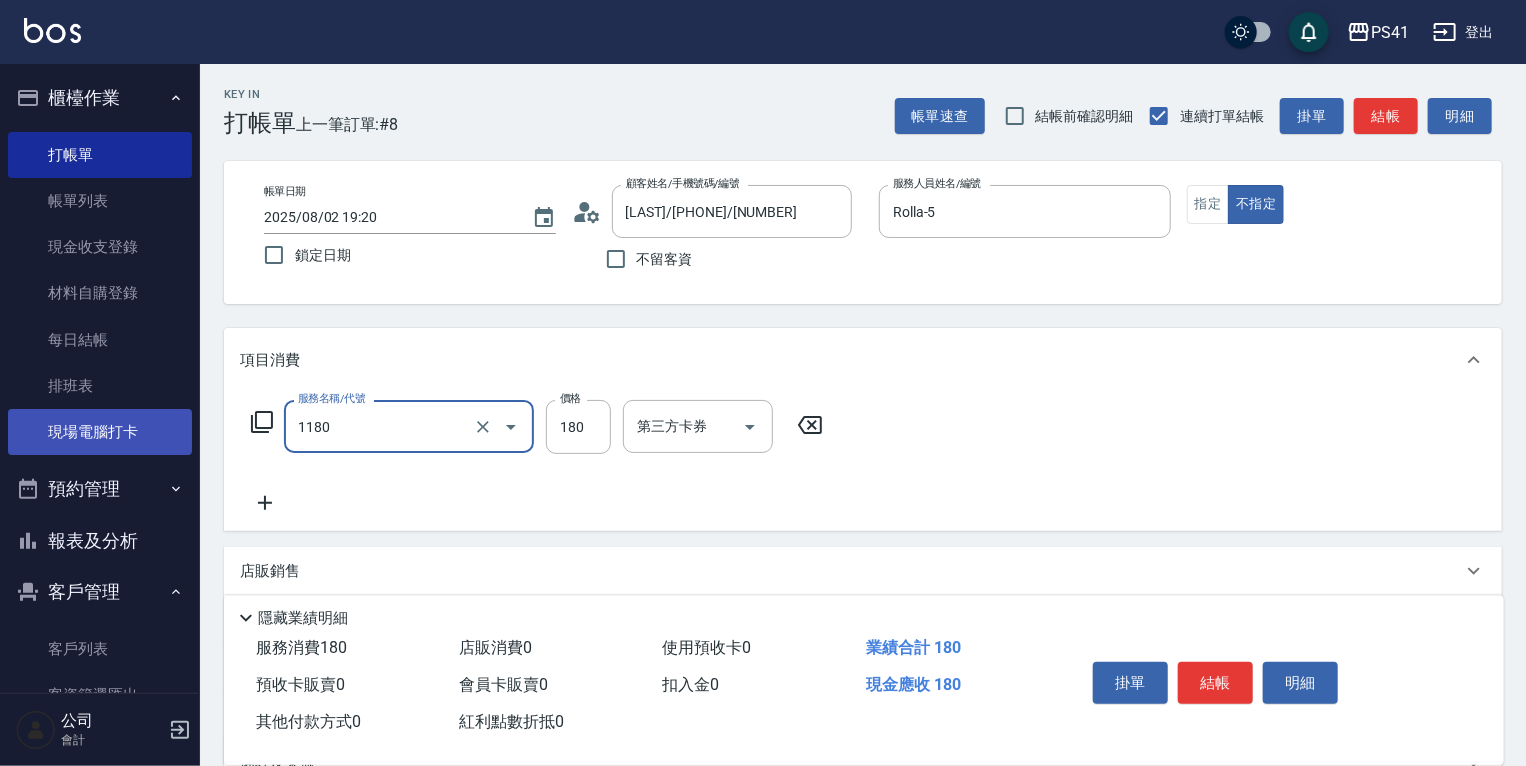 type on "洗髮(洗+剪不指定活動)(1180)" 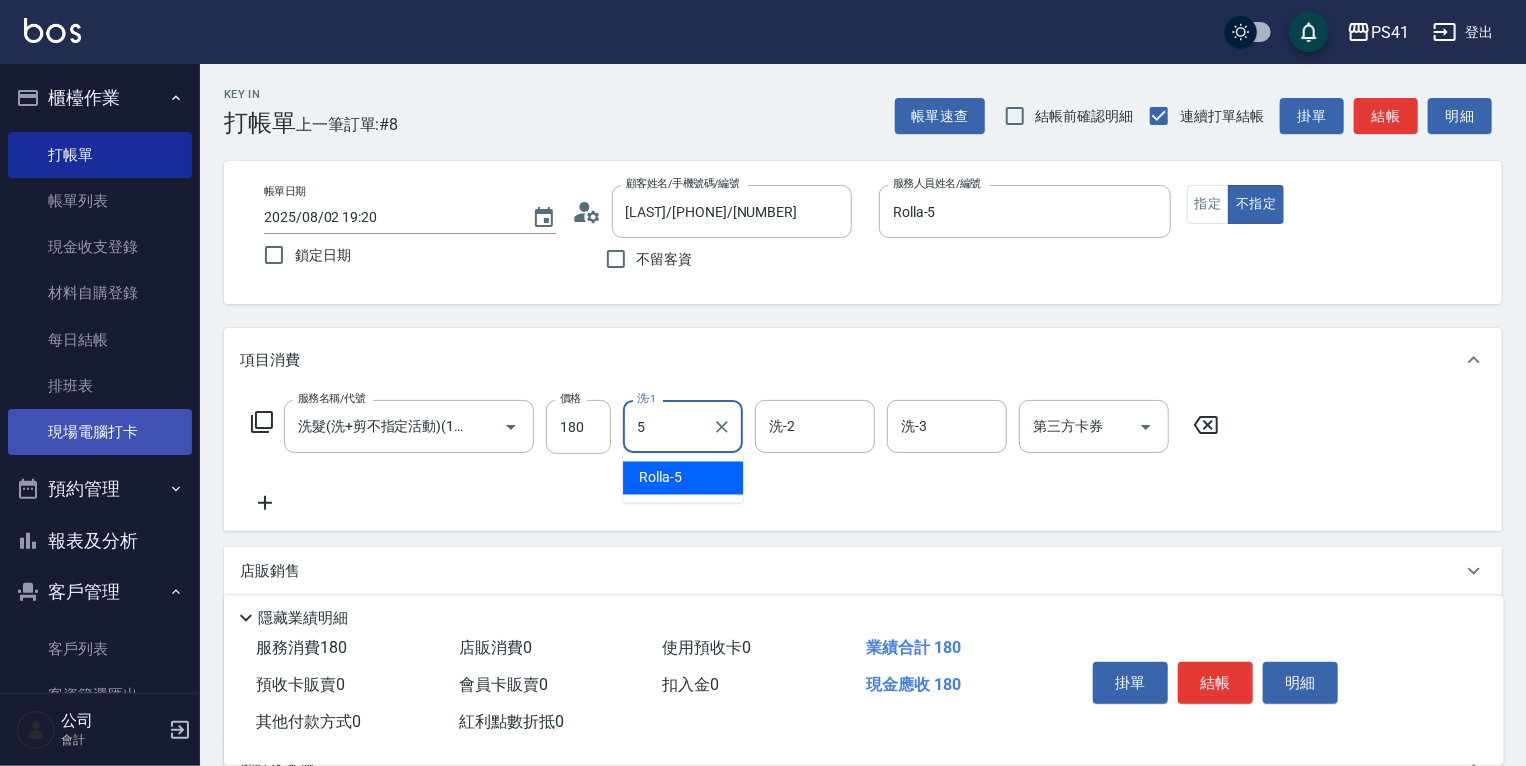 type on "Rolla-5" 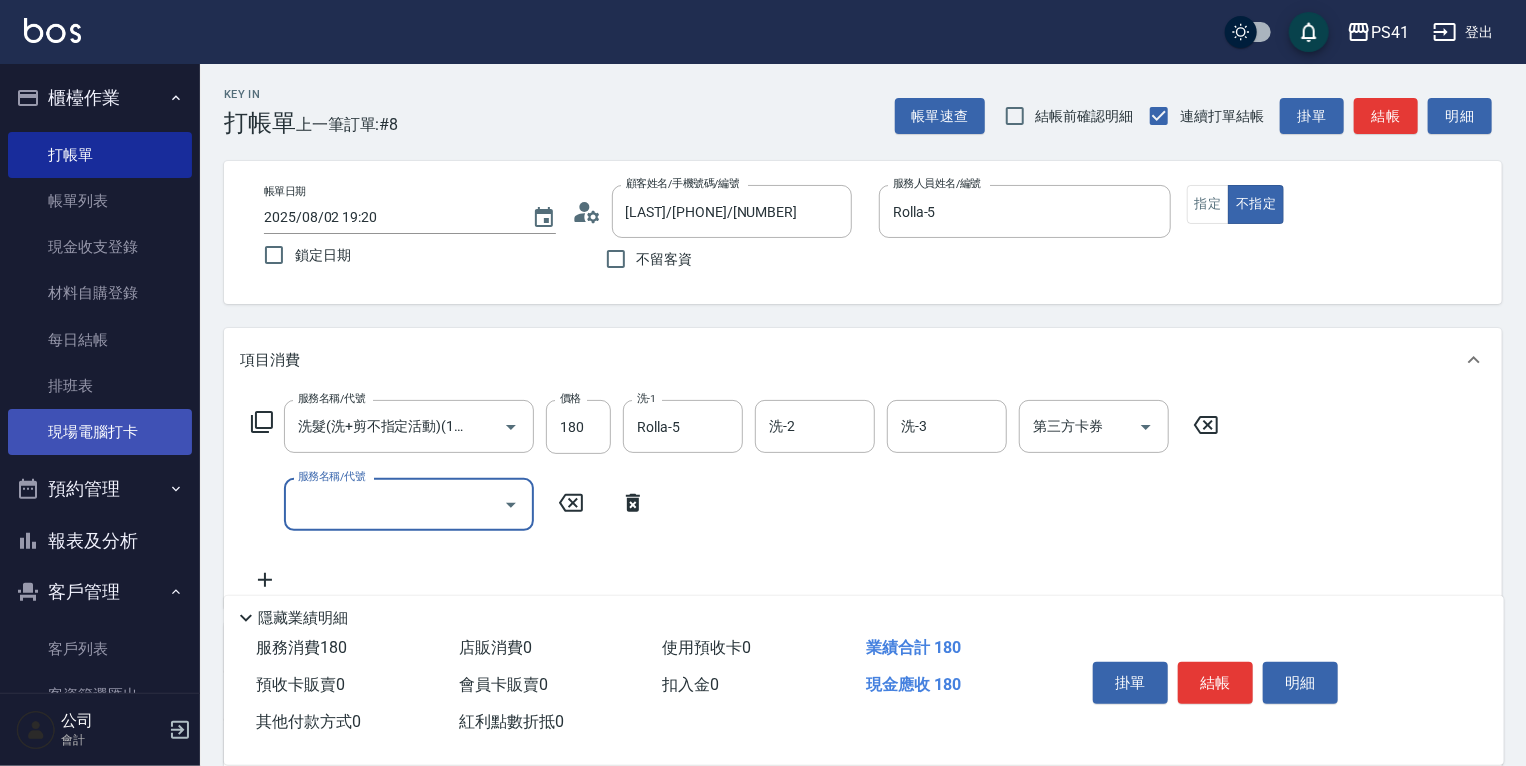 scroll, scrollTop: 0, scrollLeft: 0, axis: both 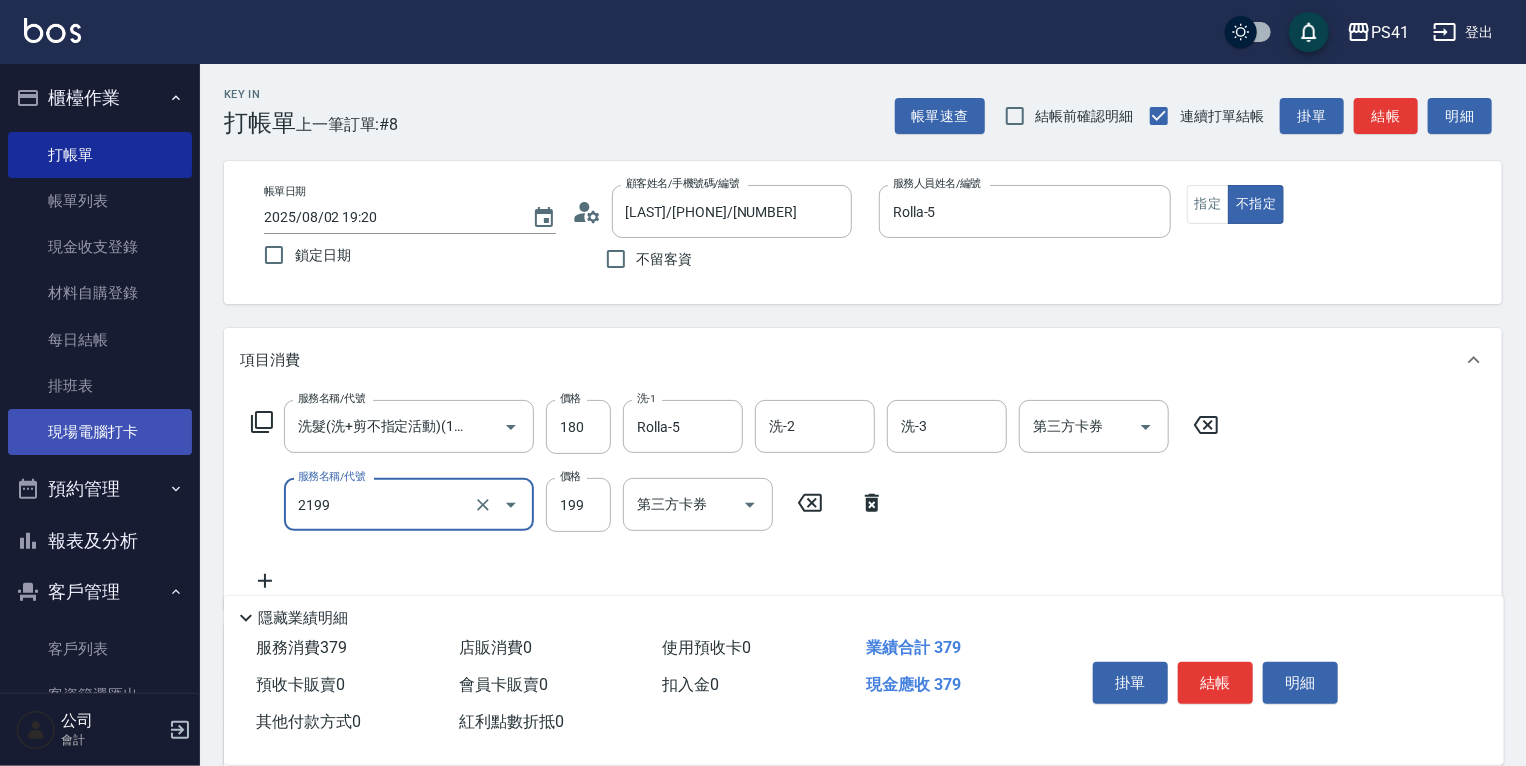 type on "不指定剪髮活動(2199)" 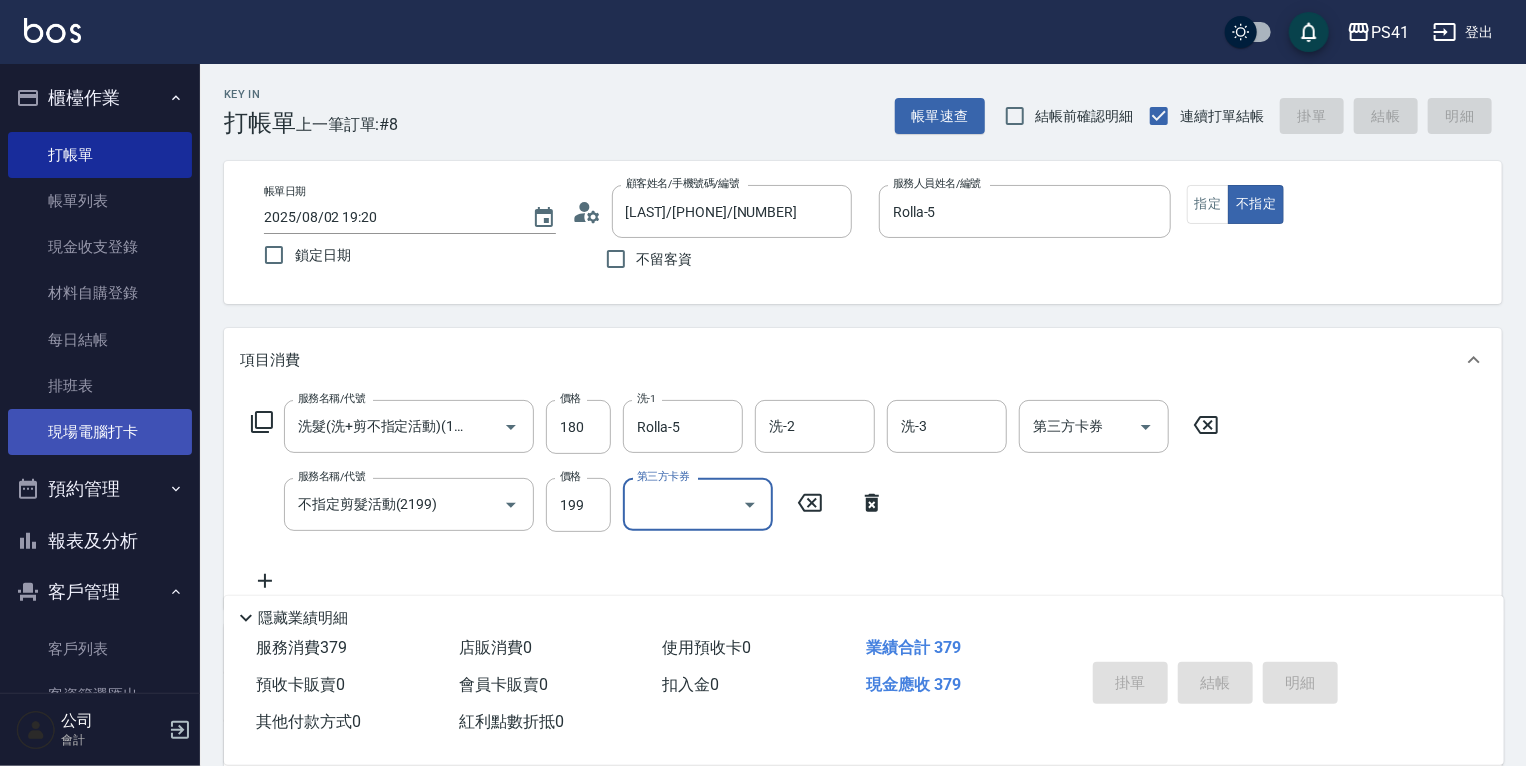 type 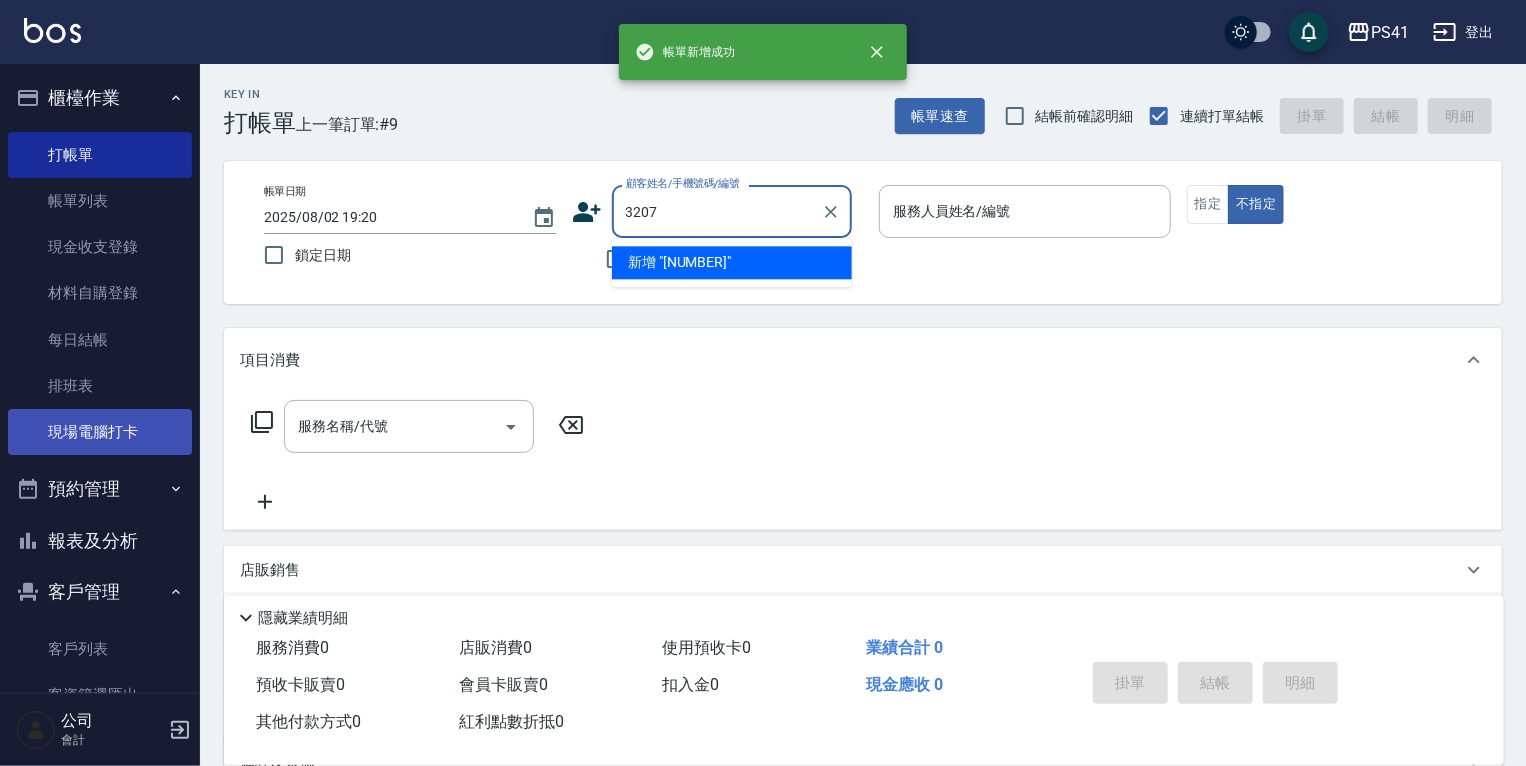 type on "3207" 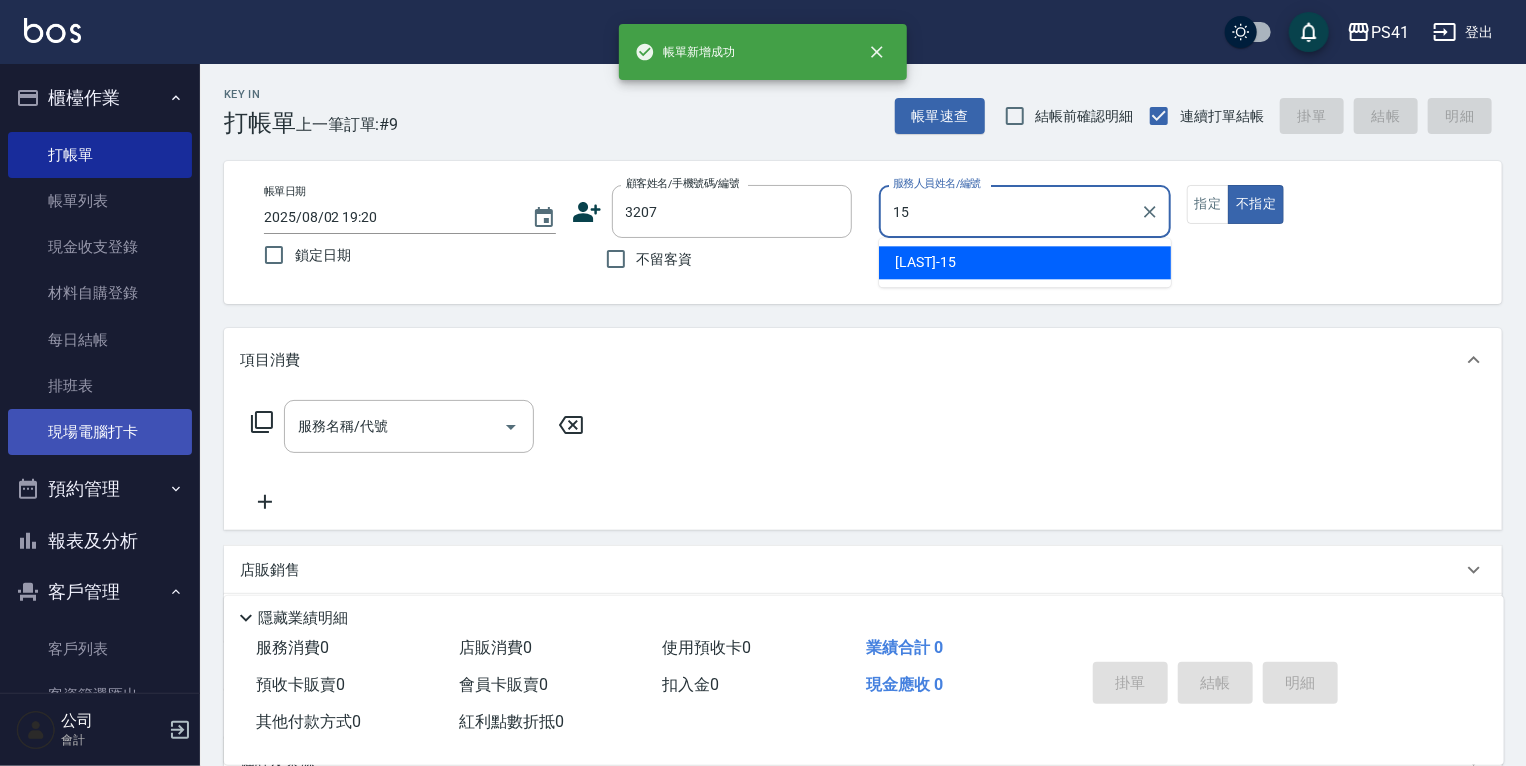type on "[LAST]- [NUMBER]" 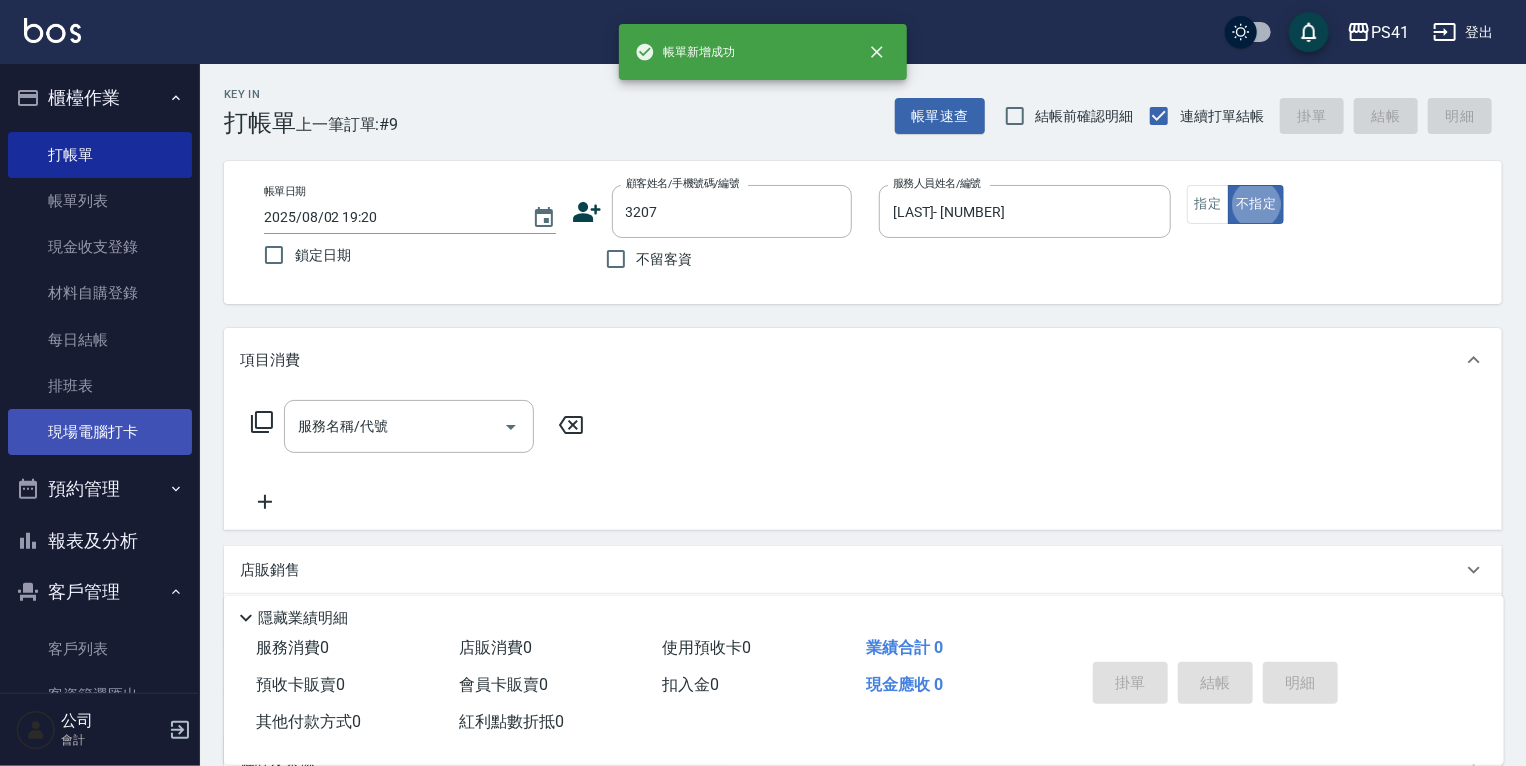 type on "[LAST] [FIRST]/[PHONE]/[NUMBER]" 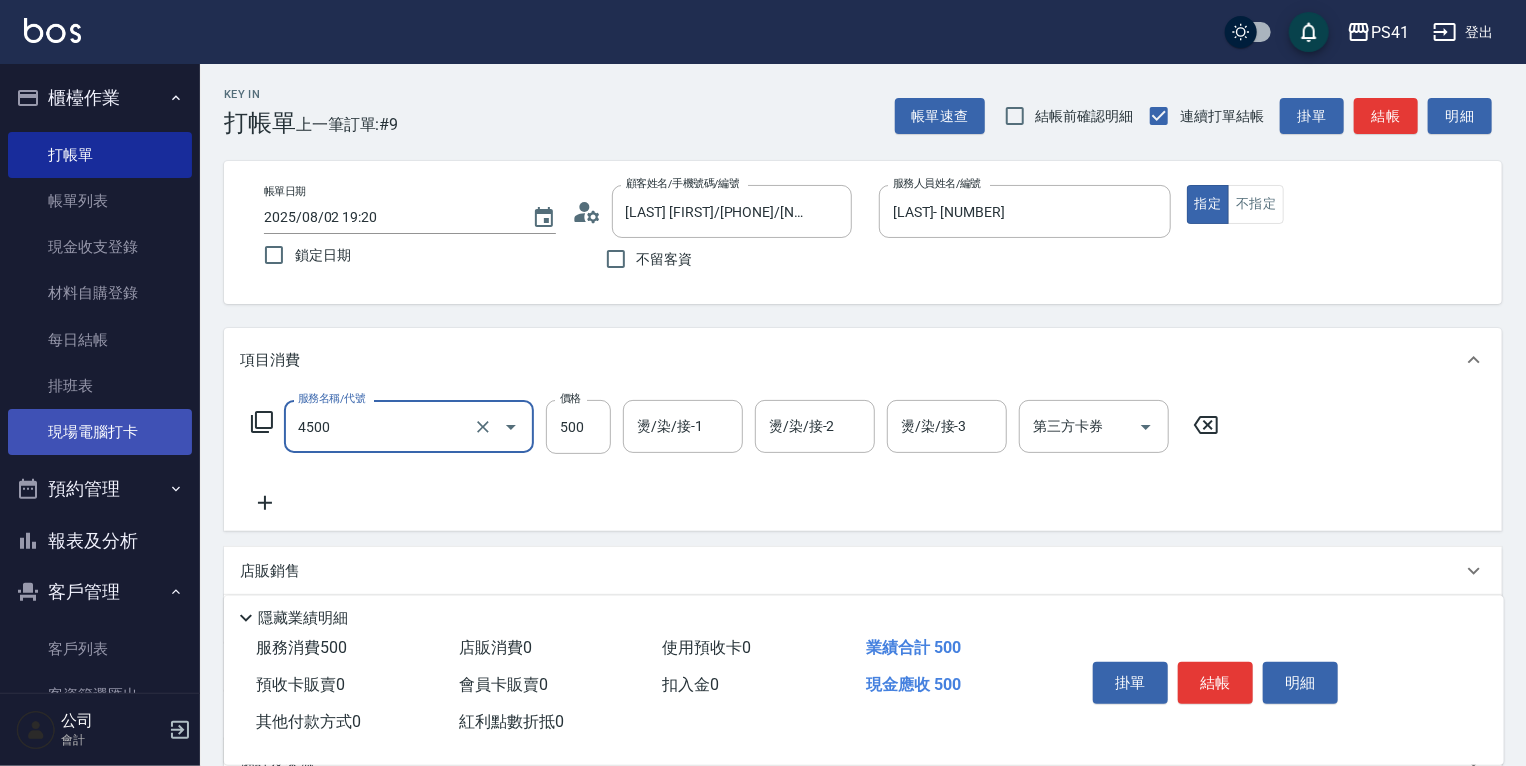 type on "補染(4500)" 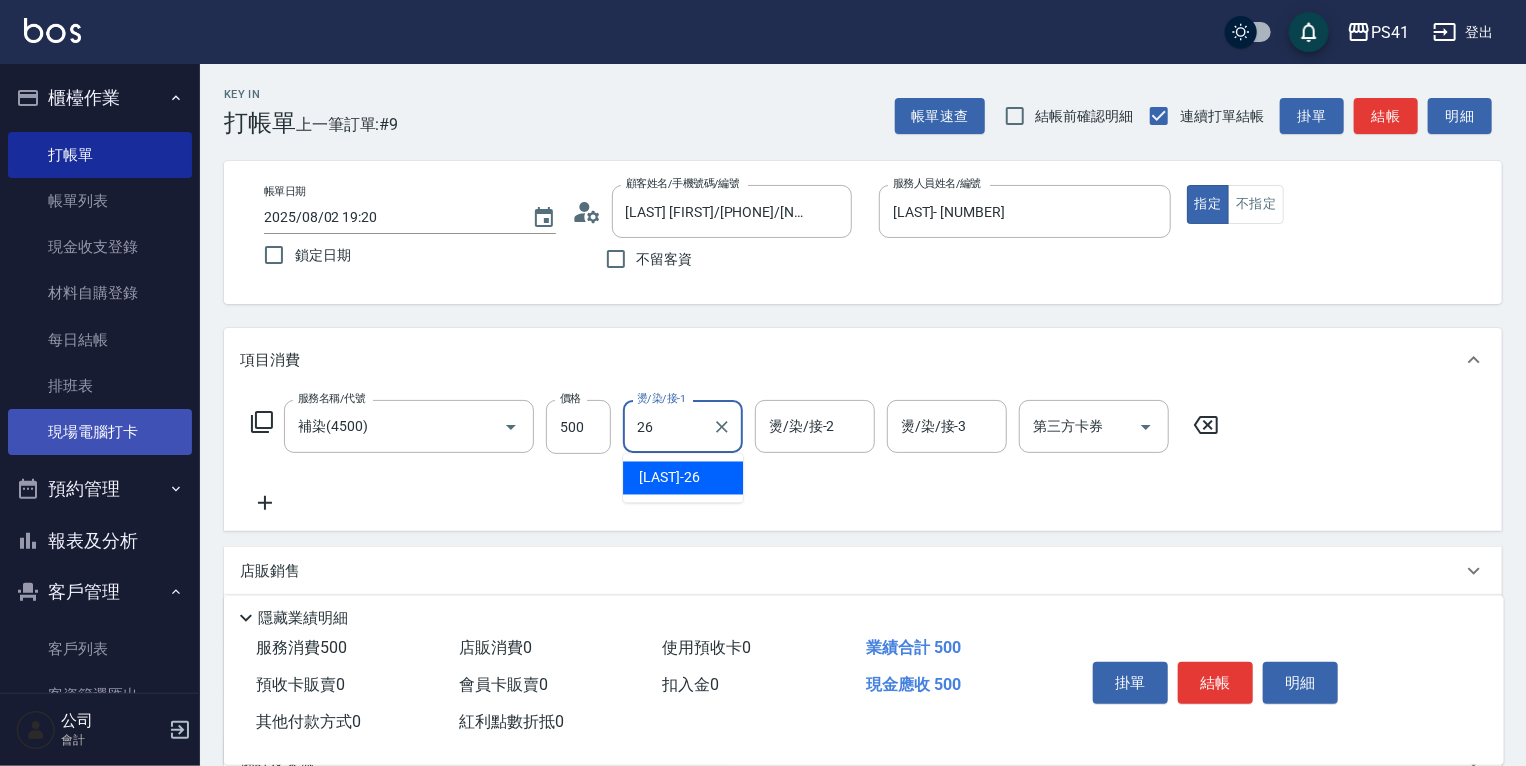 type on "[LAST]-[NUMBER]" 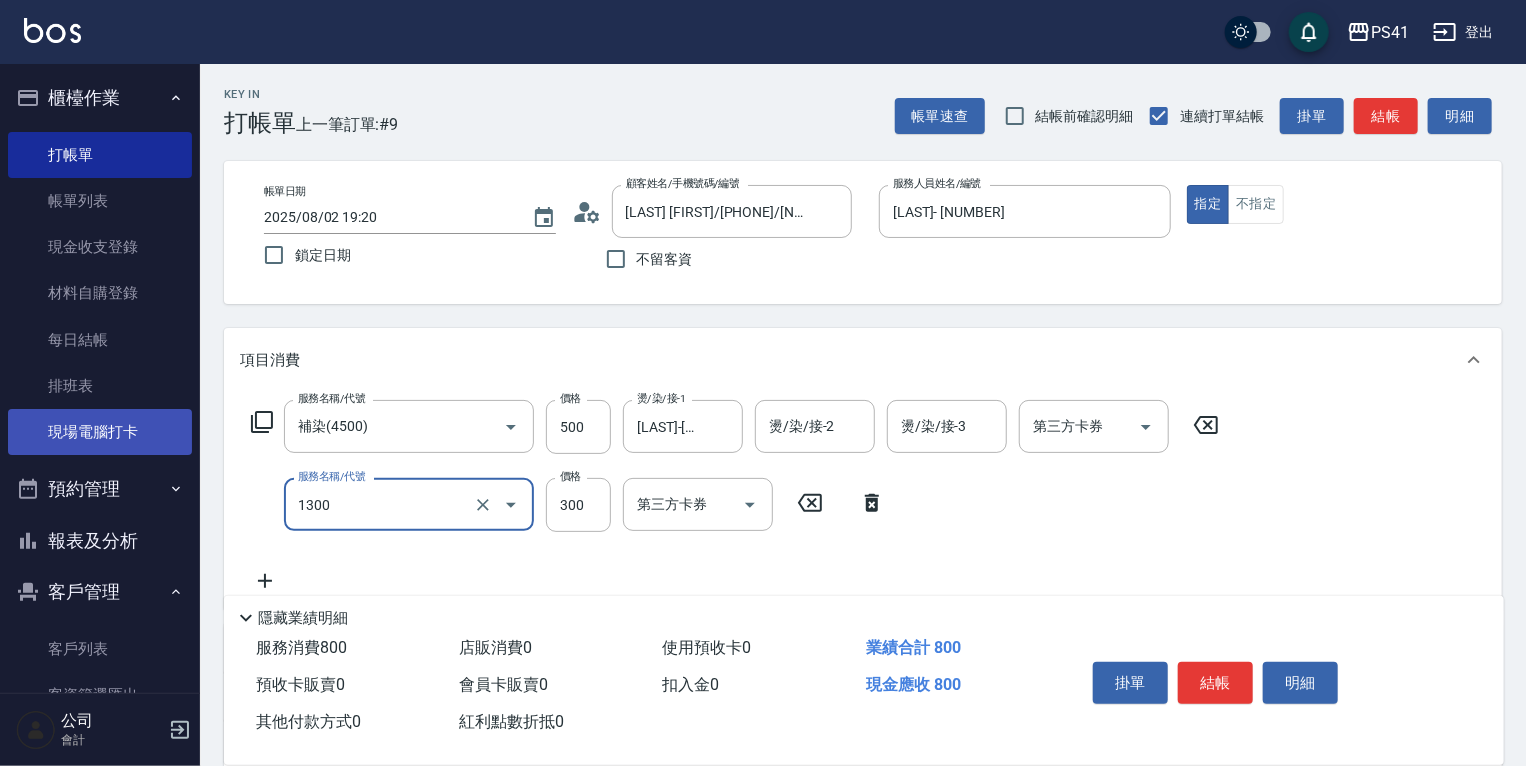 type on "洗髮300(1300)" 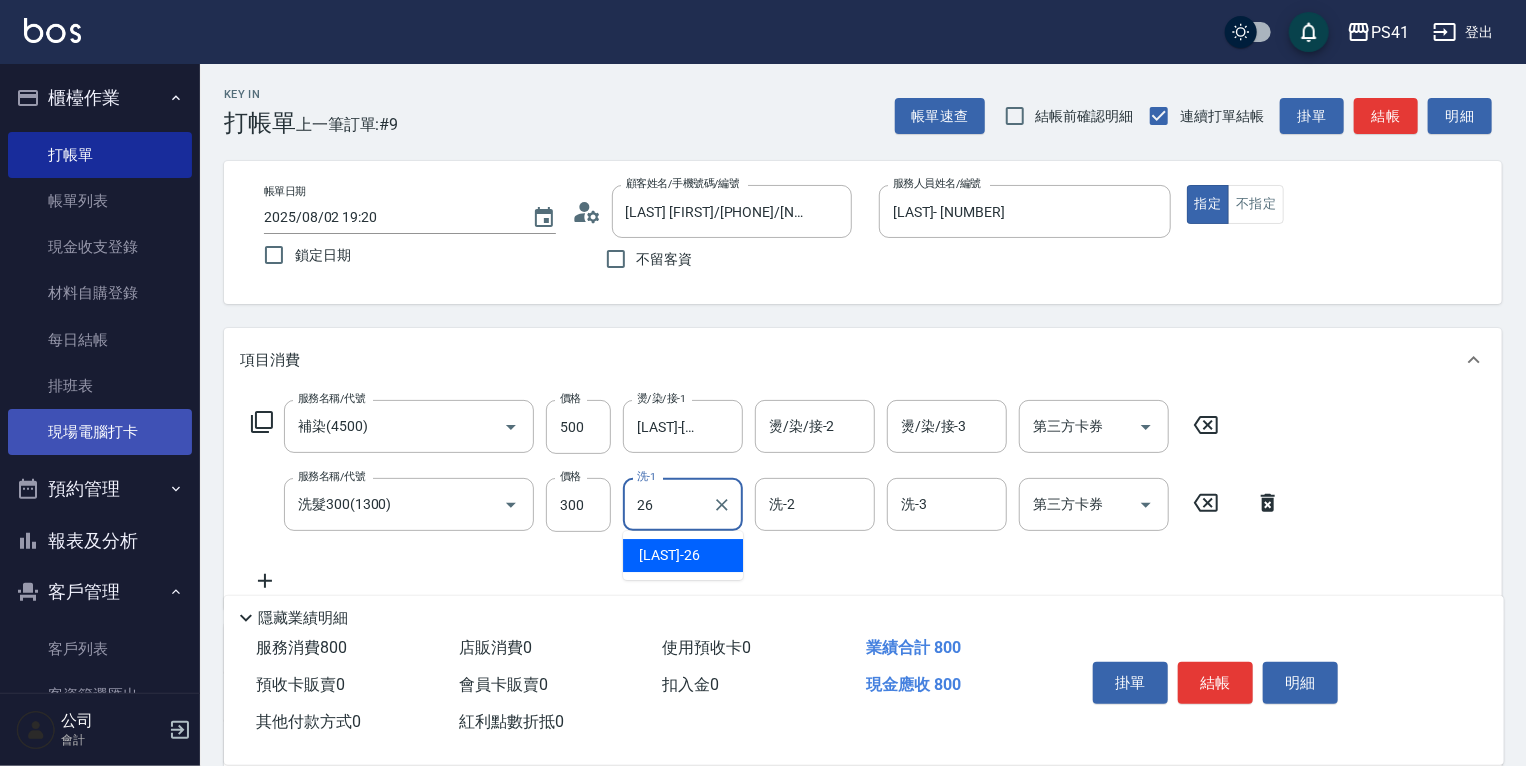 type on "[LAST]-[NUMBER]" 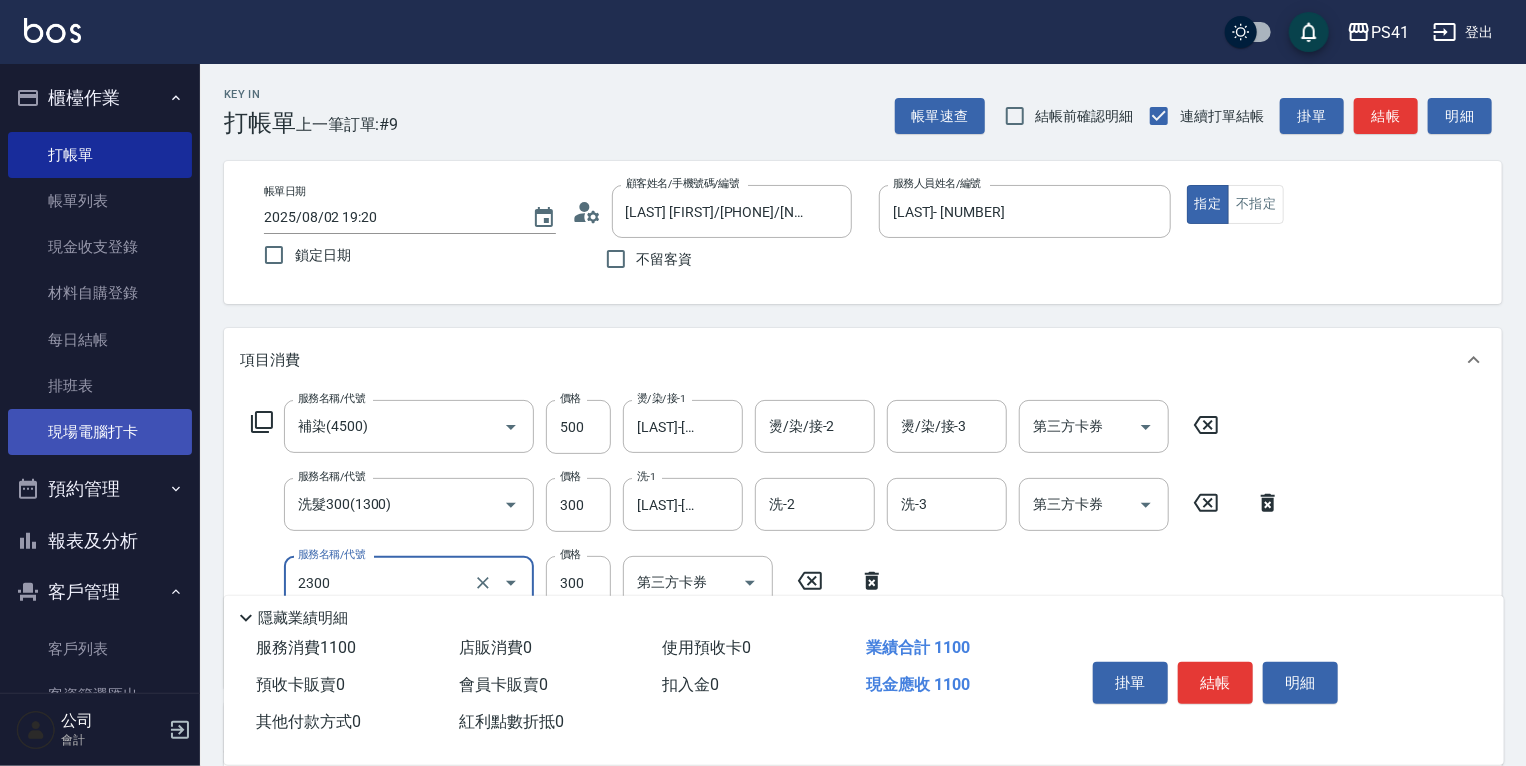 type on "剪髮(2300)" 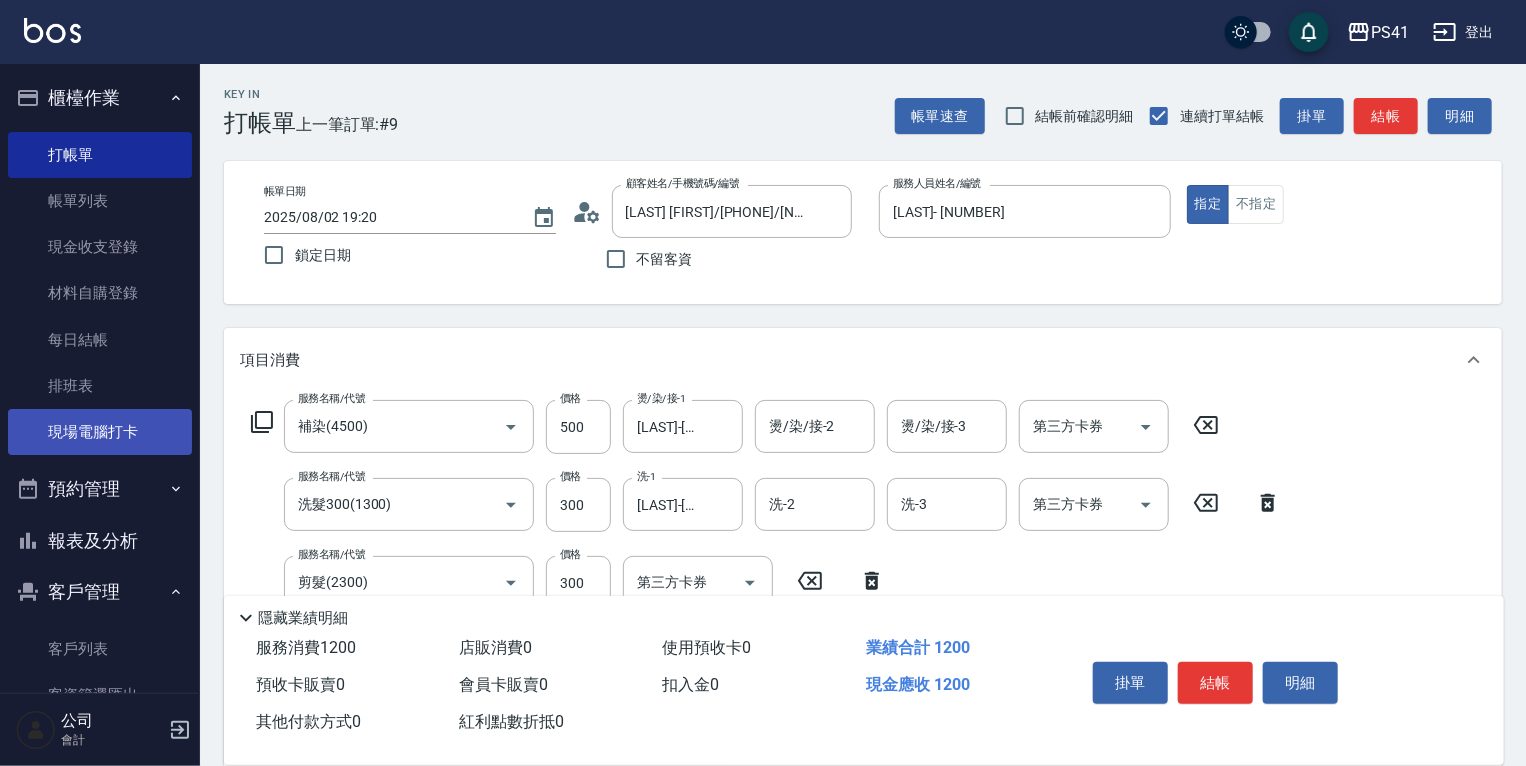 type on "電棒 夾直 玉米鬚(8100)" 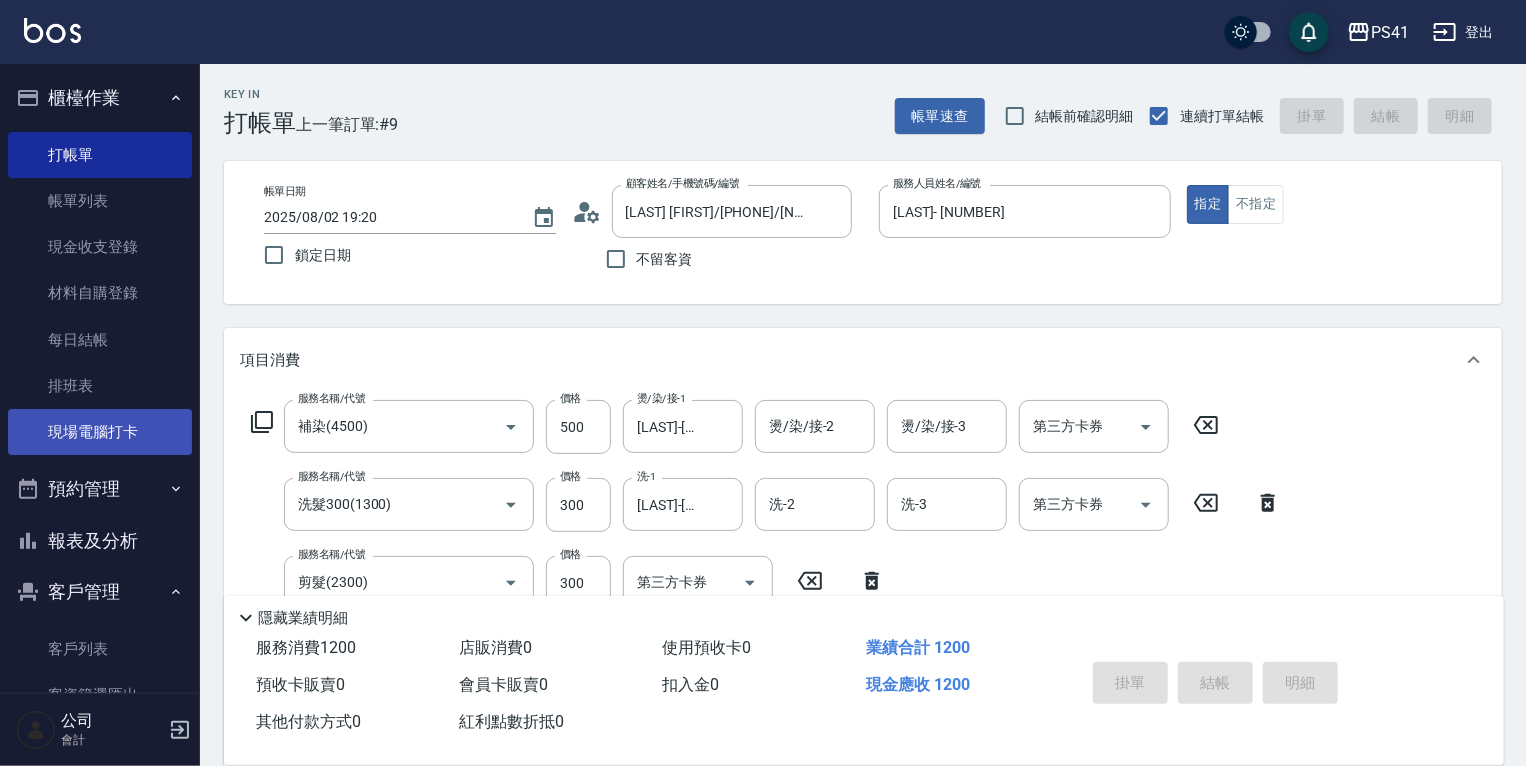 type 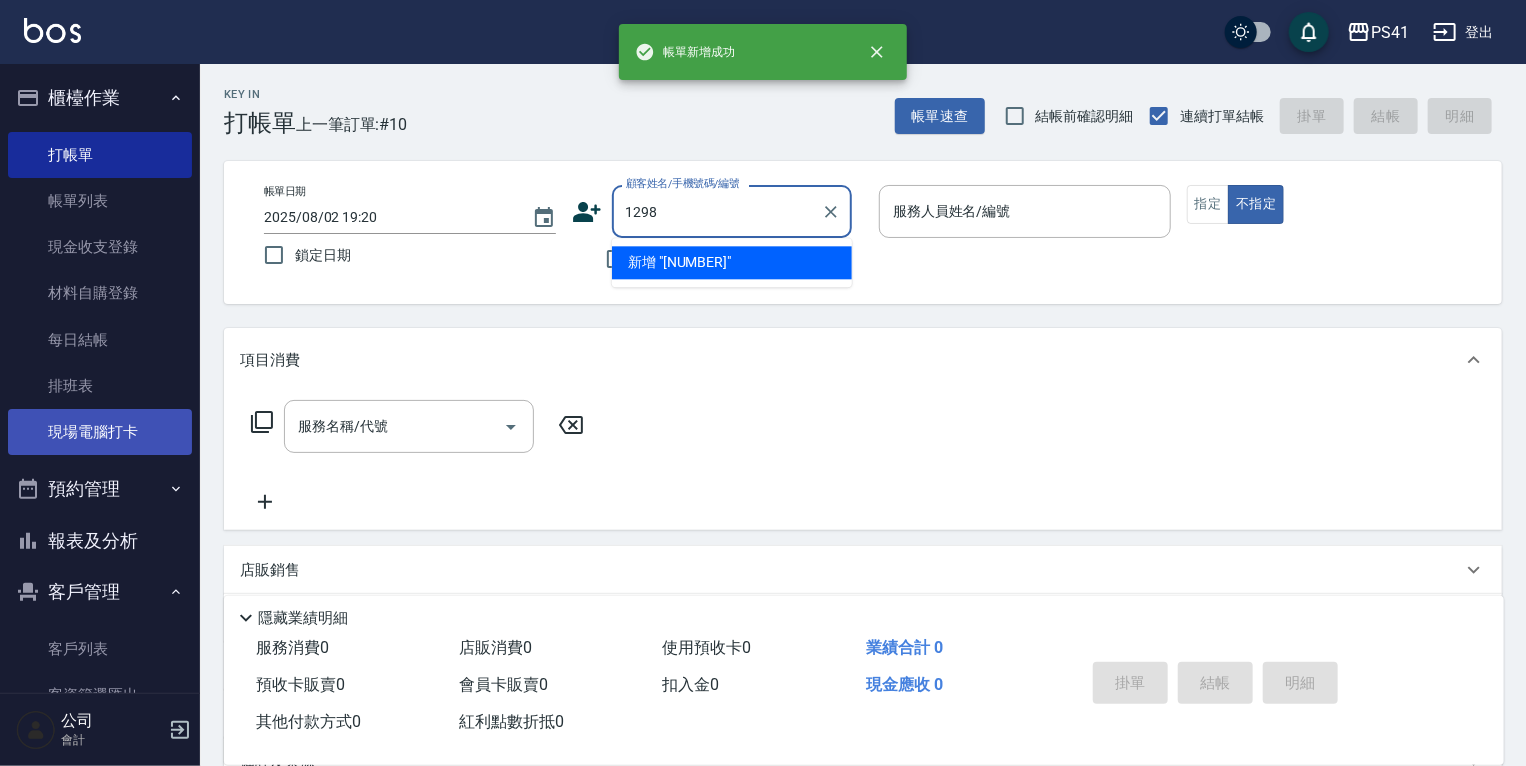 type on "1298" 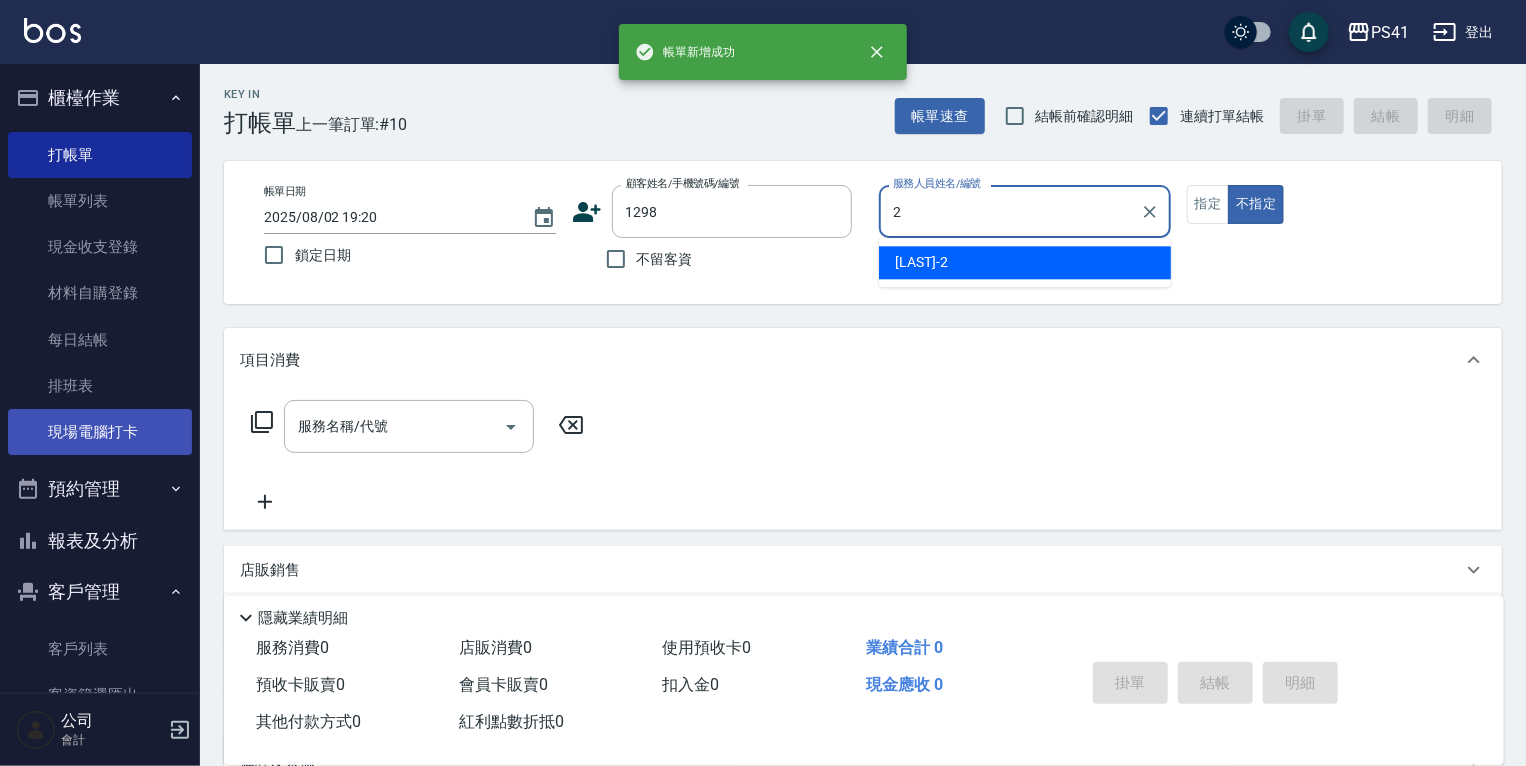 type on "[LAST]2" 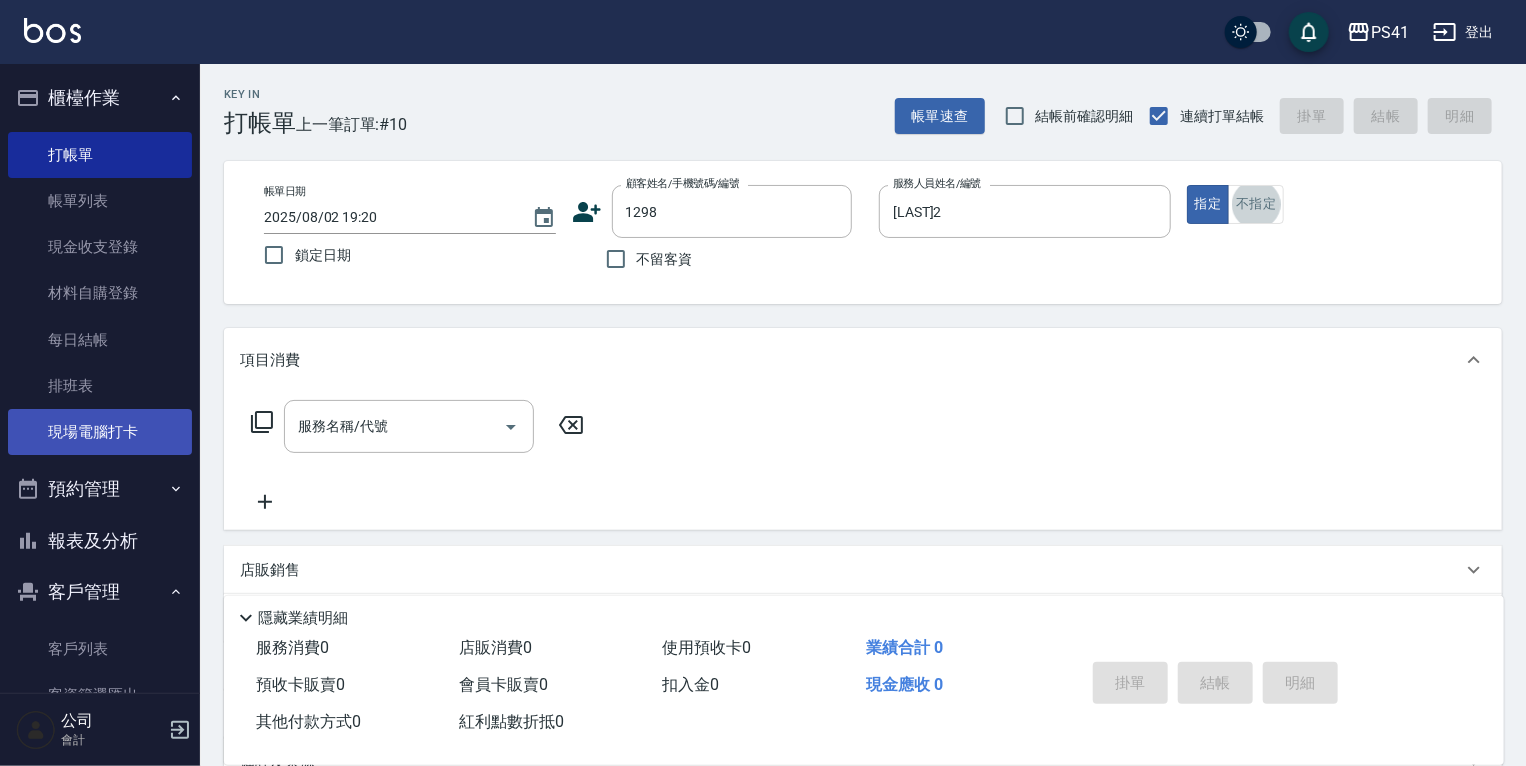 type on "[LAST] [FIRST]/[PHONE]/[NUMBER]" 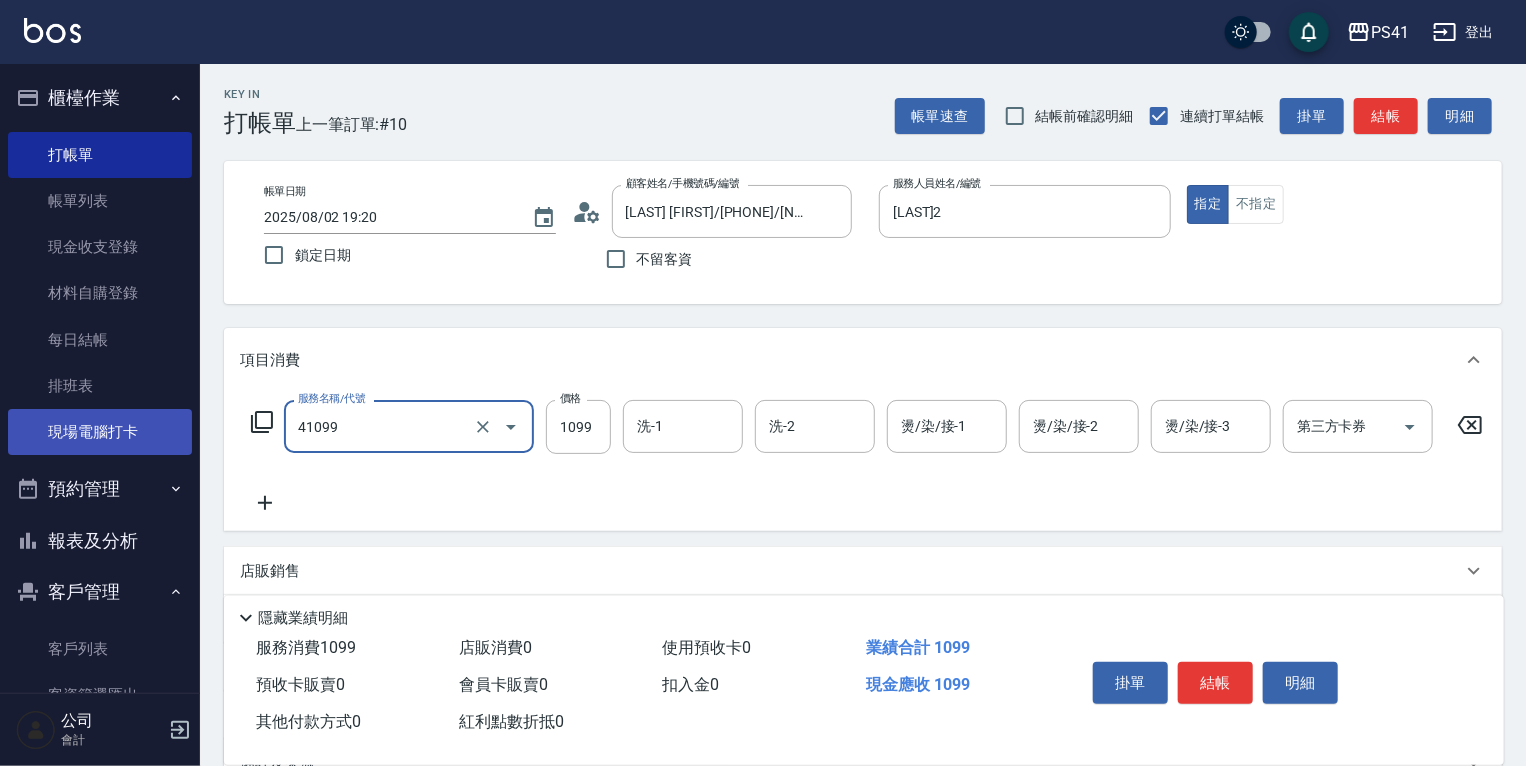 type on "公司活動/早鳥(41099)" 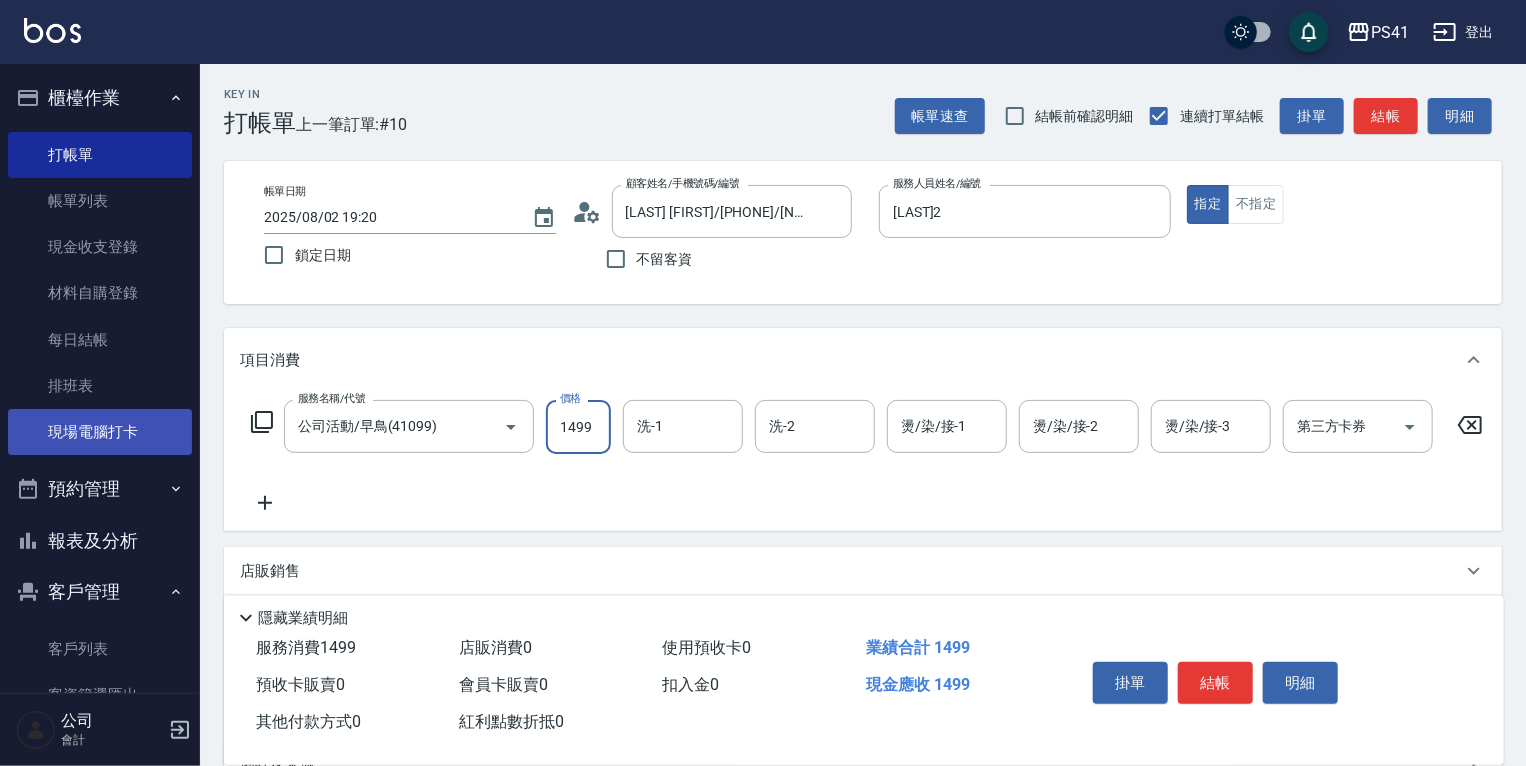 type on "1499" 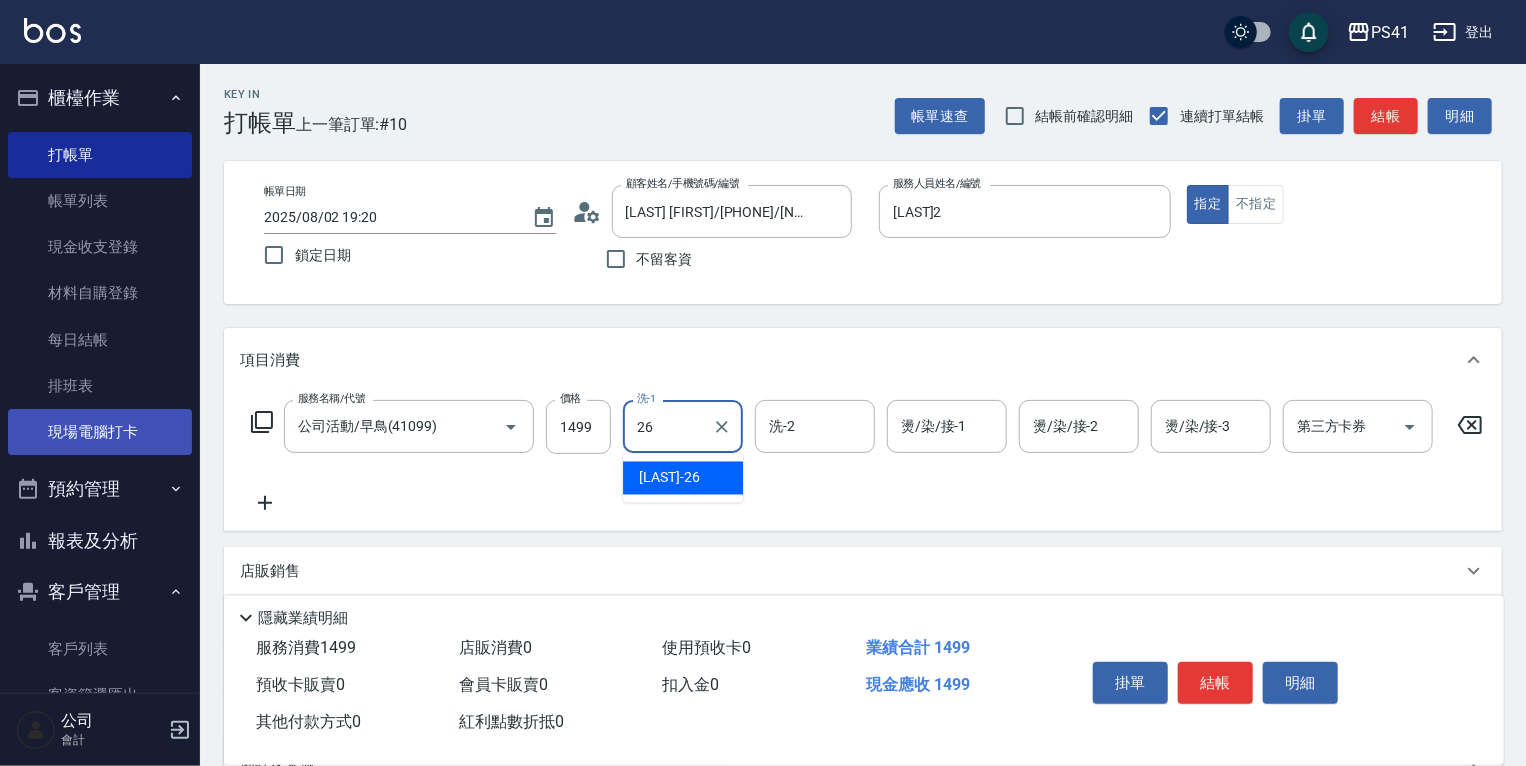 type on "[LAST]-[NUMBER]" 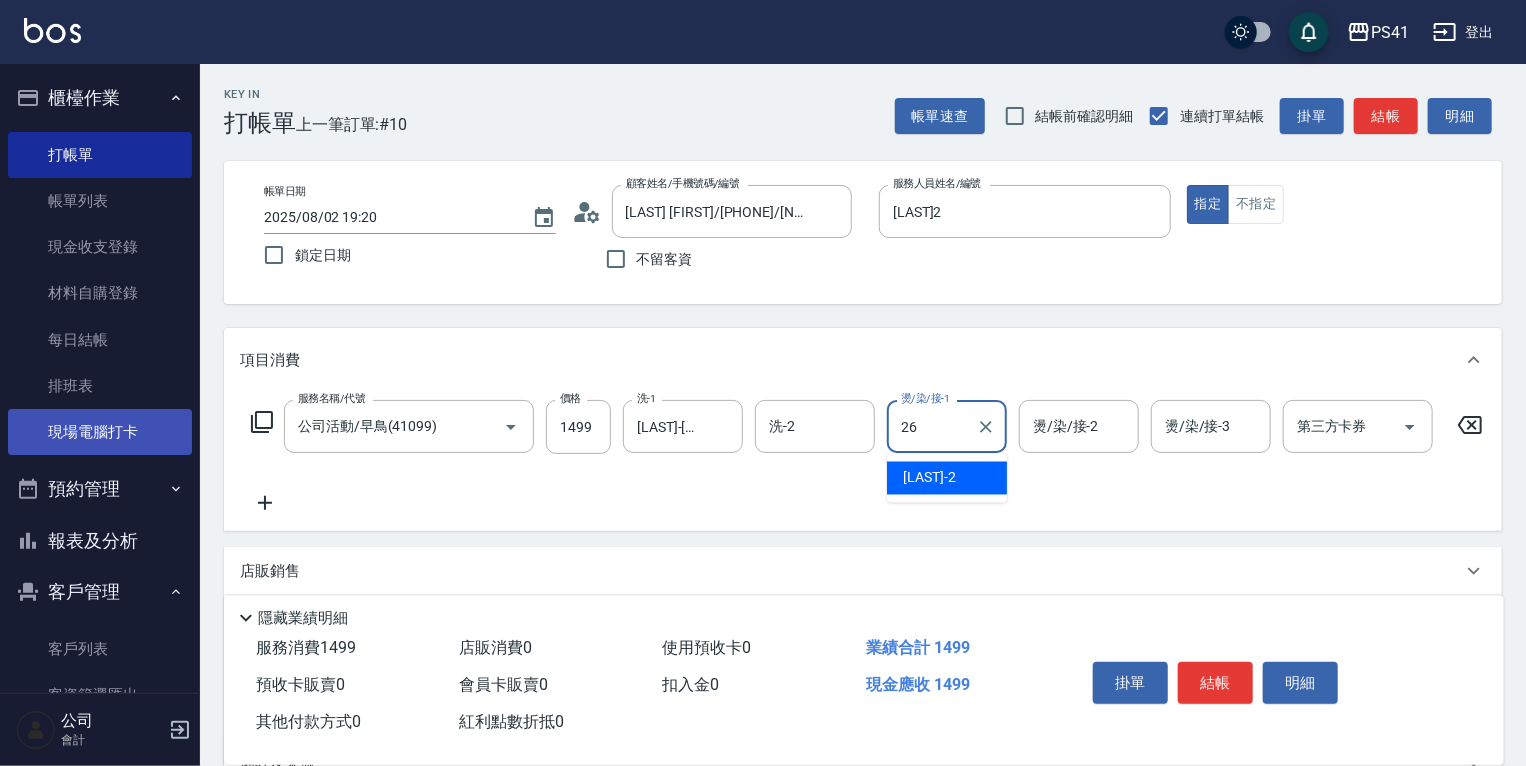 type on "[LAST]-[NUMBER]" 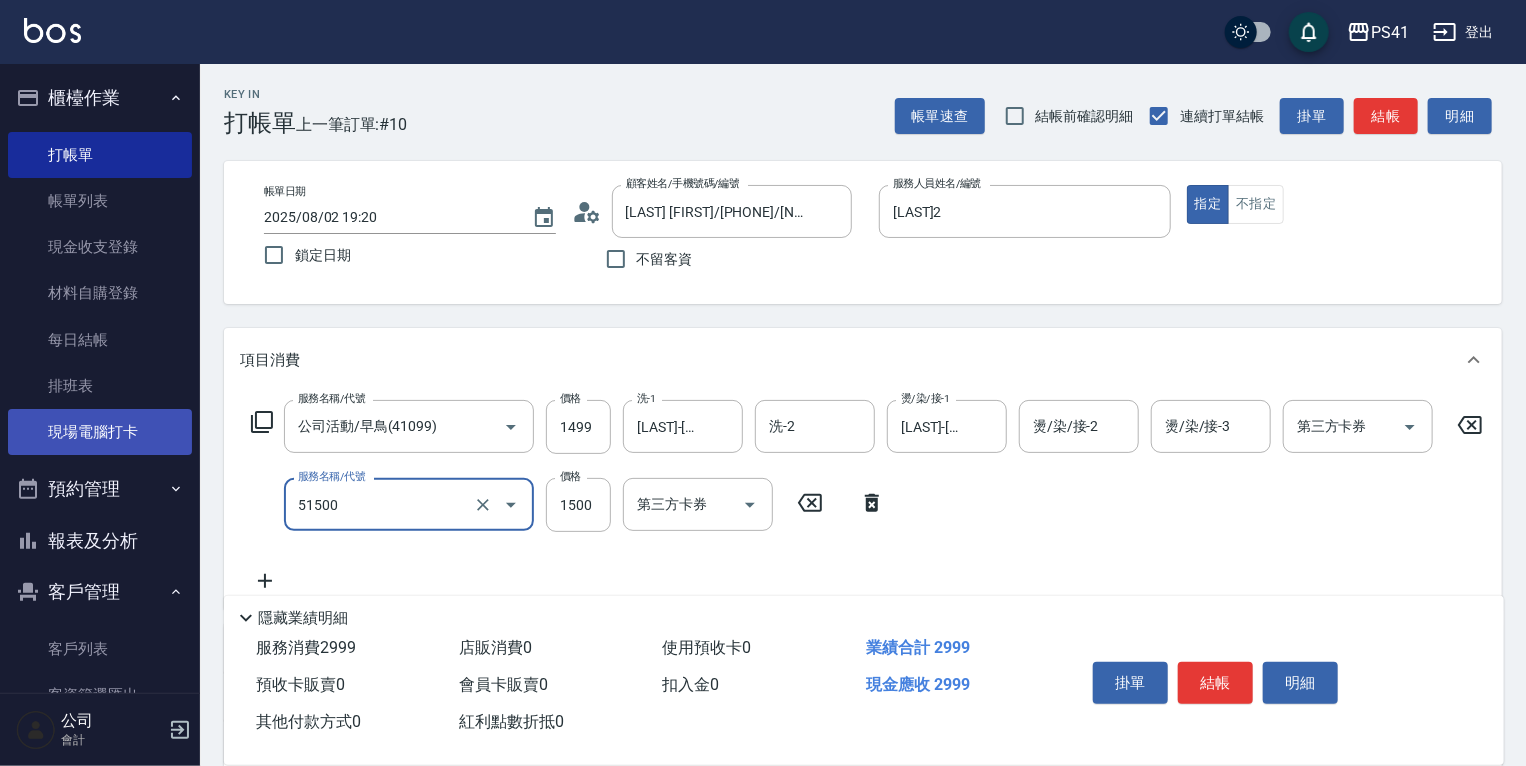 type on "原價1201~1500護髮(51500)" 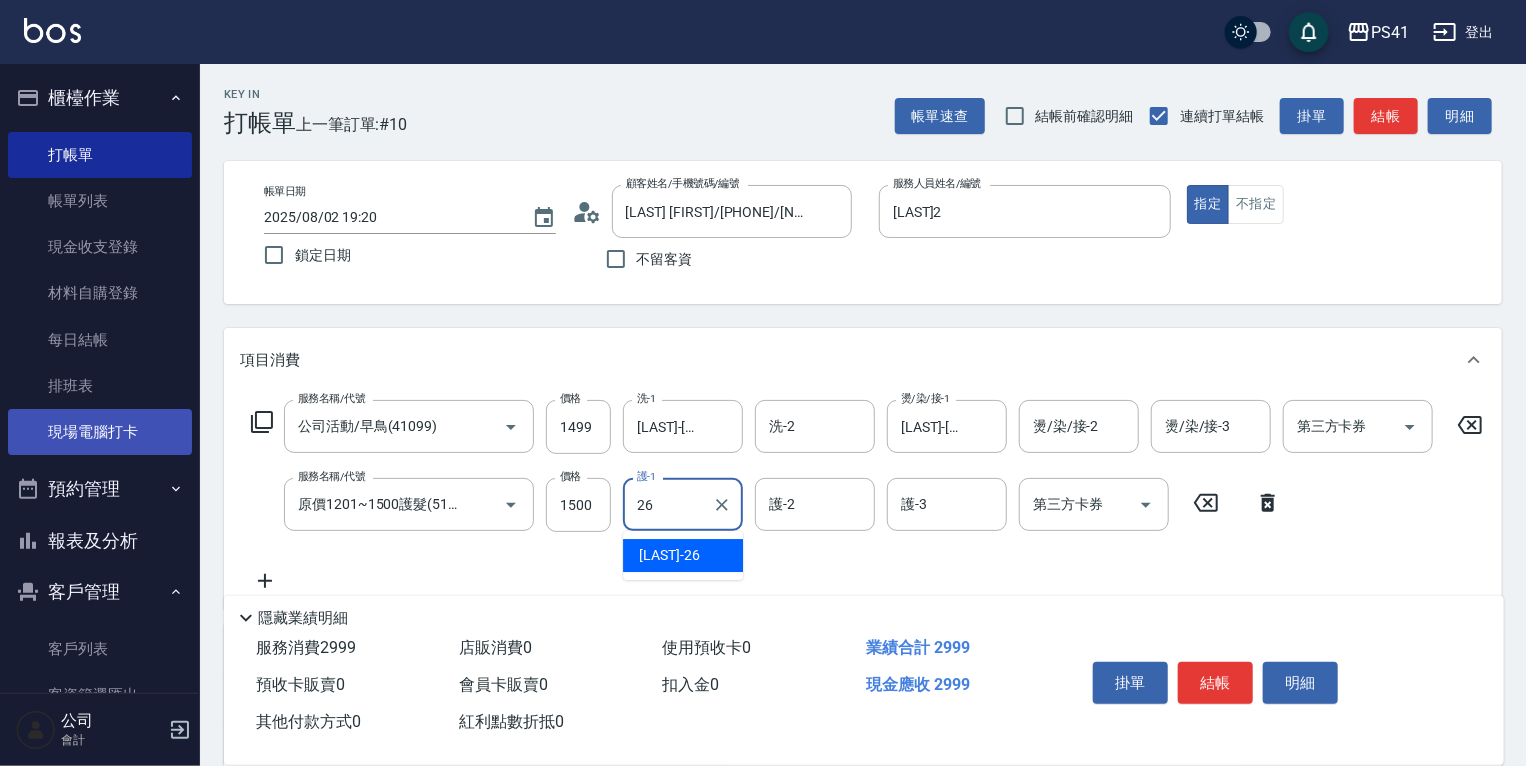 type on "[LAST]-[NUMBER]" 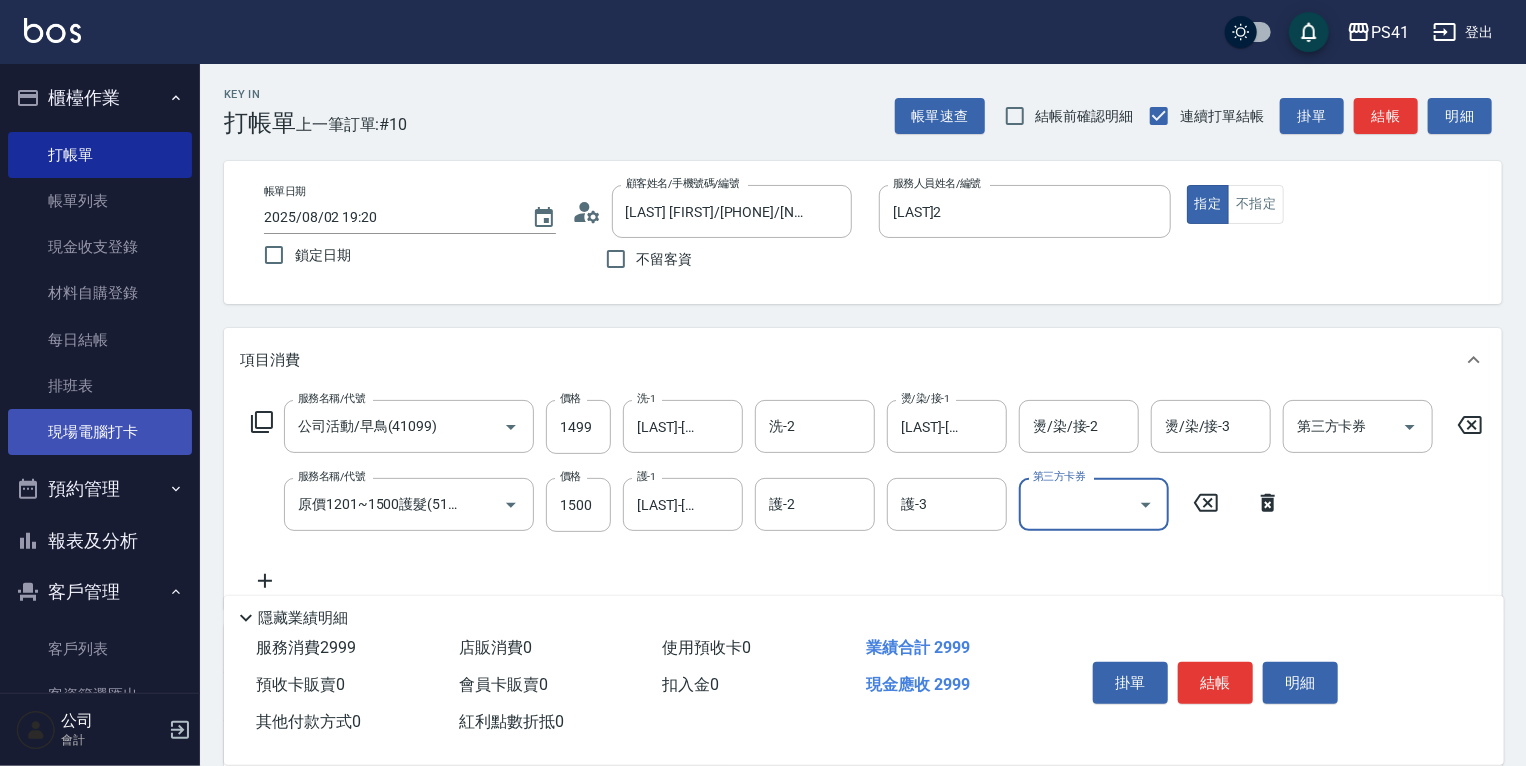 scroll, scrollTop: 0, scrollLeft: 0, axis: both 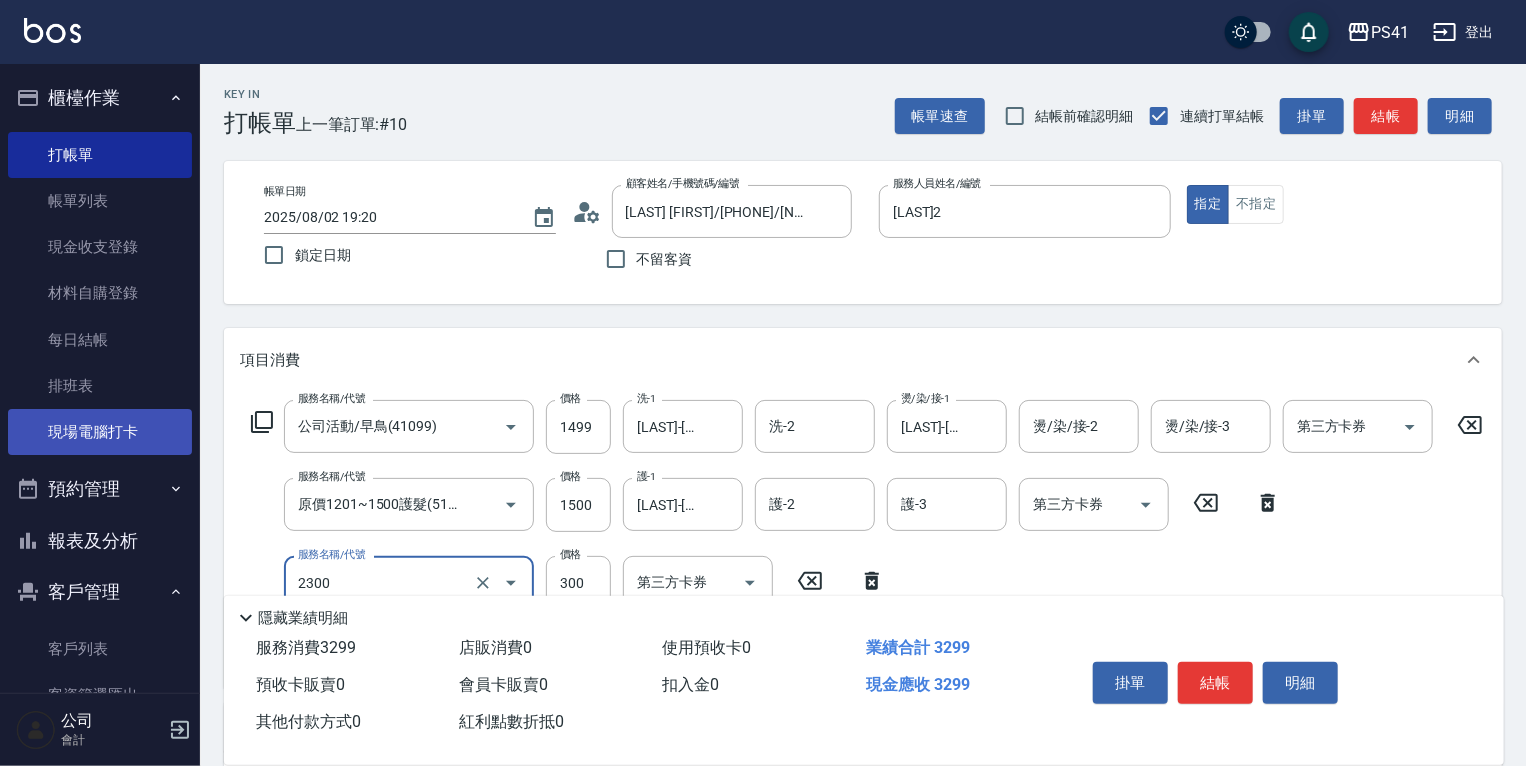 type on "剪髮(2300)" 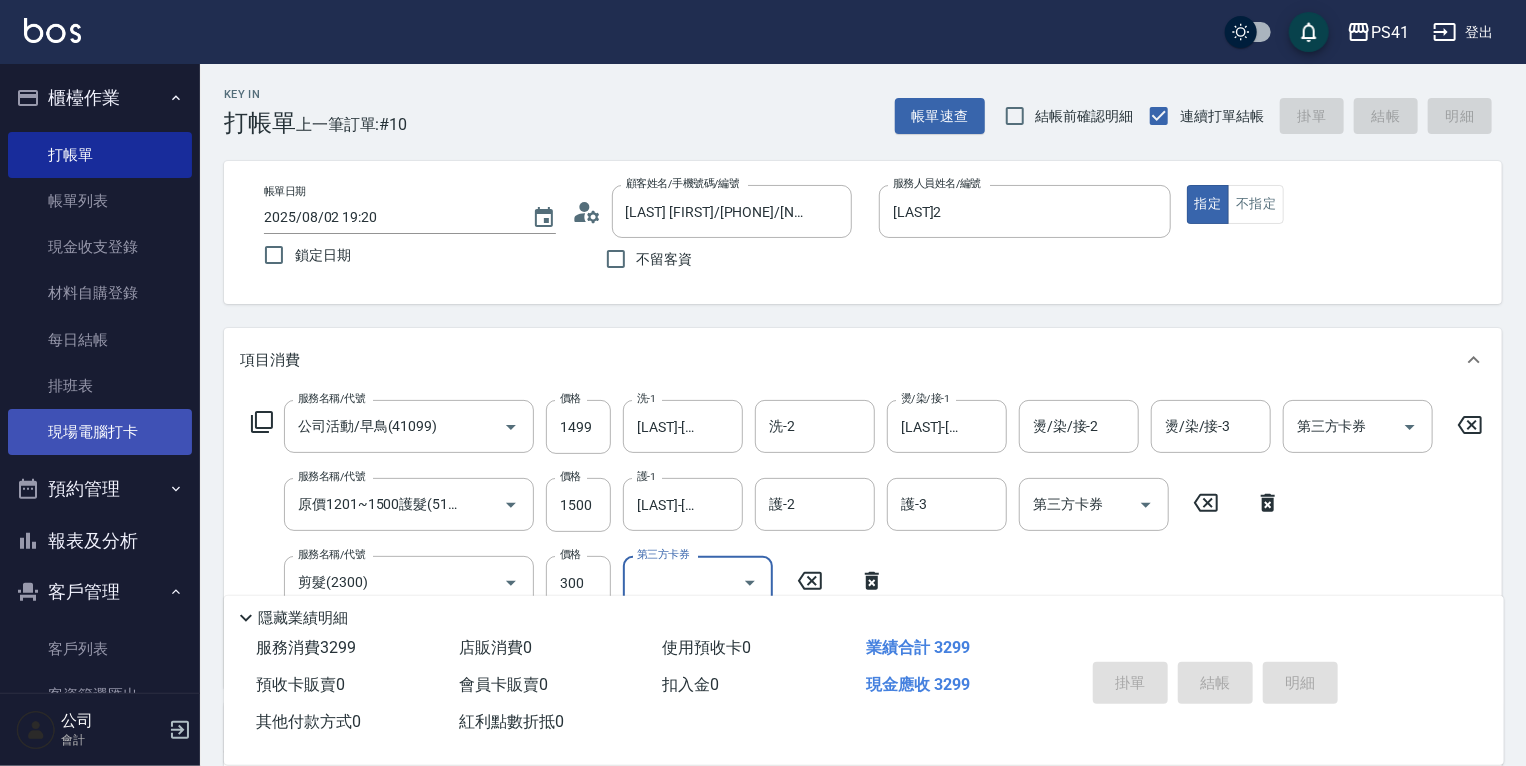 type 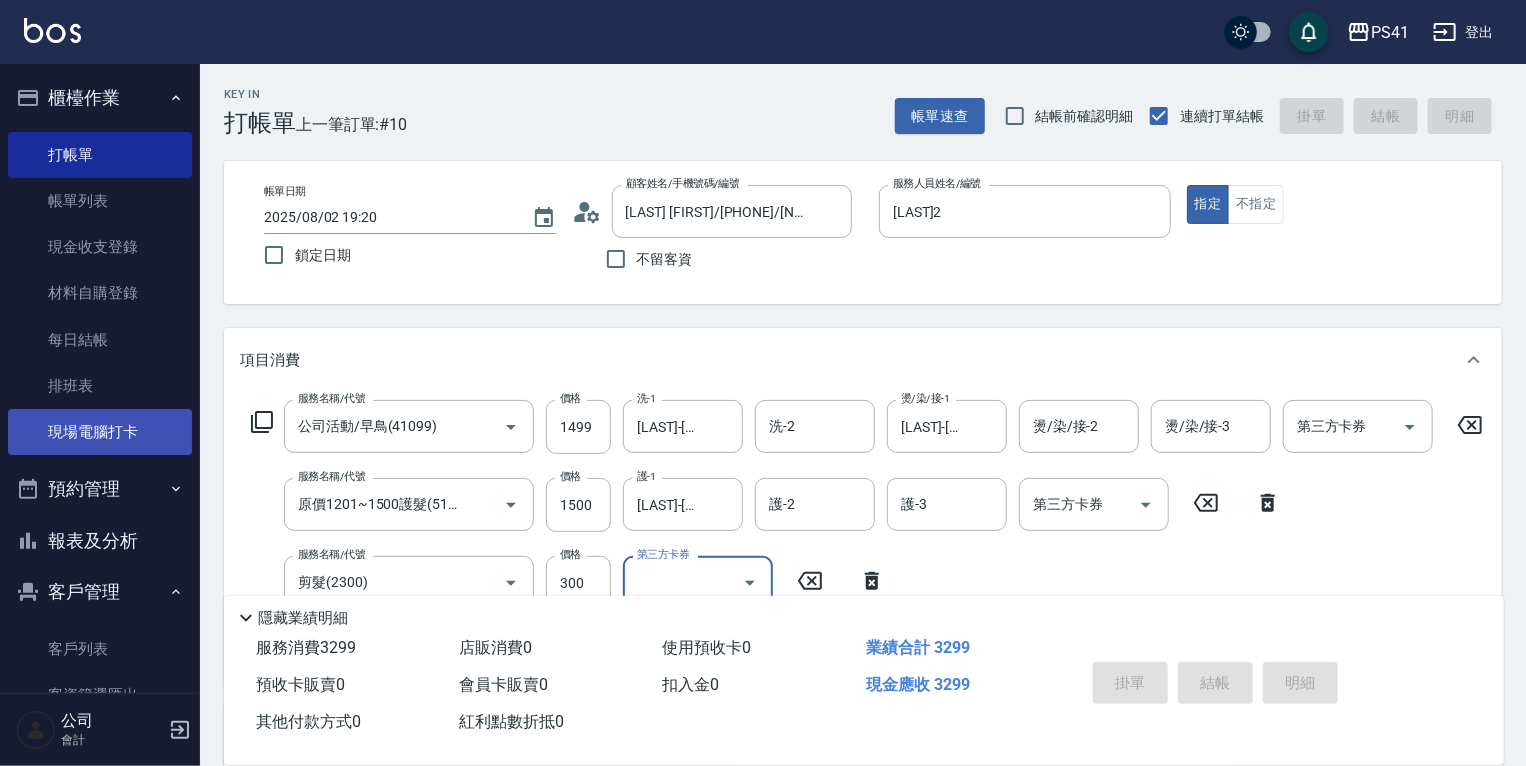 type 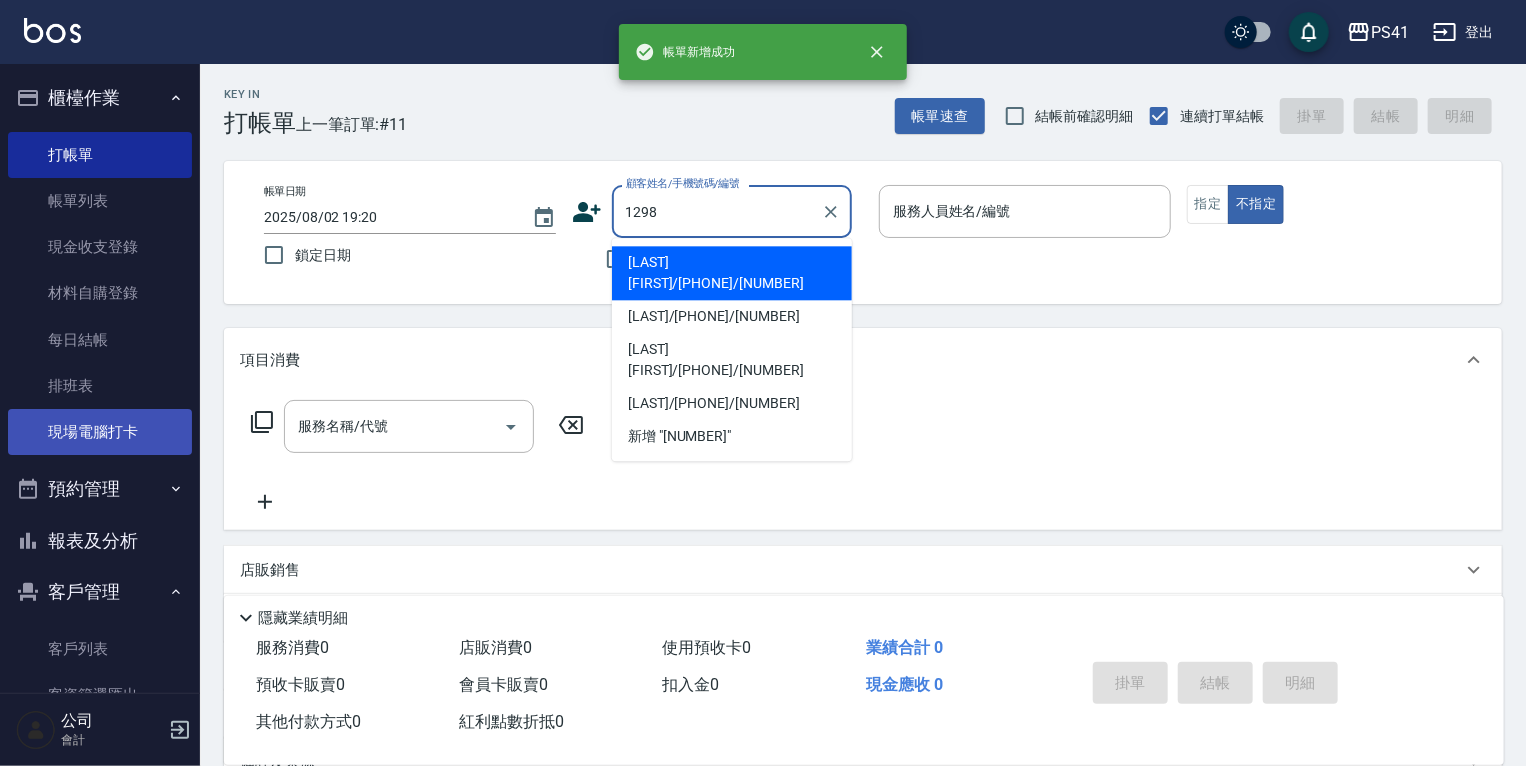type on "[LAST] [FIRST]/[PHONE]/[NUMBER]" 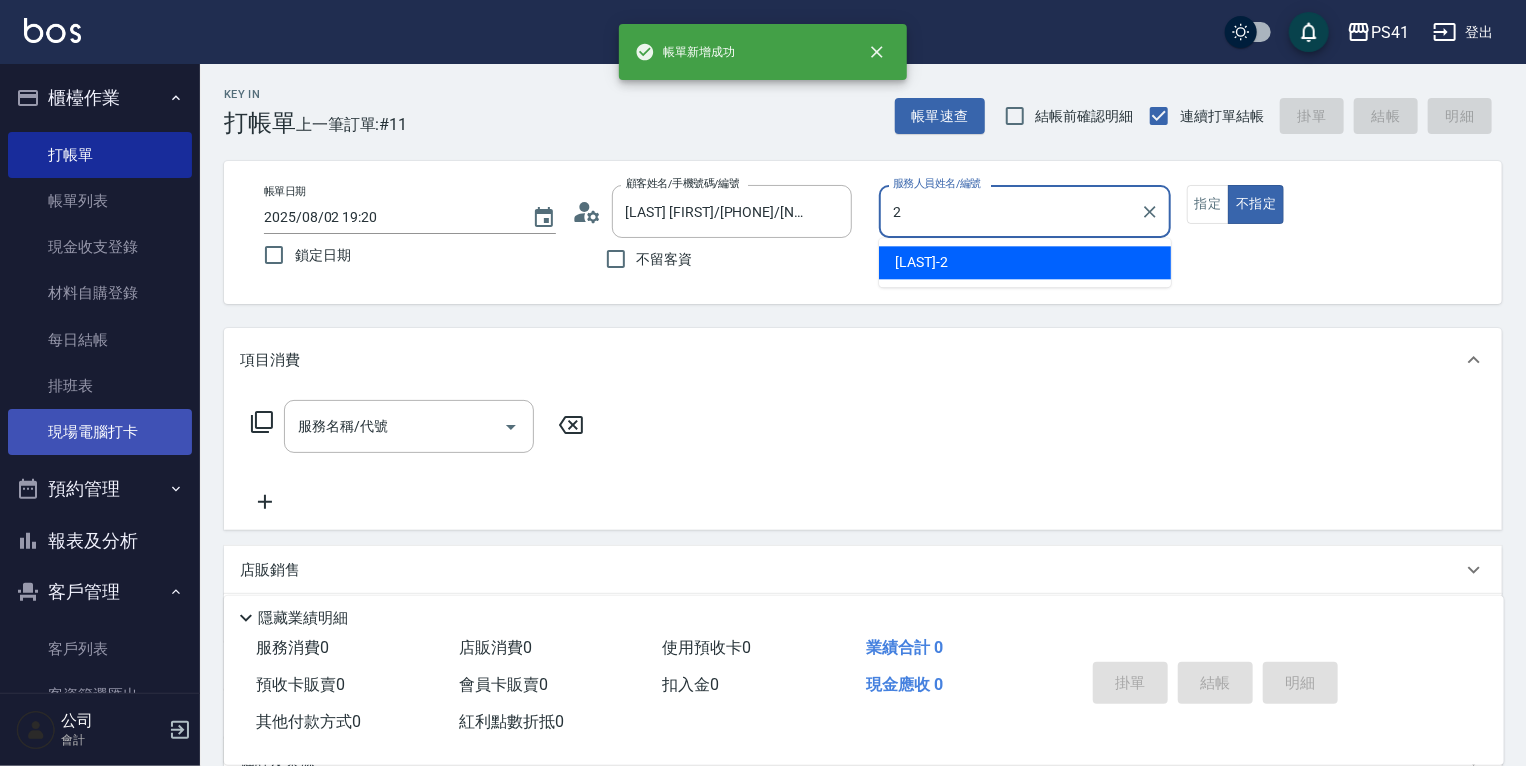 type on "[LAST]2" 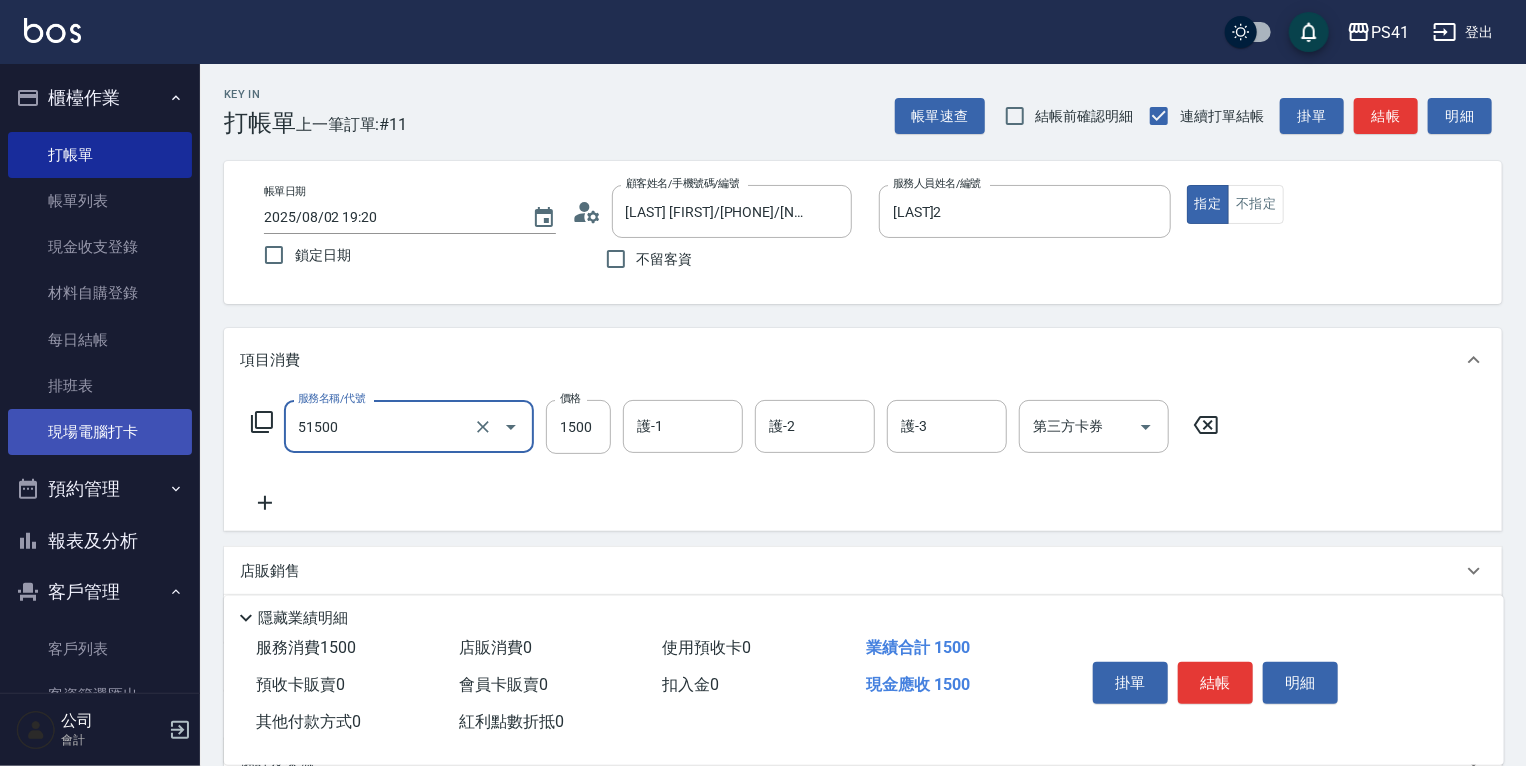 type on "原價1201~1500護髮(51500)" 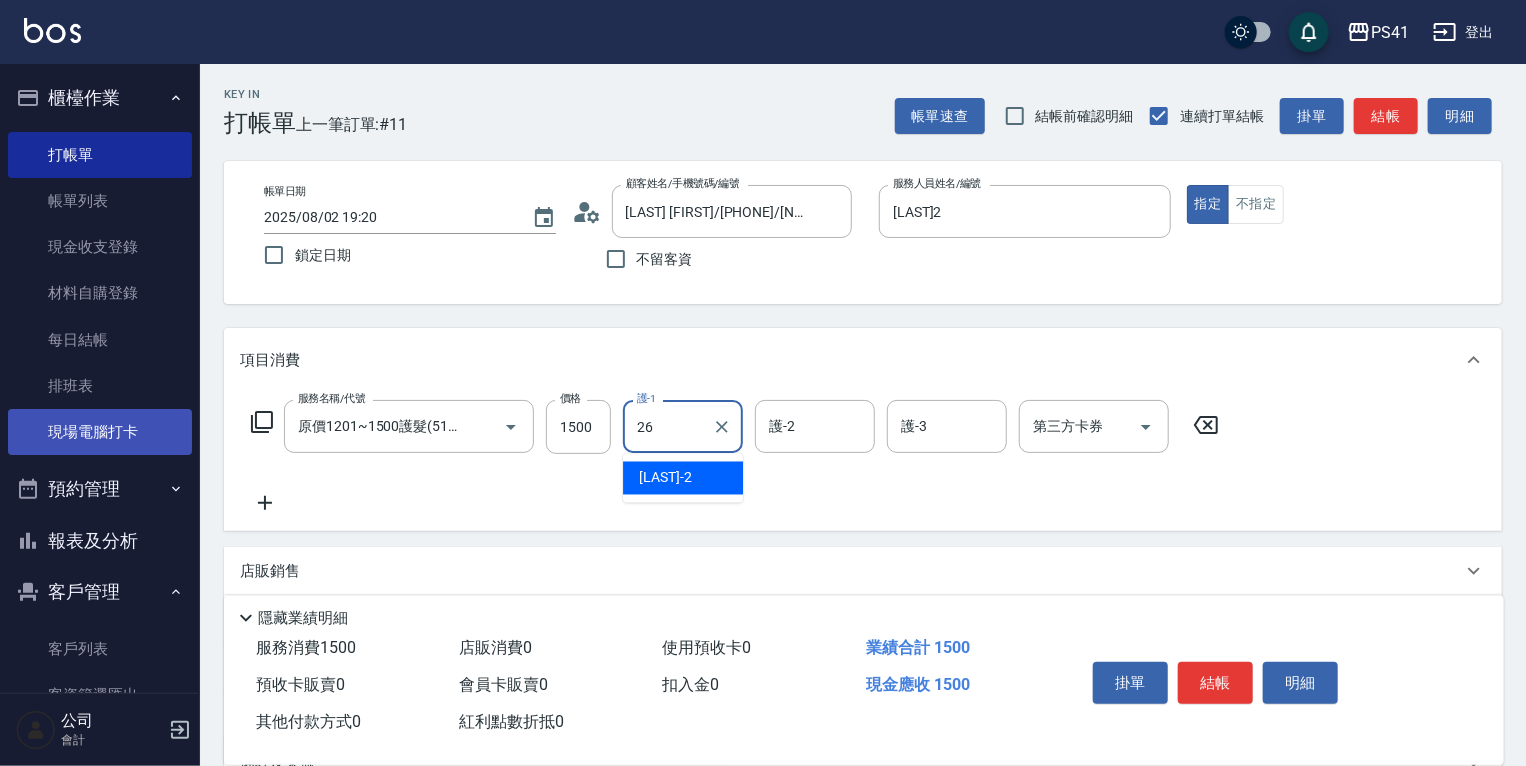 type on "[LAST]-[NUMBER]" 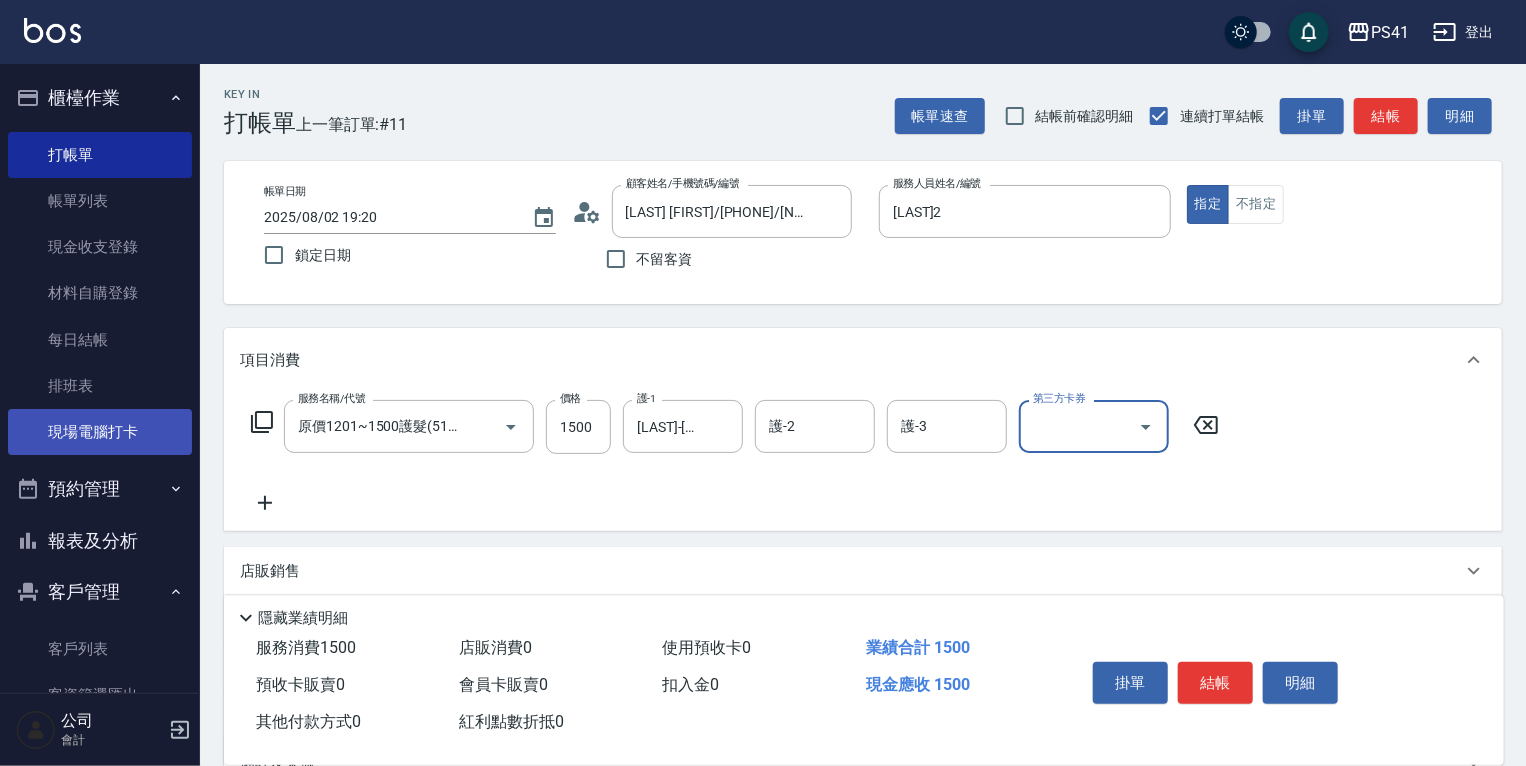 scroll, scrollTop: 0, scrollLeft: 0, axis: both 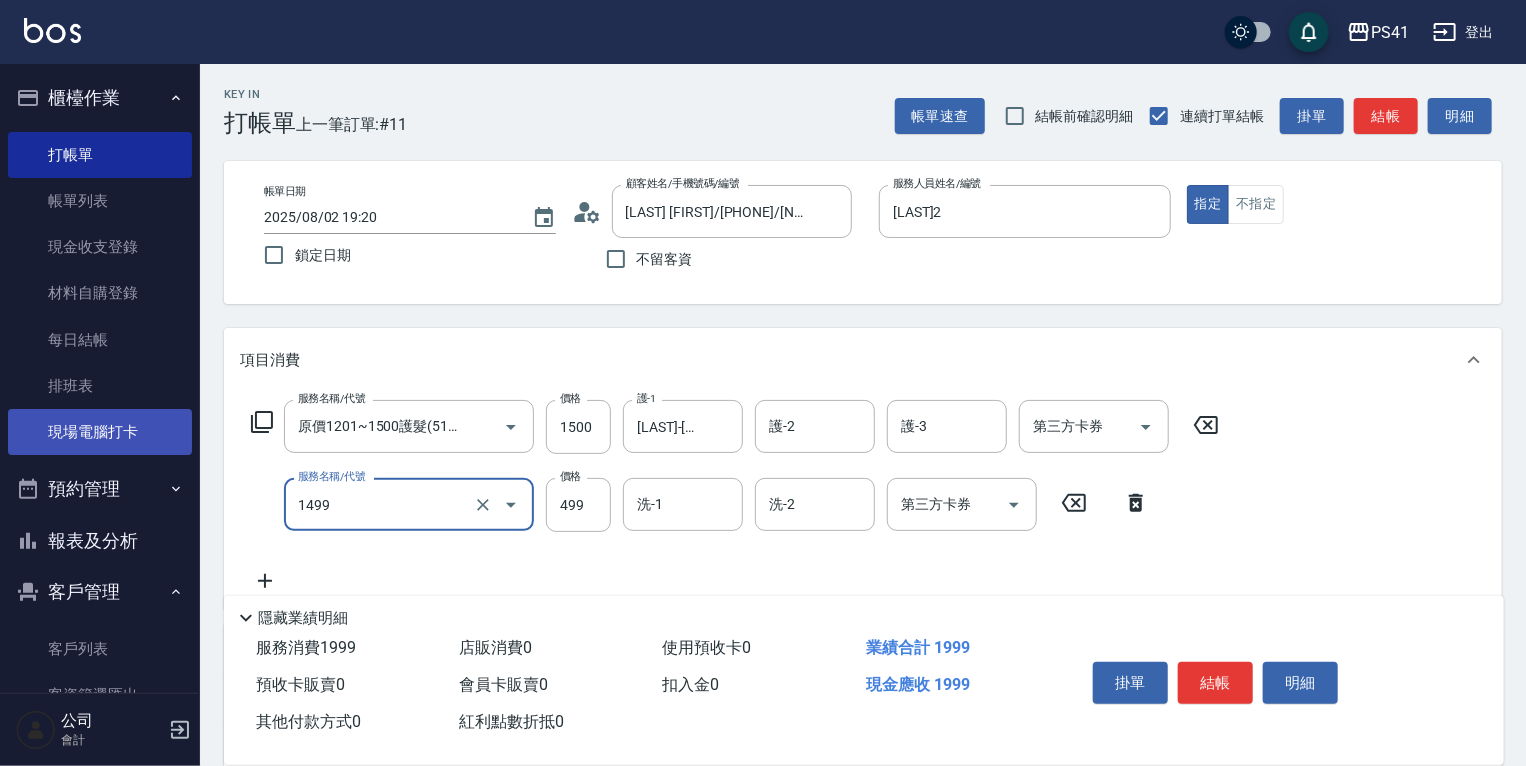 type on "[PRODUCT]([PRICE])" 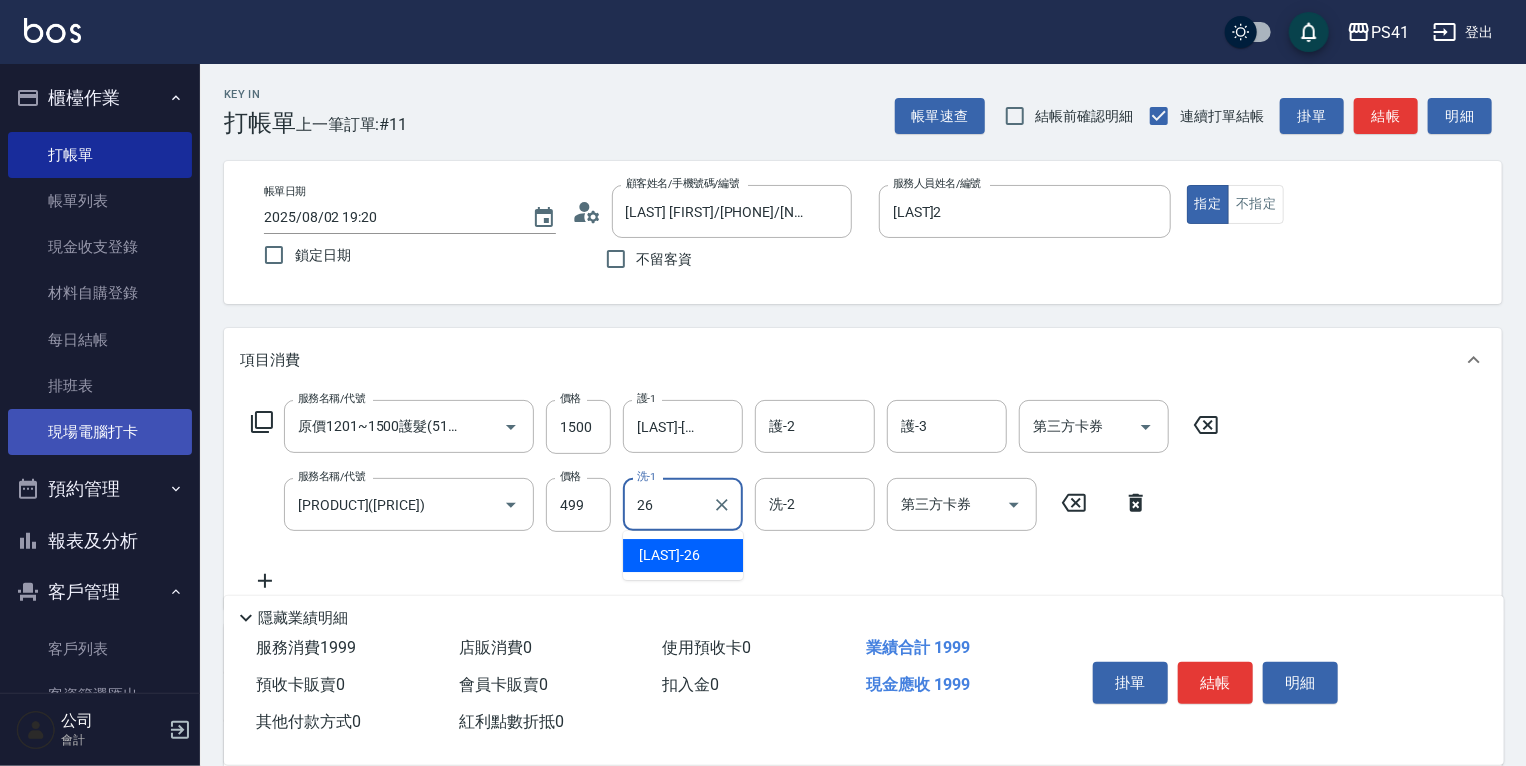 type on "[LAST]-[NUMBER]" 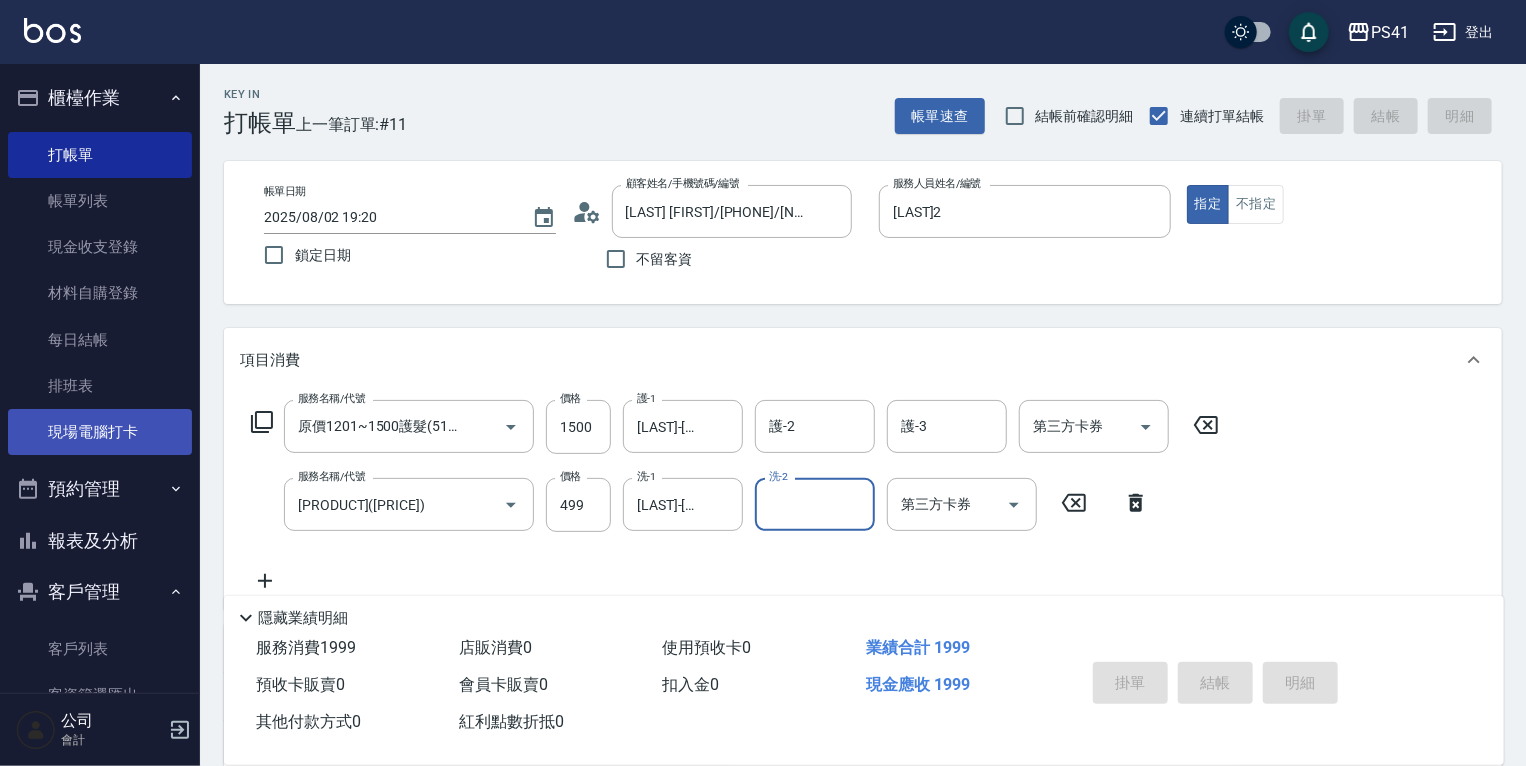 type 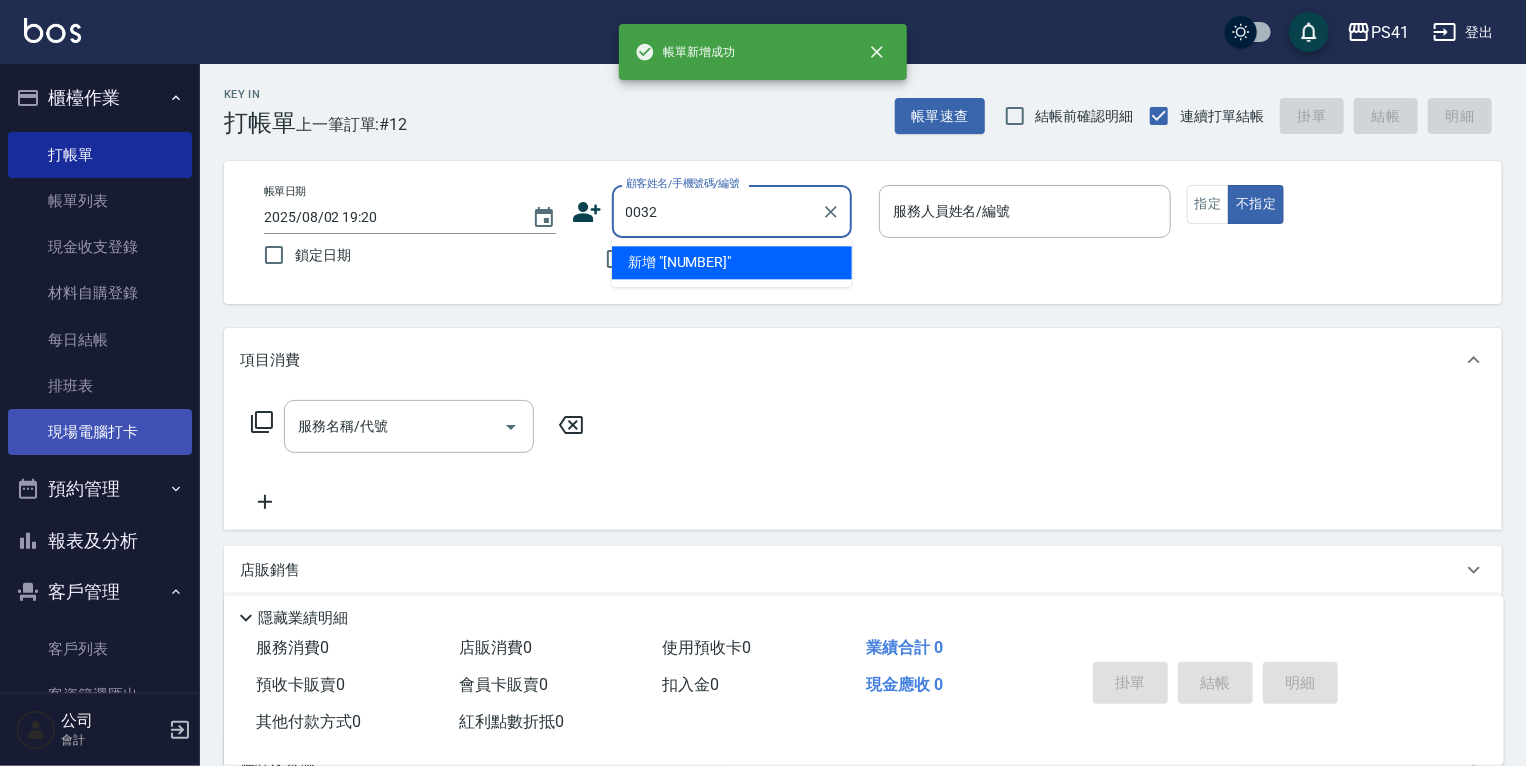 type on "0032" 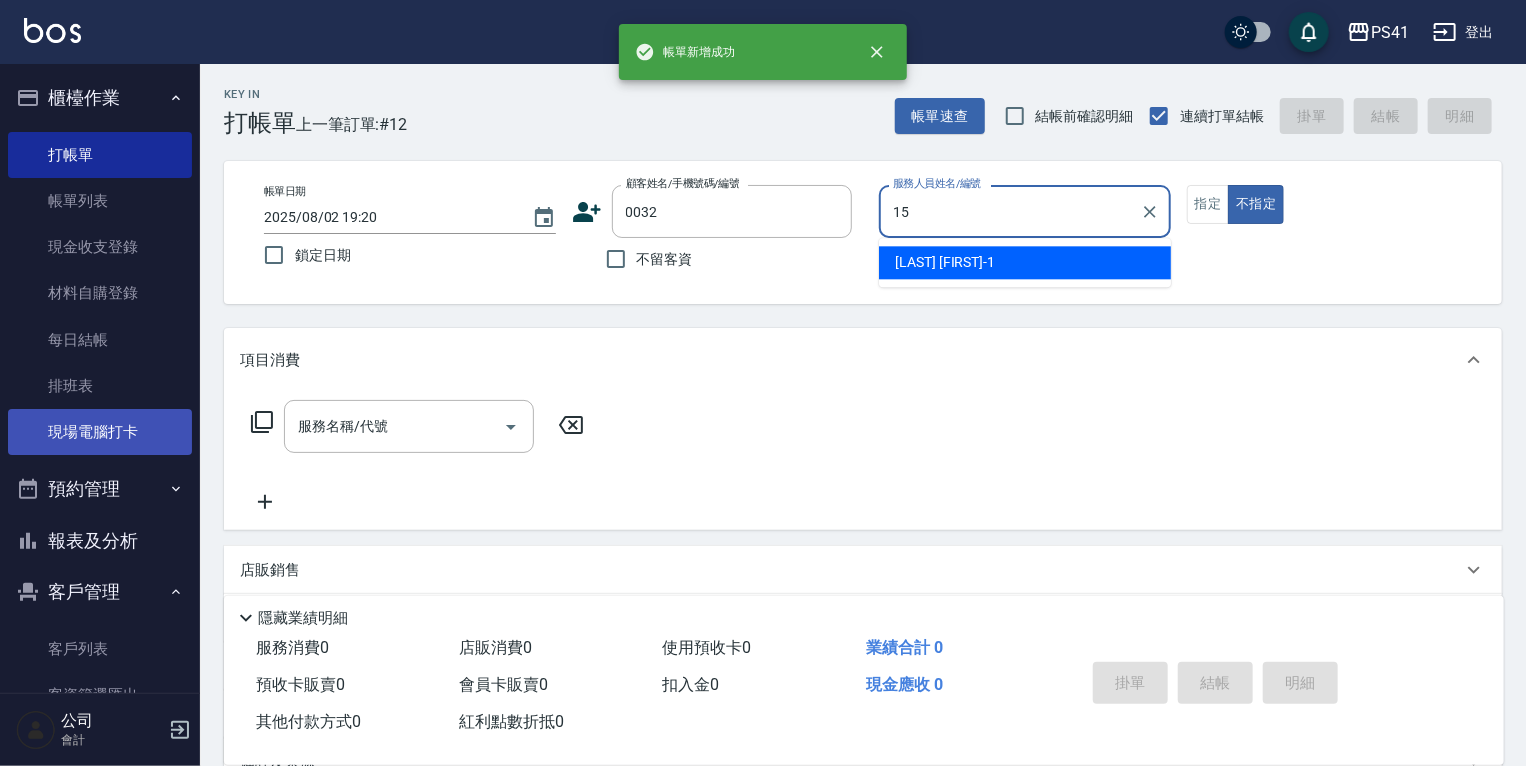 type on "[LAST]- [NUMBER]" 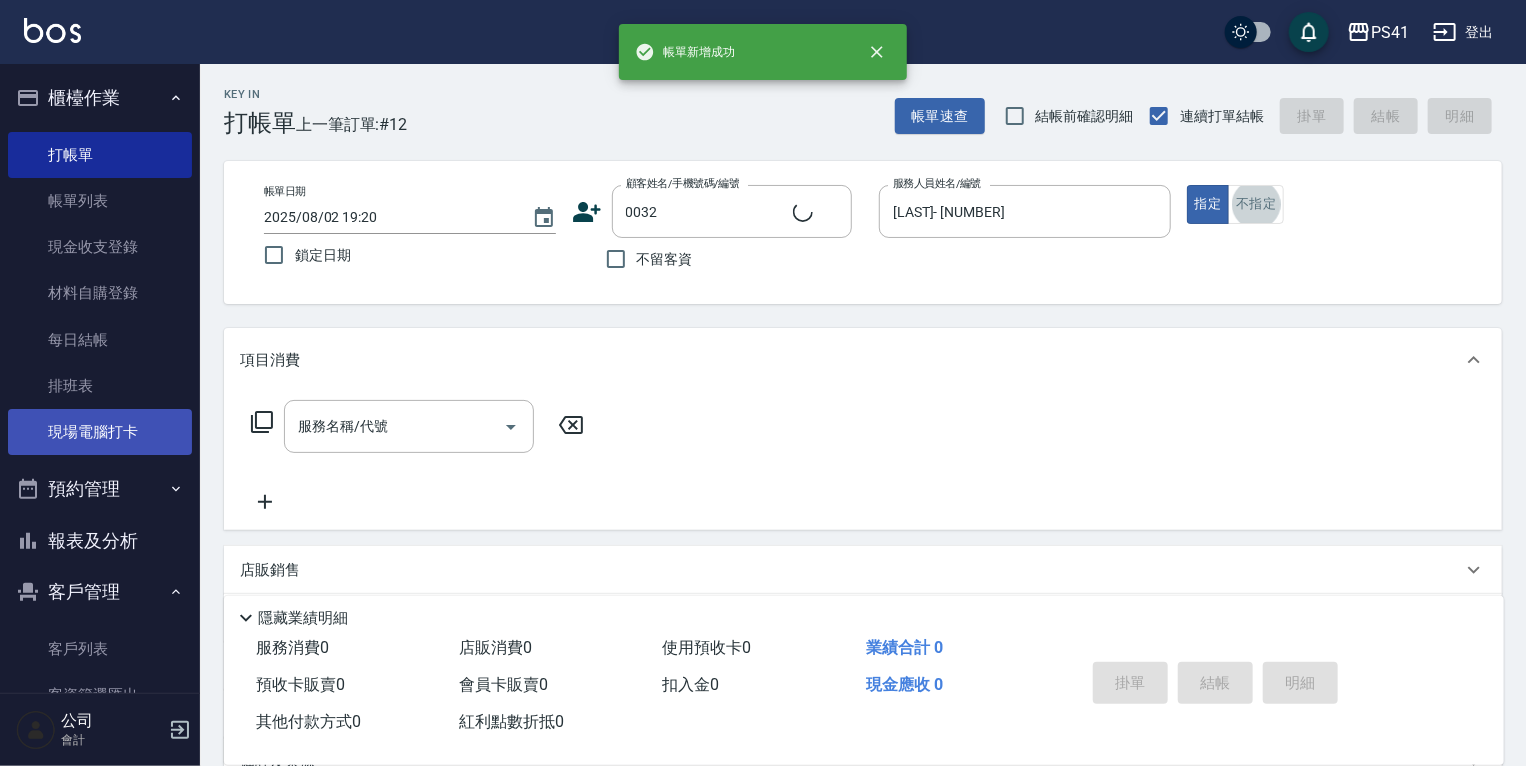 type on "[LAST]/[PHONE]/[NUMBER]" 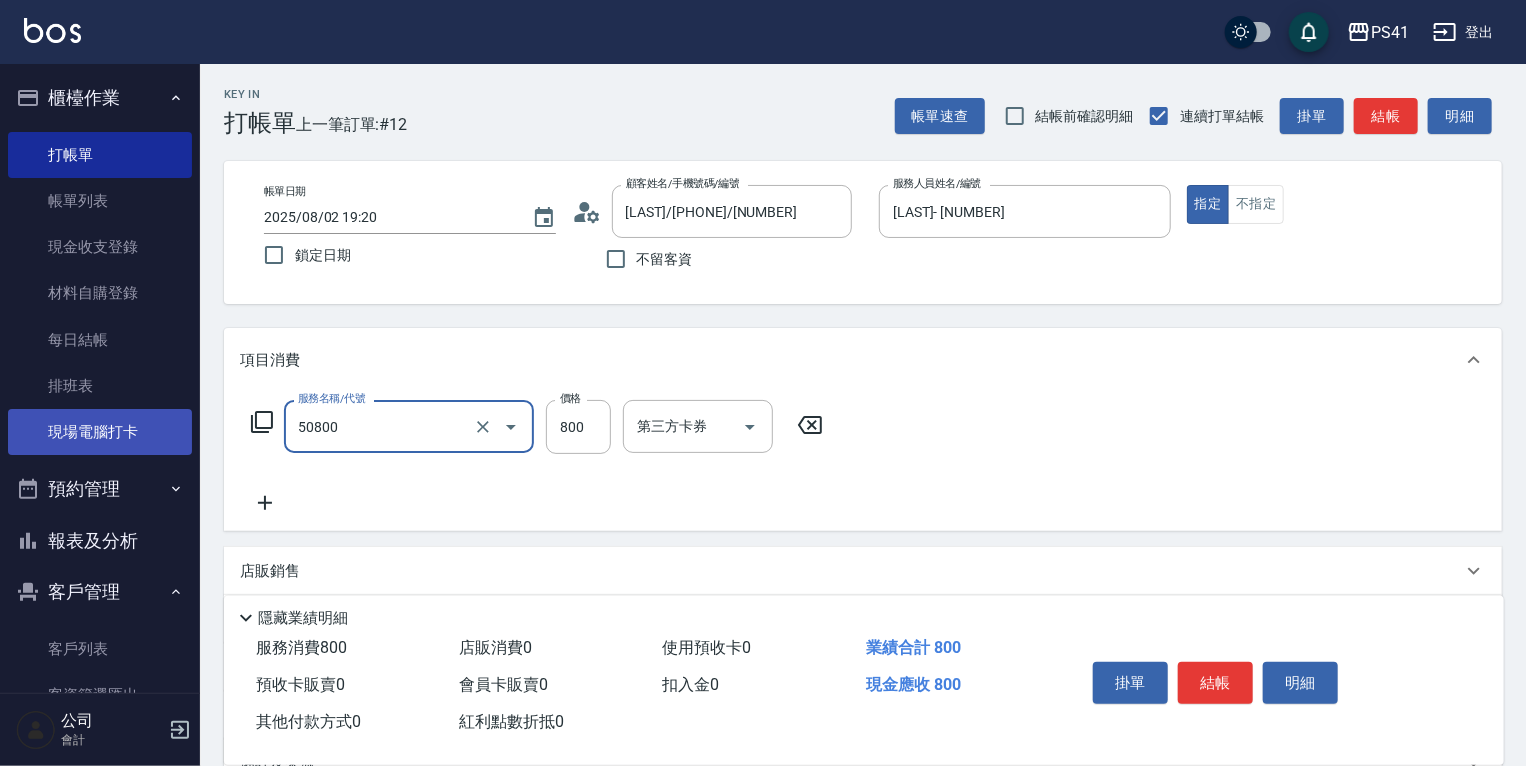 type on "[PRODUCT] [PRICE] ([NUMBER])" 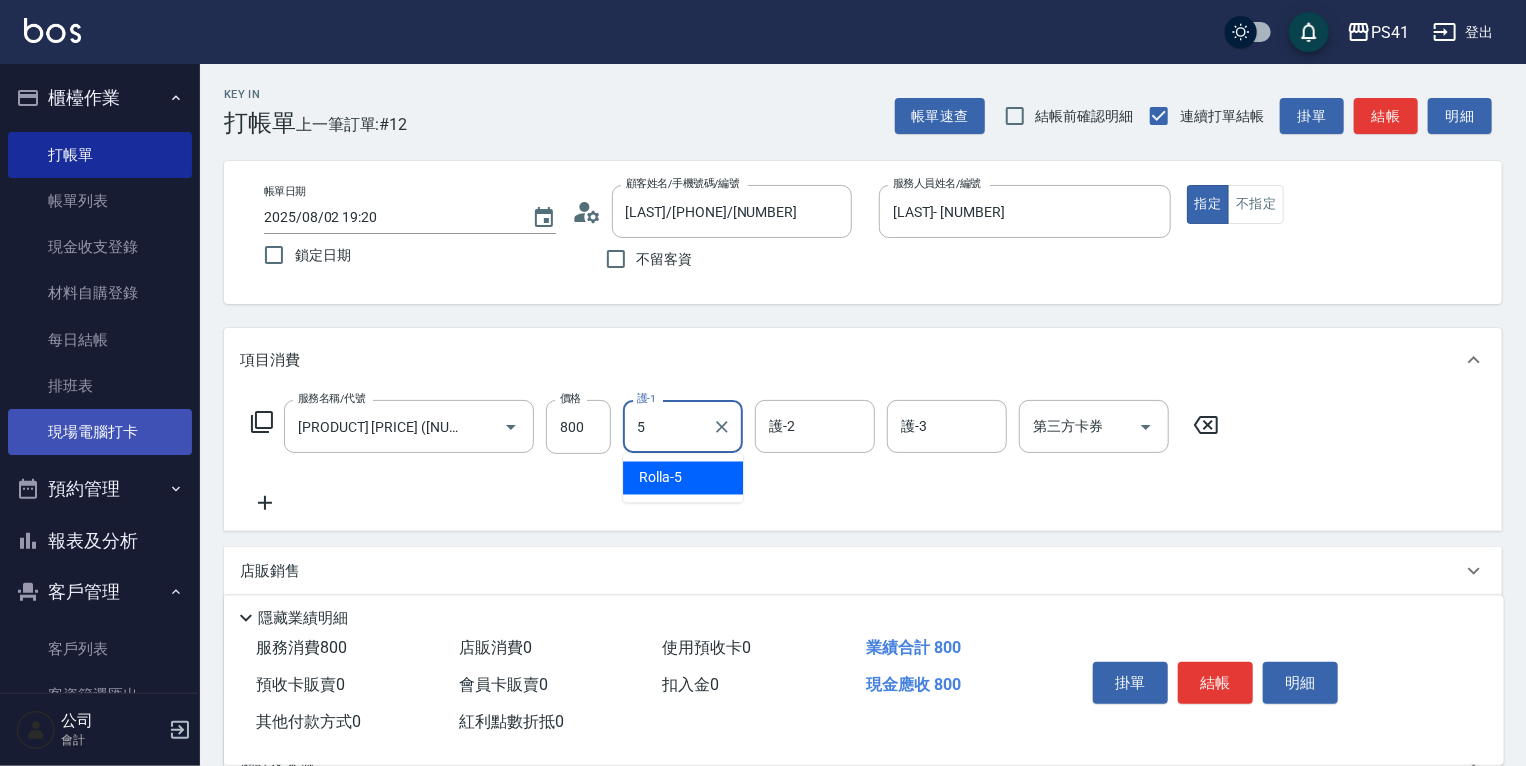 type on "Rolla-5" 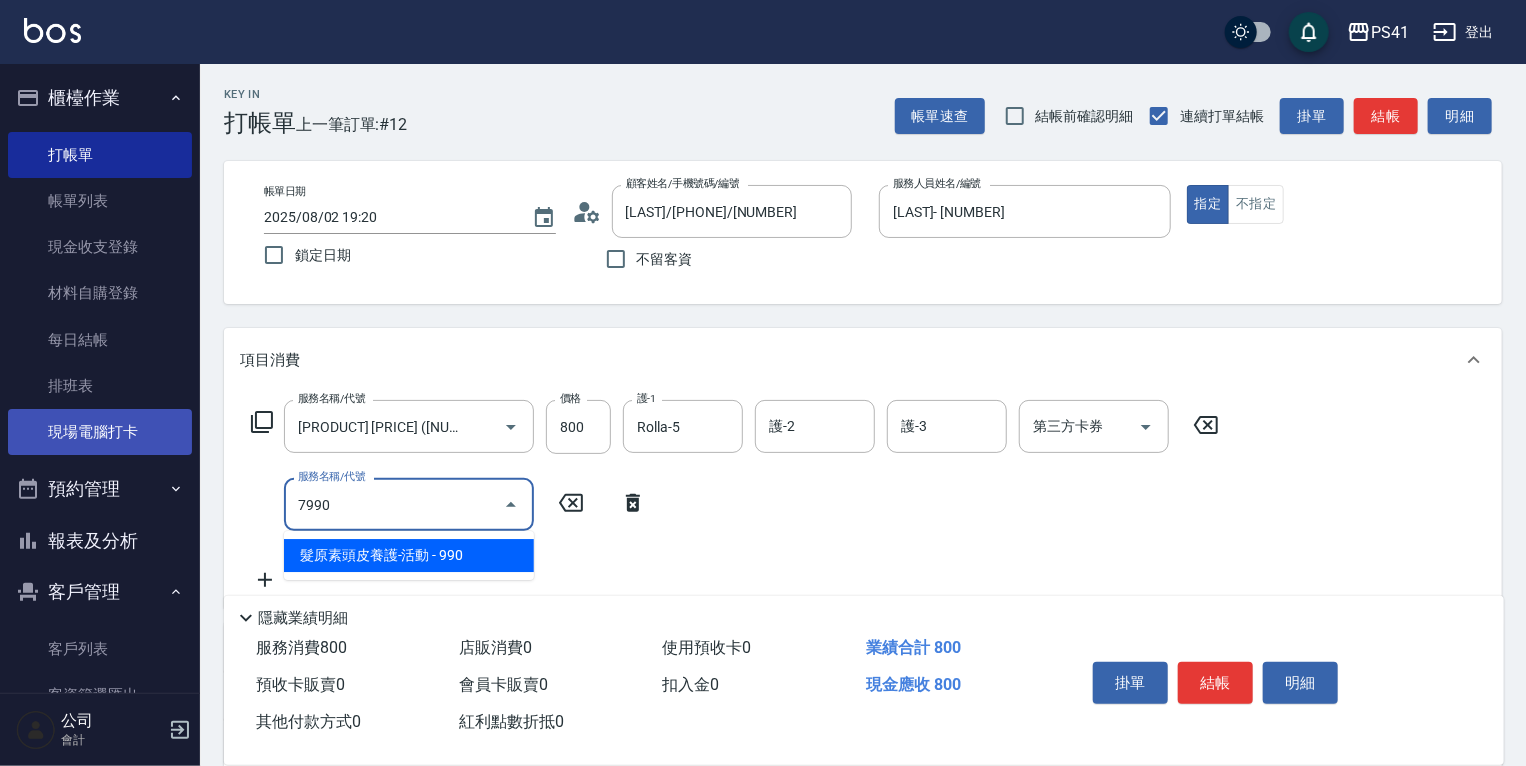 type on "髮原素頭皮養護-活動(7990)" 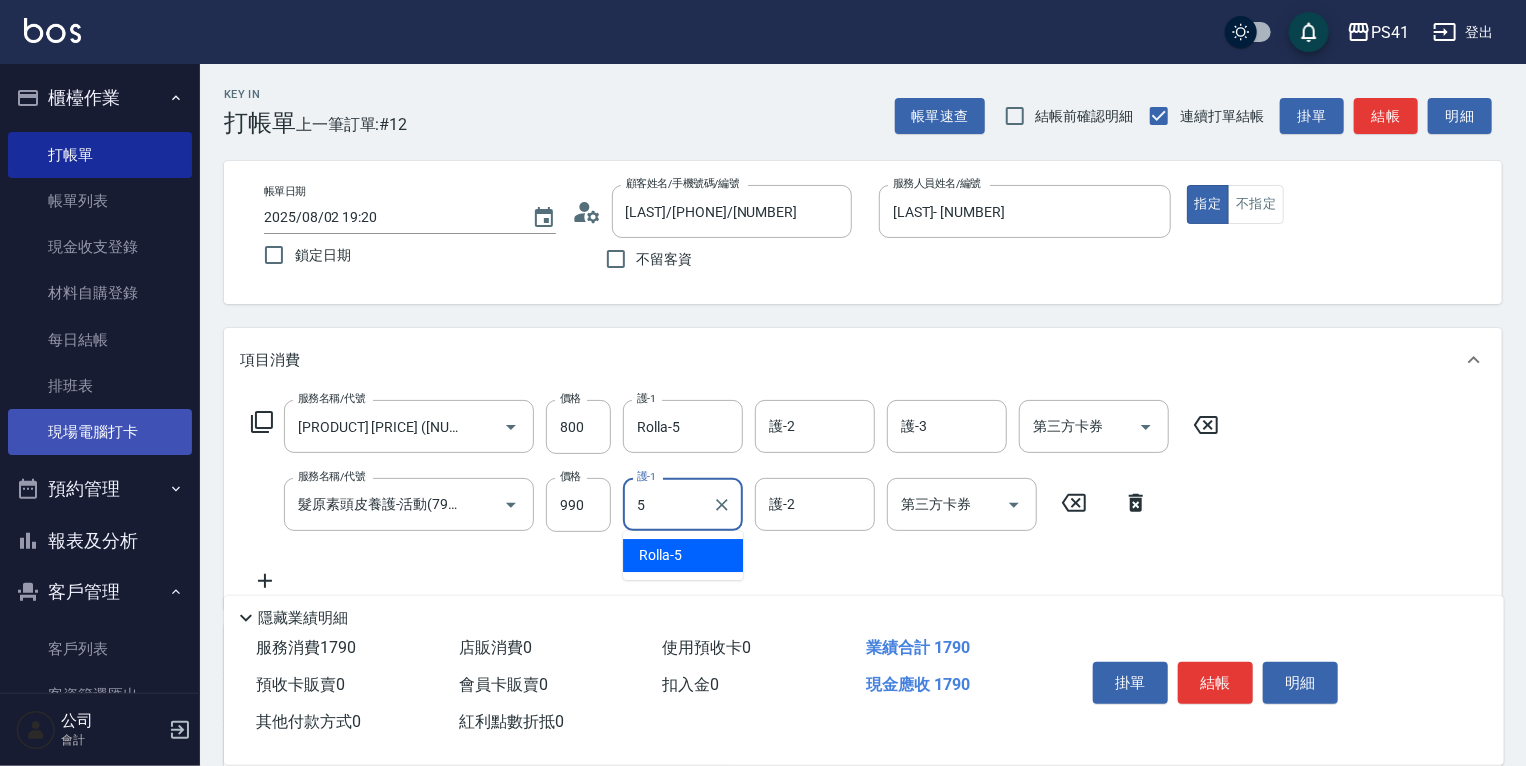 type on "Rolla-5" 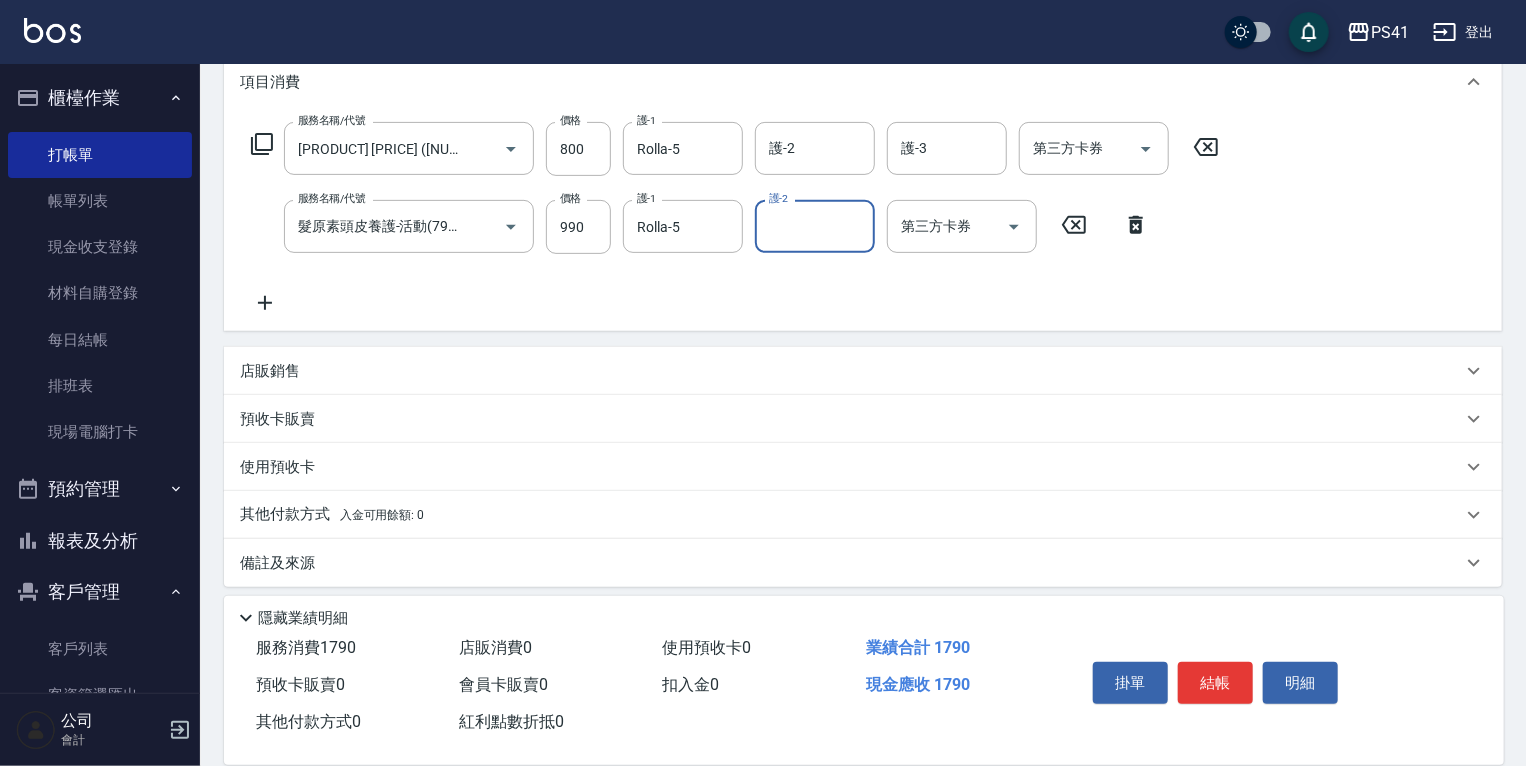 scroll, scrollTop: 288, scrollLeft: 0, axis: vertical 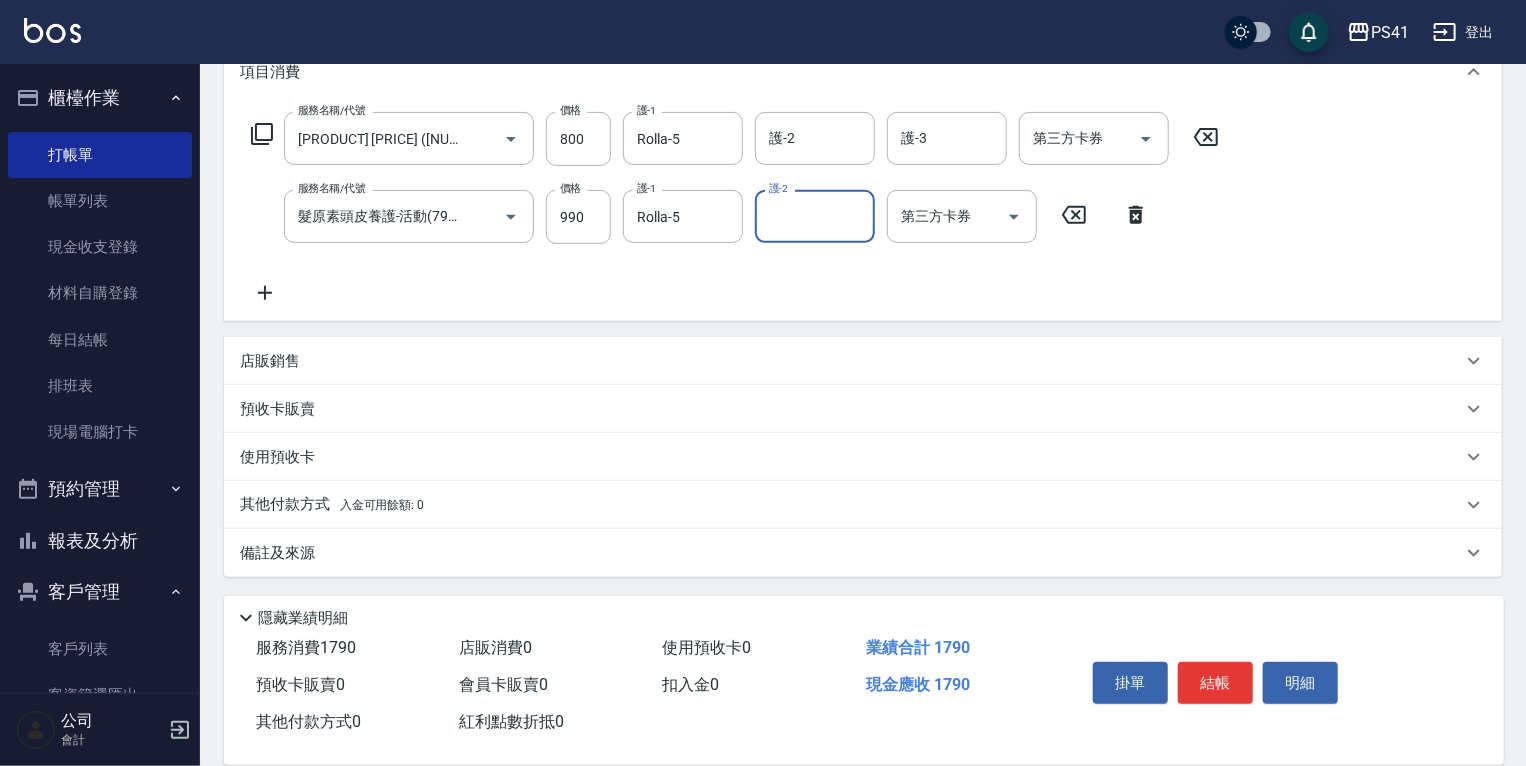 click on "其他付款方式 入金可用餘額: 0" at bounding box center (332, 505) 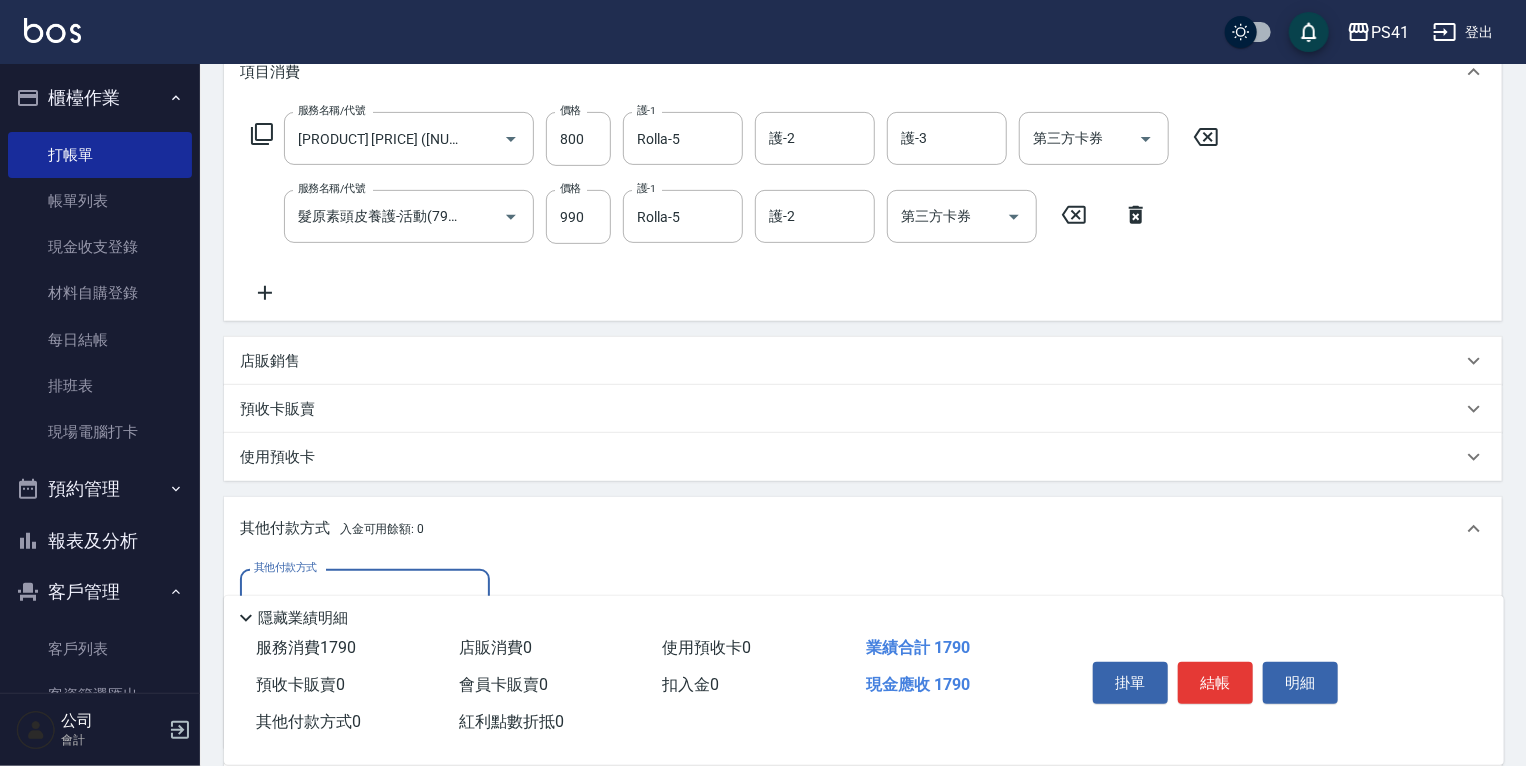 scroll, scrollTop: 34, scrollLeft: 0, axis: vertical 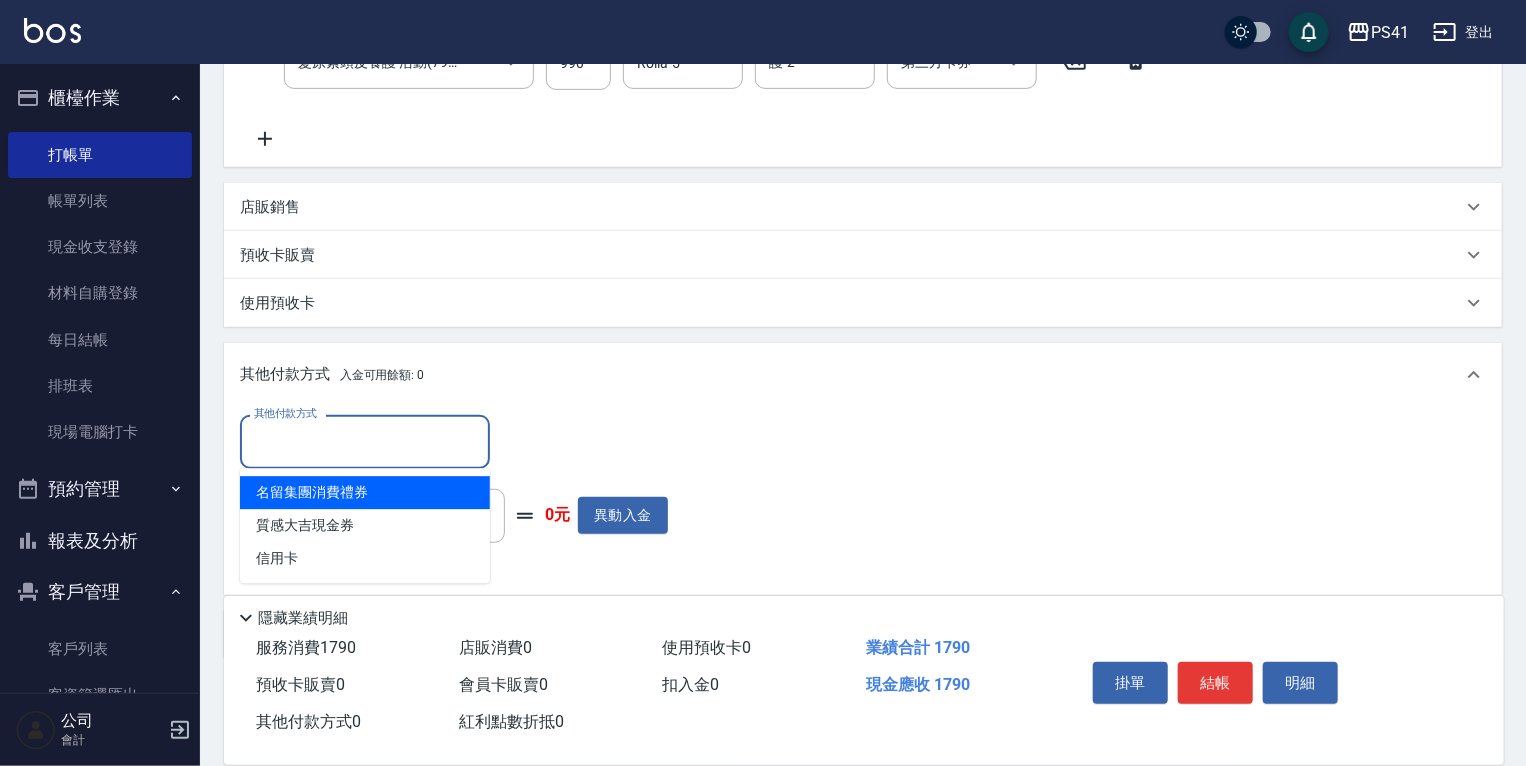 click on "其他付款方式" at bounding box center [365, 441] 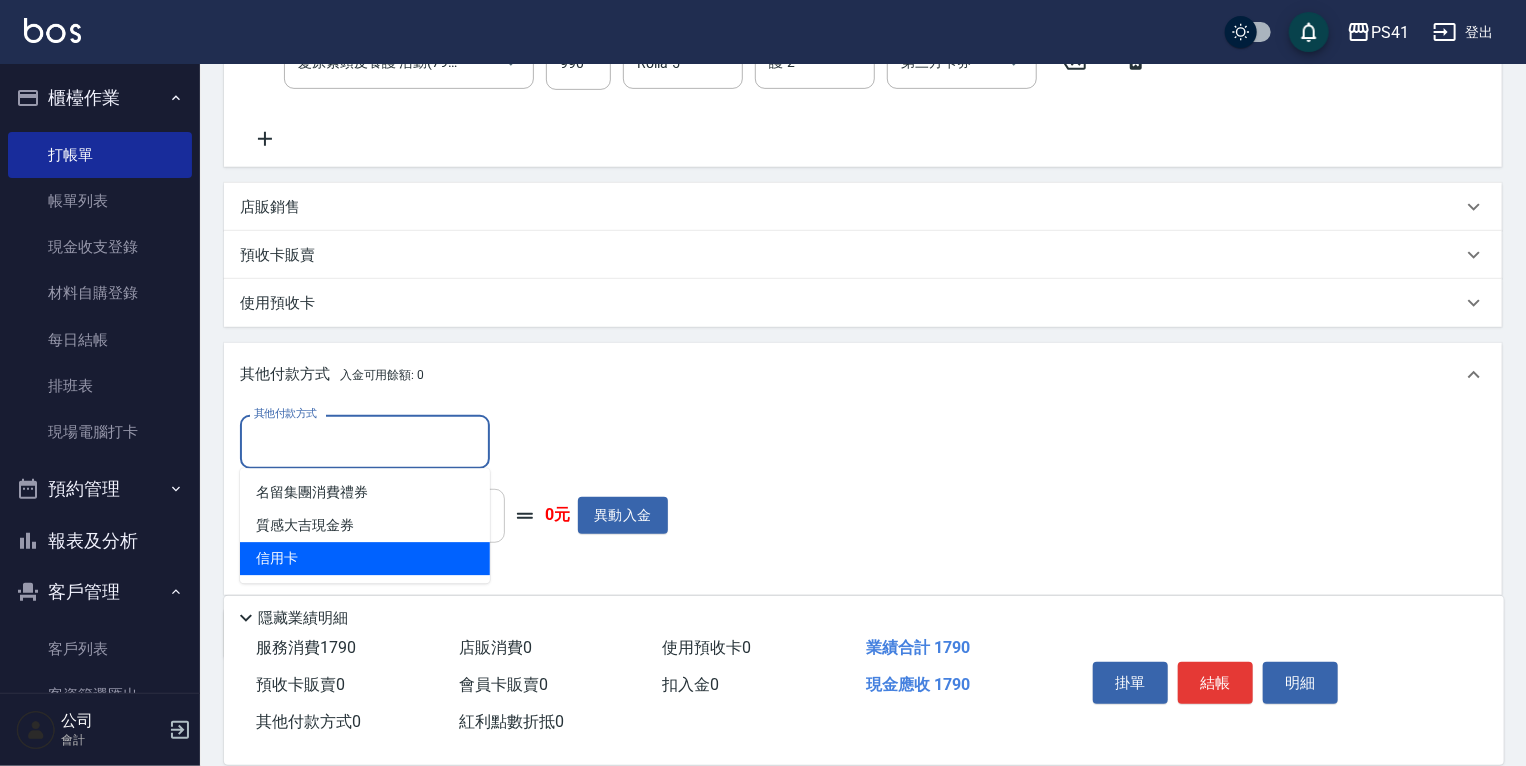drag, startPoint x: 368, startPoint y: 554, endPoint x: 482, endPoint y: 493, distance: 129.29424 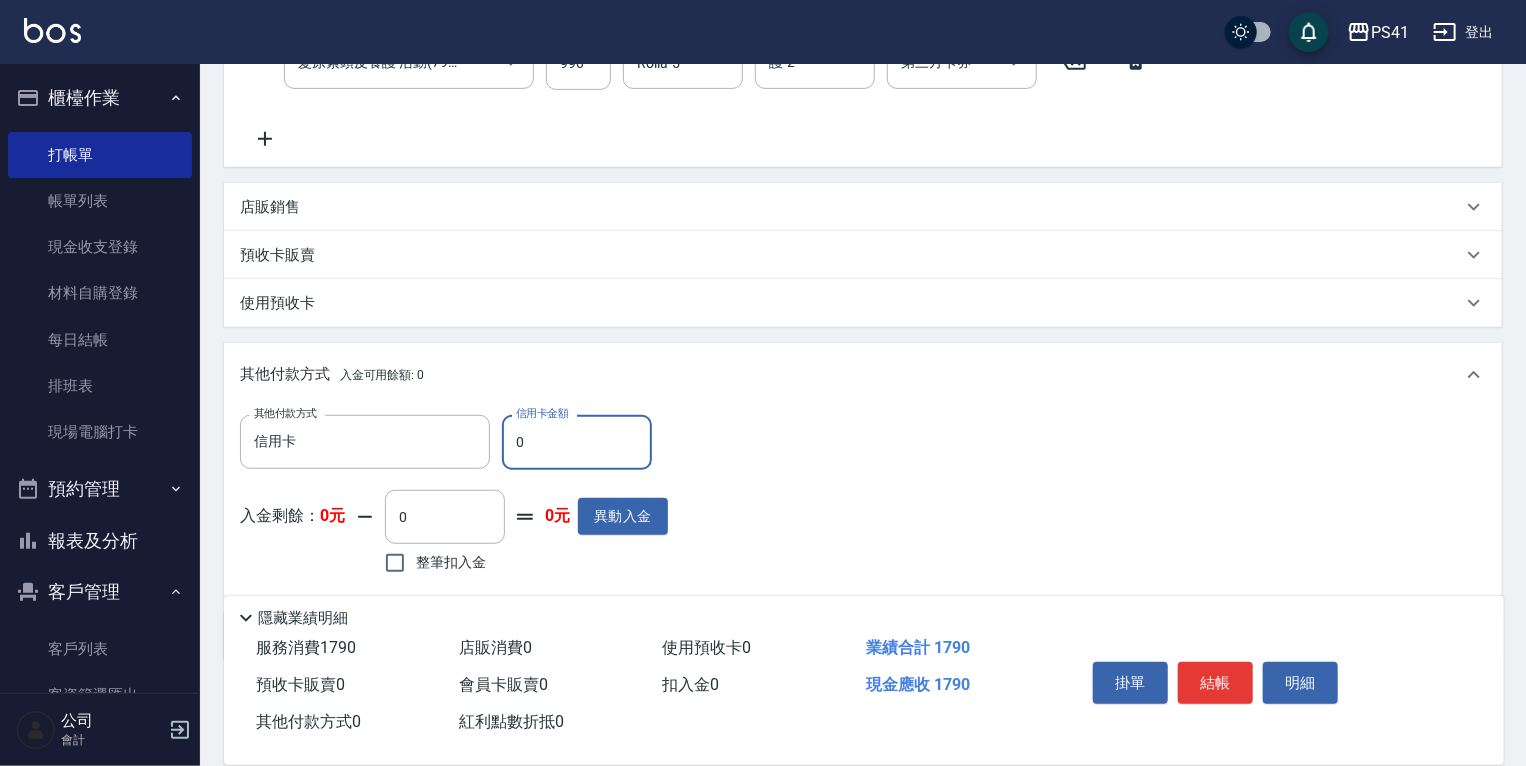 drag, startPoint x: 439, startPoint y: 445, endPoint x: 130, endPoint y: 477, distance: 310.65253 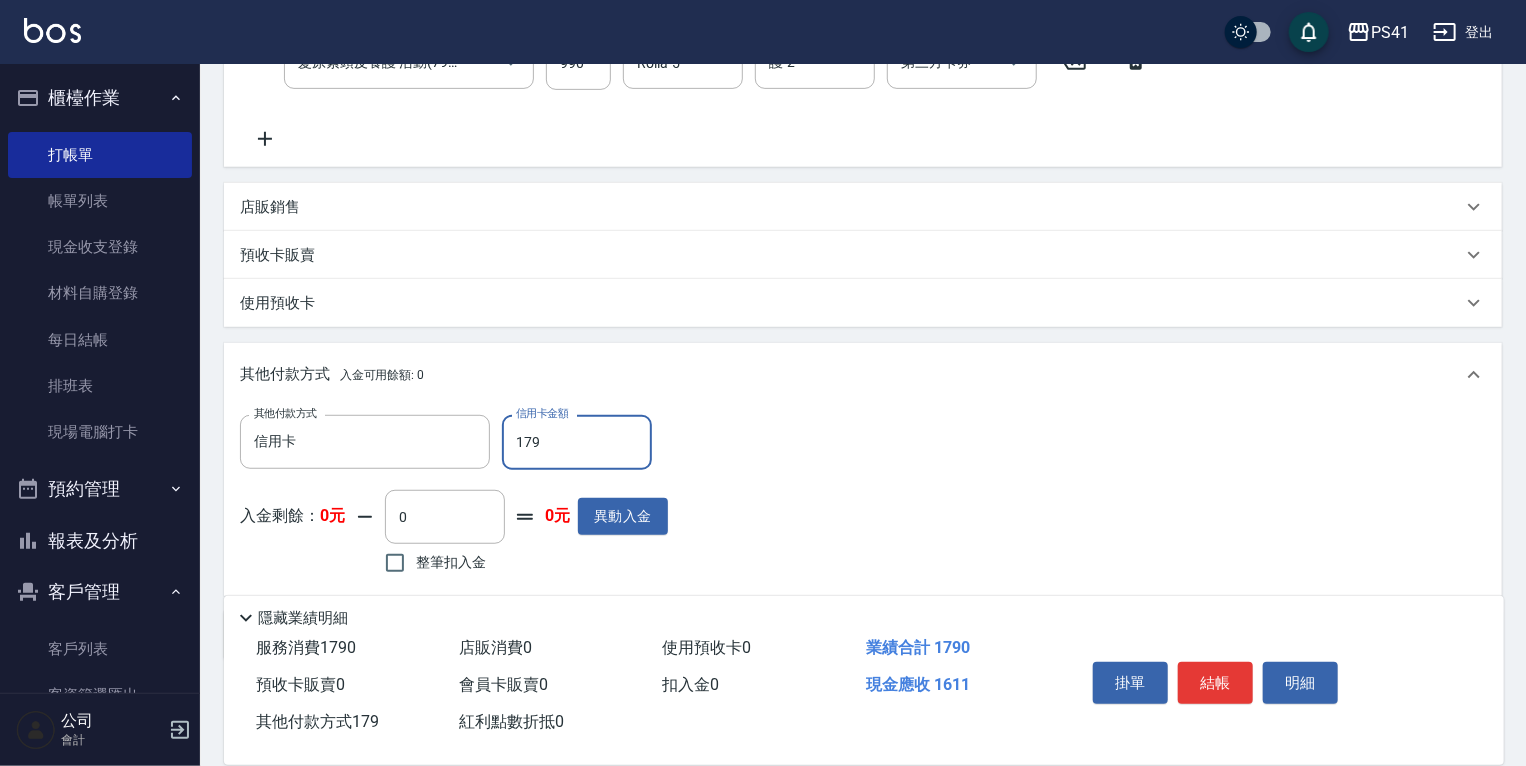 type on "1790" 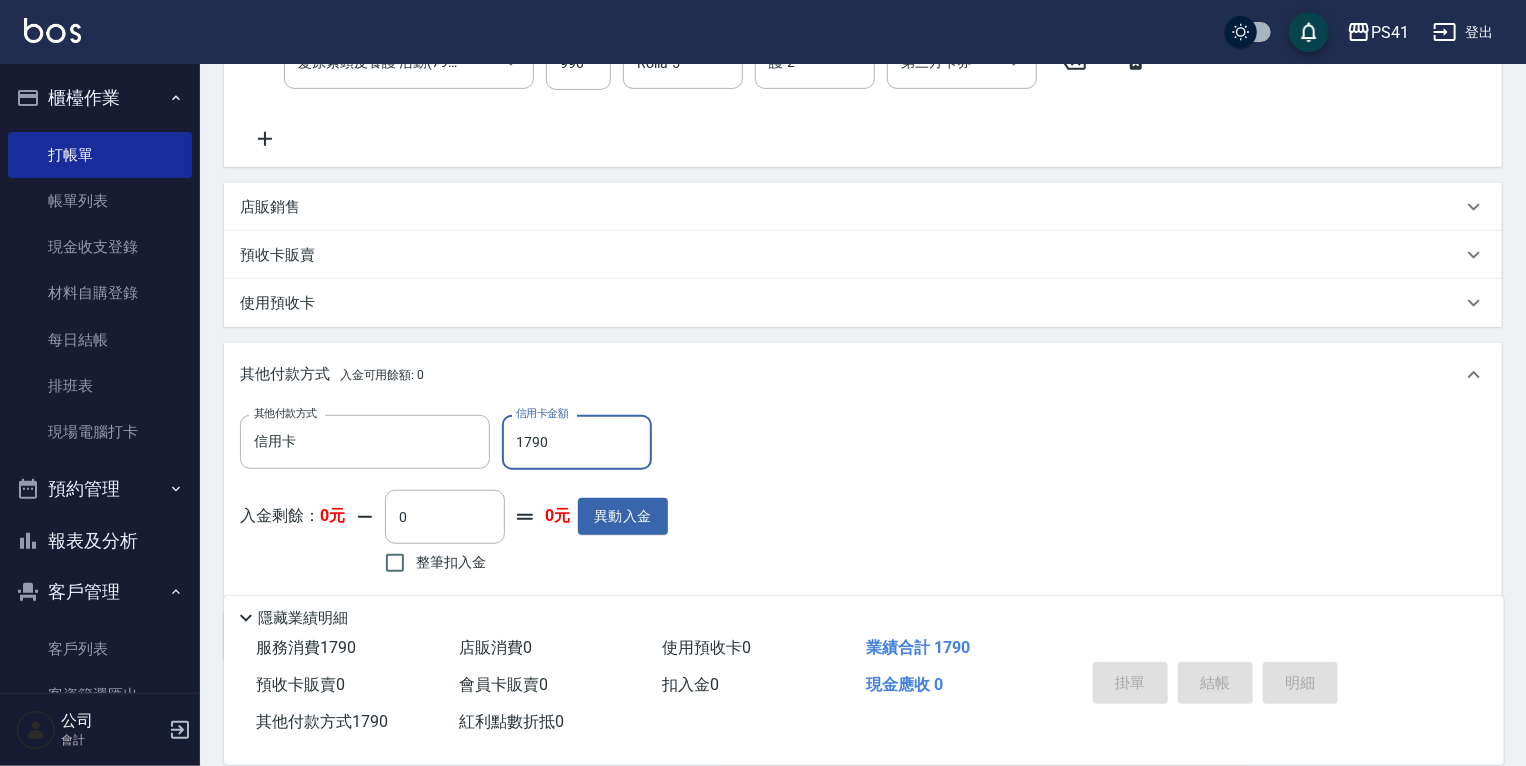 type on "2025/08/02 19:21" 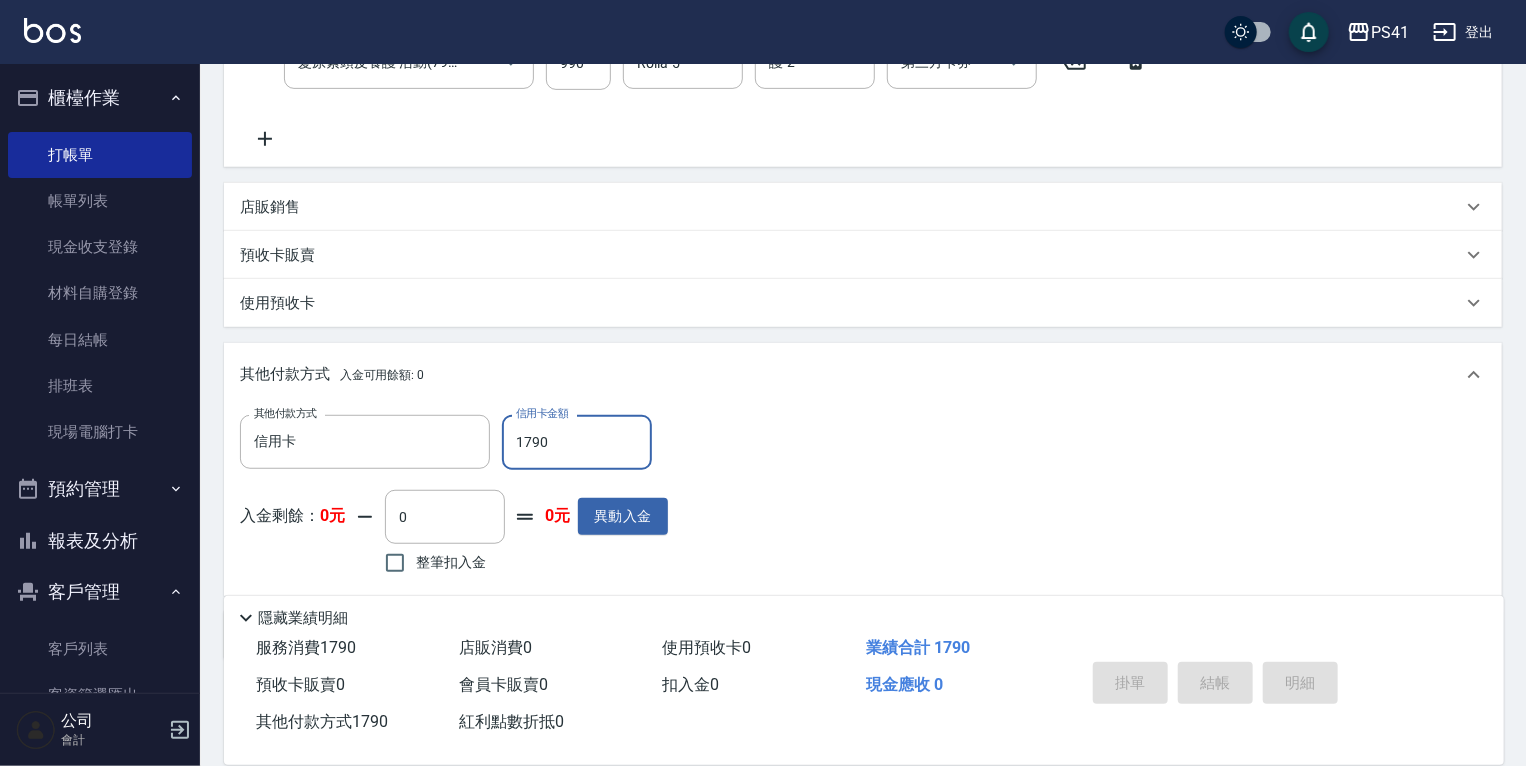 type 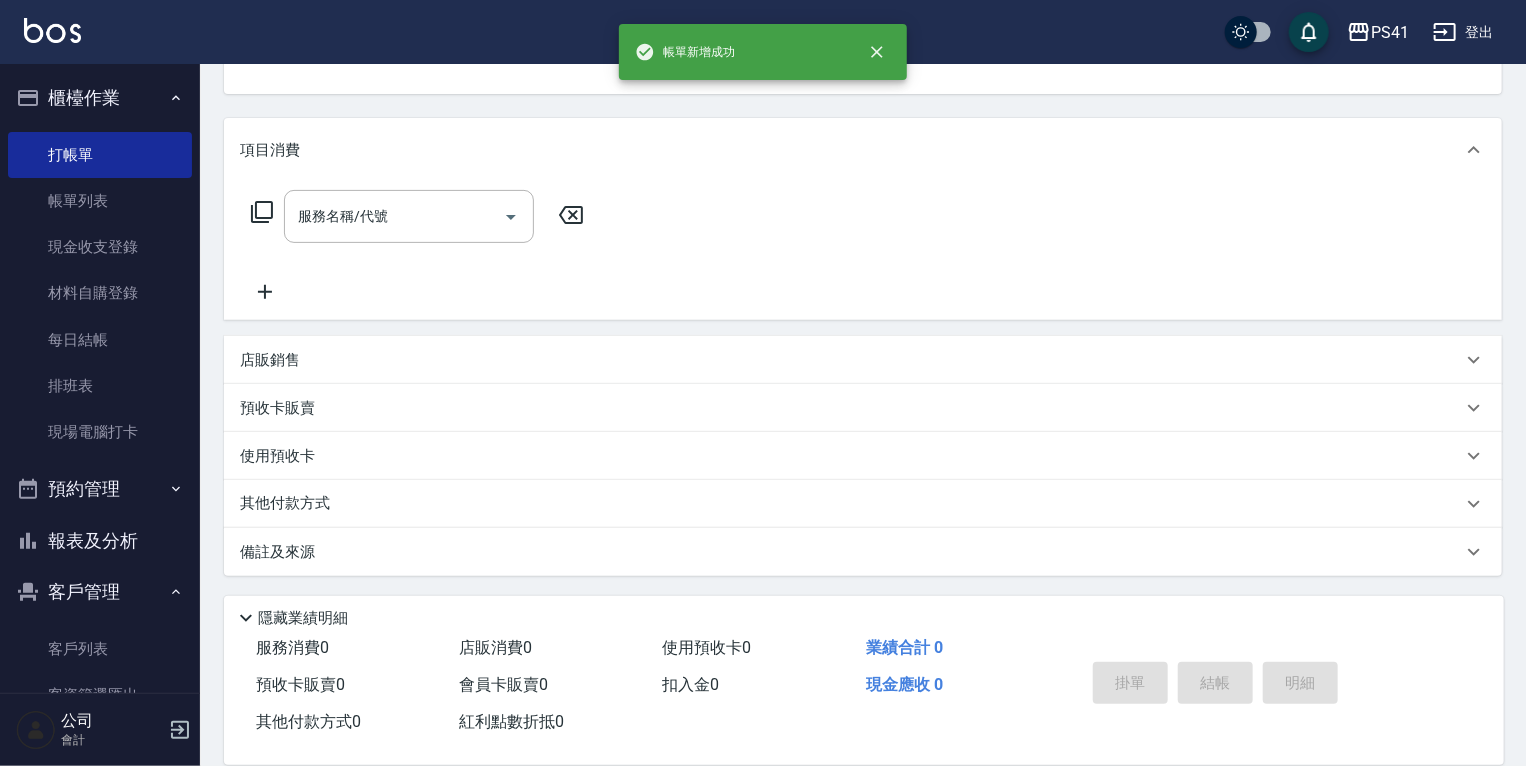 scroll, scrollTop: 0, scrollLeft: 0, axis: both 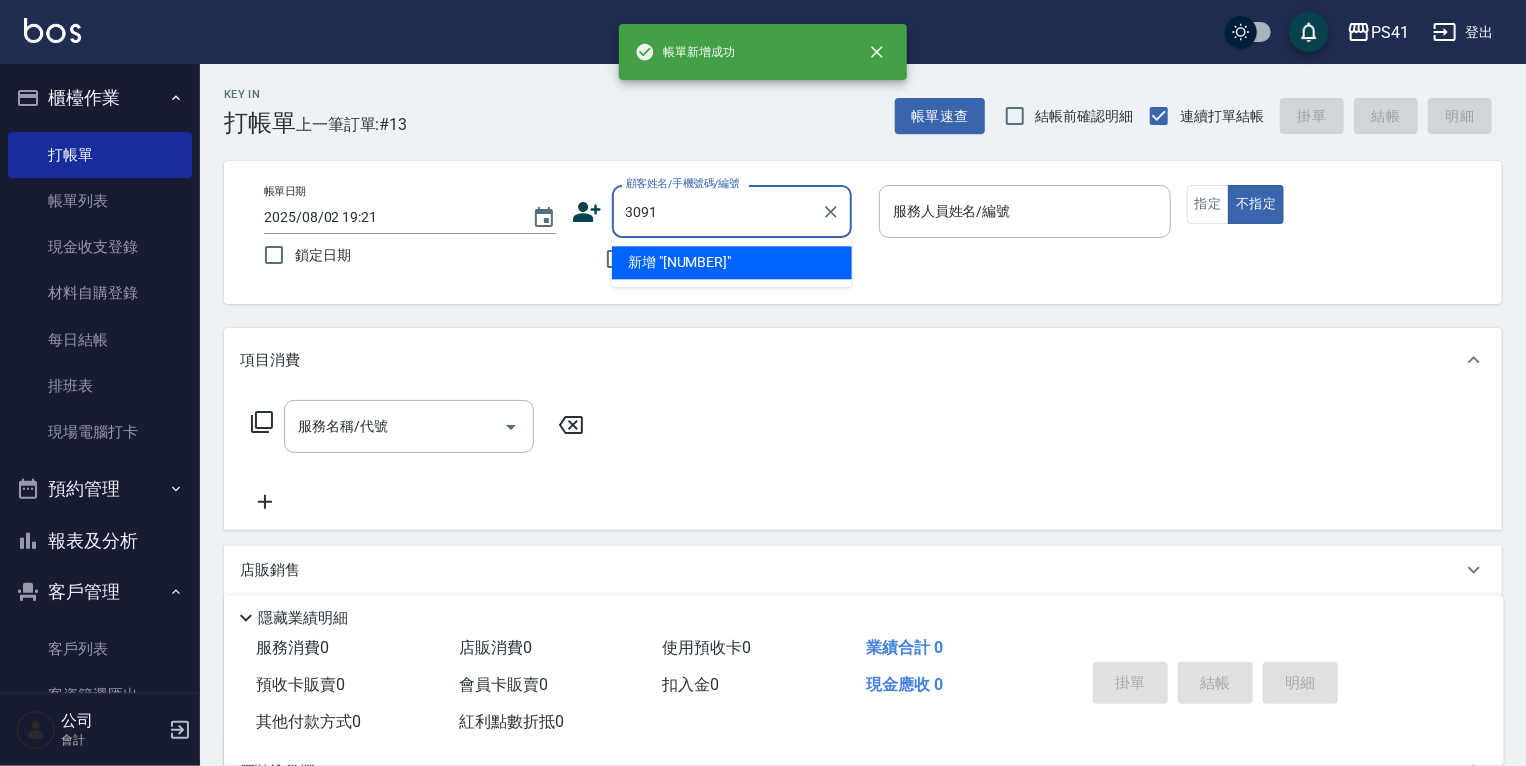 type on "3091" 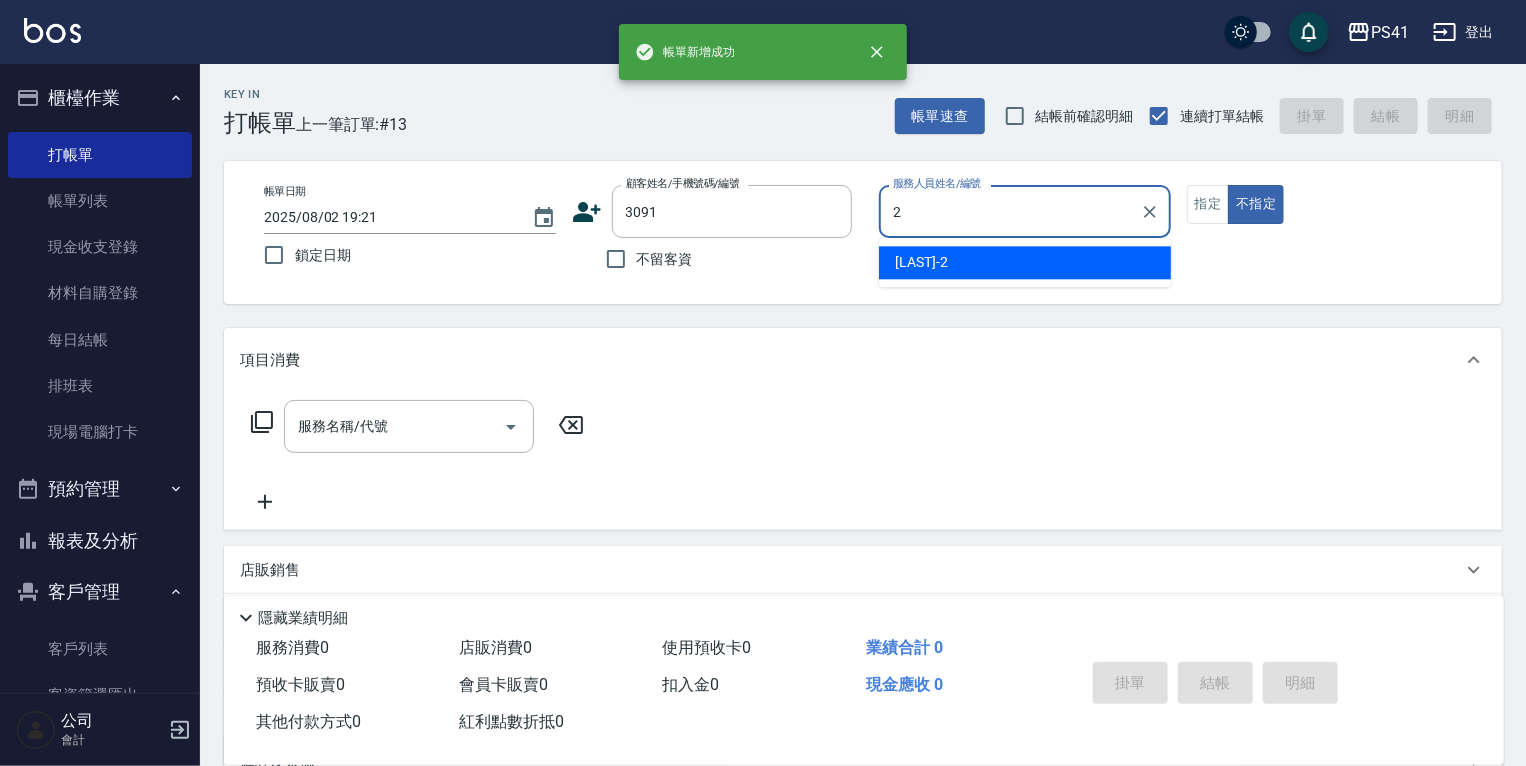 type on "[LAST]2" 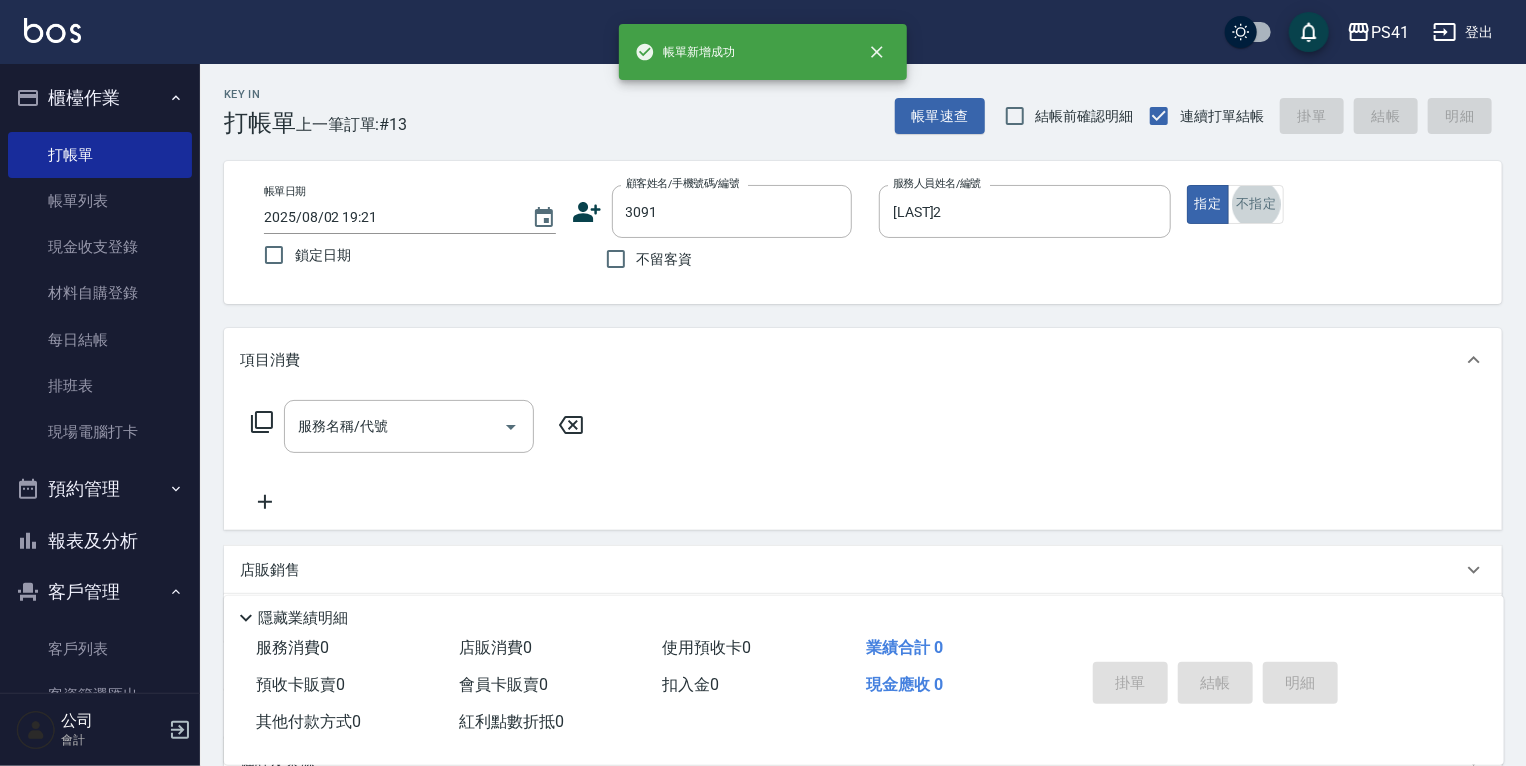type on "[LAST]/[PHONE]/[NUMBER]" 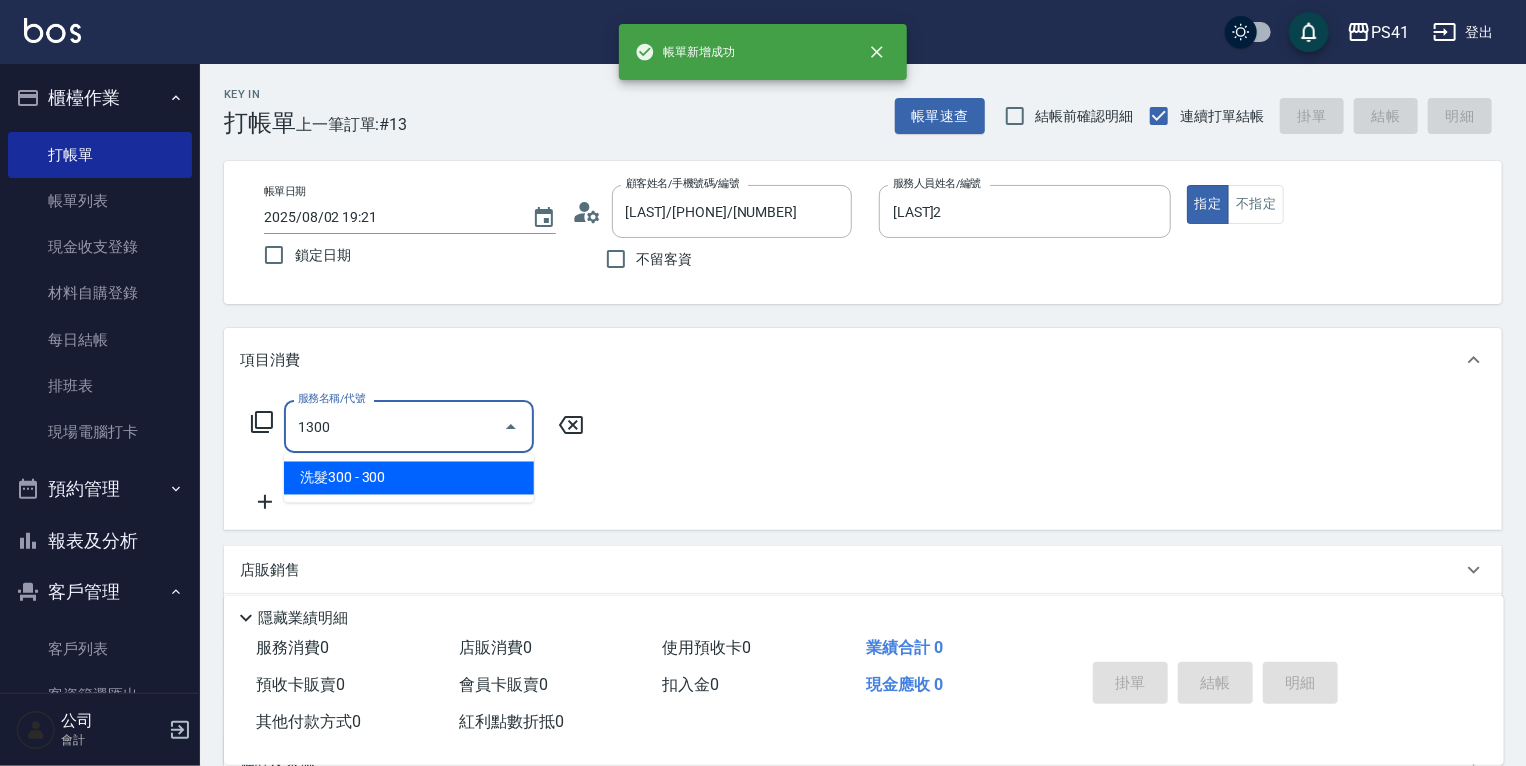 type on "洗髮300(1300)" 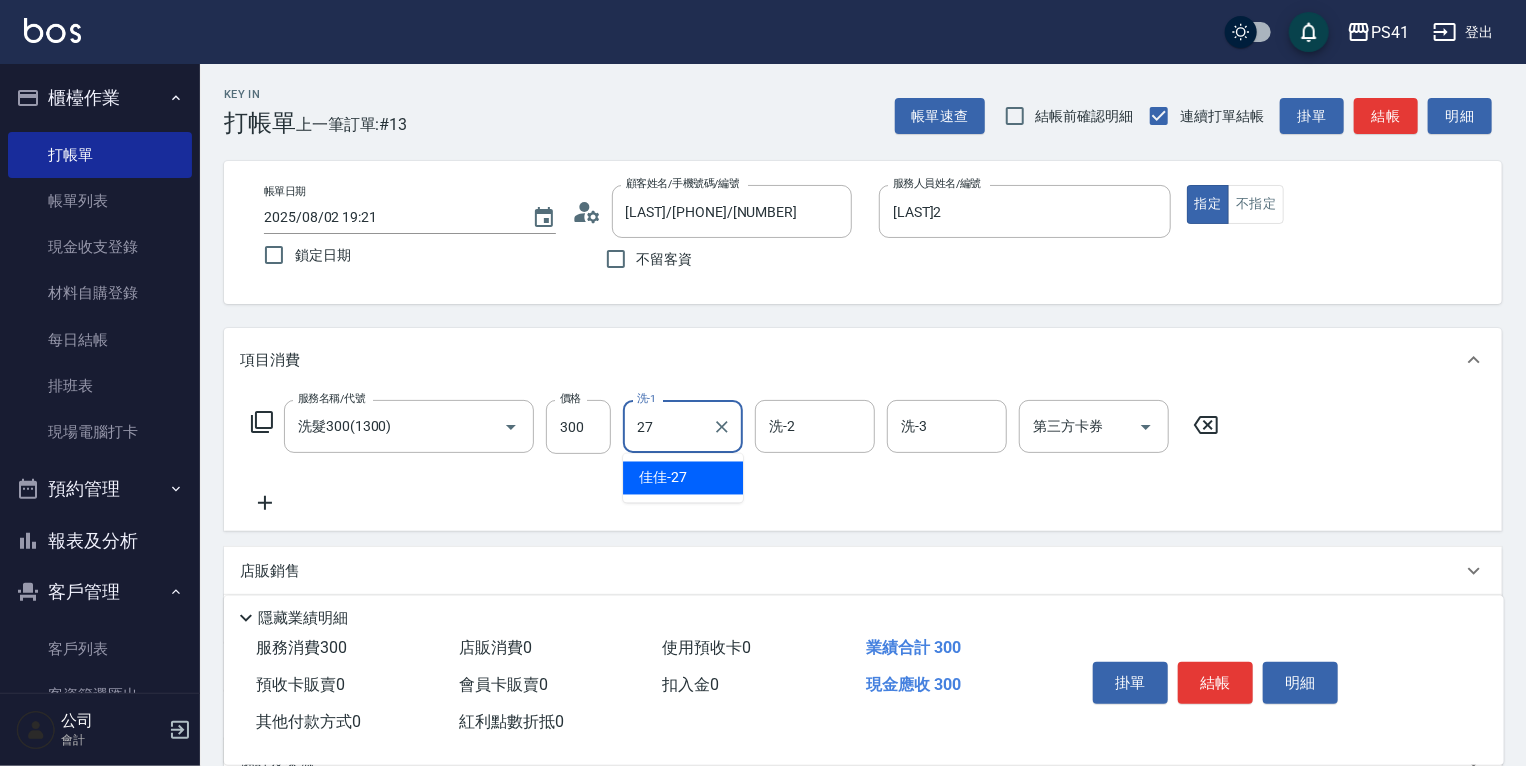 type on "佳佳-27" 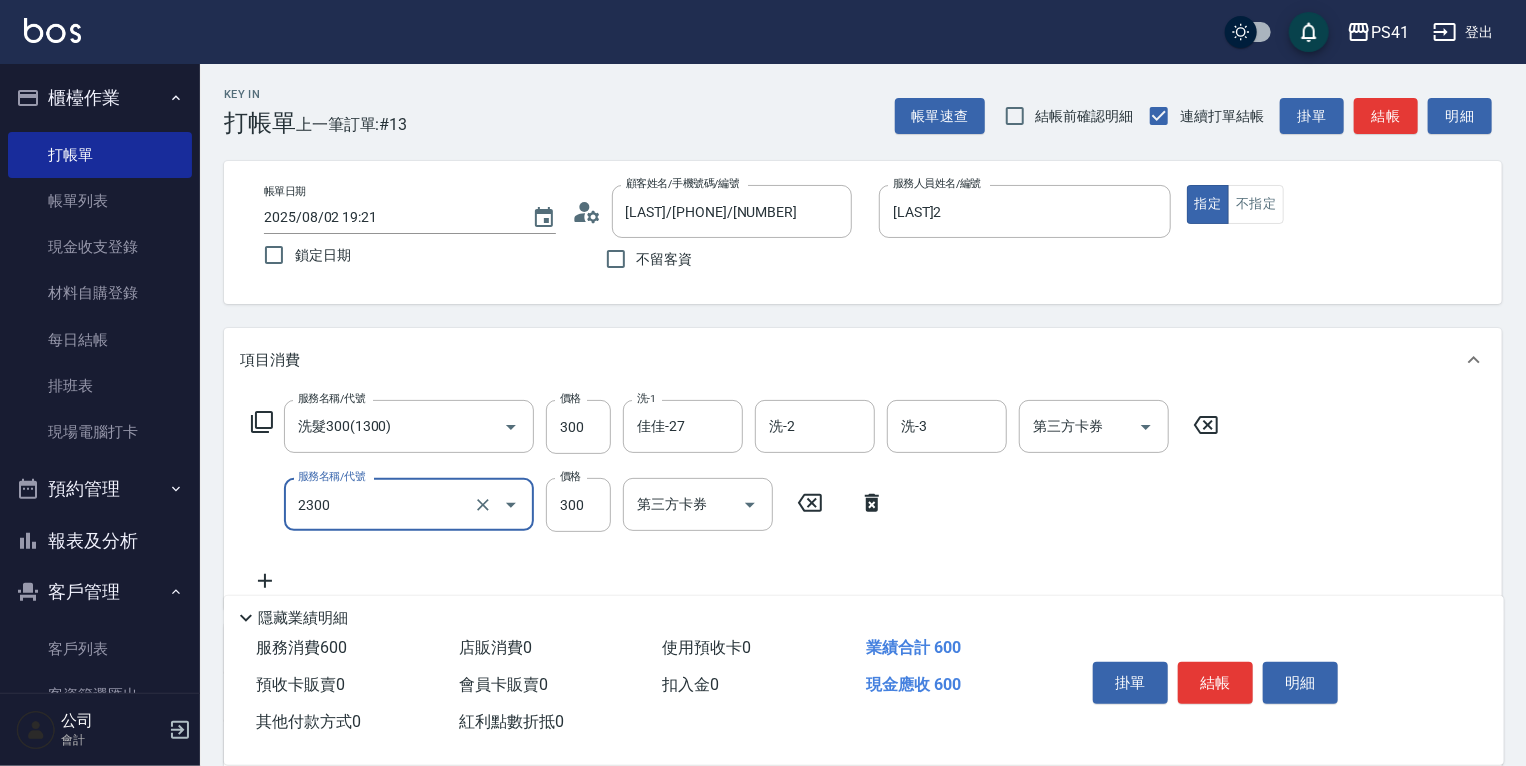 type on "剪髮(2300)" 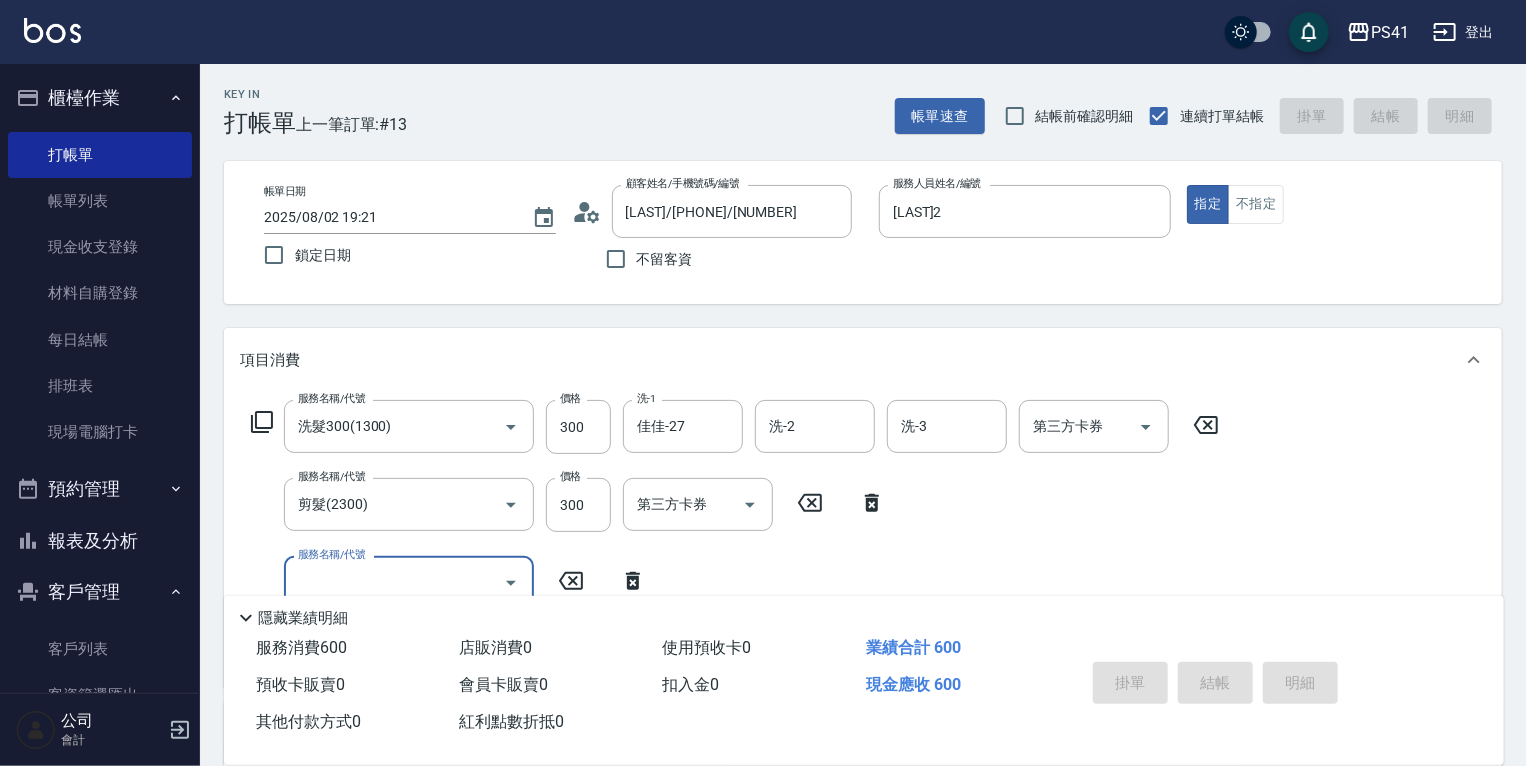 type 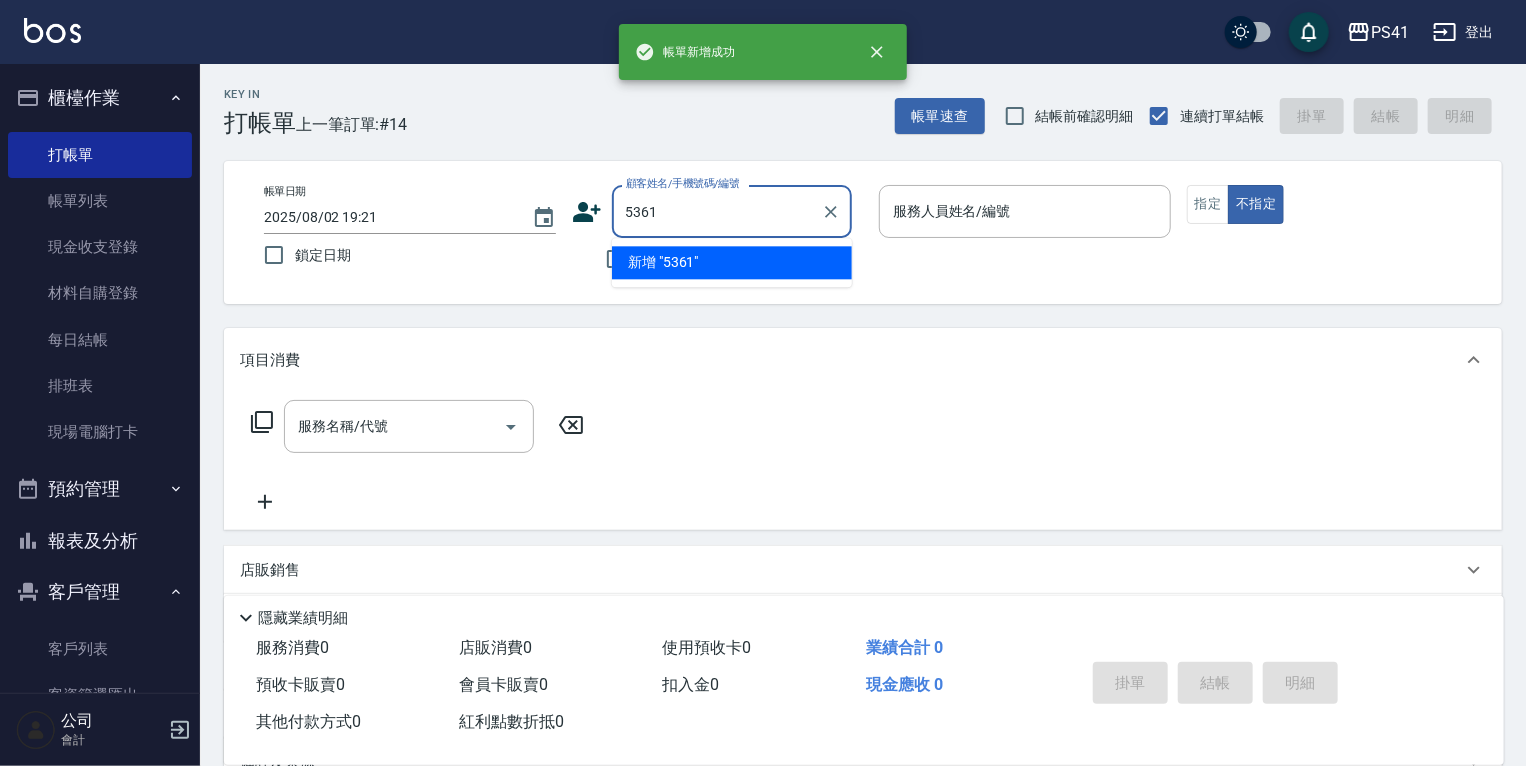 type on "5361" 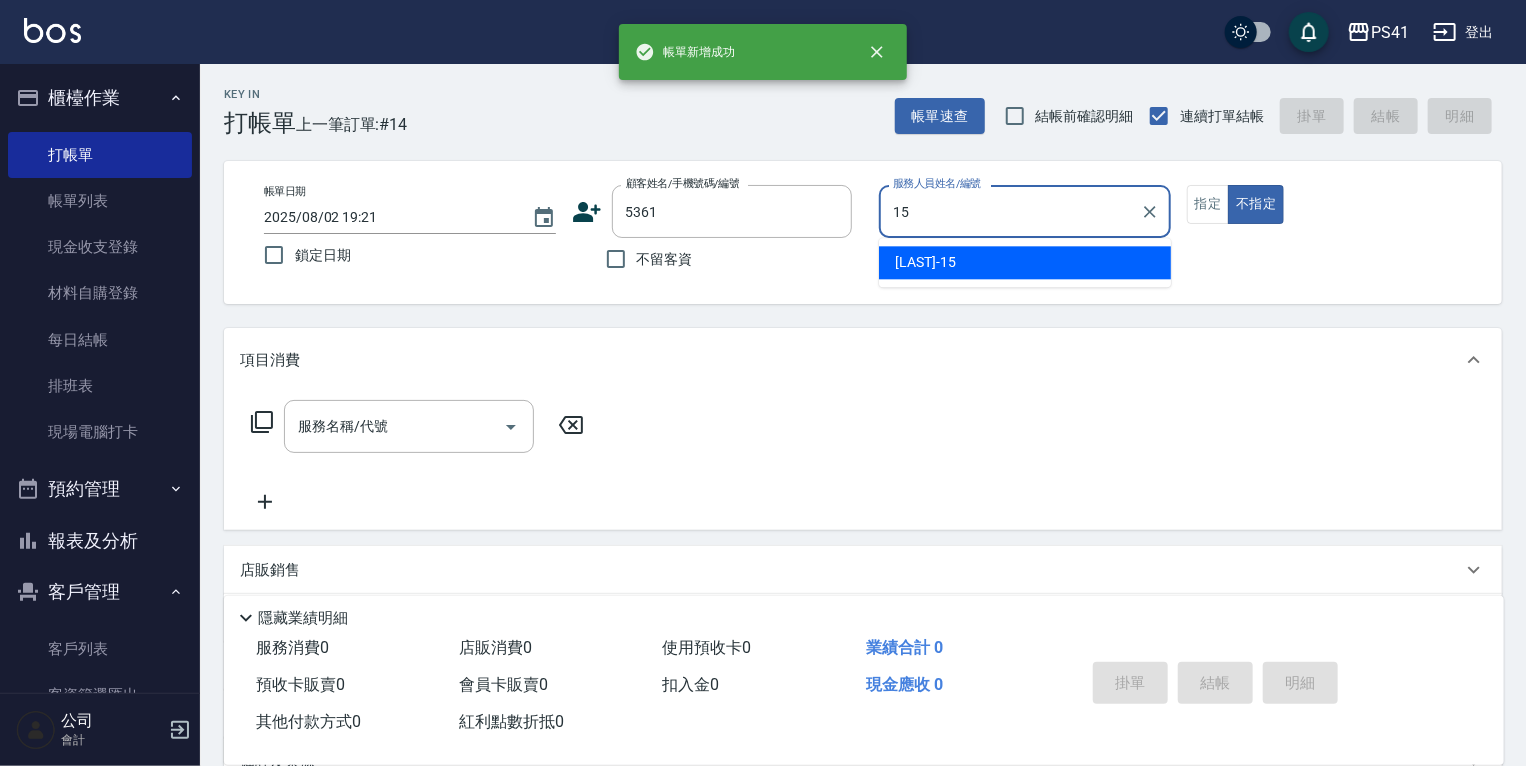 type on "[LAST]- [NUMBER]" 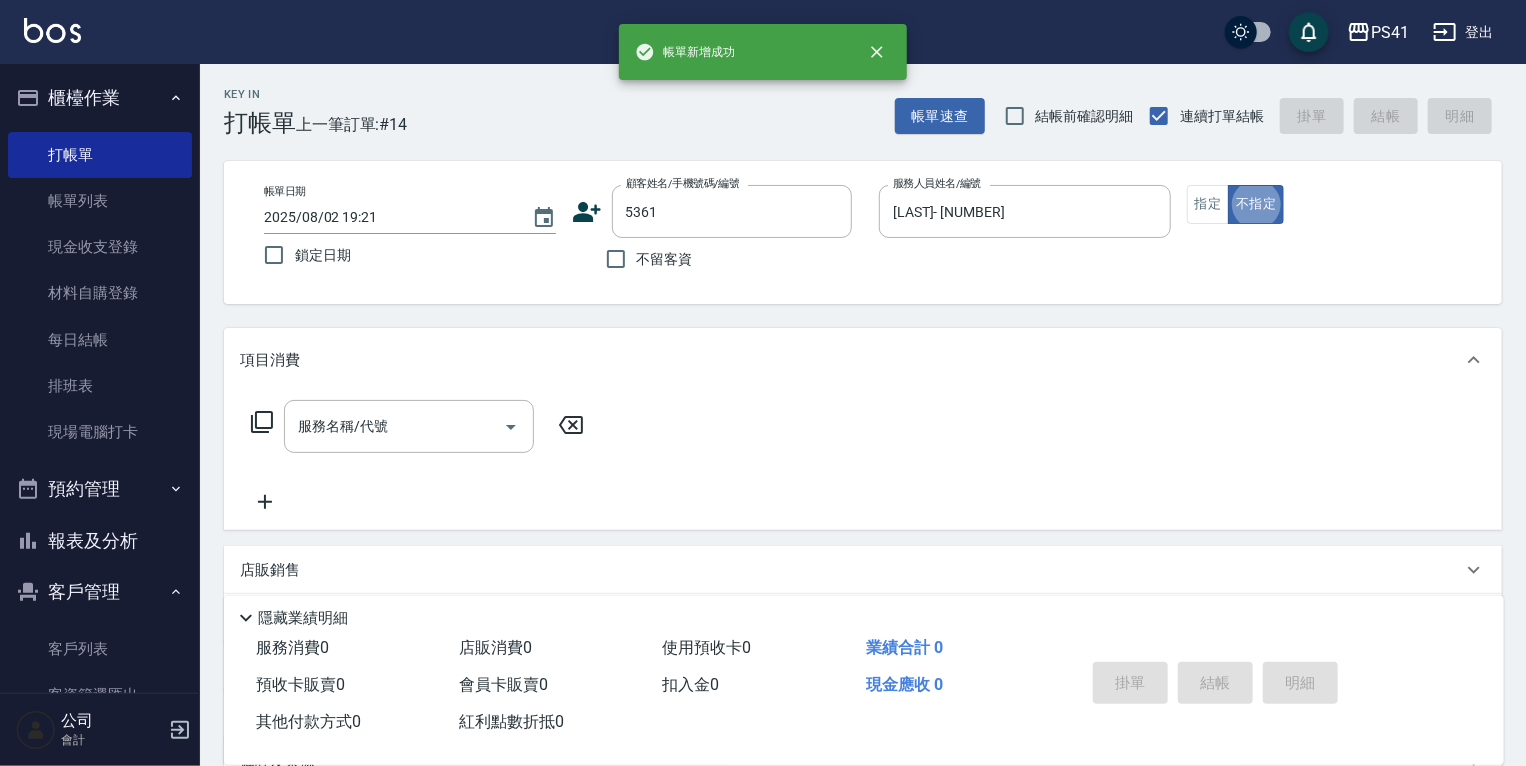 type on "[LAST]/[PHONE]/[NUMBER]" 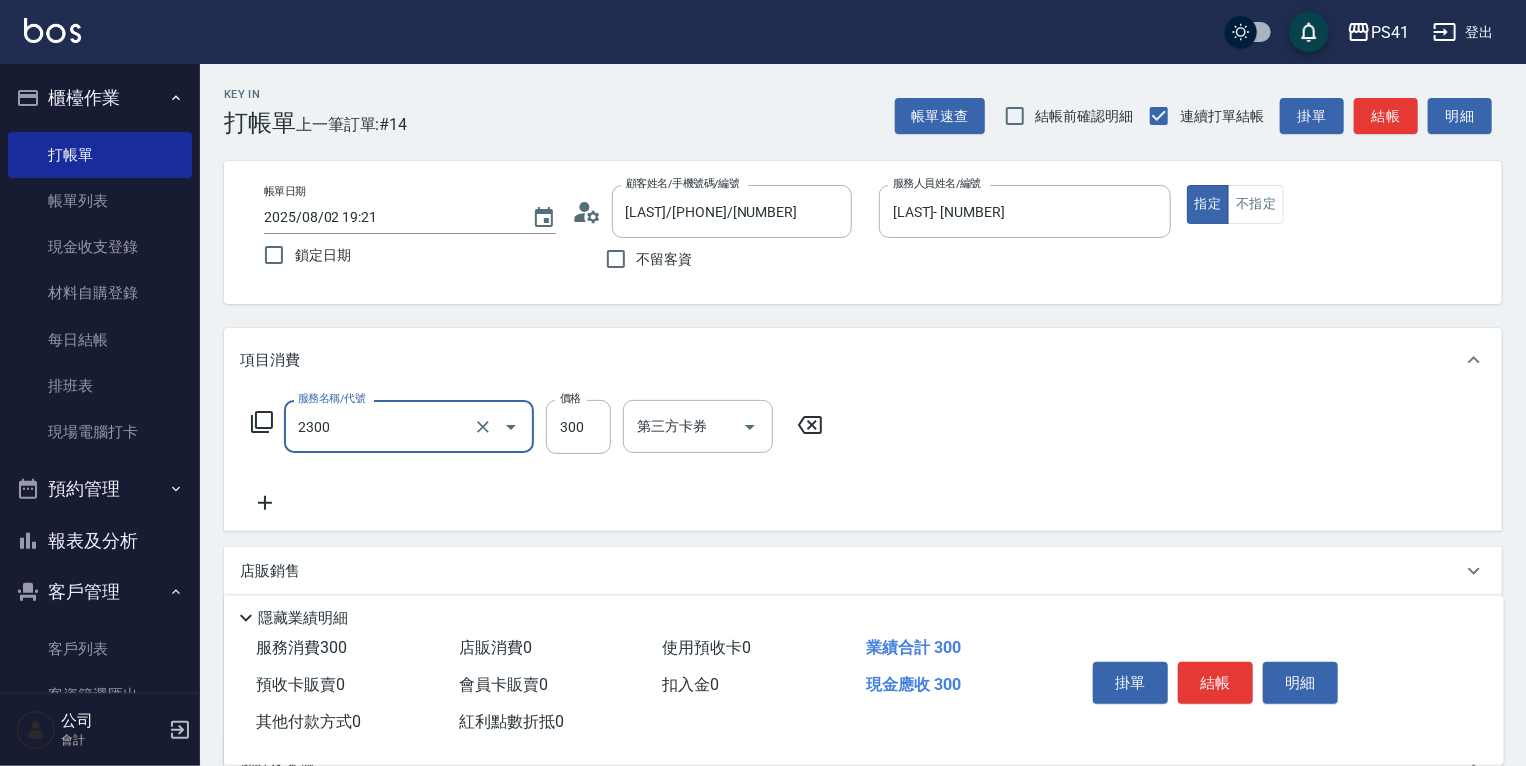 type on "剪髮(2300)" 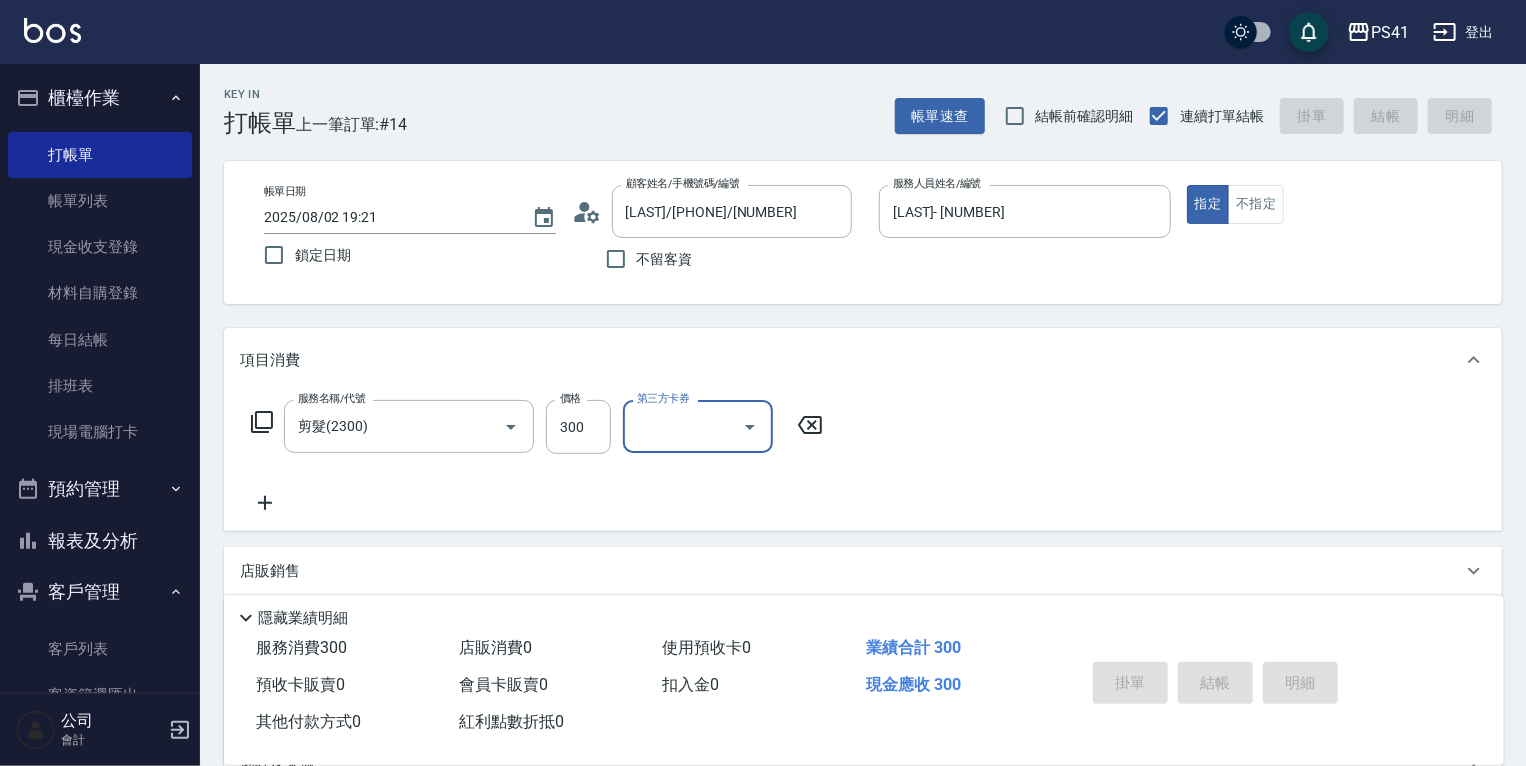 type 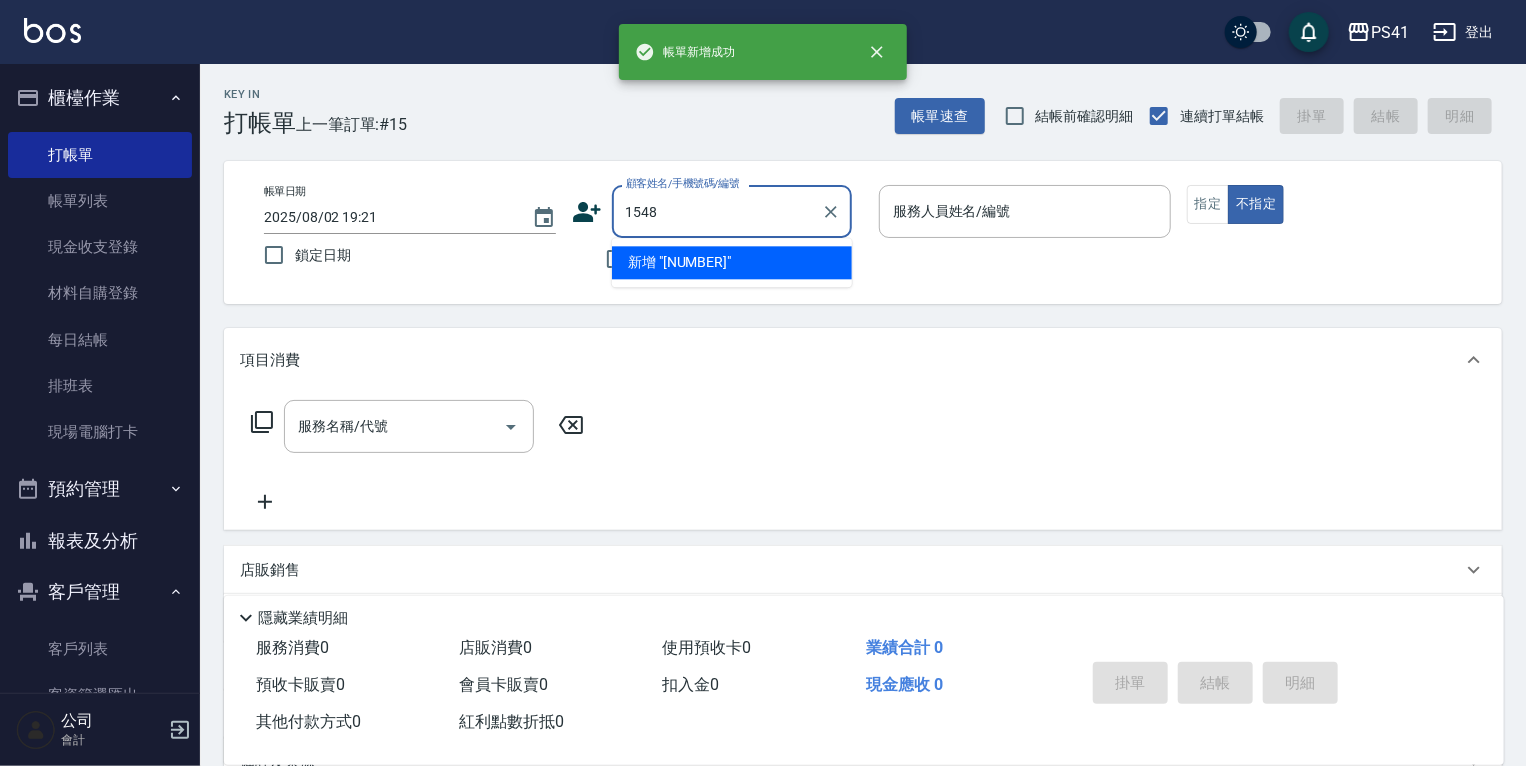 type on "1548" 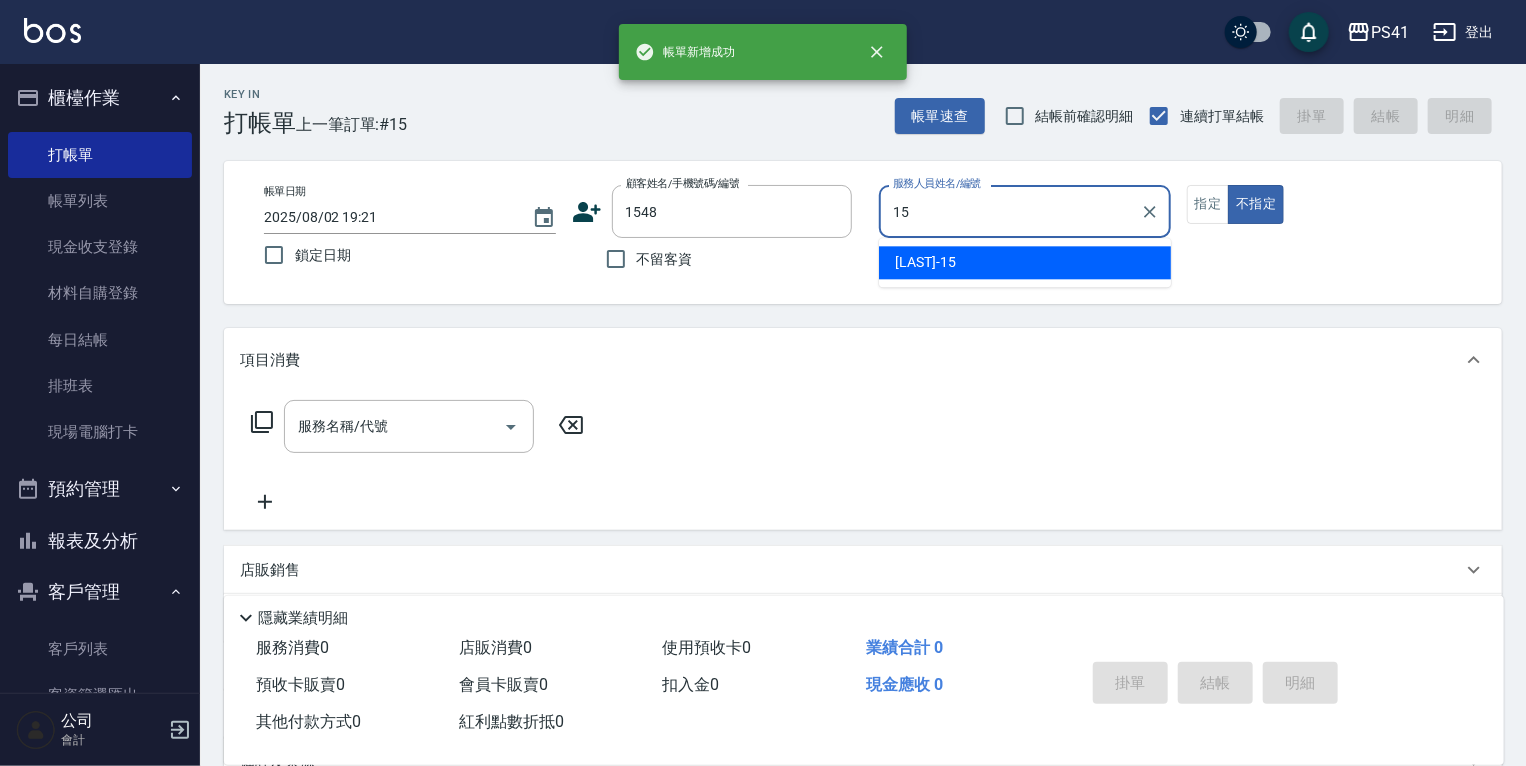 type on "[LAST]- [NUMBER]" 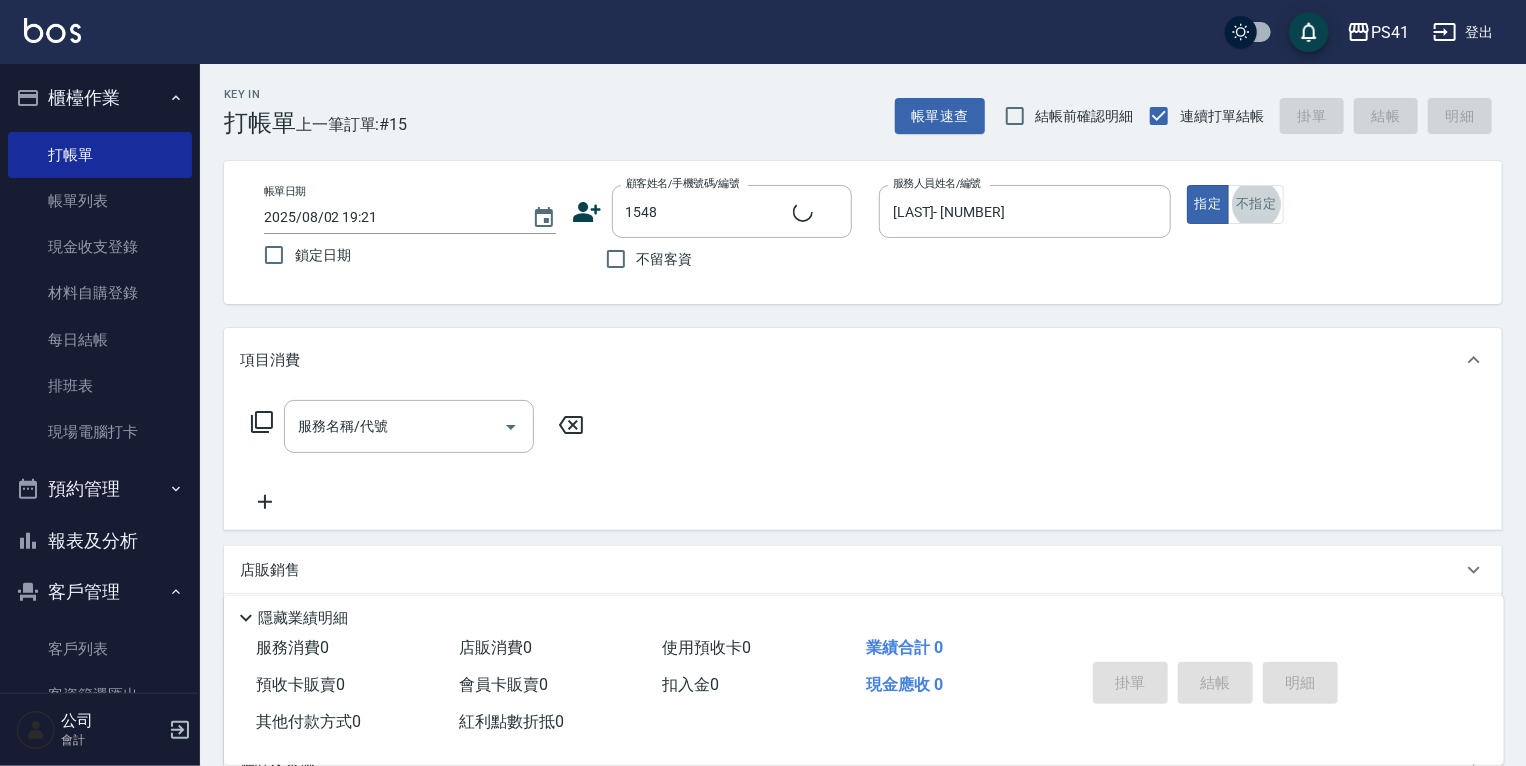type on "[LAST]/[PHONE]/[NUMBER]" 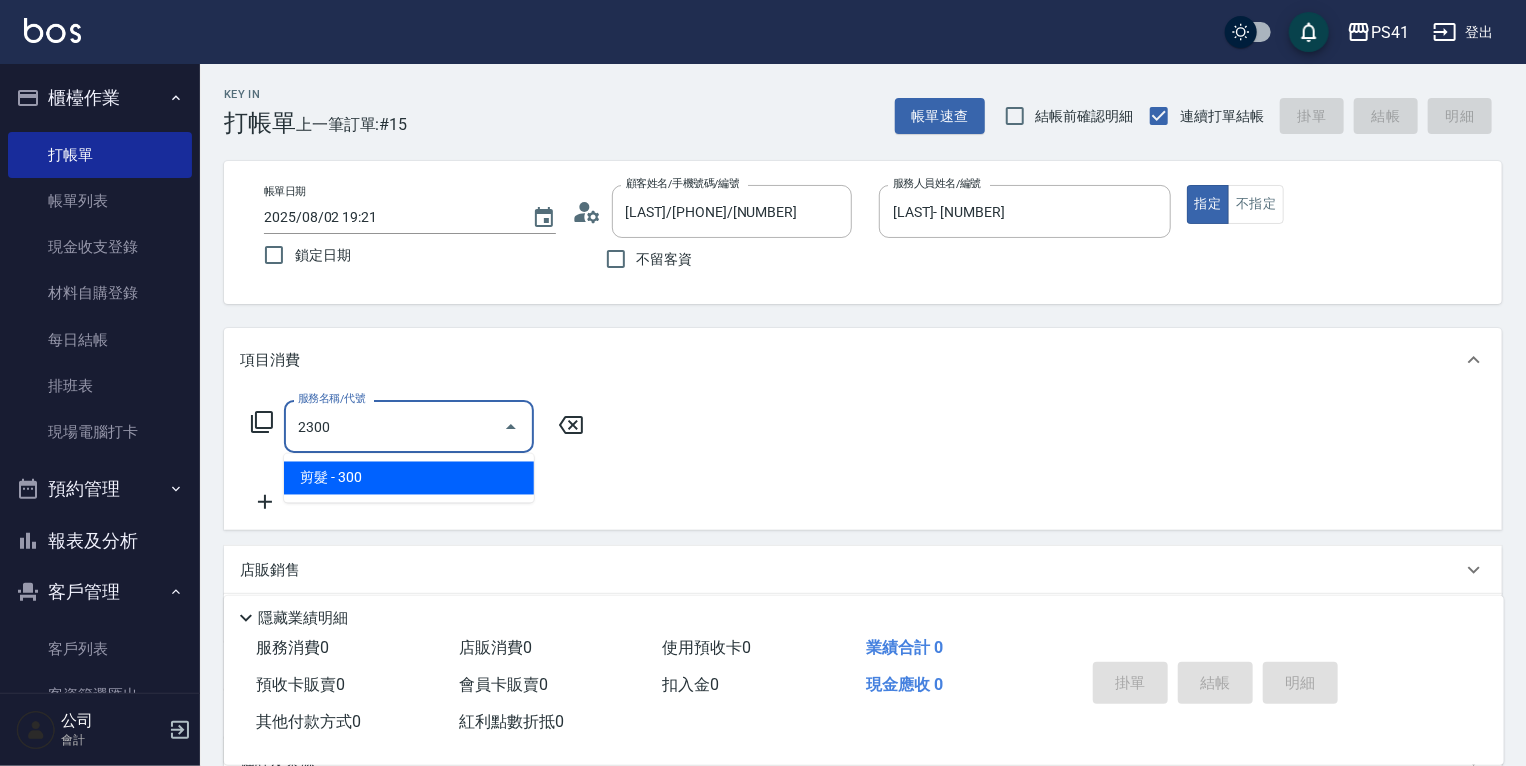 type on "剪髮(2300)" 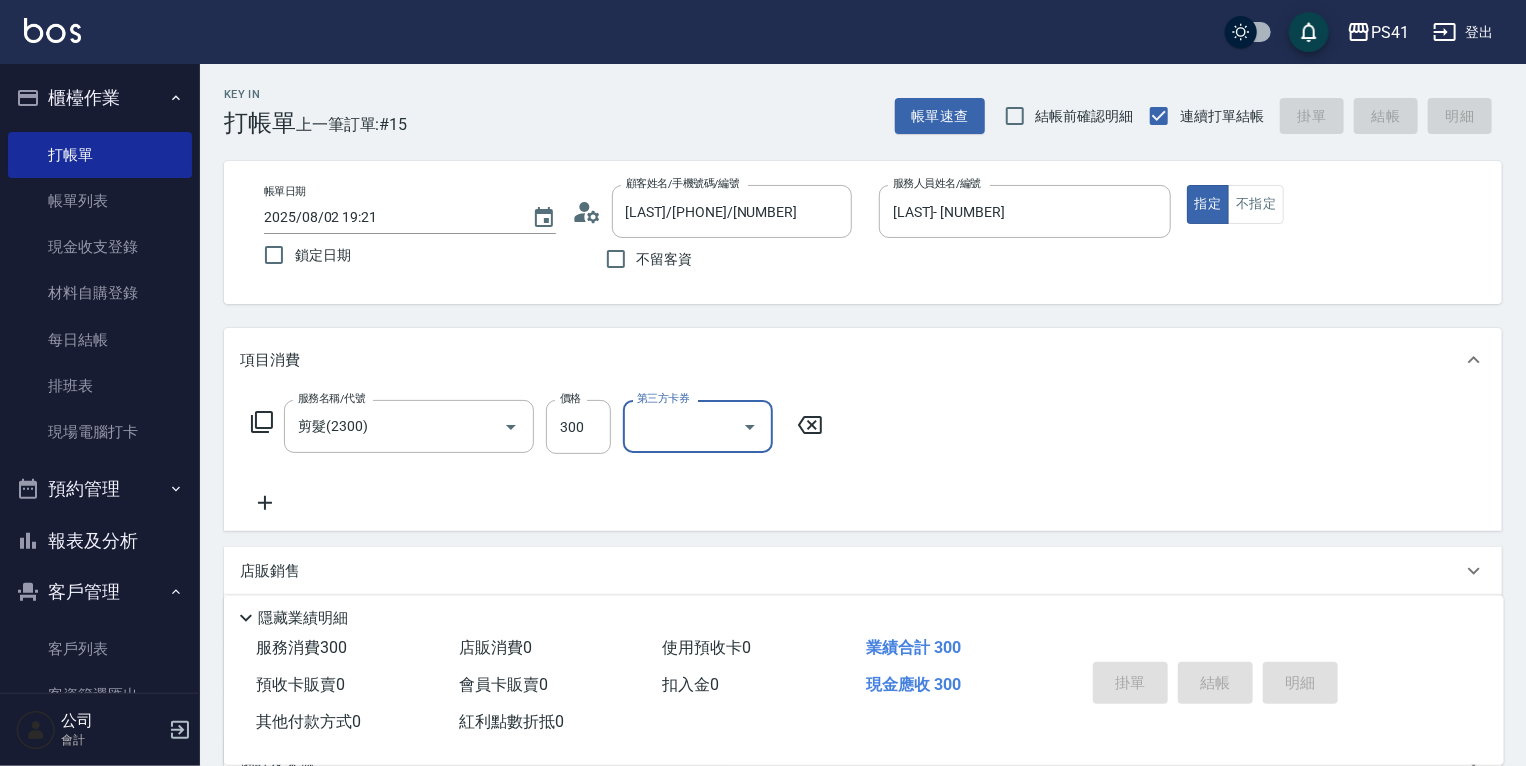 type 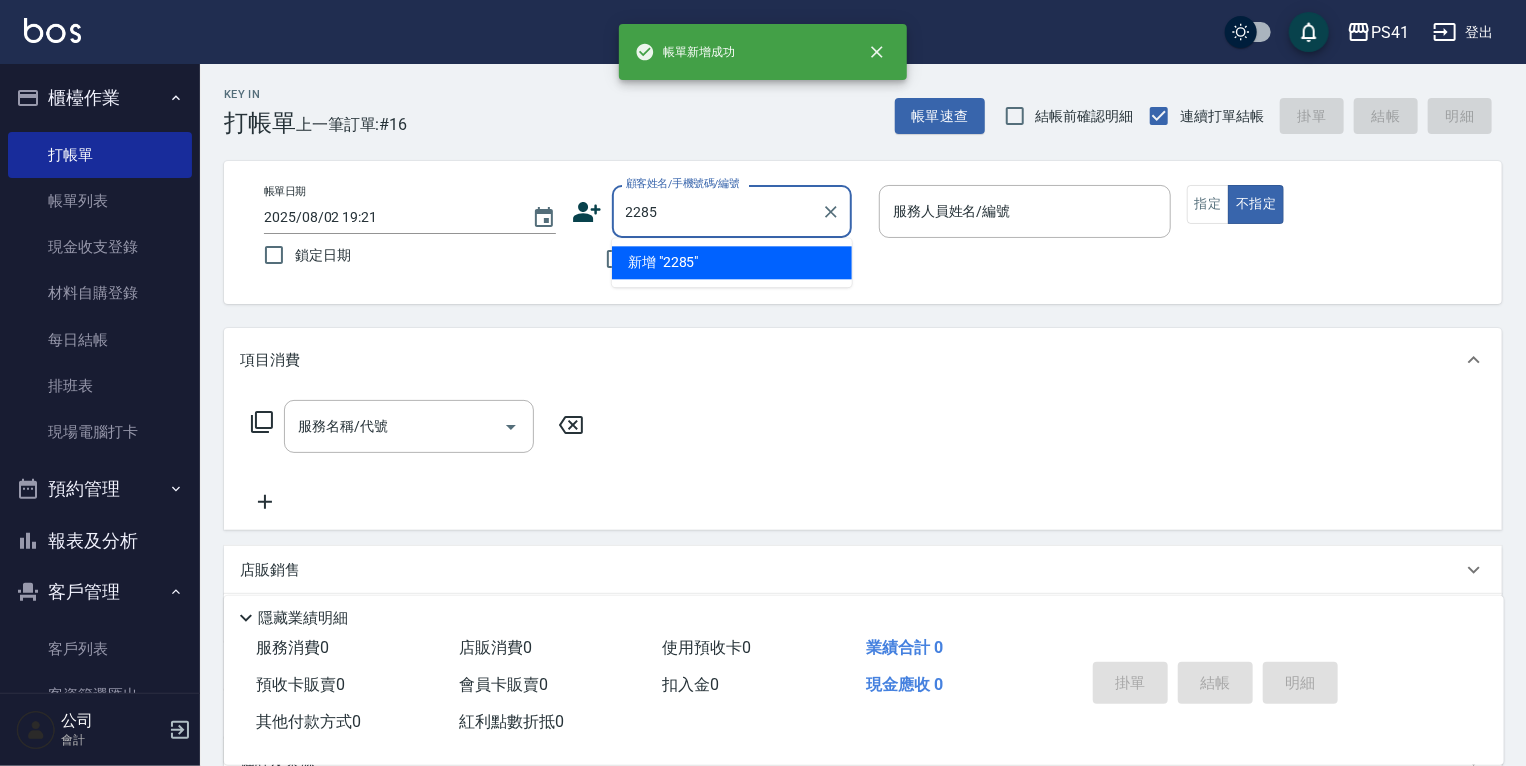type on "2285" 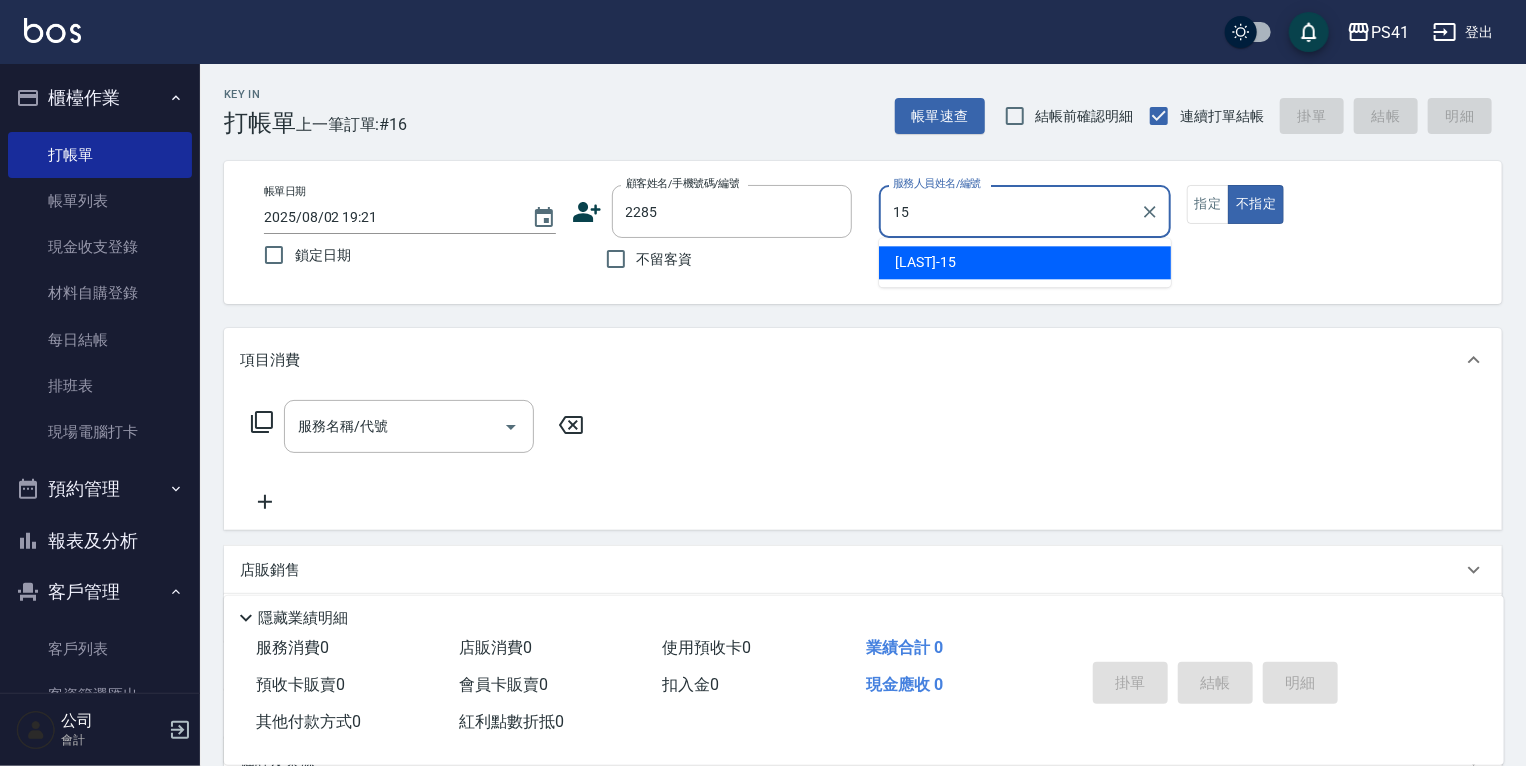 type on "[LAST]- [NUMBER]" 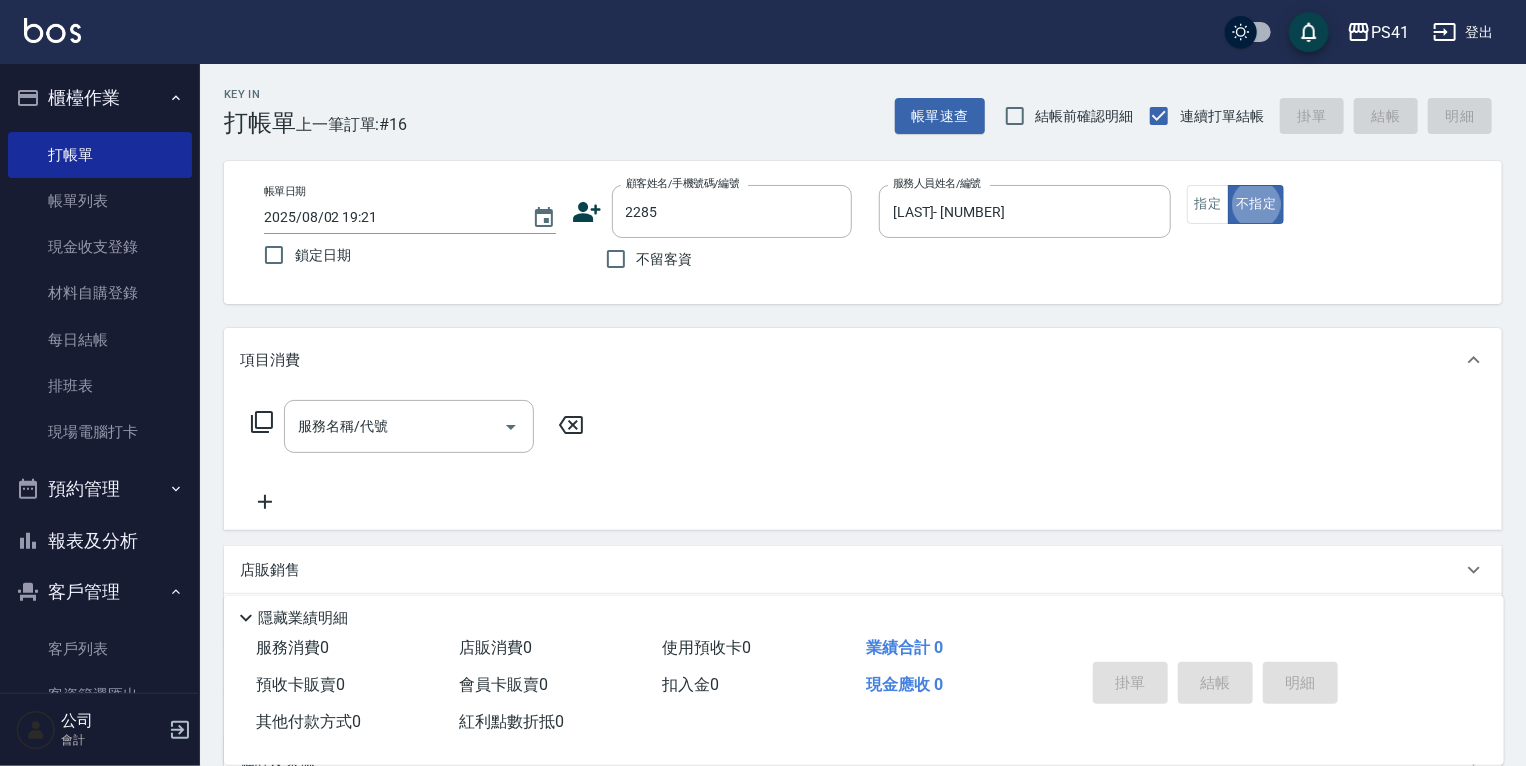 type on "[LAST]/[PHONE]/[NUMBER]" 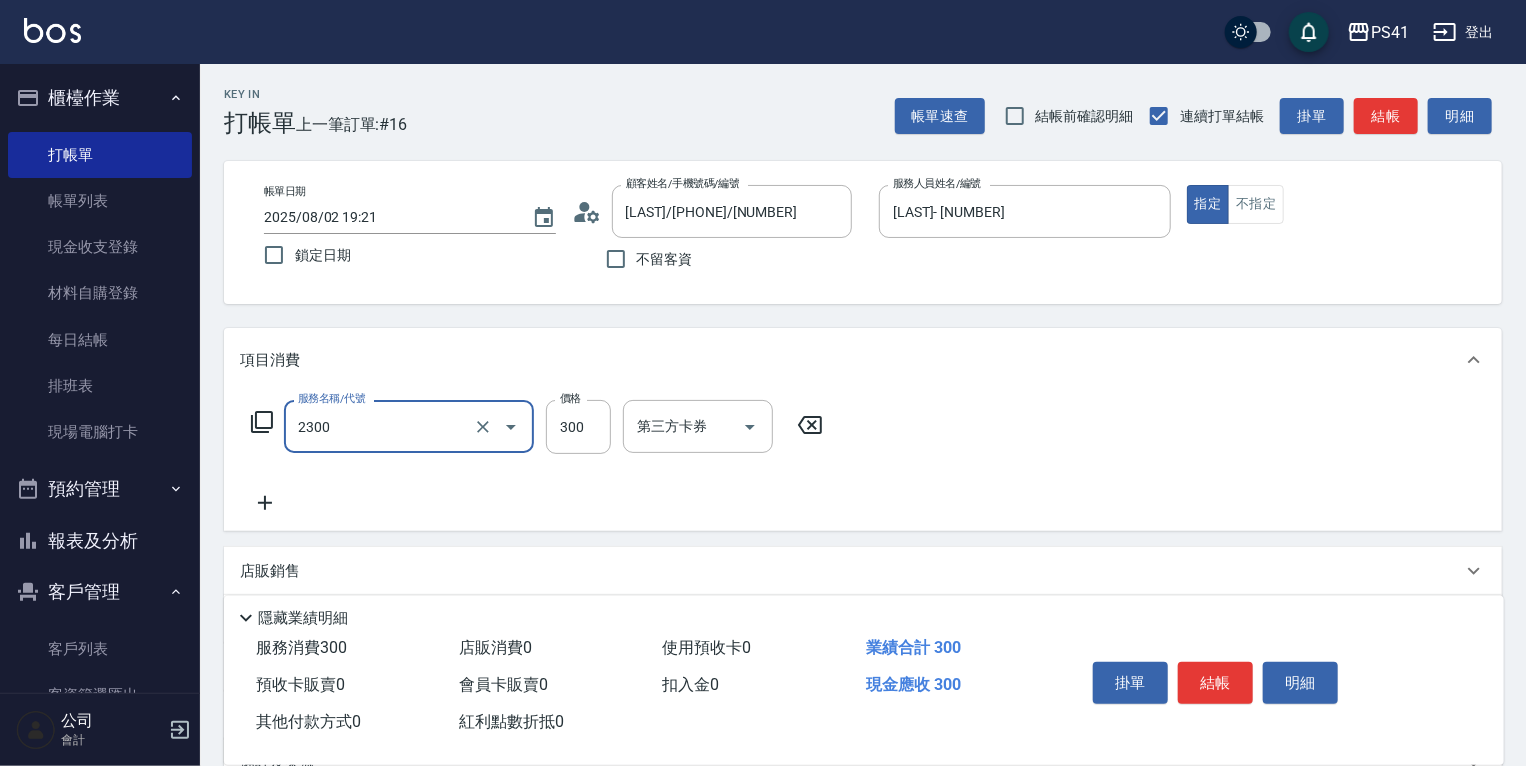 type on "剪髮(2300)" 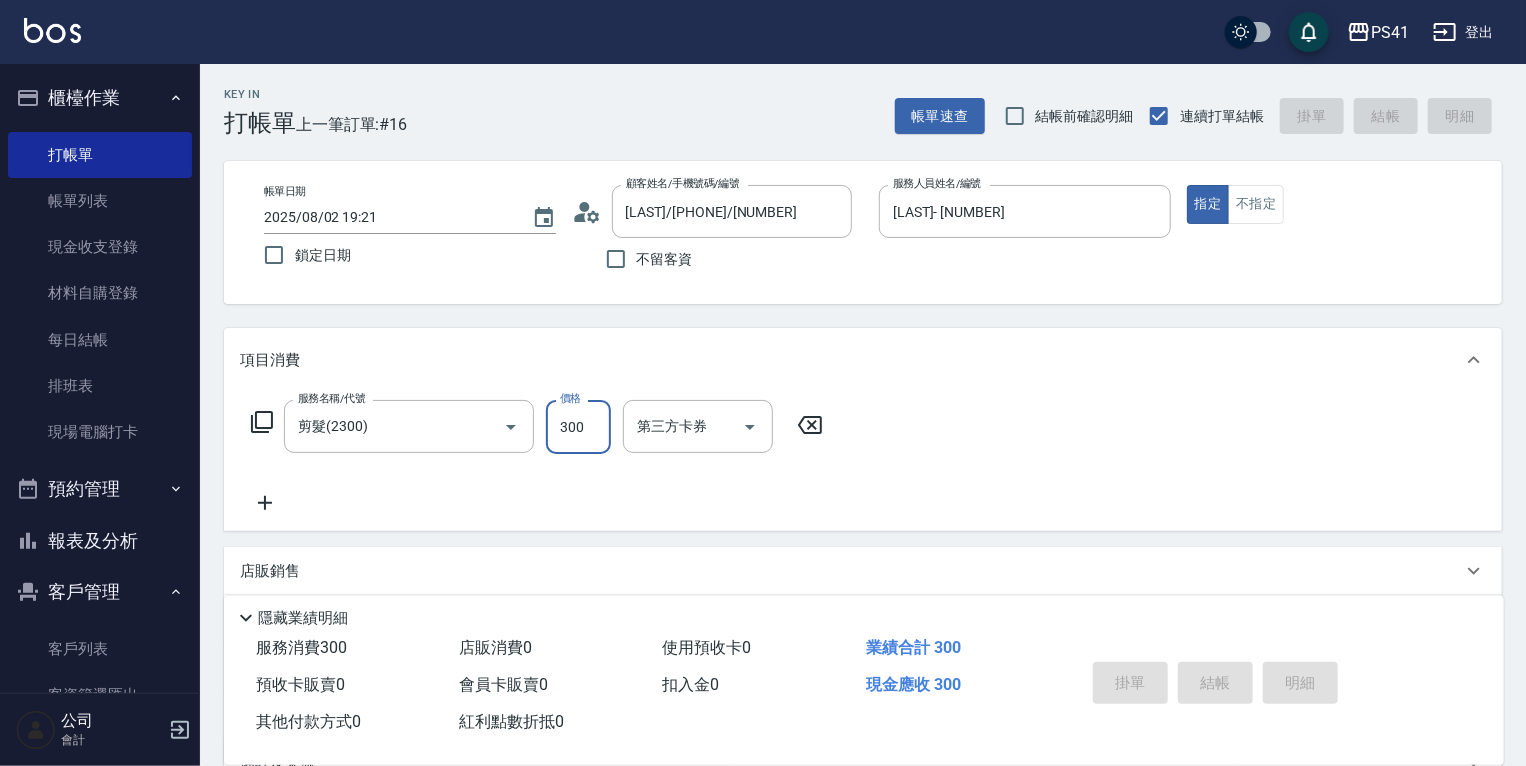 type 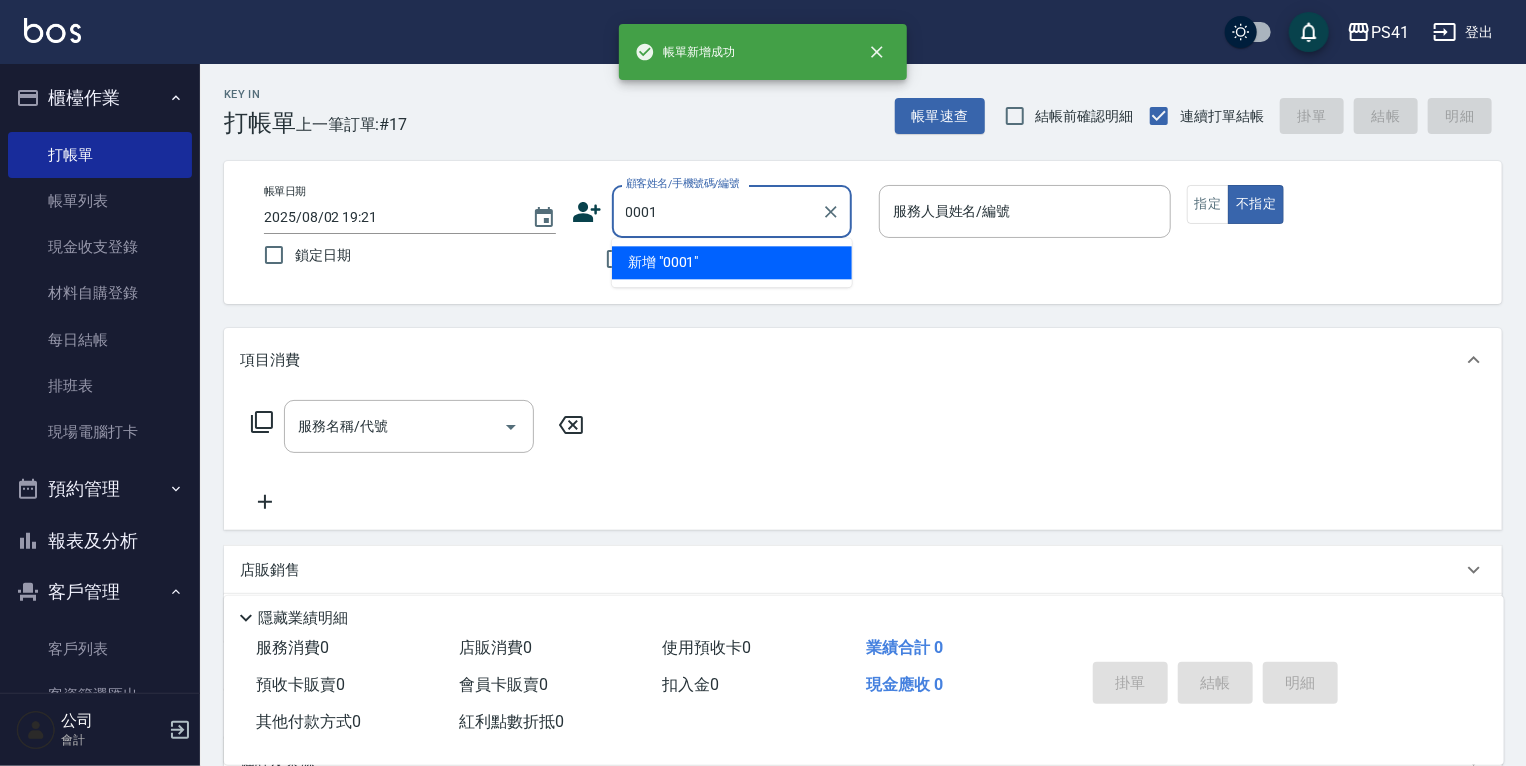 type on "0001" 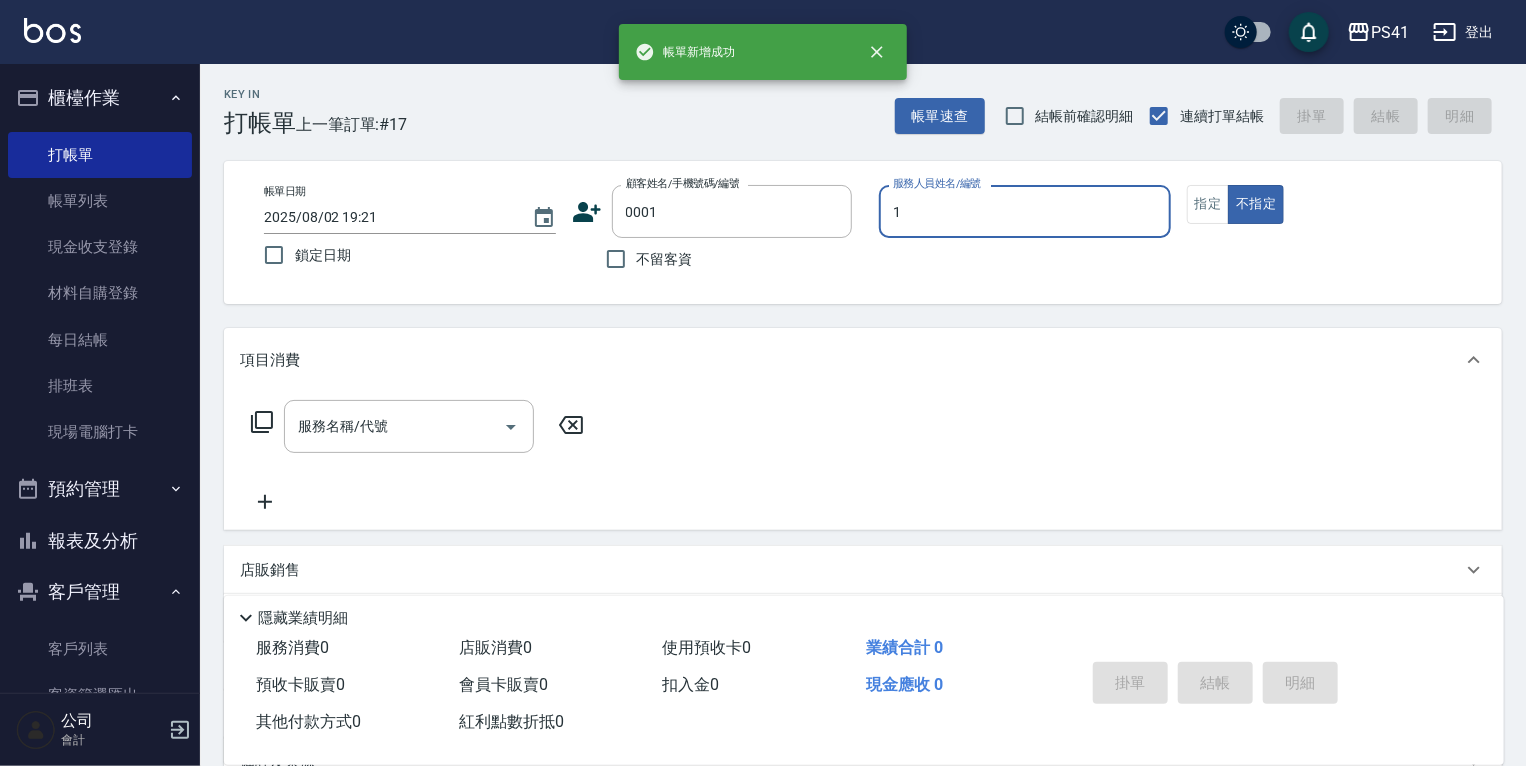 type on "[LAST]-1" 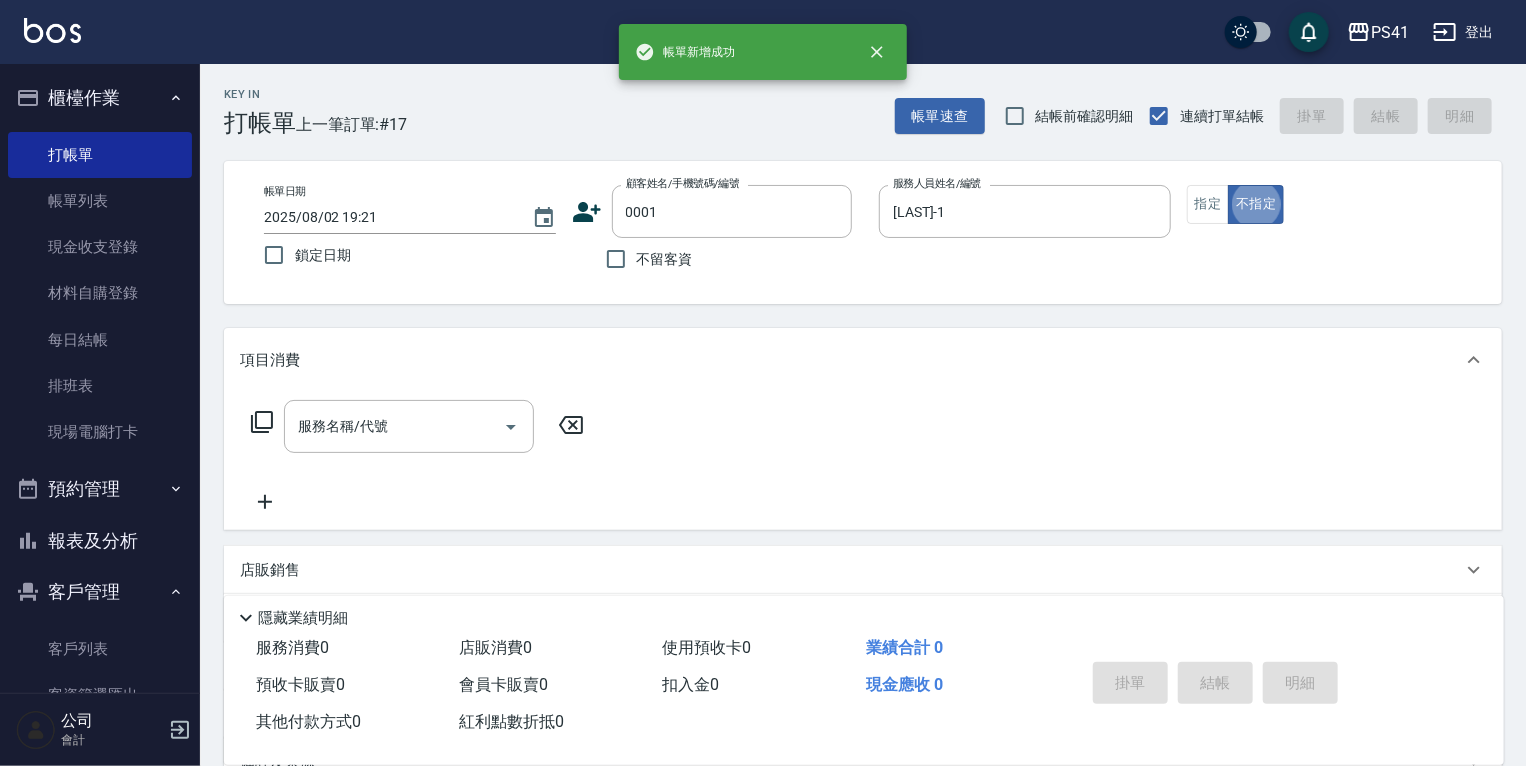type on "[LAST]/[LAST]/[NUMBER]" 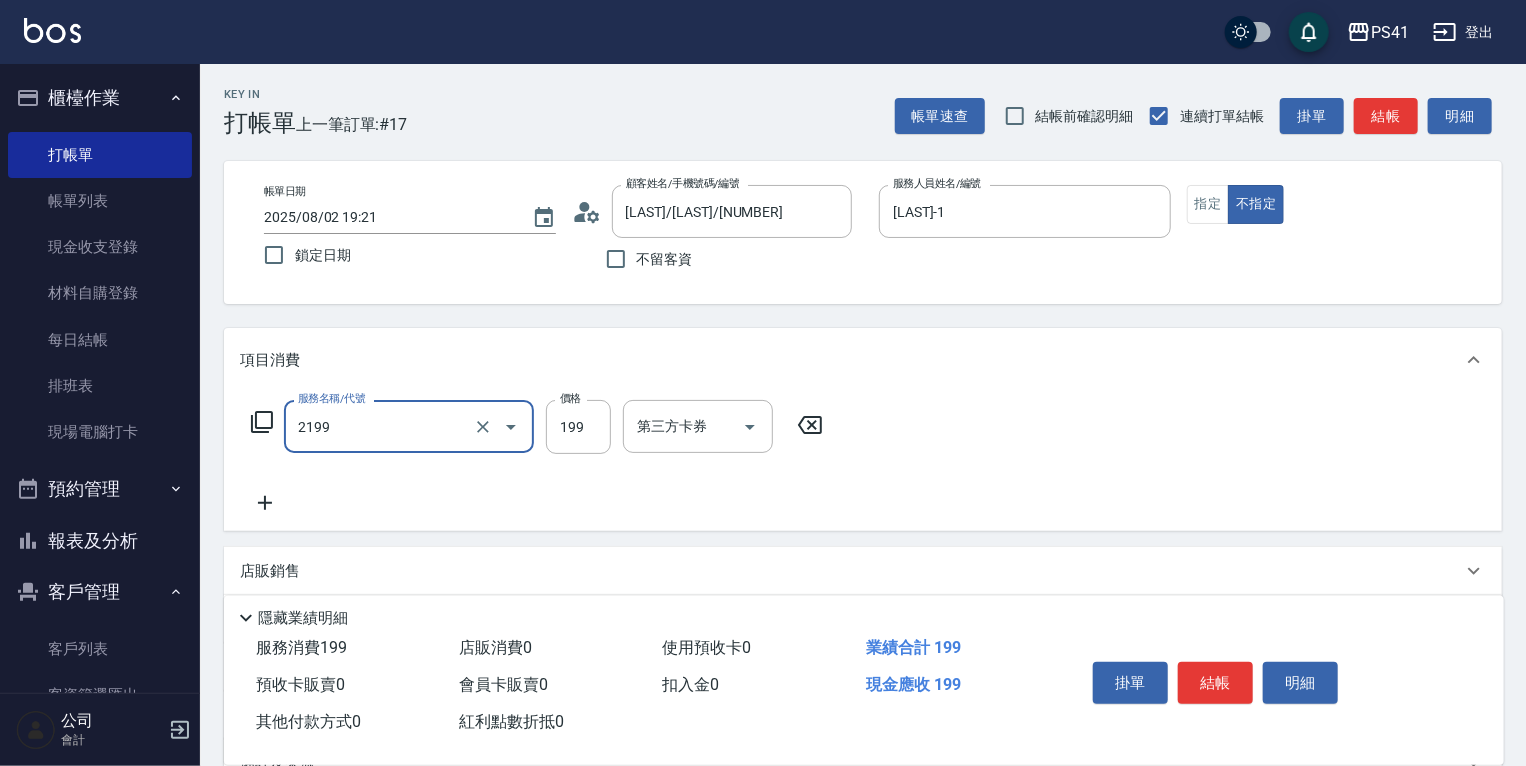 type on "不指定剪髮活動(2199)" 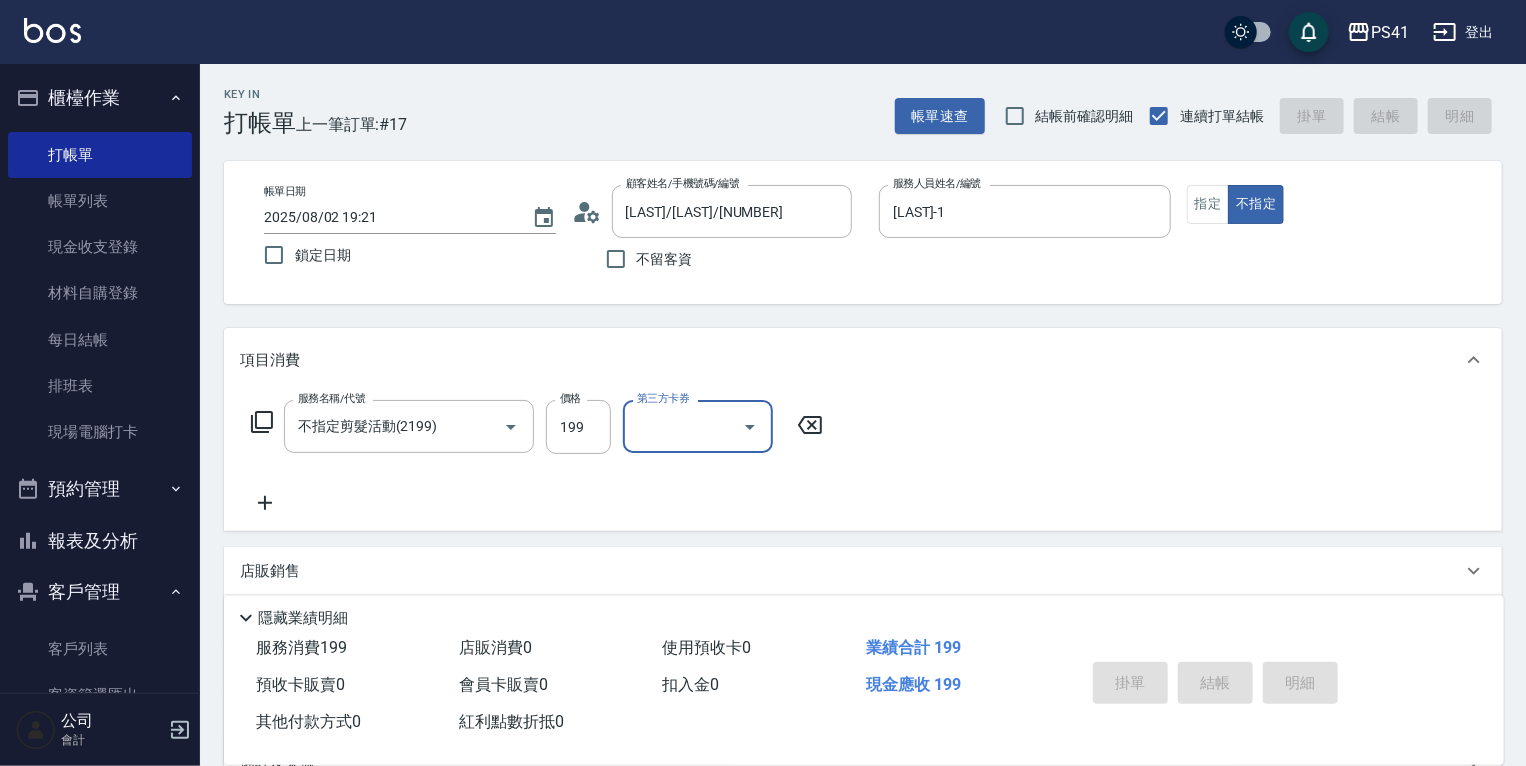 type 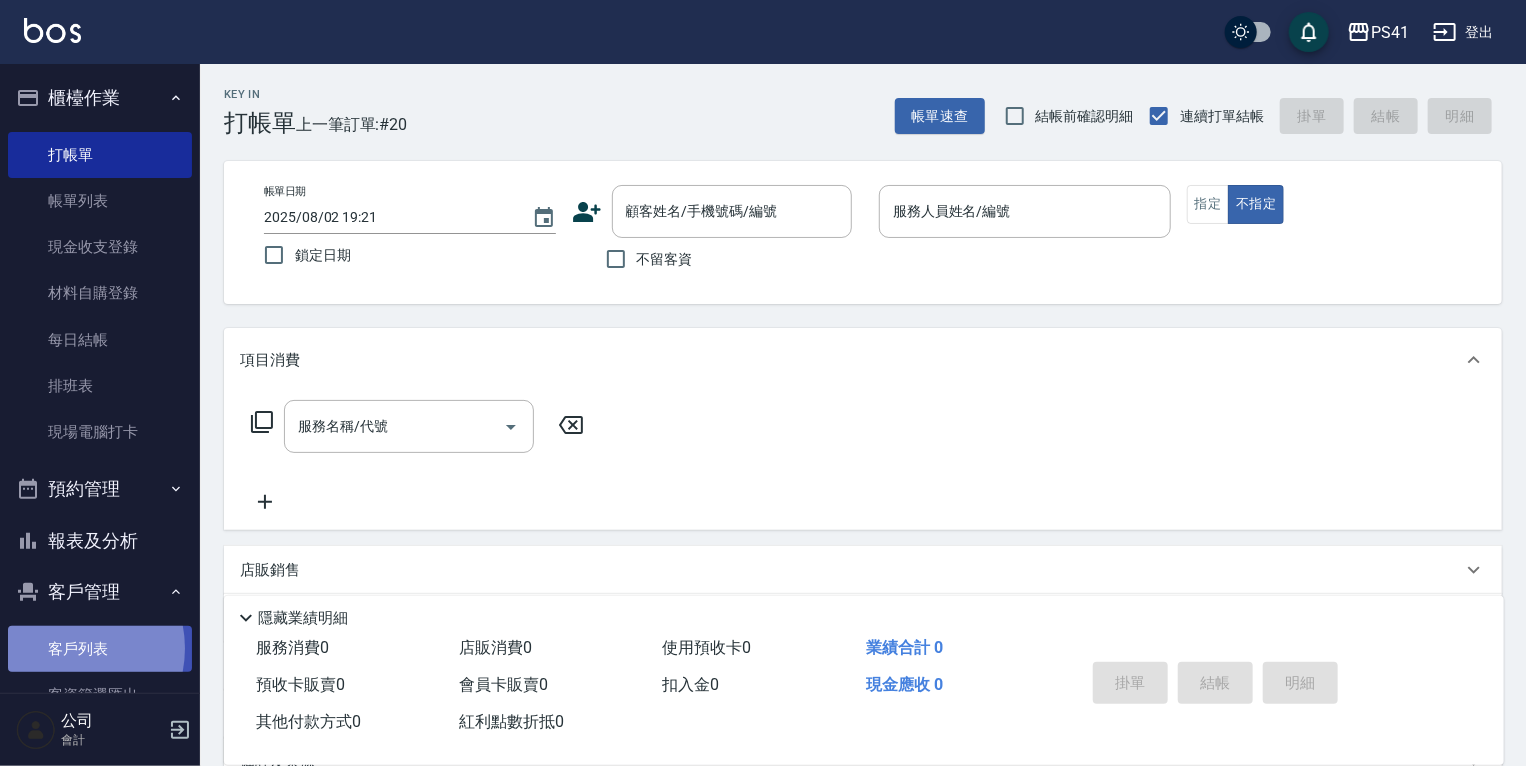 click on "客戶列表" at bounding box center [100, 649] 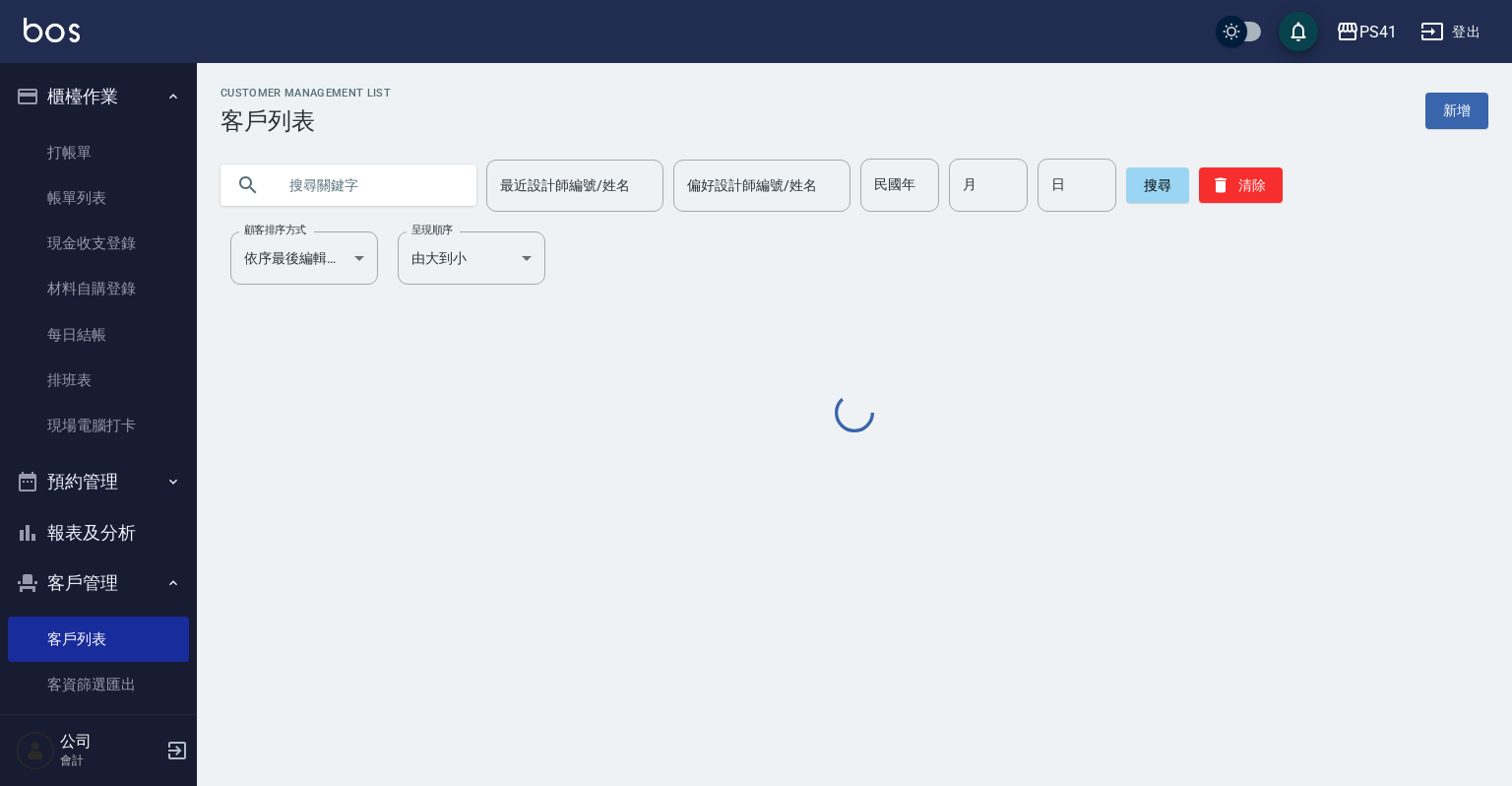 click at bounding box center (368, 185) 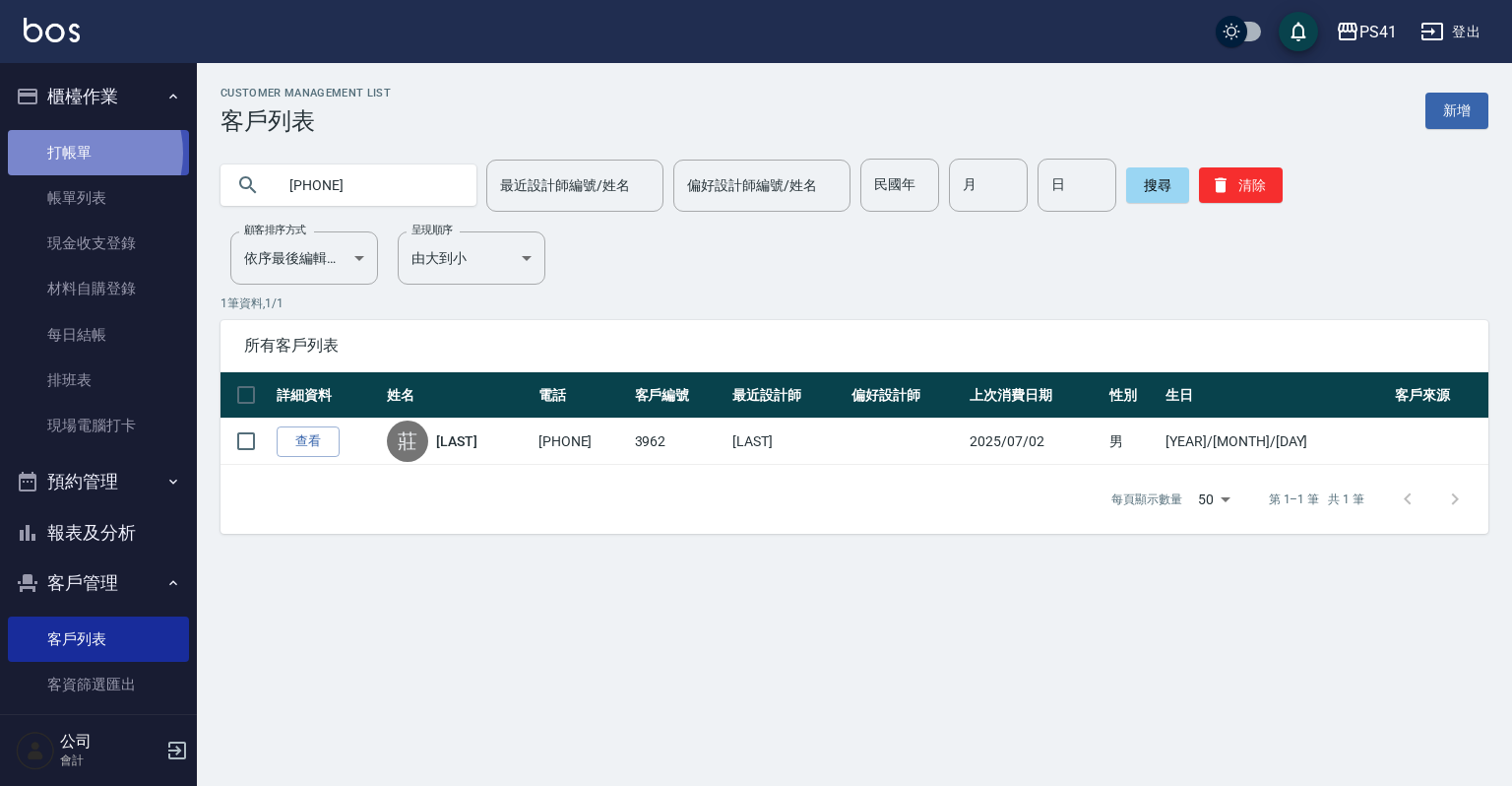 click on "打帳單" at bounding box center (98, 153) 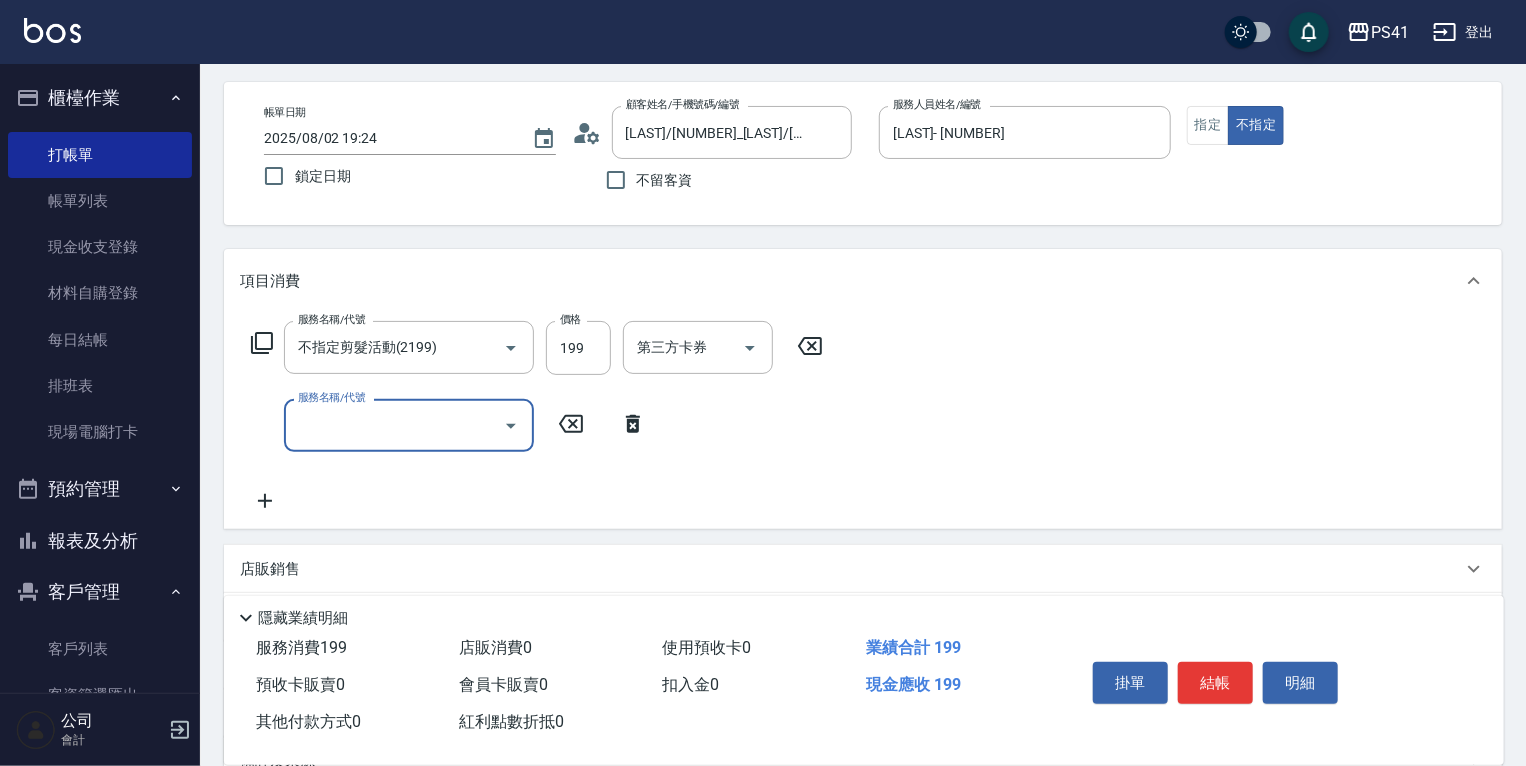 scroll, scrollTop: 240, scrollLeft: 0, axis: vertical 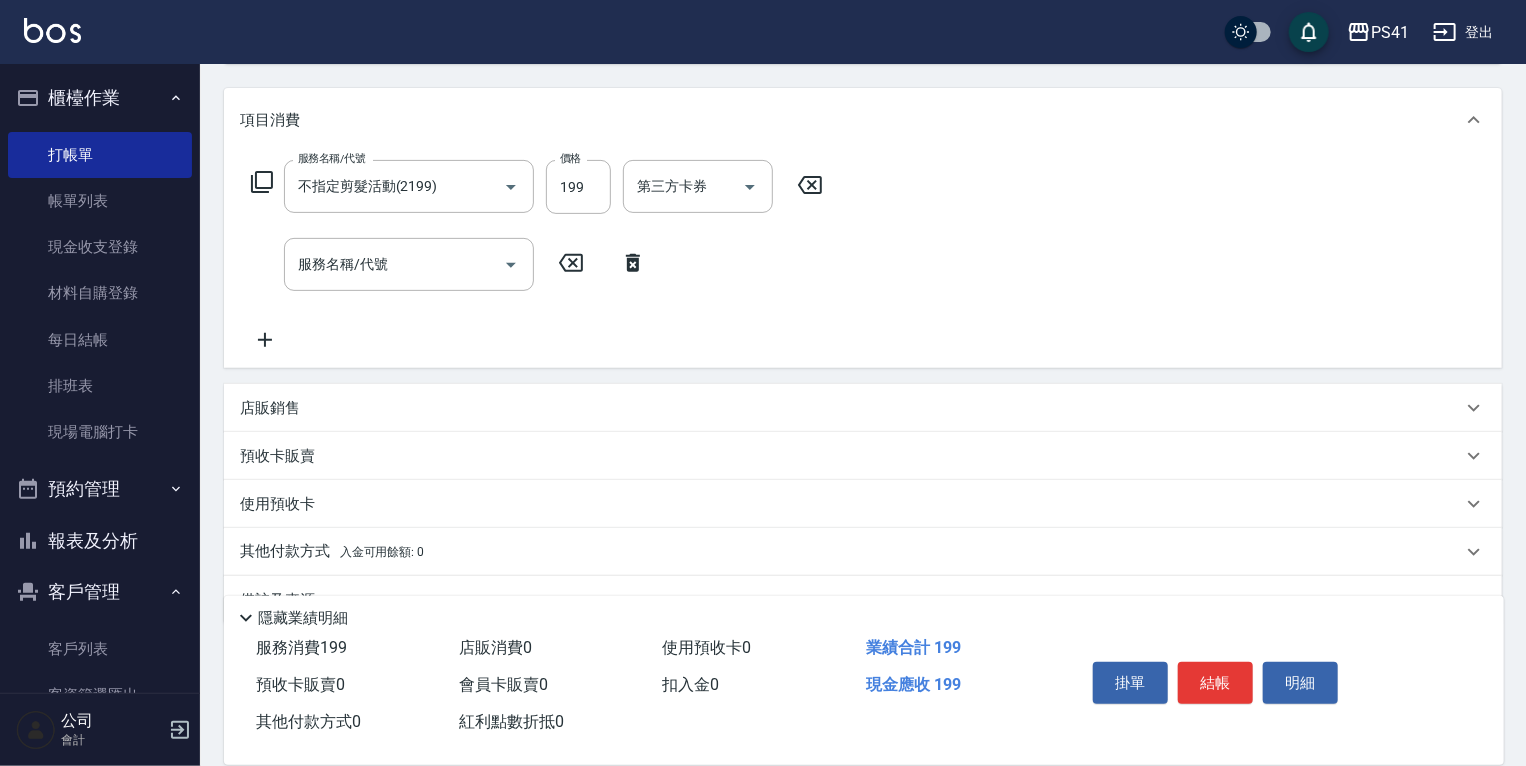 click on "店販銷售" at bounding box center [863, 408] 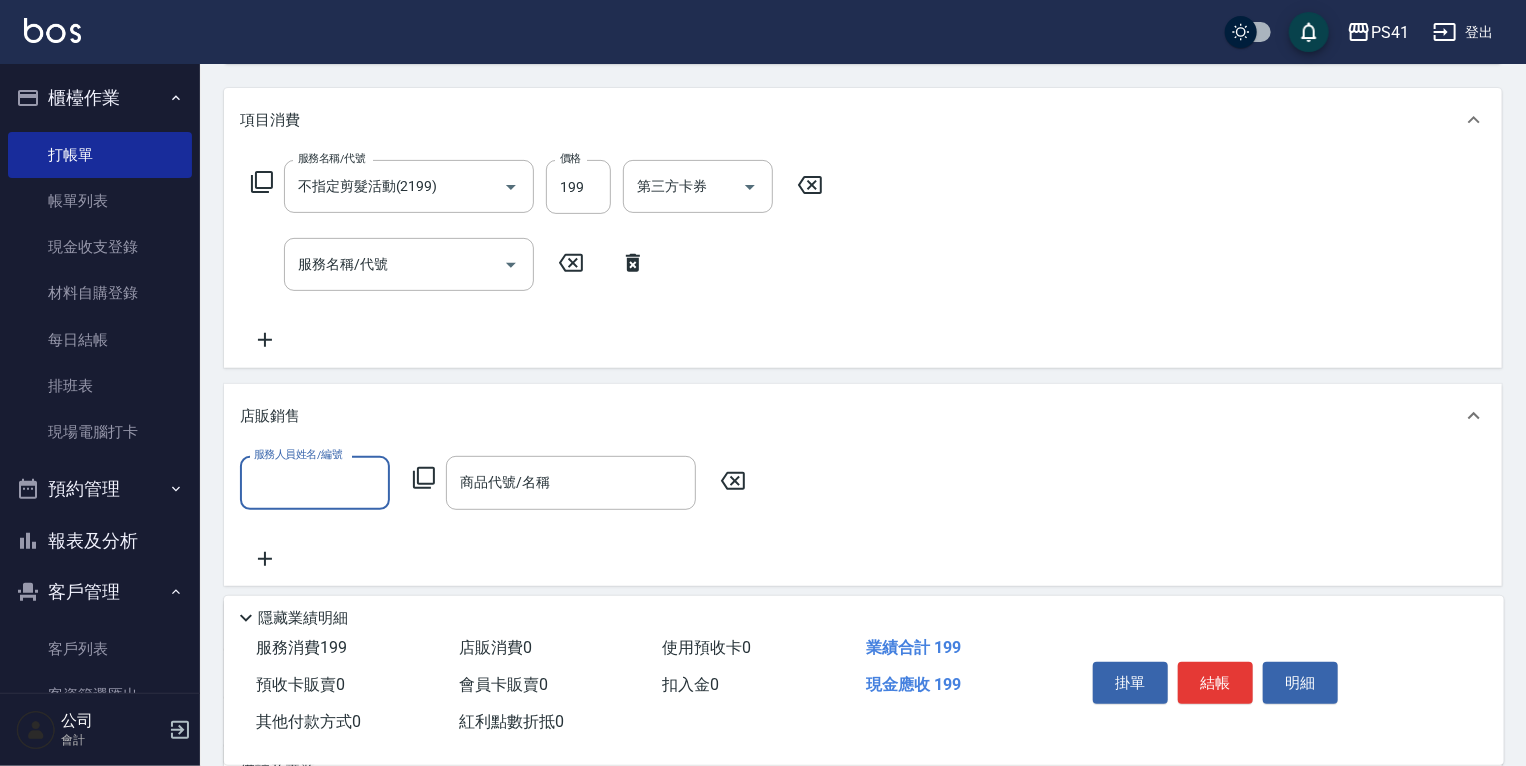 scroll, scrollTop: 0, scrollLeft: 0, axis: both 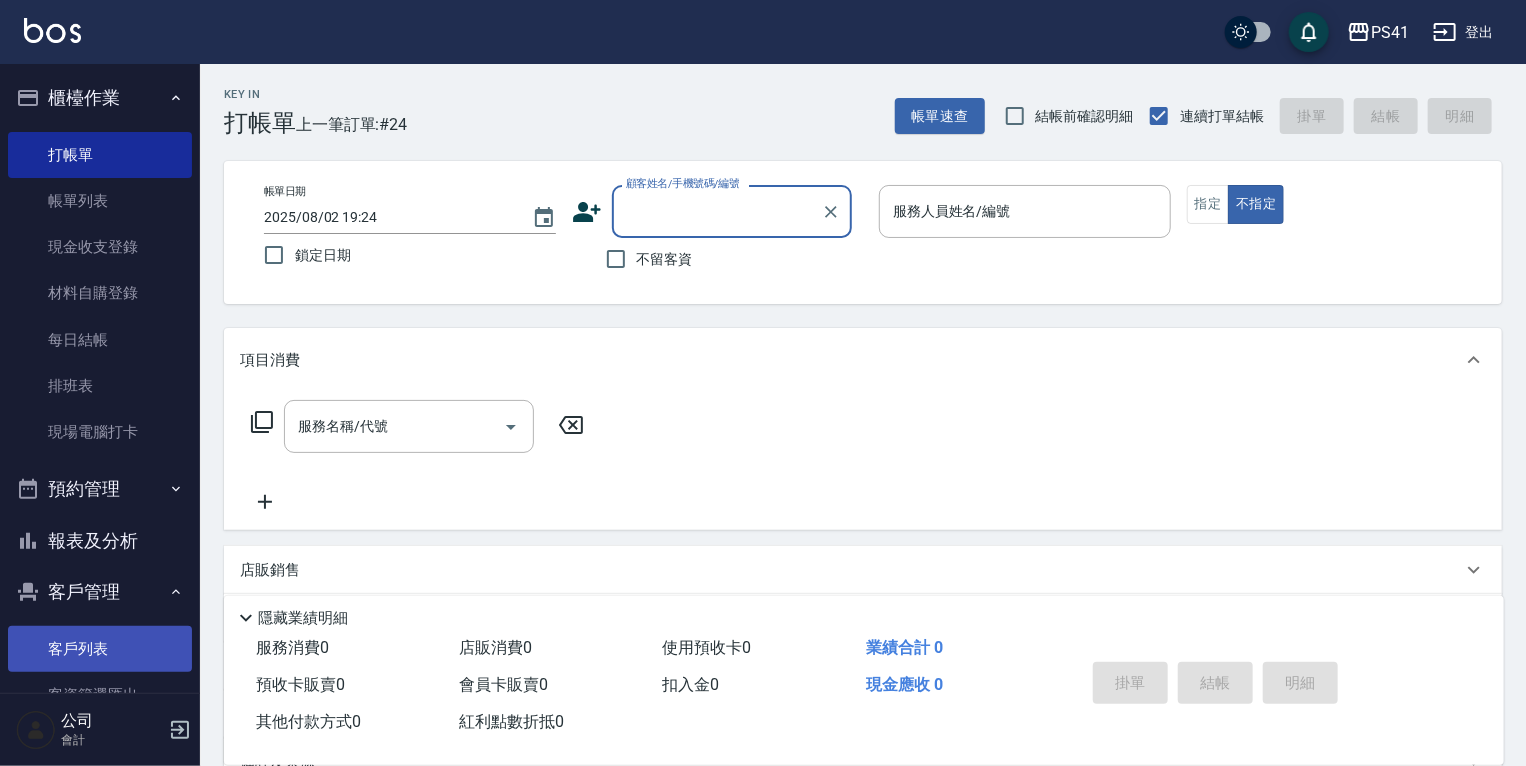 drag, startPoint x: 96, startPoint y: 638, endPoint x: 96, endPoint y: 670, distance: 32 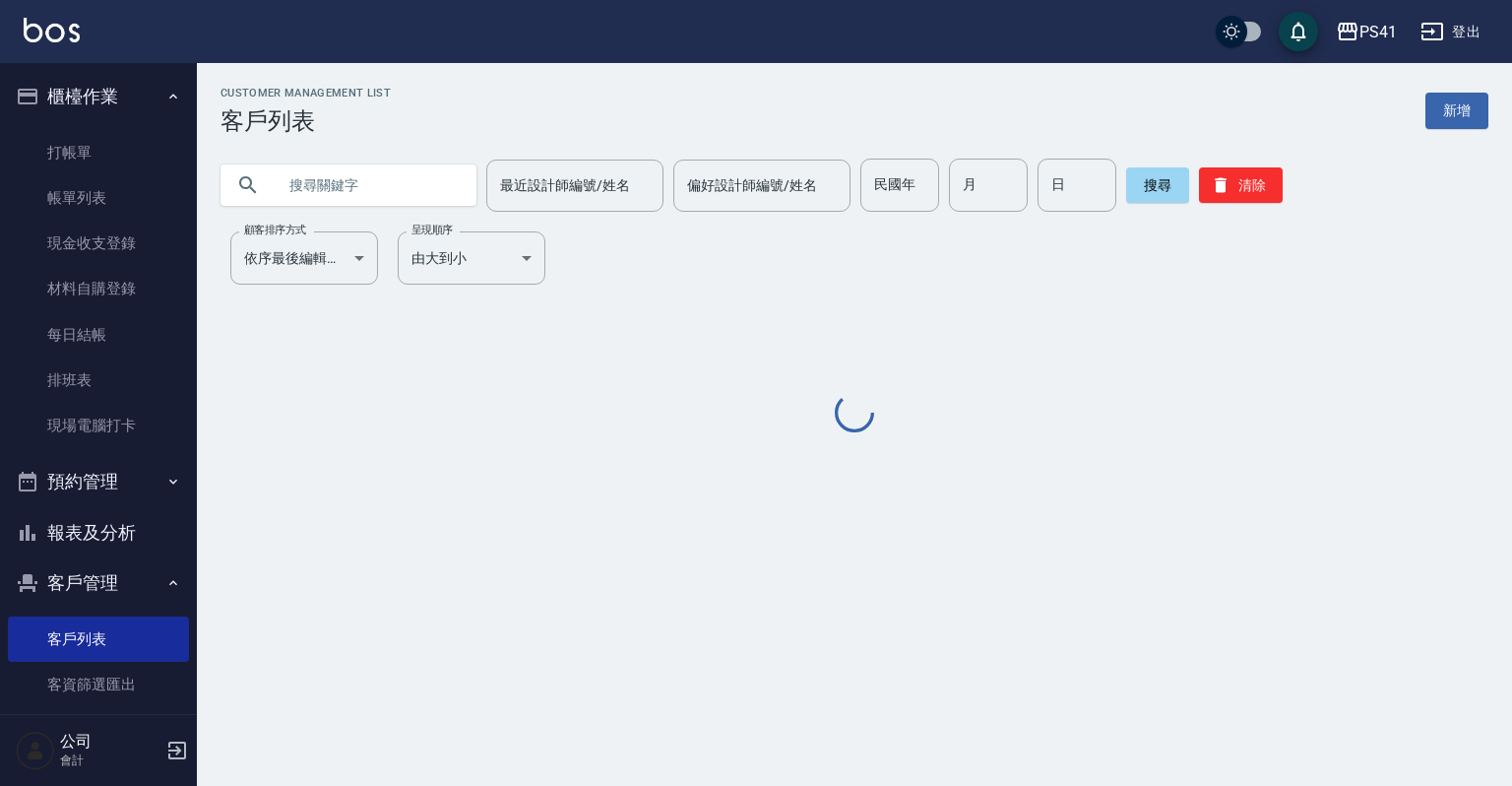 click at bounding box center [368, 185] 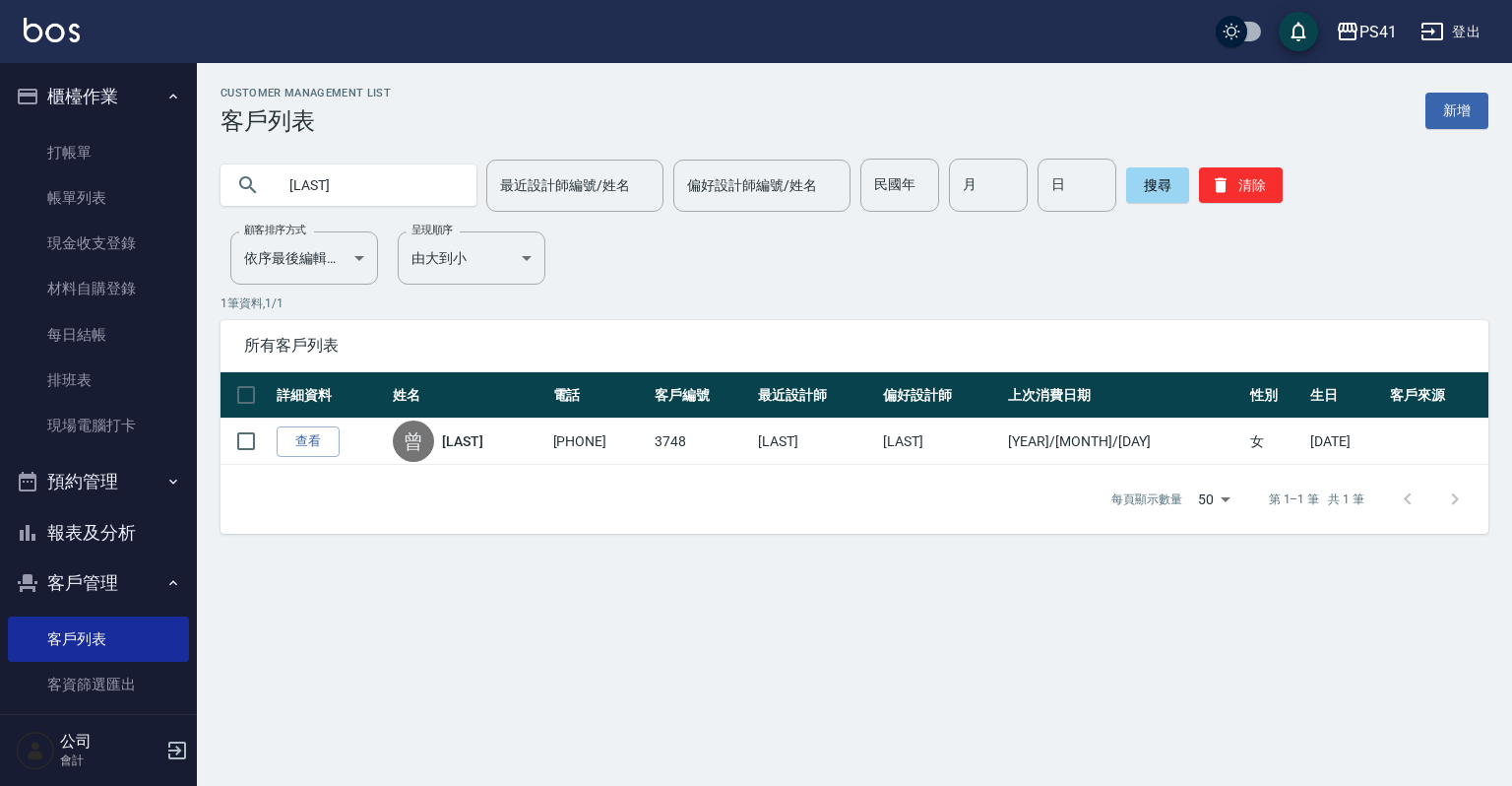 click on "報表及分析" at bounding box center [98, 533] 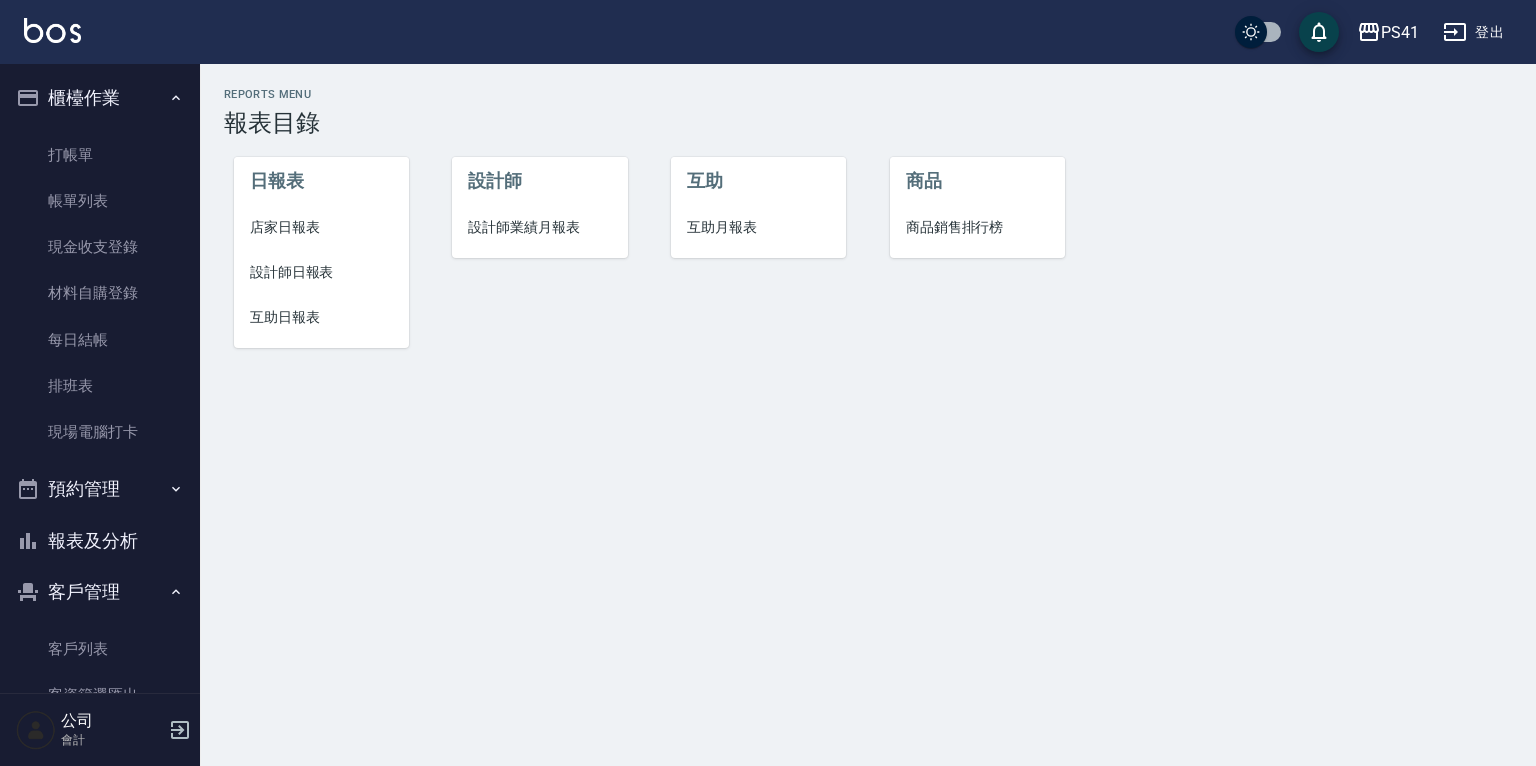 click on "互助日報表" at bounding box center [321, 317] 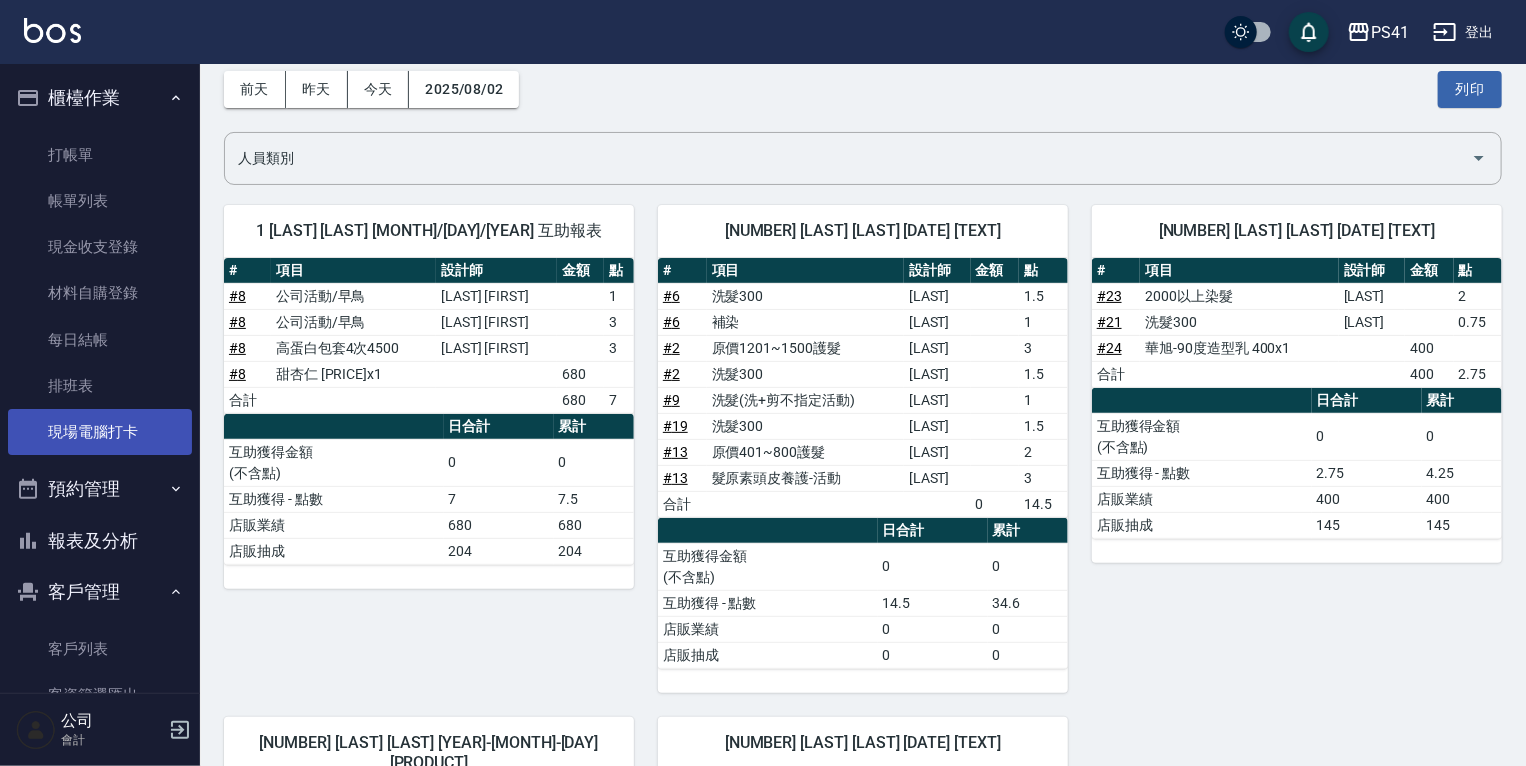 scroll, scrollTop: 86, scrollLeft: 0, axis: vertical 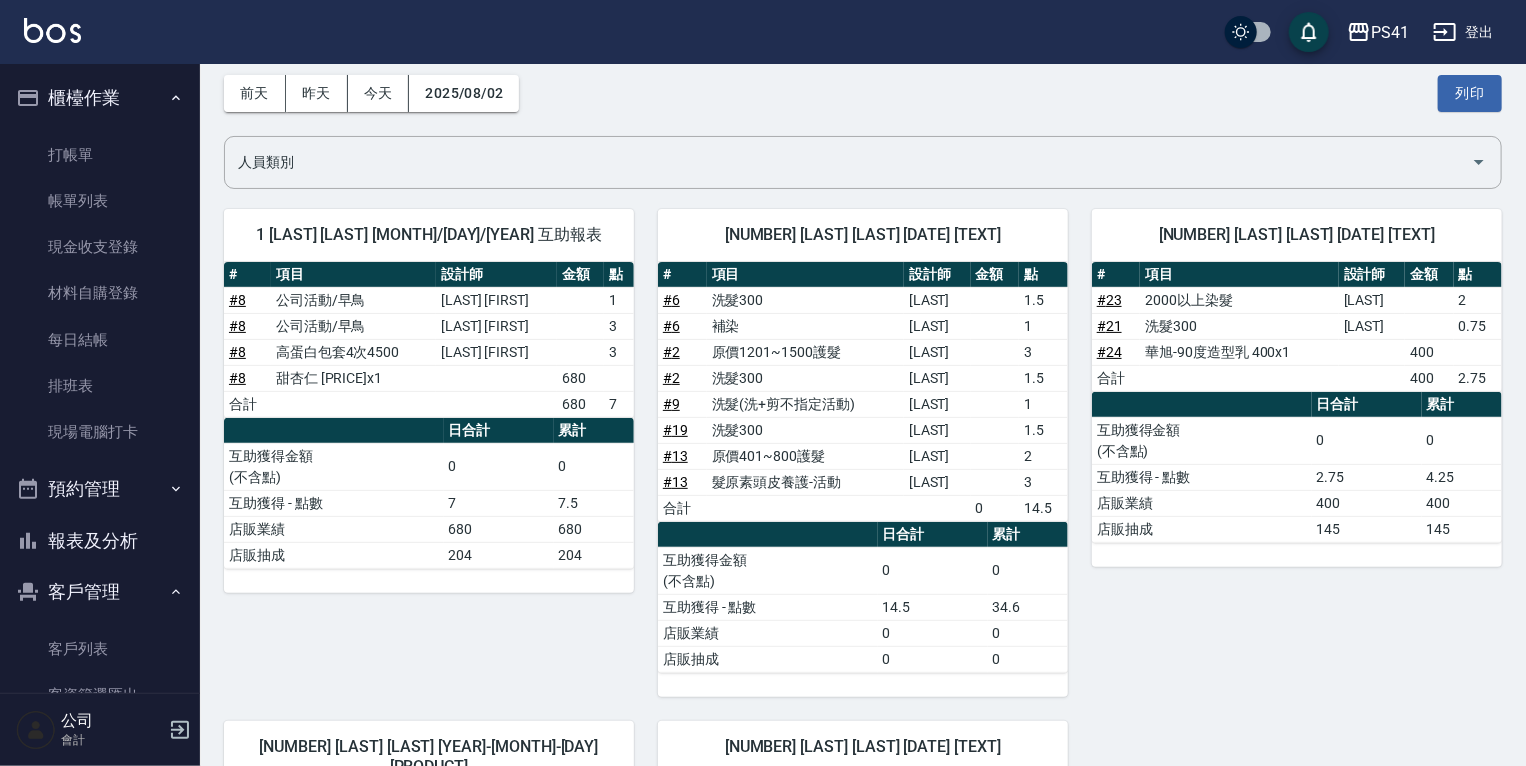 click on "報表及分析" at bounding box center [100, 541] 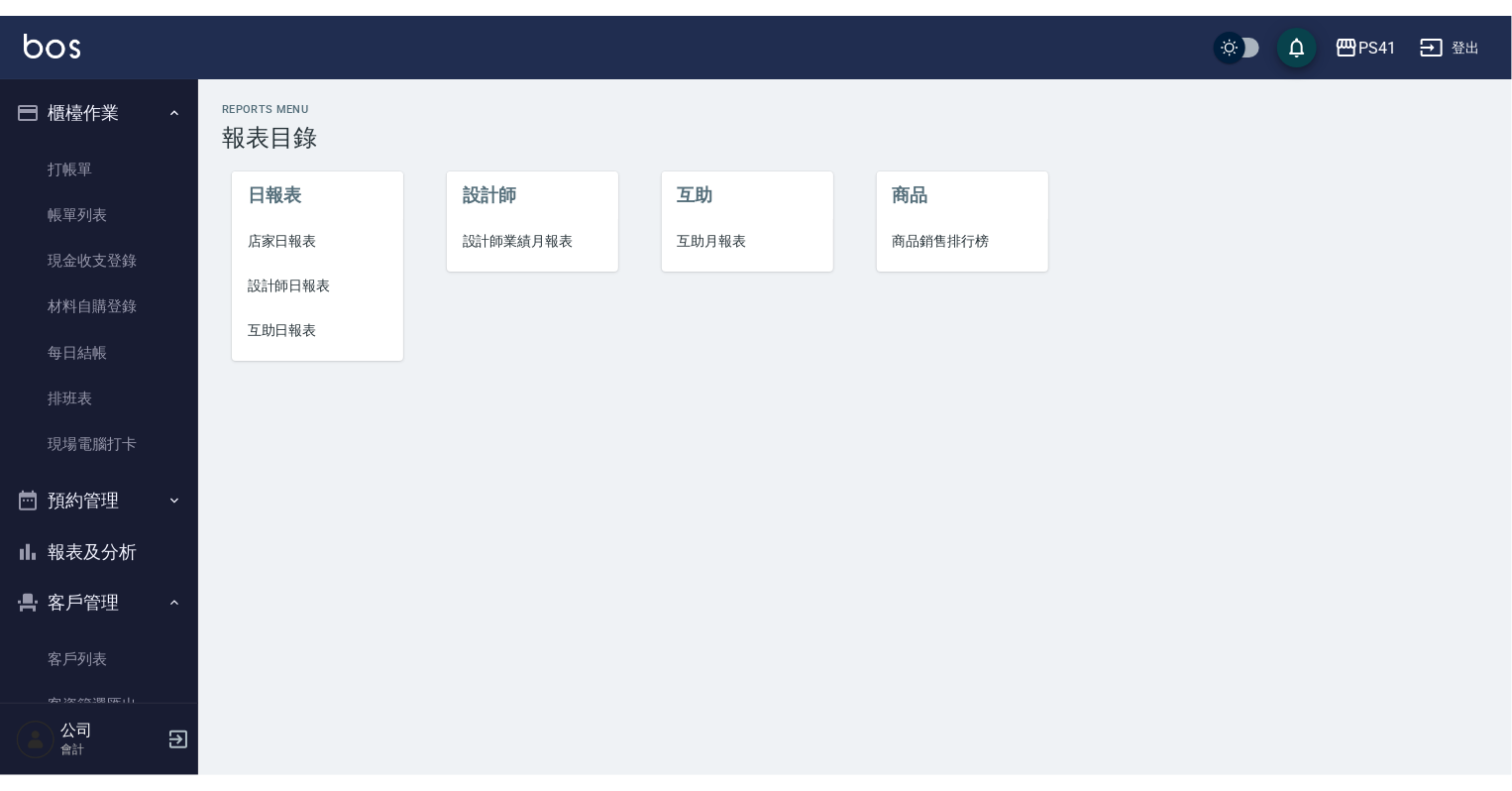 scroll, scrollTop: 0, scrollLeft: 0, axis: both 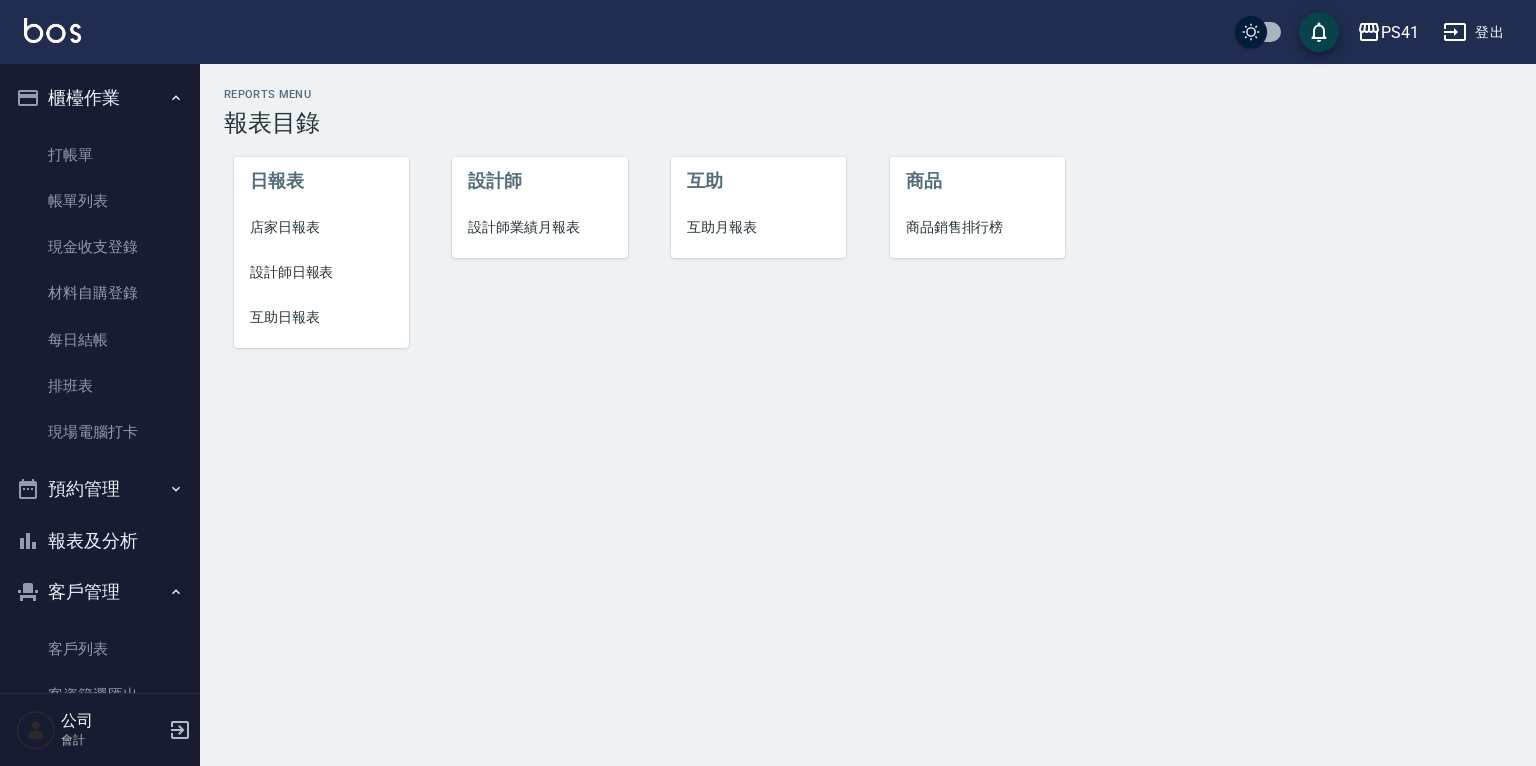 click on "設計師業績月報表" at bounding box center (539, 227) 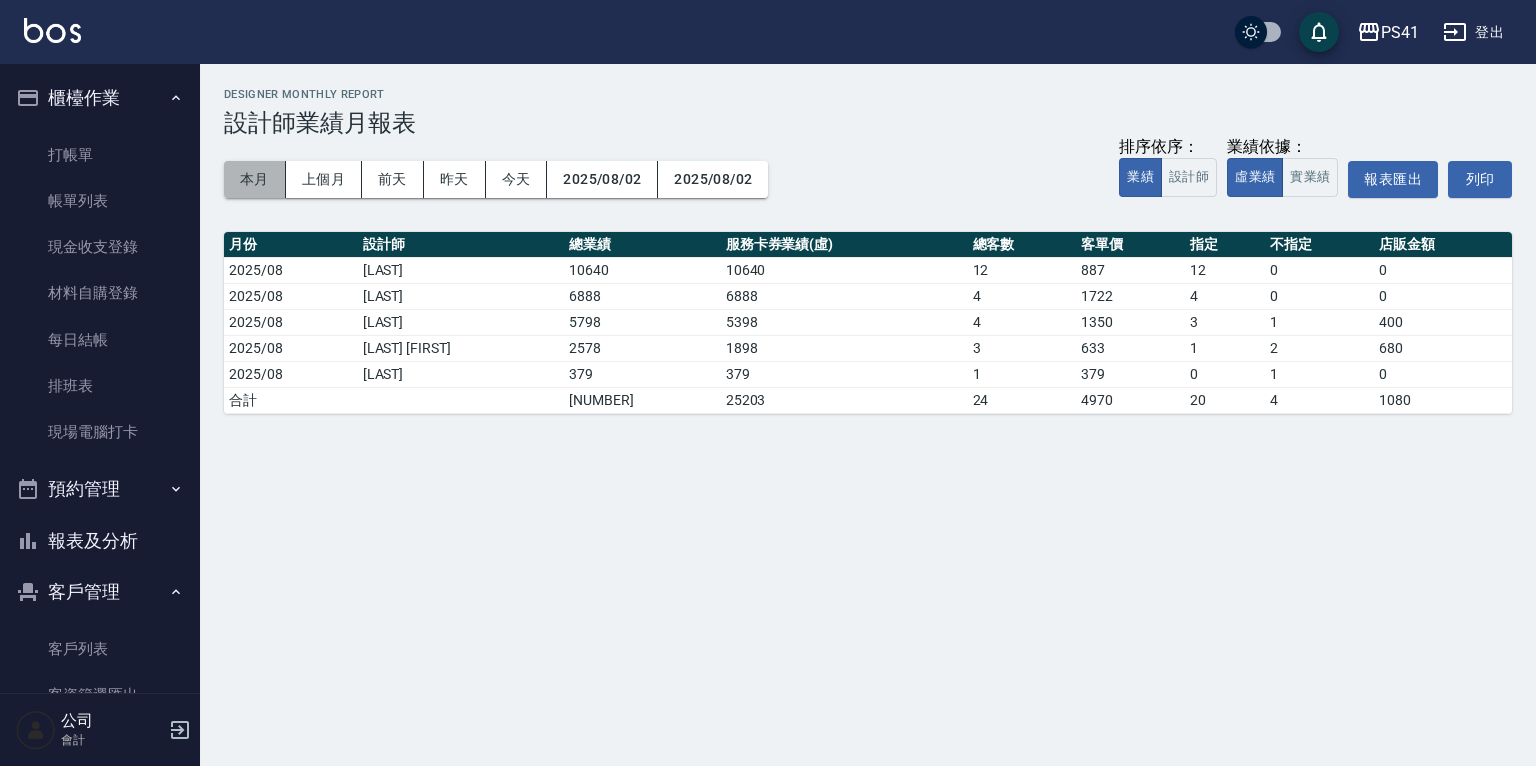 click on "本月" at bounding box center [255, 179] 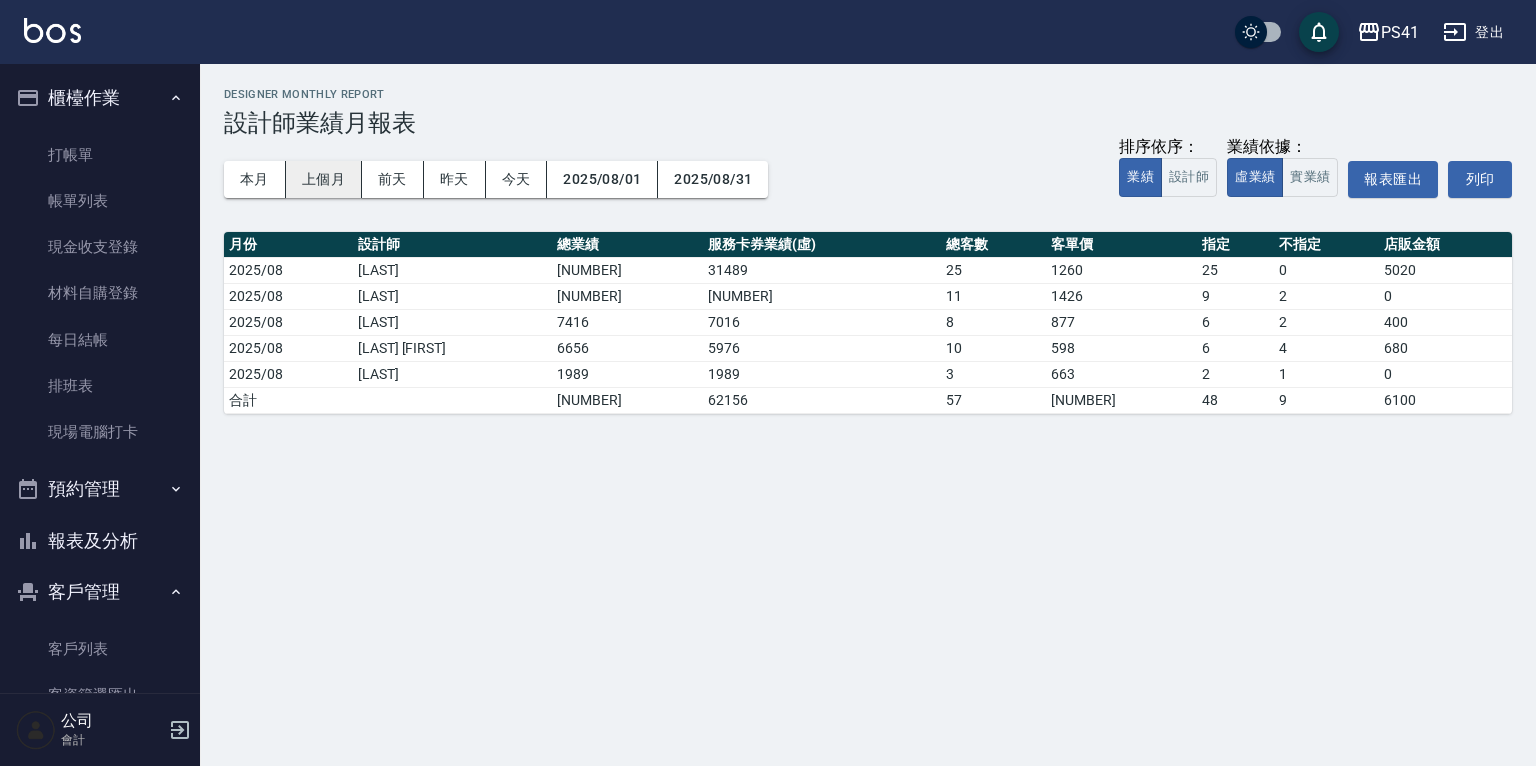 click on "上個月" at bounding box center [324, 179] 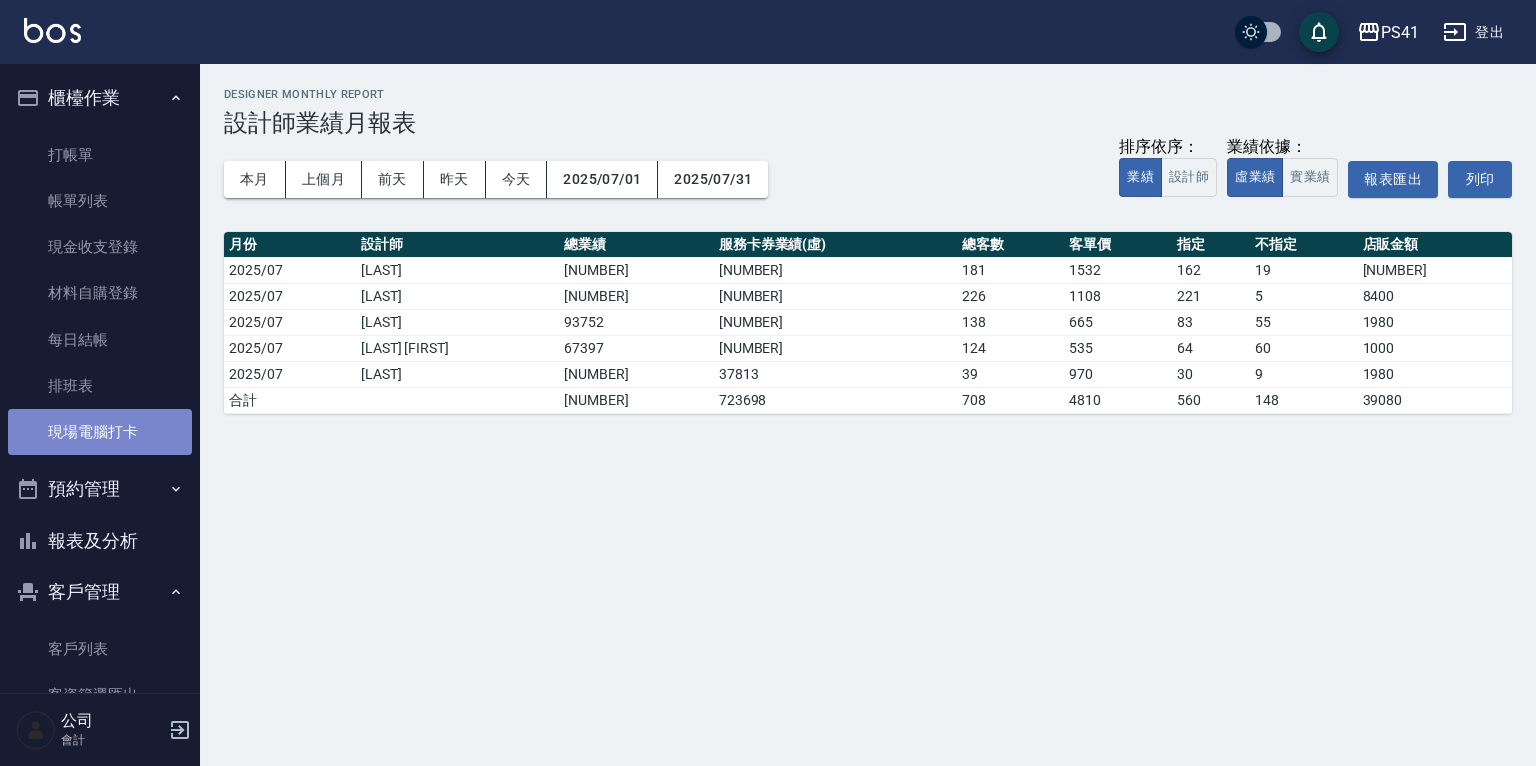 click on "現場電腦打卡" at bounding box center (100, 432) 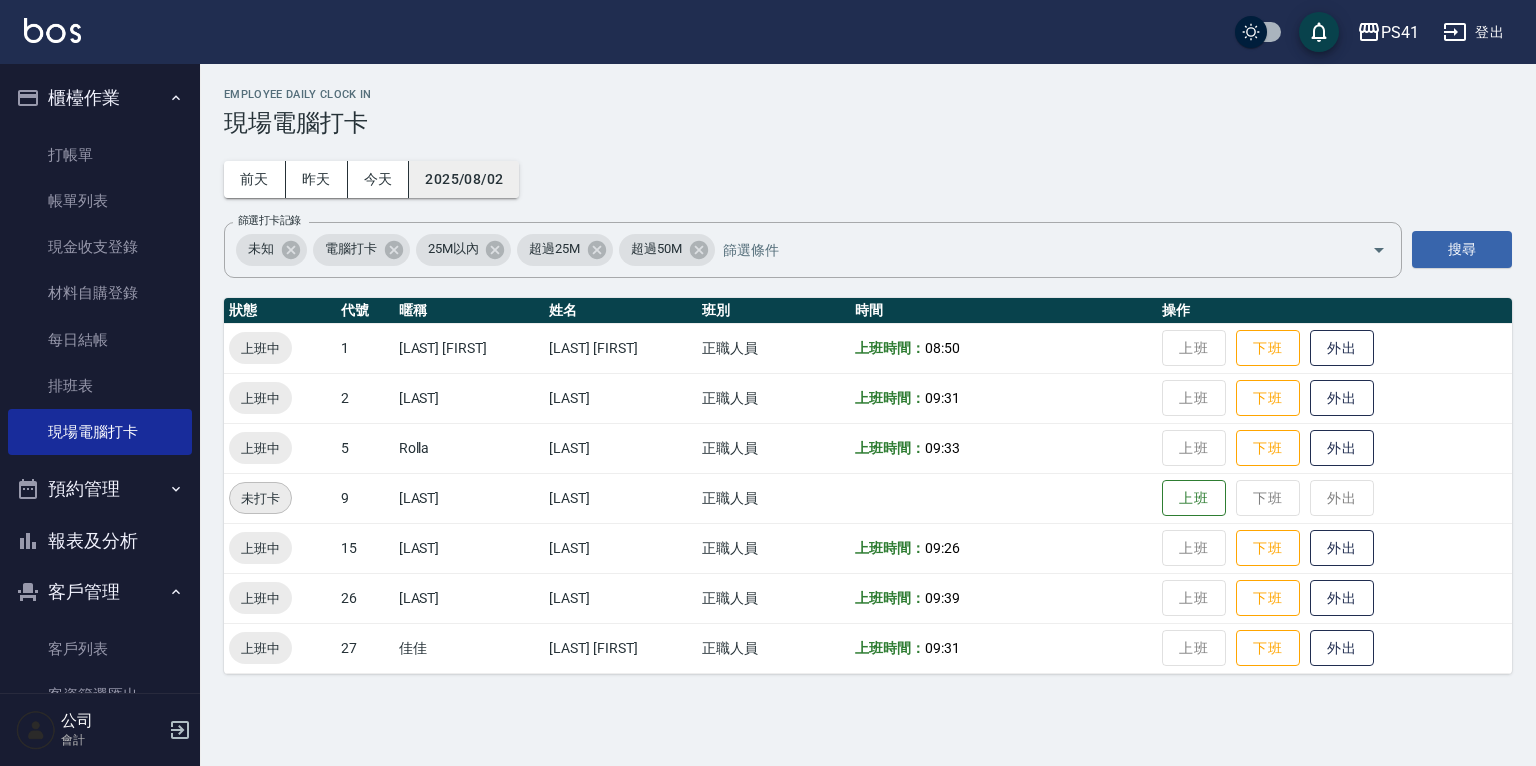 click on "2025/08/02" at bounding box center [464, 179] 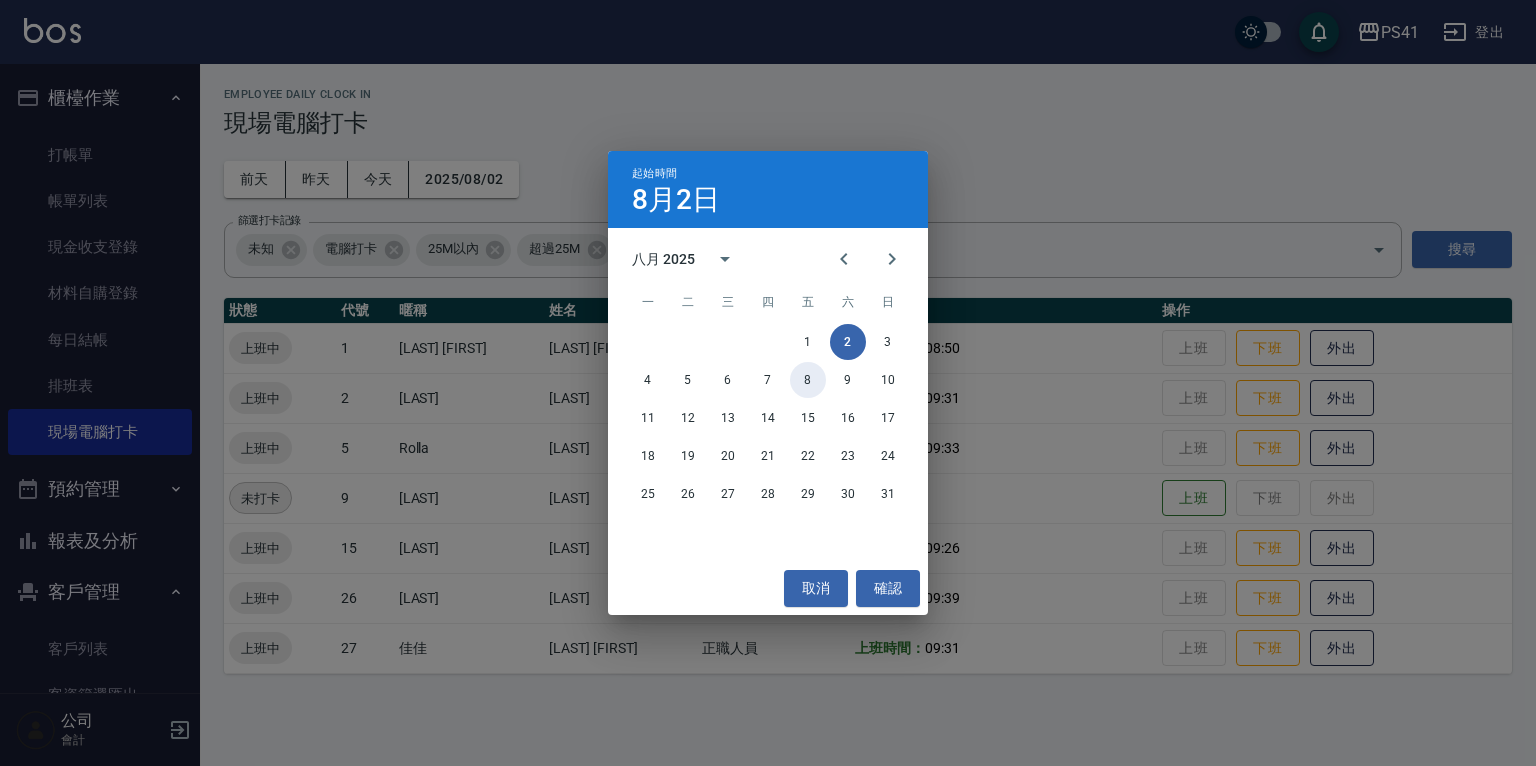 click on "8" at bounding box center (808, 380) 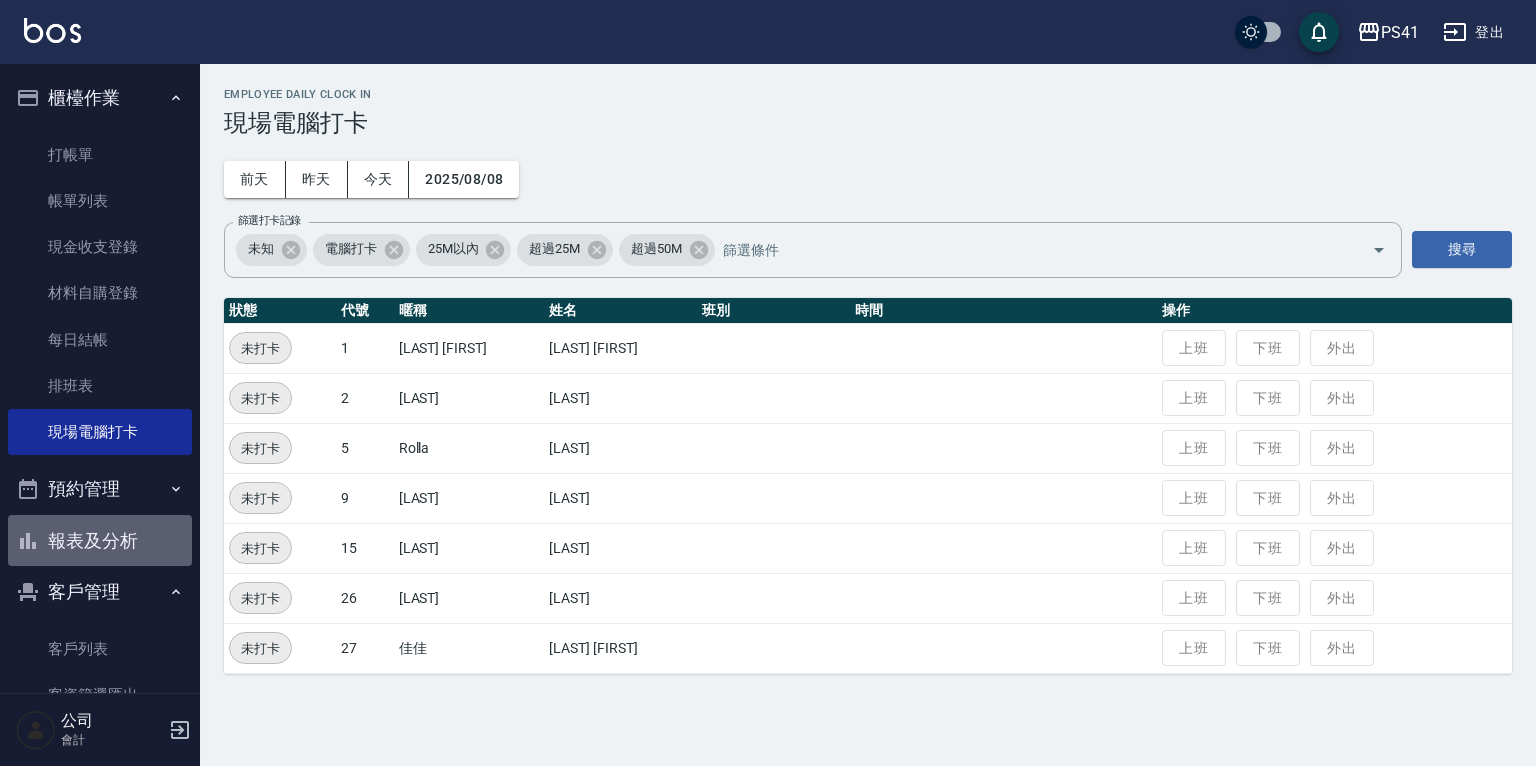 click on "報表及分析" at bounding box center (100, 541) 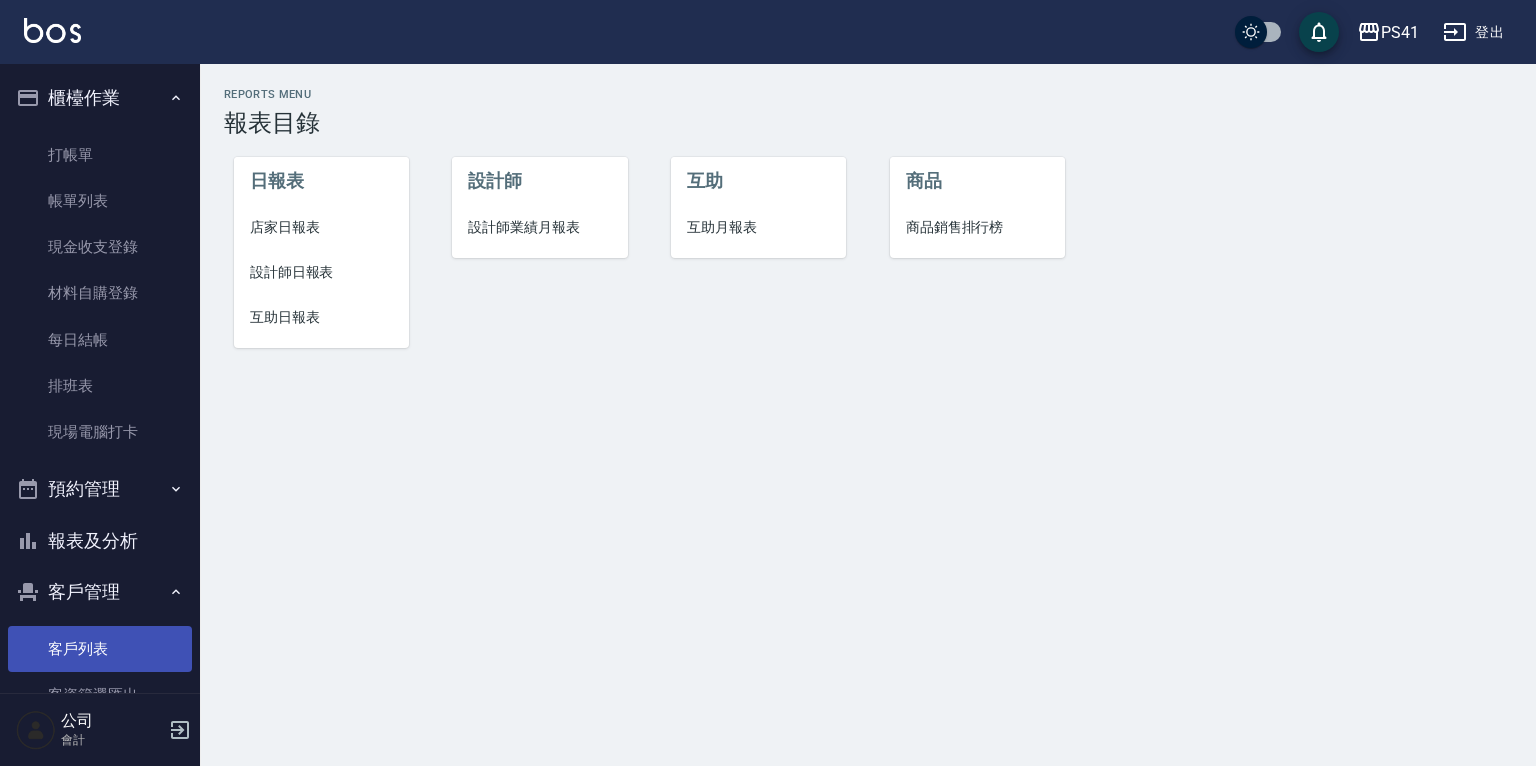 click on "客戶列表" at bounding box center [100, 649] 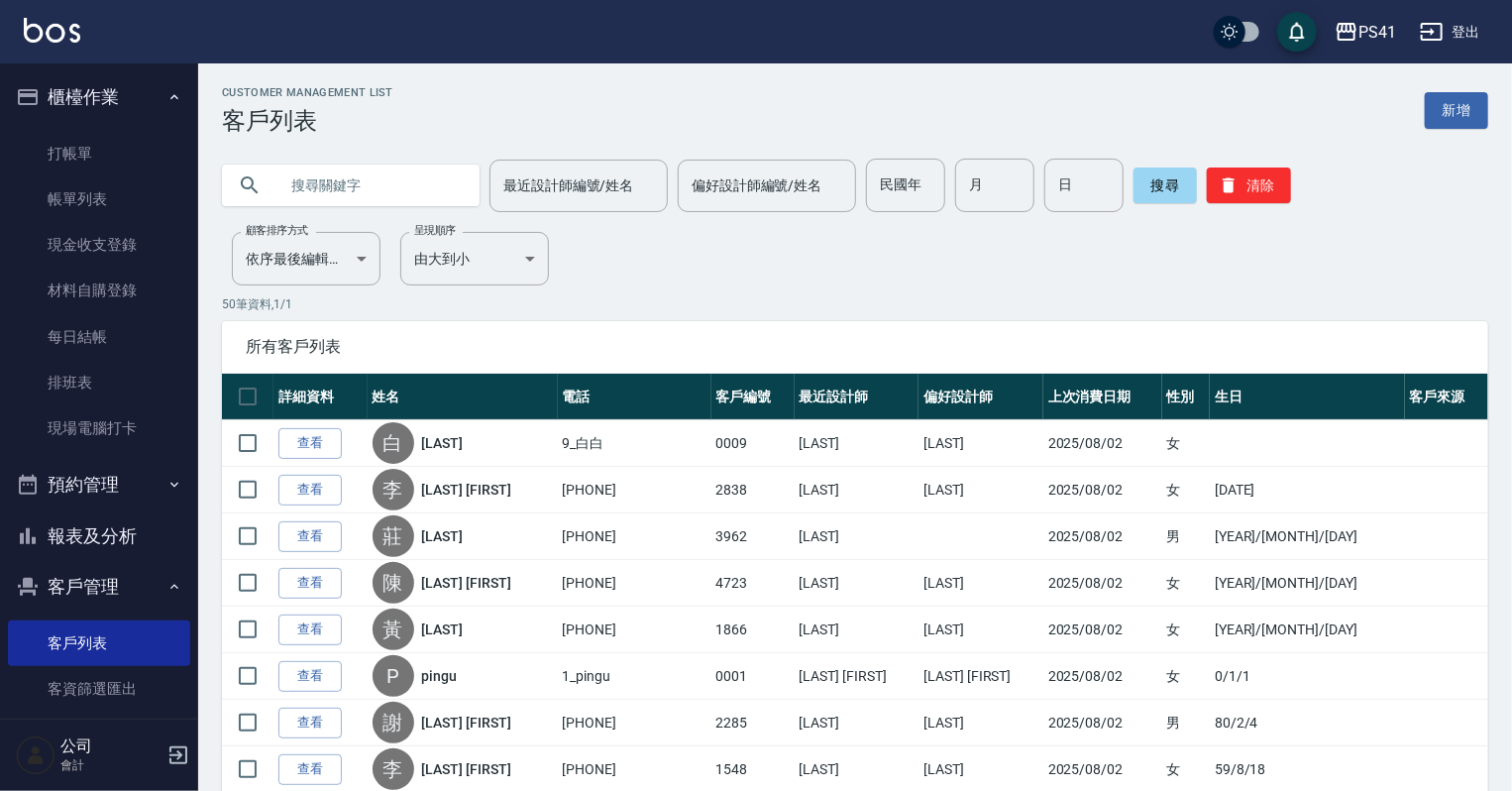 scroll, scrollTop: 0, scrollLeft: 0, axis: both 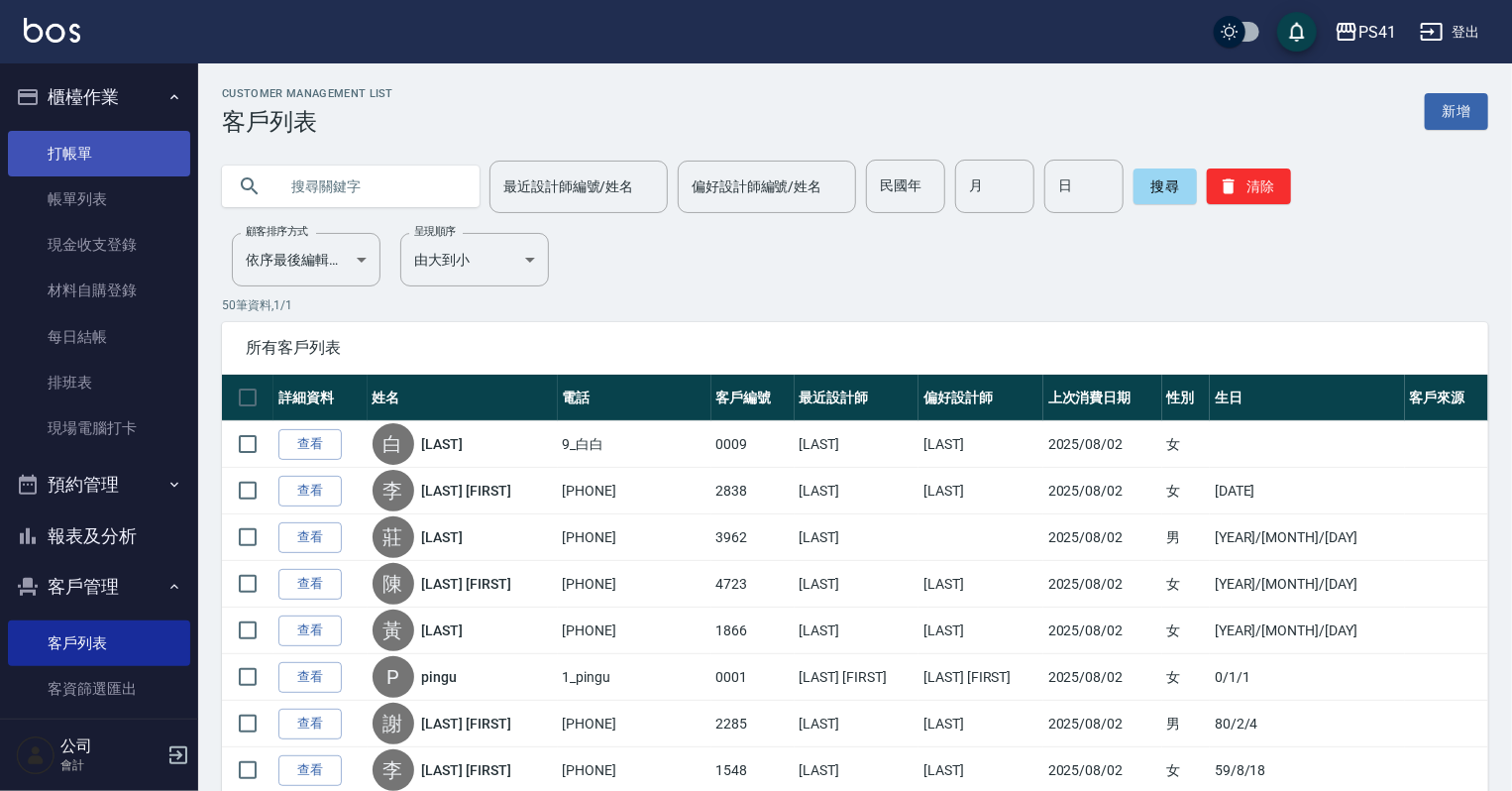 click on "打帳單" at bounding box center [99, 154] 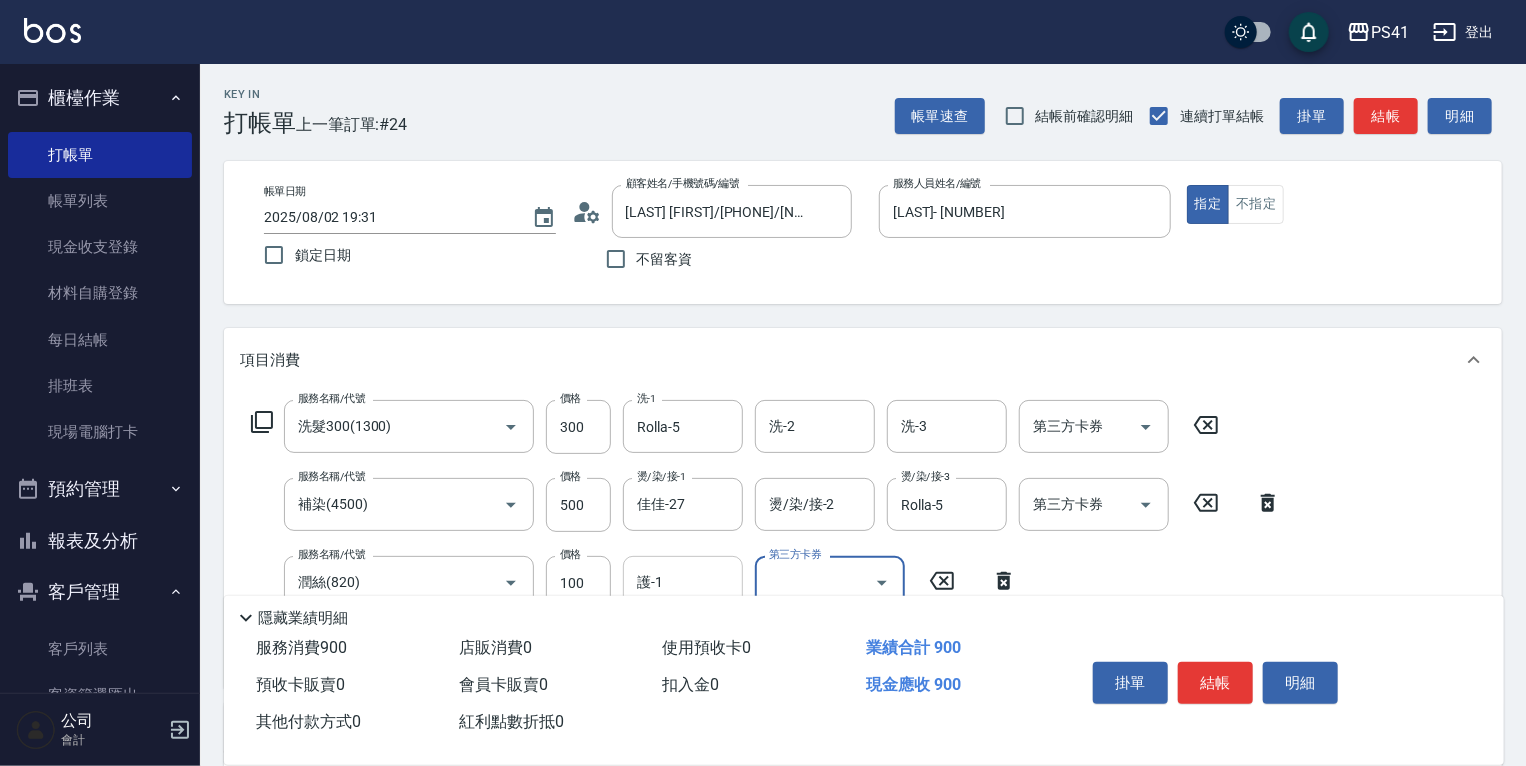 click on "護-1" at bounding box center [683, 582] 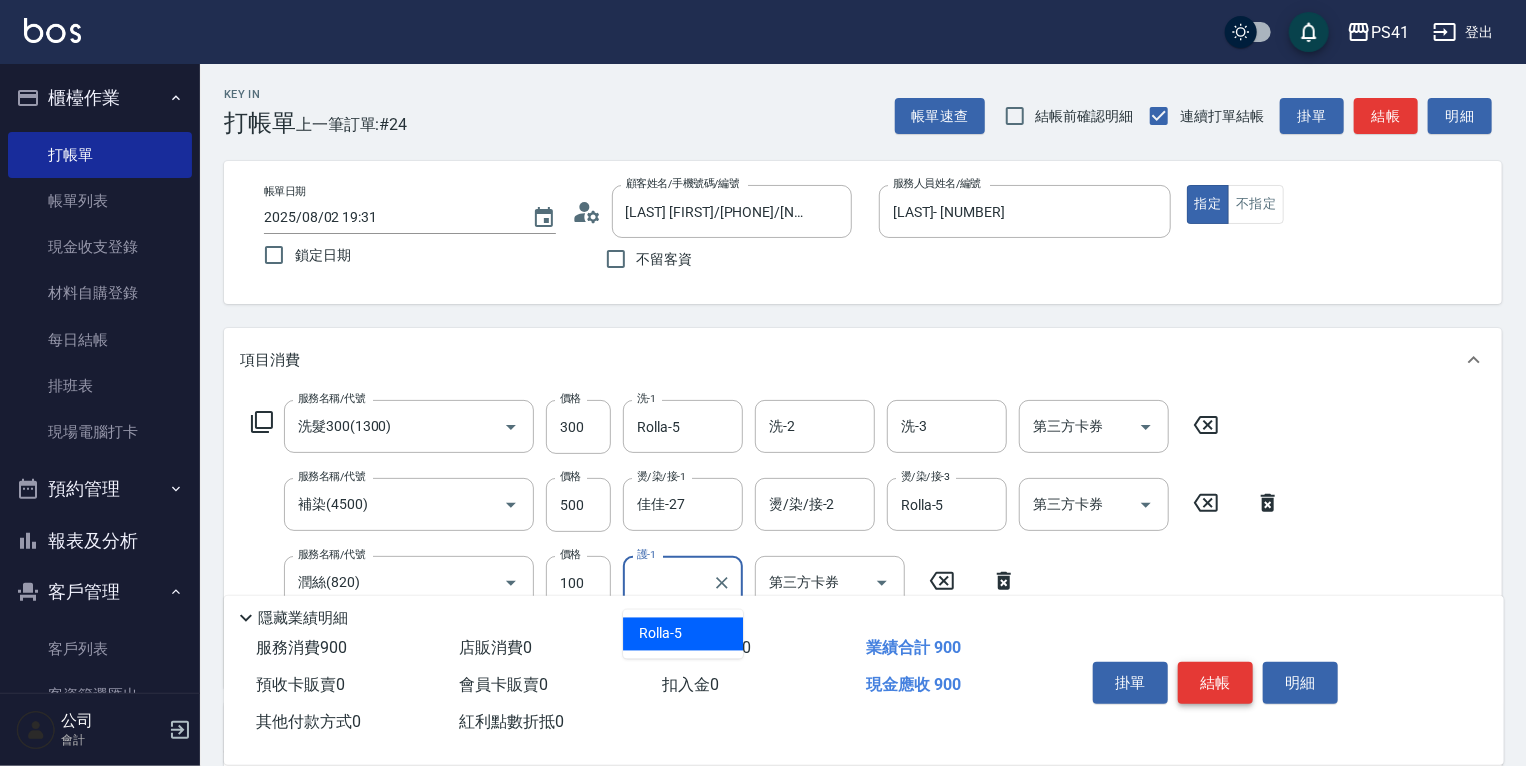 click on "結帳" at bounding box center (1215, 683) 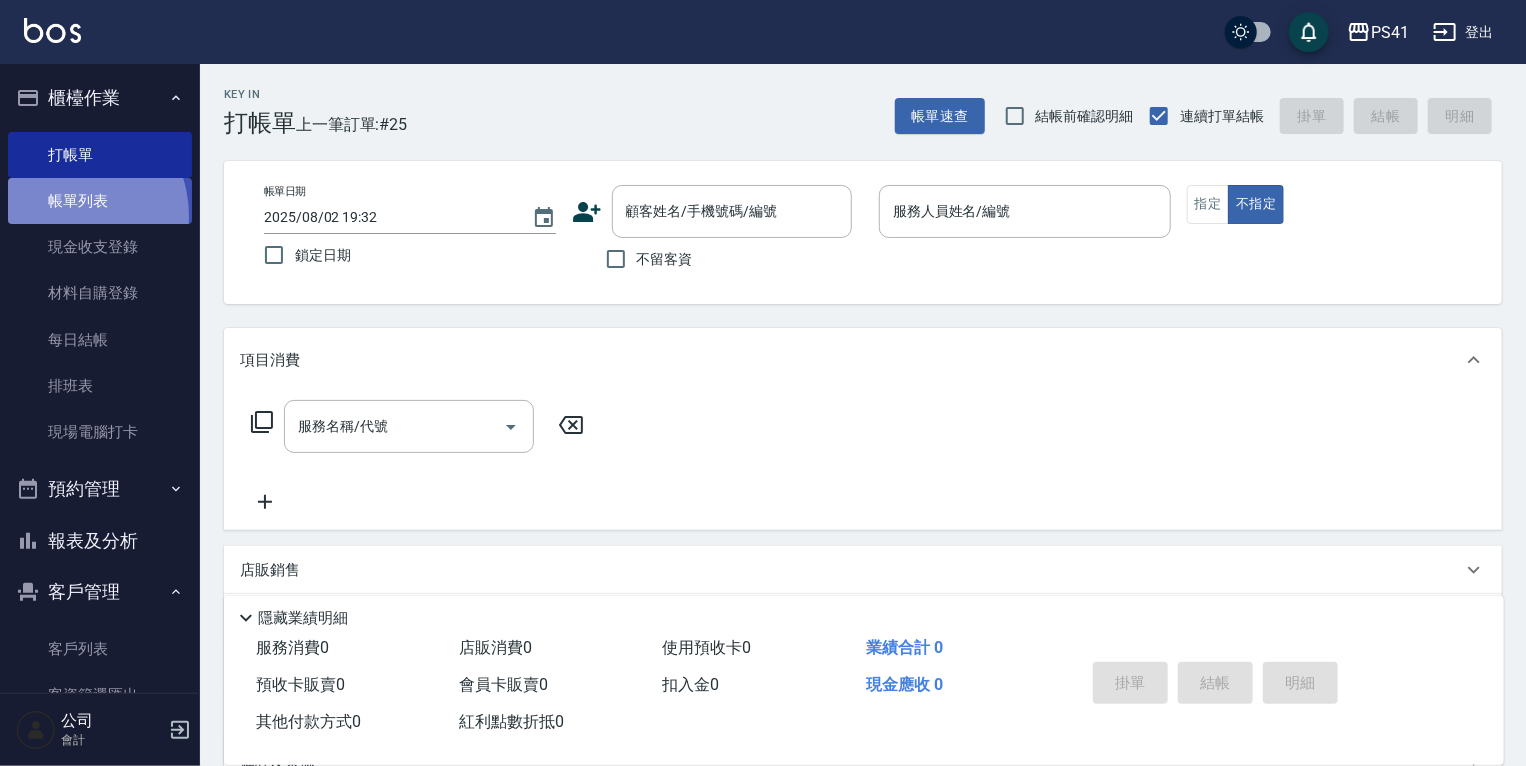 click on "帳單列表" at bounding box center [100, 201] 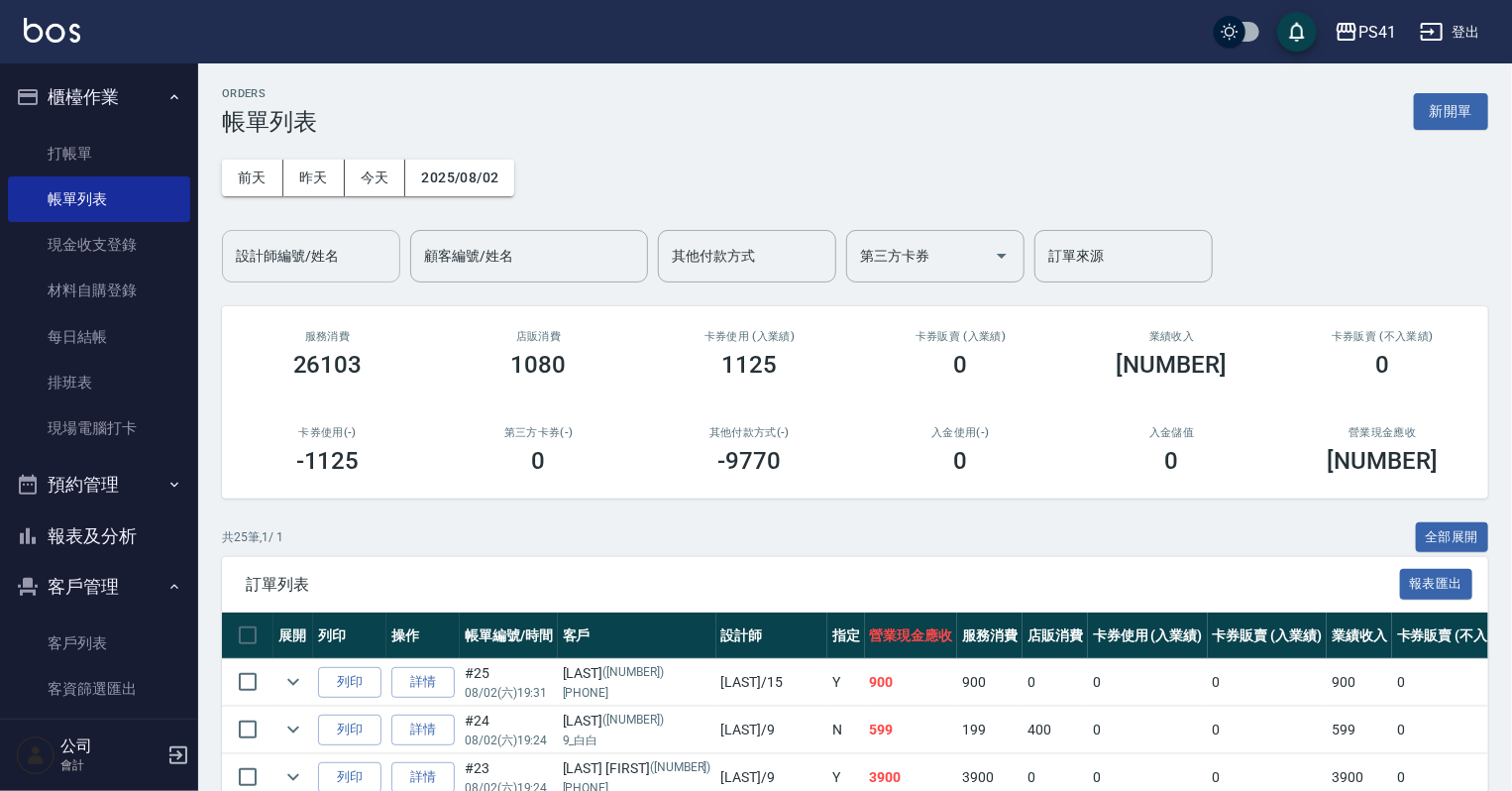 click on "設計師編號/姓名" at bounding box center [311, 256] 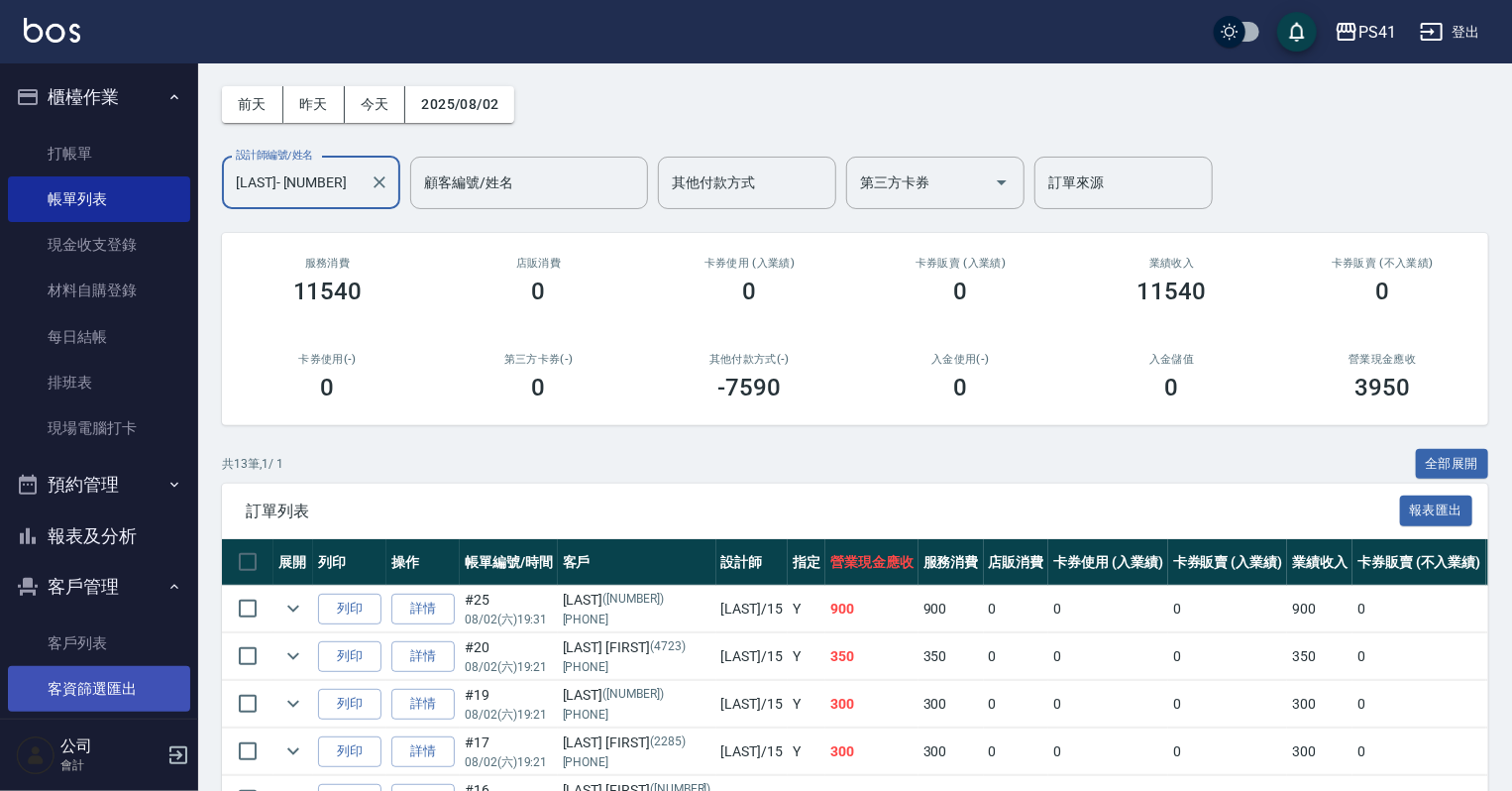 scroll, scrollTop: 15, scrollLeft: 0, axis: vertical 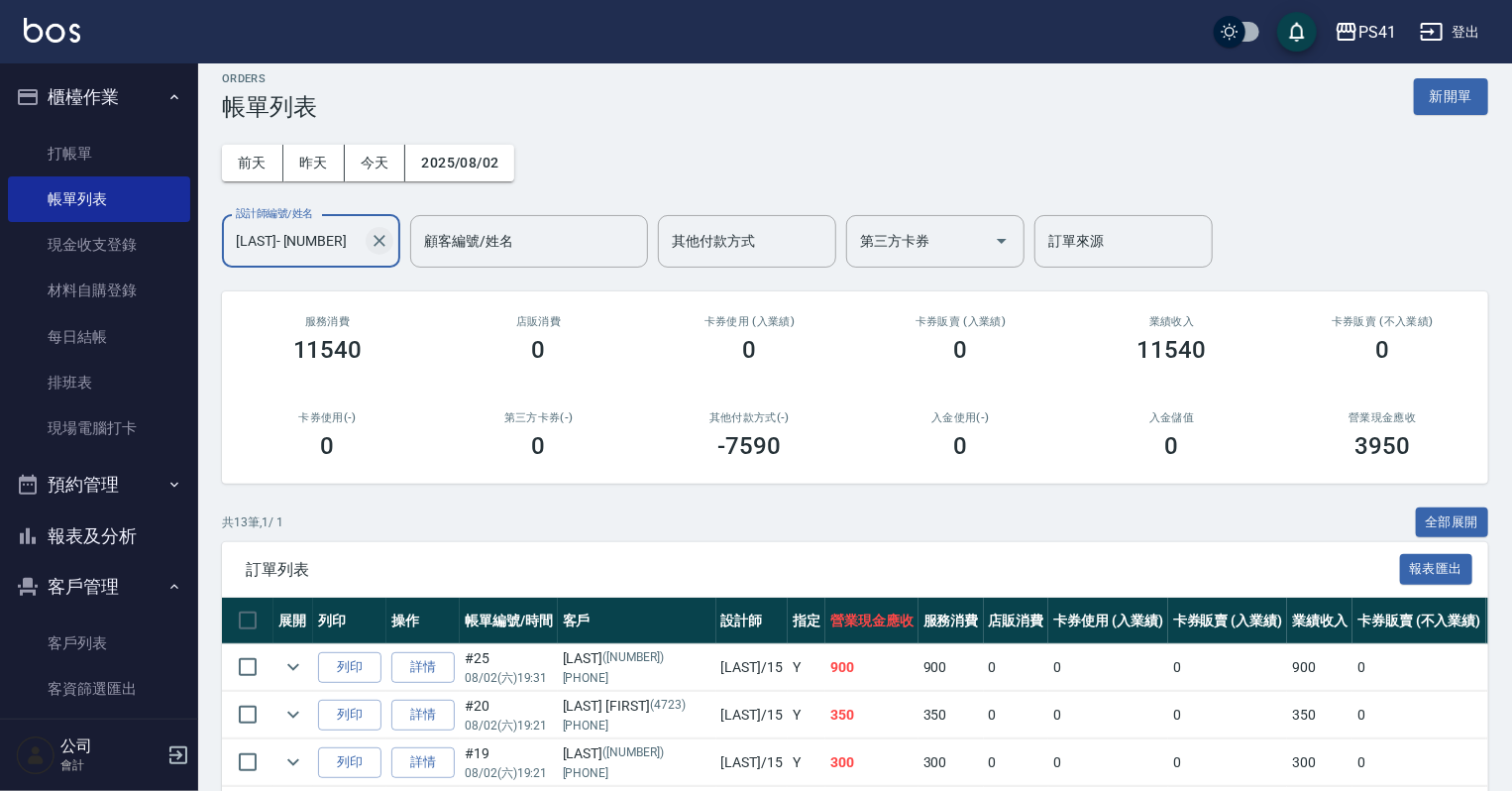 click 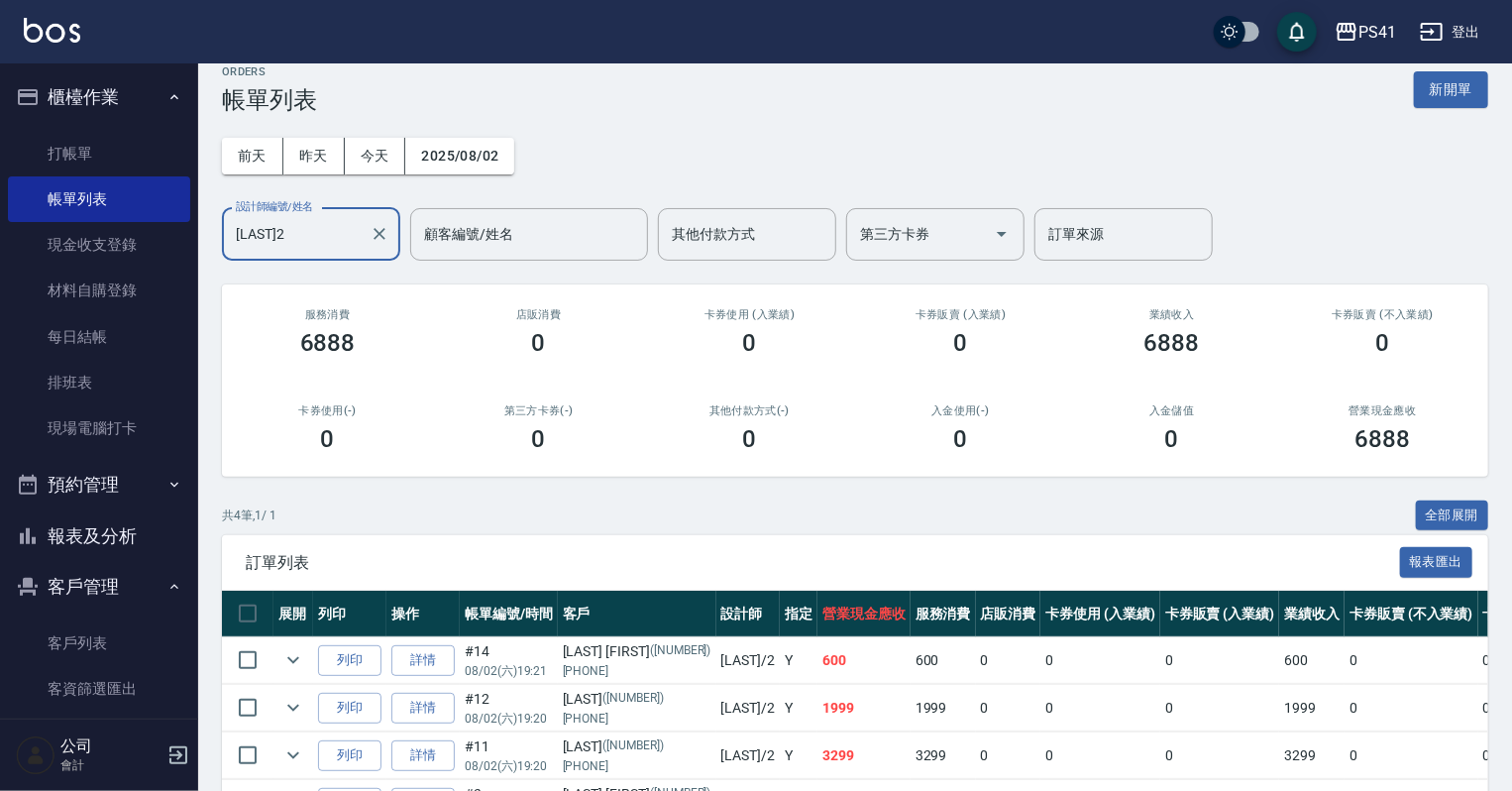 scroll, scrollTop: 0, scrollLeft: 0, axis: both 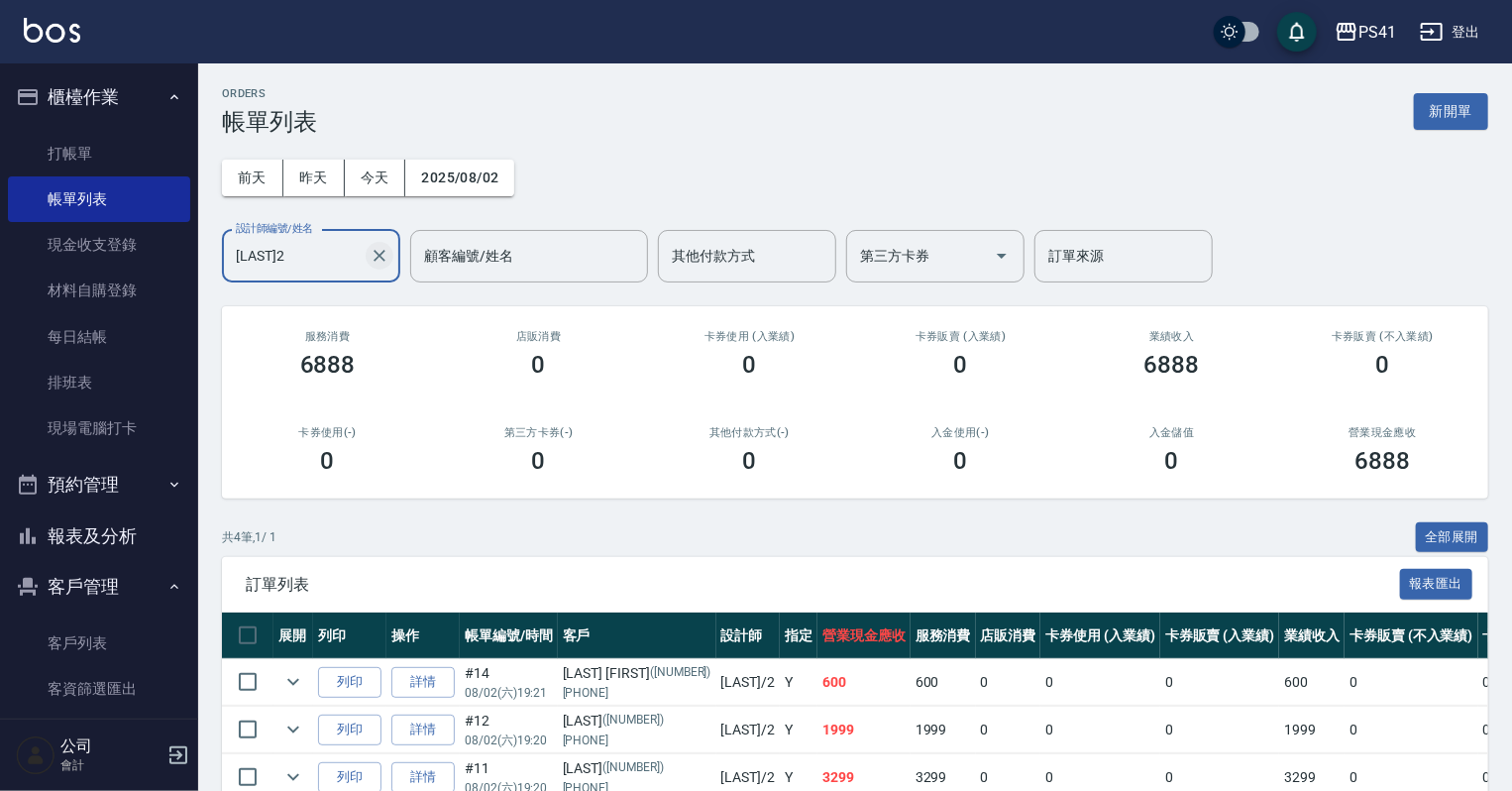click 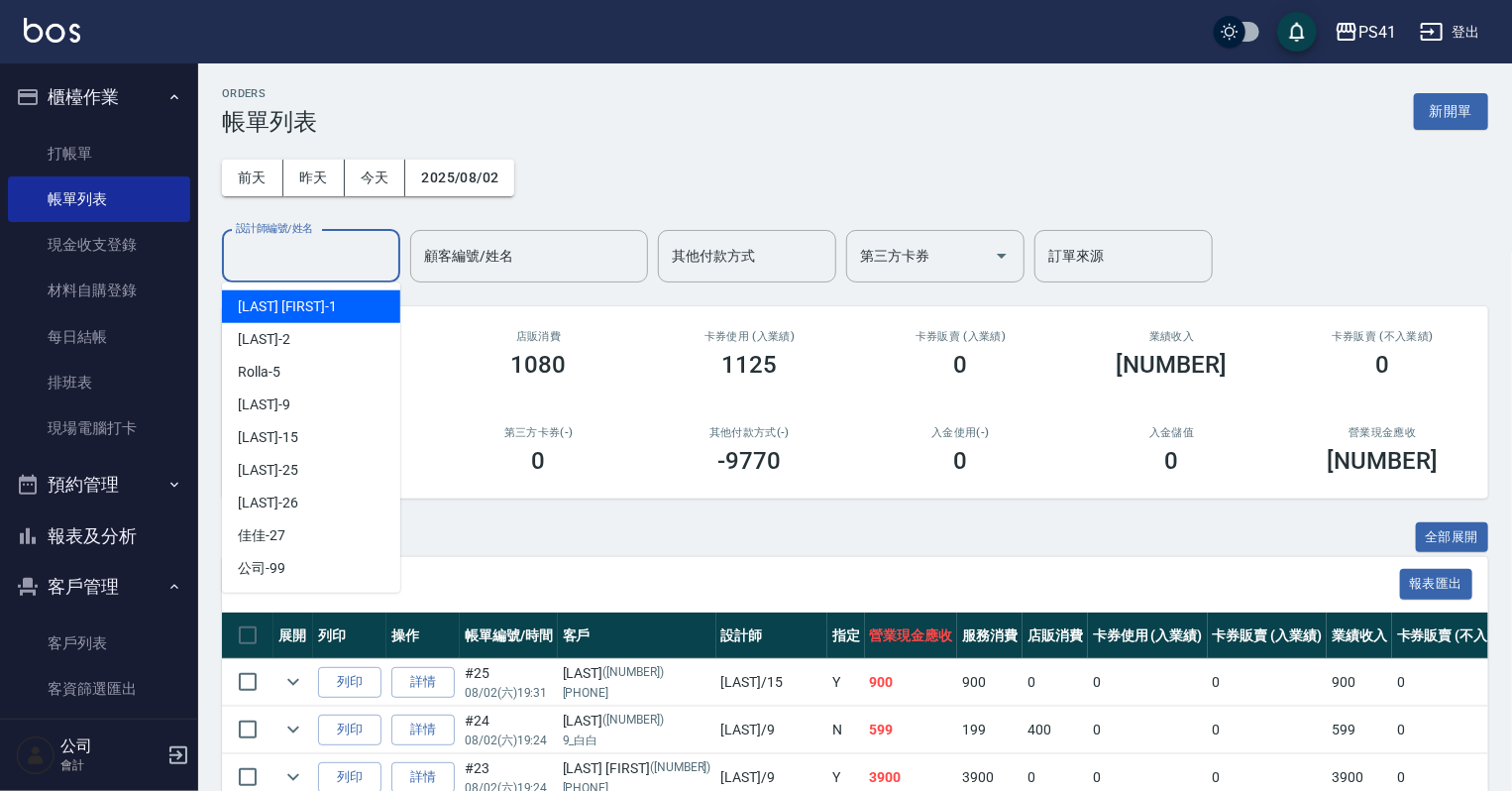 click on "設計師編號/姓名" at bounding box center [311, 256] 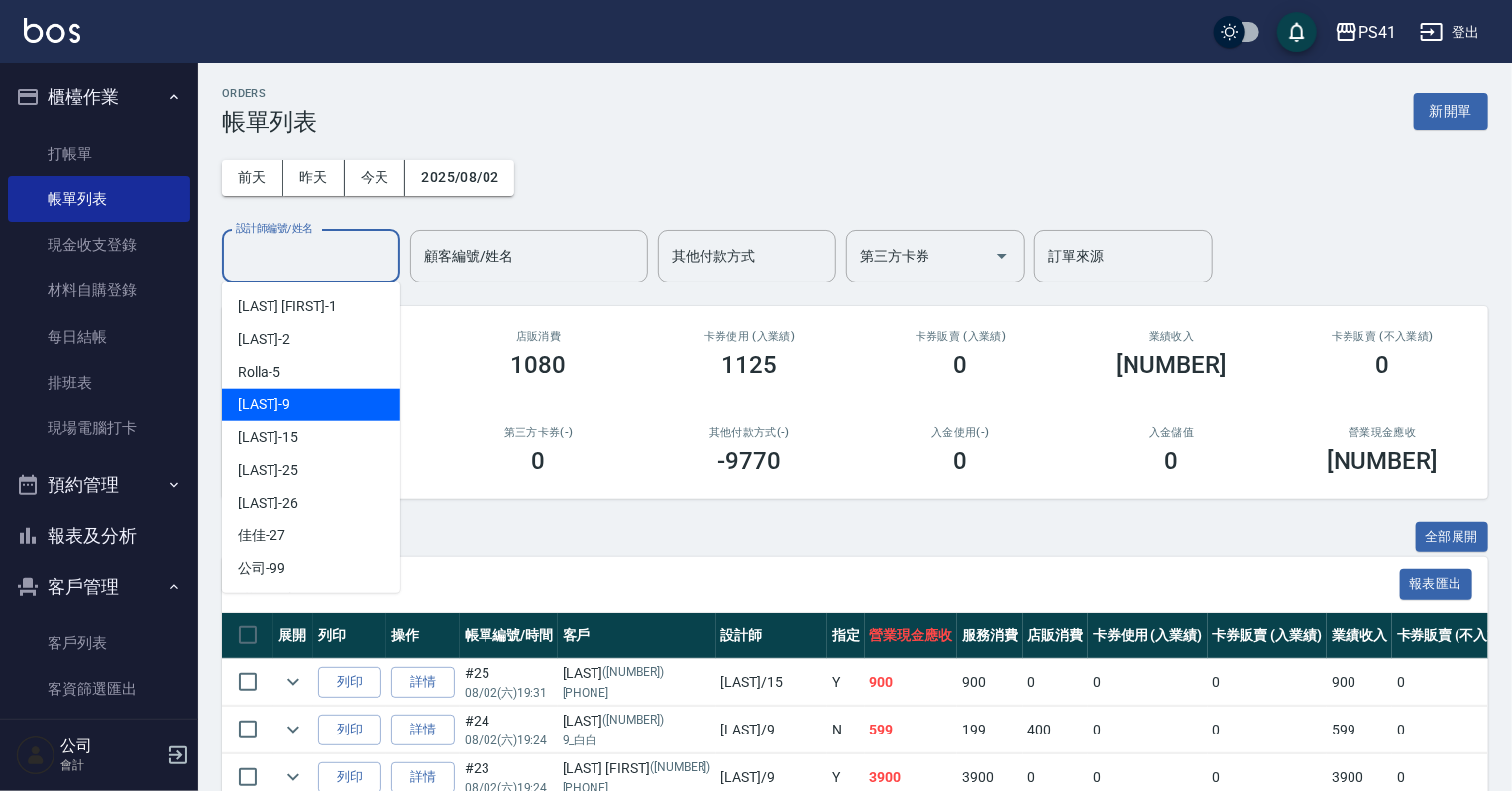 click on "[LAST]- [NUMBER]" at bounding box center (311, 404) 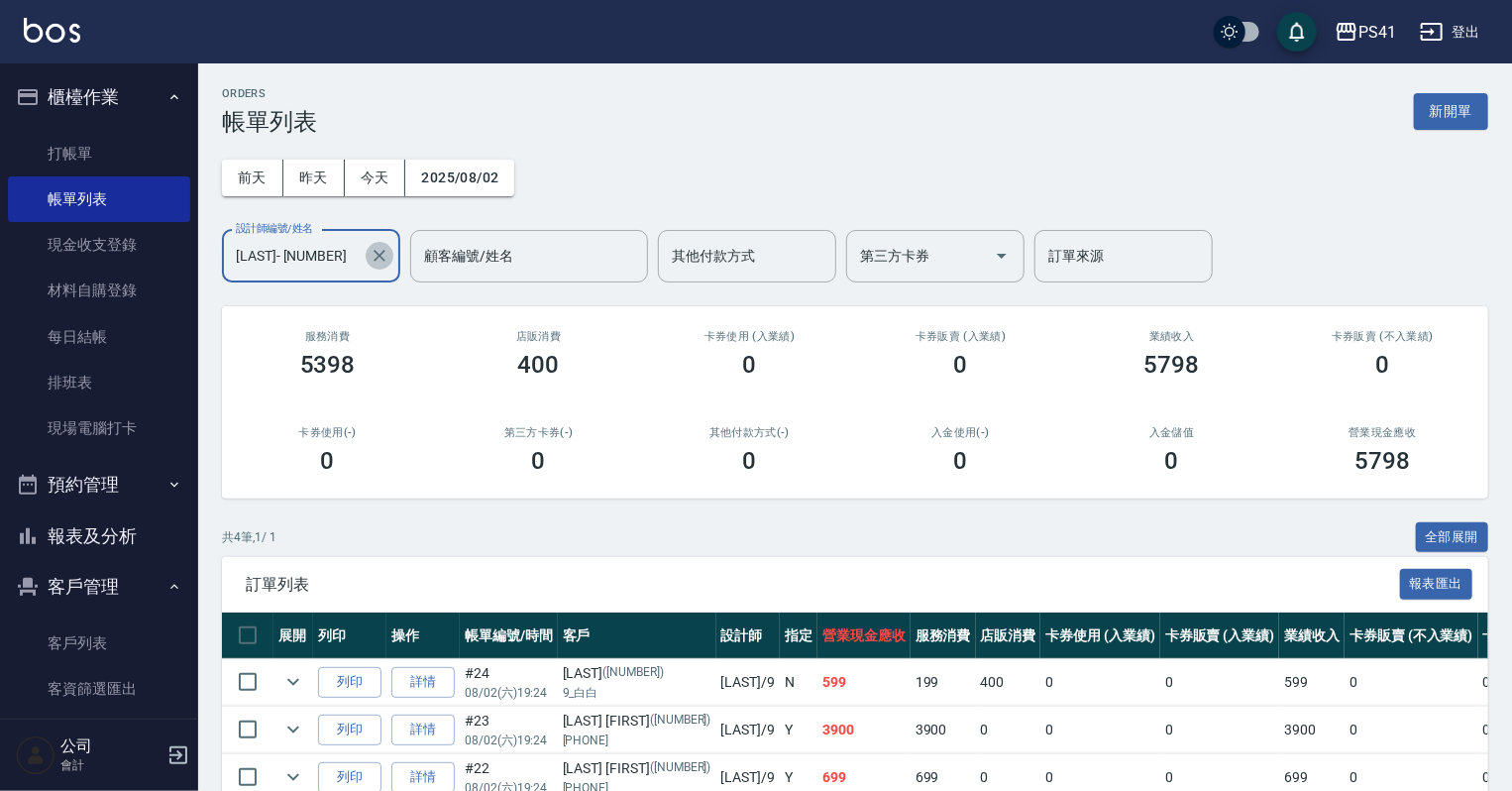 click 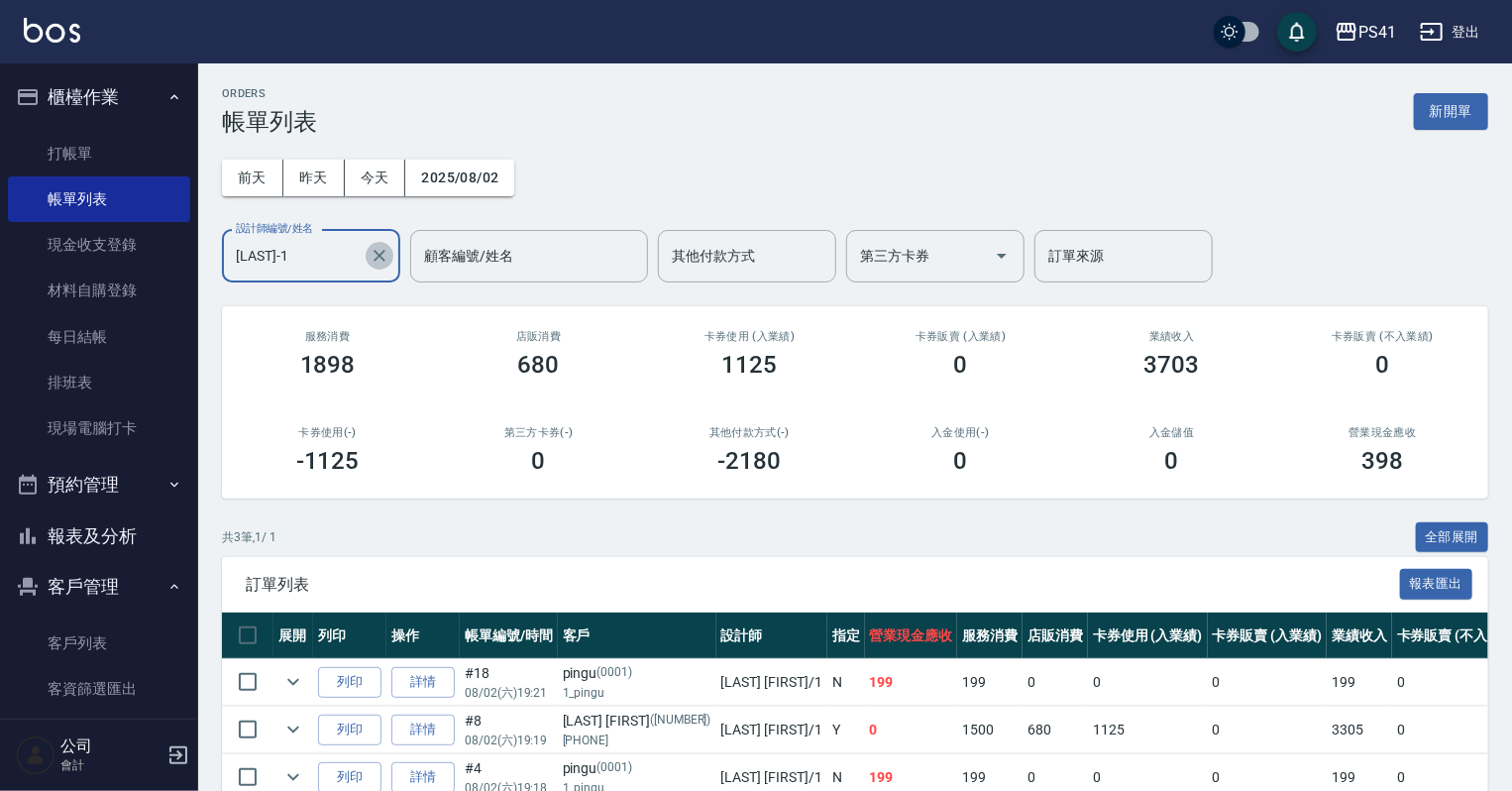 click 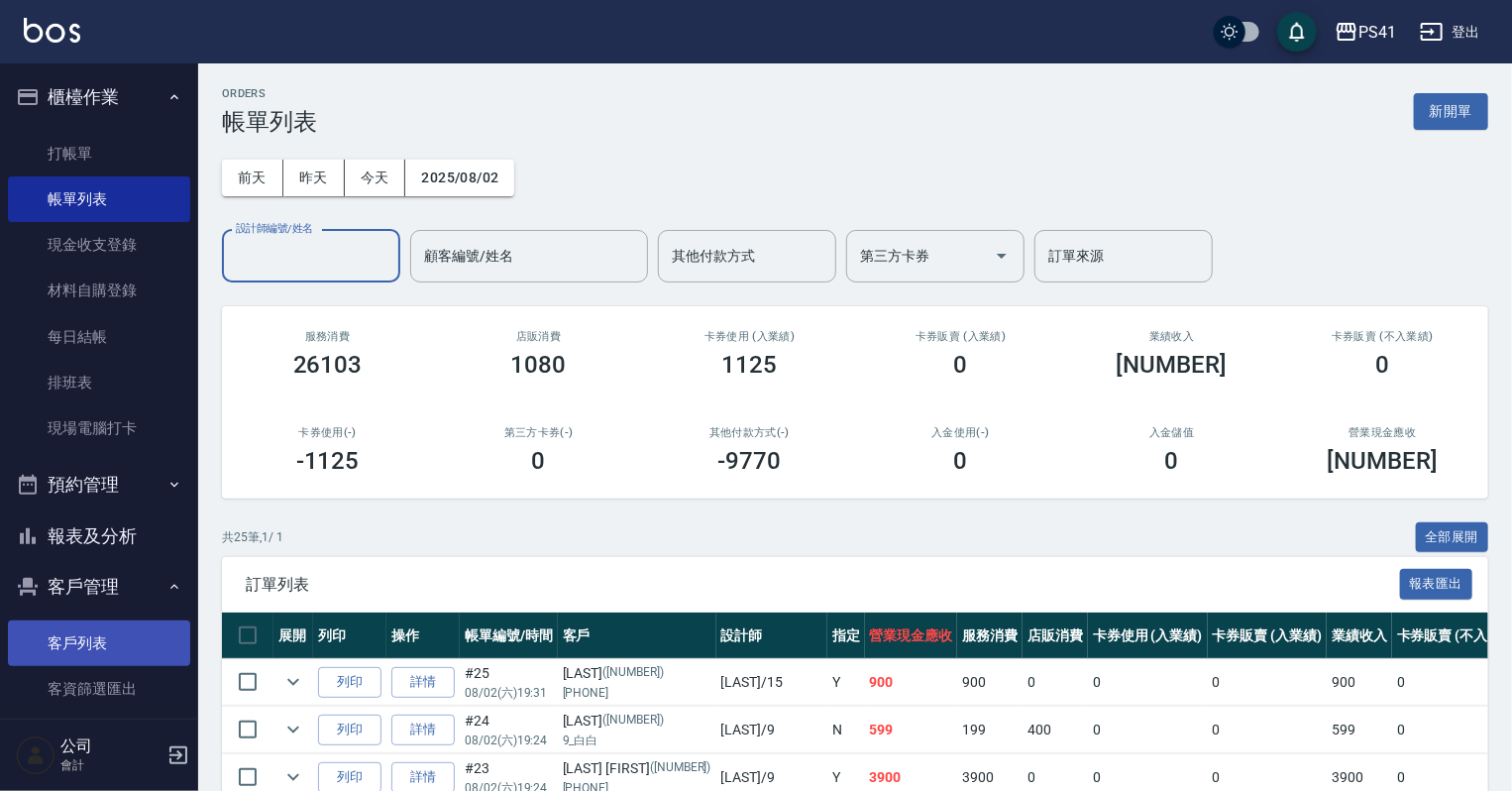 click on "客戶列表" at bounding box center [99, 643] 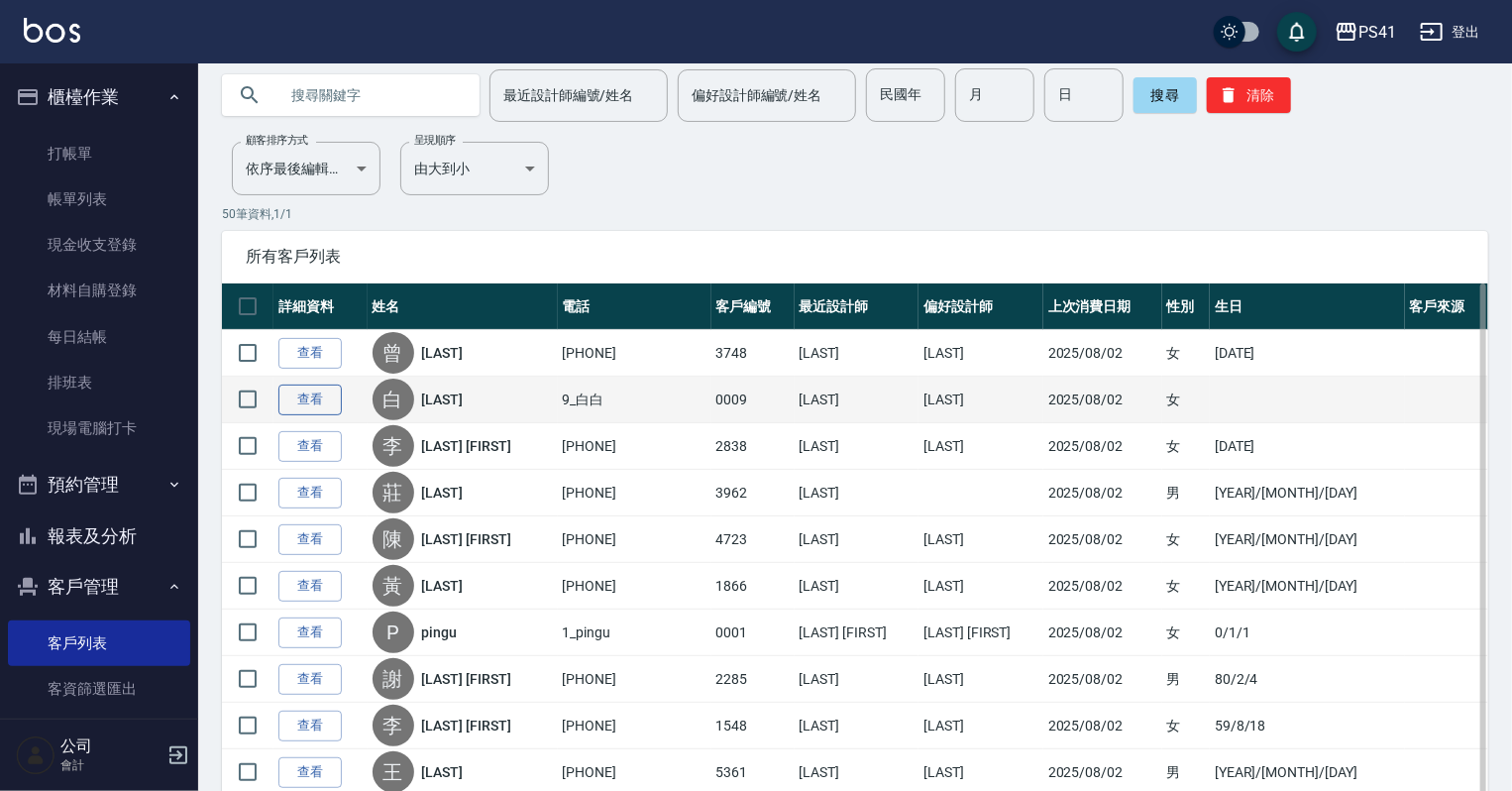 scroll, scrollTop: 0, scrollLeft: 0, axis: both 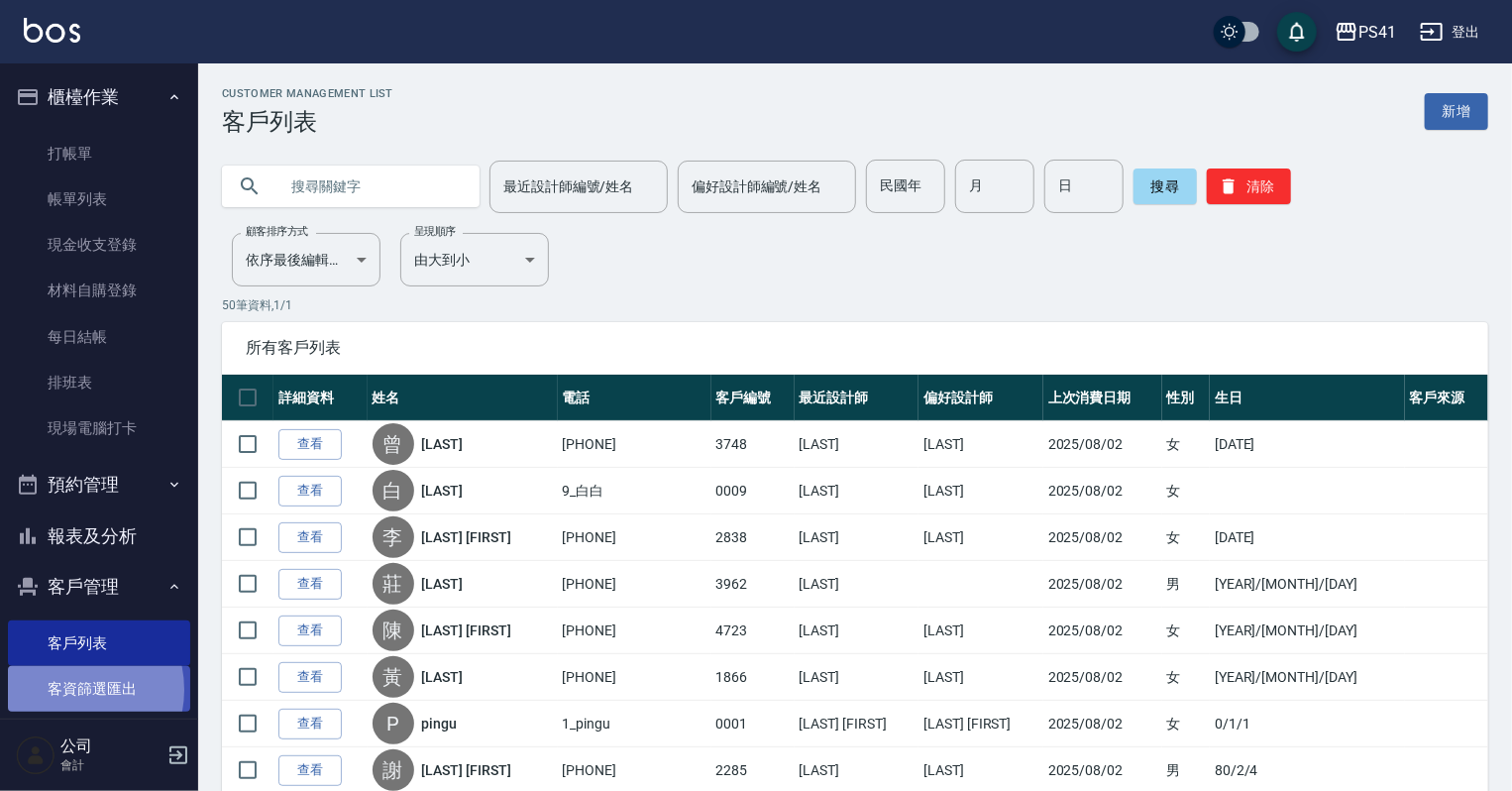 click on "客資篩選匯出" at bounding box center [99, 689] 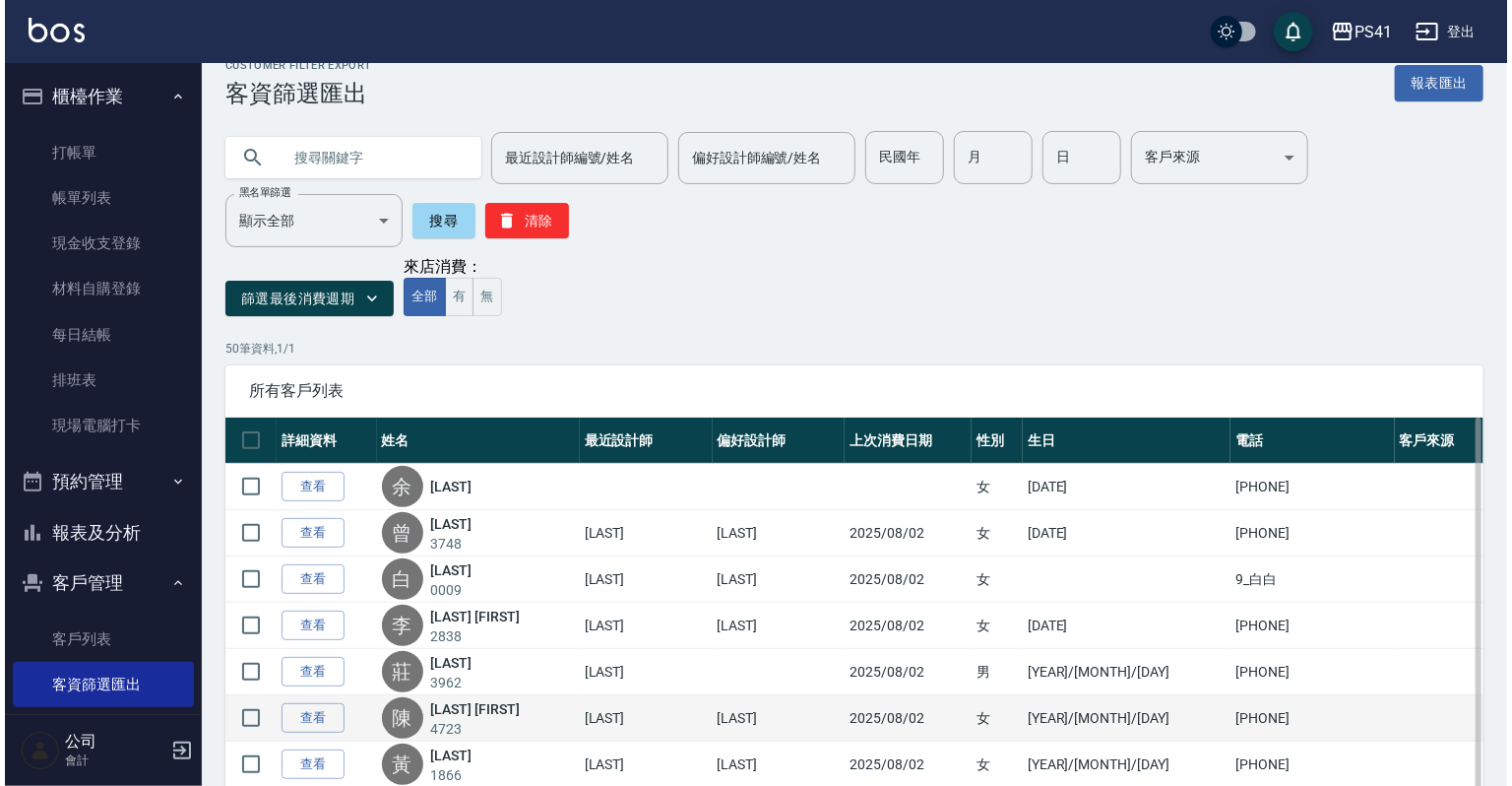 scroll, scrollTop: 0, scrollLeft: 0, axis: both 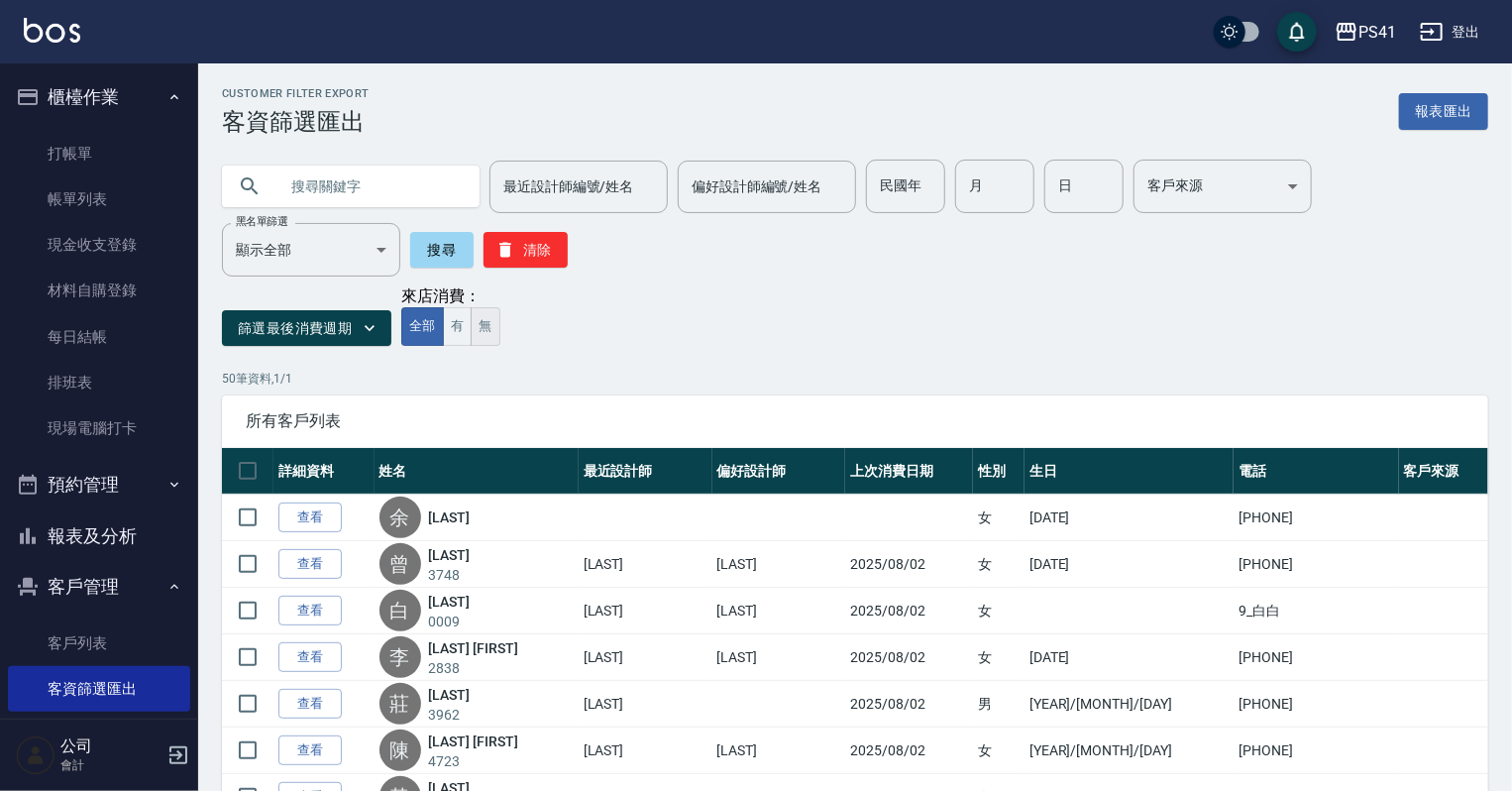 click on "無" at bounding box center (485, 326) 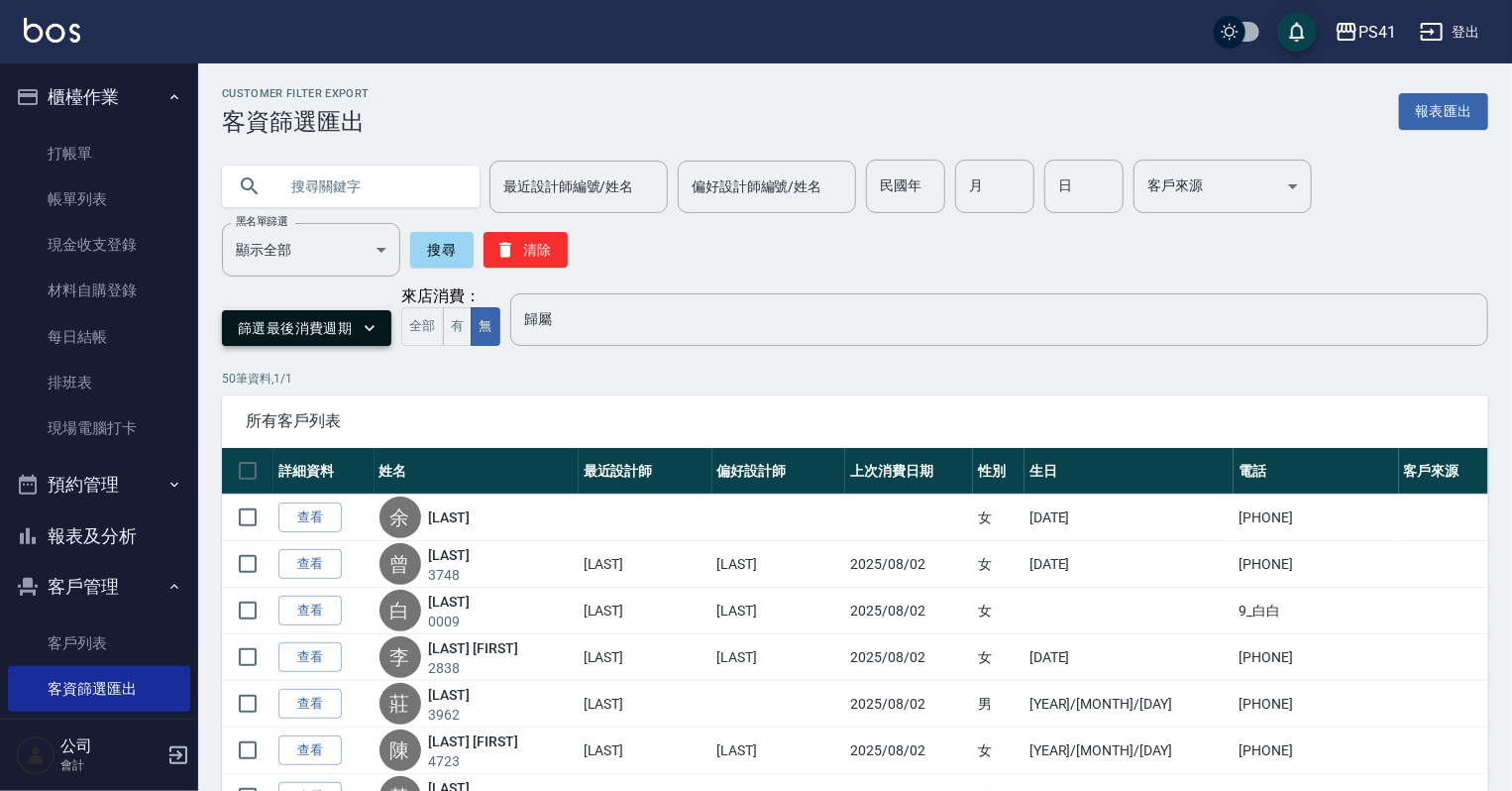 click 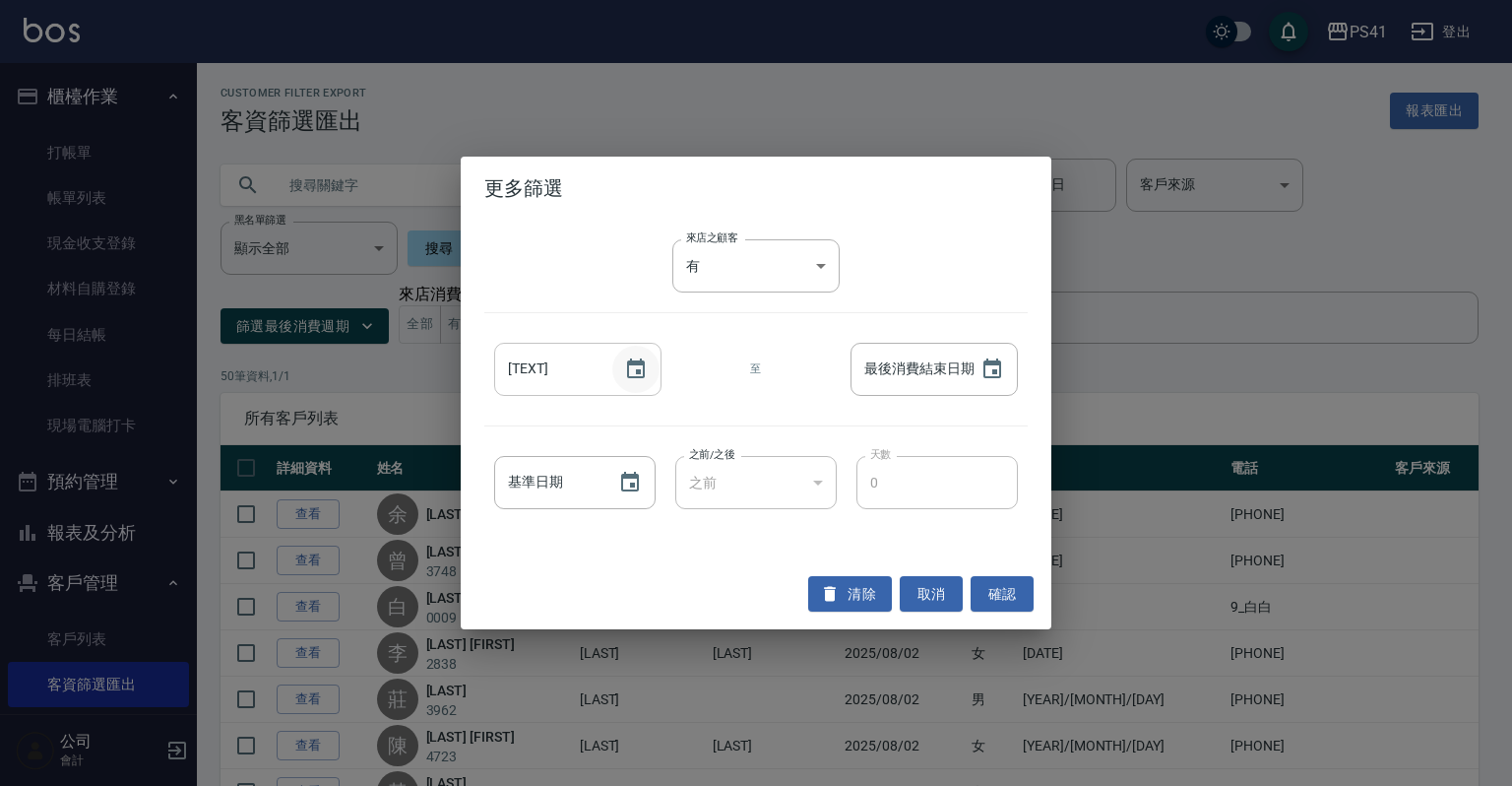 click at bounding box center (636, 369) 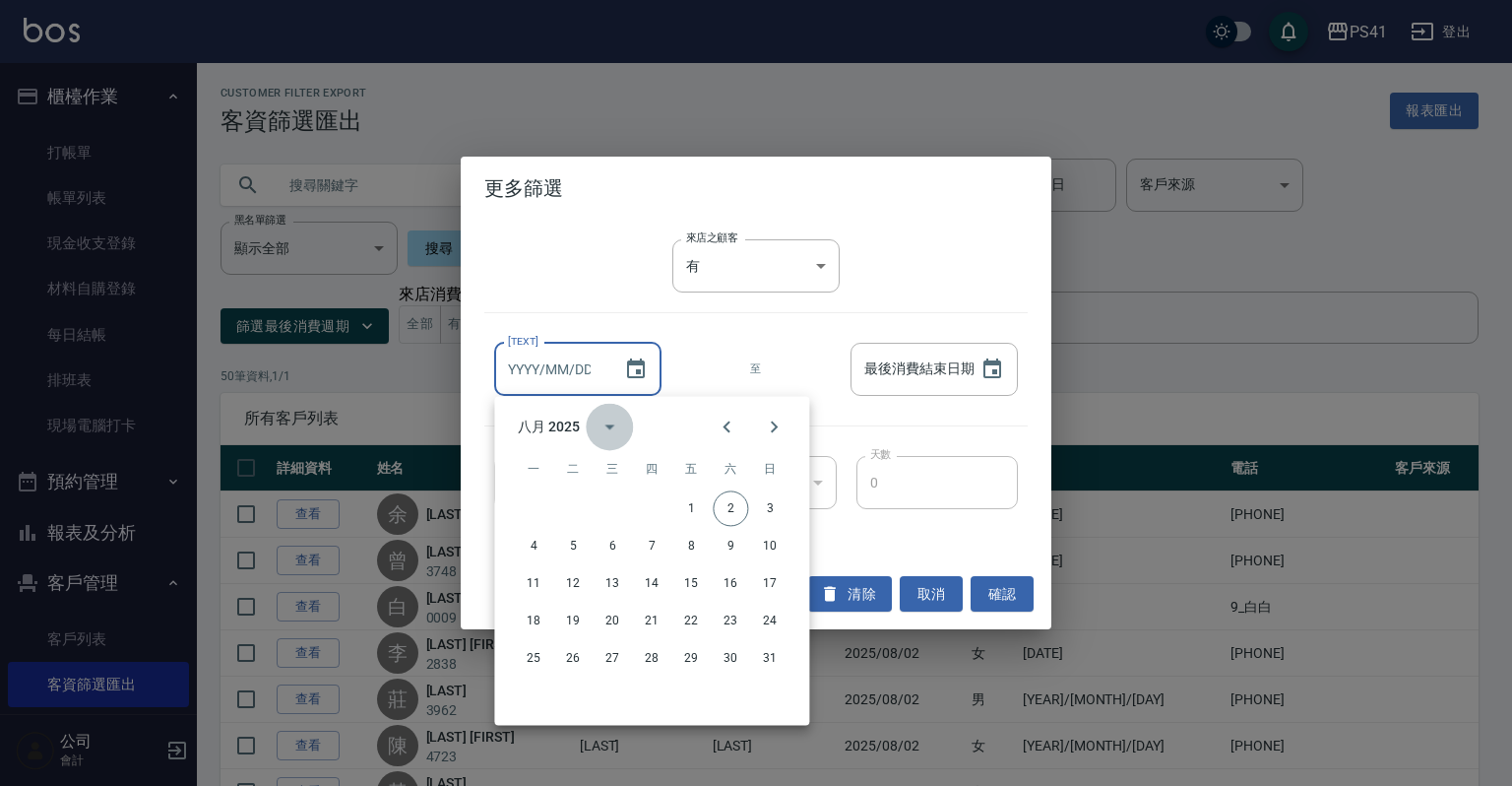 click 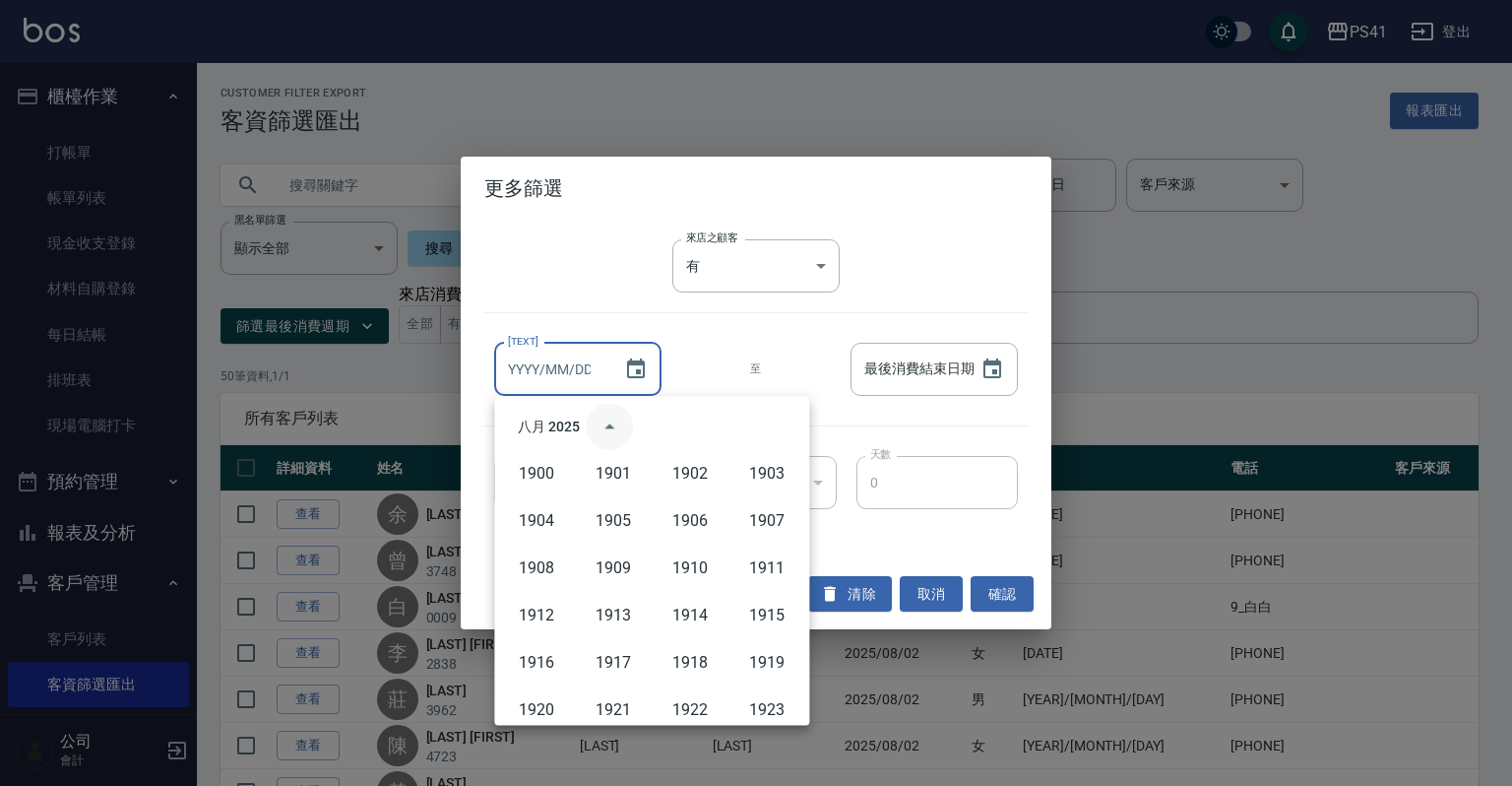 scroll, scrollTop: 1351, scrollLeft: 0, axis: vertical 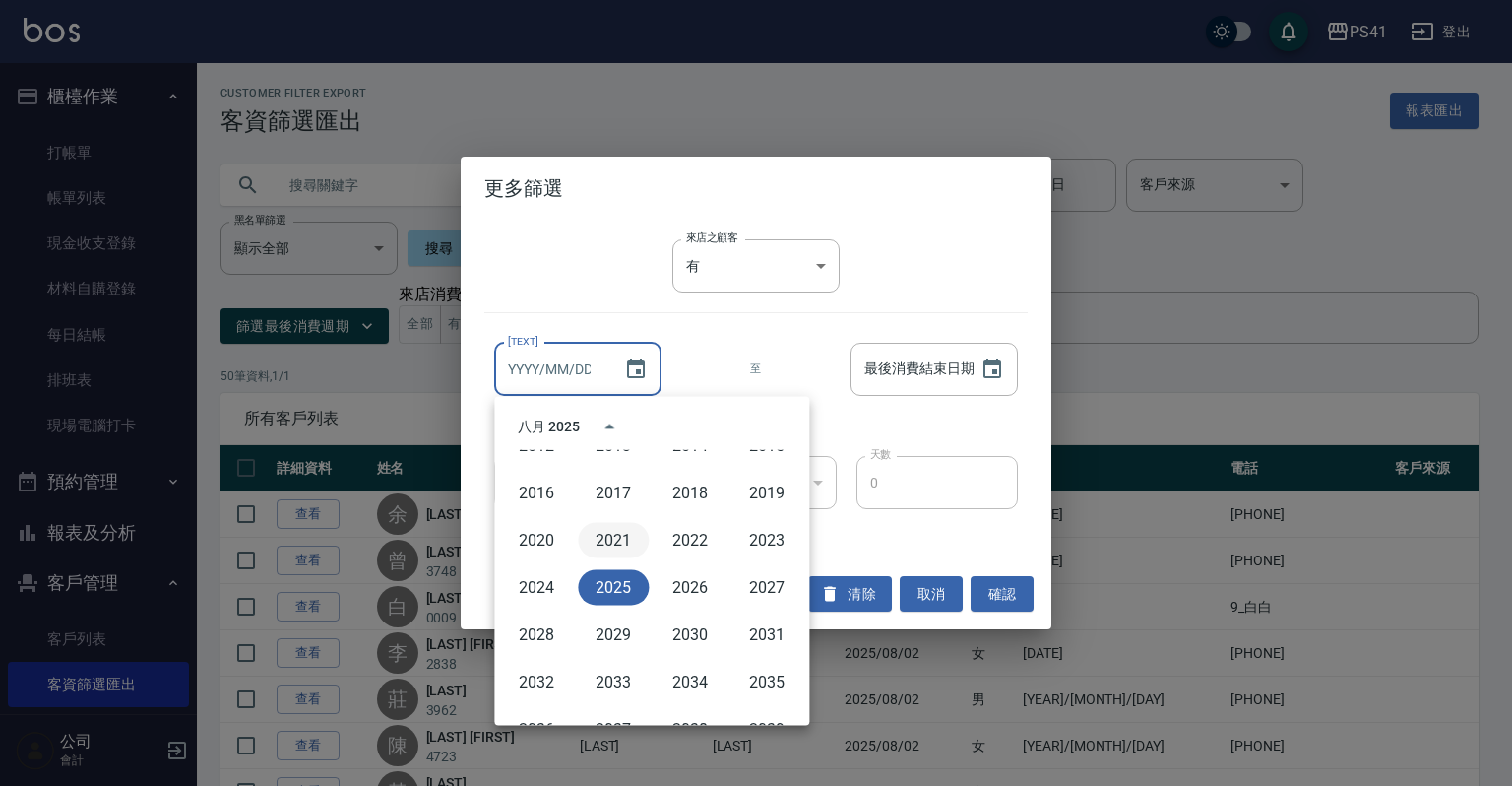 click on "2021" at bounding box center (613, 540) 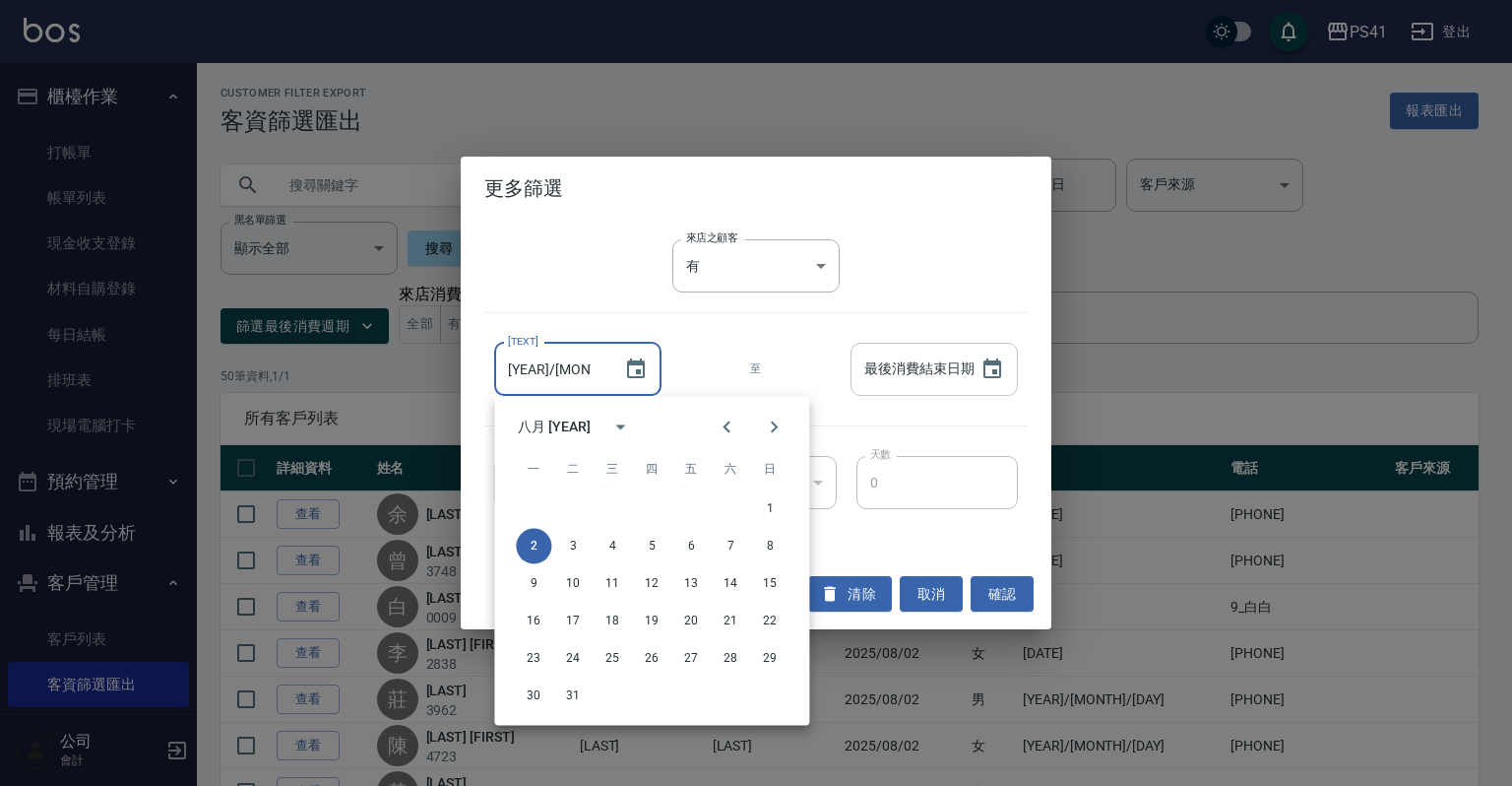 click on "最後消費結束日期" at bounding box center (906, 369) 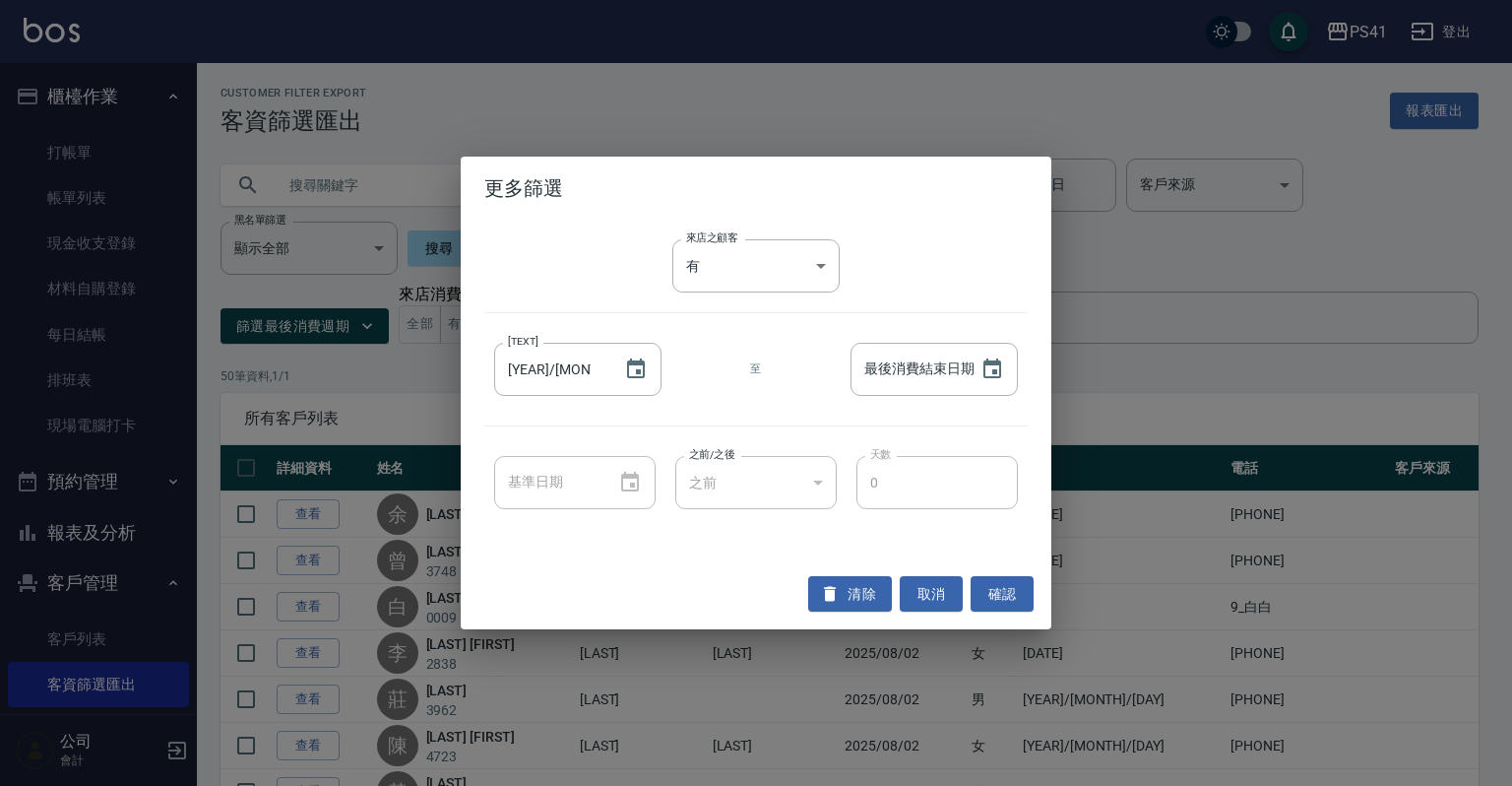click on "之前" at bounding box center (756, 483) 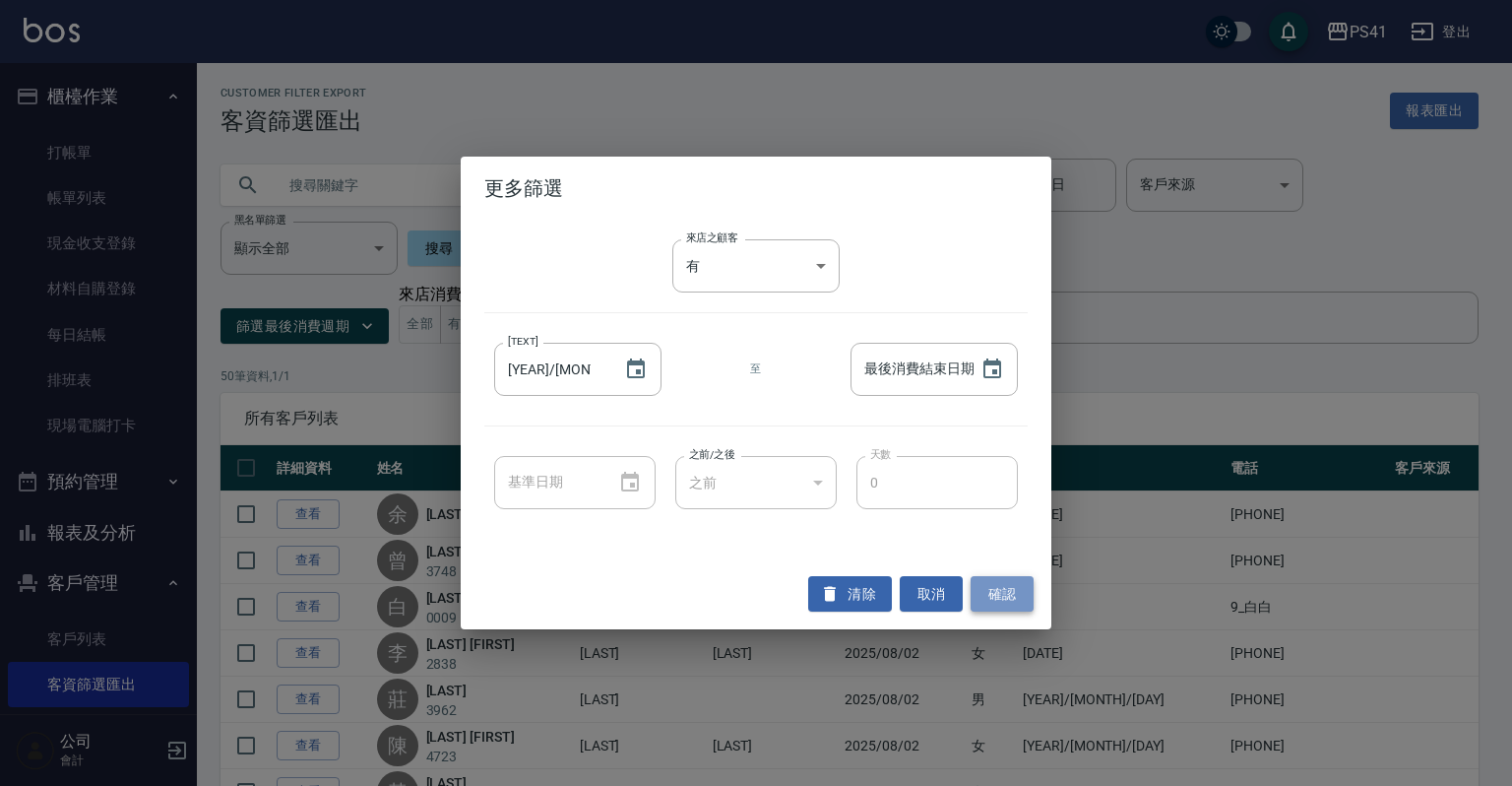 click on "確認" at bounding box center (1002, 594) 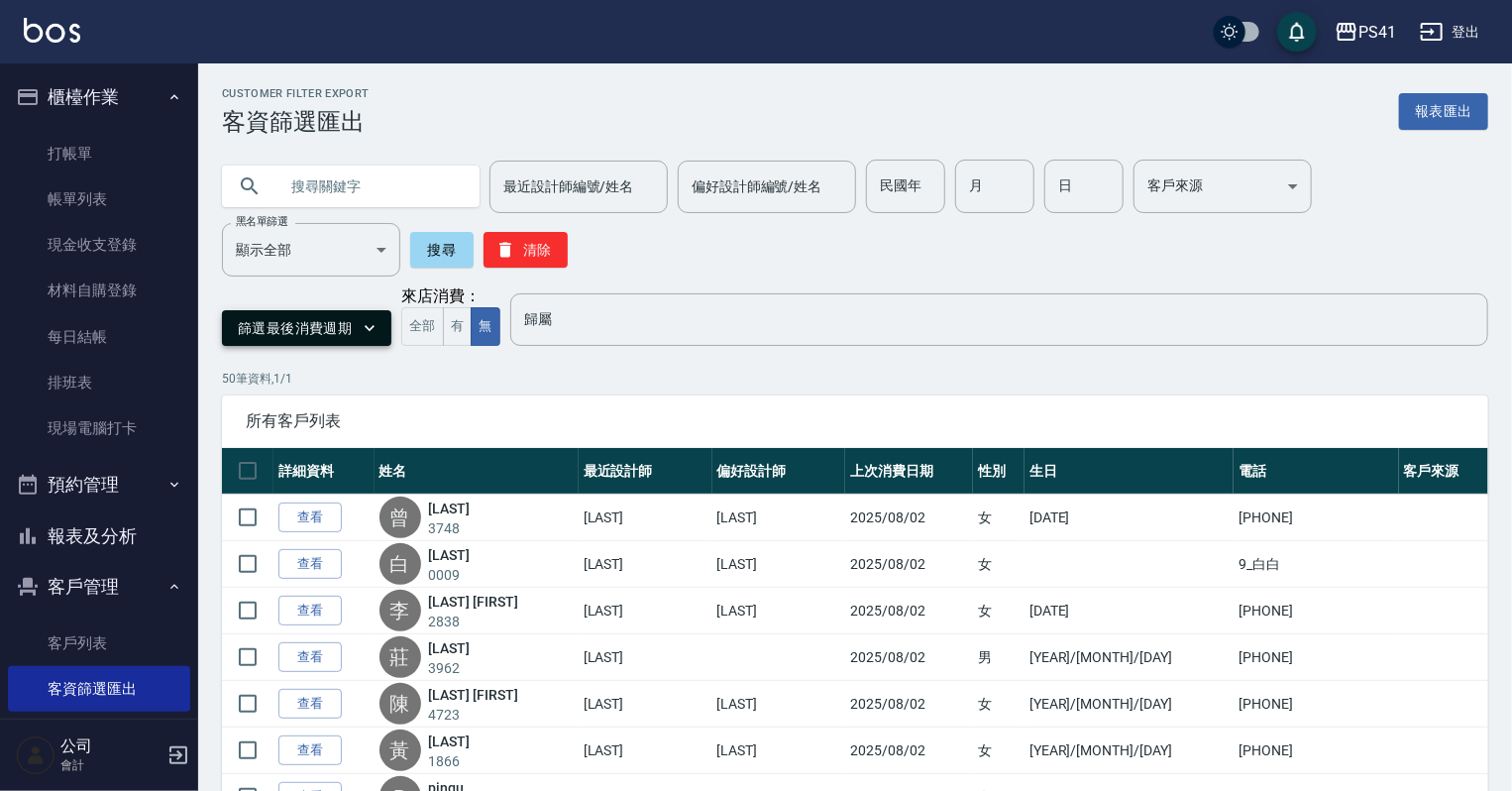 click 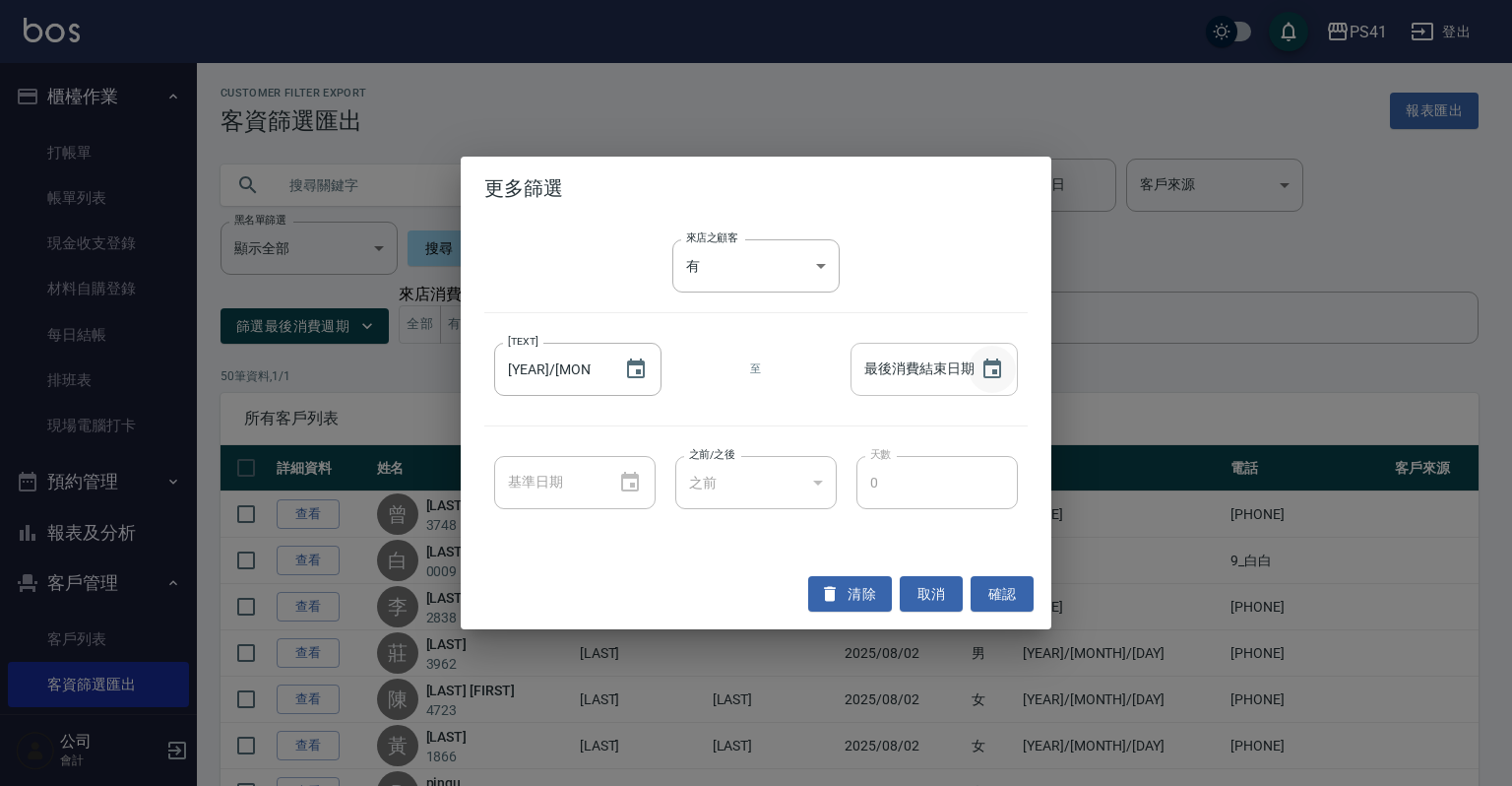 click at bounding box center (992, 369) 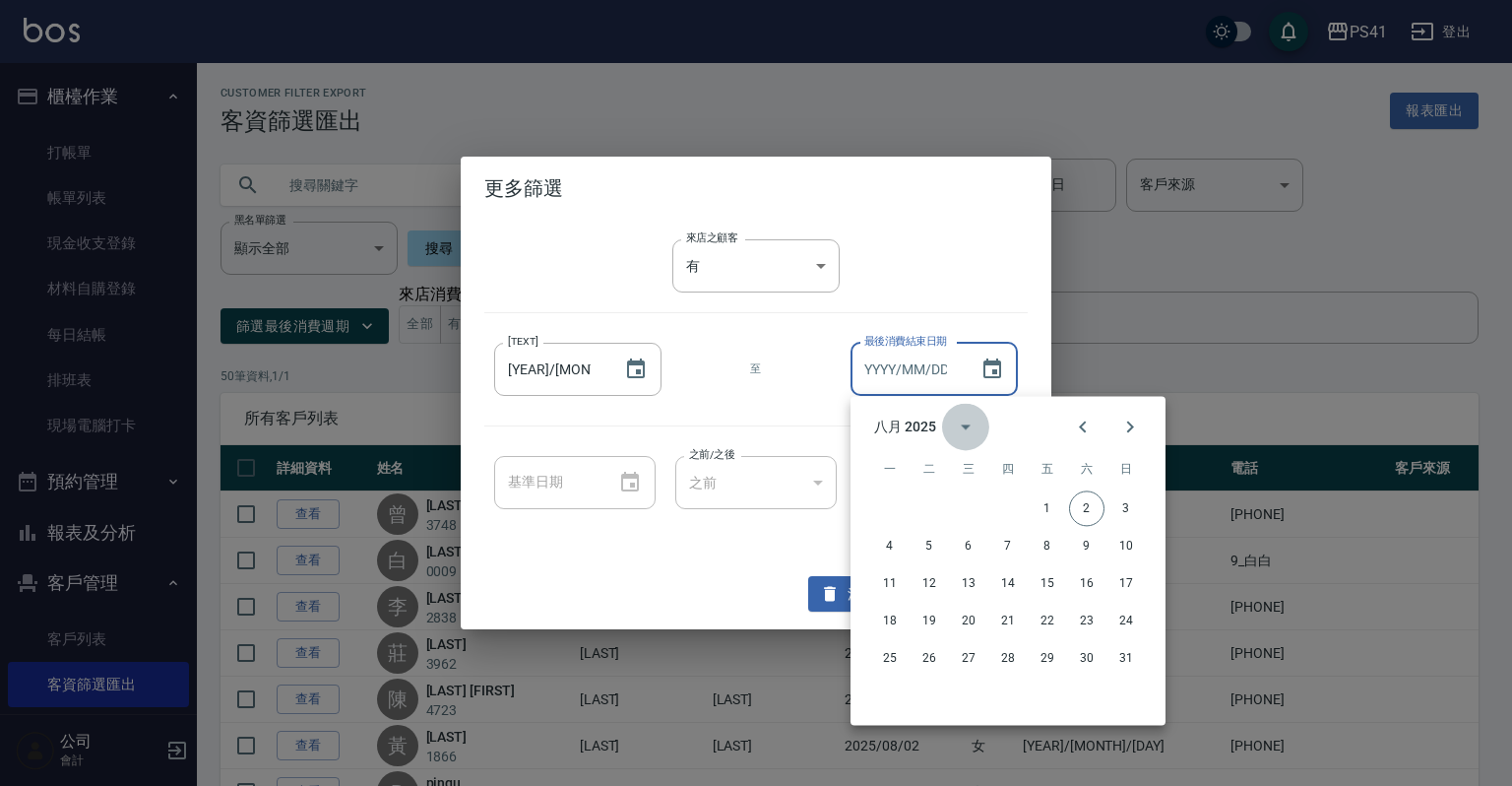 click 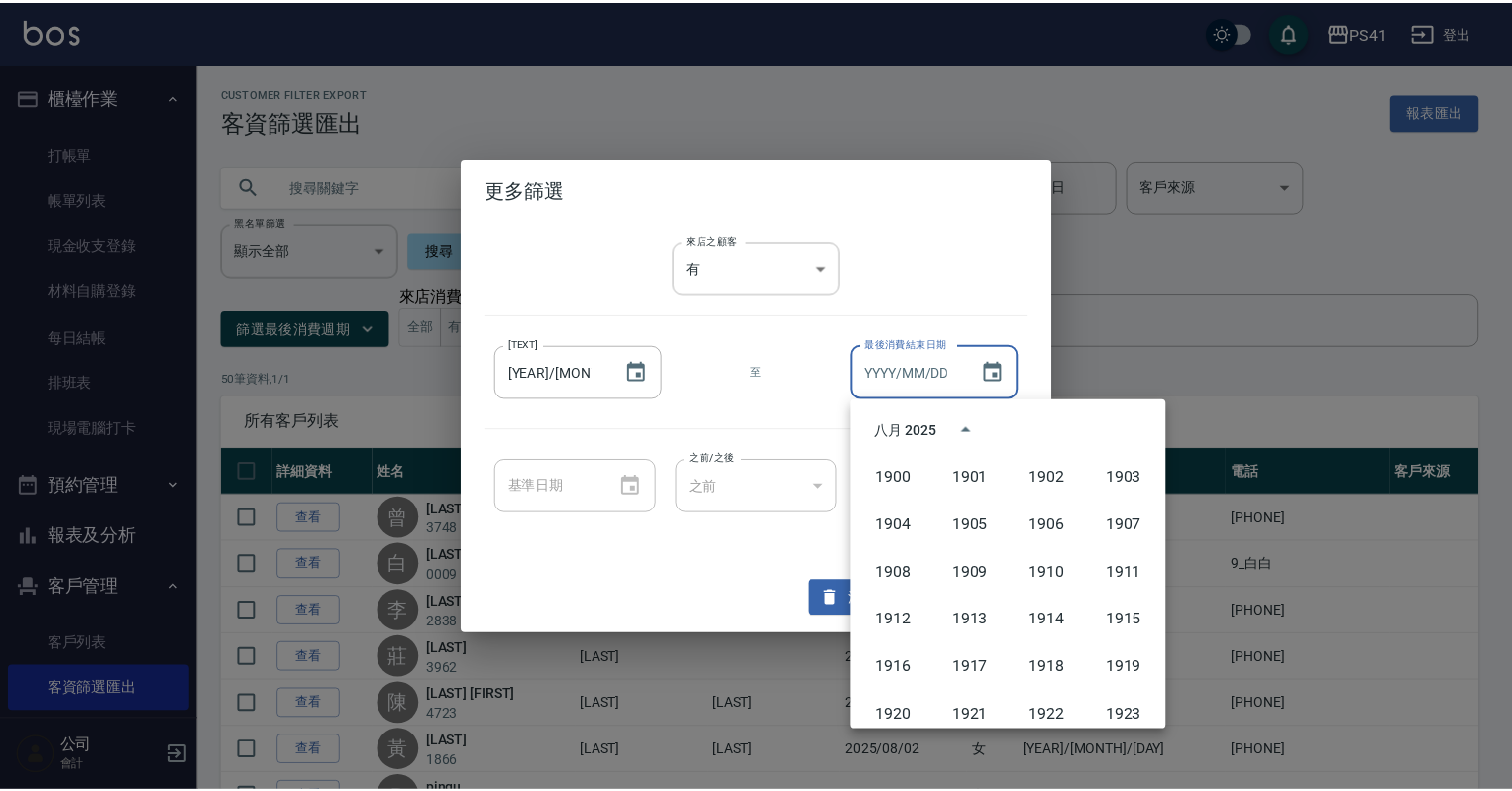 scroll, scrollTop: 1360, scrollLeft: 0, axis: vertical 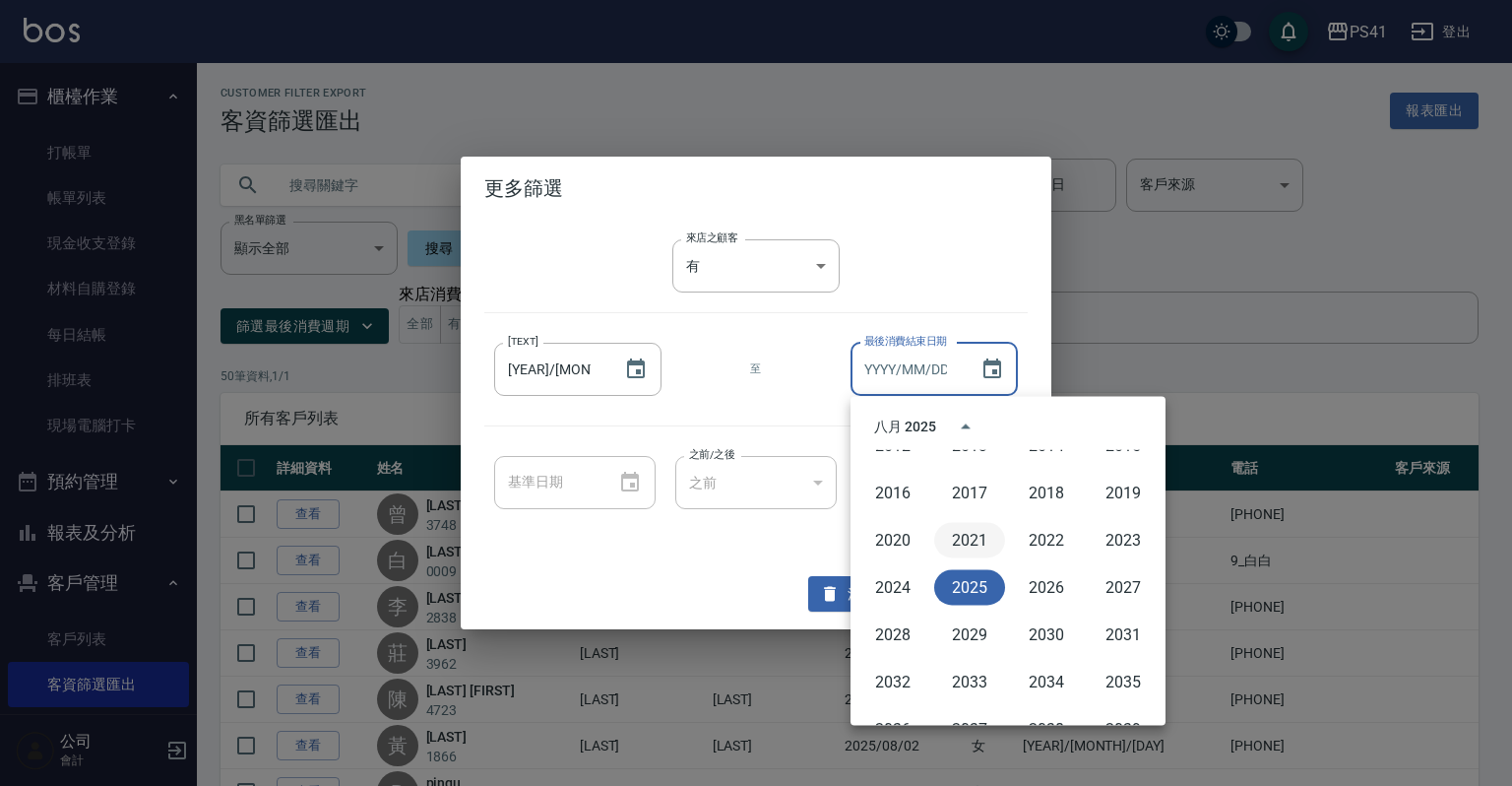 click on "2021" at bounding box center [970, 540] 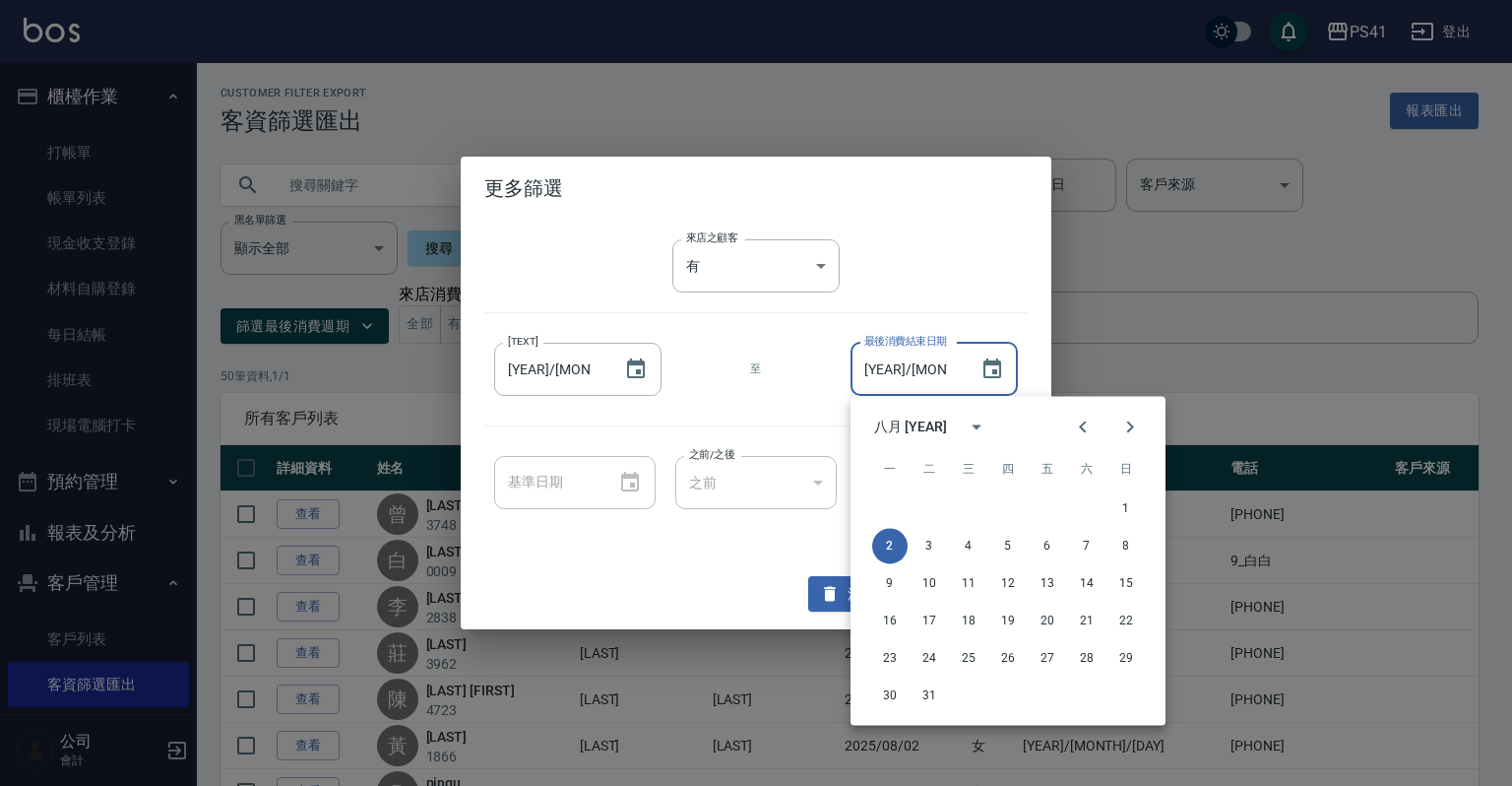 click on "更多篩選 來店之顧客 有 true 來店之顧客 最後消費開始日期 [YEAR]/[MONTH]/[DAY] 最後消費開始日期 至 最後消費結束日期 [YEAR]/[MONTH]/[DAY] 最後消費結束日期 基準日期 基準日期 之前/之後 之前 LESSTHAN 之前/之後 天數 [NUMBER] 天數 清除 取消 確認" at bounding box center (756, 393) 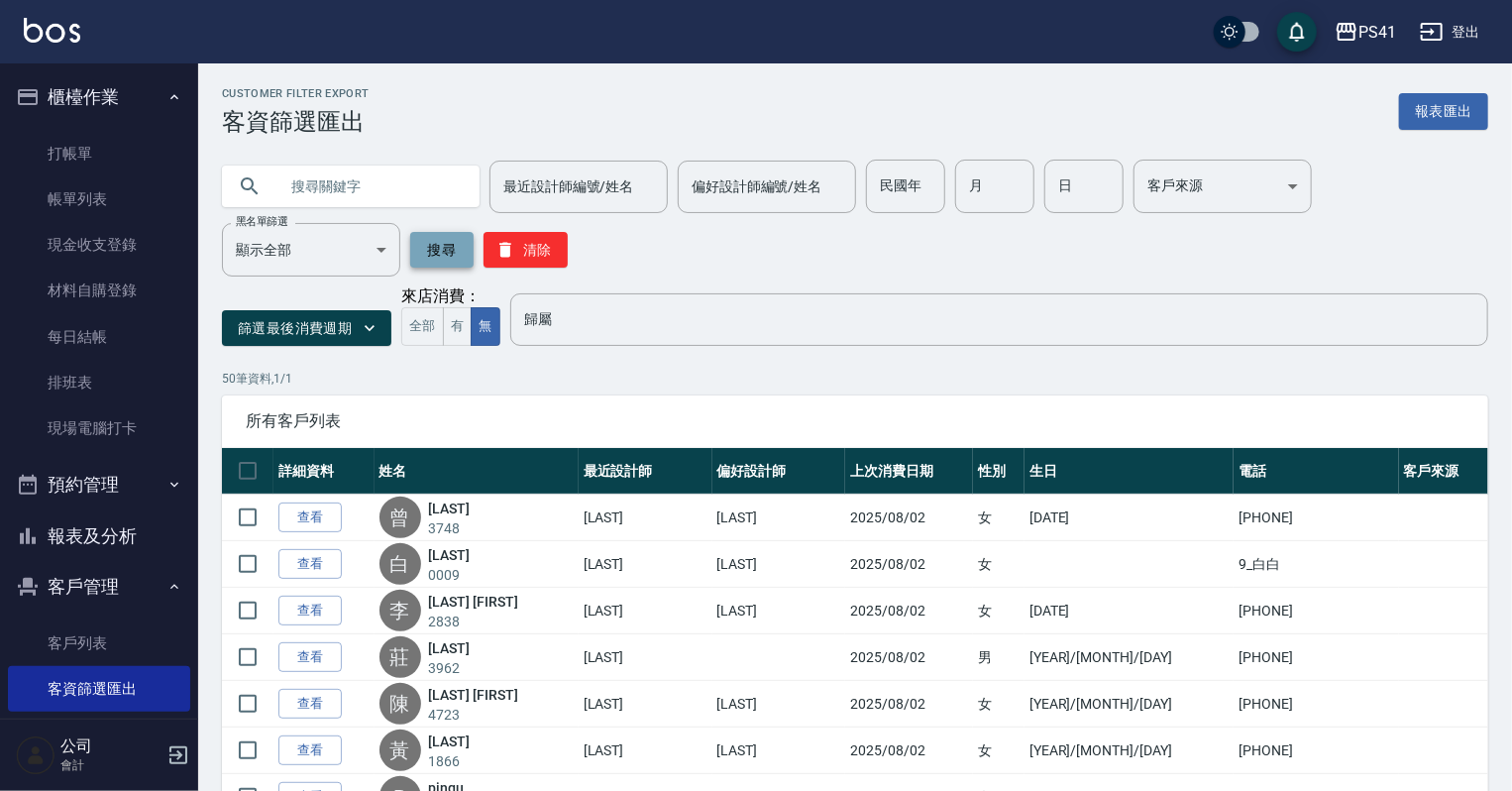 click on "搜尋" at bounding box center (442, 250) 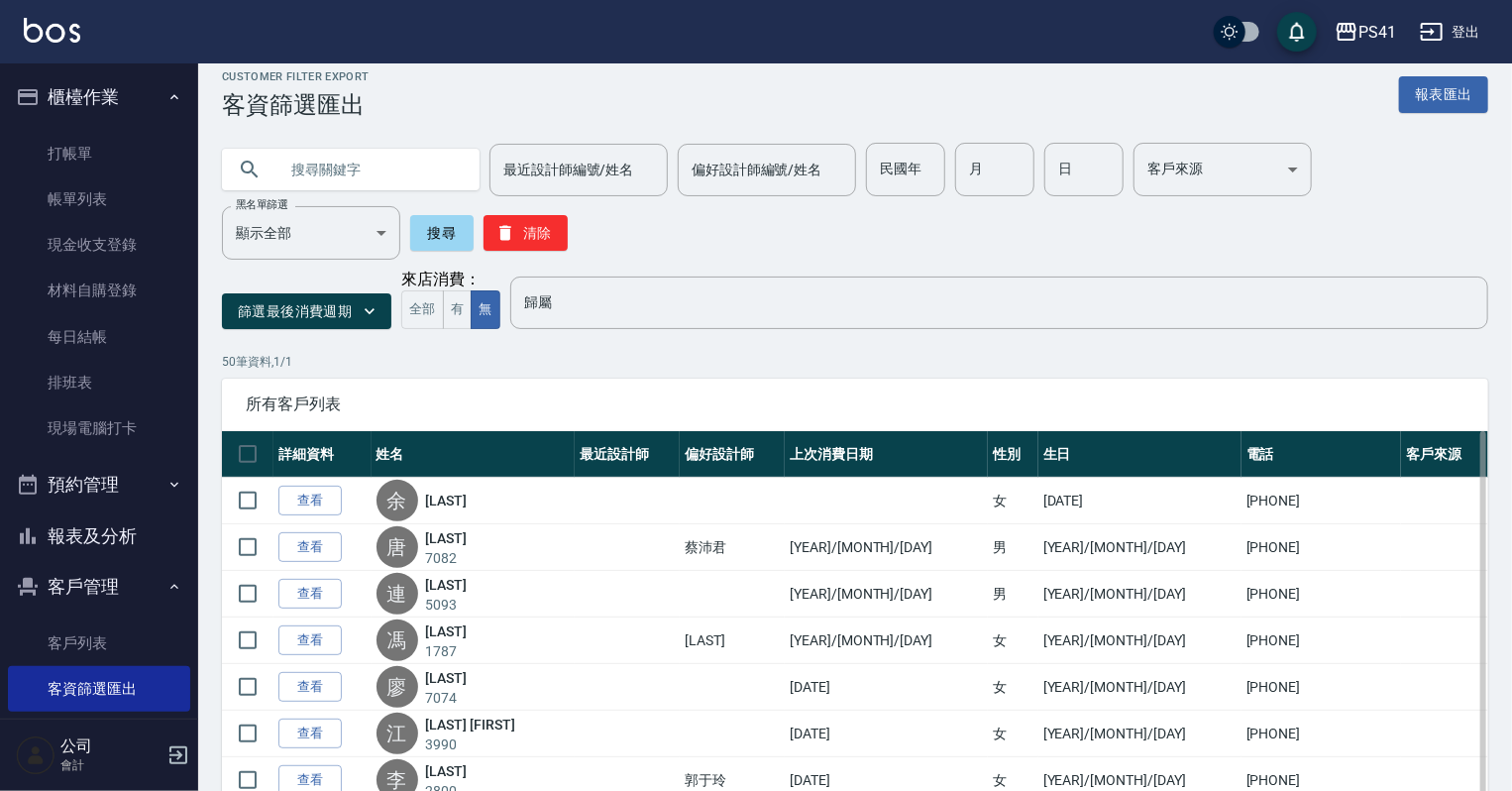 scroll, scrollTop: 0, scrollLeft: 0, axis: both 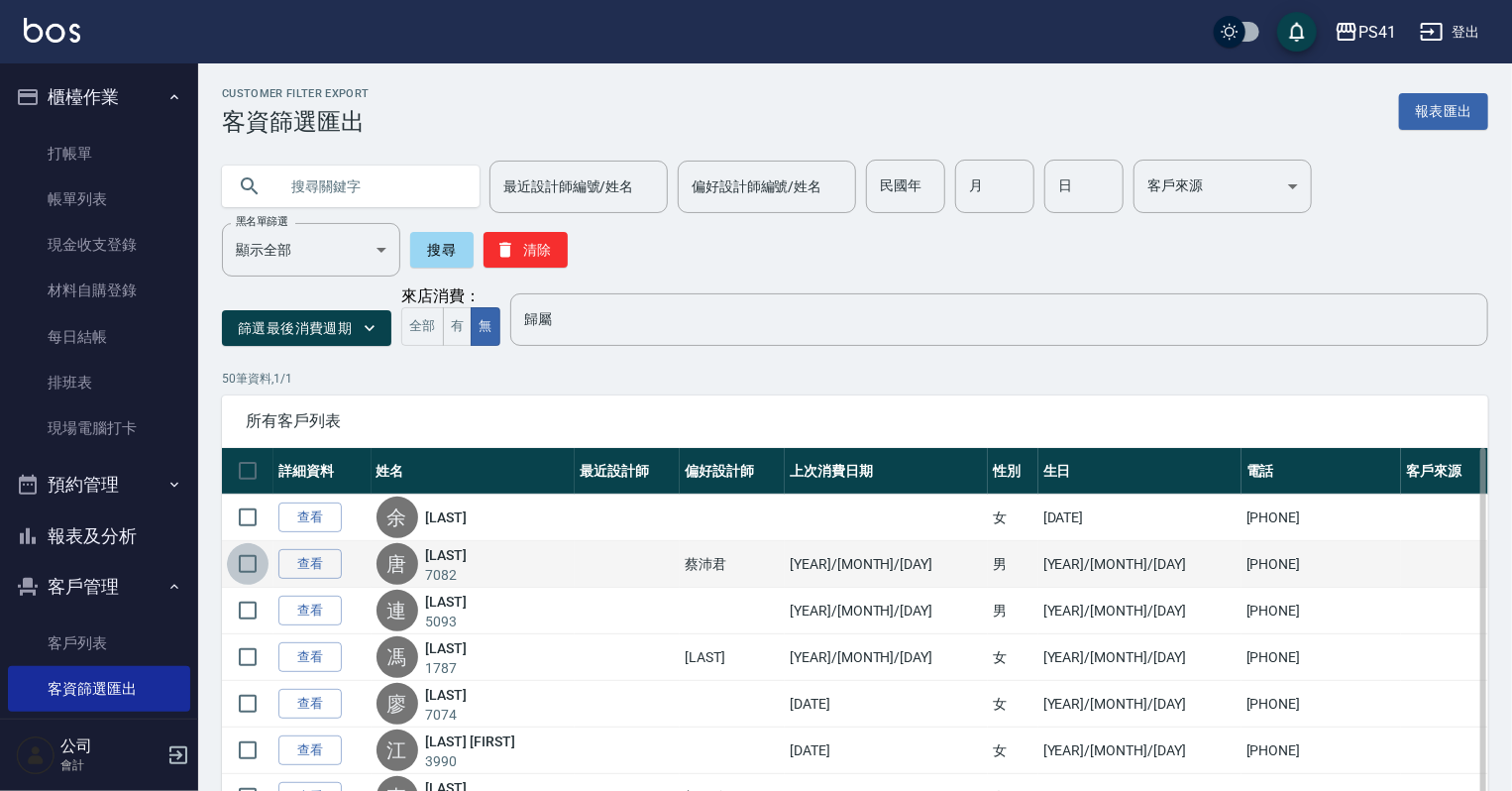 click at bounding box center [248, 564] 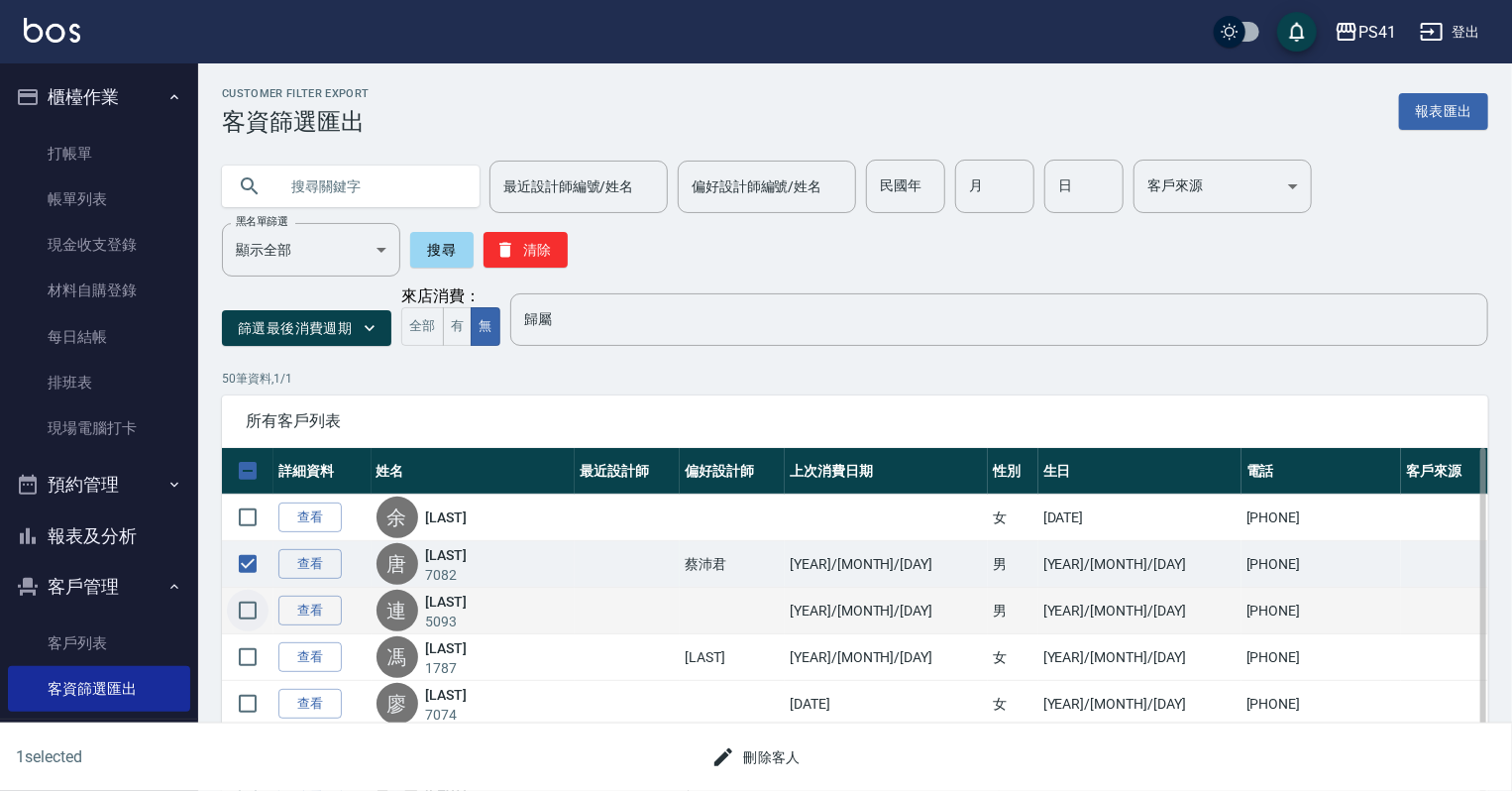 scroll, scrollTop: 159, scrollLeft: 0, axis: vertical 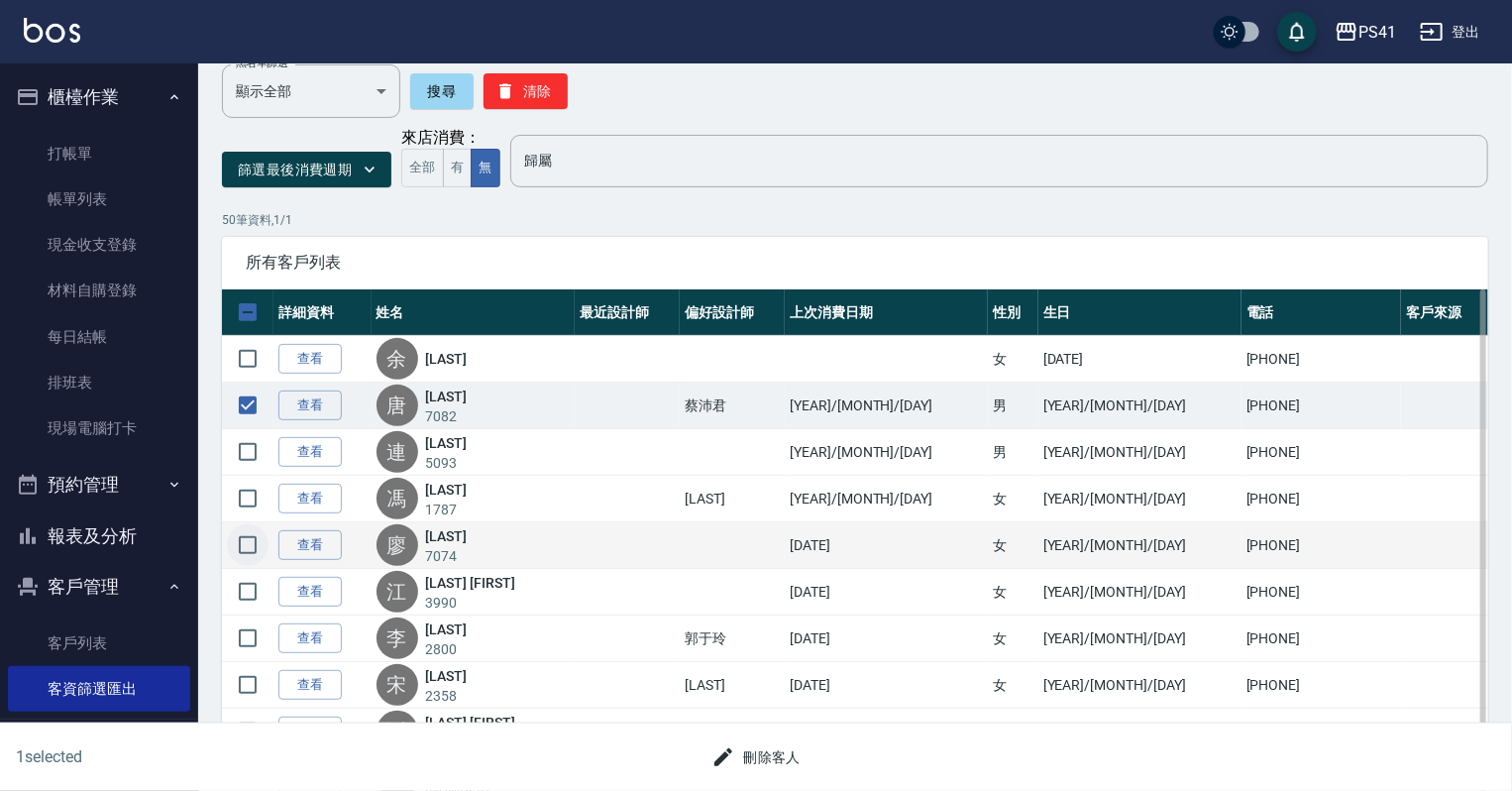 click at bounding box center [248, 545] 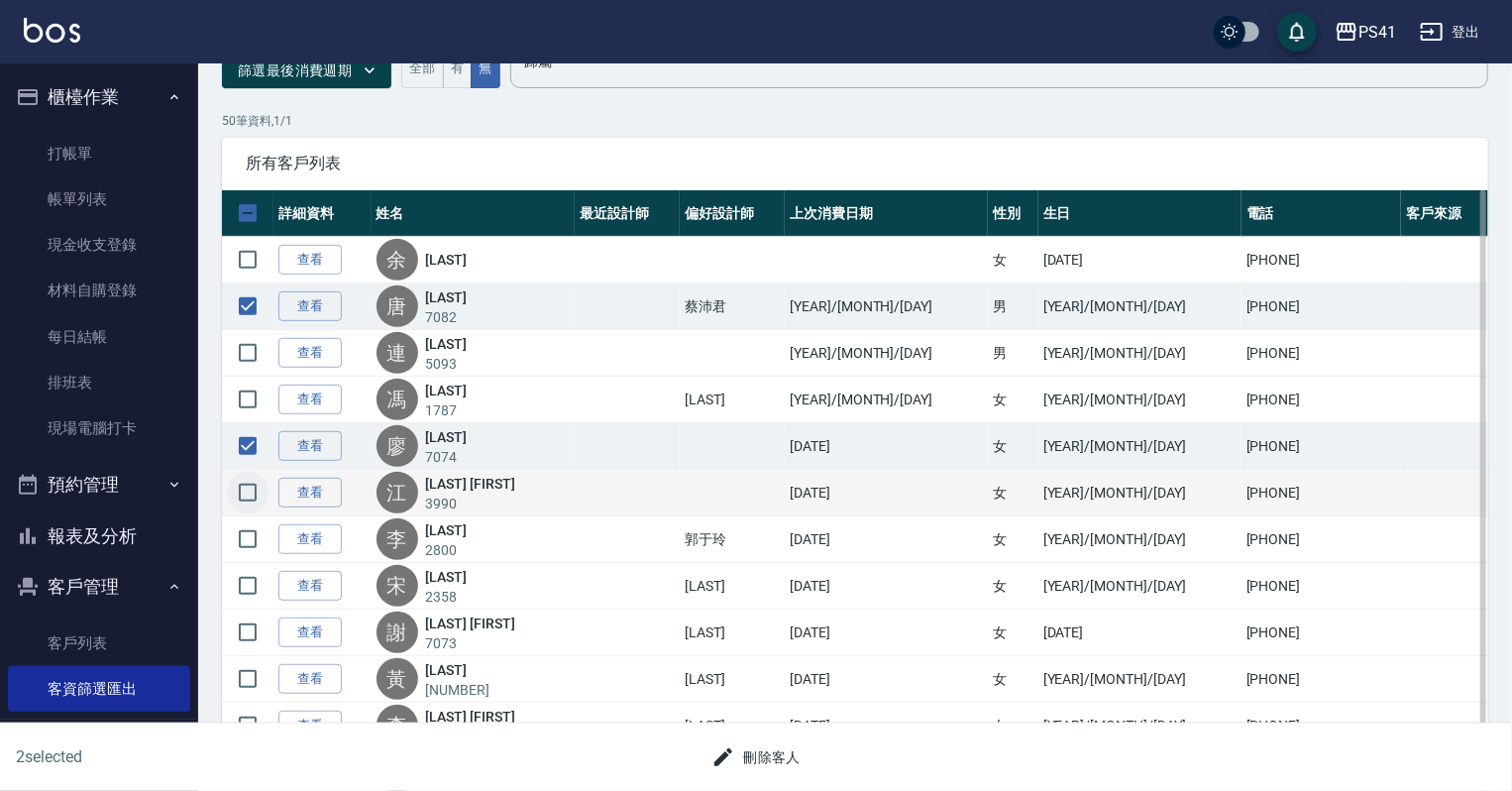 scroll, scrollTop: 396, scrollLeft: 0, axis: vertical 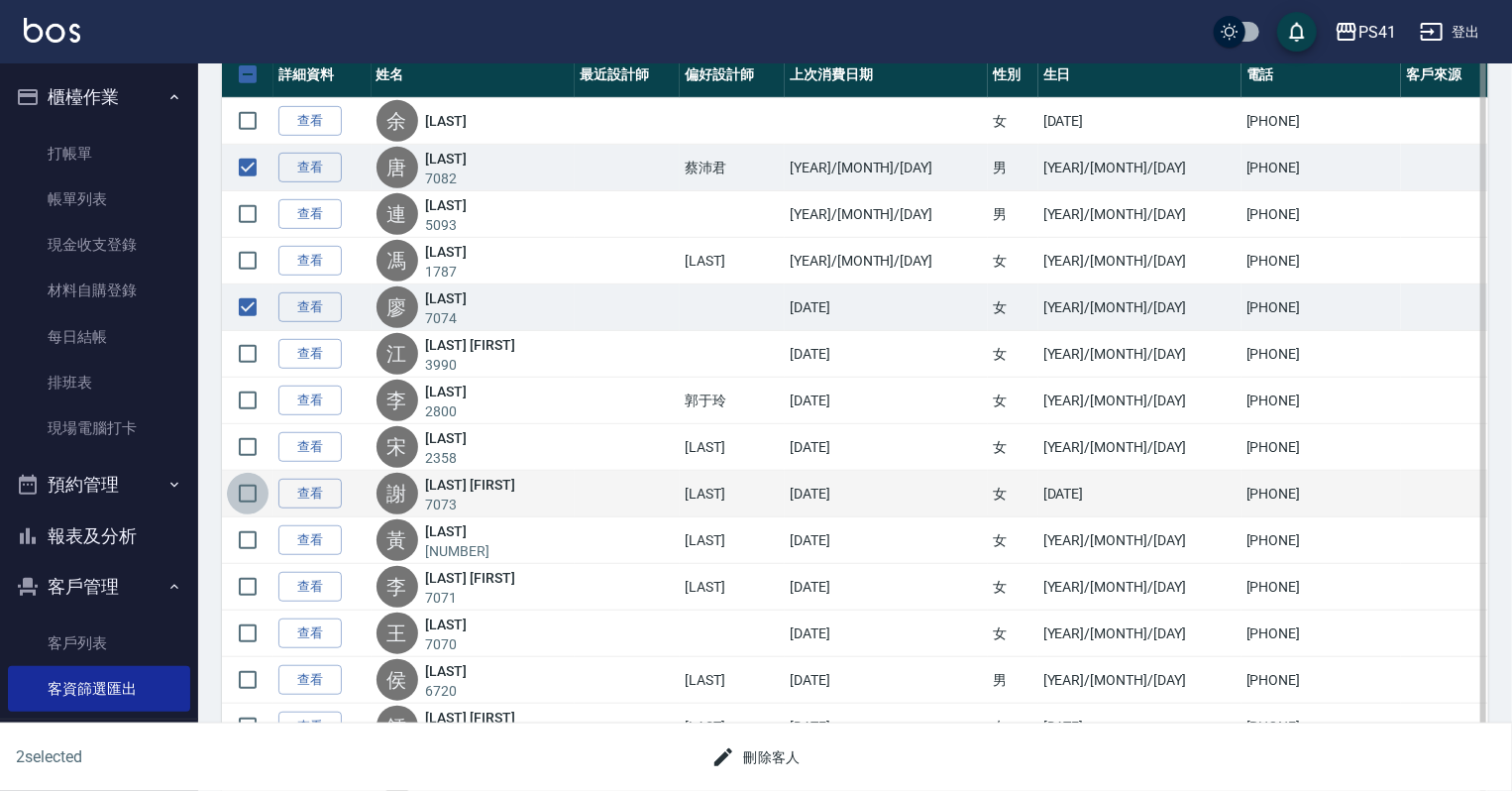 click at bounding box center [248, 494] 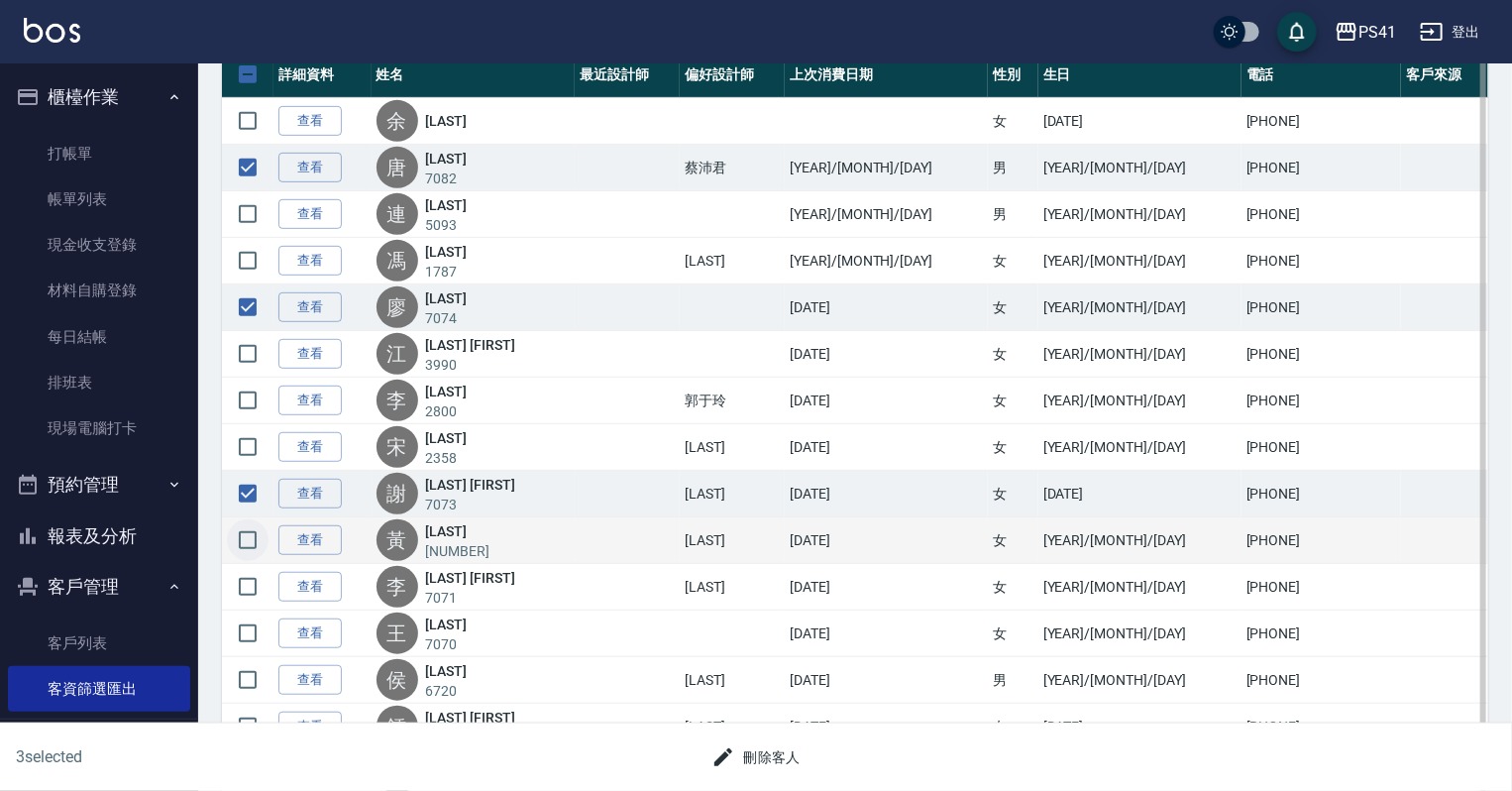 click at bounding box center [248, 540] 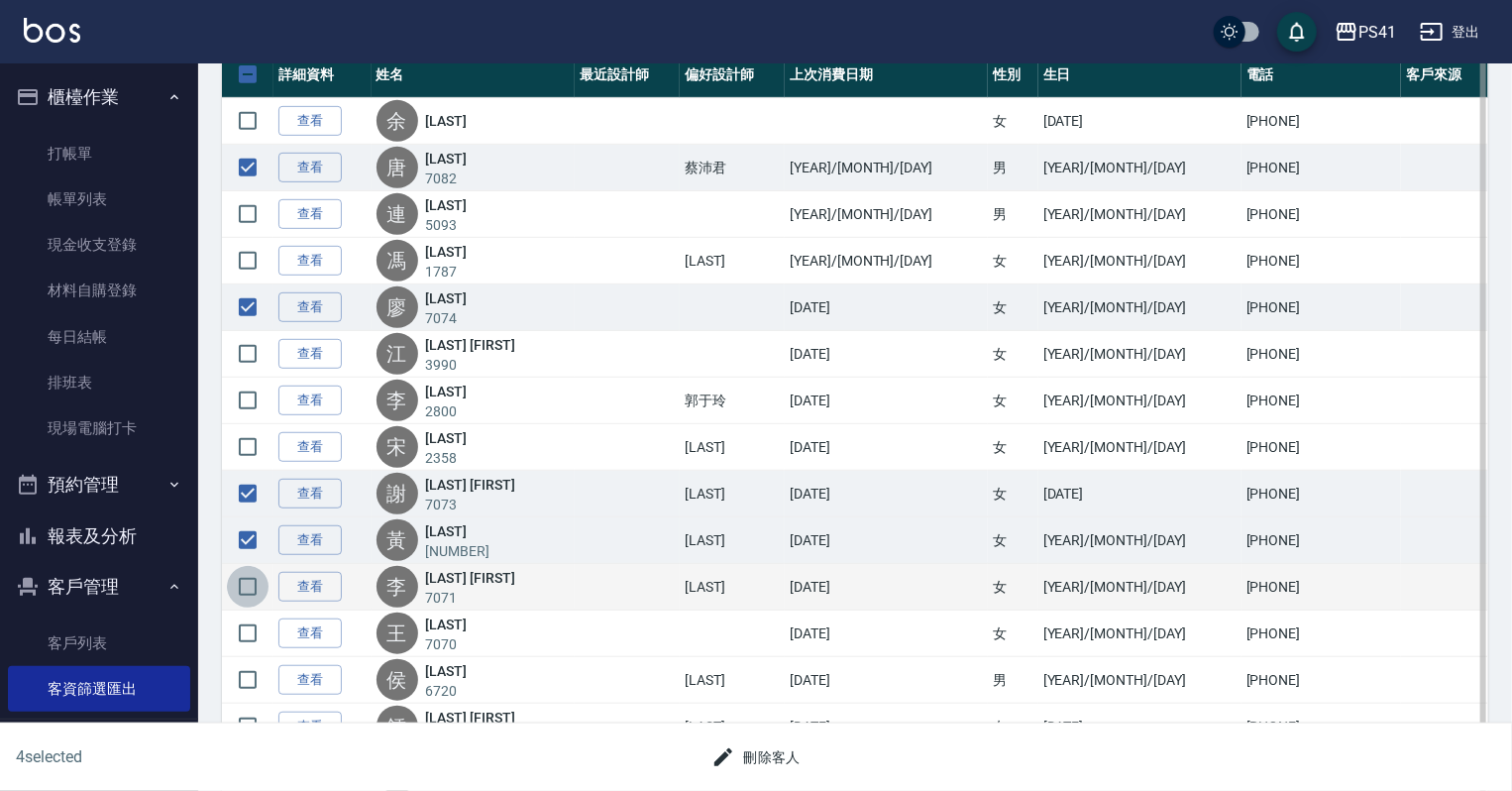 click at bounding box center [248, 587] 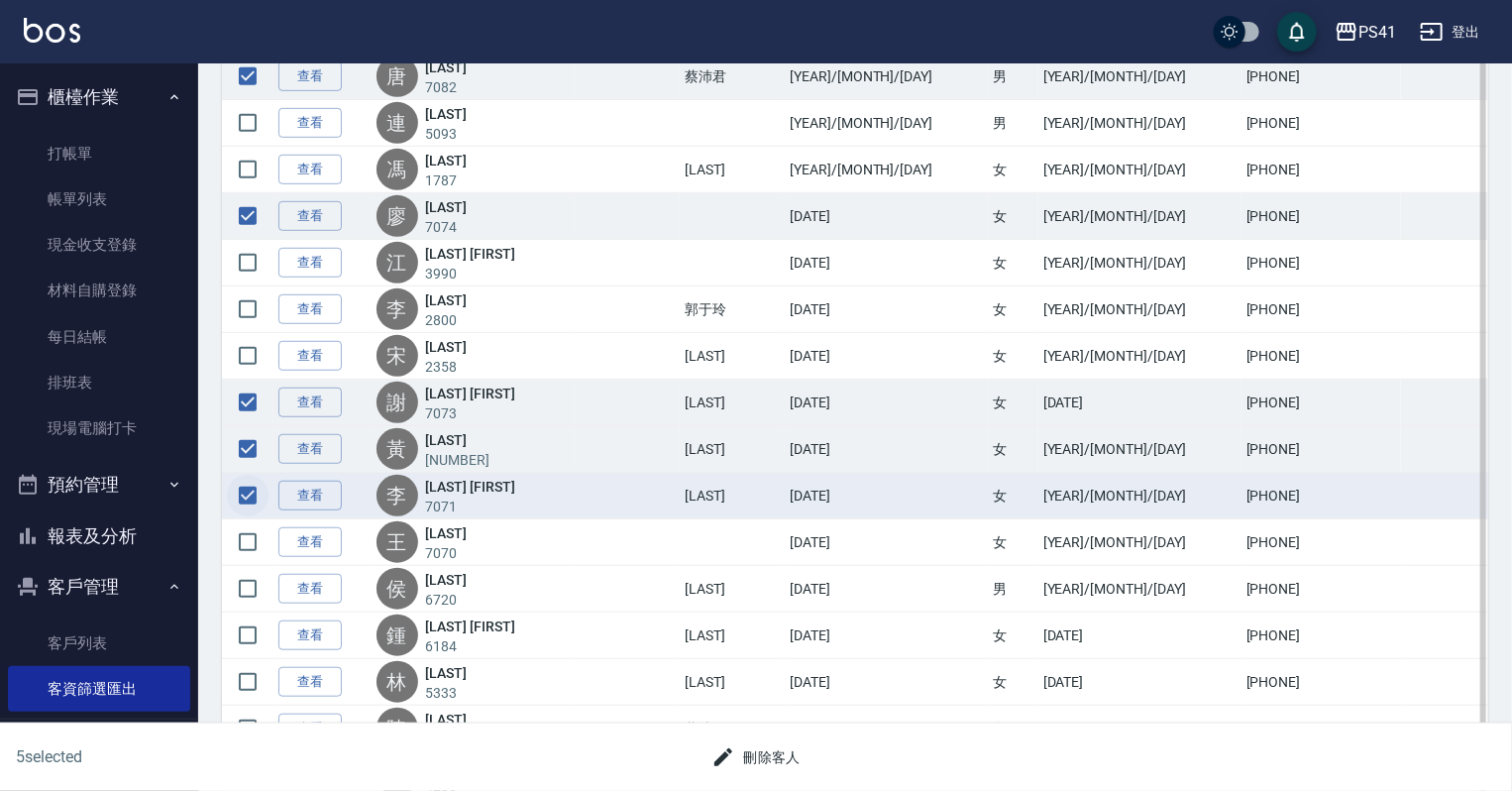 scroll, scrollTop: 555, scrollLeft: 0, axis: vertical 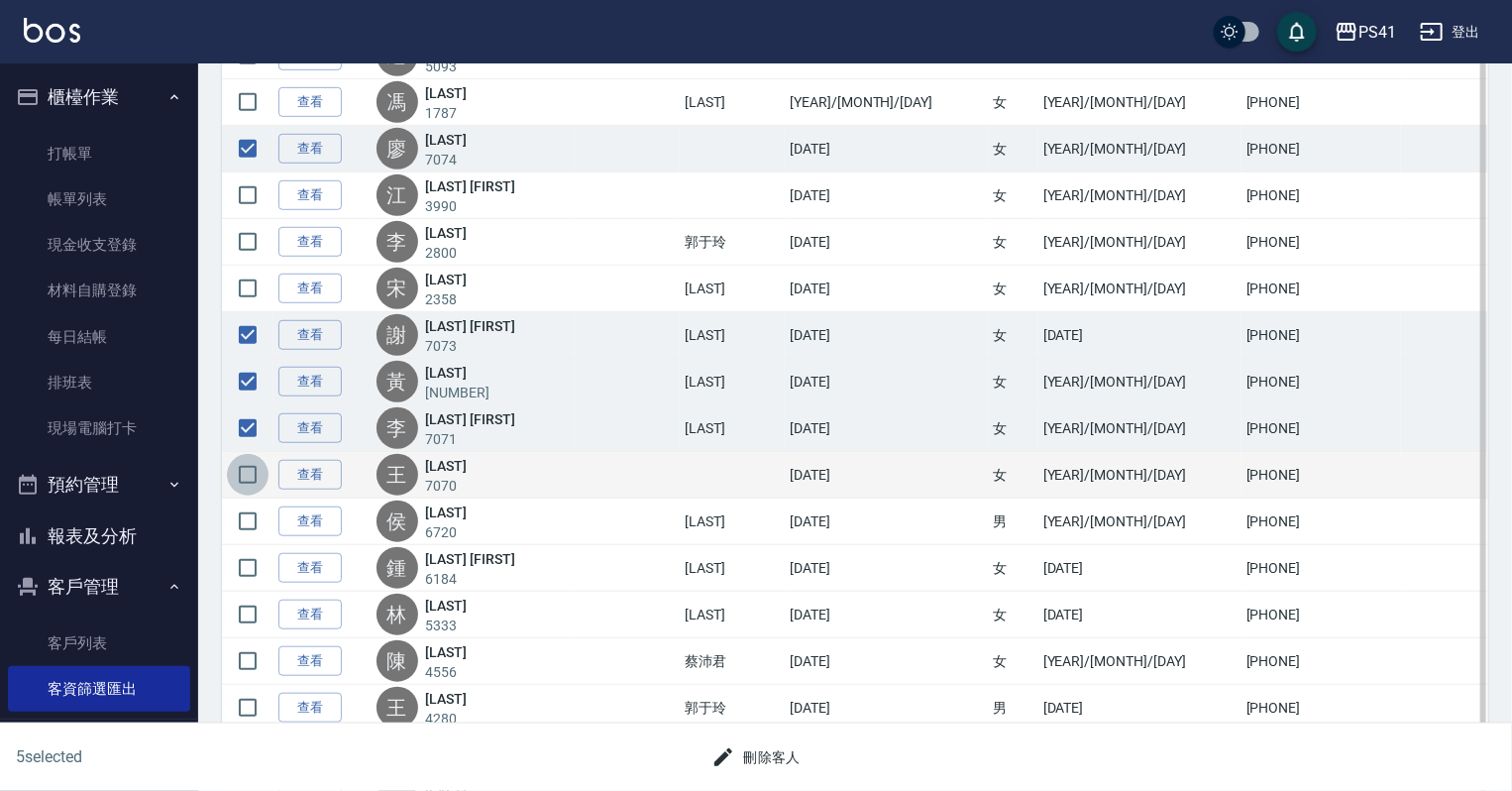 click at bounding box center (248, 475) 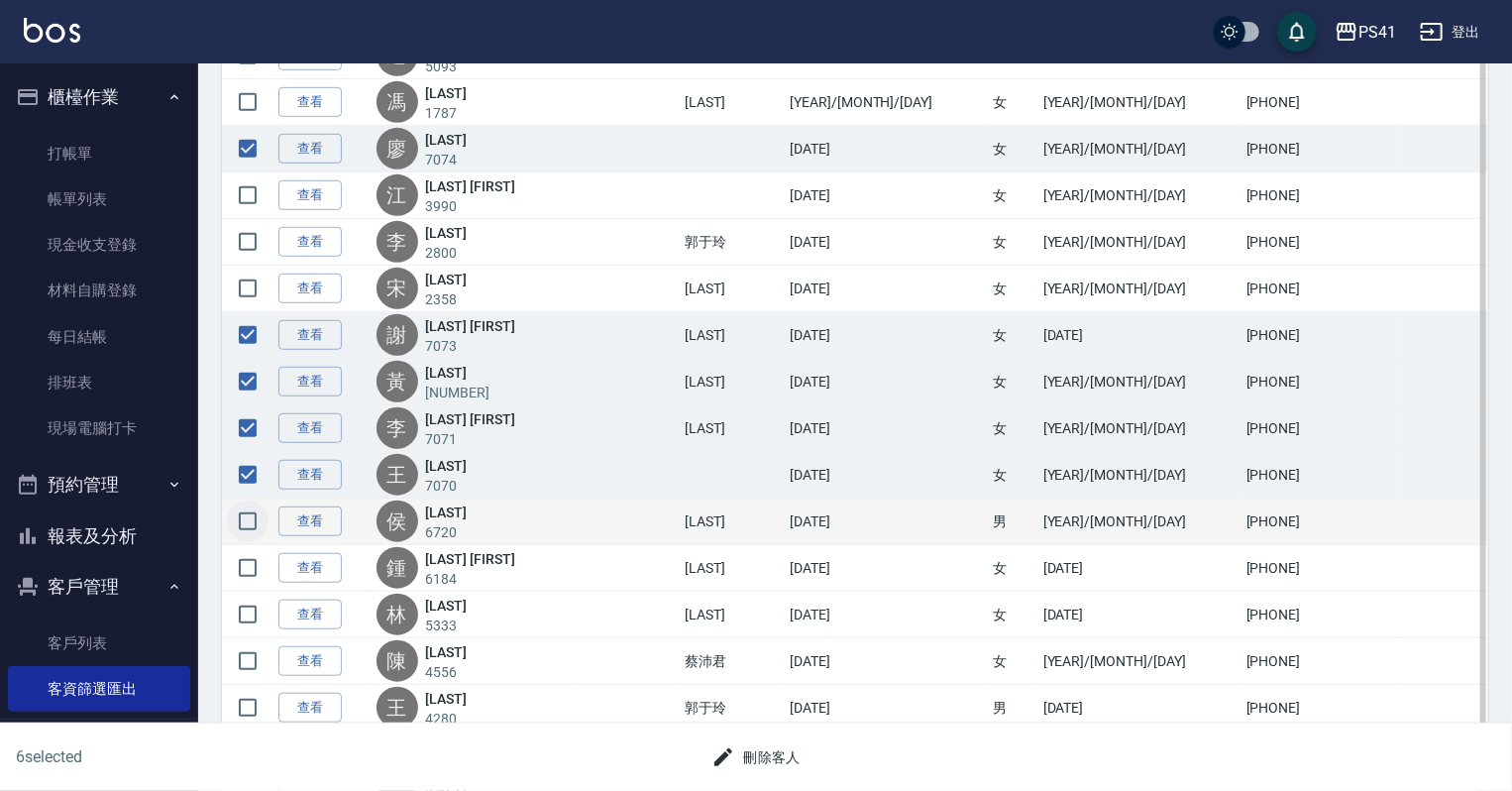 click at bounding box center (248, 521) 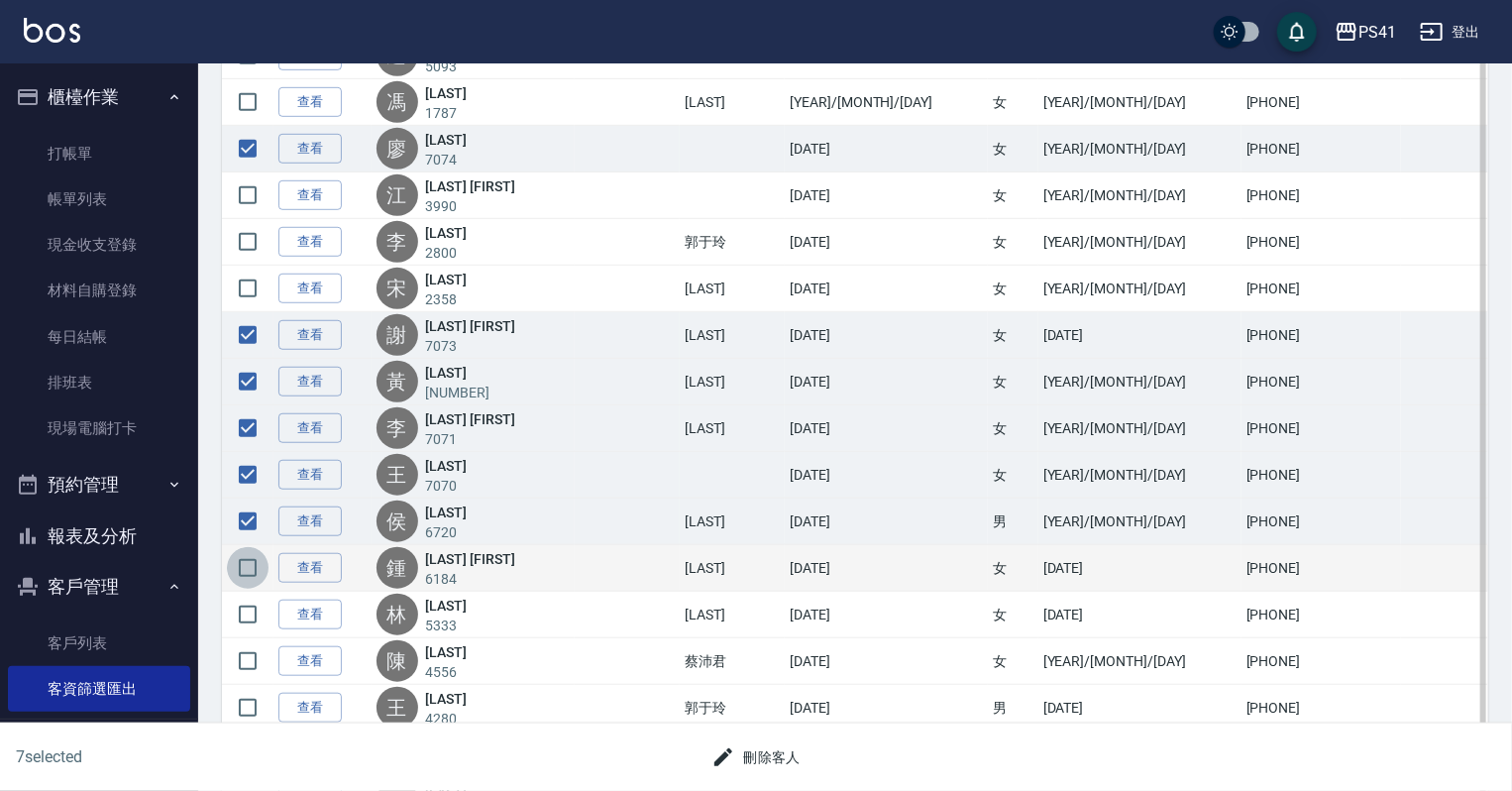 click at bounding box center (248, 568) 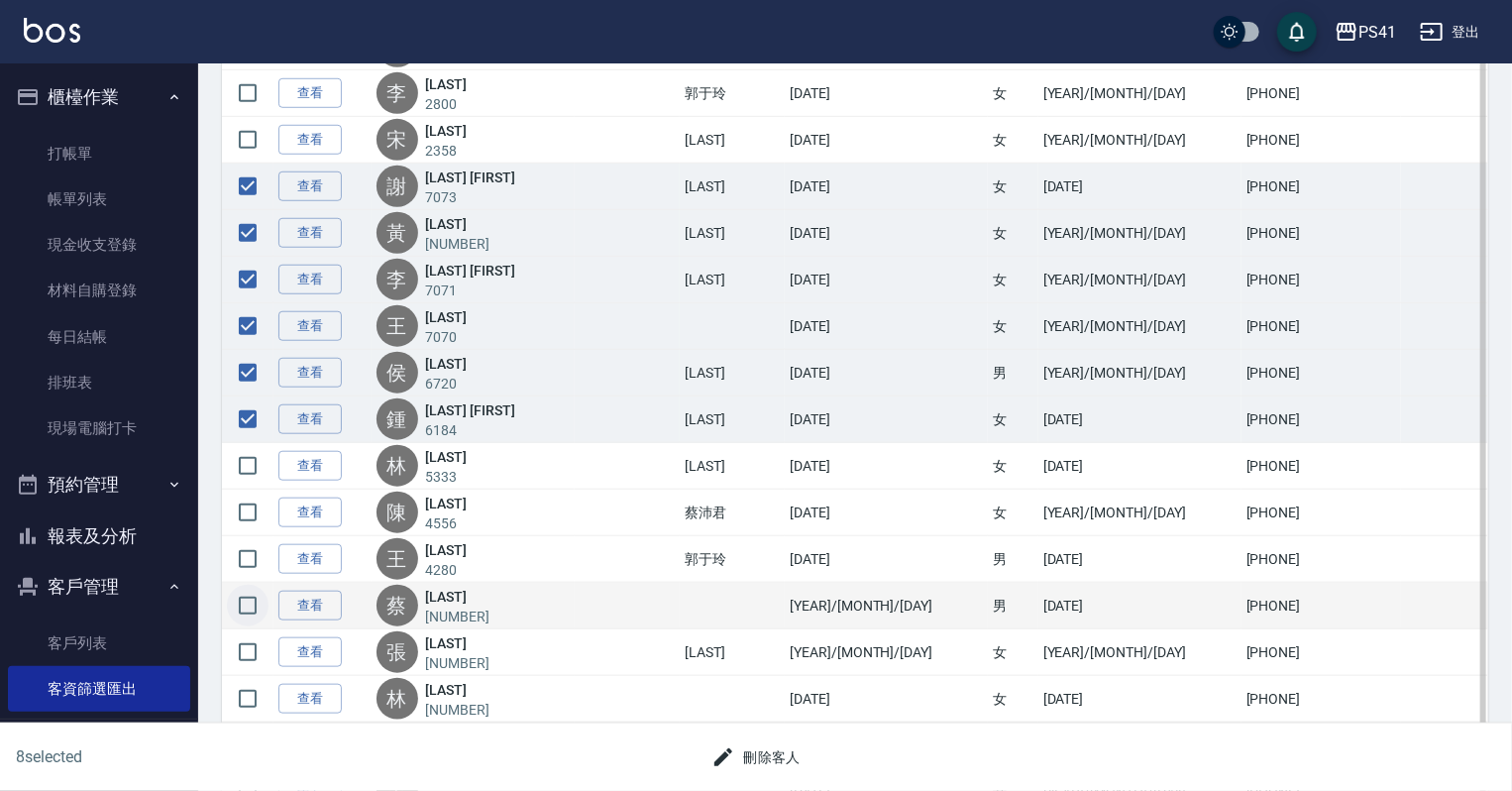 scroll, scrollTop: 793, scrollLeft: 0, axis: vertical 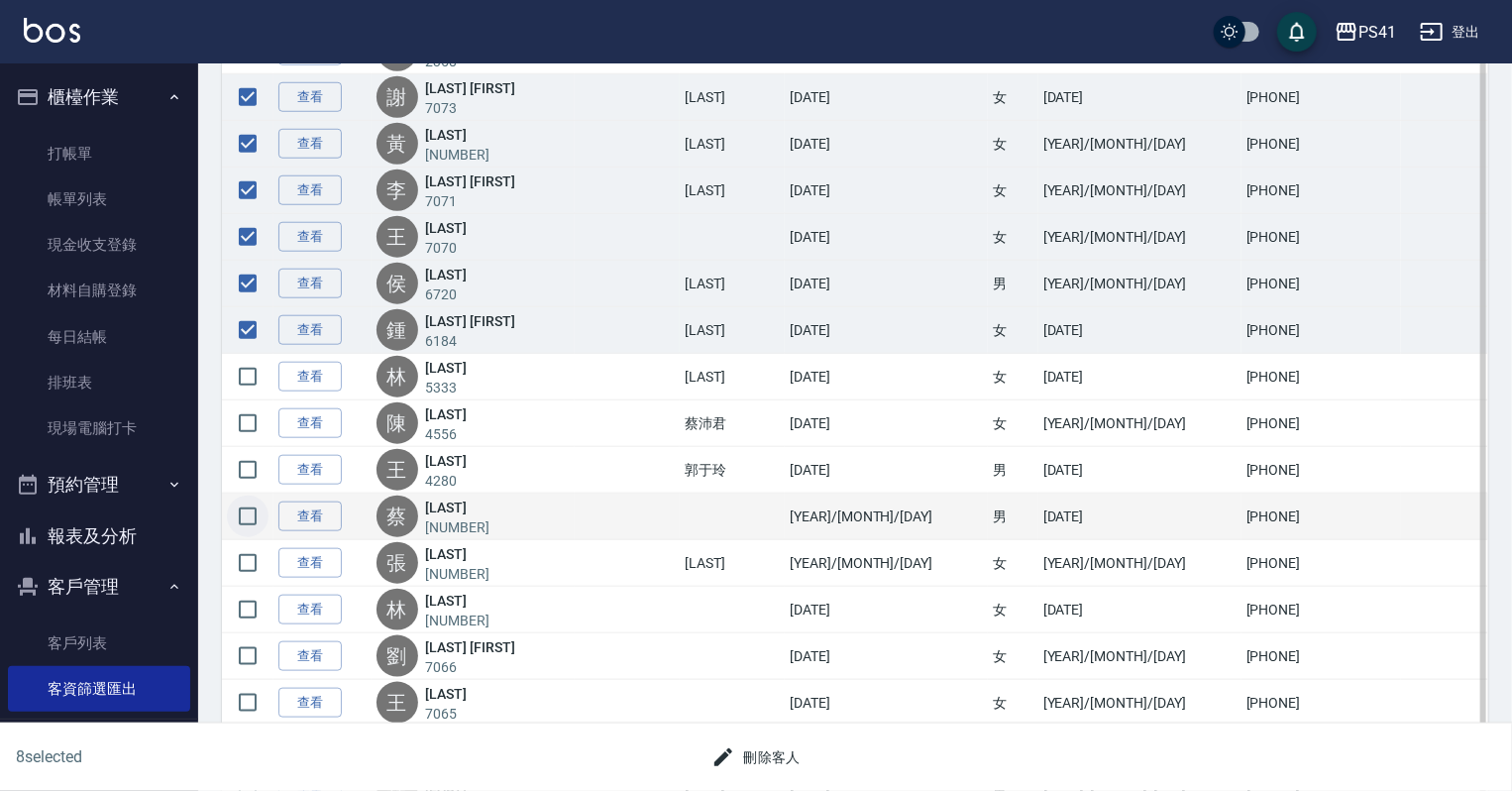 click at bounding box center [248, 516] 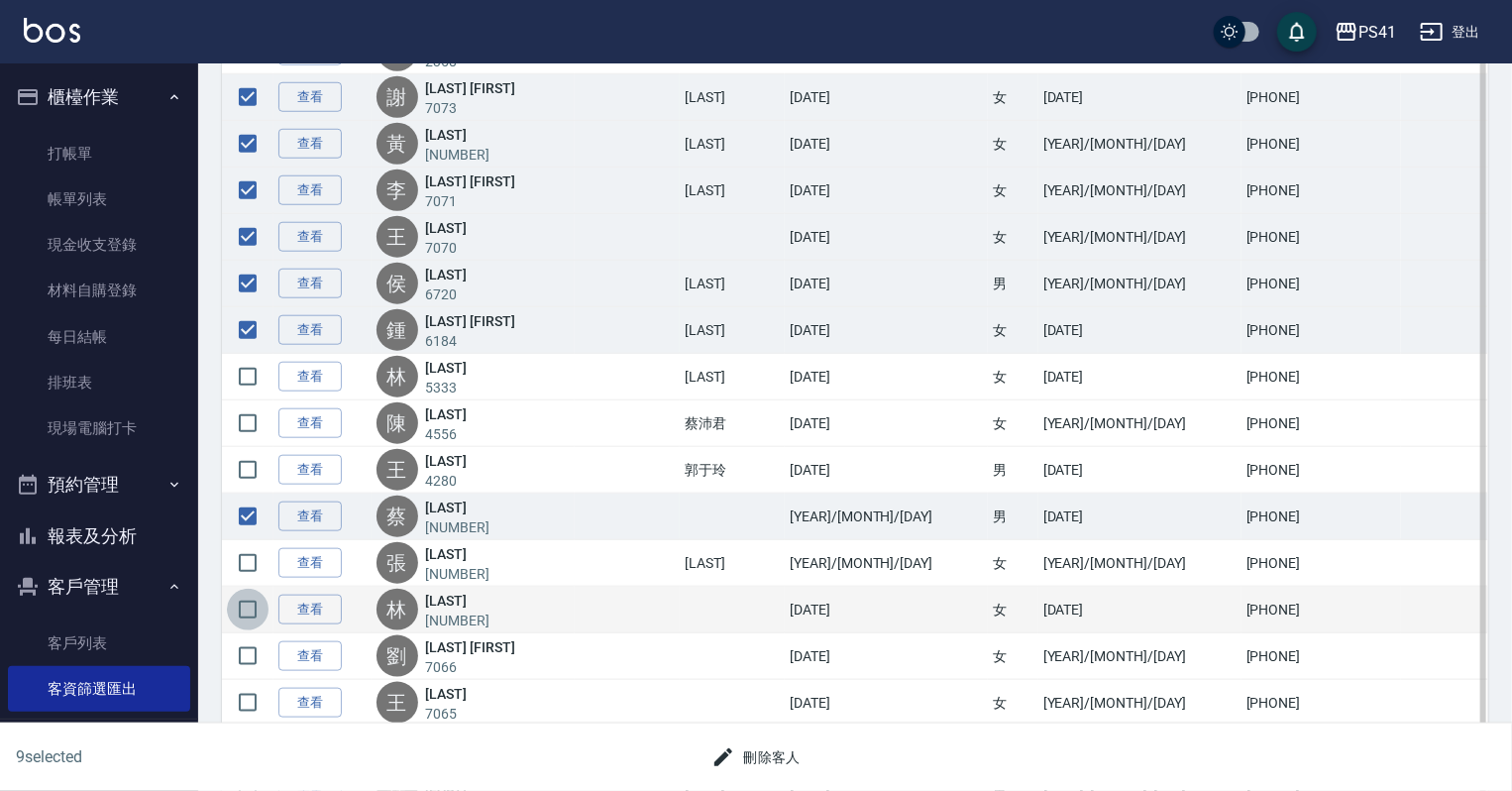 click at bounding box center [248, 610] 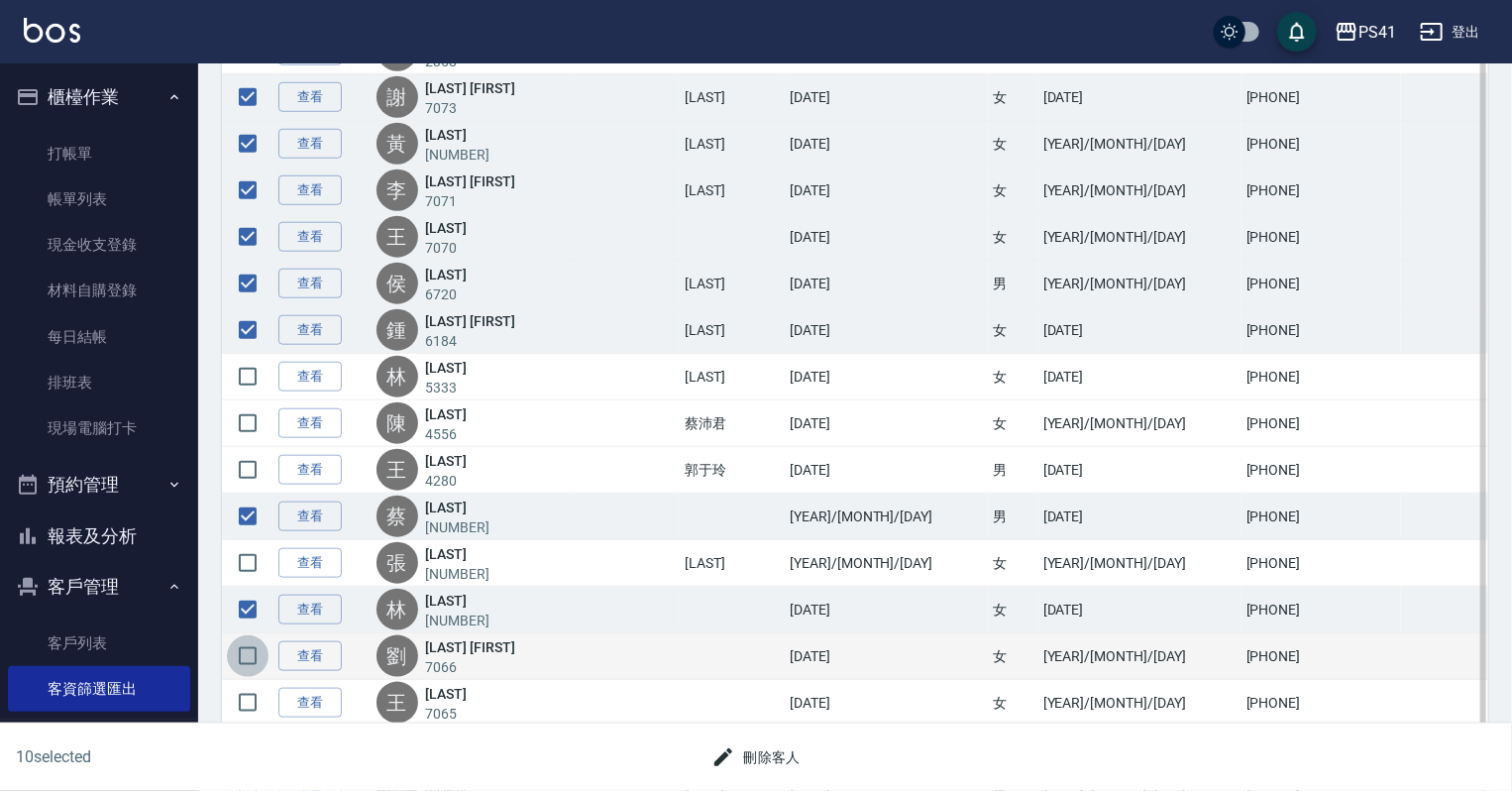 click at bounding box center [248, 656] 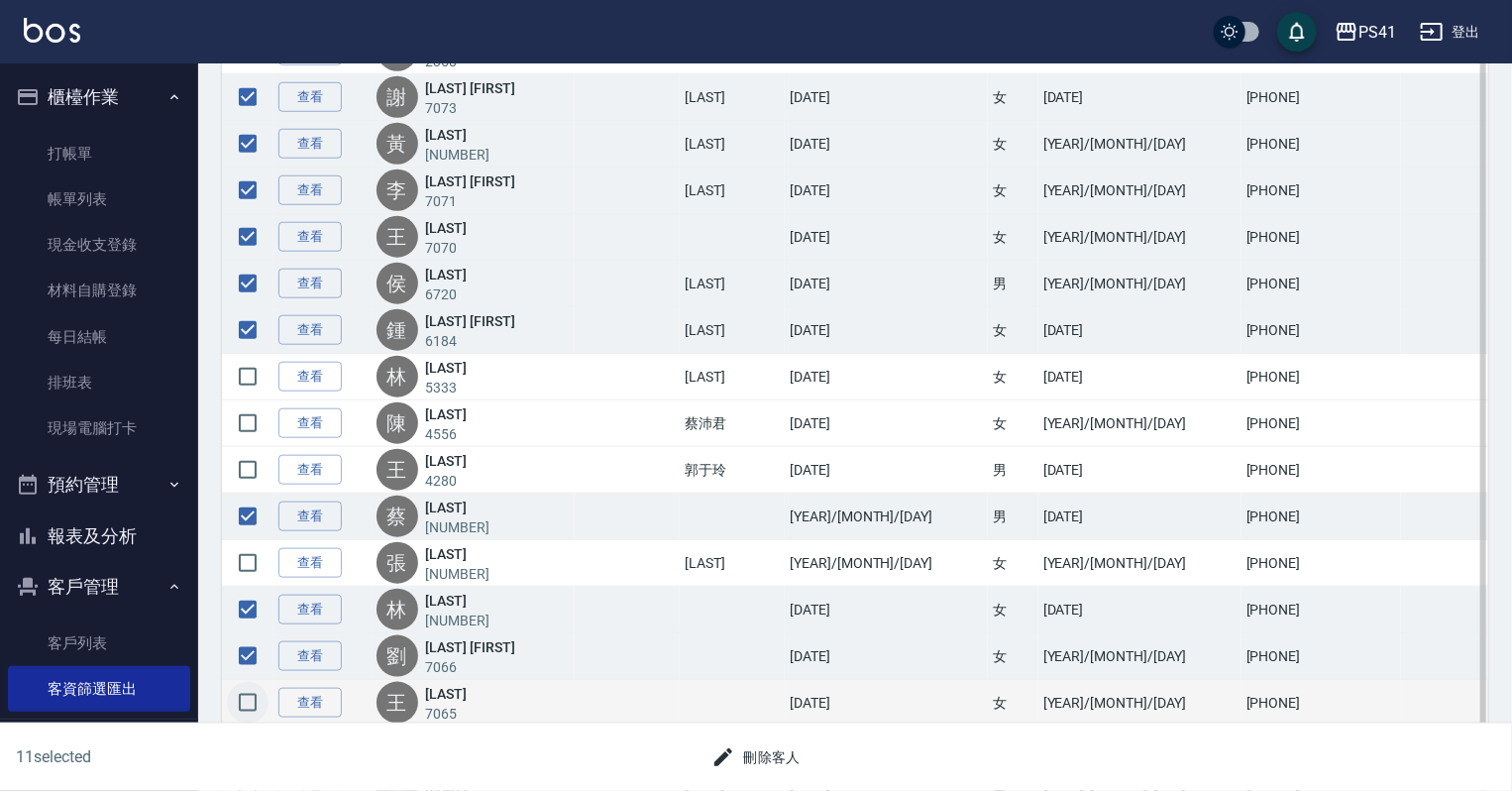 click at bounding box center [248, 703] 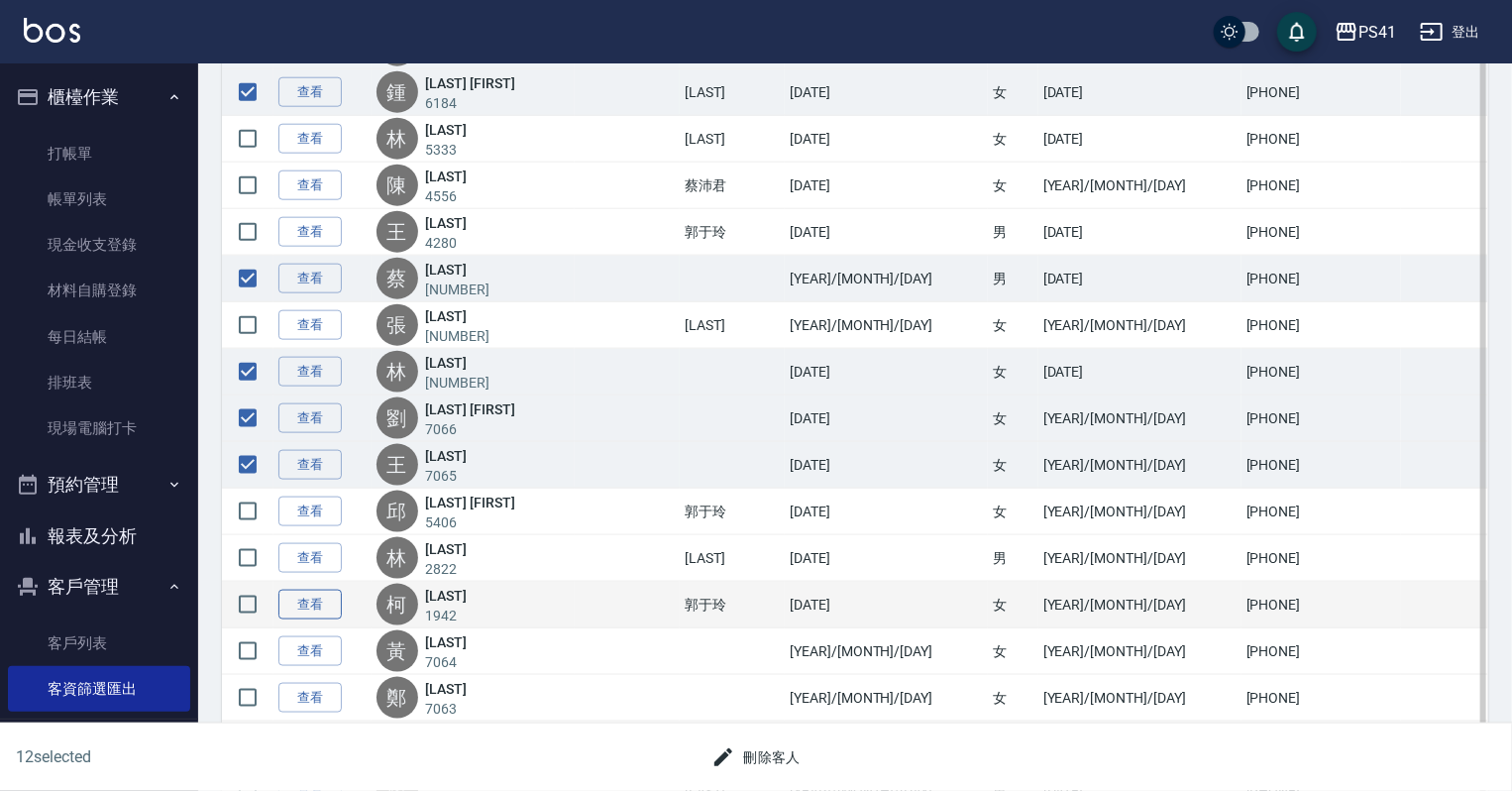 scroll, scrollTop: 1110, scrollLeft: 0, axis: vertical 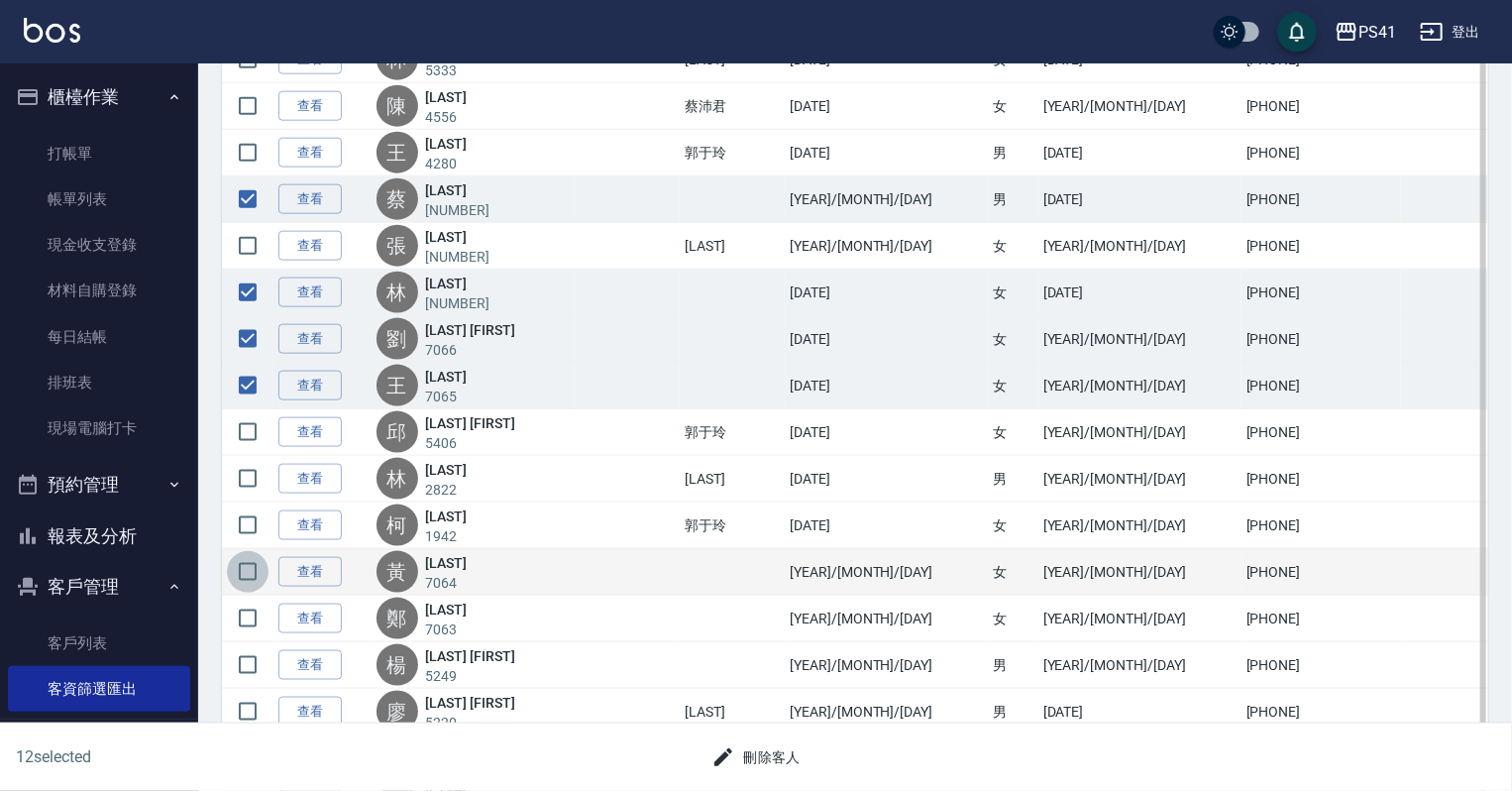 click at bounding box center (248, 572) 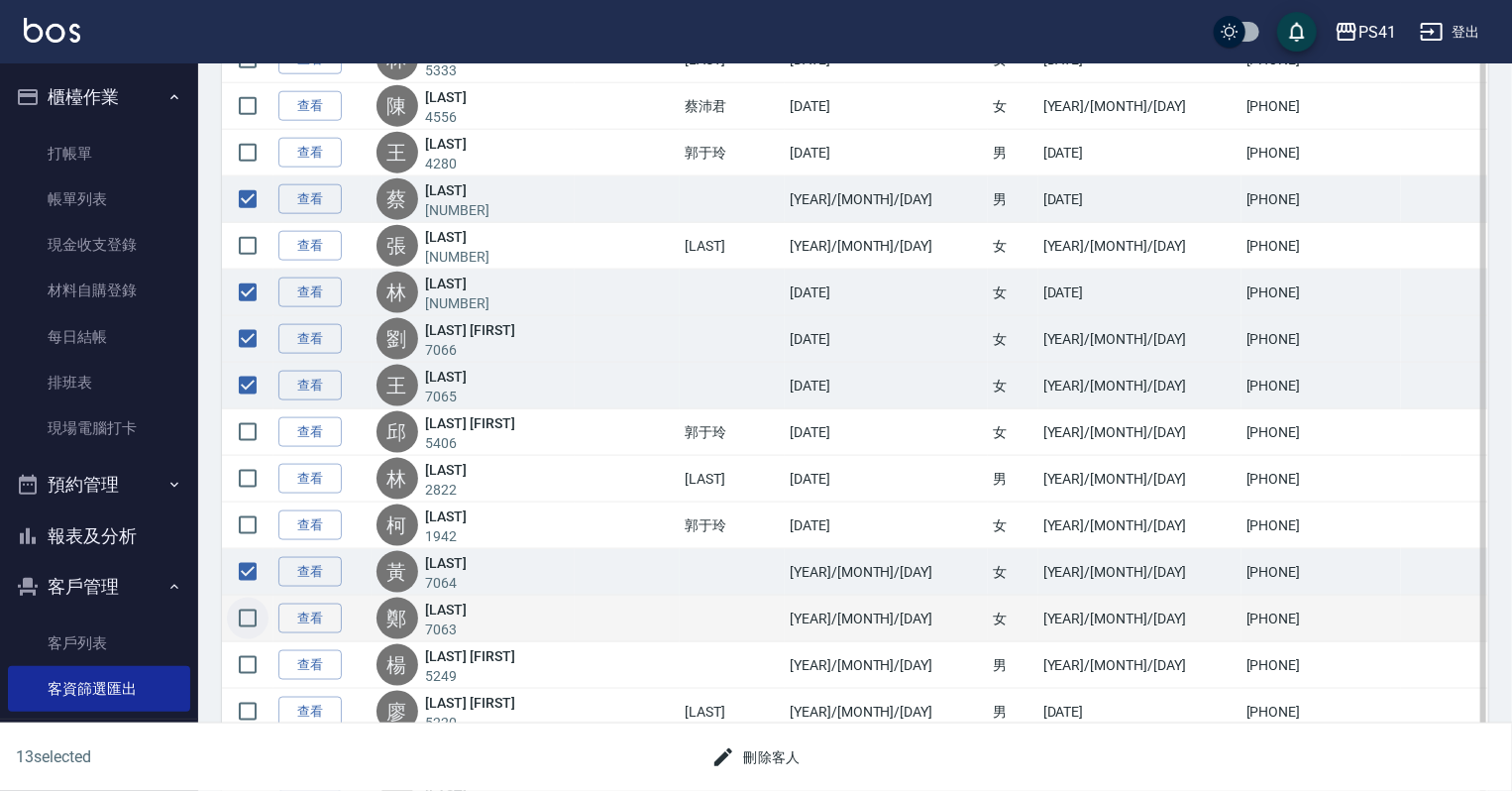 click at bounding box center [248, 619] 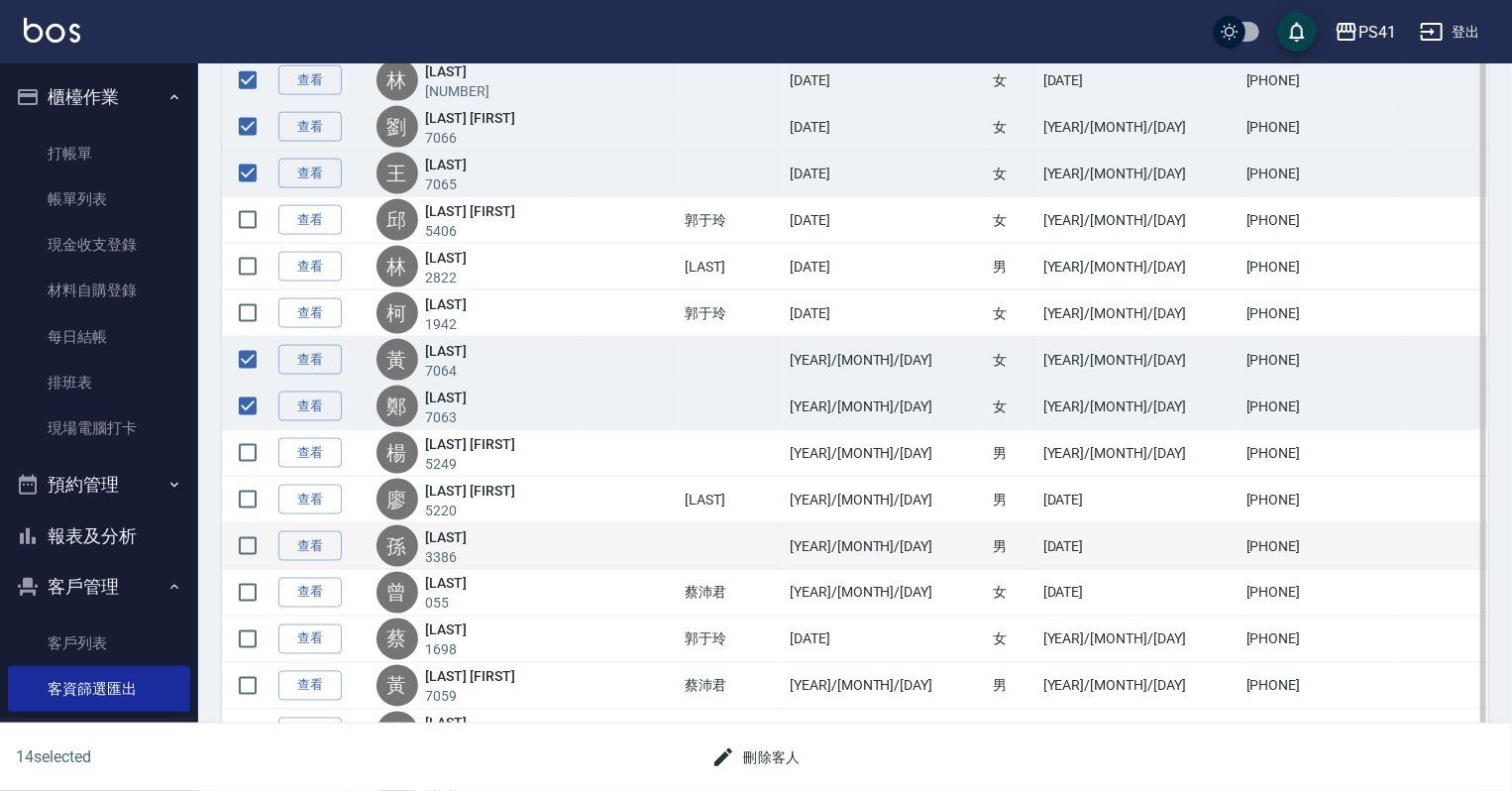 scroll, scrollTop: 1348, scrollLeft: 0, axis: vertical 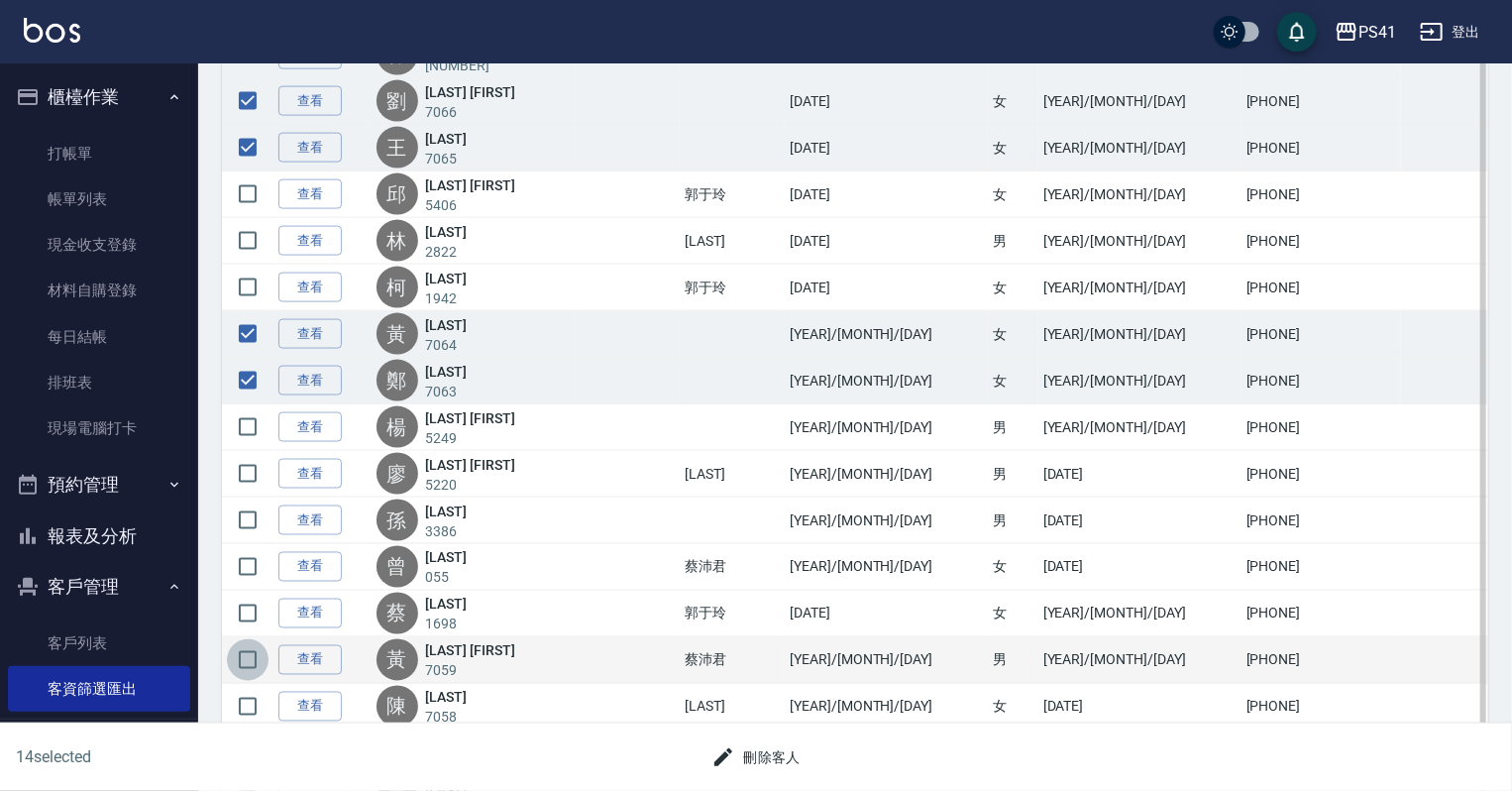click at bounding box center [248, 660] 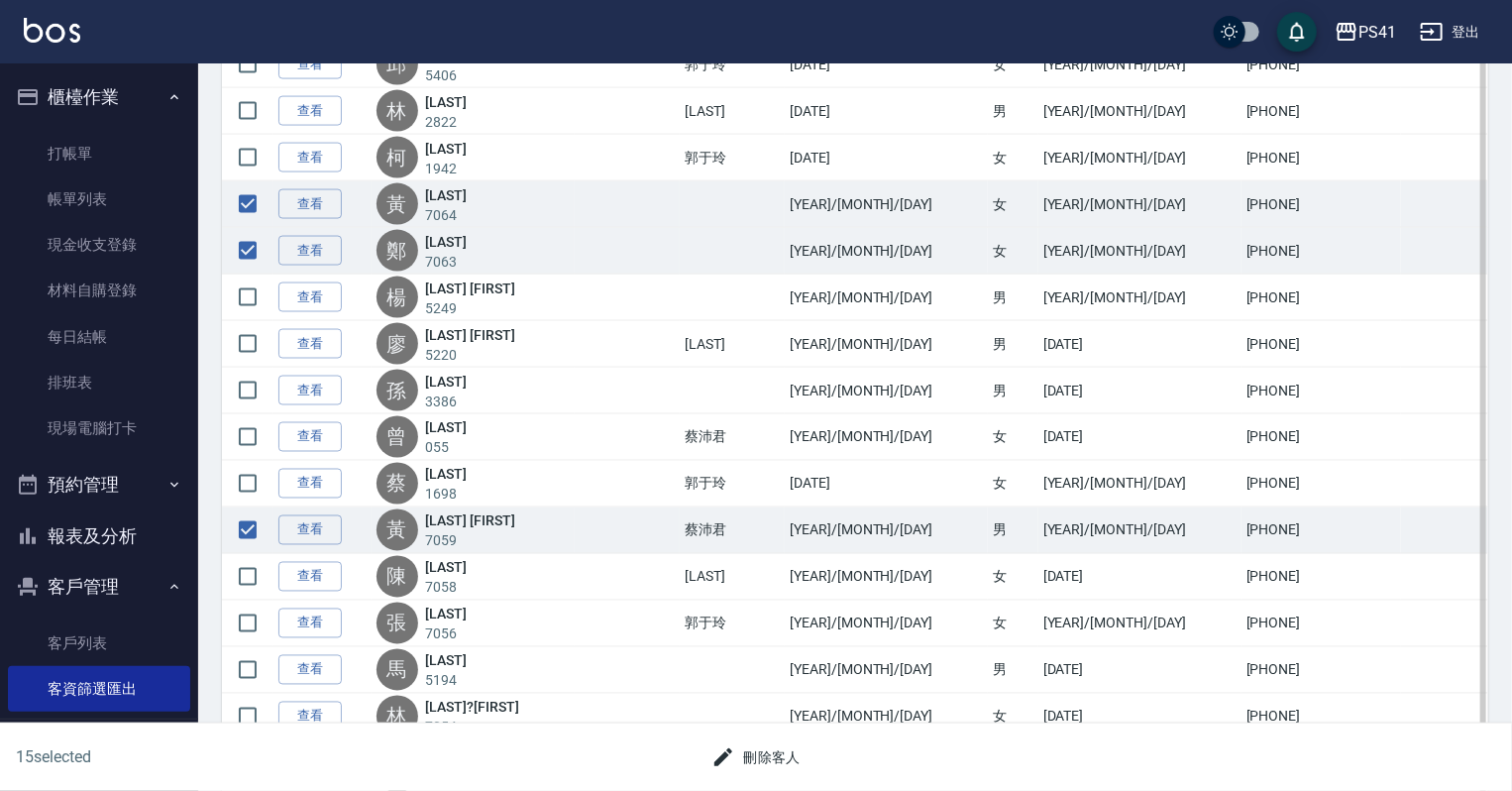 scroll, scrollTop: 1586, scrollLeft: 0, axis: vertical 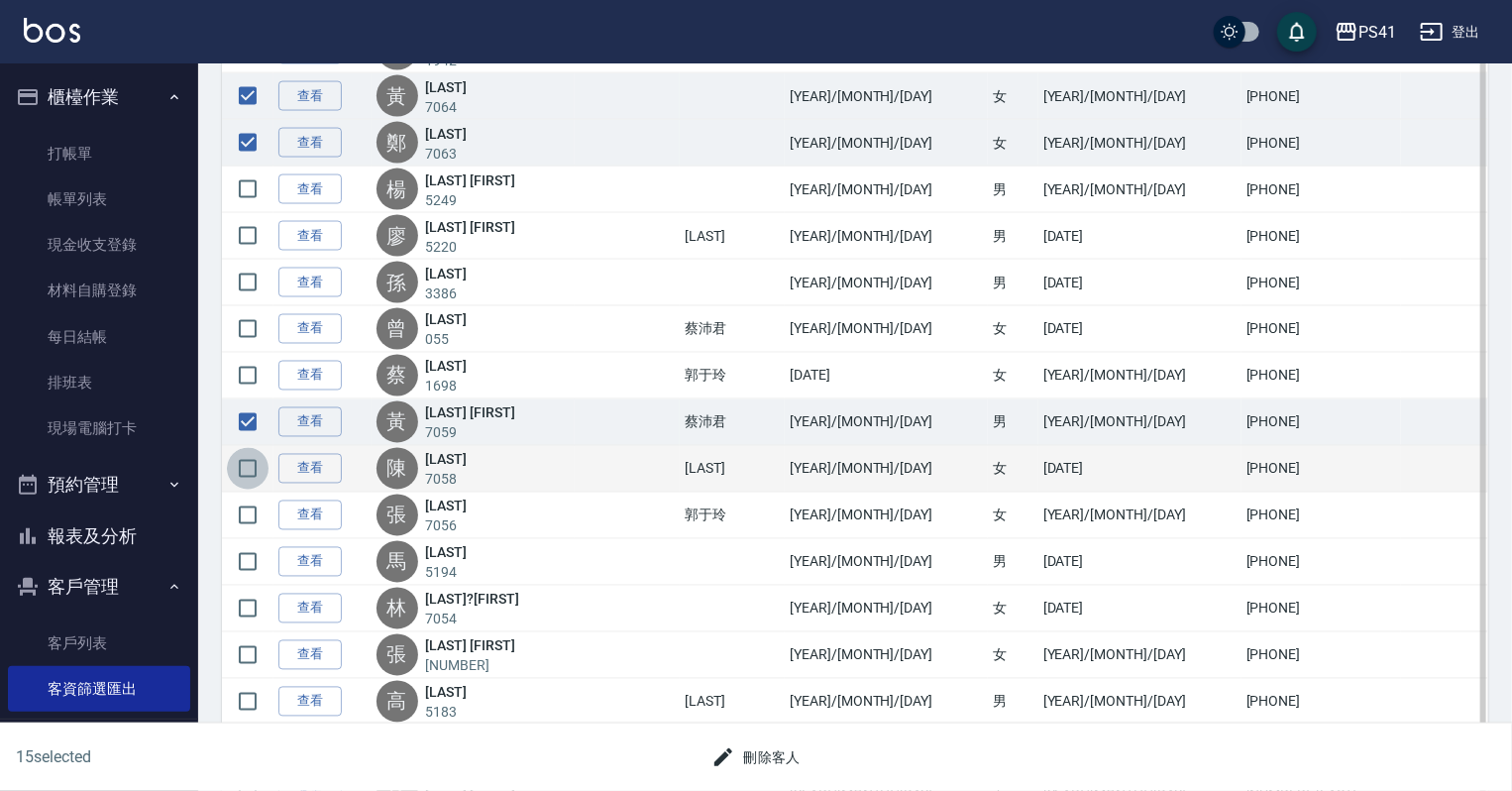 click at bounding box center [248, 469] 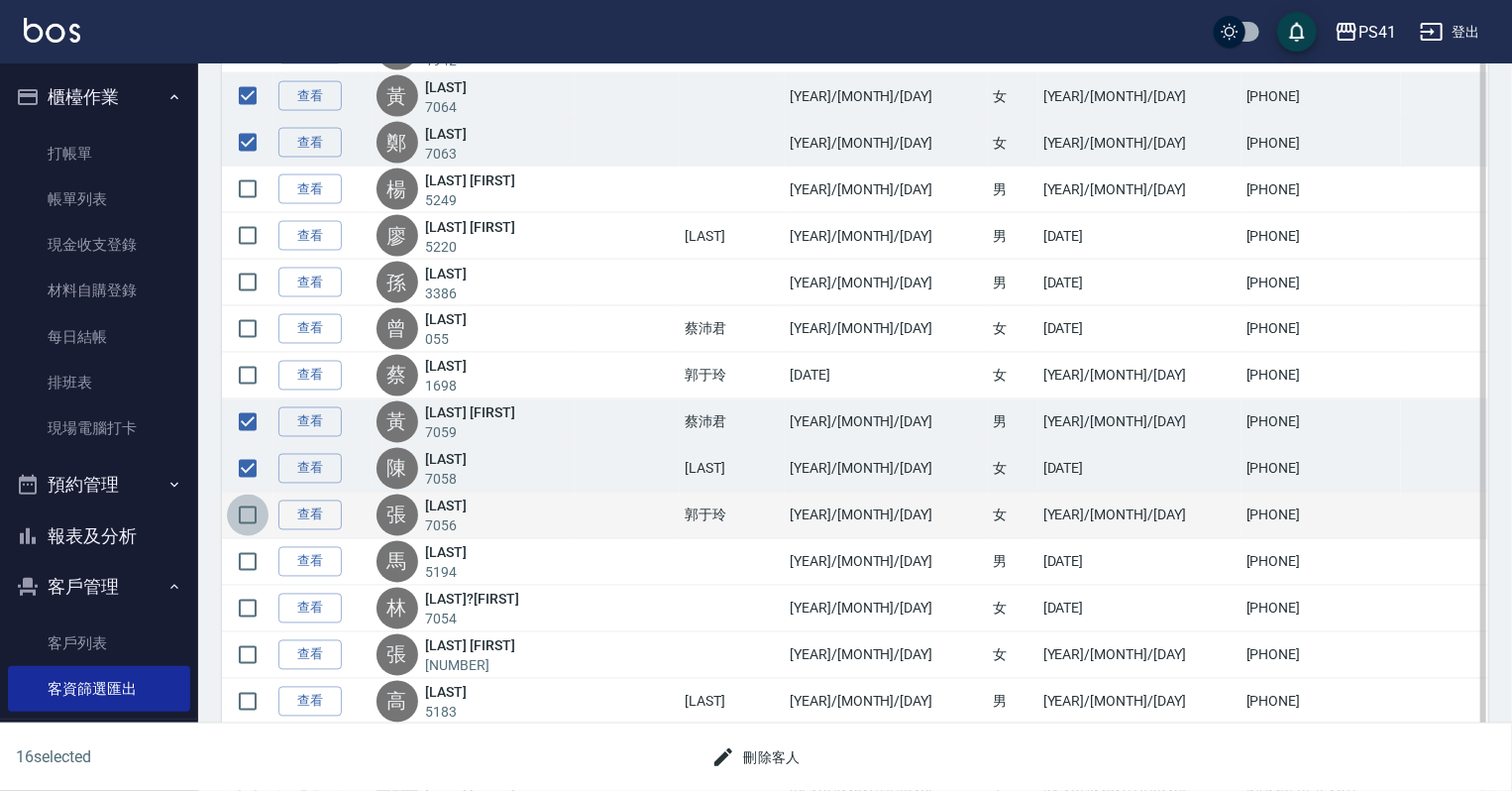 click at bounding box center [248, 515] 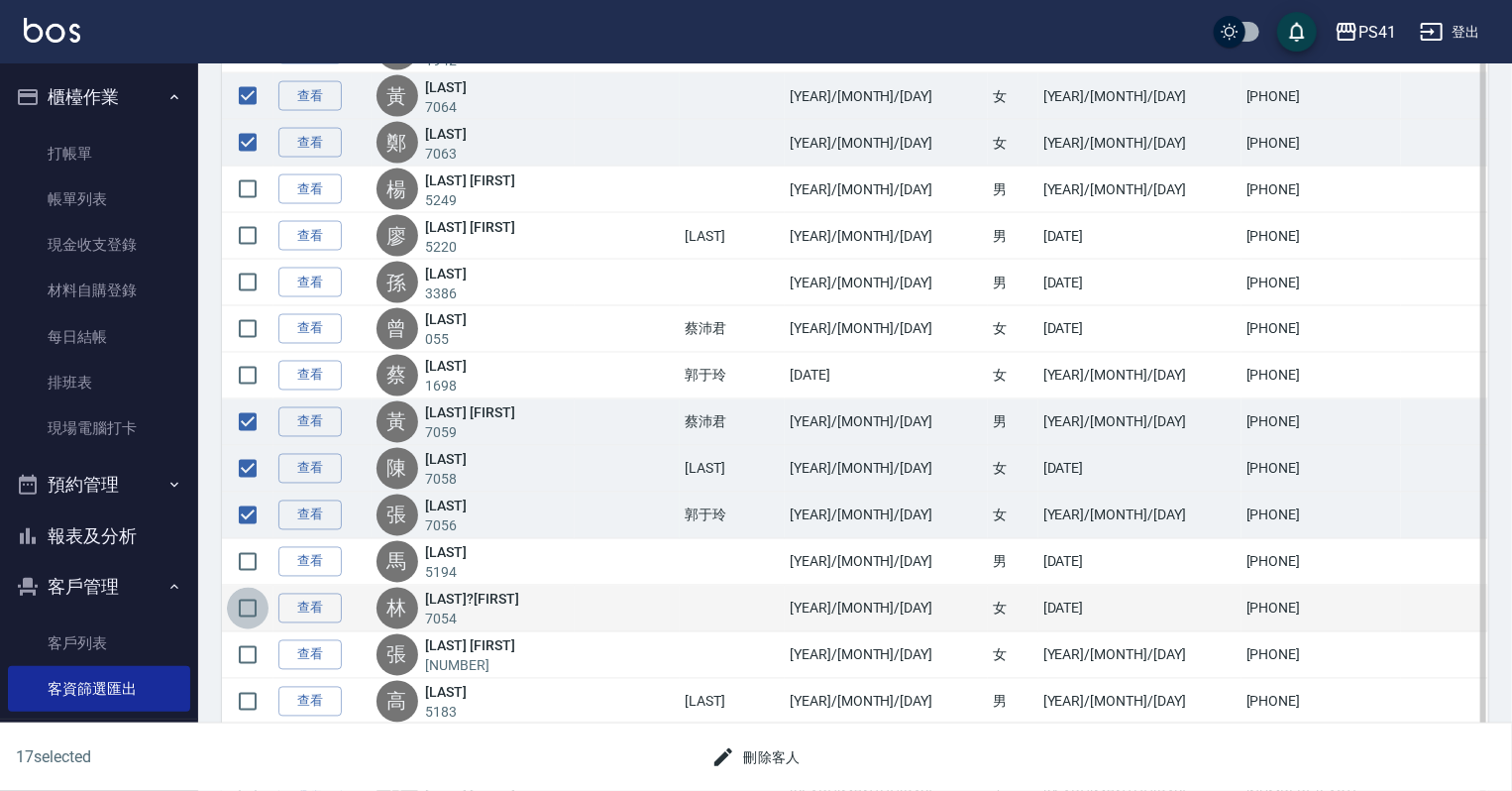 click at bounding box center [248, 609] 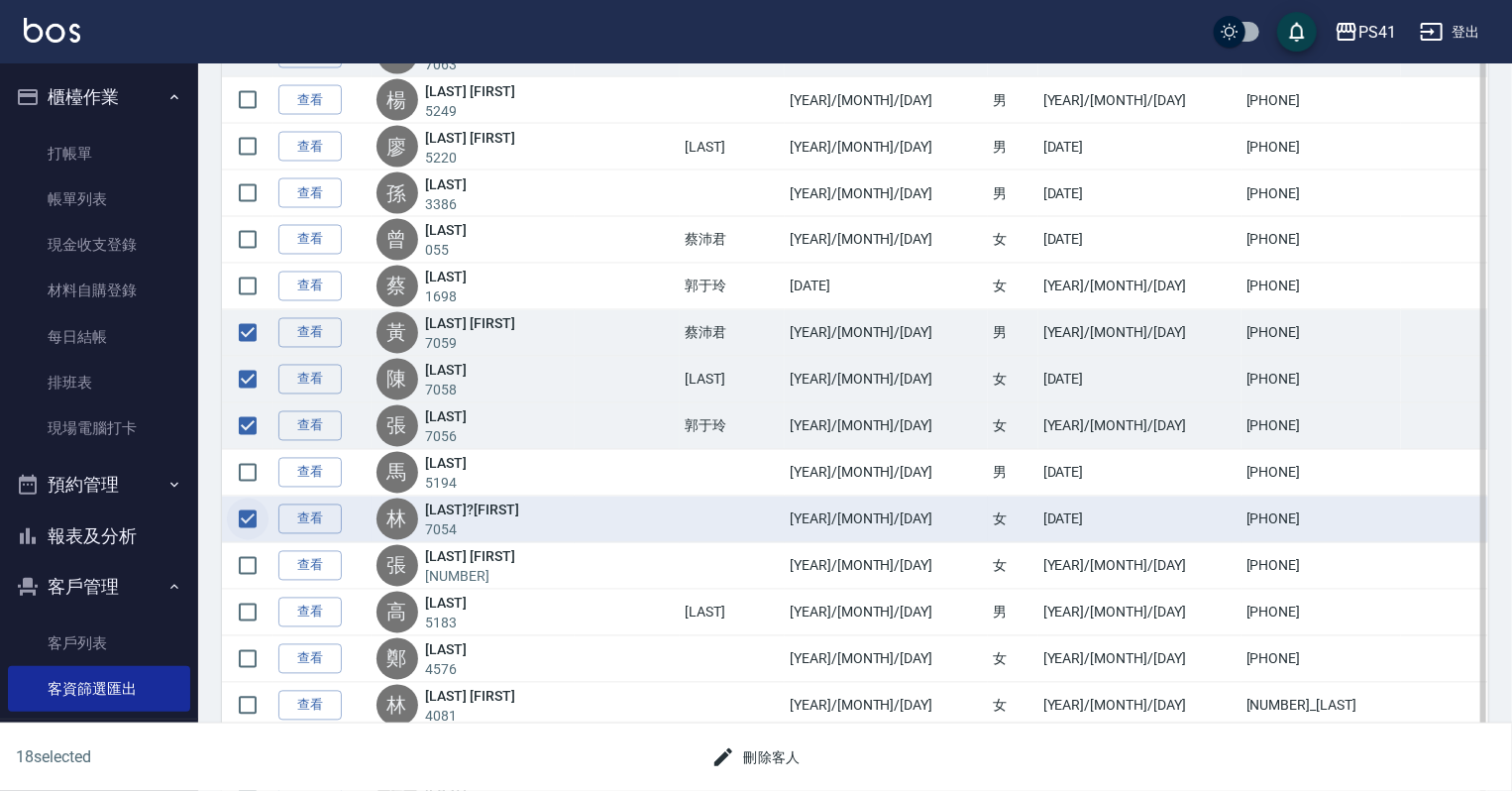 scroll, scrollTop: 1745, scrollLeft: 0, axis: vertical 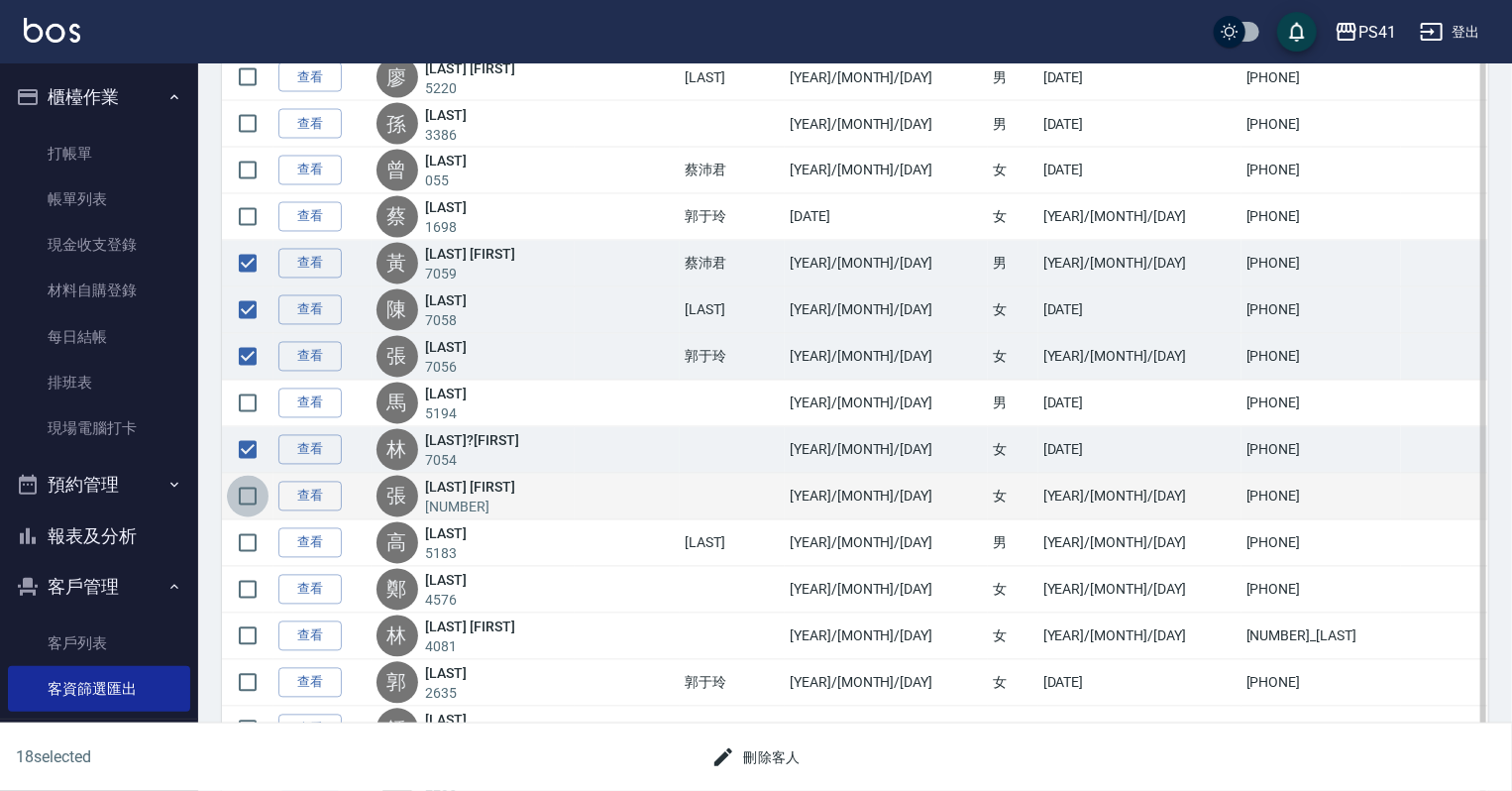 click at bounding box center (248, 497) 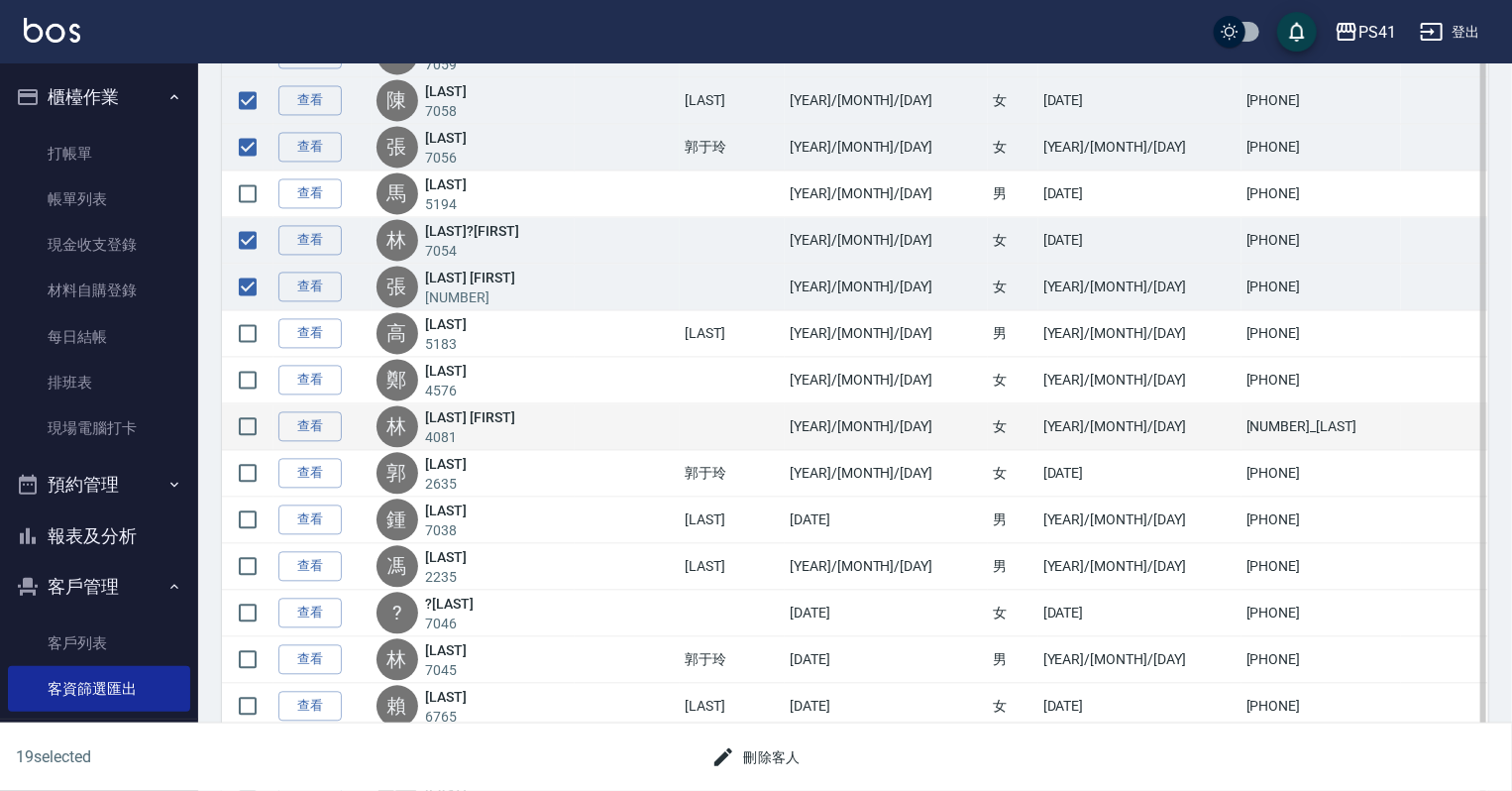 scroll, scrollTop: 1982, scrollLeft: 0, axis: vertical 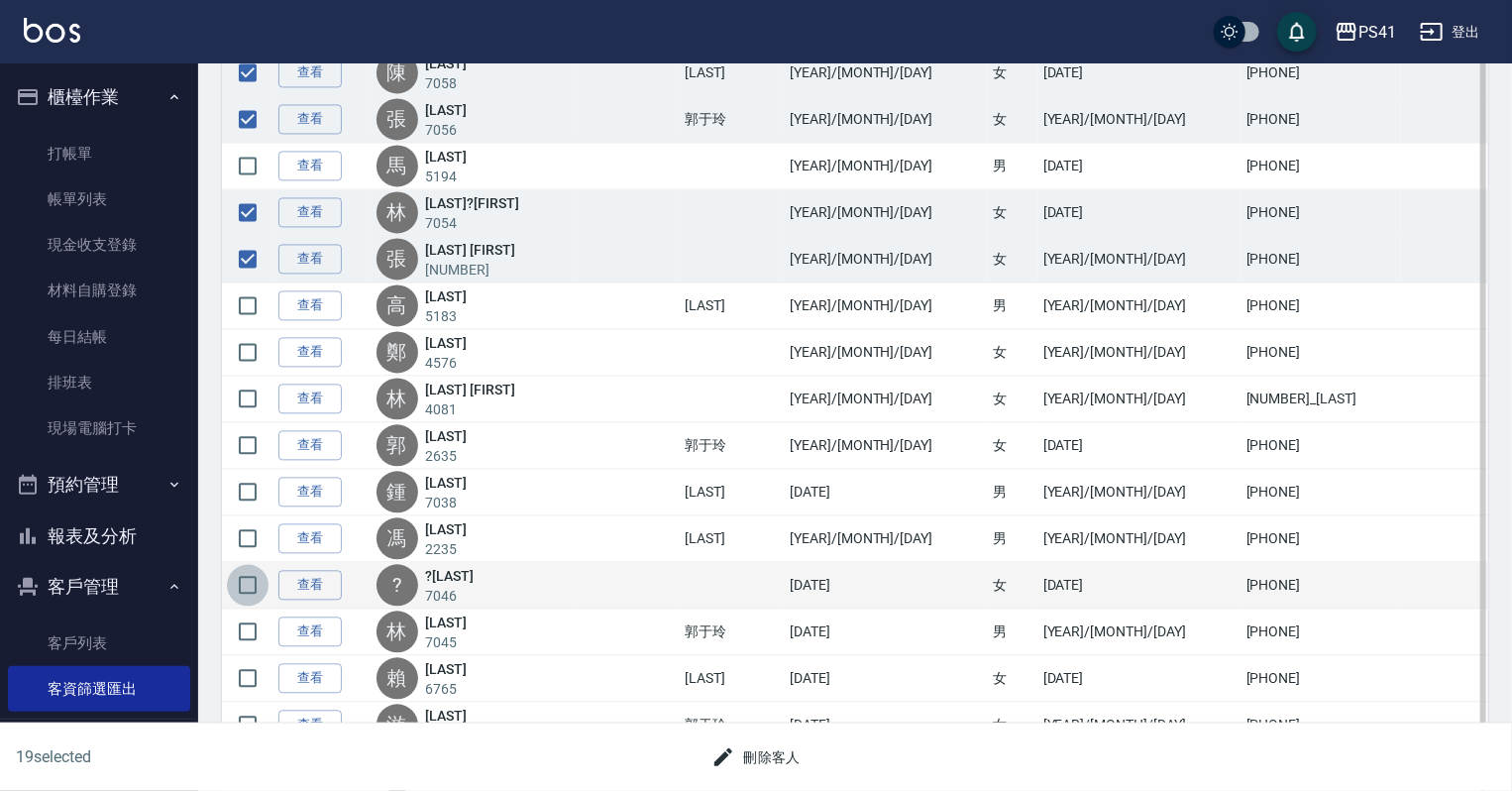 click at bounding box center (248, 585) 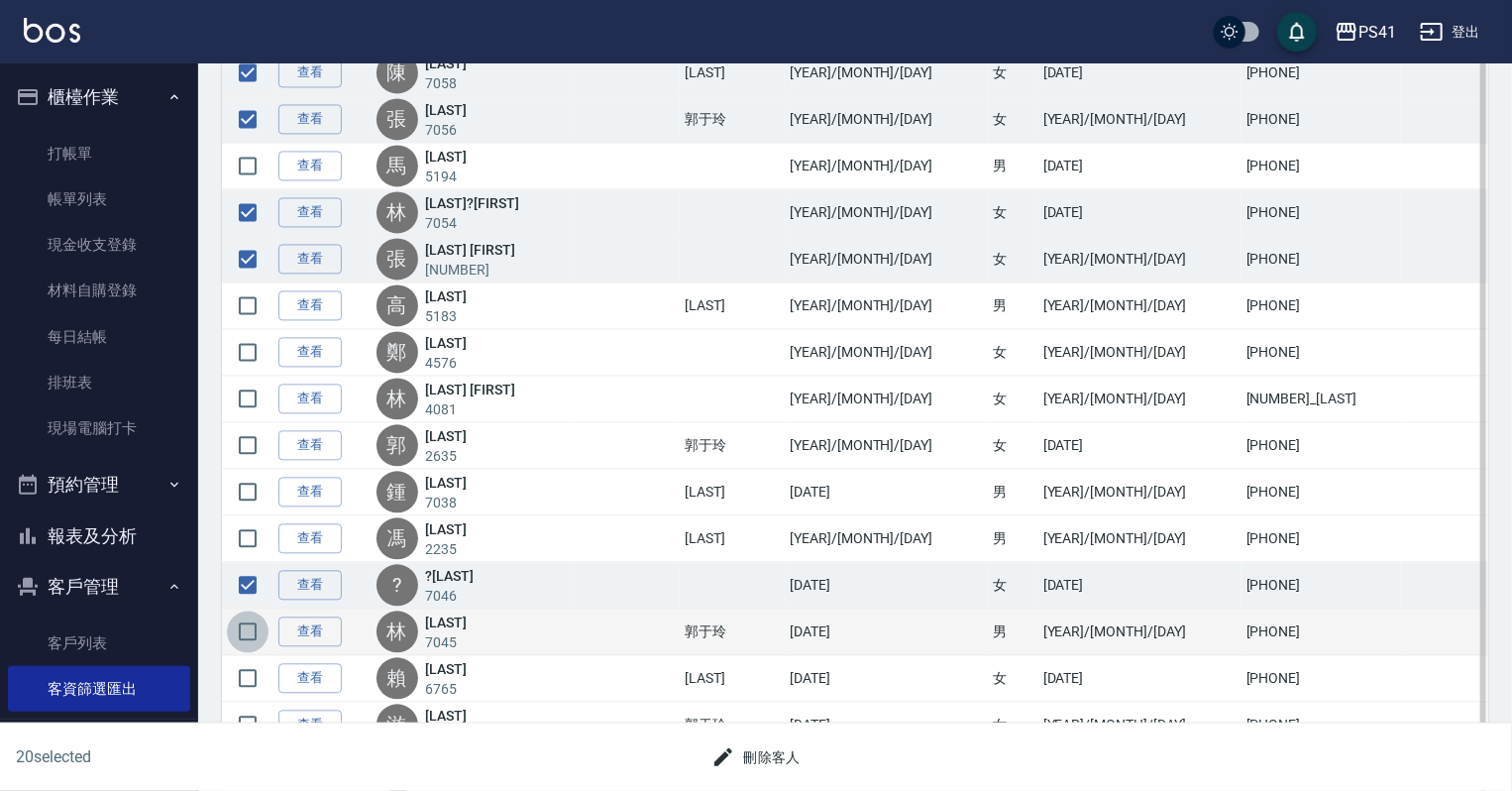 click at bounding box center [248, 631] 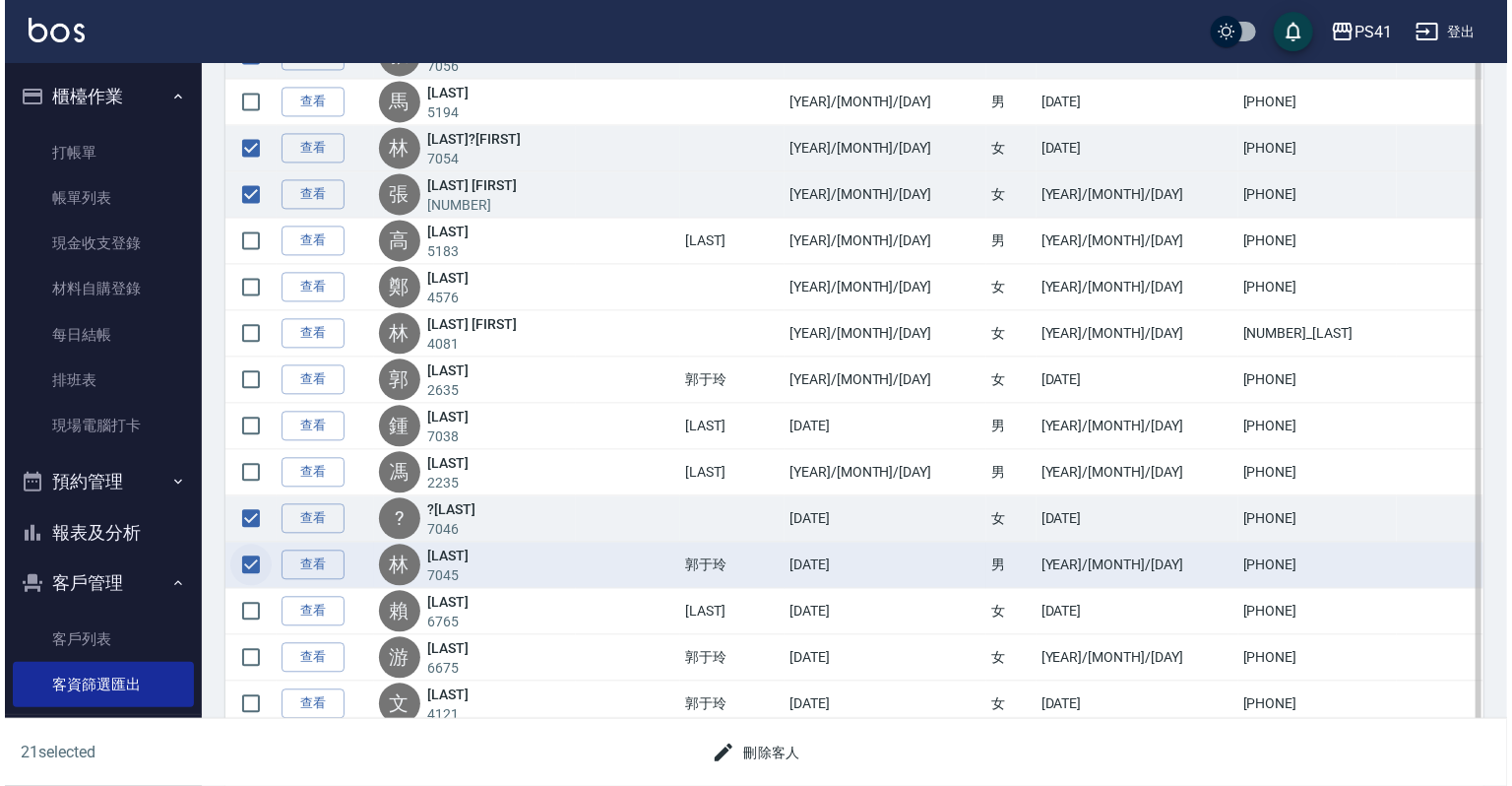 scroll, scrollTop: 2104, scrollLeft: 0, axis: vertical 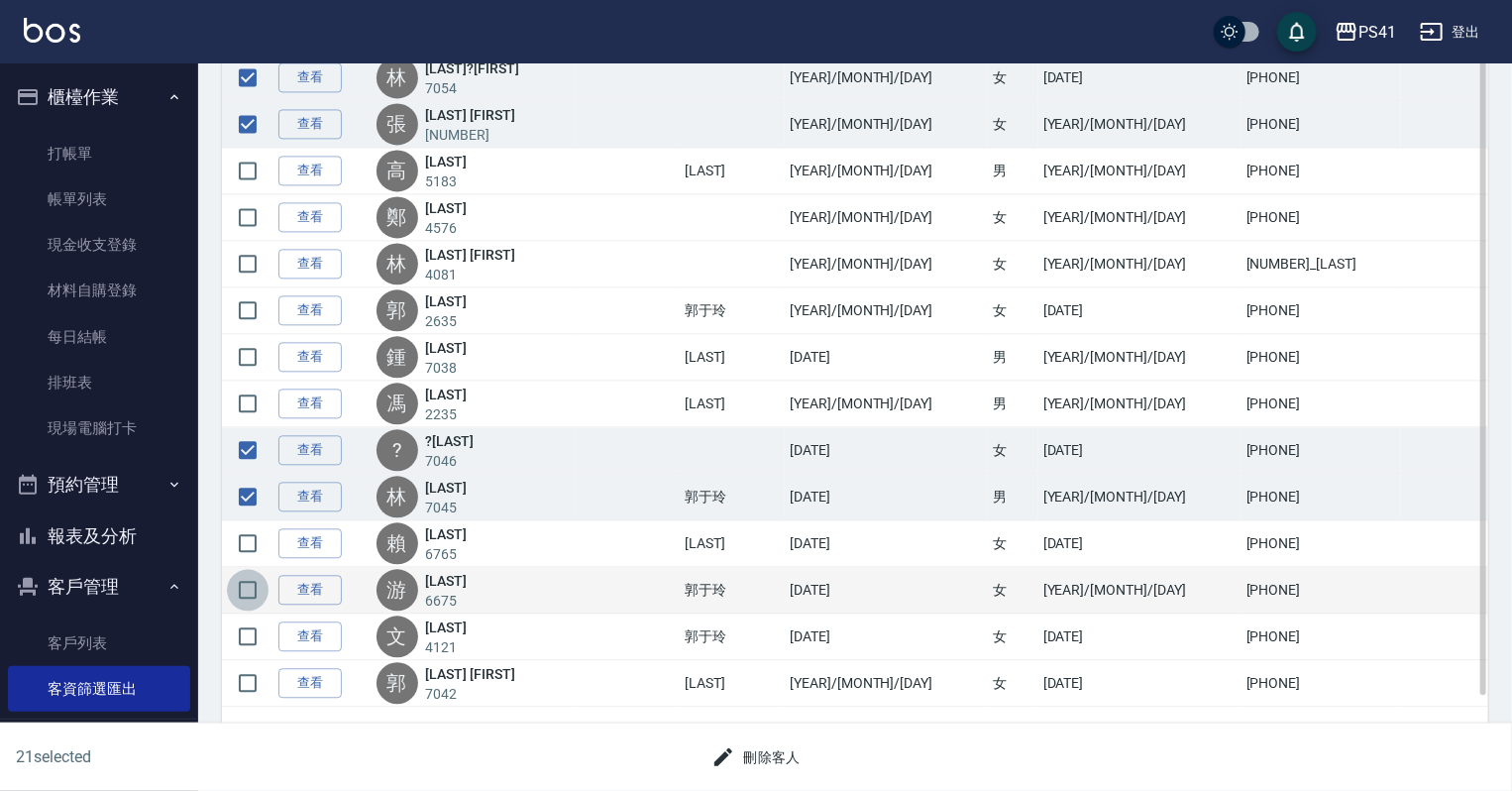 click at bounding box center (248, 590) 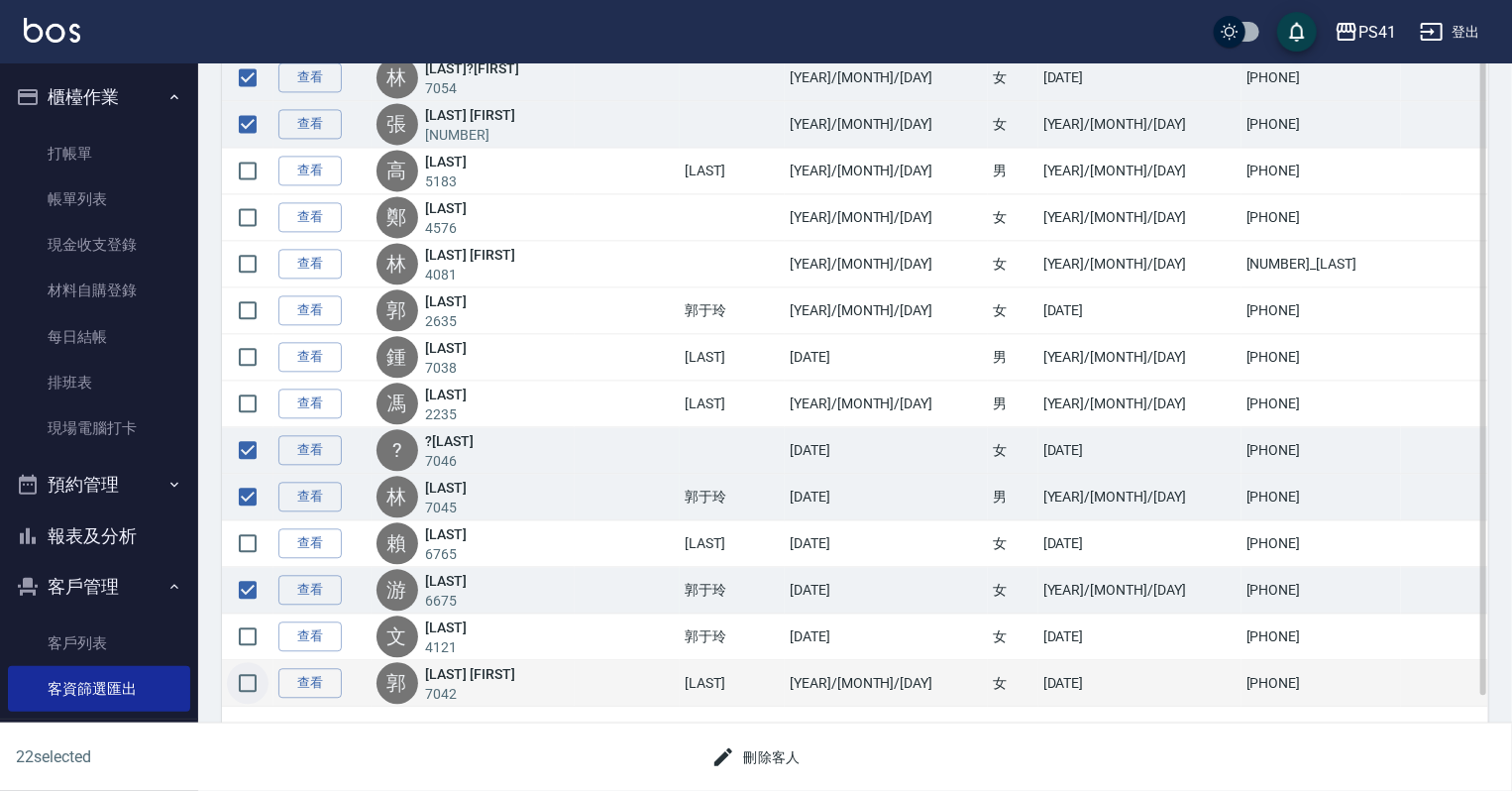 click at bounding box center [248, 683] 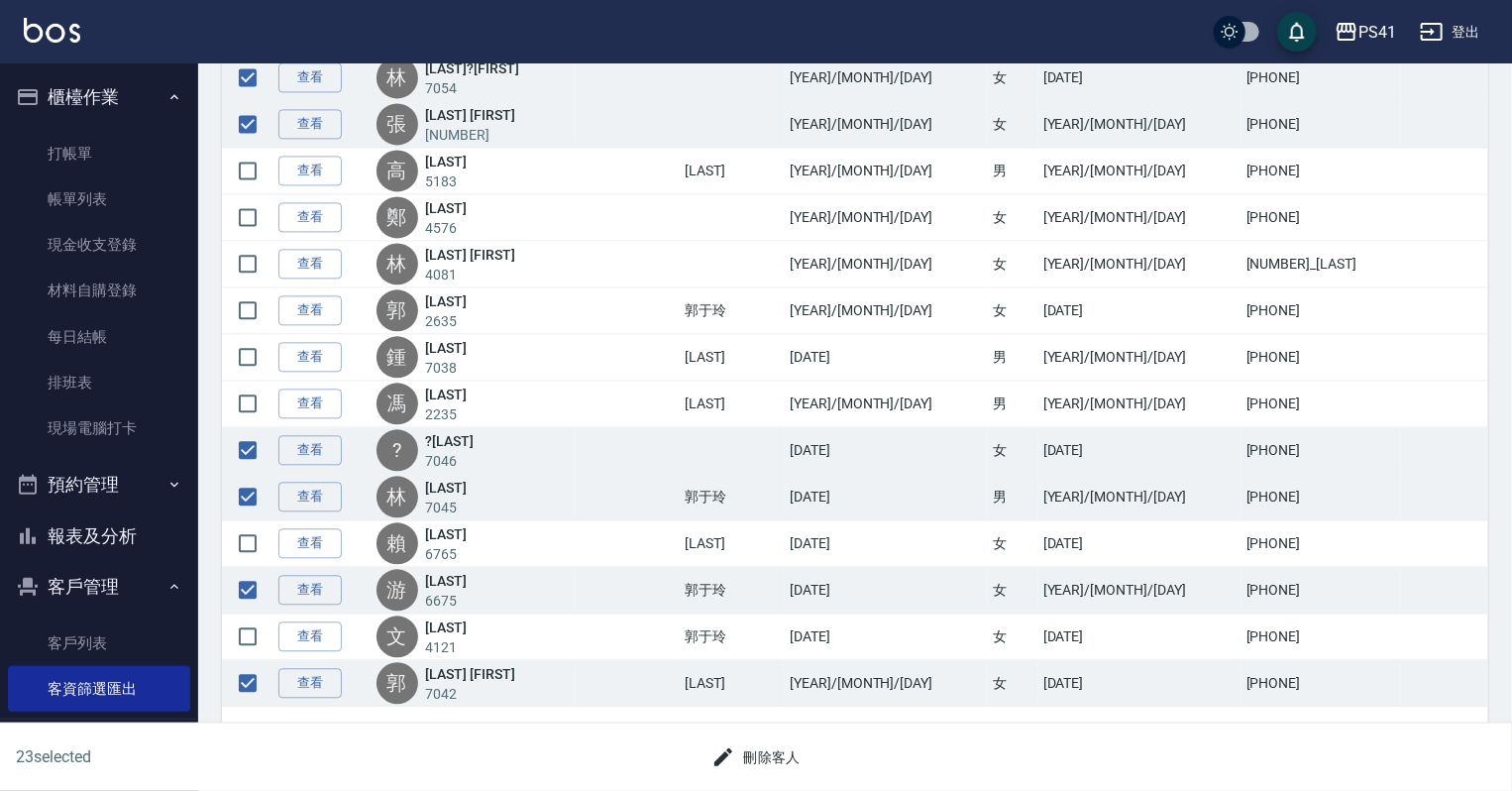 click on "刪除客人" at bounding box center (756, 757) 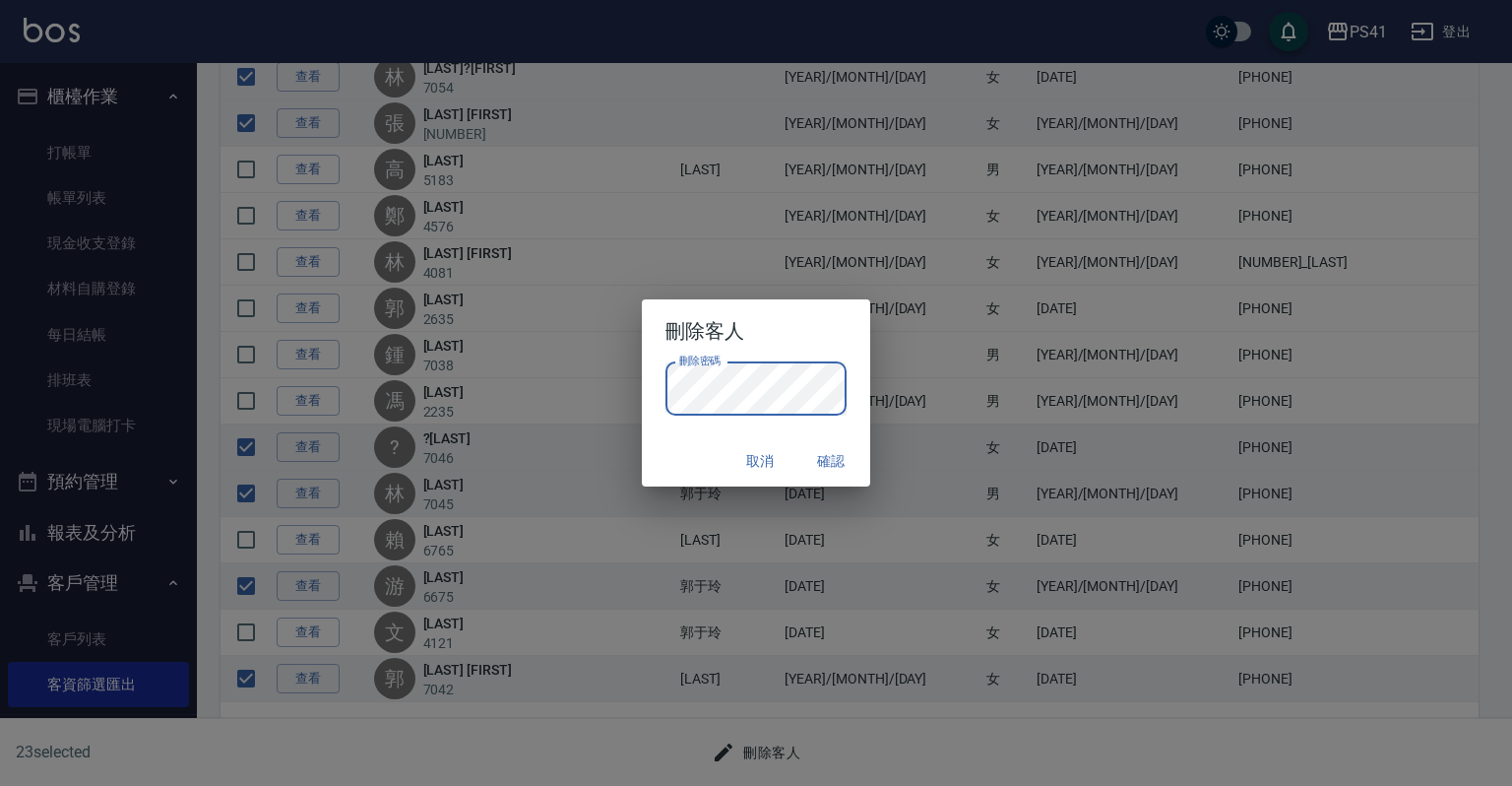 click on "確認" at bounding box center (831, 461) 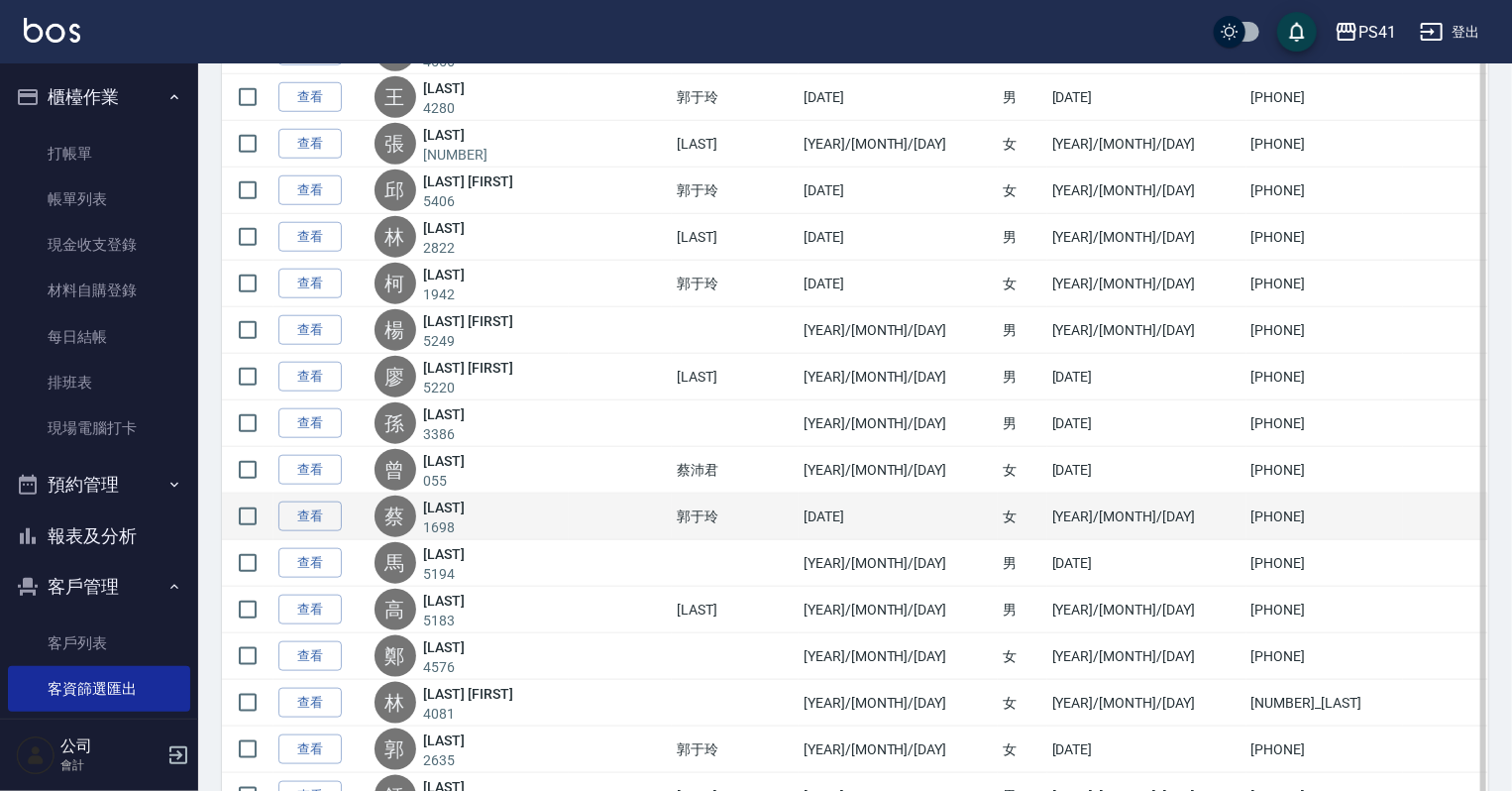 scroll, scrollTop: 1031, scrollLeft: 0, axis: vertical 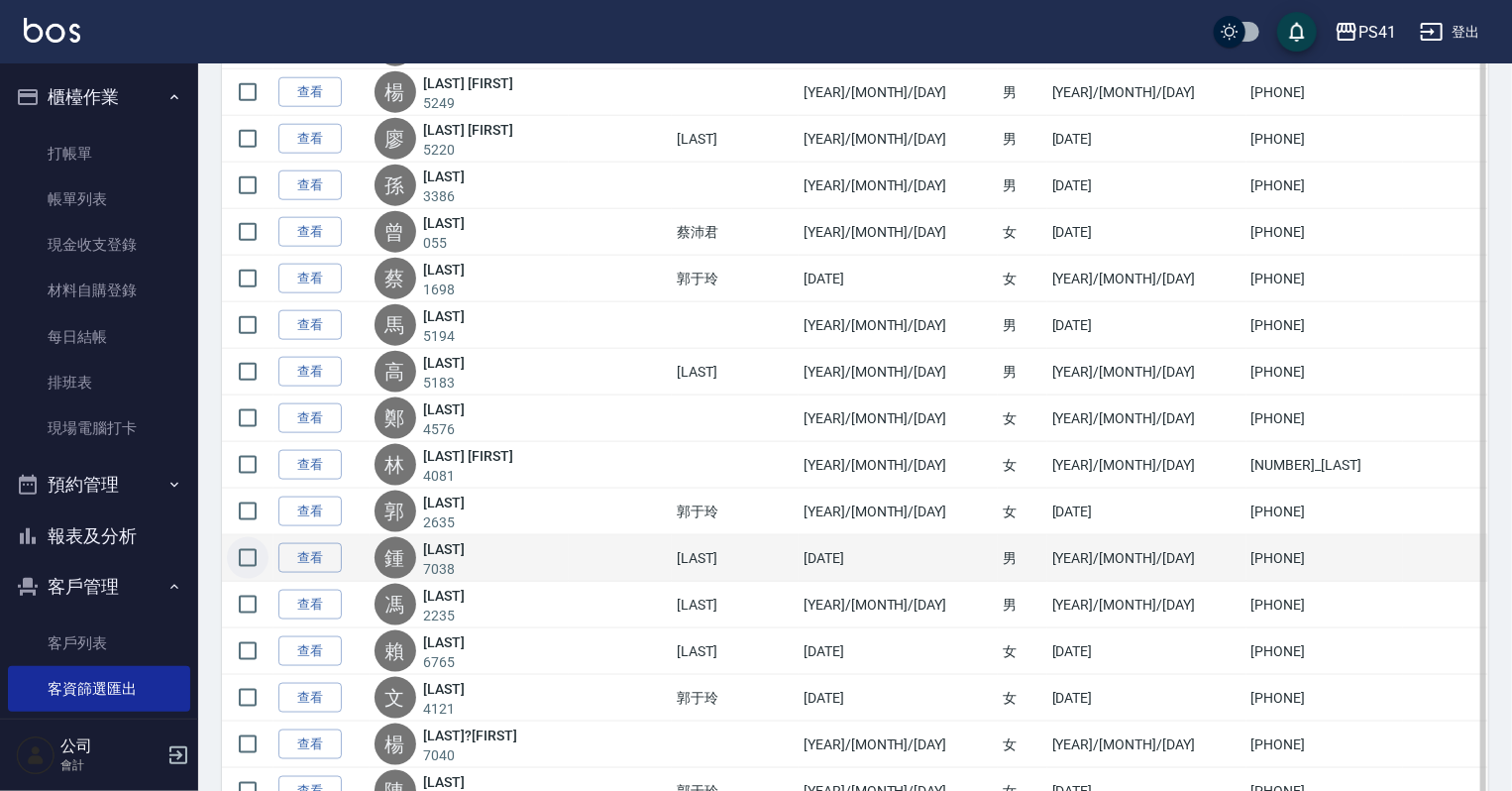 click at bounding box center [248, 558] 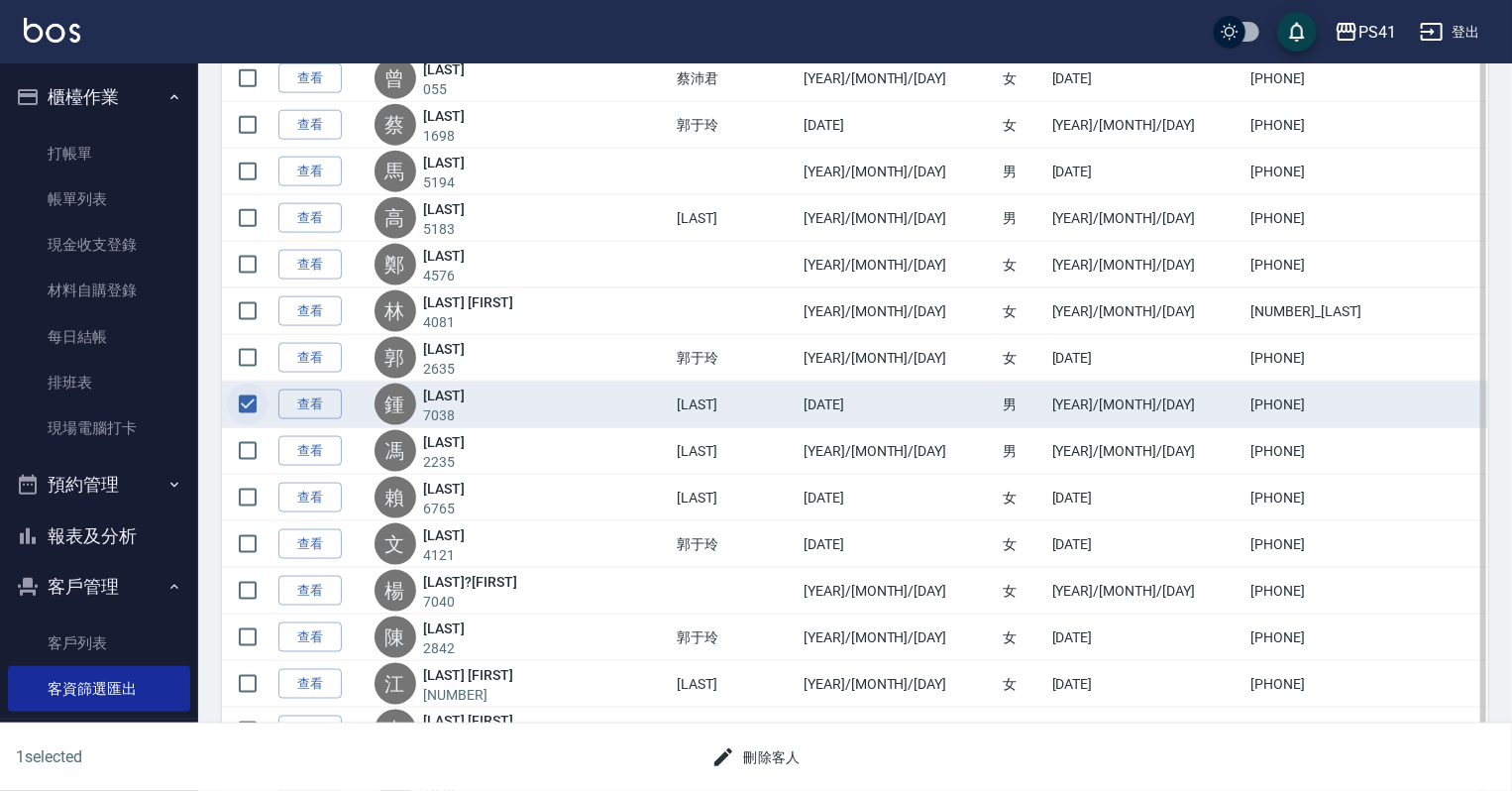 scroll, scrollTop: 1189, scrollLeft: 0, axis: vertical 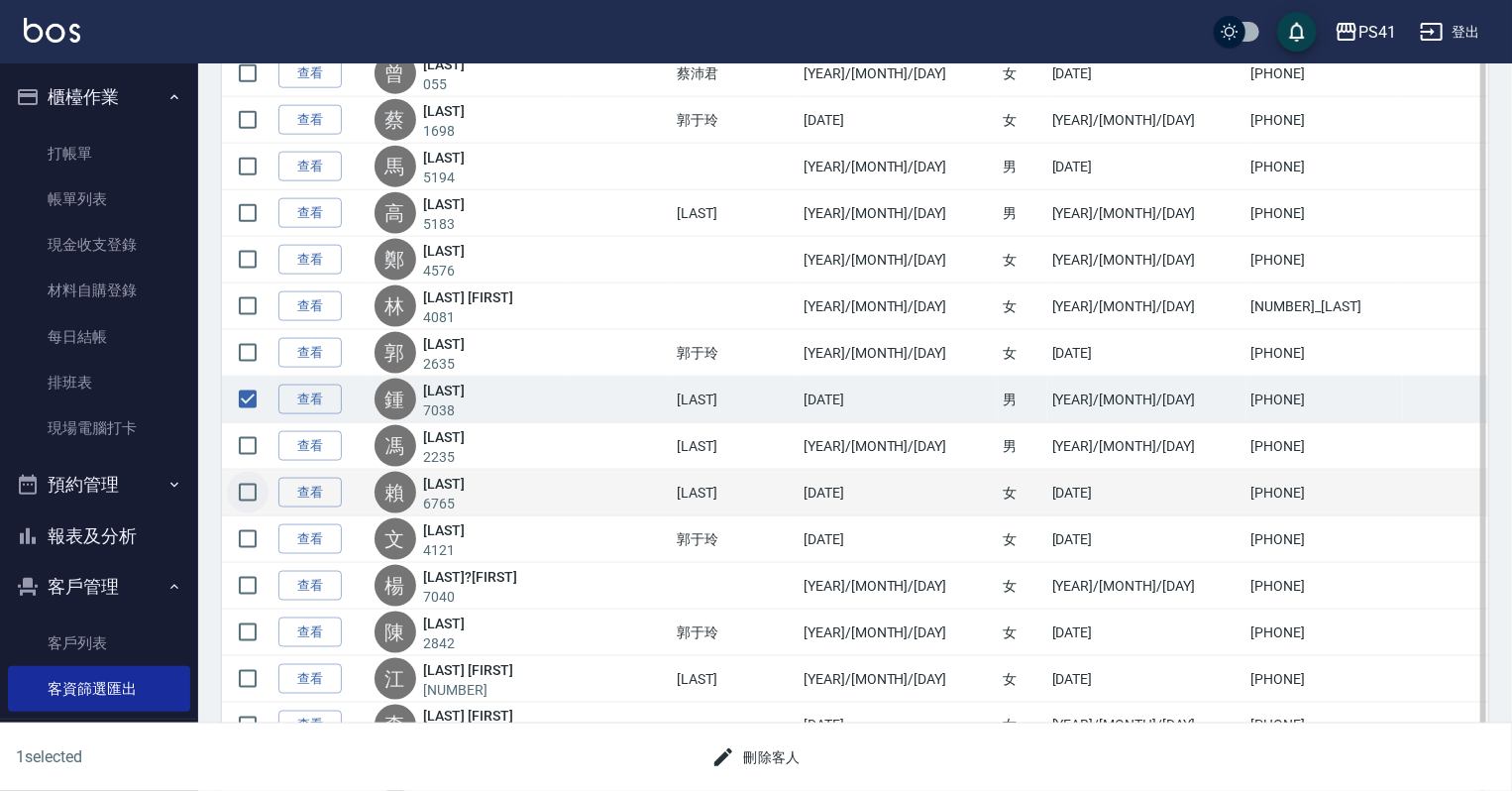 click at bounding box center (248, 493) 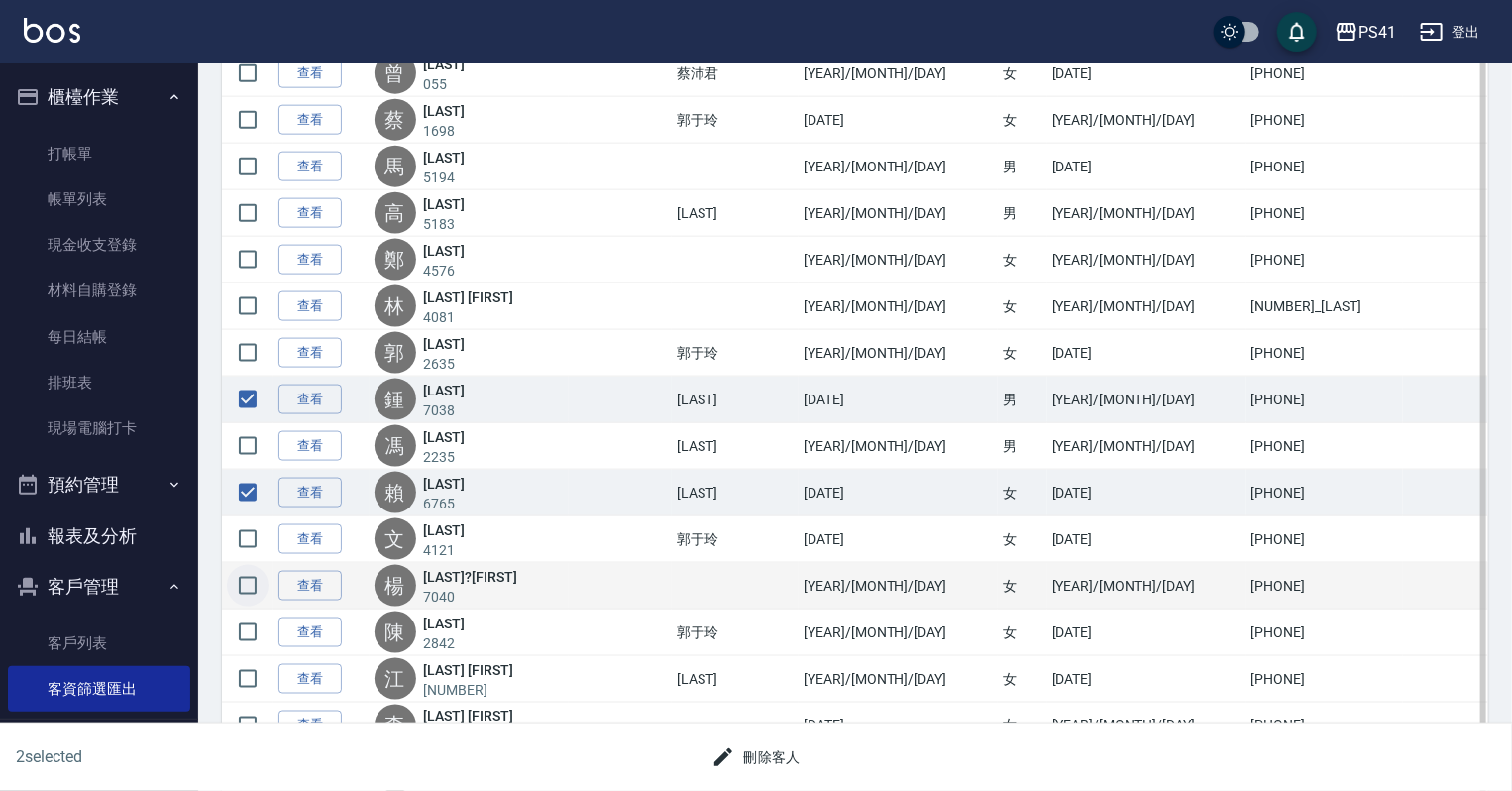 click at bounding box center (248, 586) 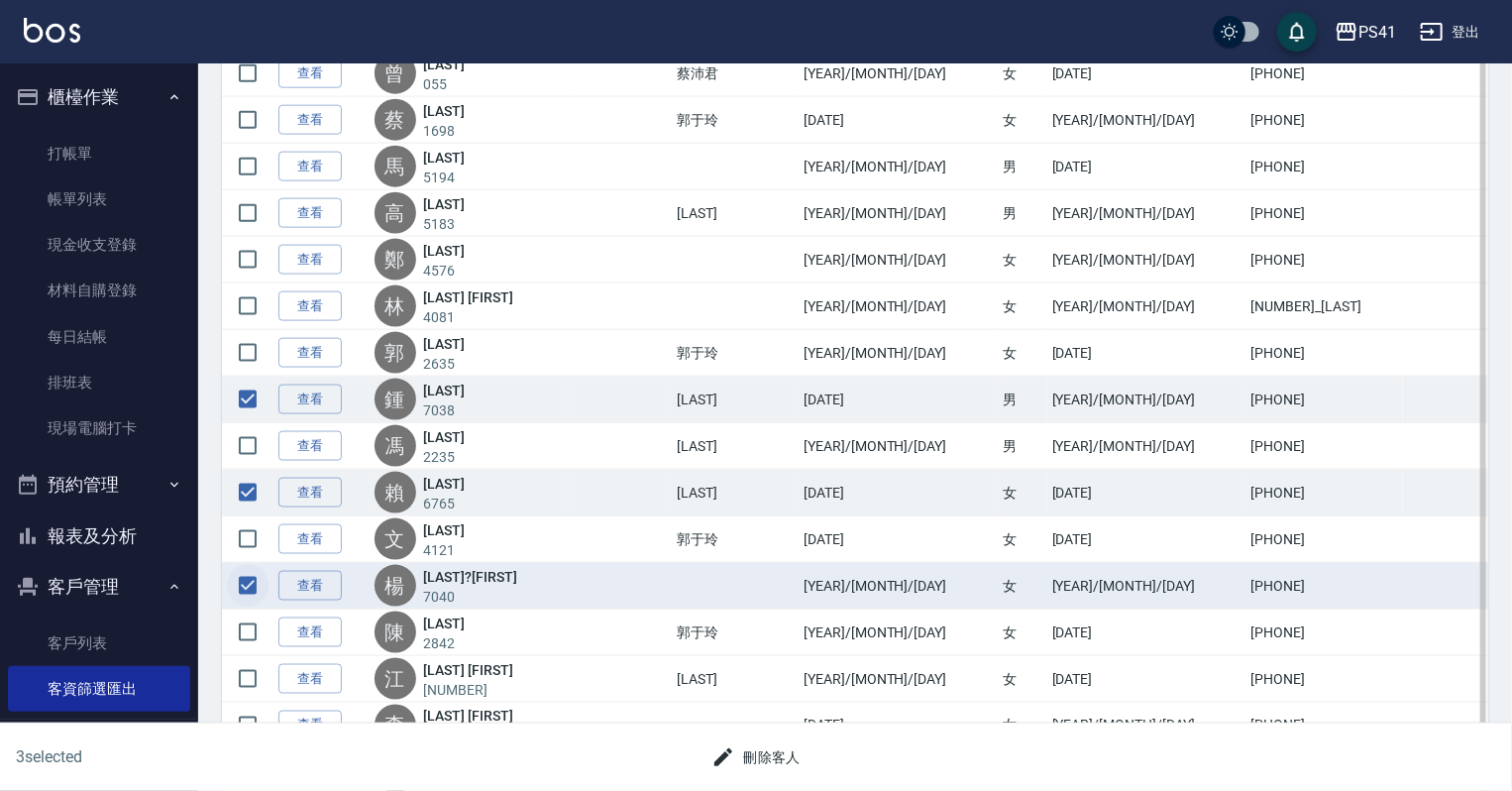 scroll, scrollTop: 1427, scrollLeft: 0, axis: vertical 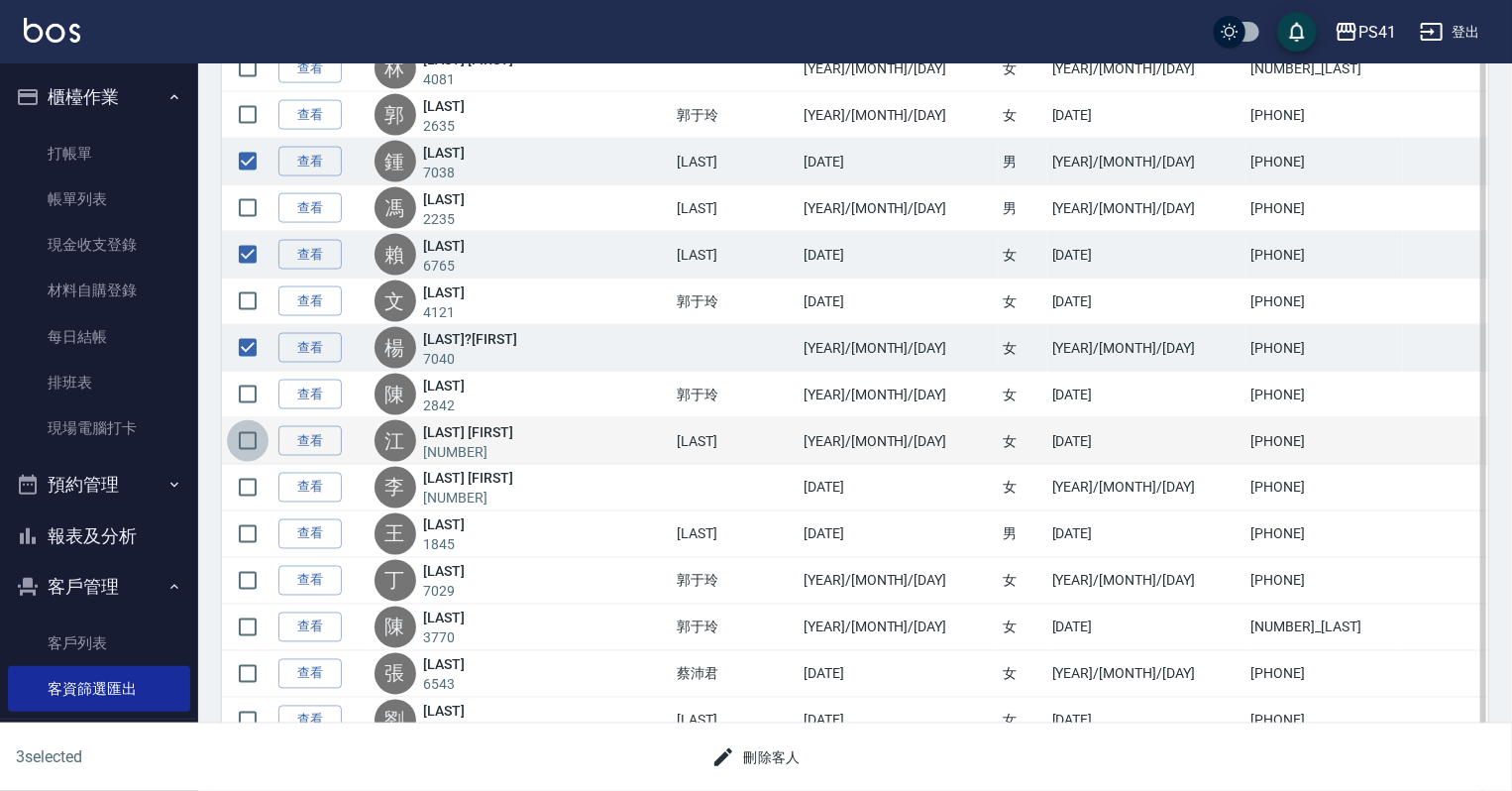 click at bounding box center [248, 441] 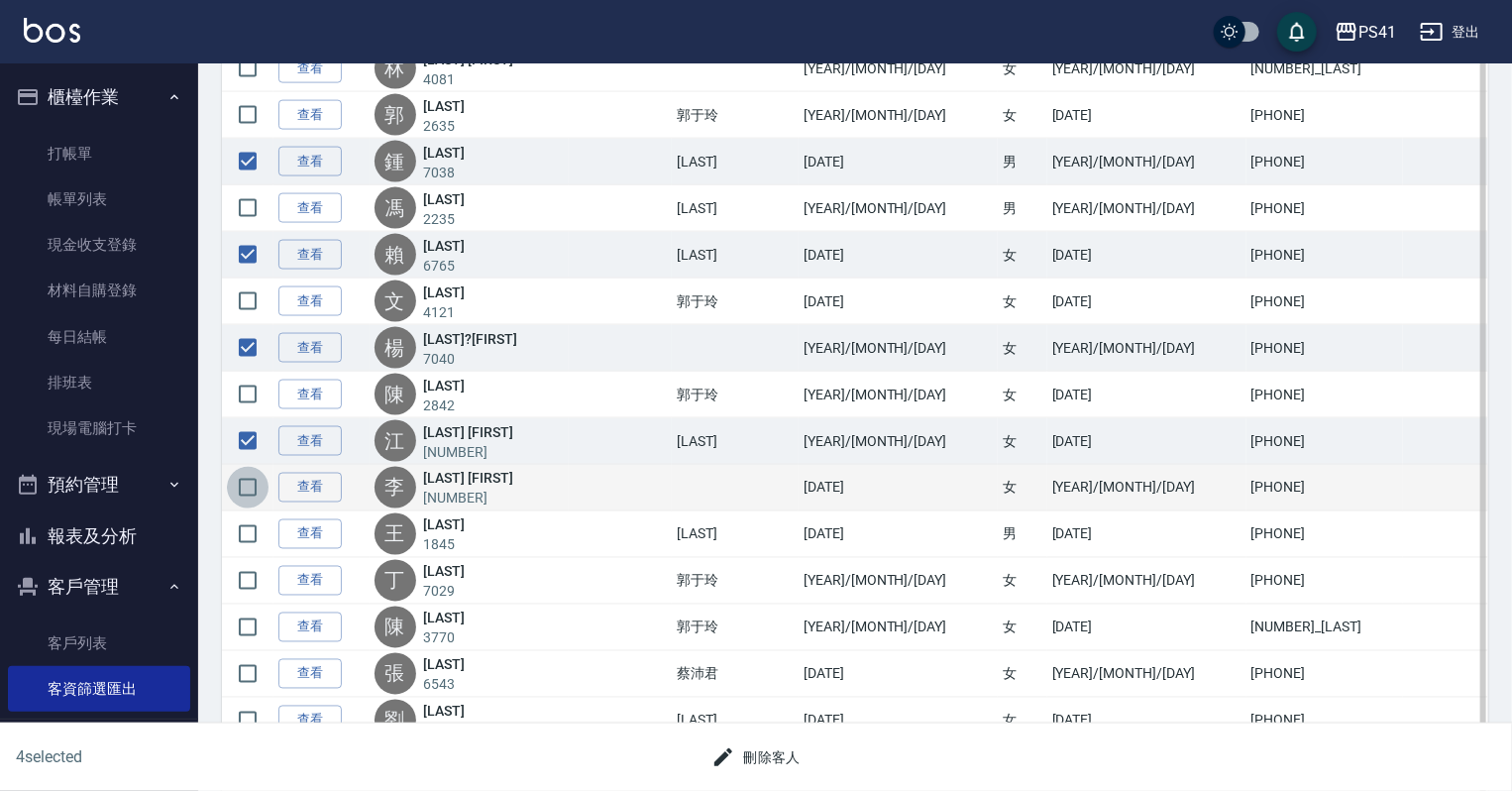 click at bounding box center (248, 488) 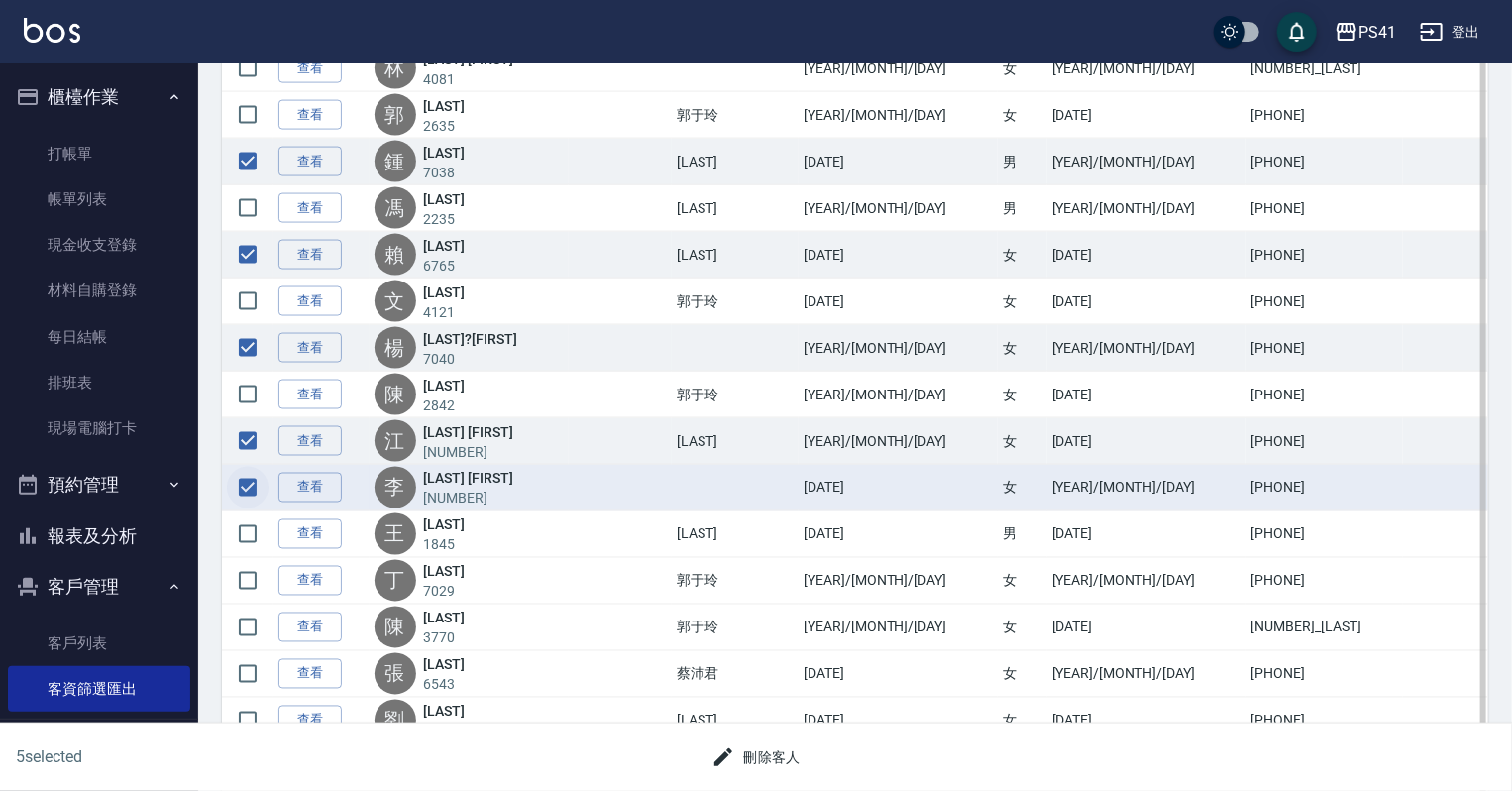 scroll, scrollTop: 1586, scrollLeft: 0, axis: vertical 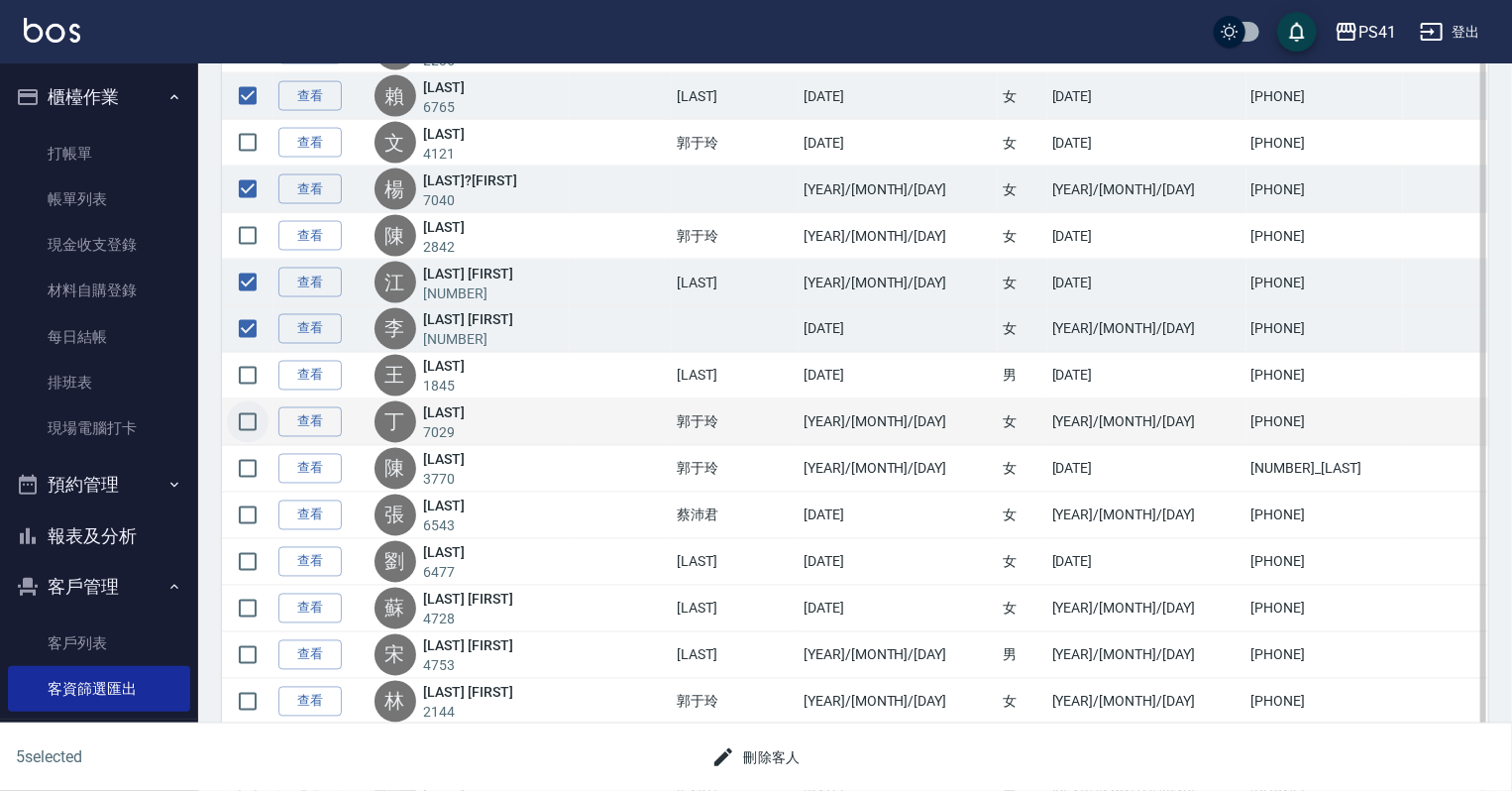 click at bounding box center [248, 422] 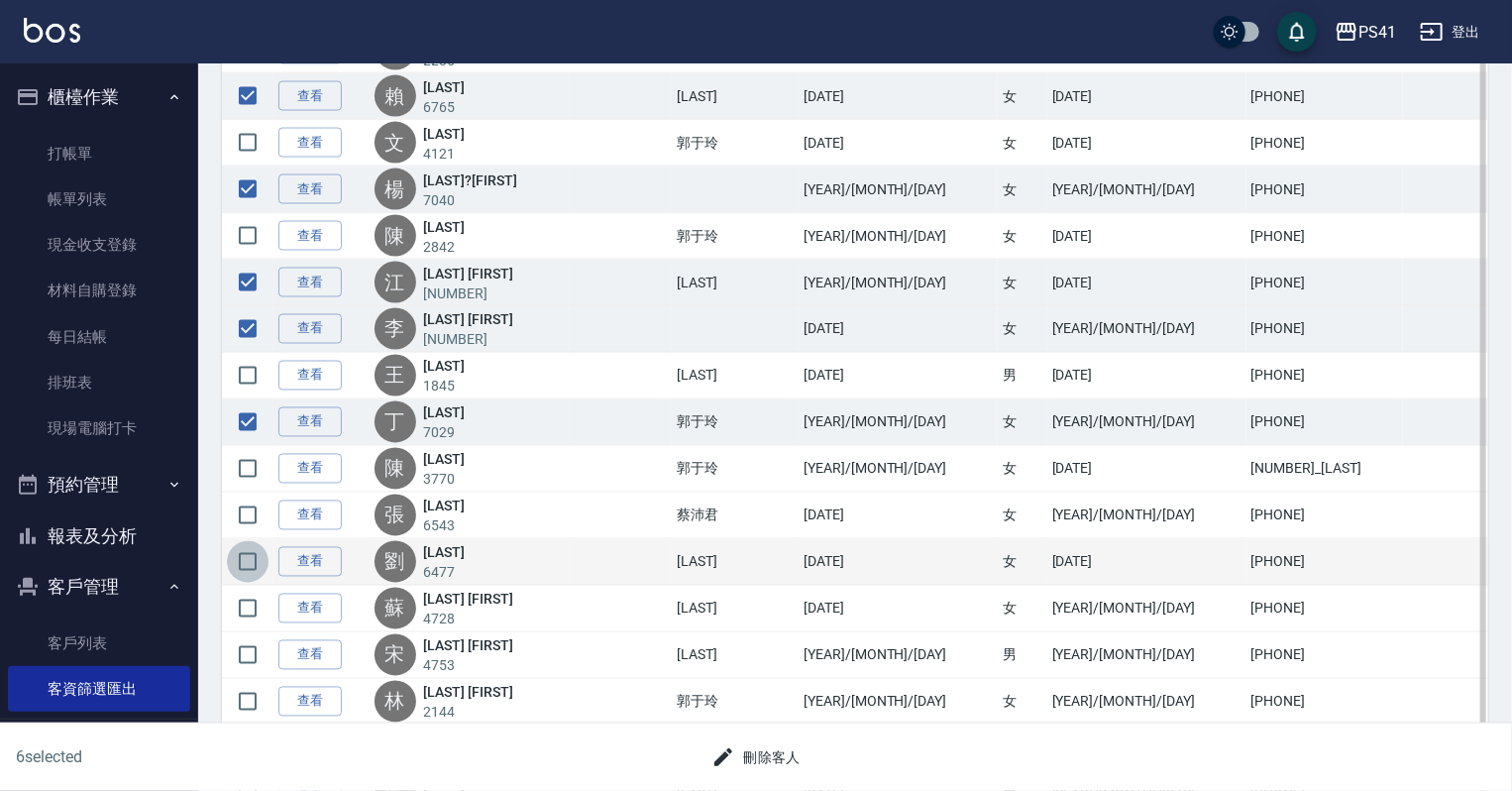 click at bounding box center (248, 562) 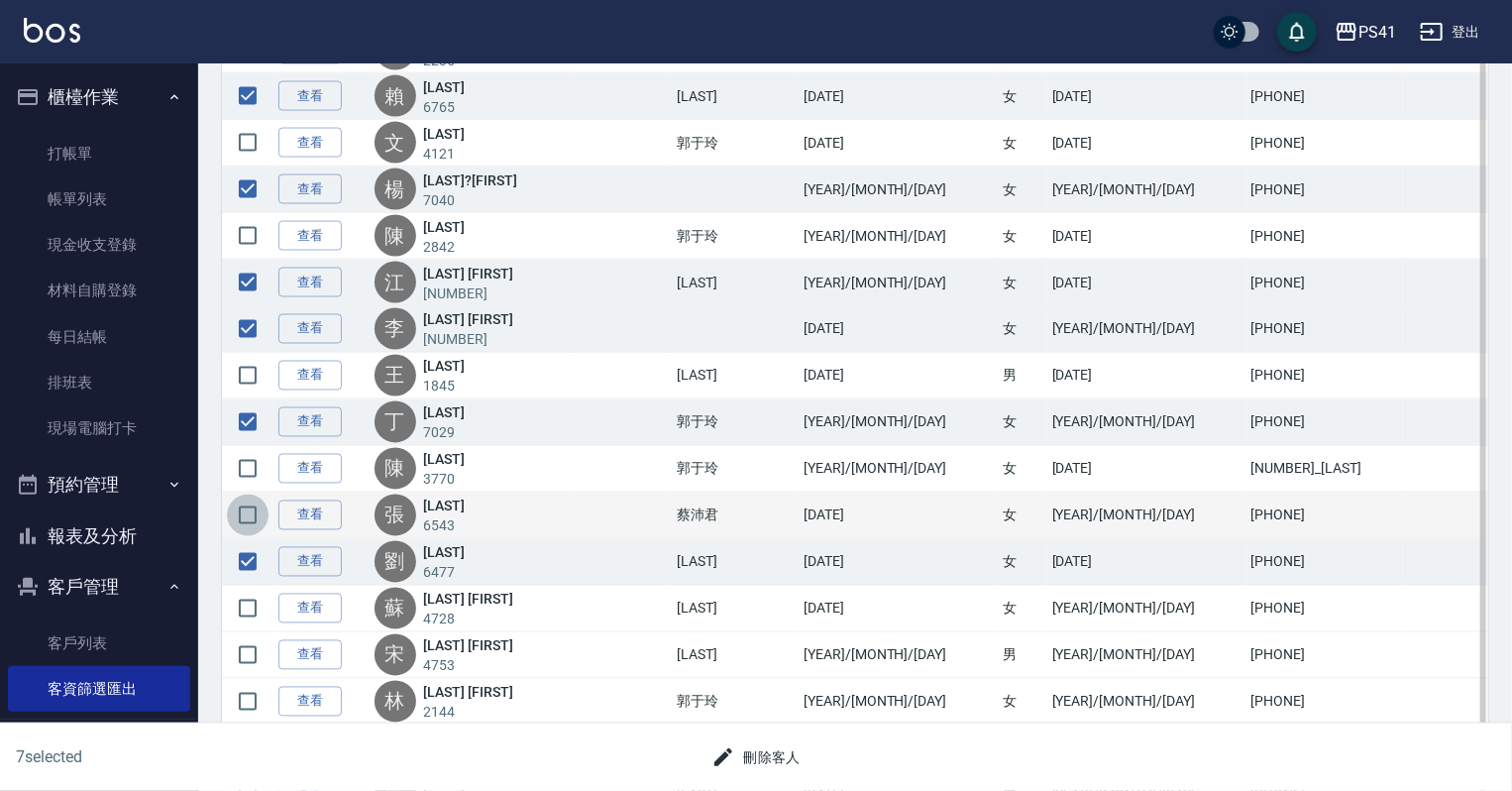 click at bounding box center (248, 515) 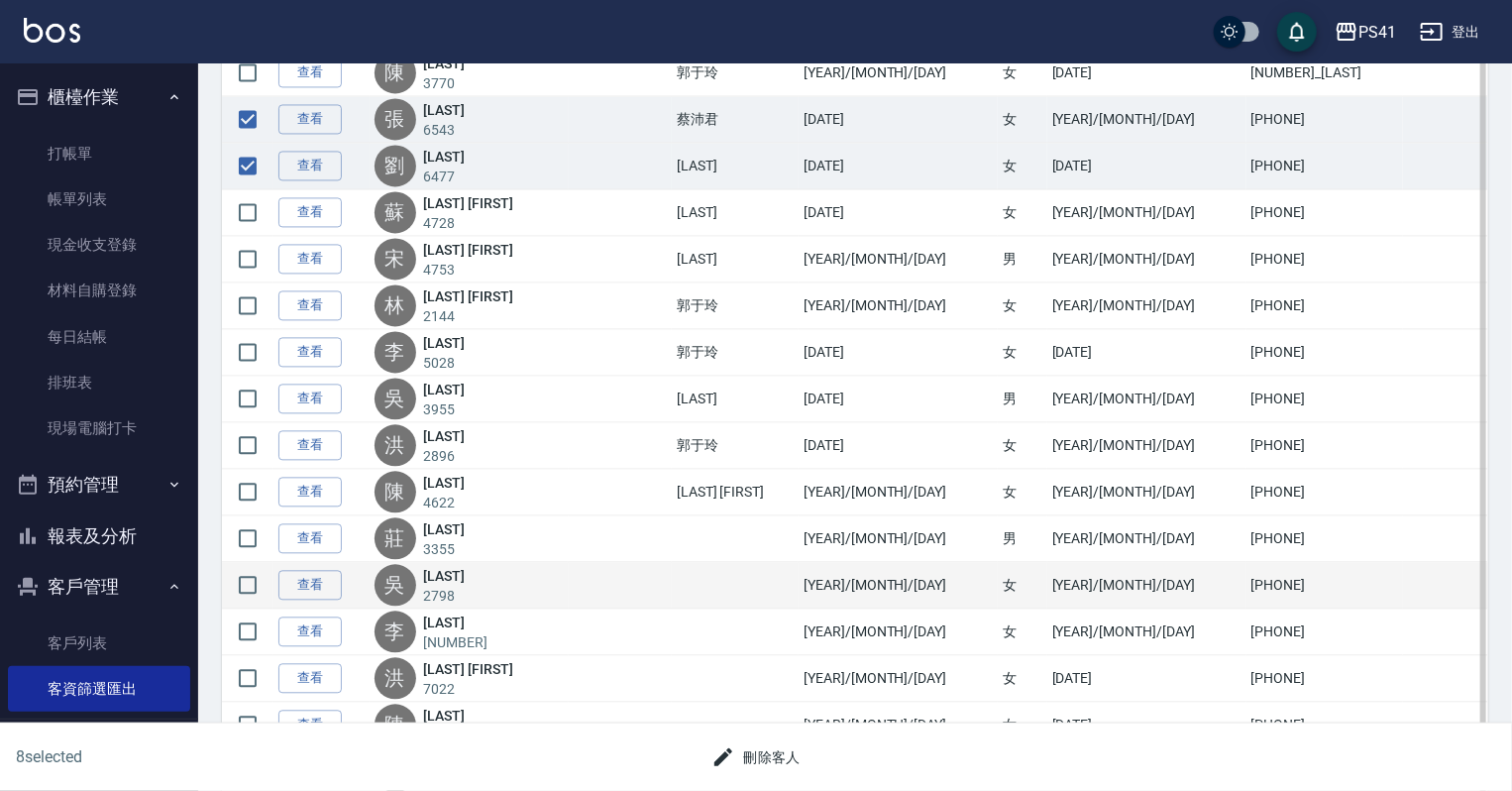 scroll, scrollTop: 2062, scrollLeft: 0, axis: vertical 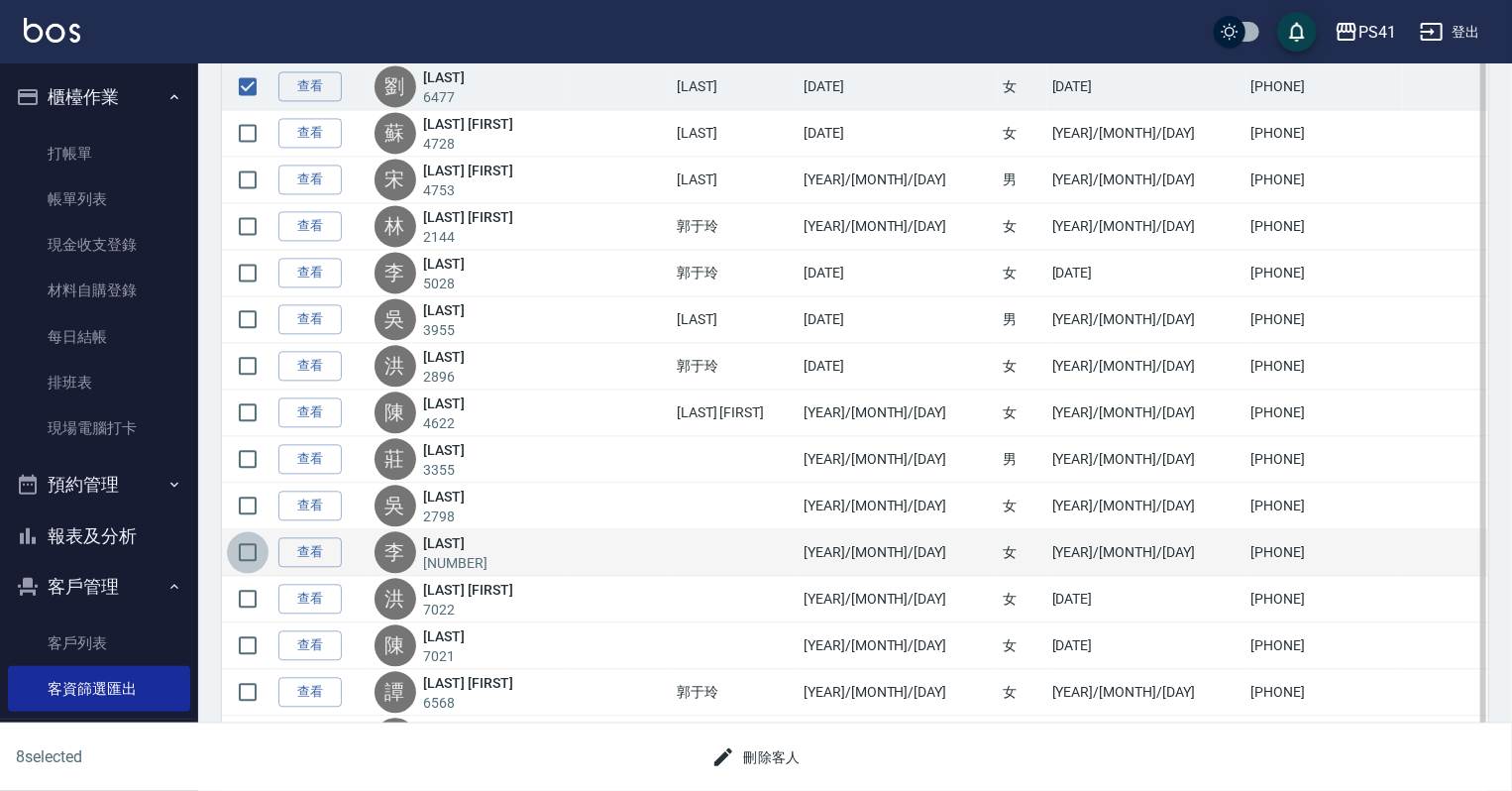 click at bounding box center (248, 552) 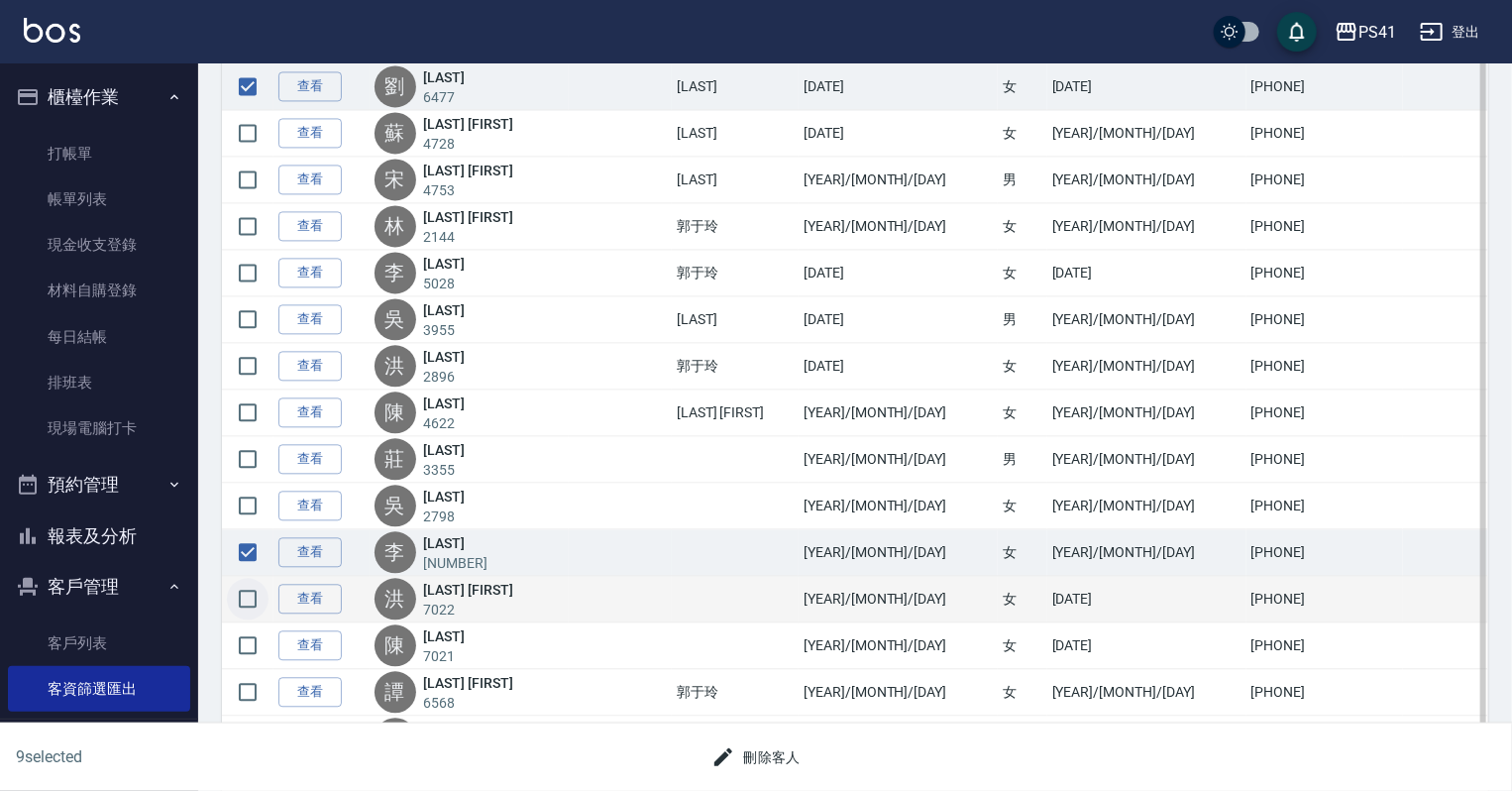 click at bounding box center (248, 599) 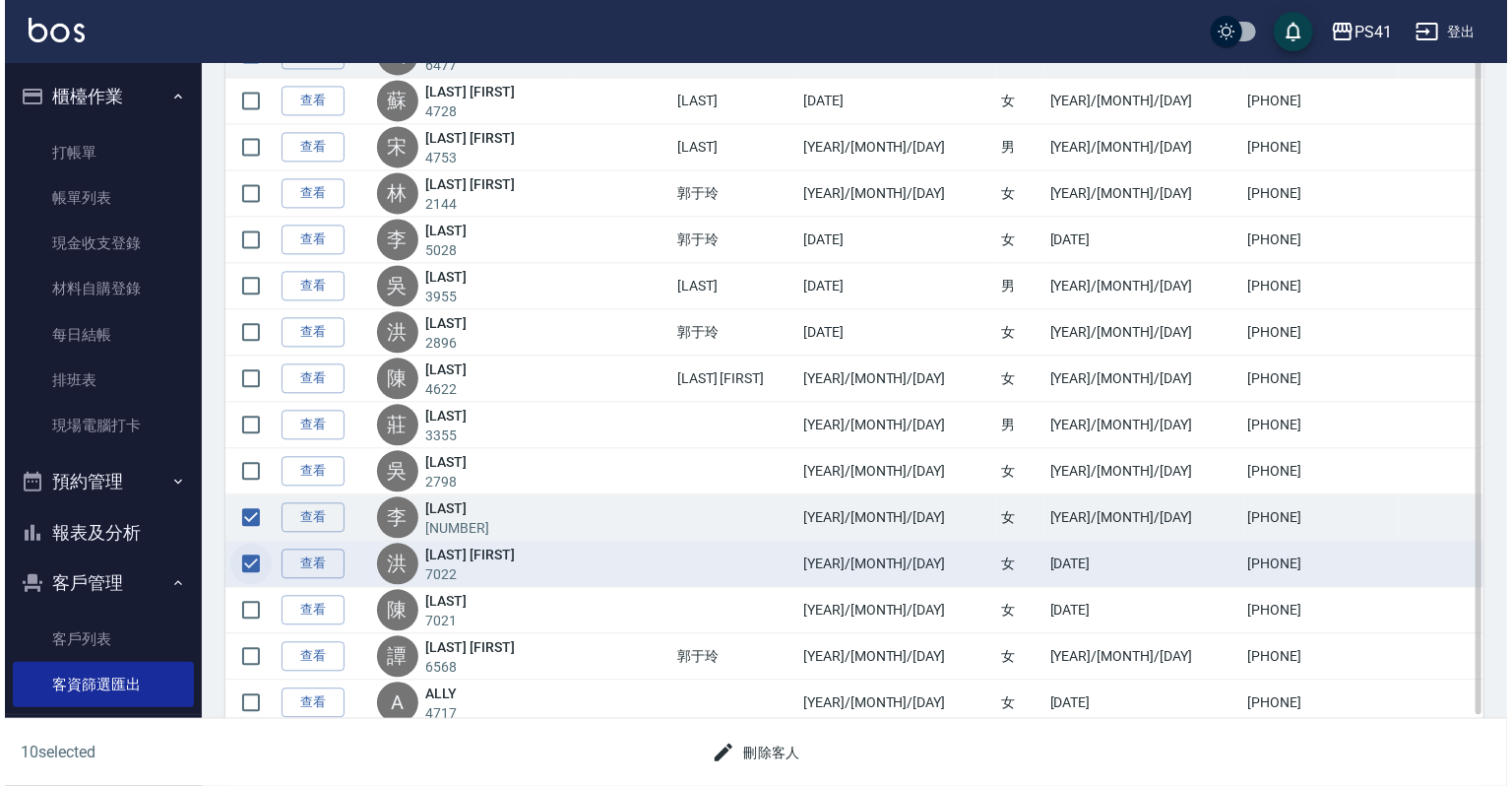 scroll, scrollTop: 2104, scrollLeft: 0, axis: vertical 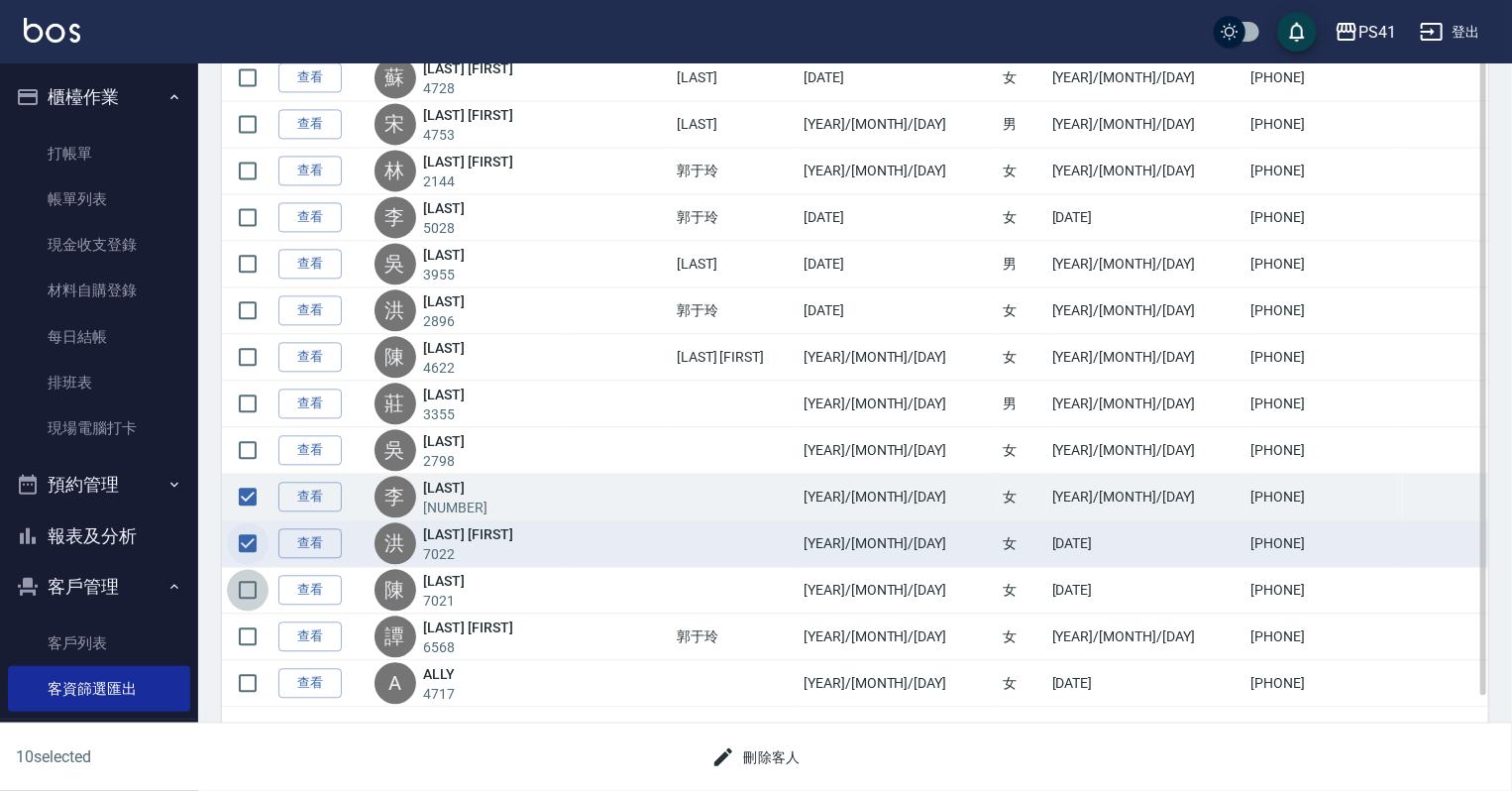 click at bounding box center (248, 590) 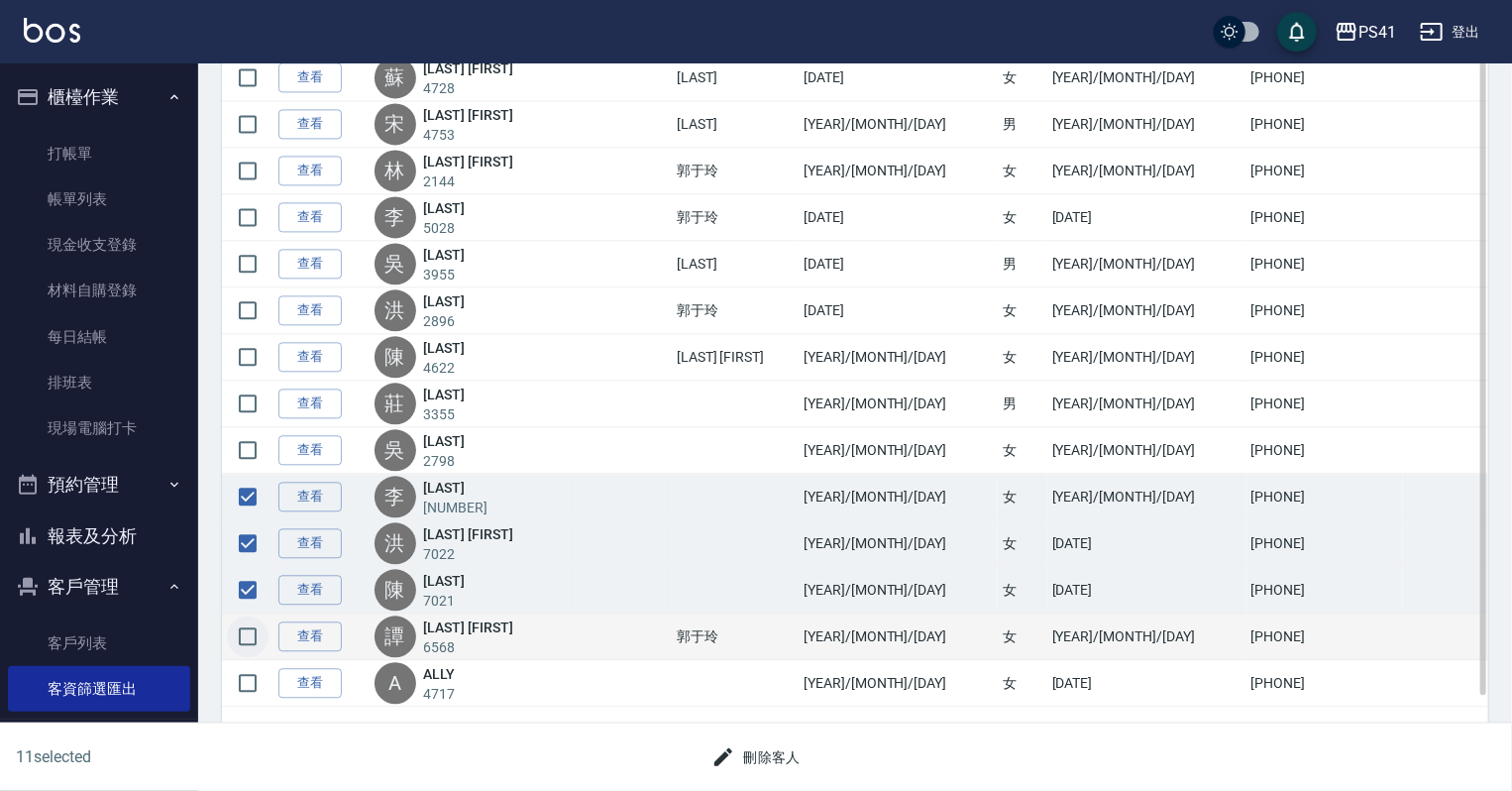 click at bounding box center [248, 636] 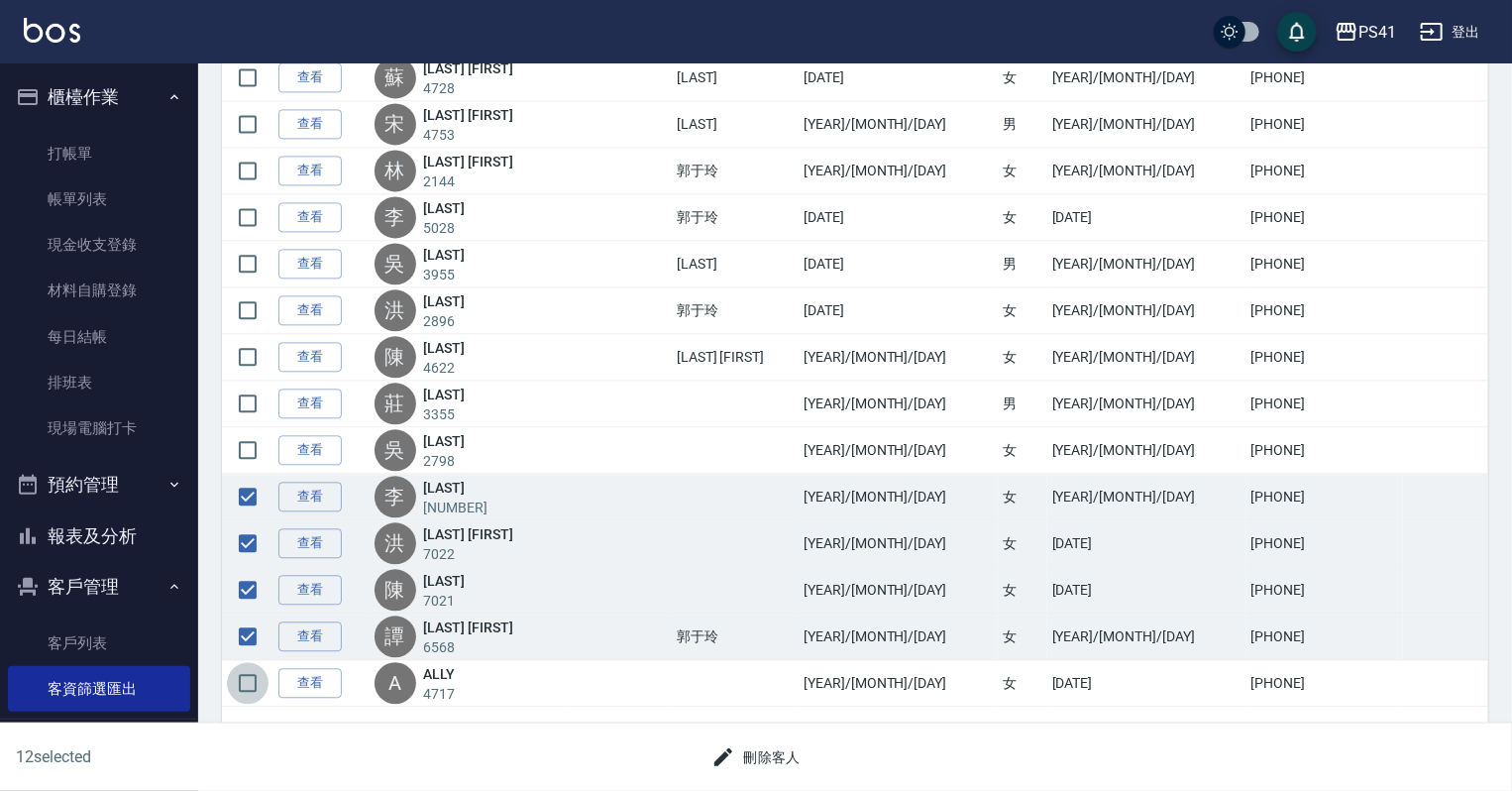 drag, startPoint x: 250, startPoint y: 674, endPoint x: 418, endPoint y: 699, distance: 169.8499 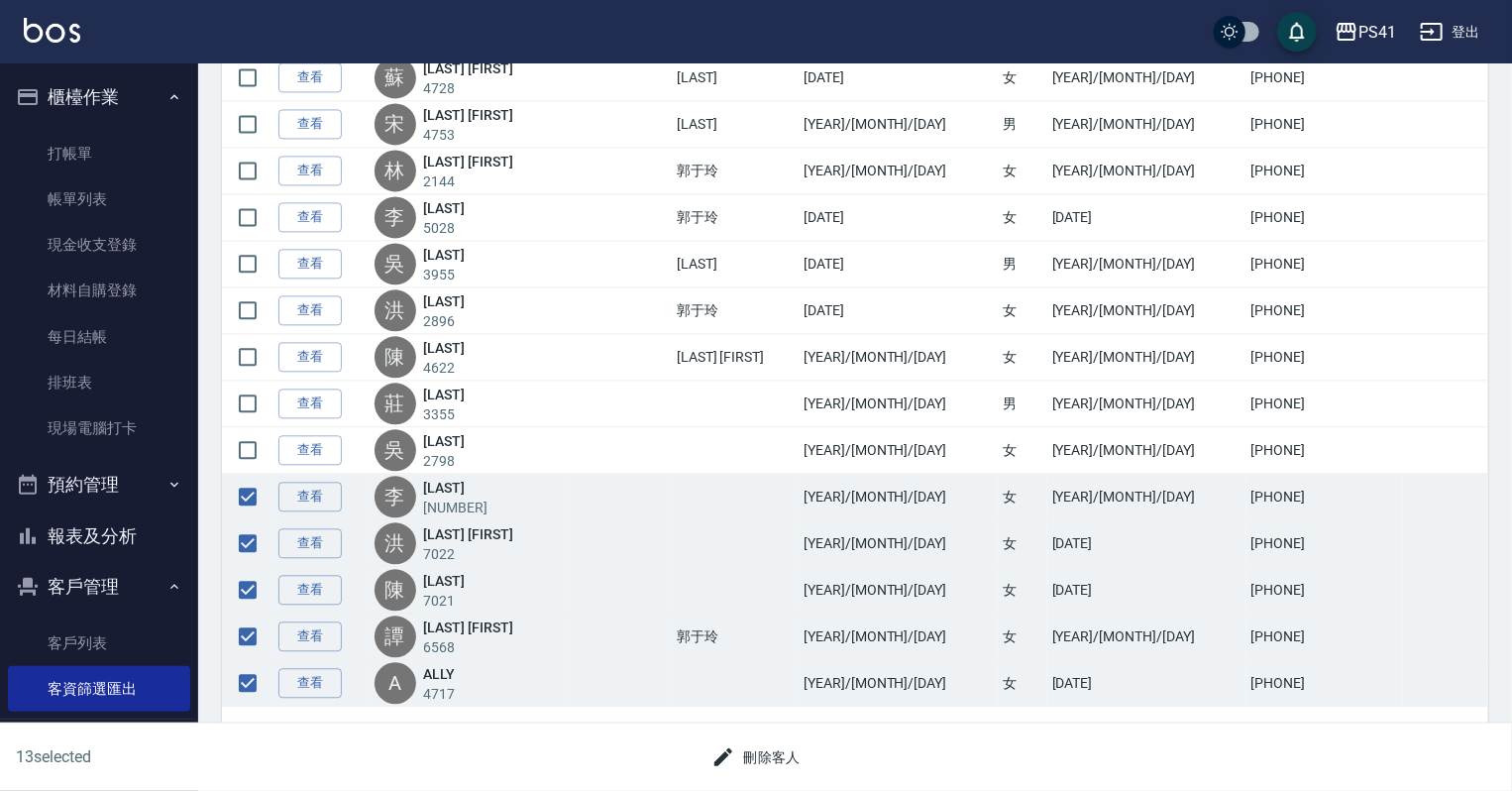 click on "刪除客人" at bounding box center [756, 757] 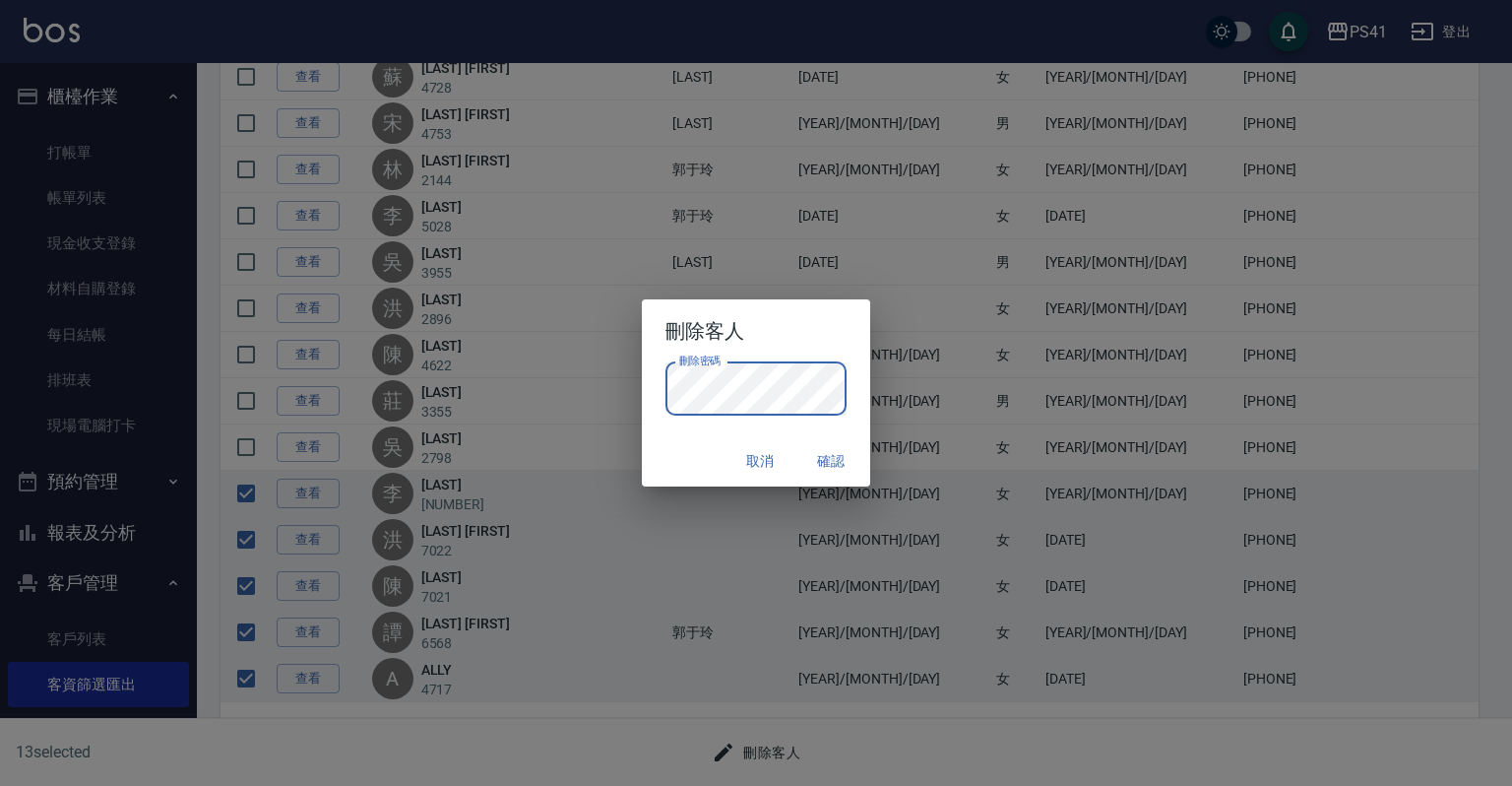 click on "確認" at bounding box center [831, 461] 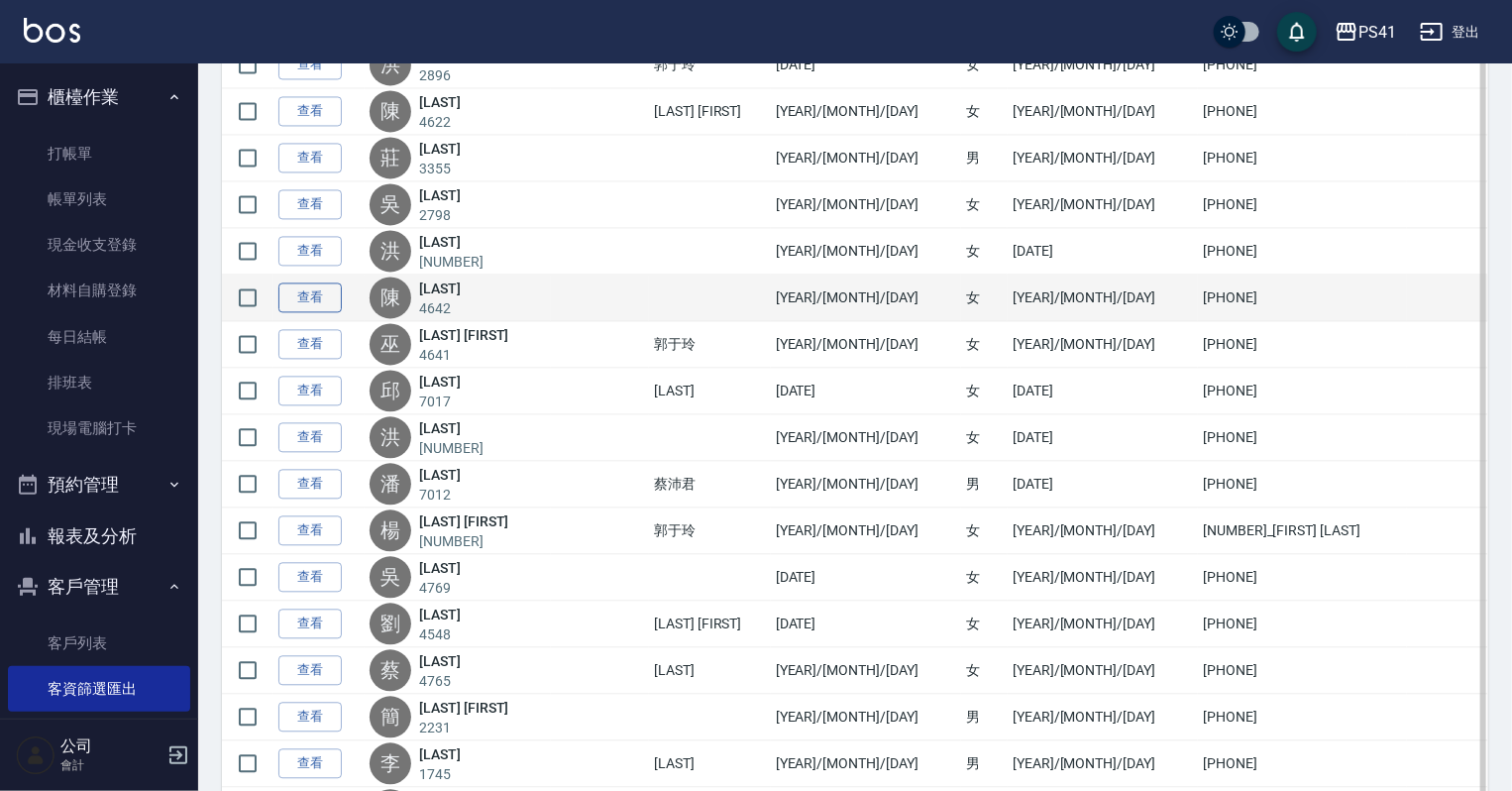scroll, scrollTop: 1721, scrollLeft: 0, axis: vertical 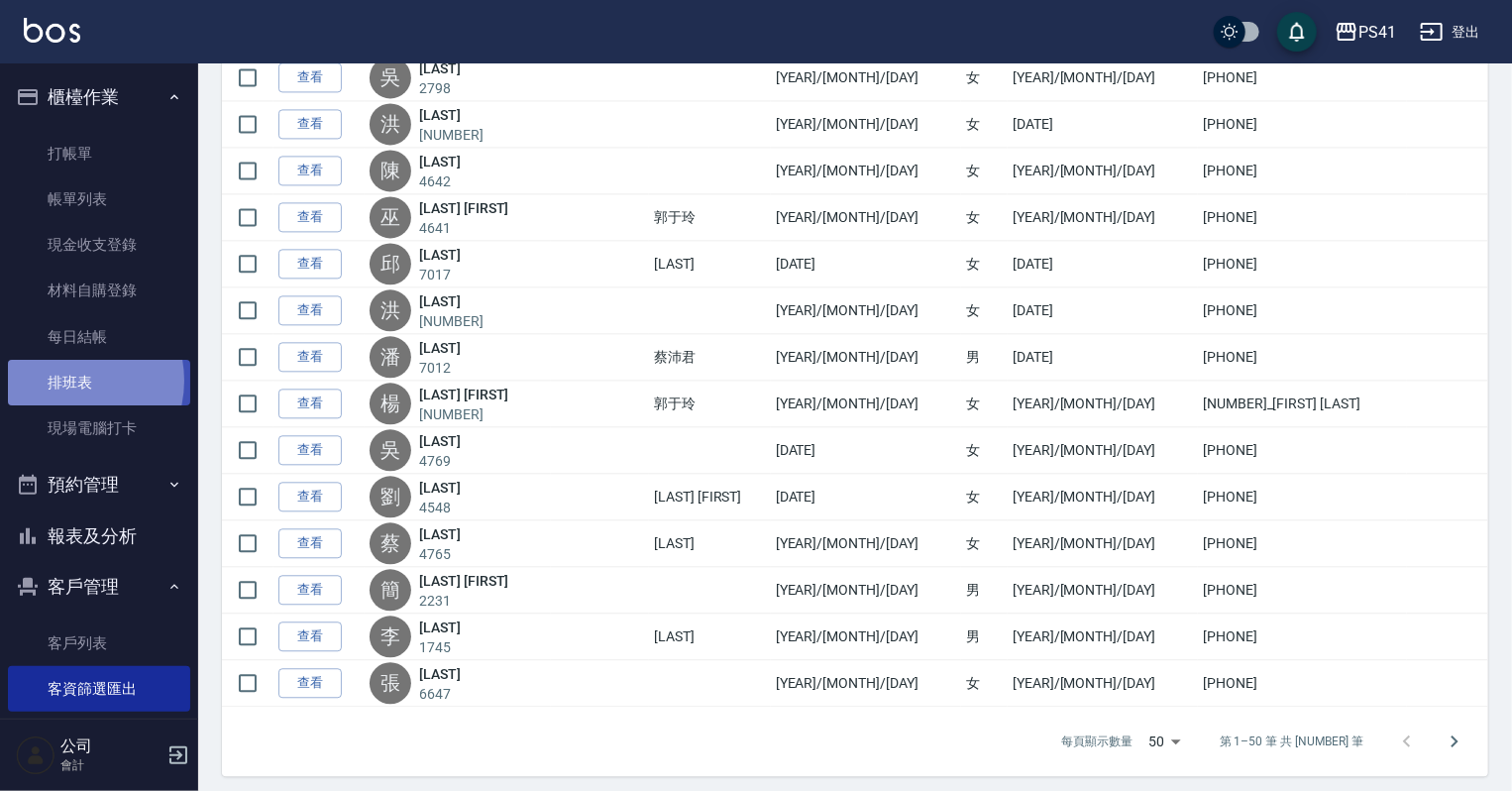 click on "排班表" at bounding box center (99, 383) 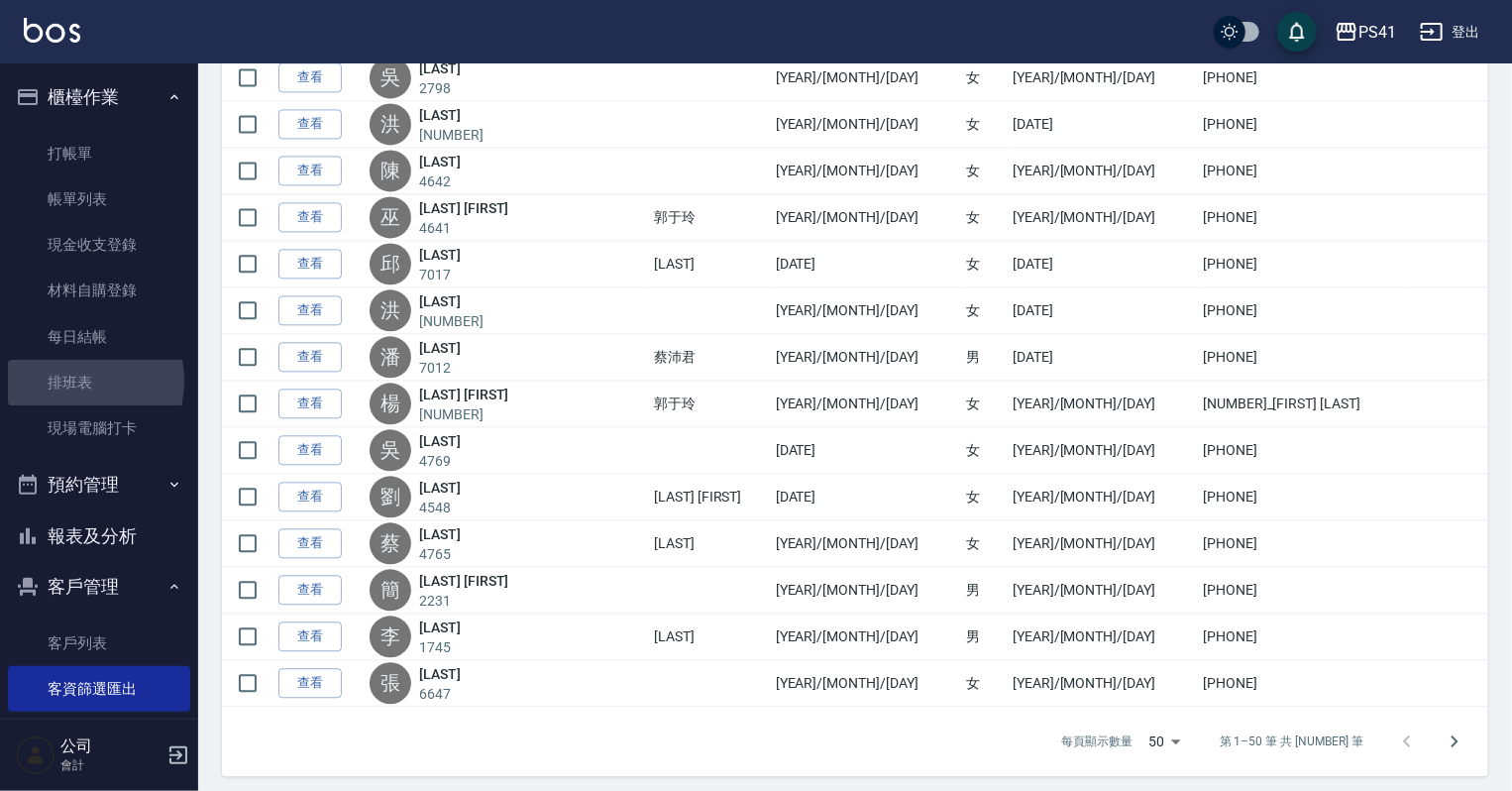 scroll, scrollTop: 0, scrollLeft: 0, axis: both 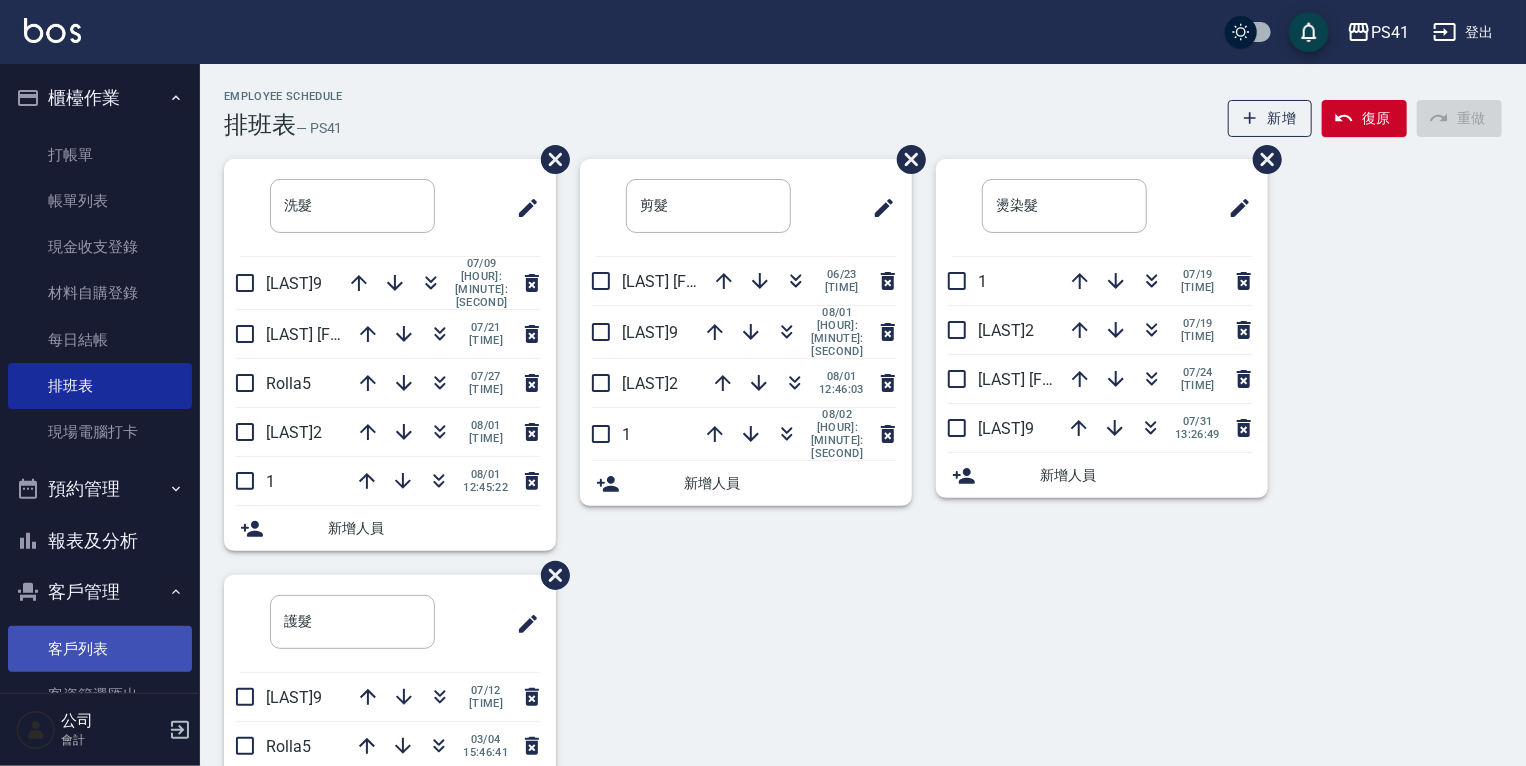 click on "客戶列表" at bounding box center [100, 649] 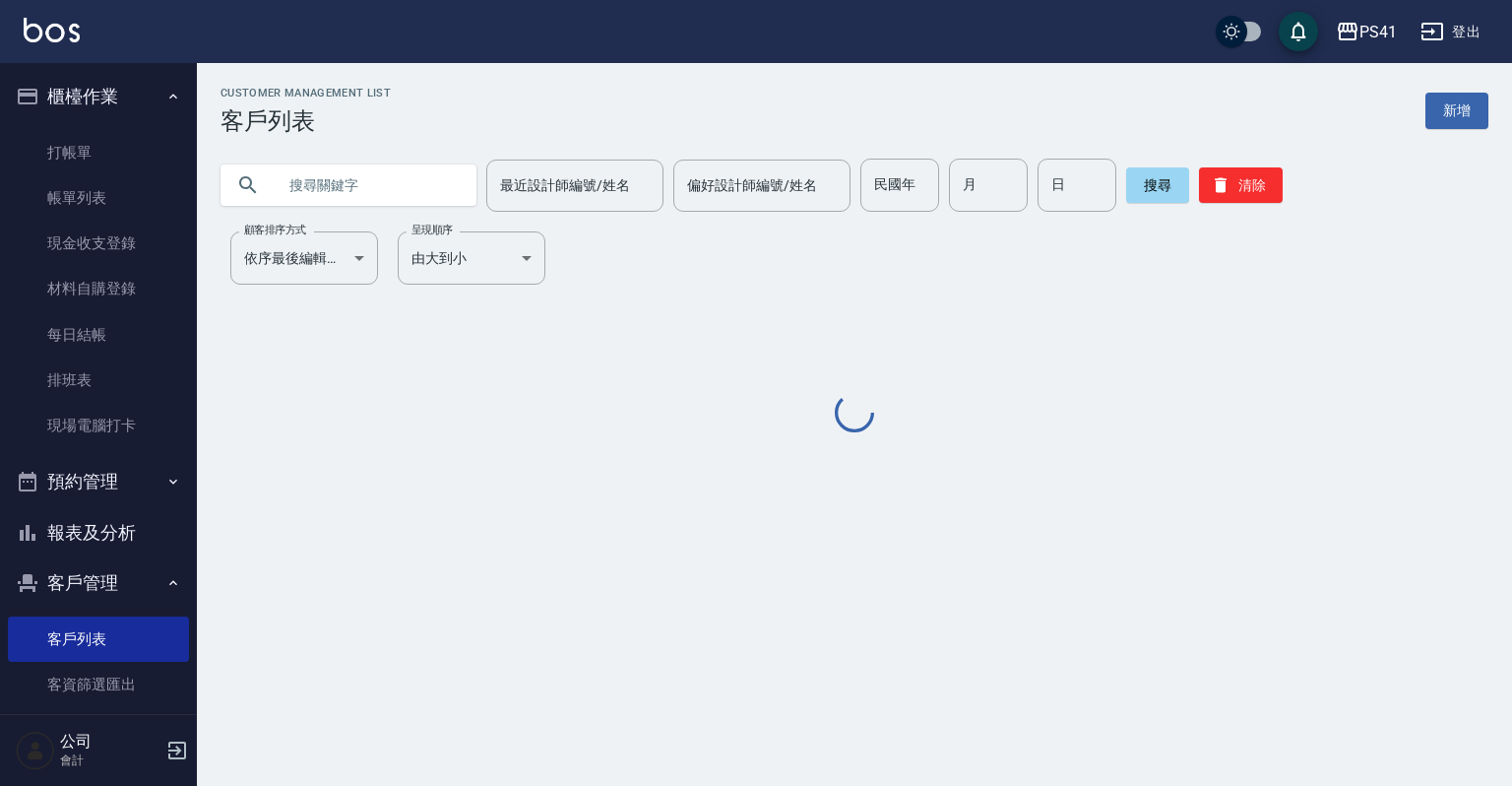 click at bounding box center [368, 185] 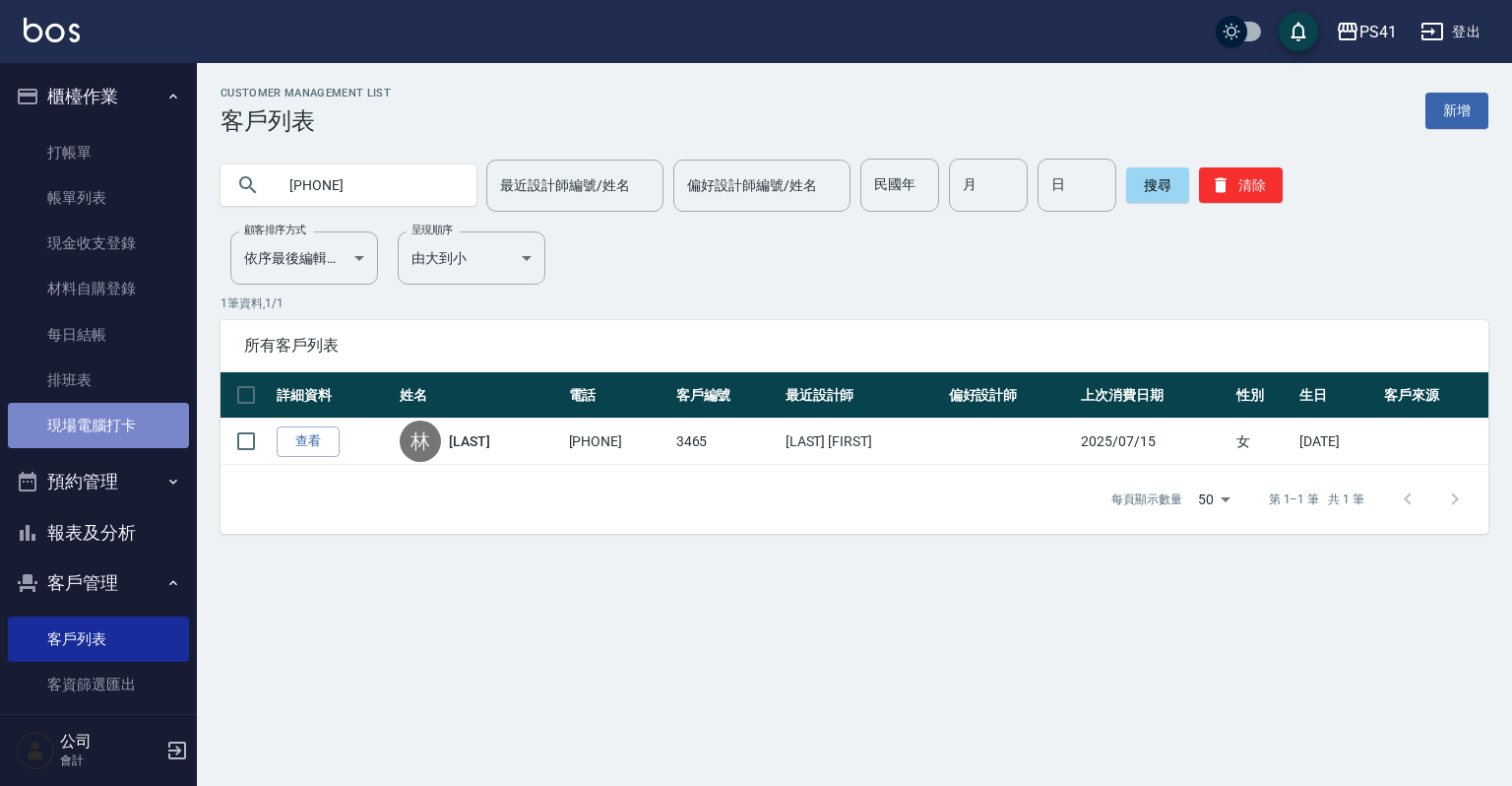 click on "現場電腦打卡" at bounding box center [98, 426] 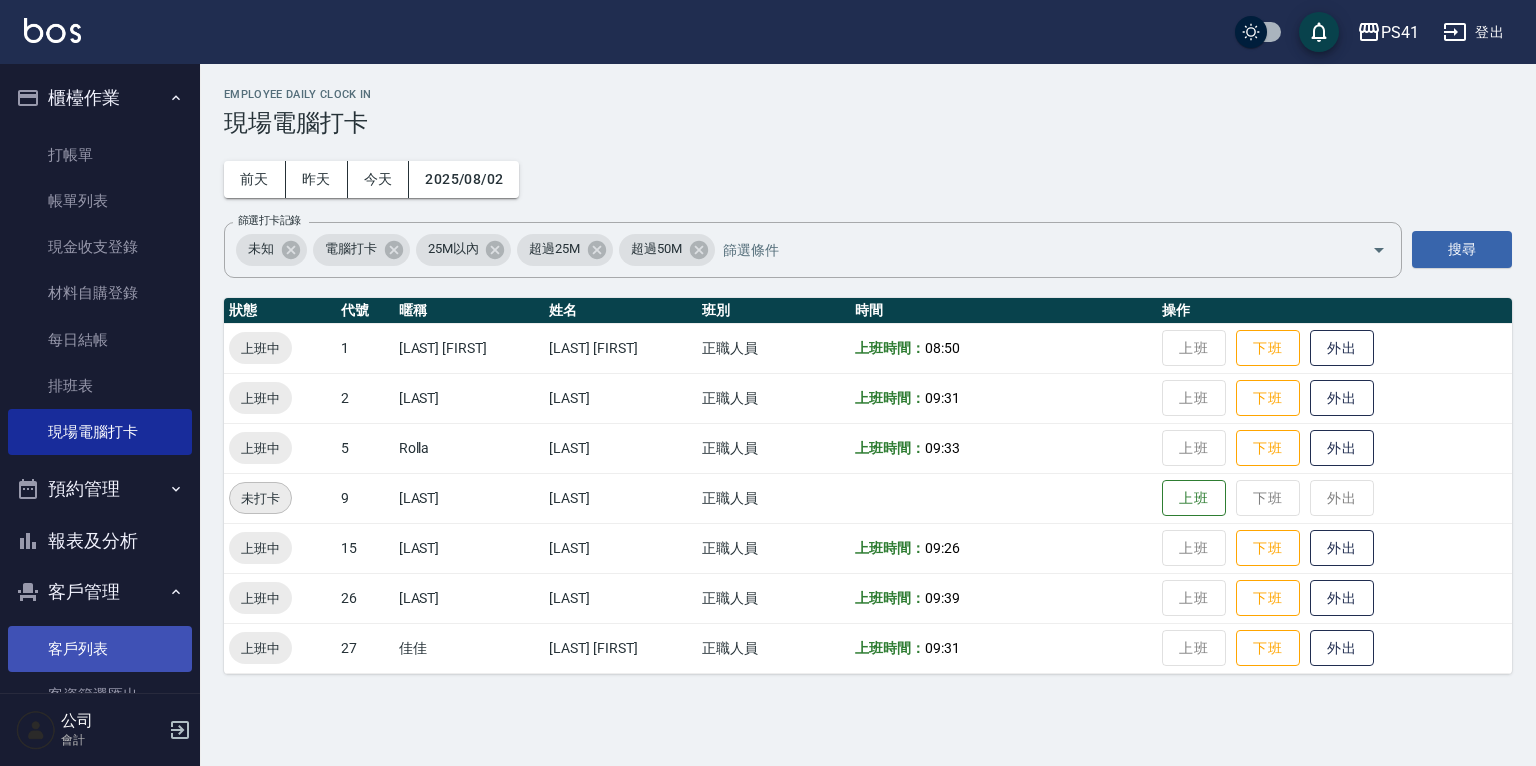drag, startPoint x: 64, startPoint y: 642, endPoint x: 62, endPoint y: 673, distance: 31.06445 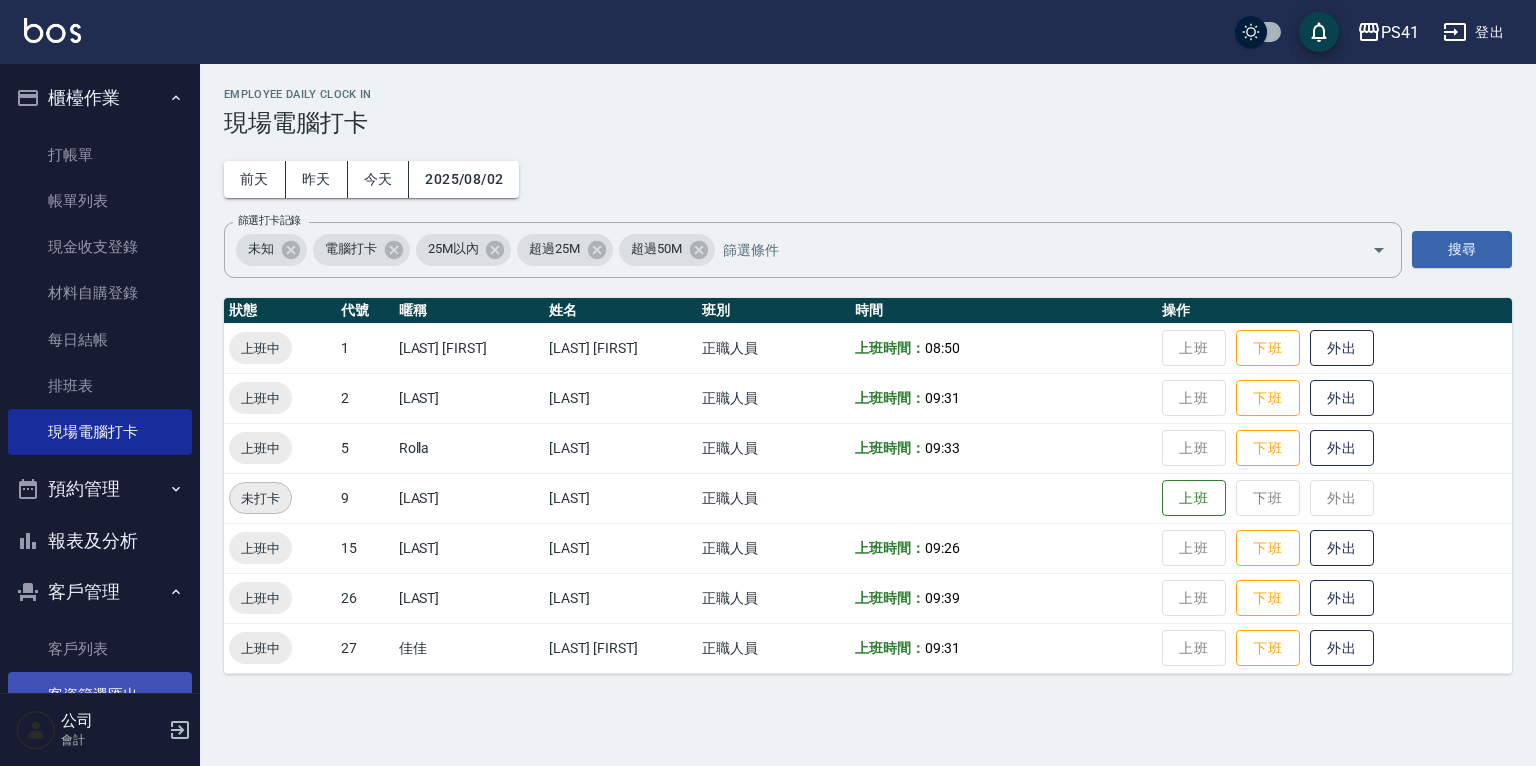 click on "客戶列表" at bounding box center [100, 649] 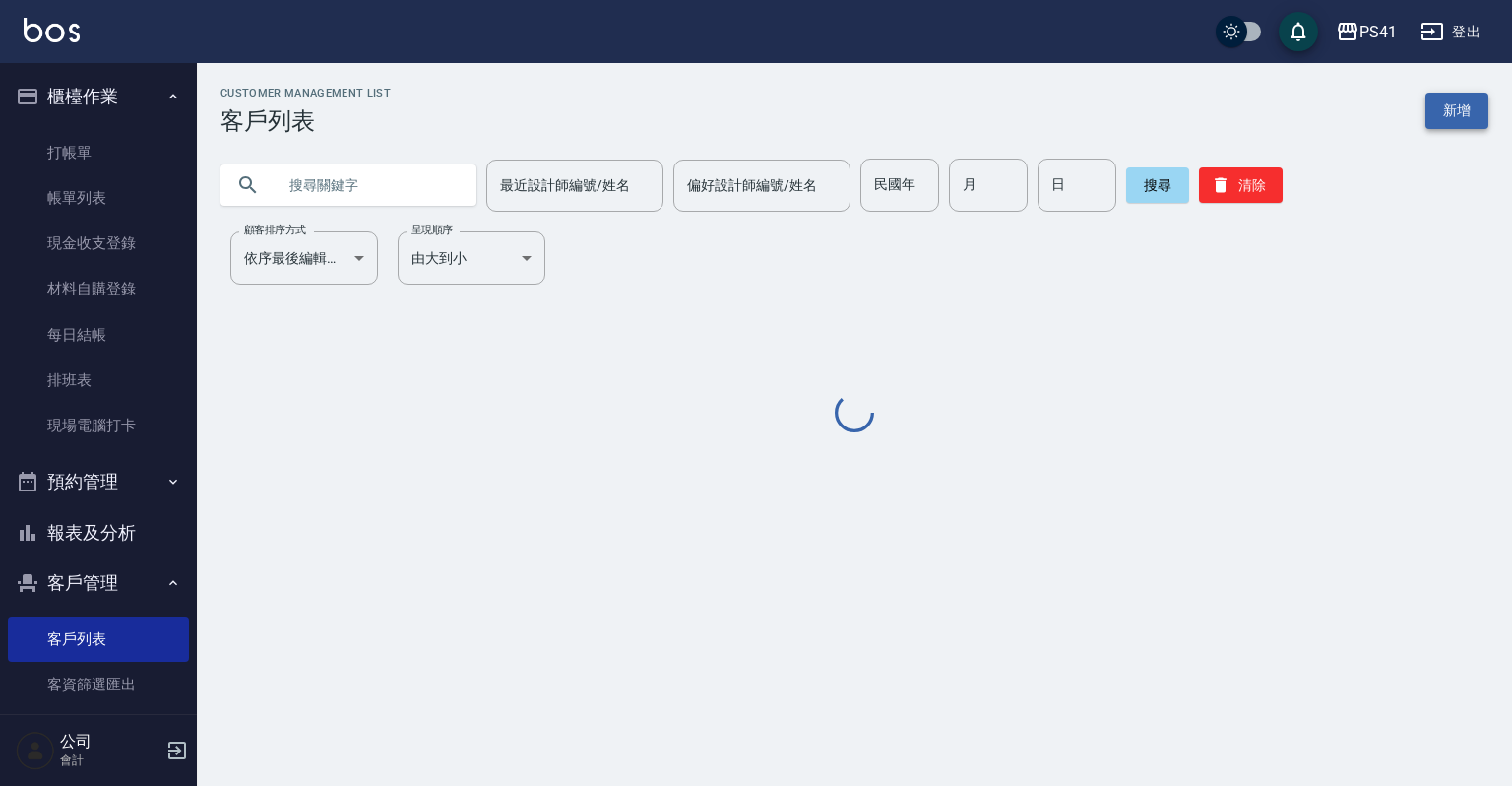 click on "新增" at bounding box center (1457, 110) 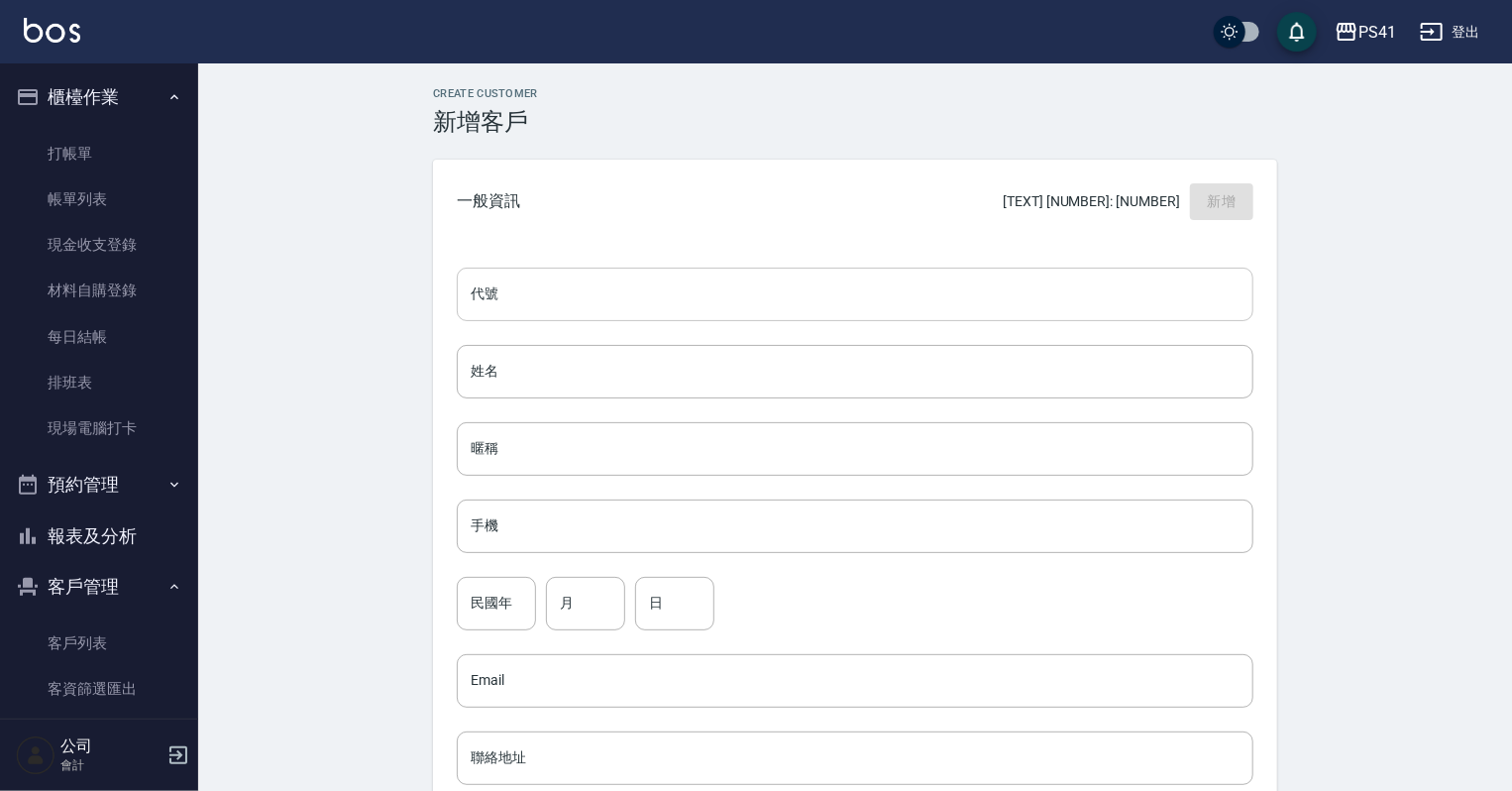 click on "代號" at bounding box center (855, 294) 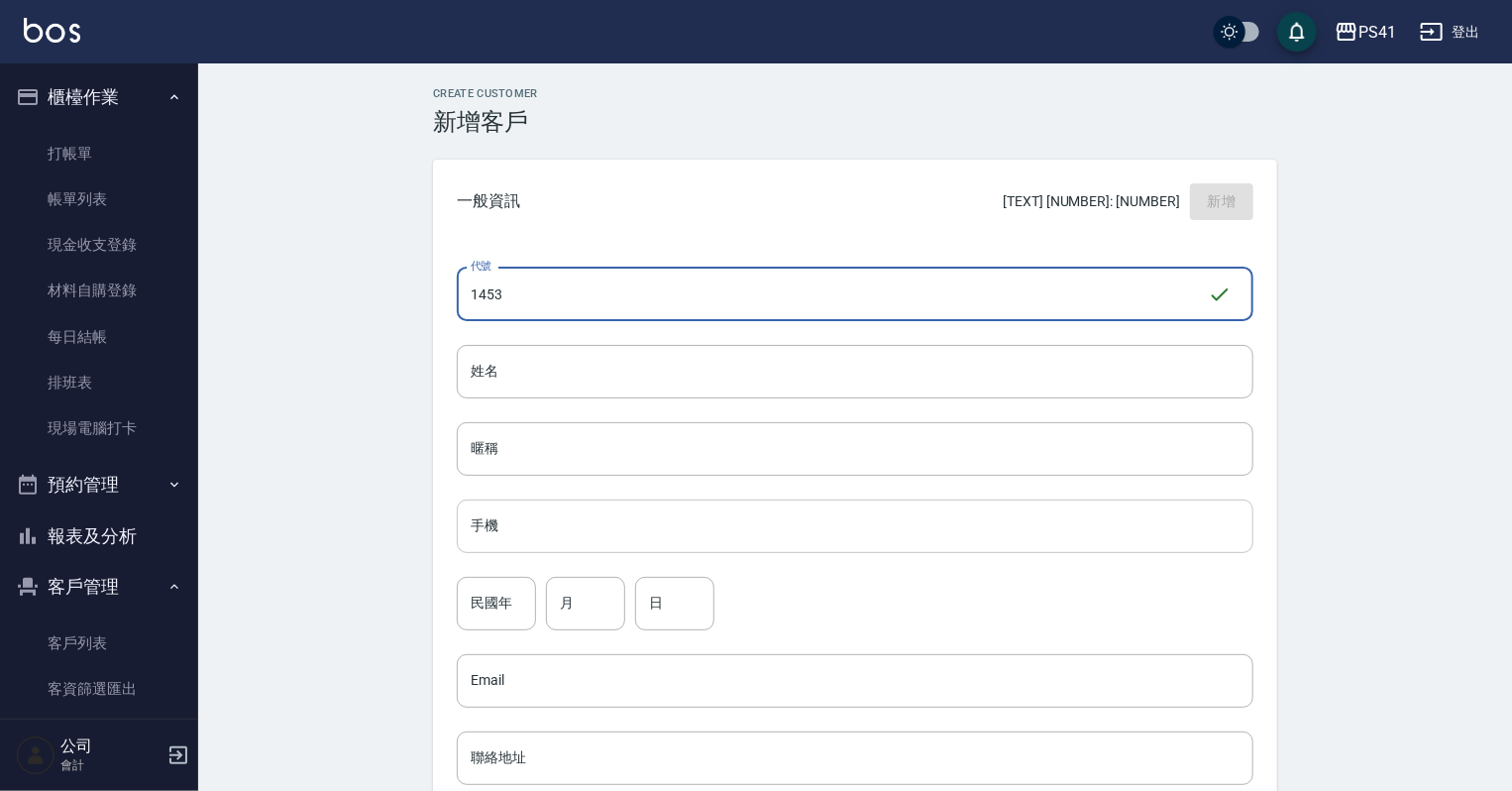 click on "手機" at bounding box center (855, 526) 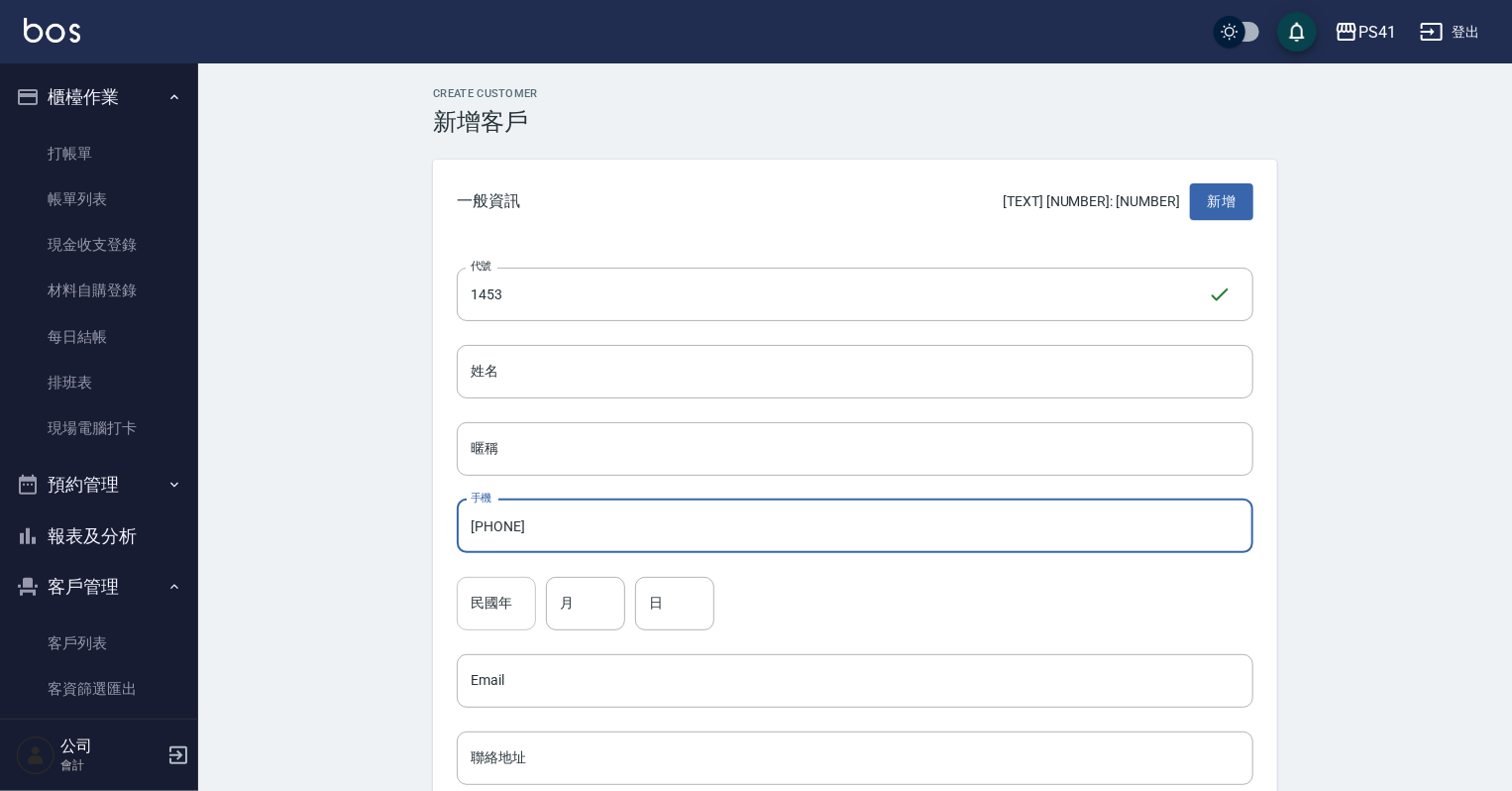 click on "民國年" at bounding box center (496, 604) 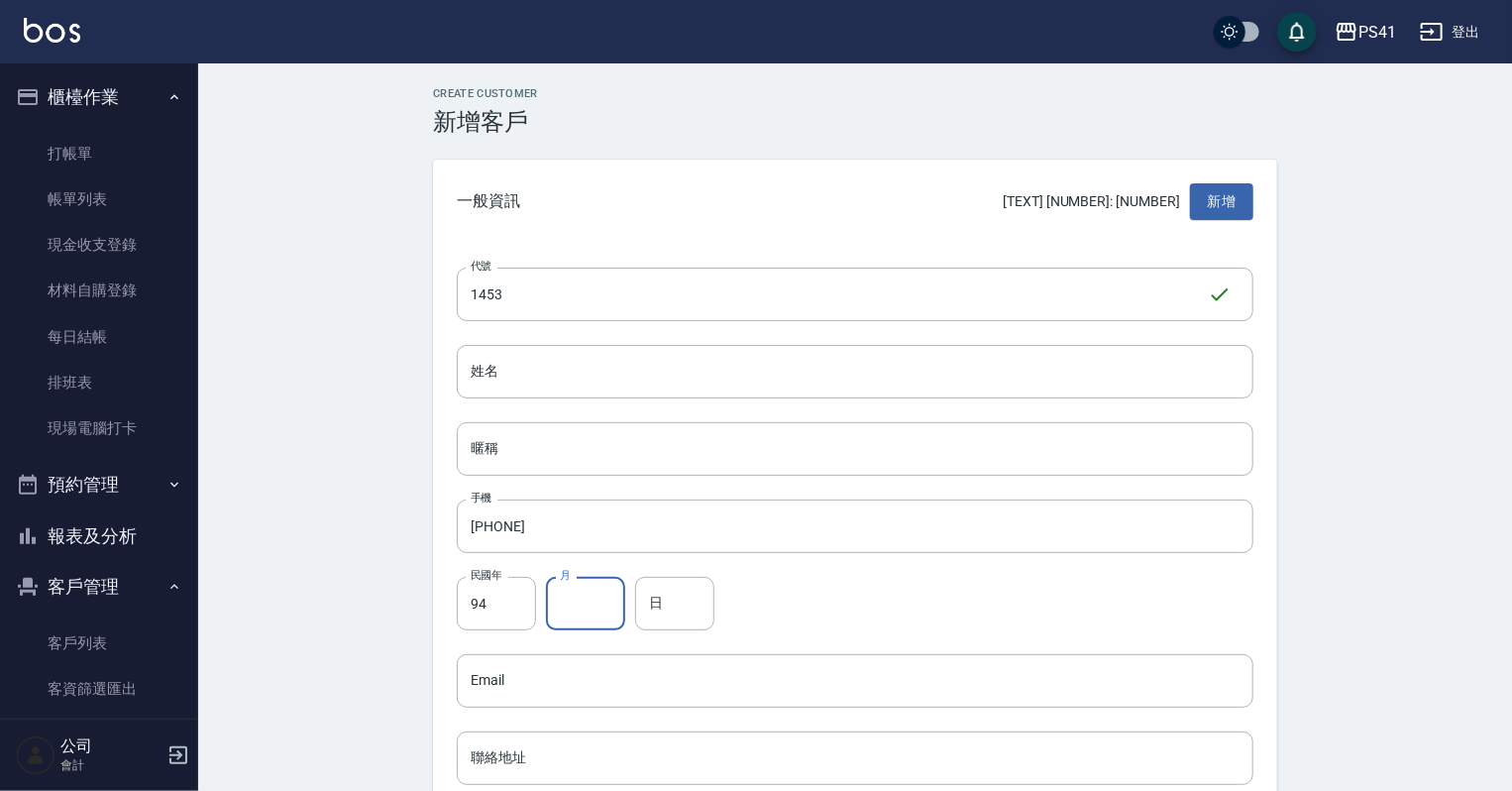click on "月" at bounding box center [586, 604] 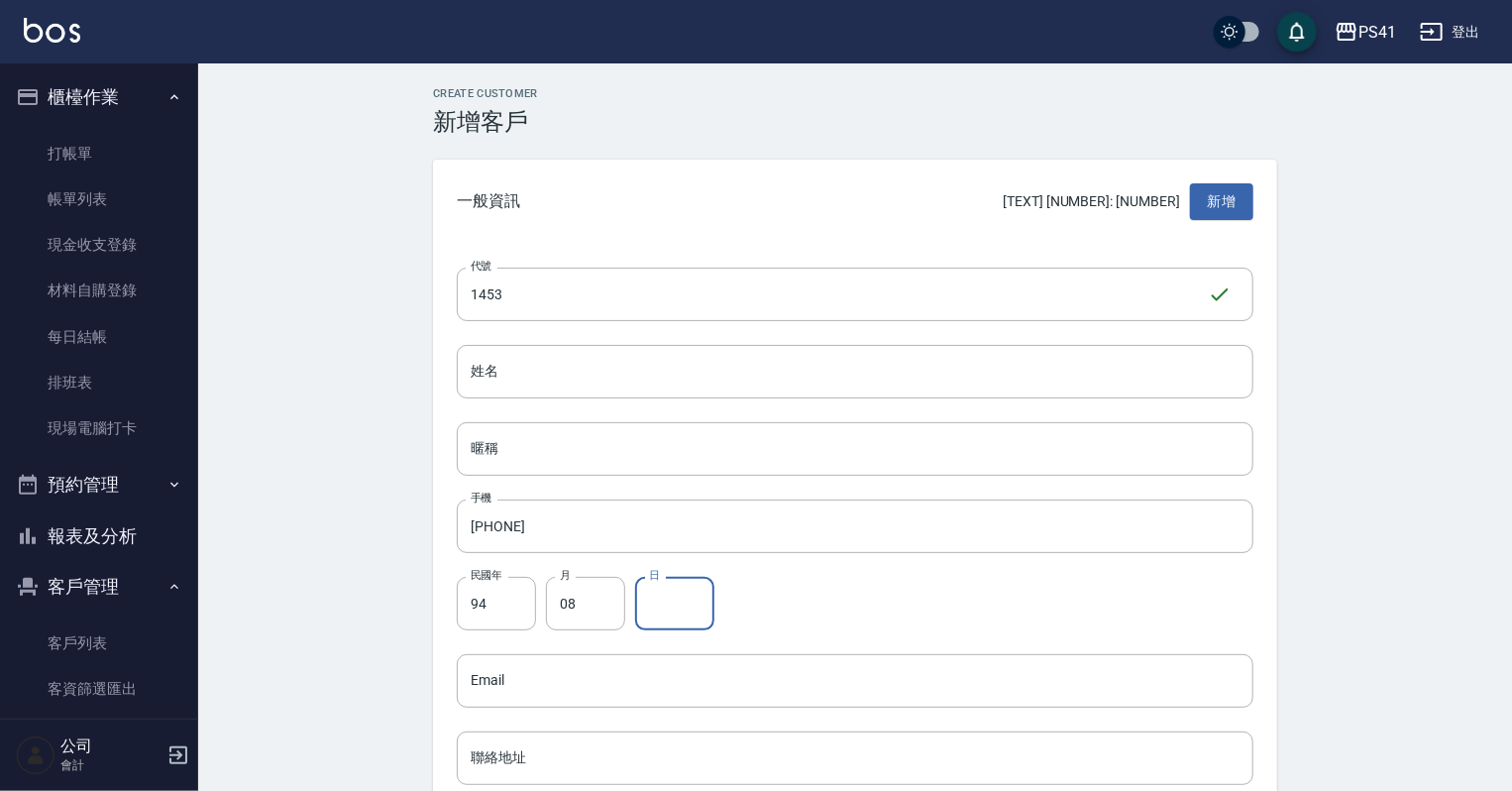 drag, startPoint x: 671, startPoint y: 613, endPoint x: 673, endPoint y: 587, distance: 26.07681 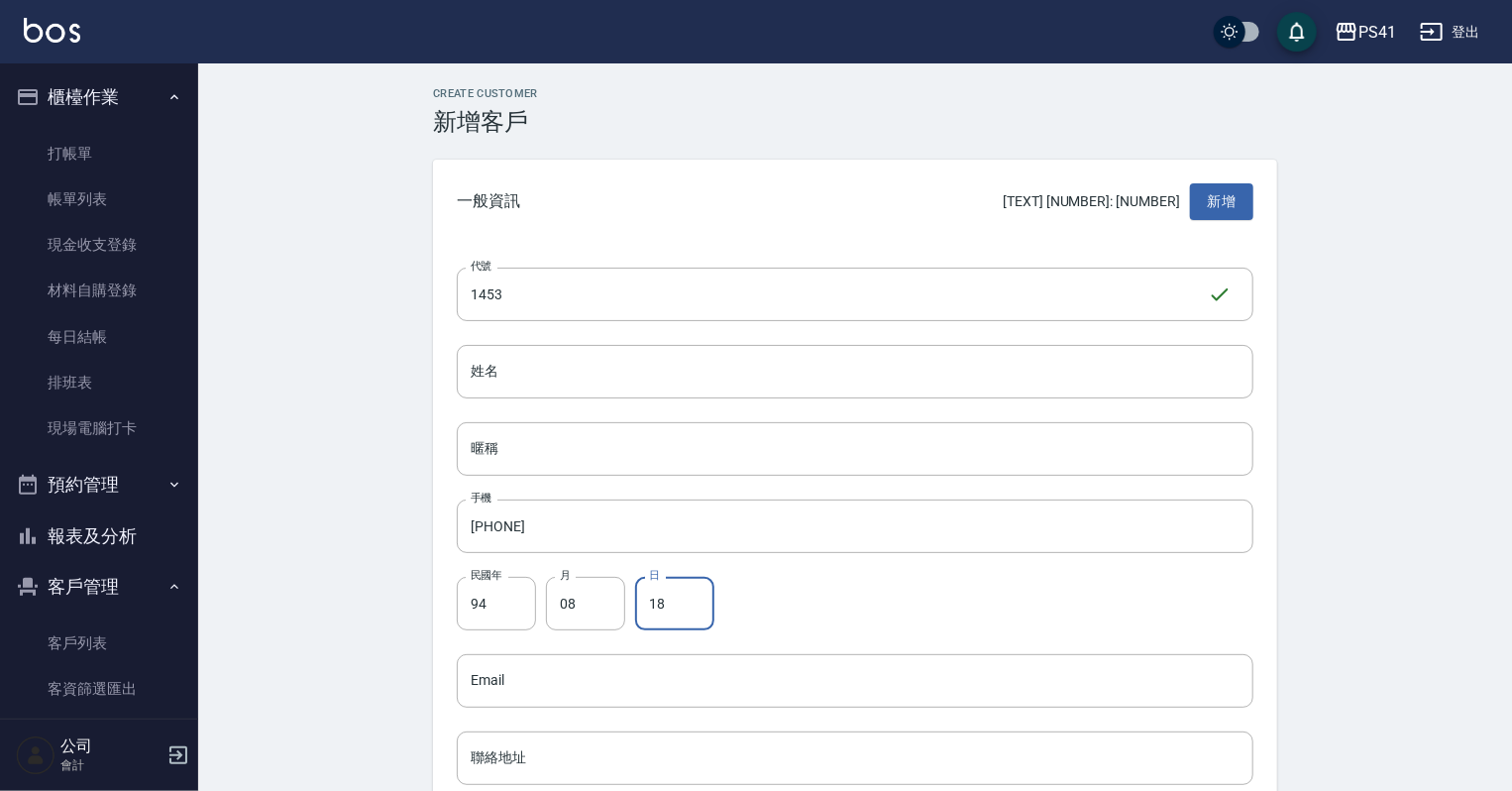 scroll, scrollTop: 238, scrollLeft: 0, axis: vertical 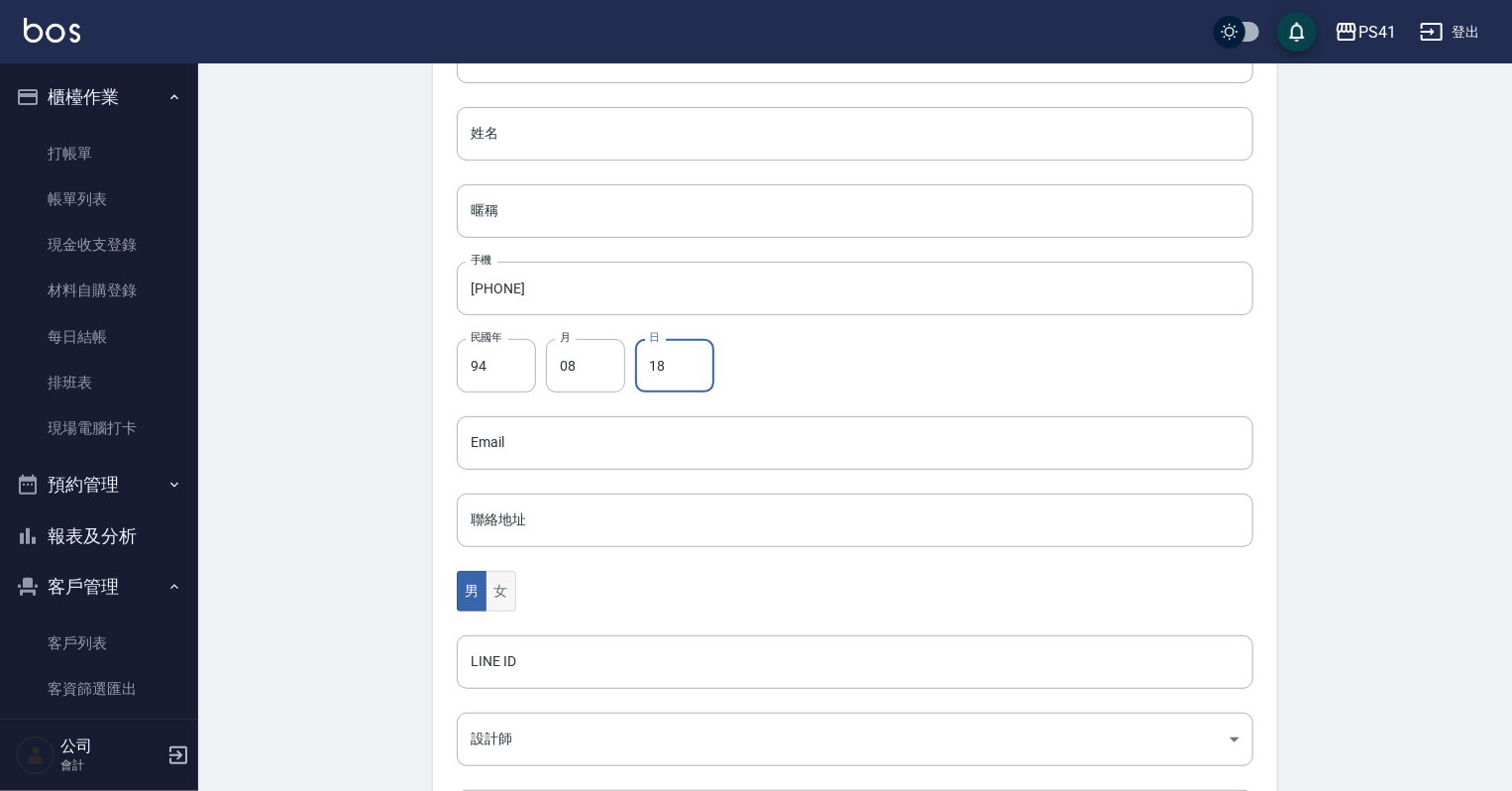 click on "女" at bounding box center [500, 591] 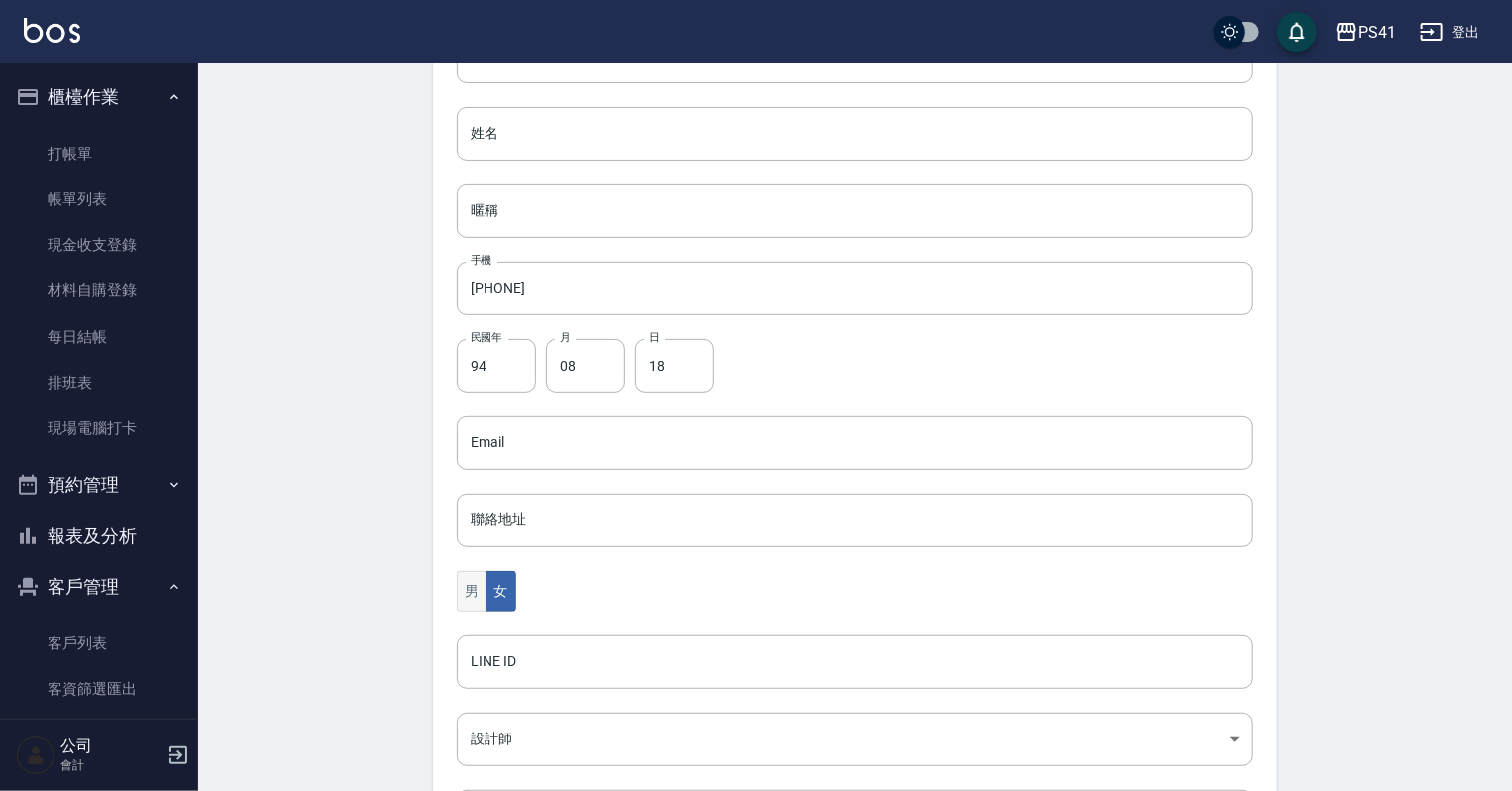 click on "男" at bounding box center [472, 591] 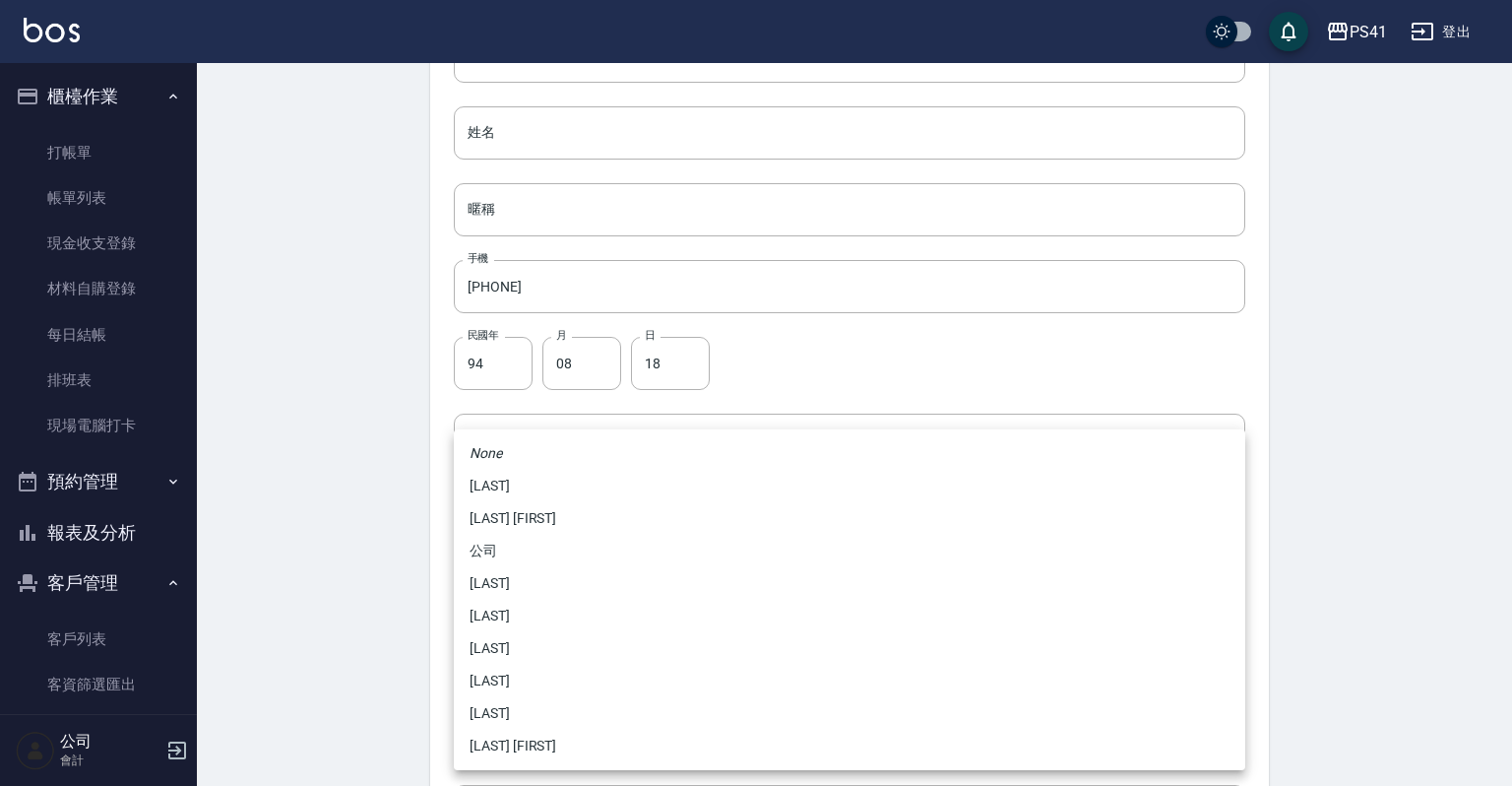 click on "PS41 登出 櫃檯作業 打帳單 帳單列表 現金收支登錄 材料自購登錄 每日結帳 排班表 現場電腦打卡 預約管理 預約管理 單日預約紀錄 單週預約紀錄 報表及分析 報表目錄 店家日報表 互助日報表 互助月報表 設計師日報表 設計師業績月報表 商品銷售排行榜 客戶管理 客戶列表 客資篩選匯出 卡券管理 行銷工具 活動發券明細 公司 會計 Create Customer 新增客戶 一般資訊 最新顧客編號: [NUMBER] 新增 代號 [NUMBER] ​ 代號 姓名 姓名 暱稱 暱稱 手機 [PHONE] 手機 民國年 [YEAR] 民國年 月 [MONTH] 月 日 [DAY] 日 Email Email 聯絡地址 聯絡地址 男 女 LINE ID LINE ID 設計師 ​ 設計師 客戶來源 ​ 客戶來源 備註 備註 新增 None [LAST] [LAST] 公司 [LAST] [LAST] [LAST] [LAST] [LAST] [LAST] [LAST]" at bounding box center (756, 405) 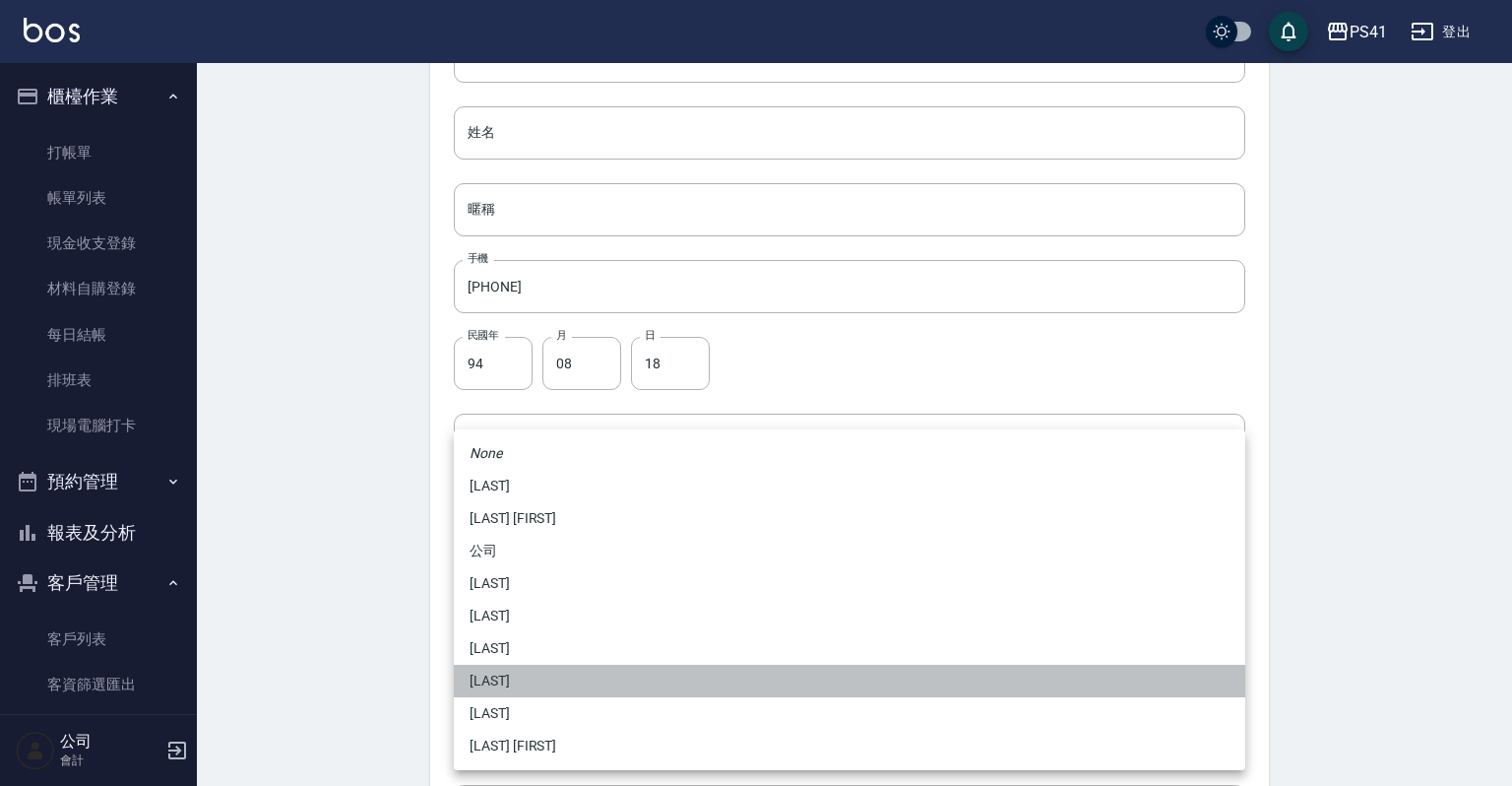 click on "[LAST]" at bounding box center [850, 681] 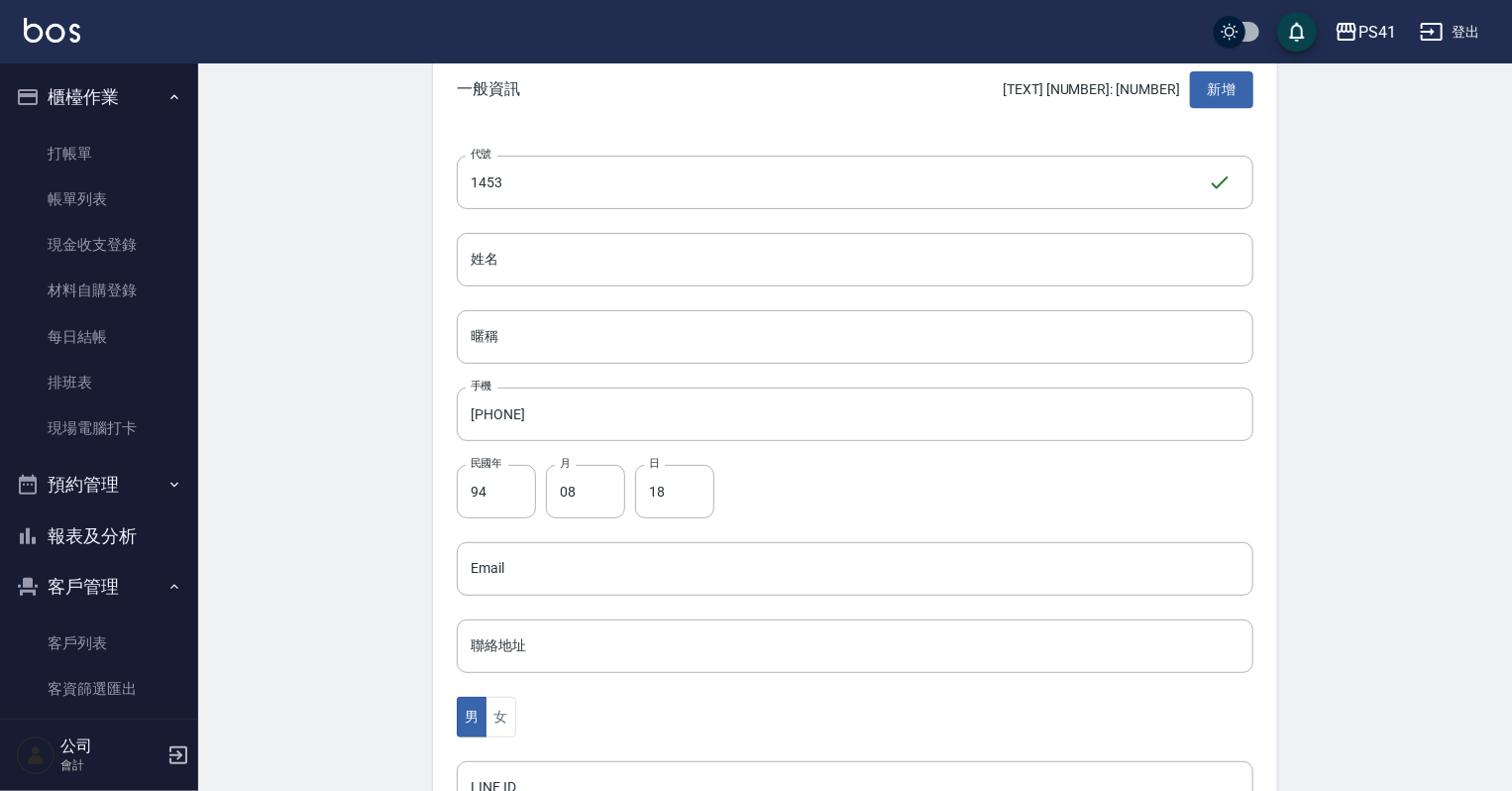 scroll, scrollTop: 0, scrollLeft: 0, axis: both 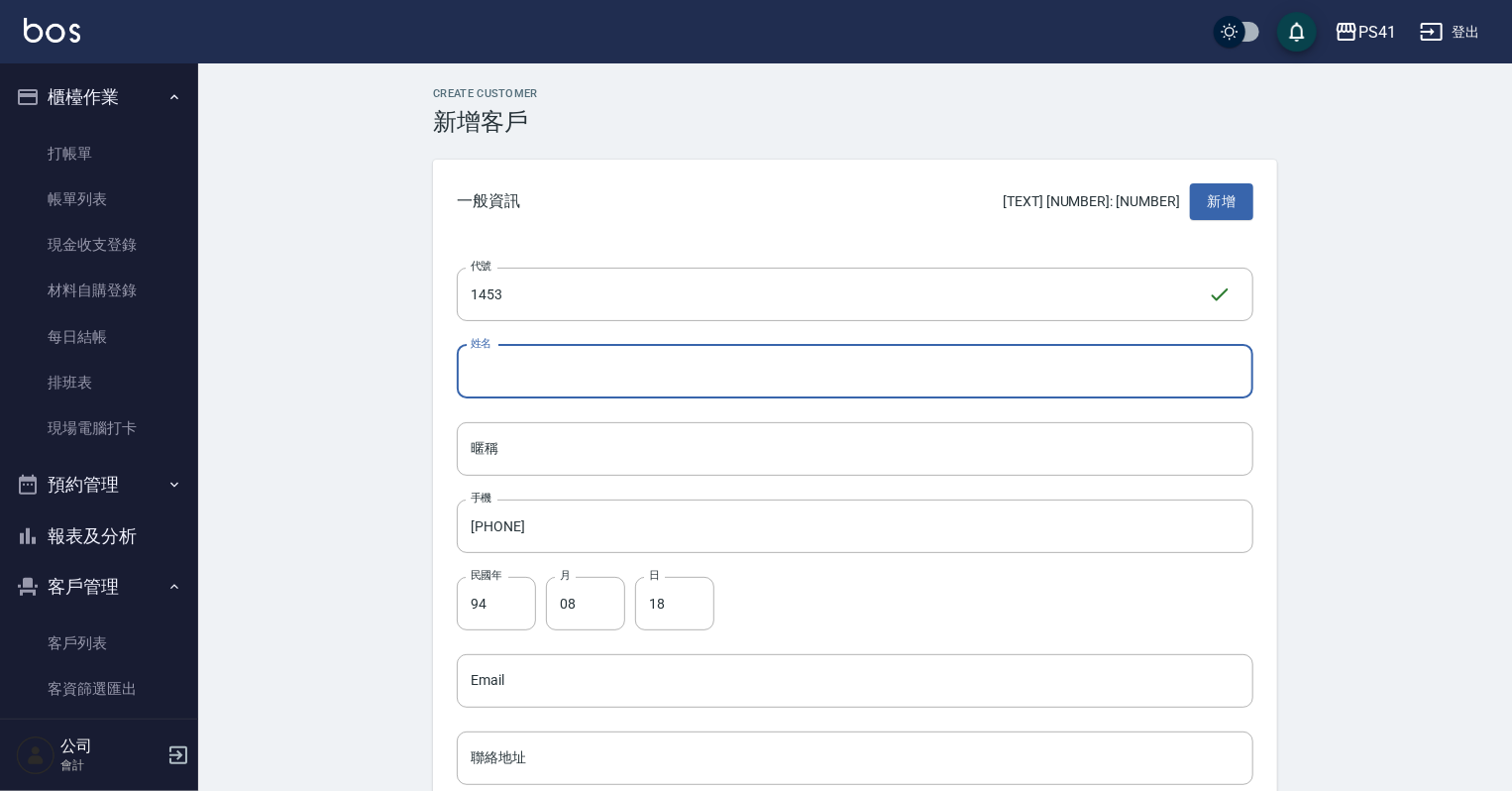 click on "姓名" at bounding box center [855, 372] 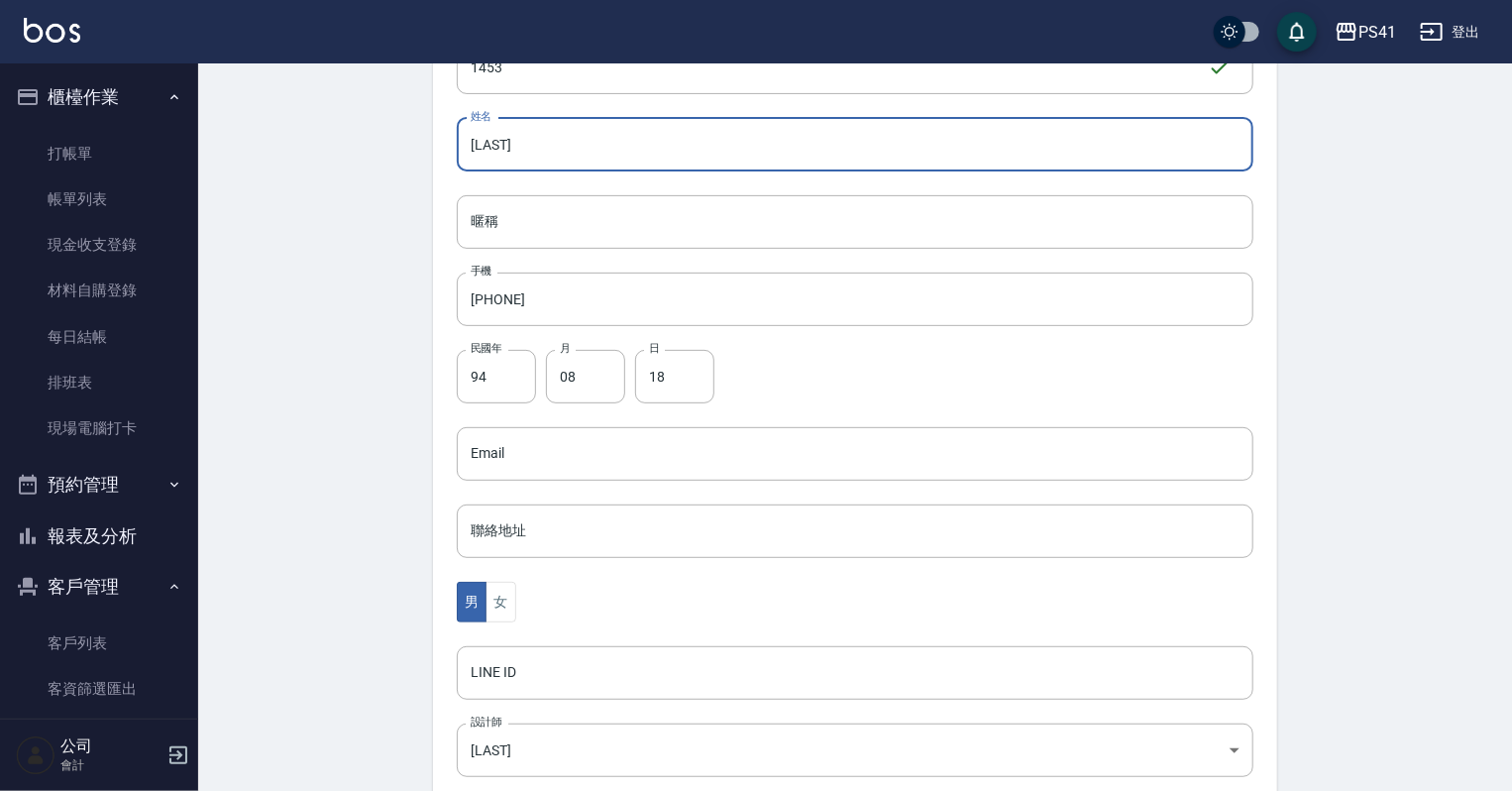 scroll, scrollTop: 476, scrollLeft: 0, axis: vertical 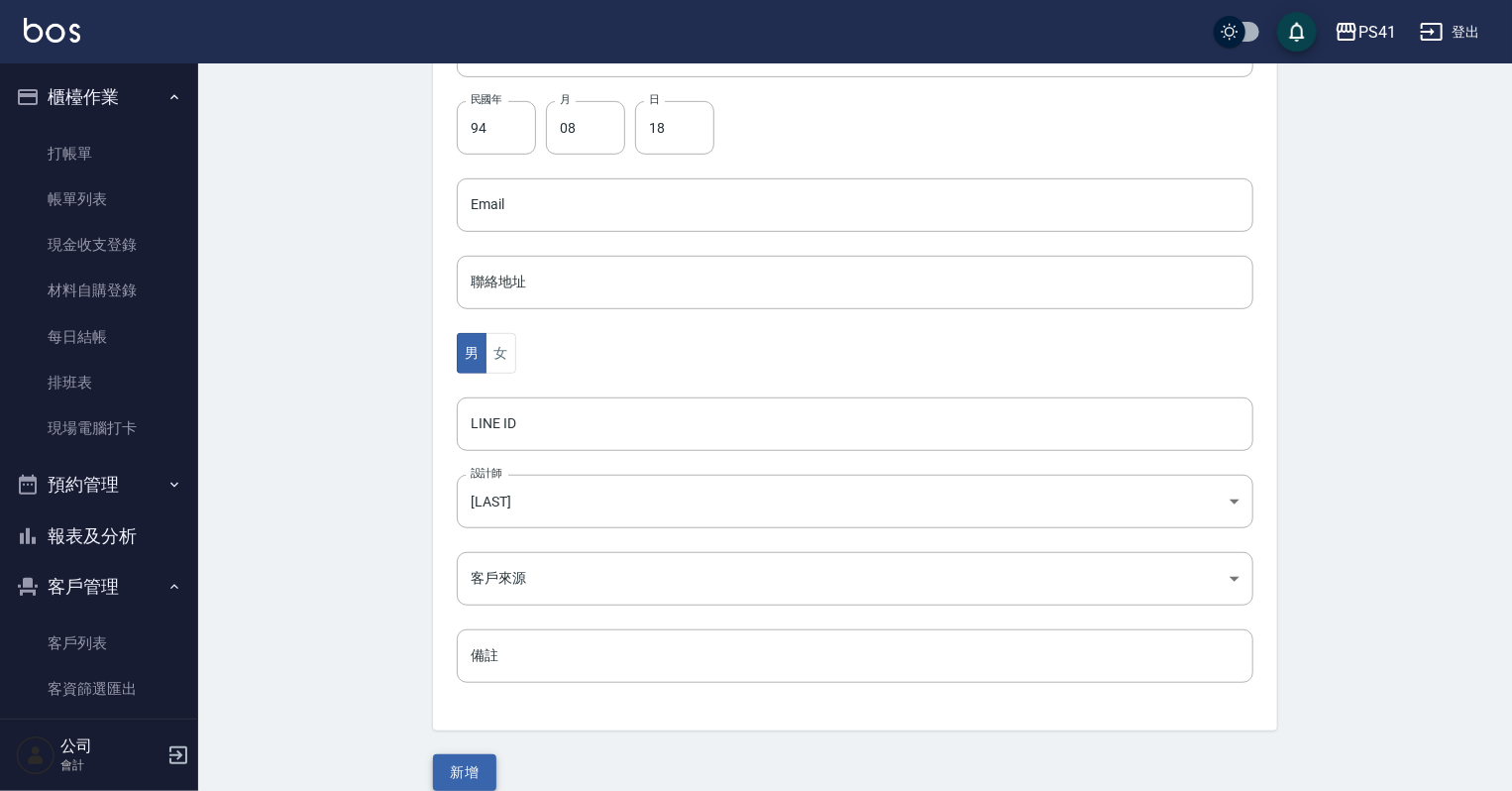 click on "新增" at bounding box center (465, 772) 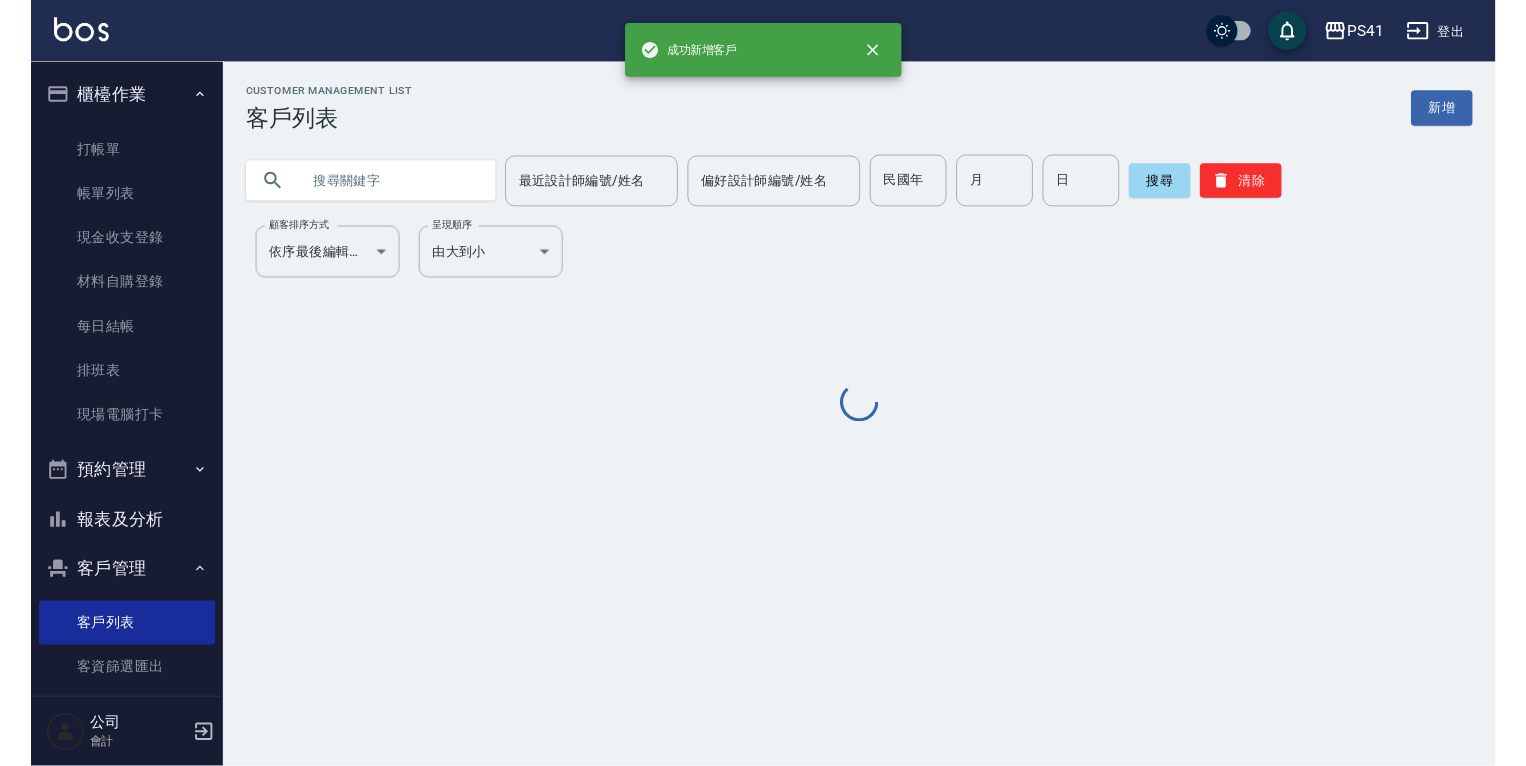 scroll, scrollTop: 0, scrollLeft: 0, axis: both 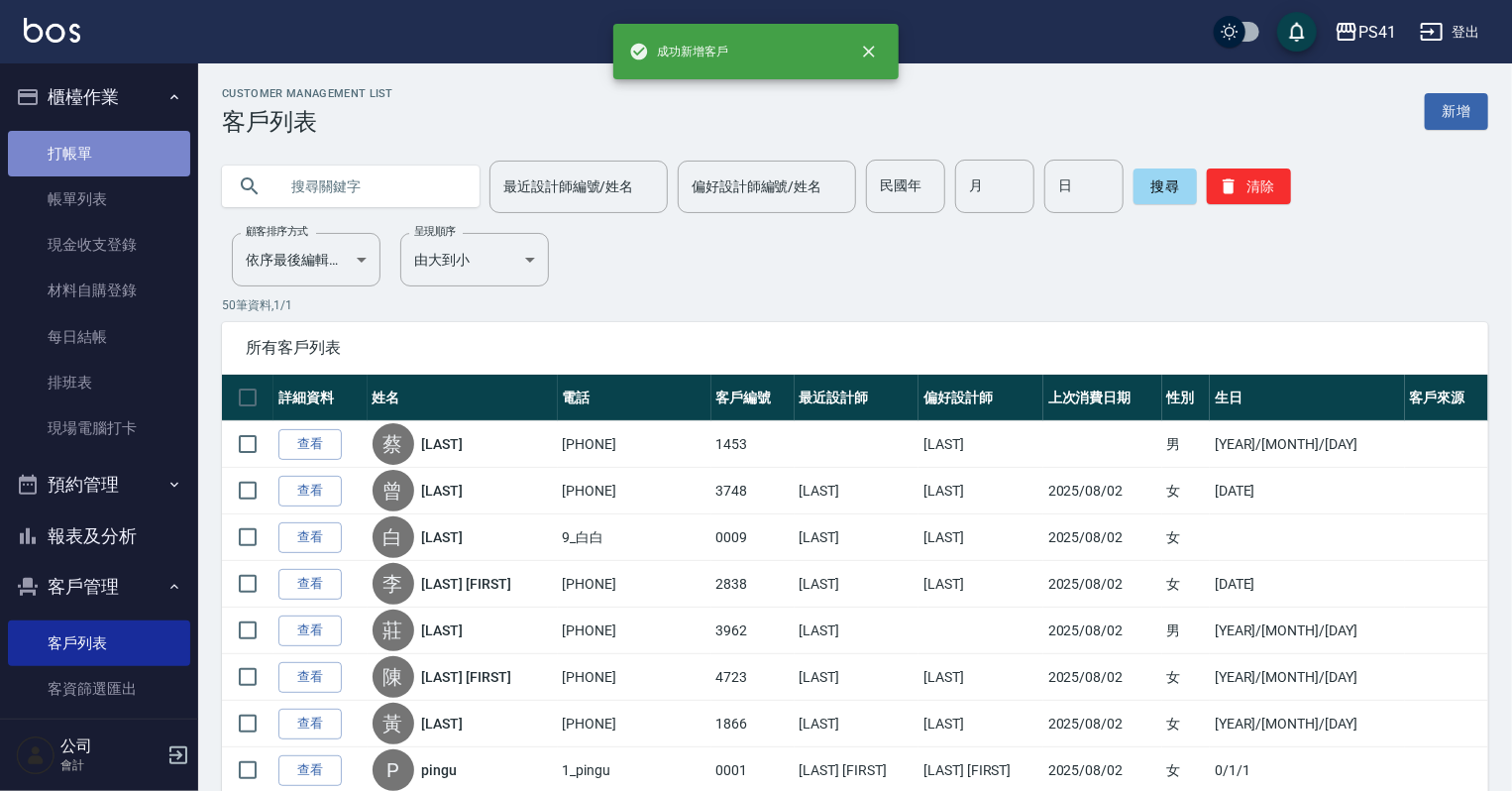 click on "打帳單" at bounding box center [99, 154] 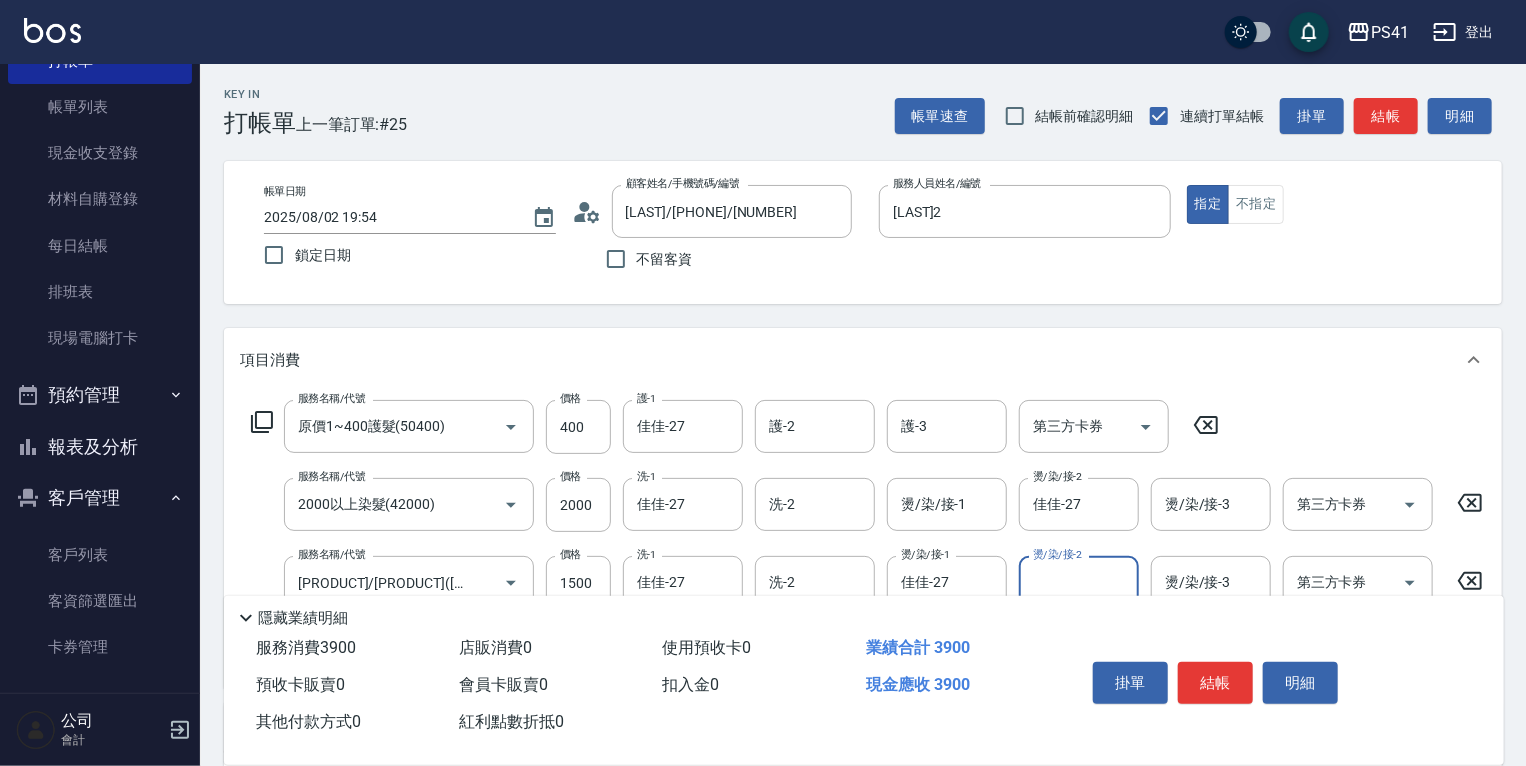 scroll, scrollTop: 154, scrollLeft: 0, axis: vertical 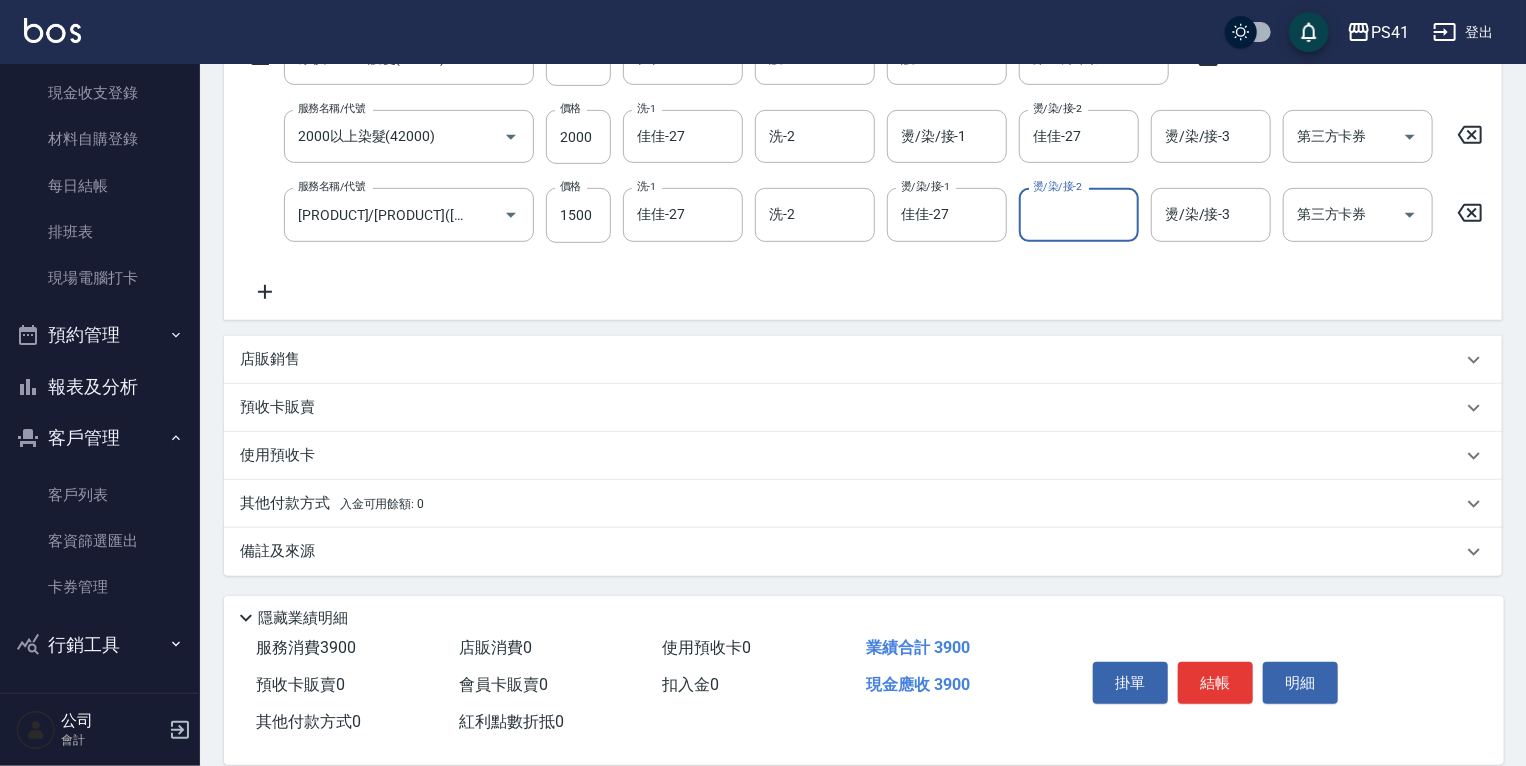 click on "店販銷售" at bounding box center (851, 359) 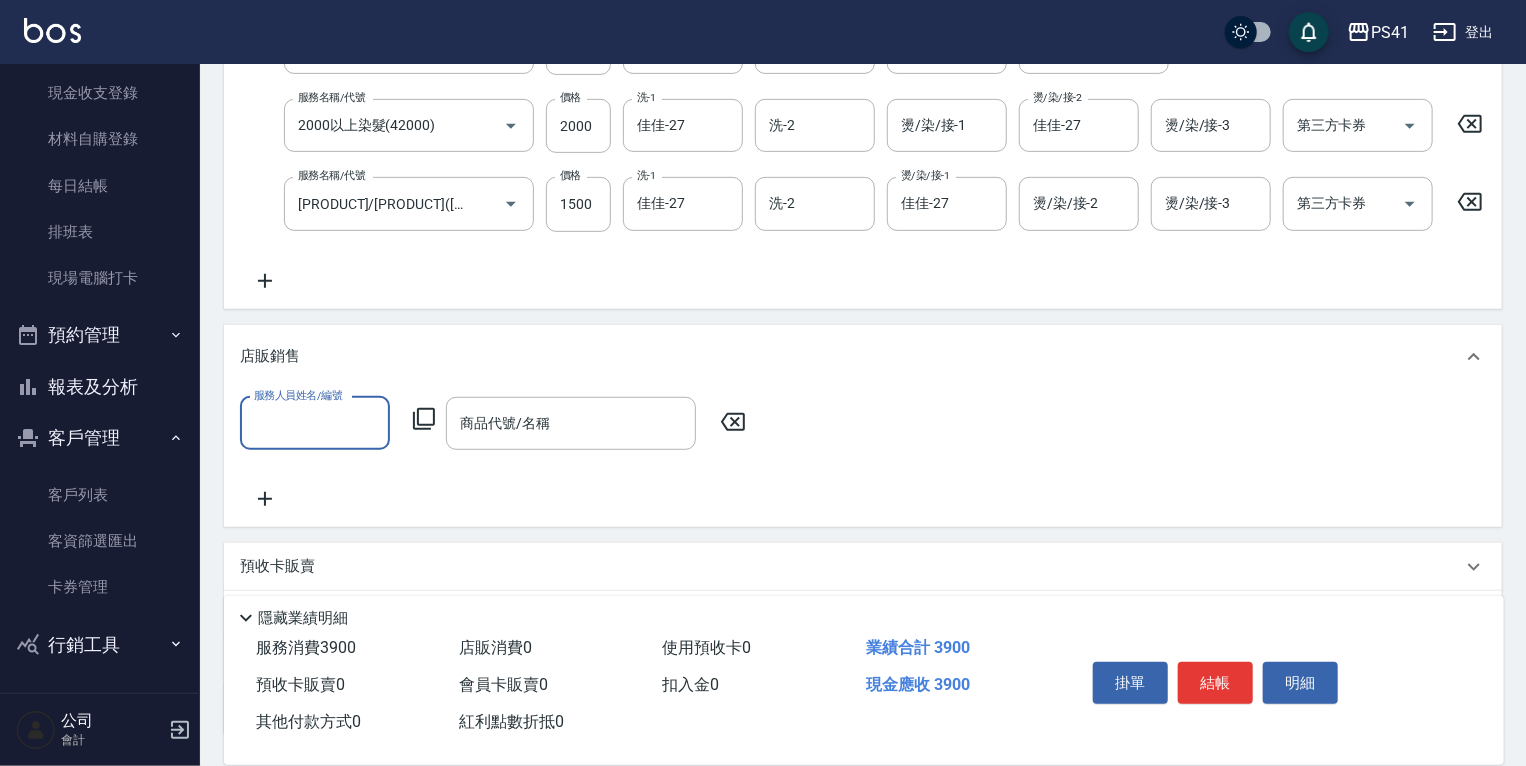 scroll, scrollTop: 0, scrollLeft: 0, axis: both 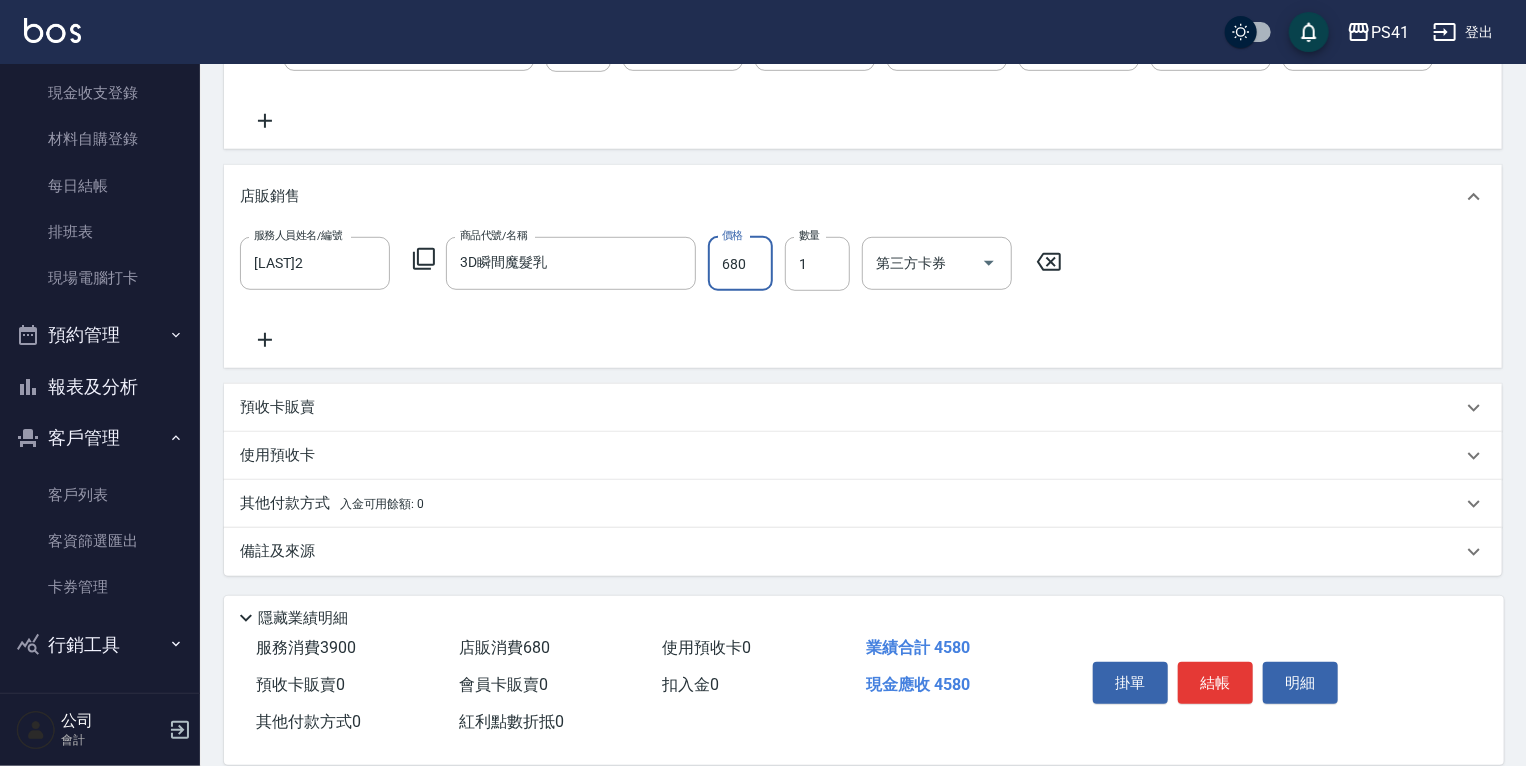 click on "入金可用餘額: 0" at bounding box center [382, 504] 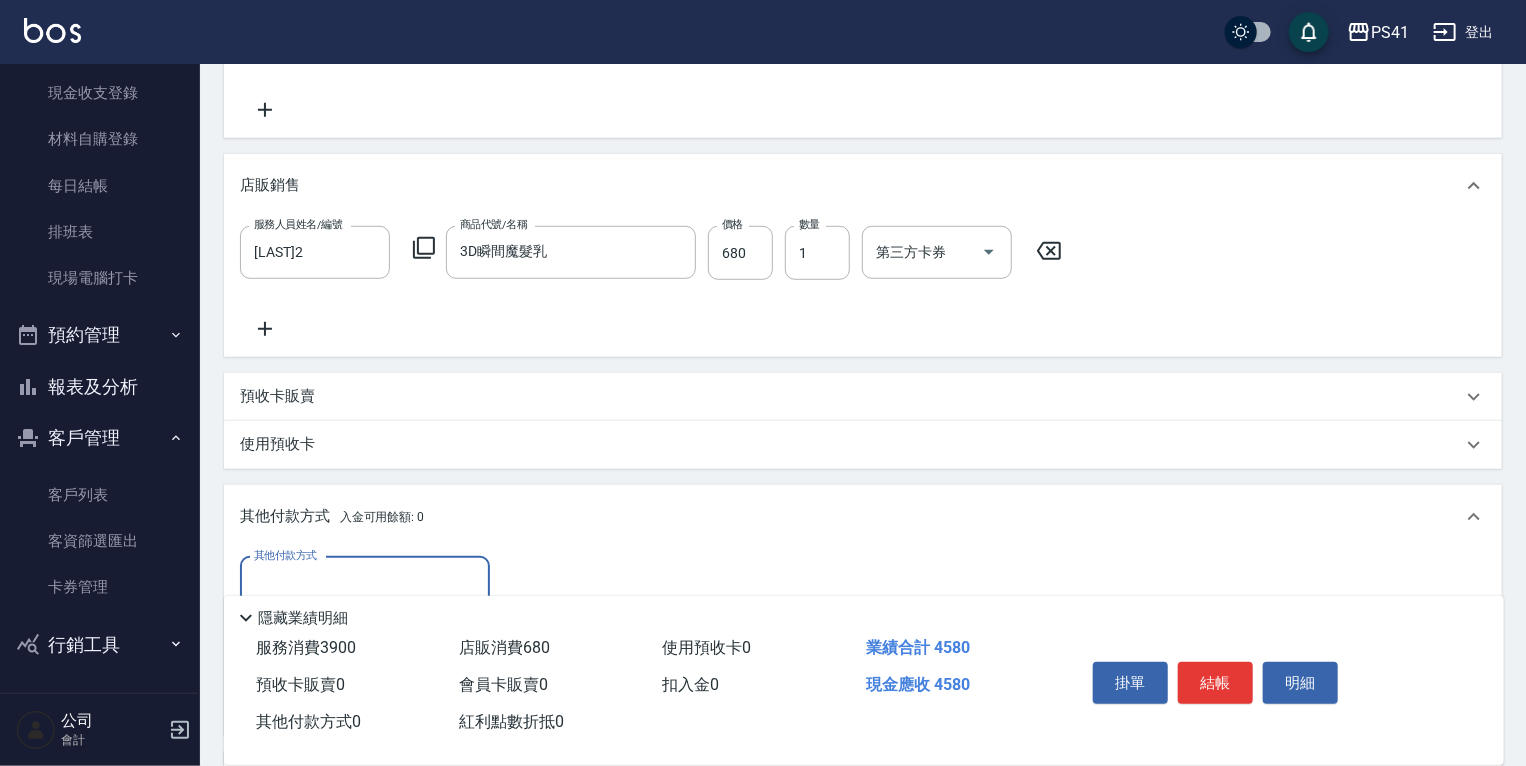 scroll, scrollTop: 0, scrollLeft: 0, axis: both 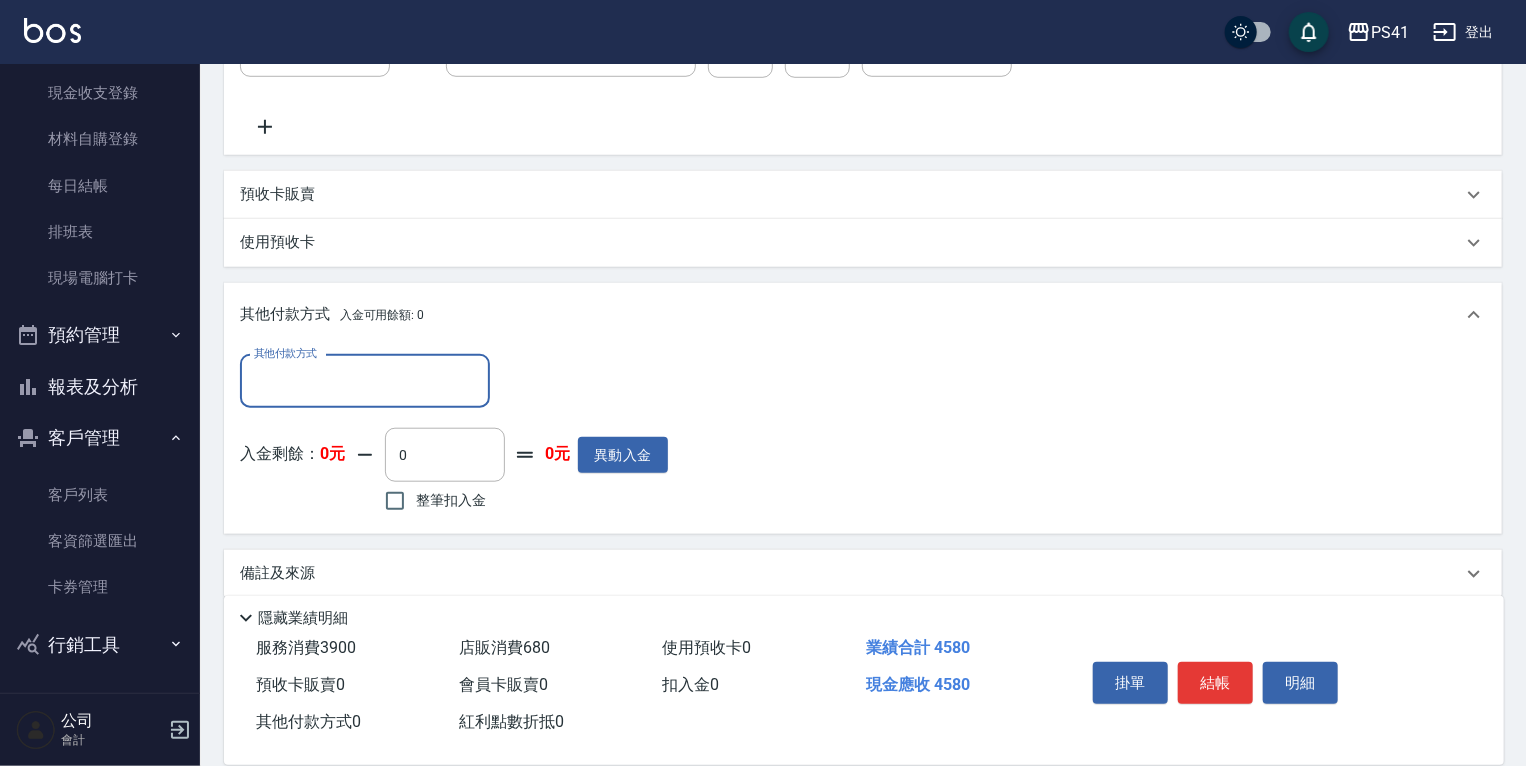 click on "其他付款方式" at bounding box center (365, 381) 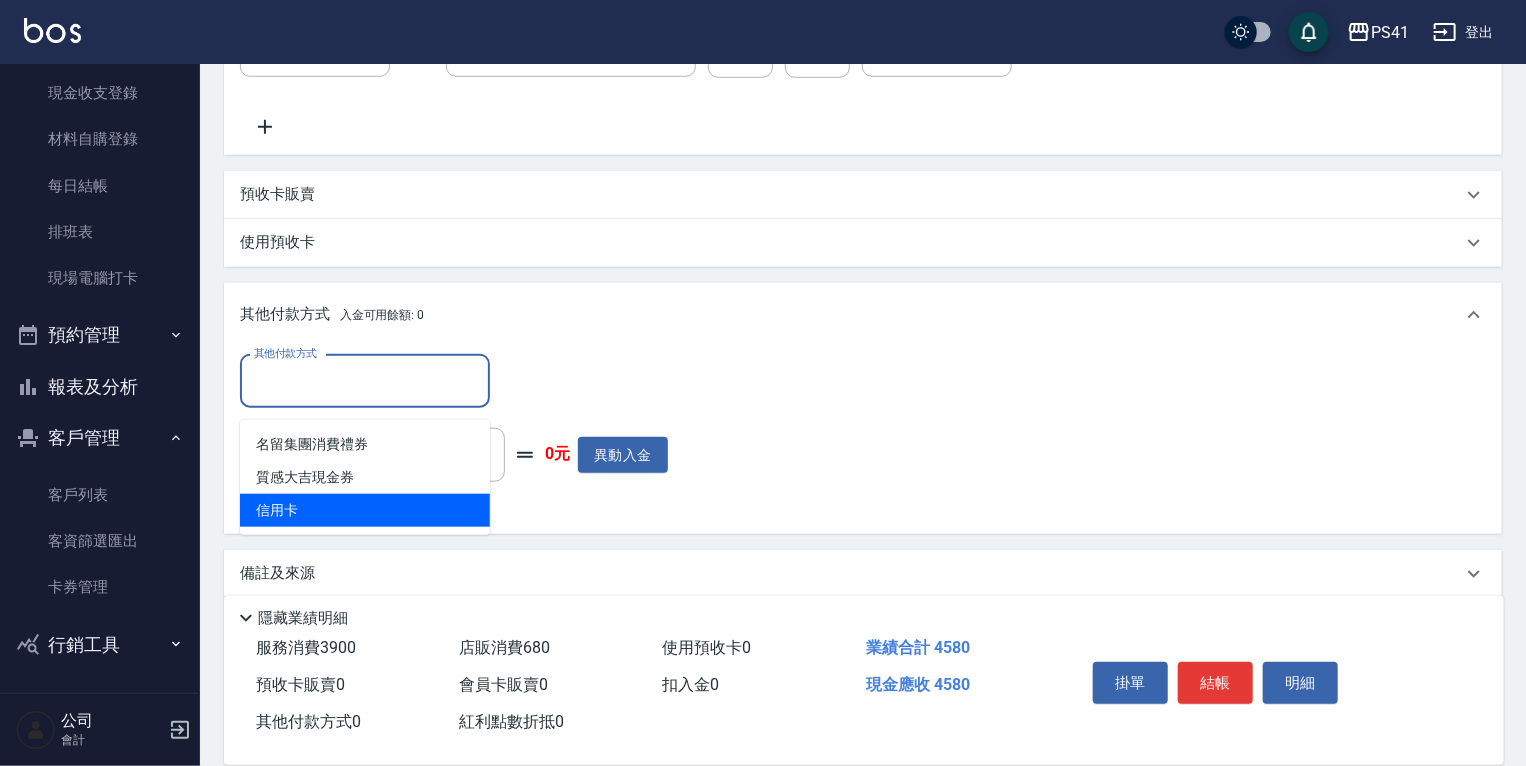 click on "信用卡" at bounding box center [365, 510] 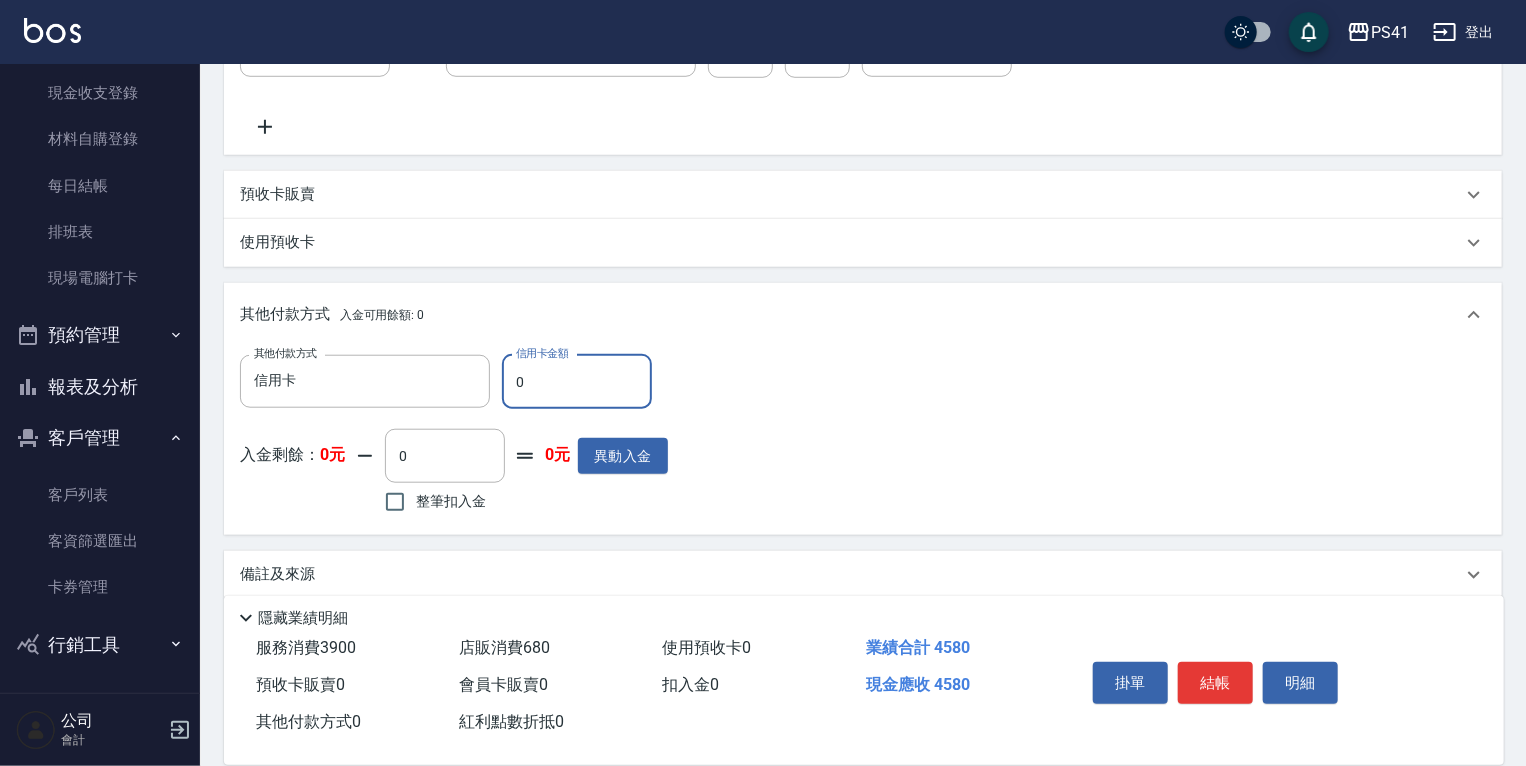 drag, startPoint x: 545, startPoint y: 400, endPoint x: 228, endPoint y: 396, distance: 317.02524 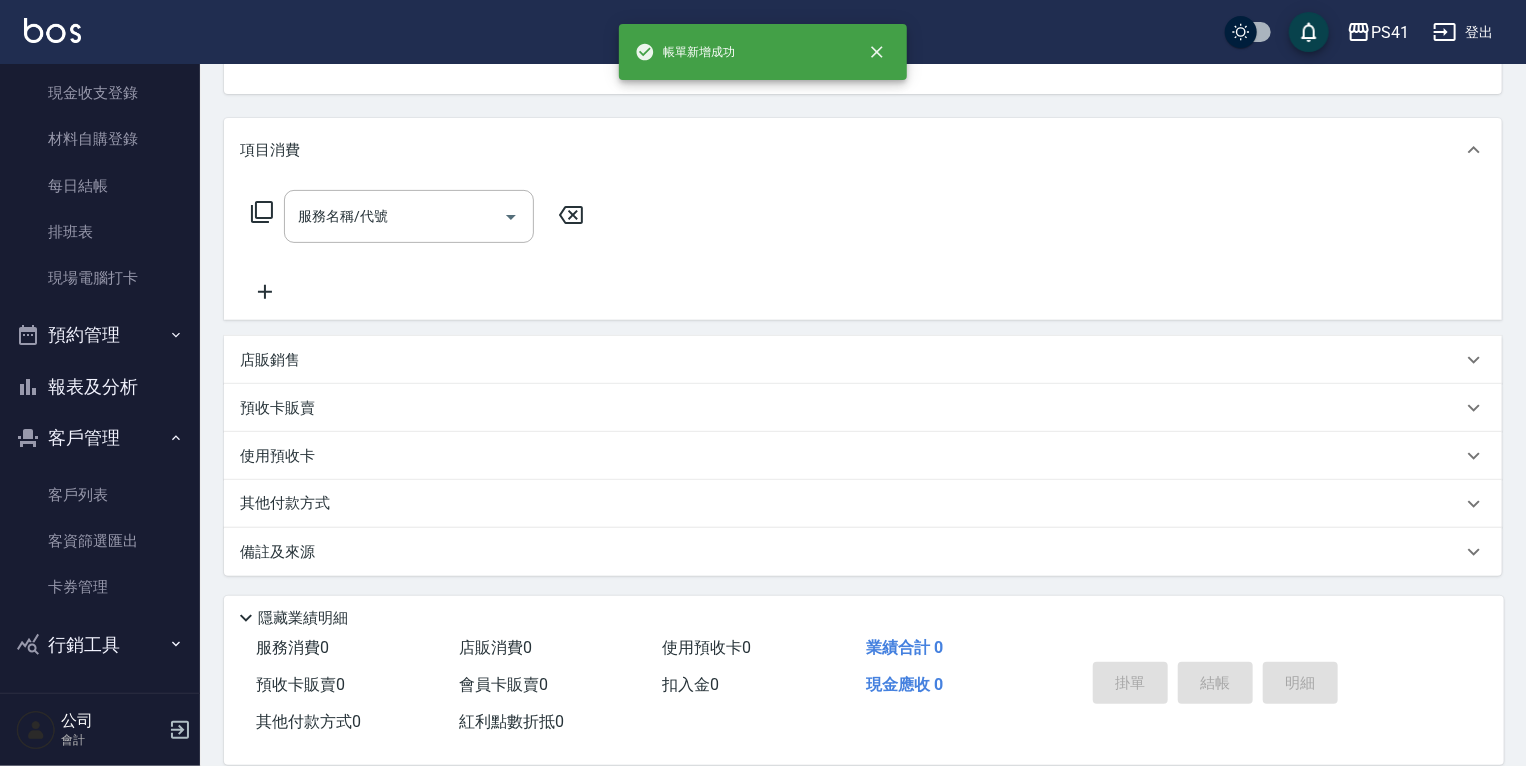 scroll, scrollTop: 0, scrollLeft: 0, axis: both 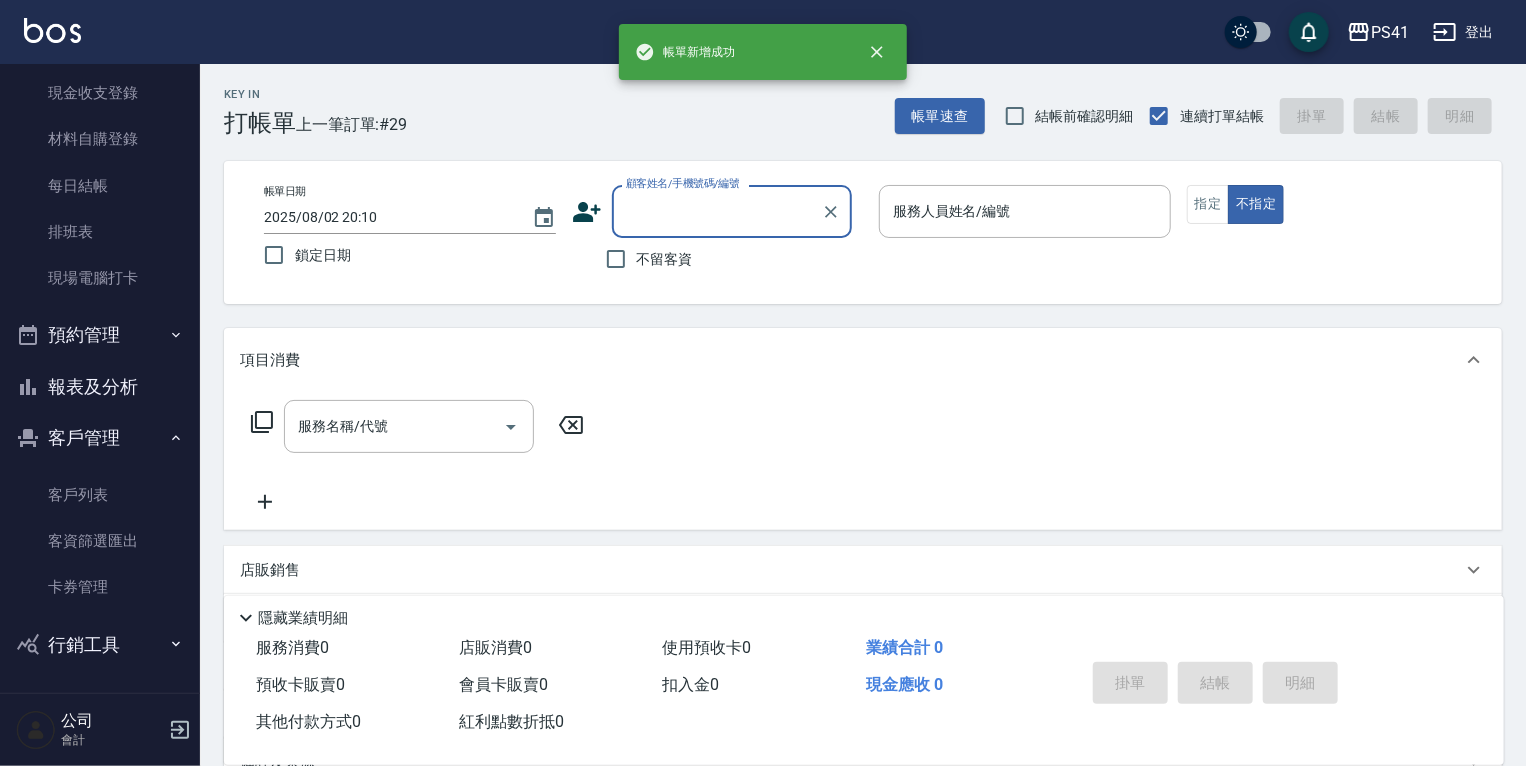 click on "報表及分析" at bounding box center (100, 387) 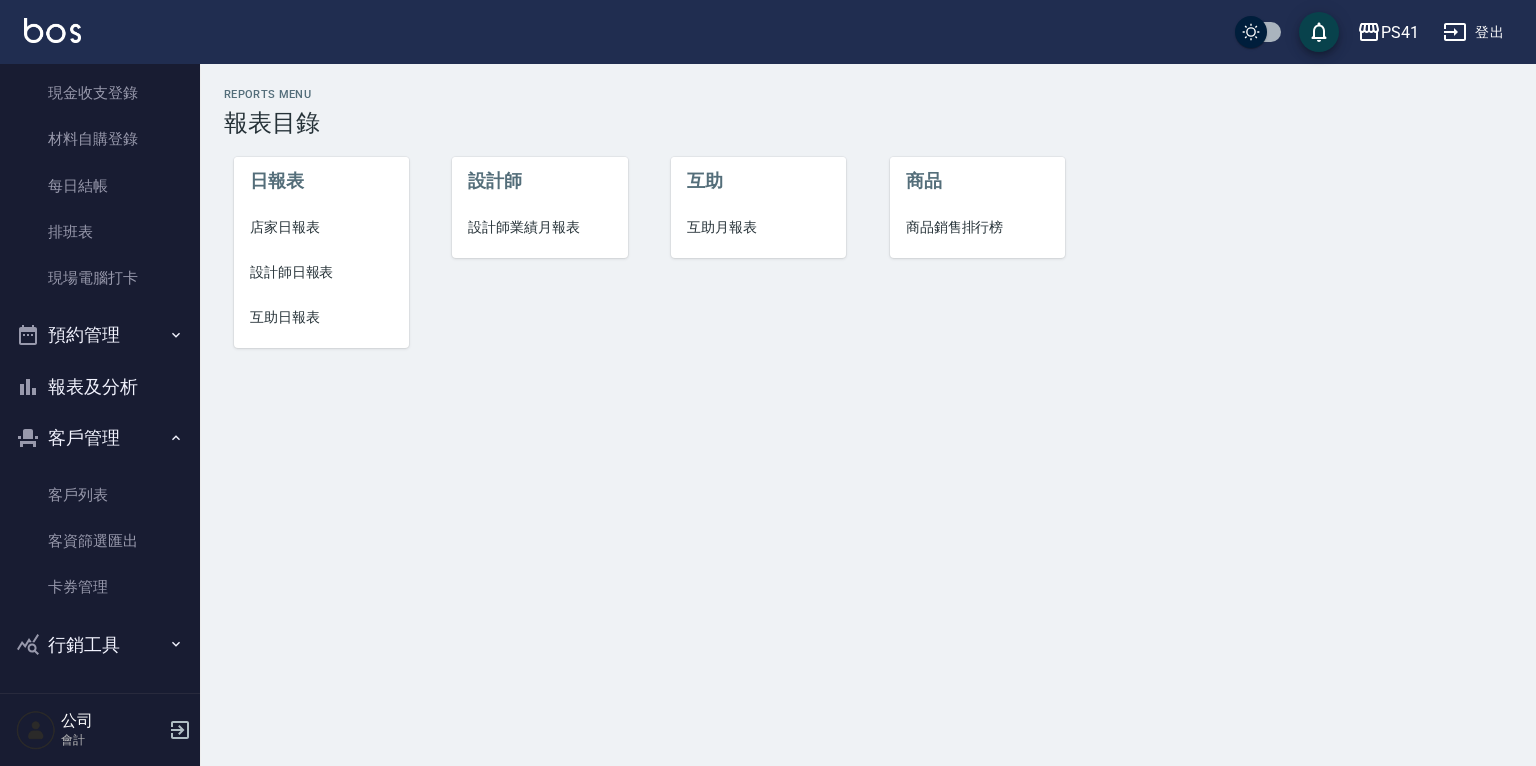 click on "店家日報表" at bounding box center (321, 227) 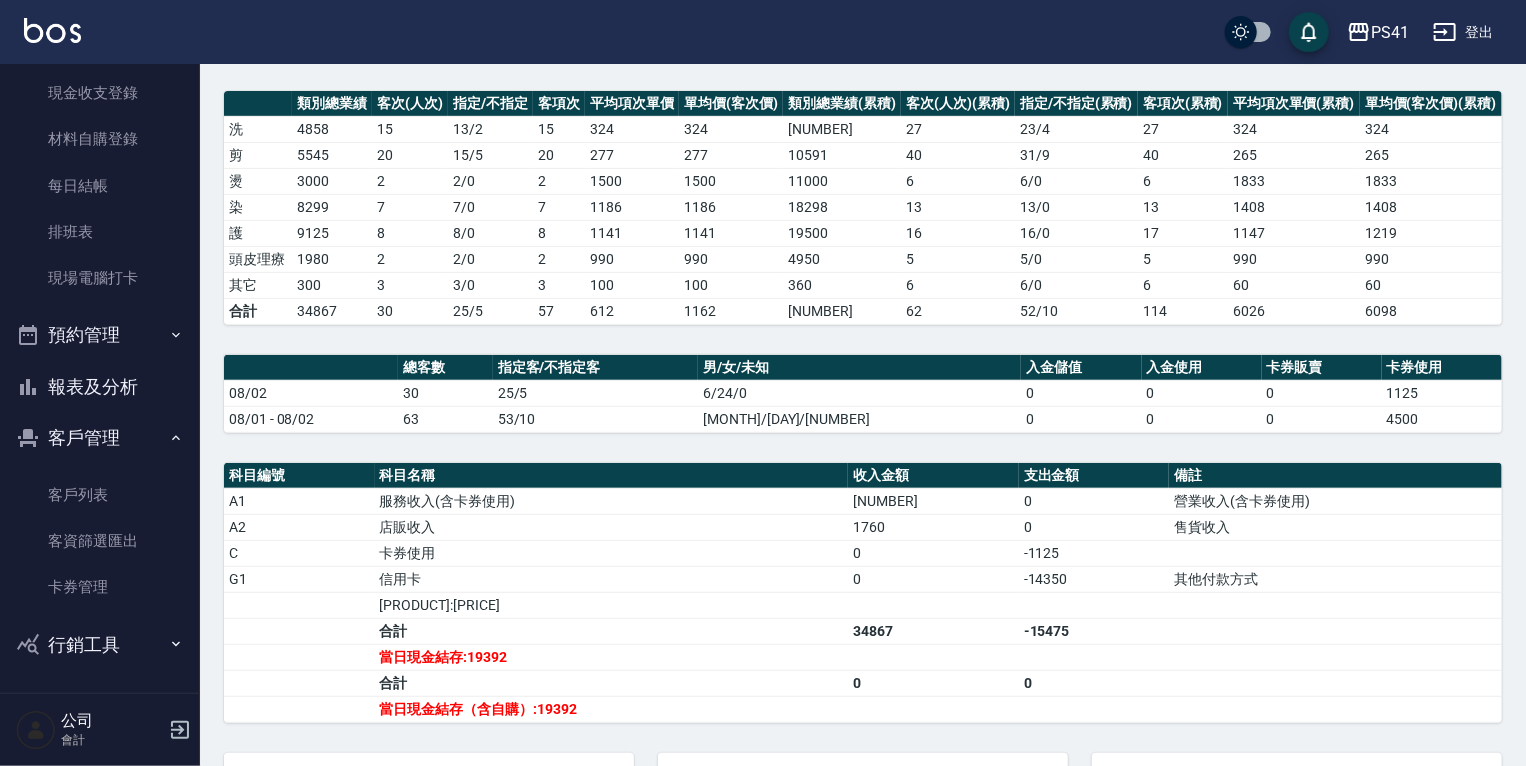 scroll, scrollTop: 0, scrollLeft: 0, axis: both 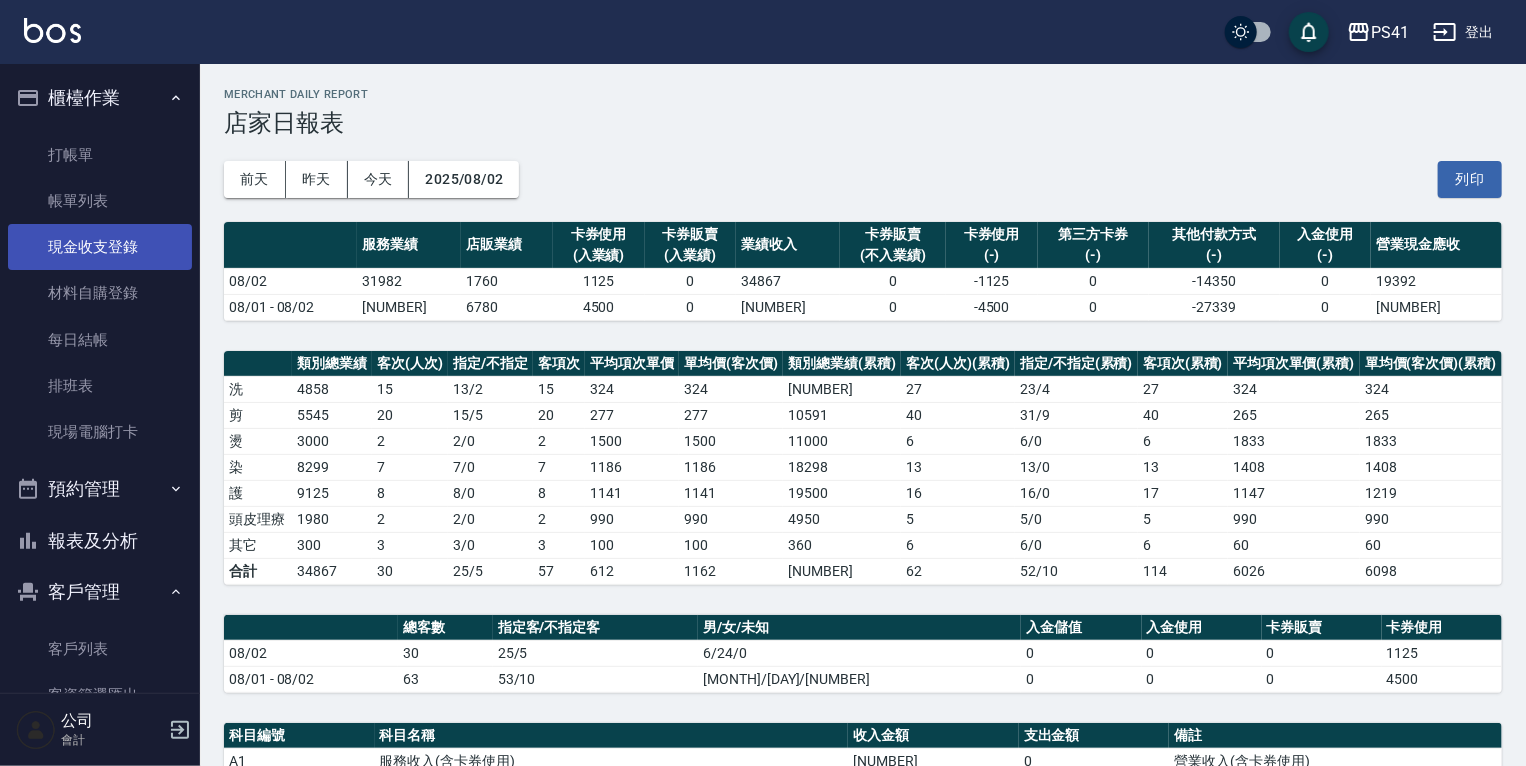 drag, startPoint x: 109, startPoint y: 209, endPoint x: 109, endPoint y: 241, distance: 32 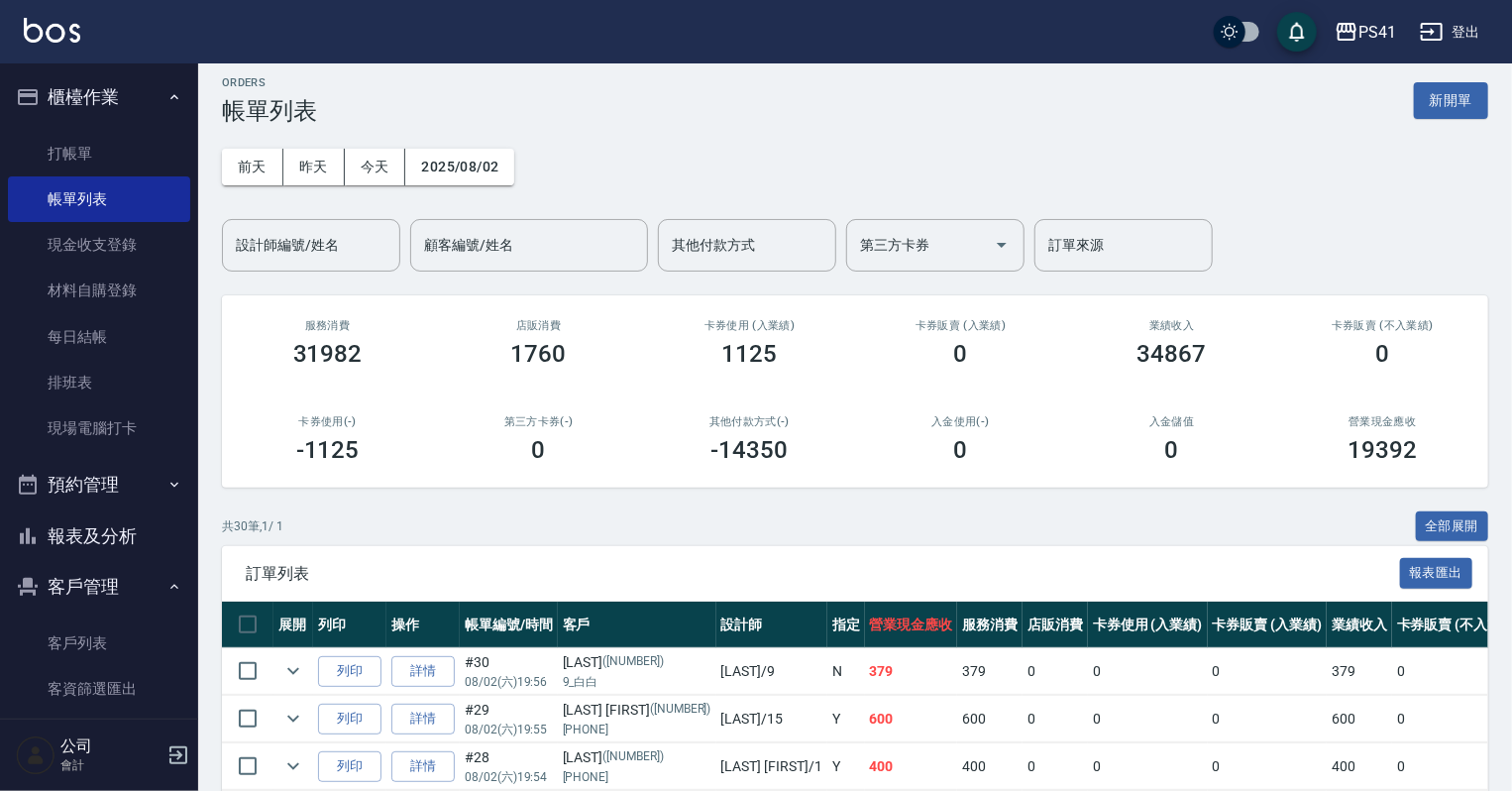 scroll, scrollTop: 238, scrollLeft: 0, axis: vertical 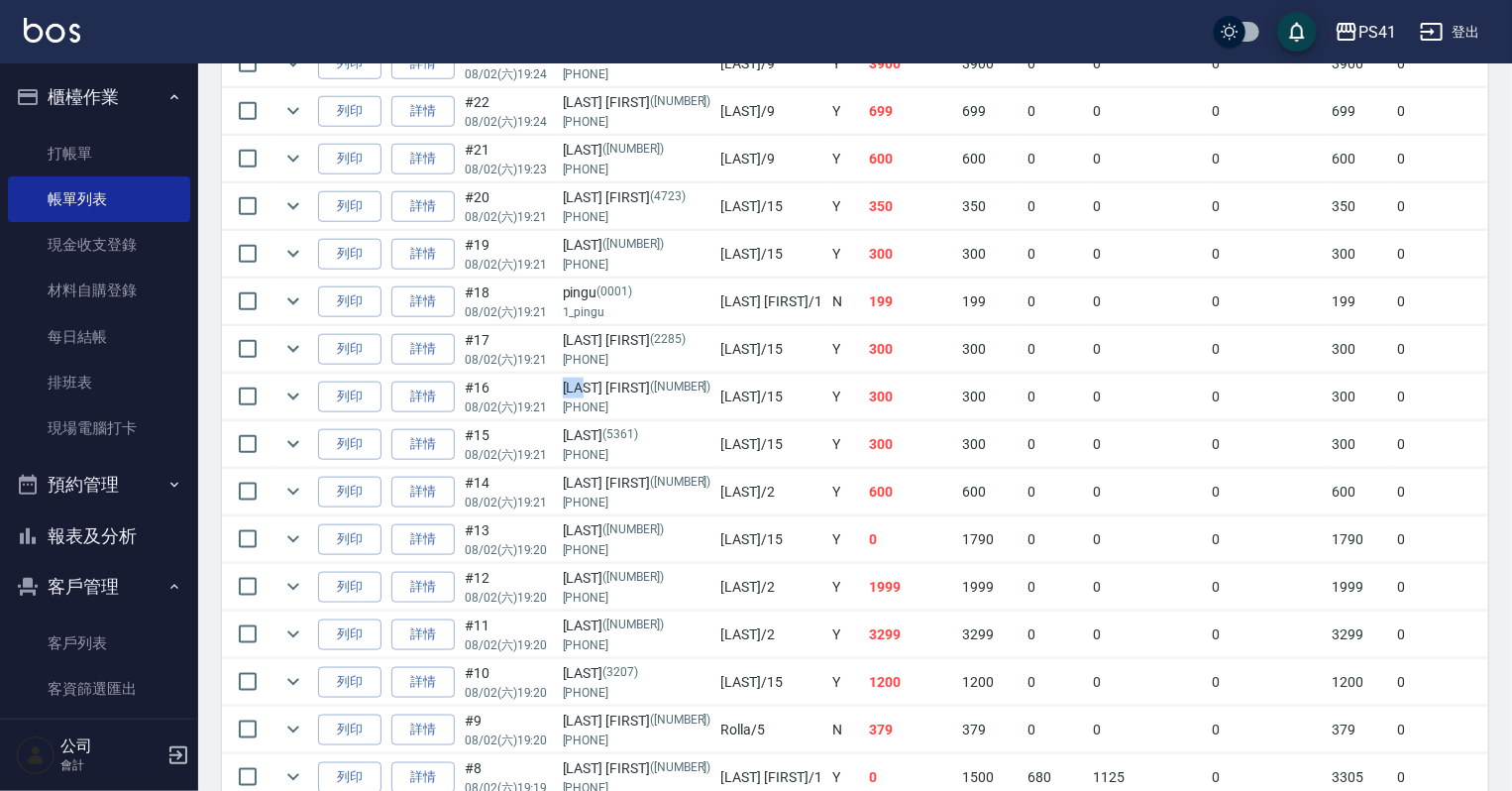 drag, startPoint x: 575, startPoint y: 380, endPoint x: 602, endPoint y: 381, distance: 27.01851 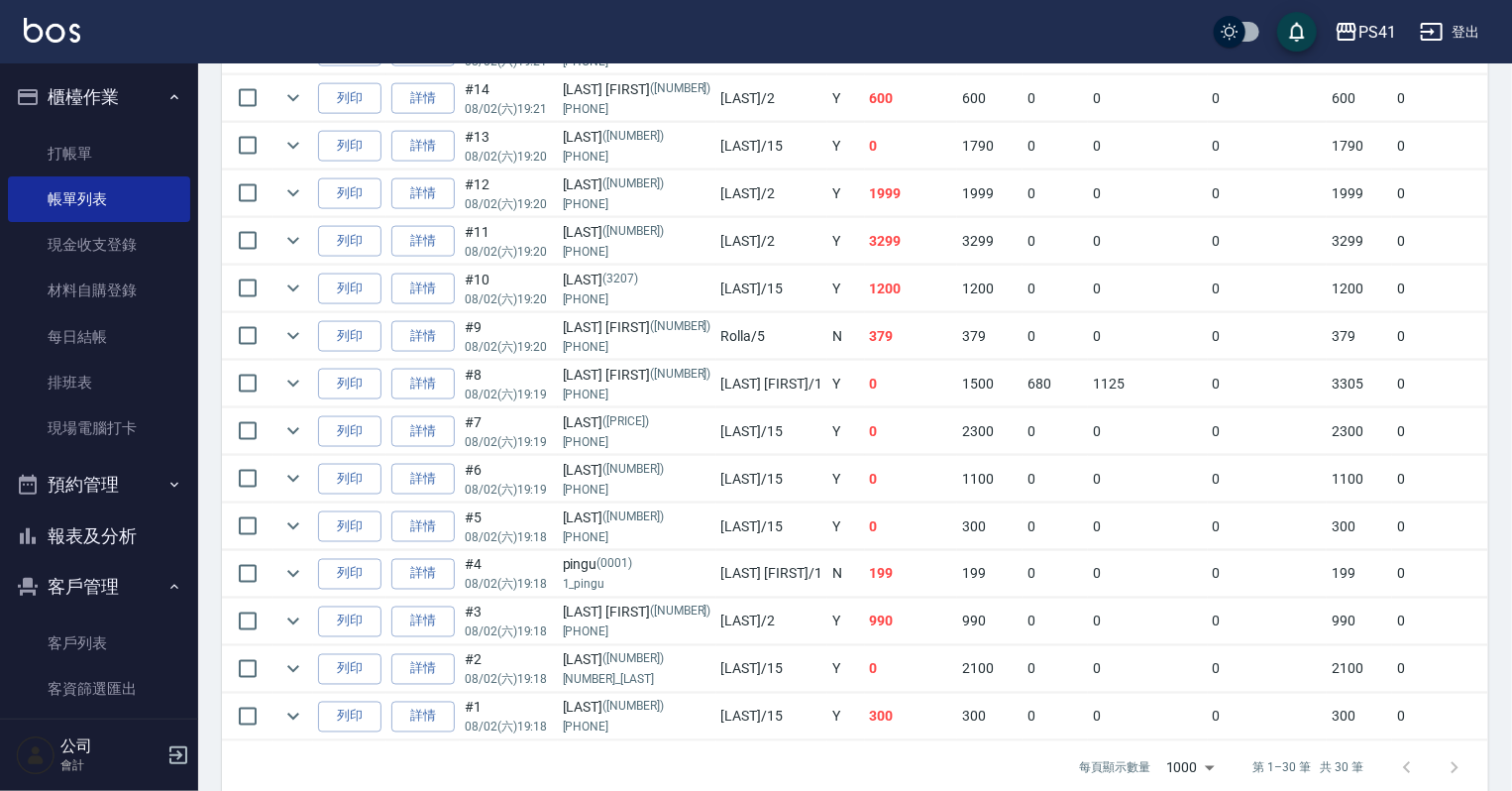 scroll, scrollTop: 1348, scrollLeft: 0, axis: vertical 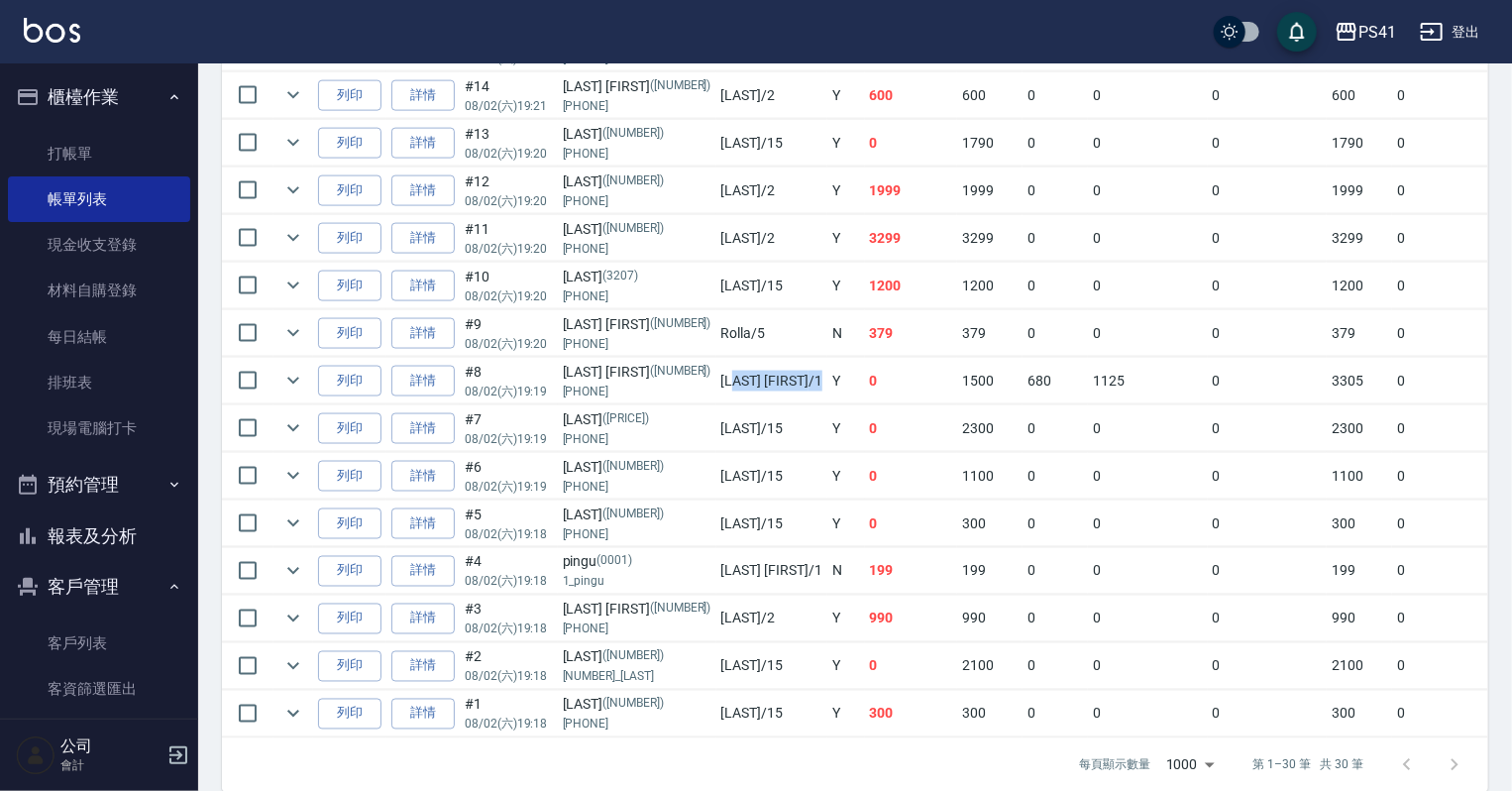 drag, startPoint x: 680, startPoint y: 362, endPoint x: 705, endPoint y: 357, distance: 25.495098 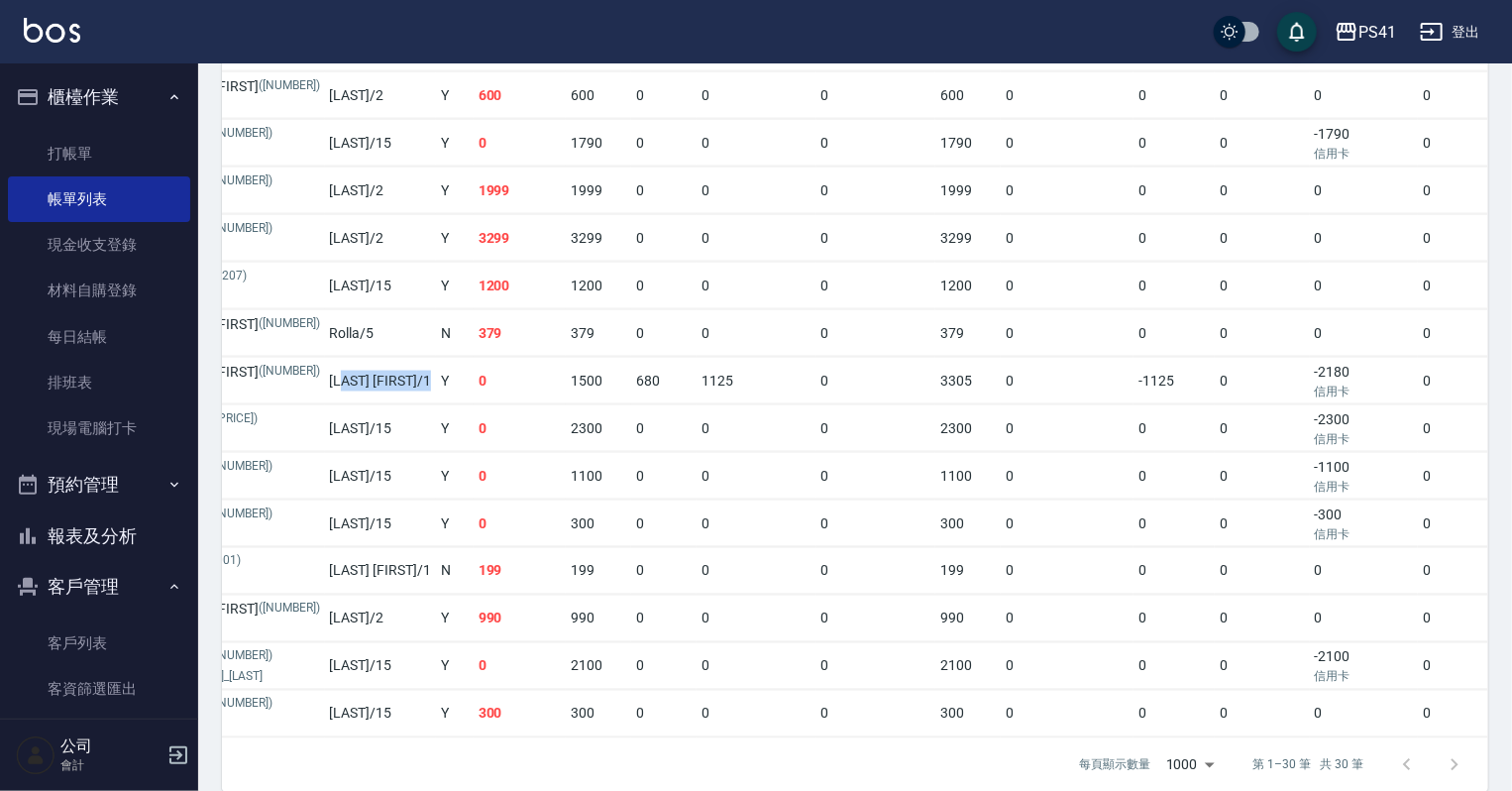 scroll, scrollTop: 0, scrollLeft: 0, axis: both 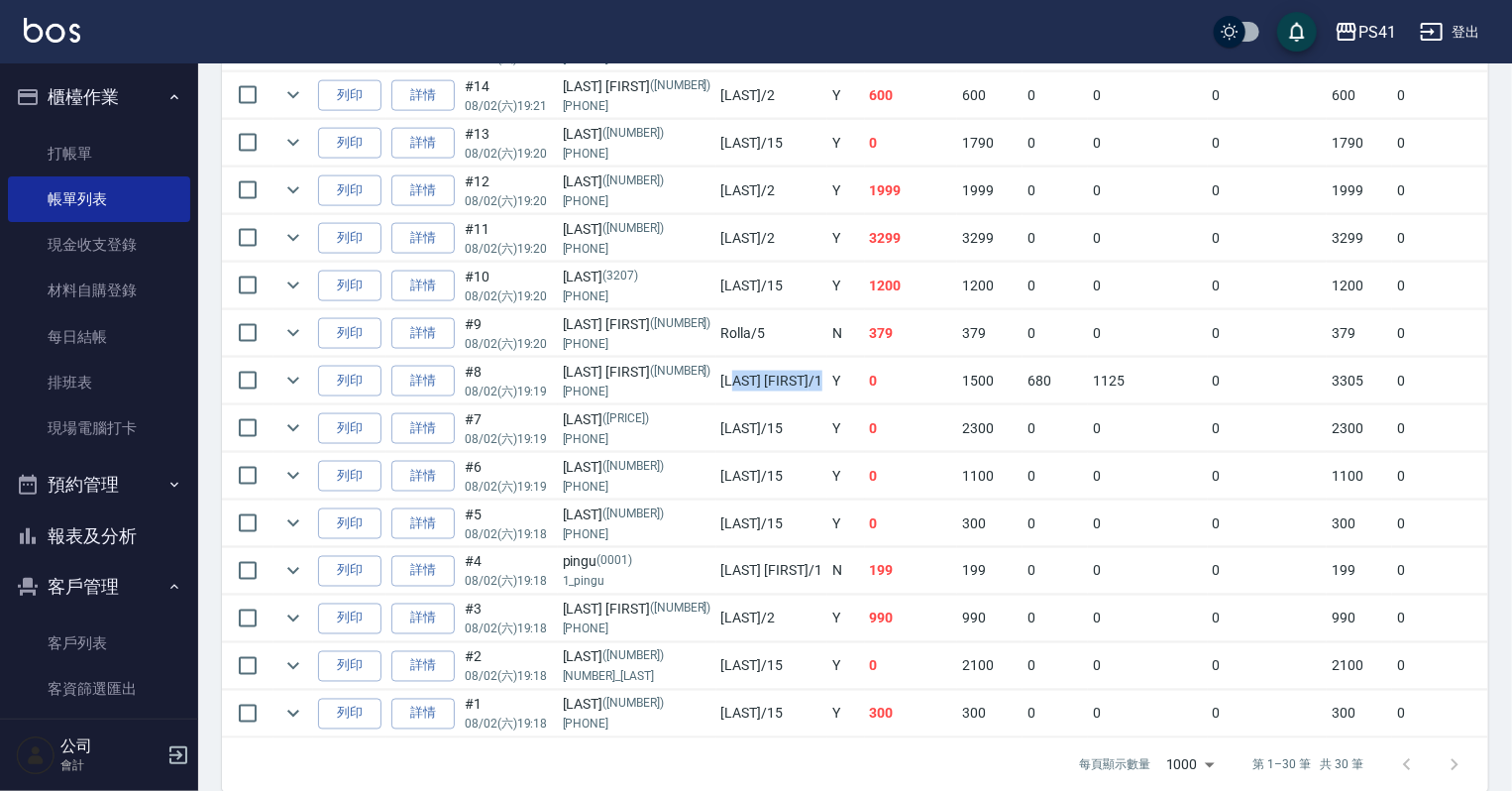 click 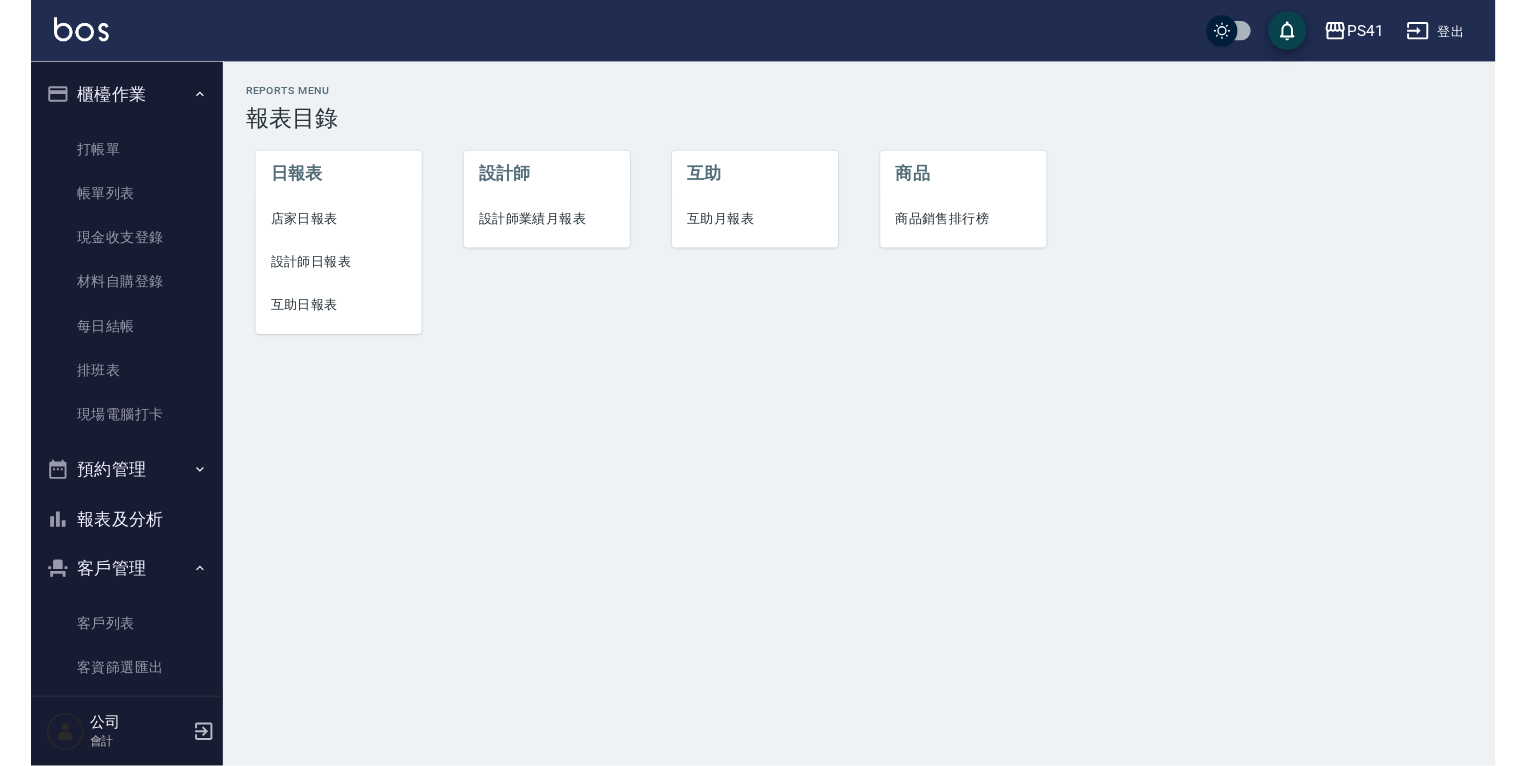 scroll, scrollTop: 0, scrollLeft: 0, axis: both 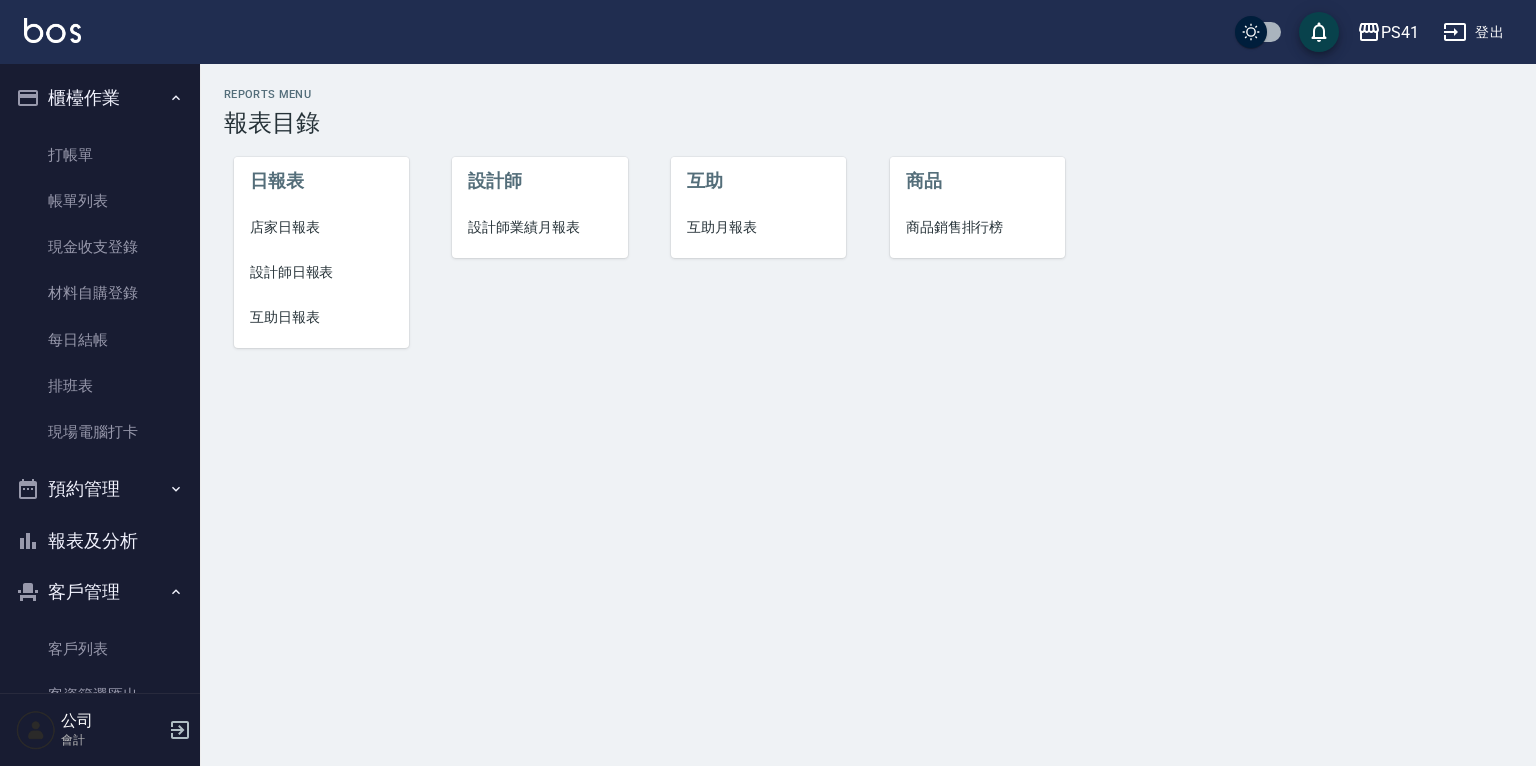 click on "店家日報表" at bounding box center (321, 227) 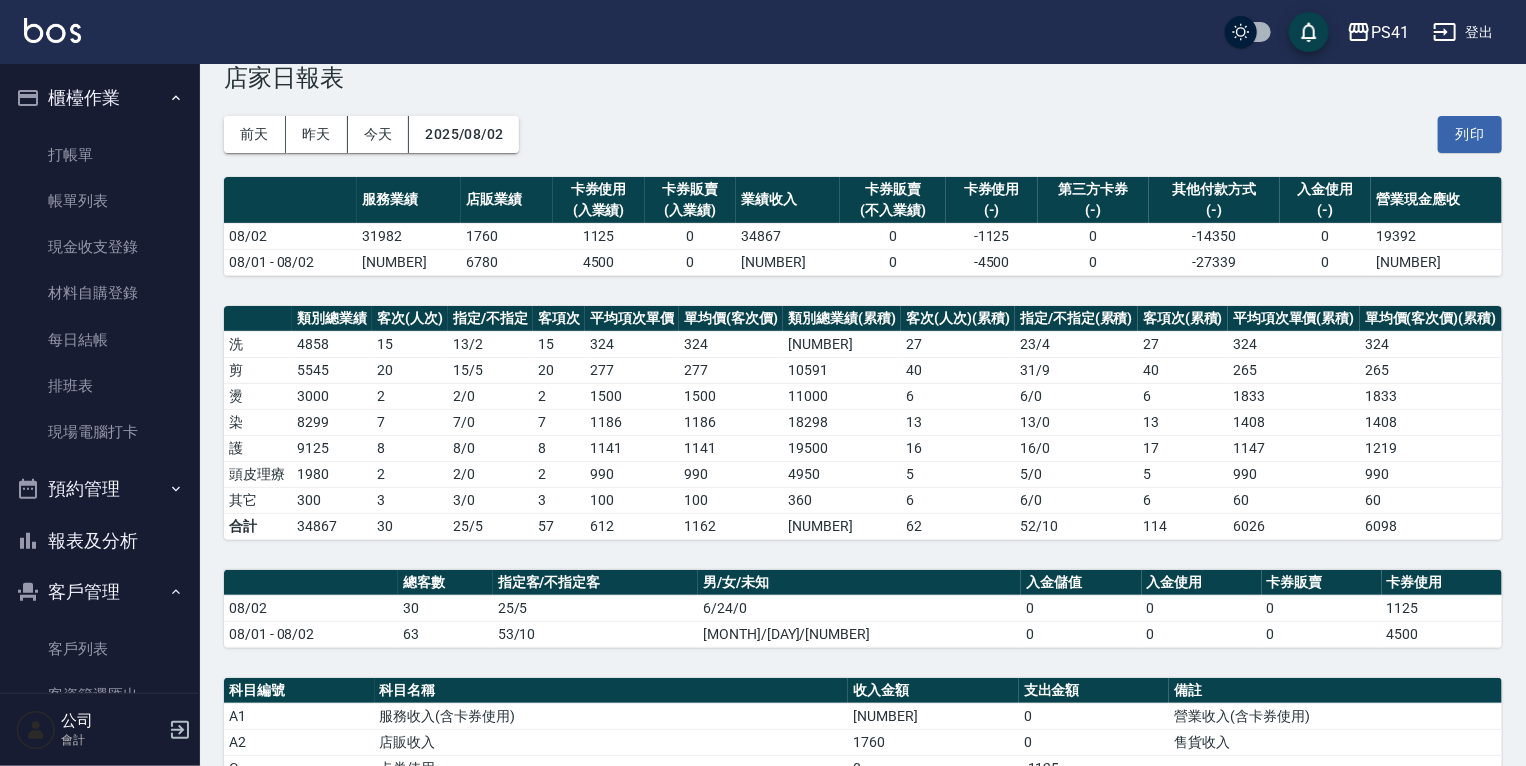 scroll, scrollTop: 0, scrollLeft: 0, axis: both 